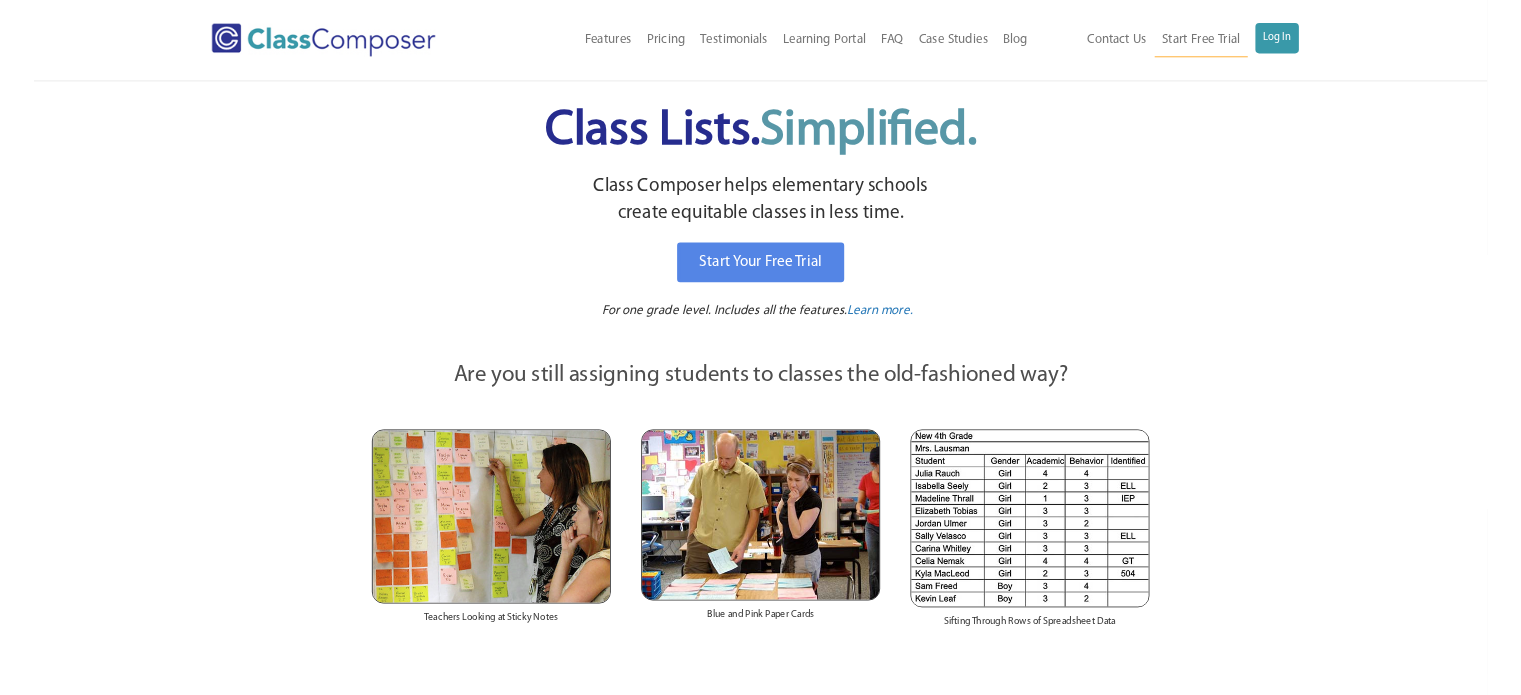 scroll, scrollTop: 0, scrollLeft: 0, axis: both 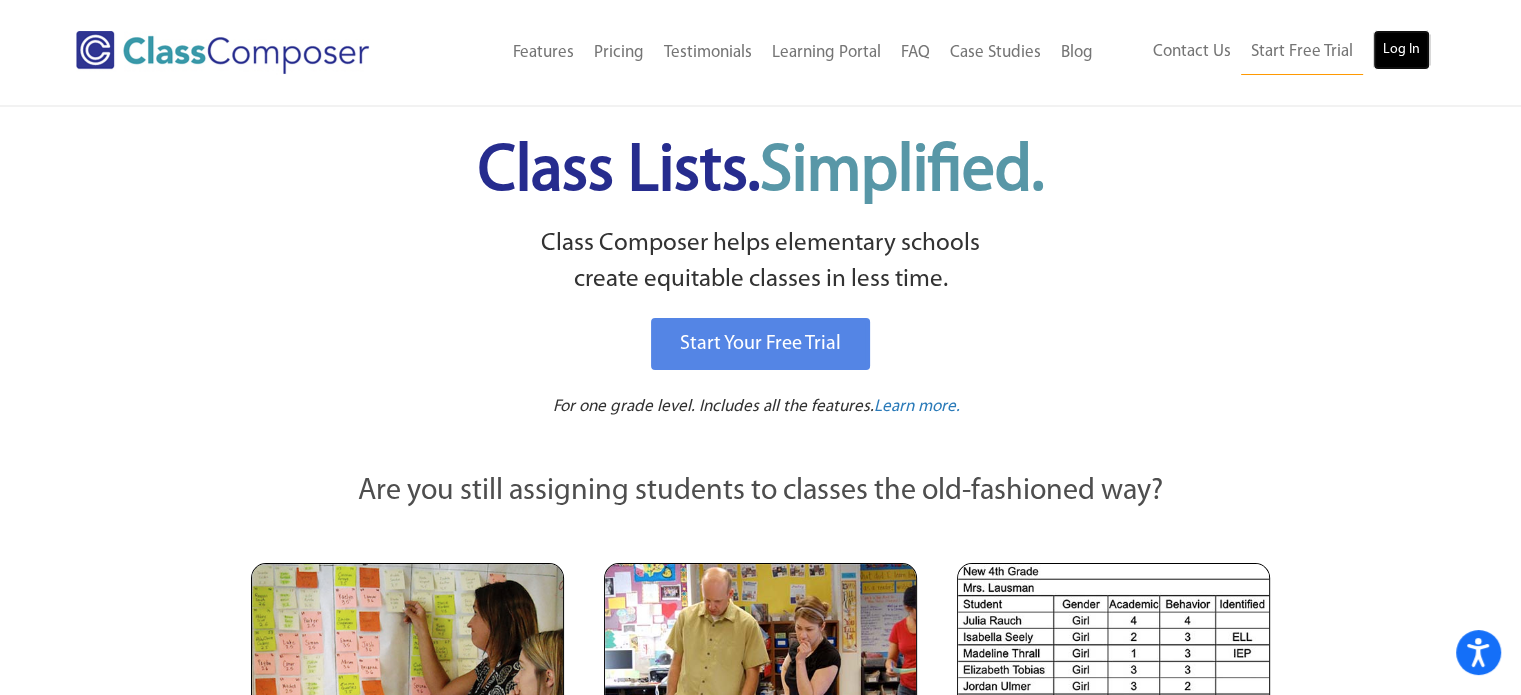 click on "Log In" at bounding box center (1401, 50) 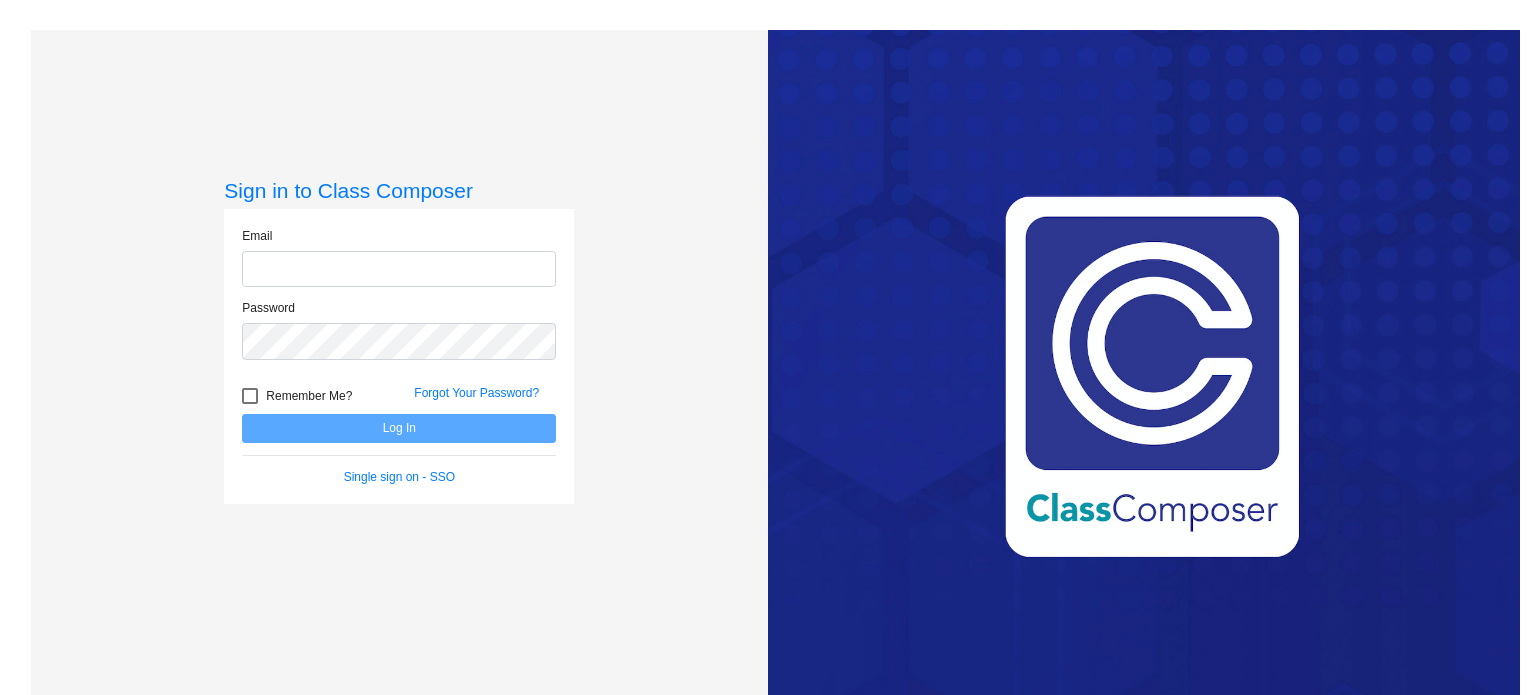 scroll, scrollTop: 0, scrollLeft: 0, axis: both 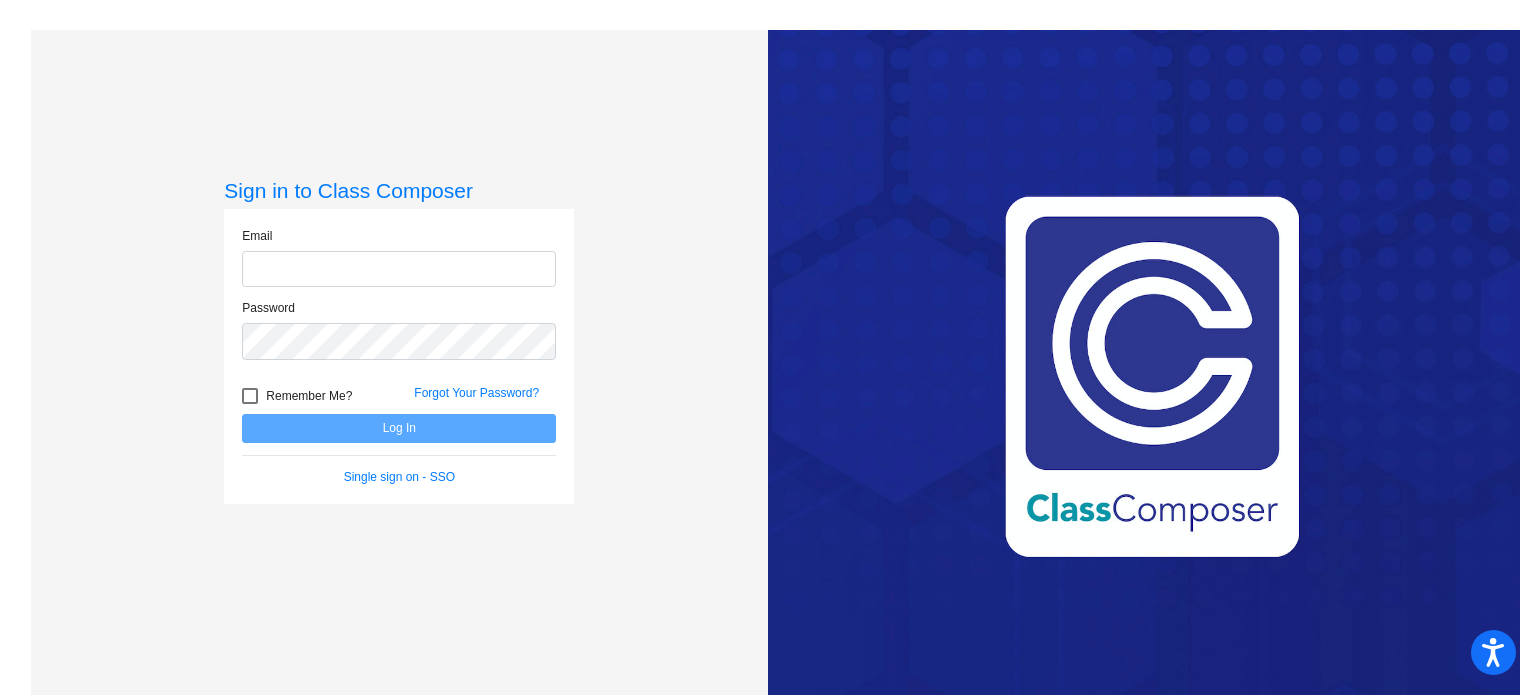 type on "[PERSON_NAME][EMAIL_ADDRESS][PERSON_NAME][DOMAIN_NAME]" 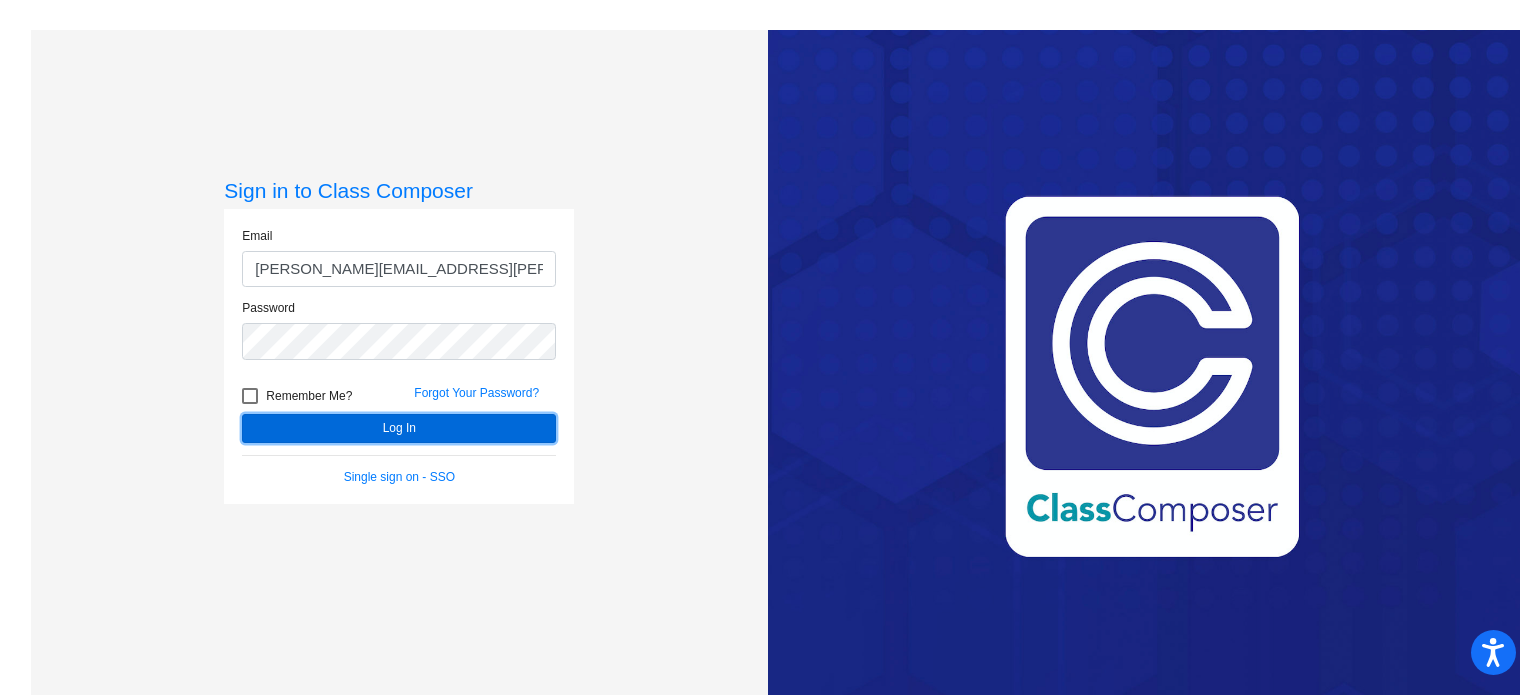 click on "Log In" 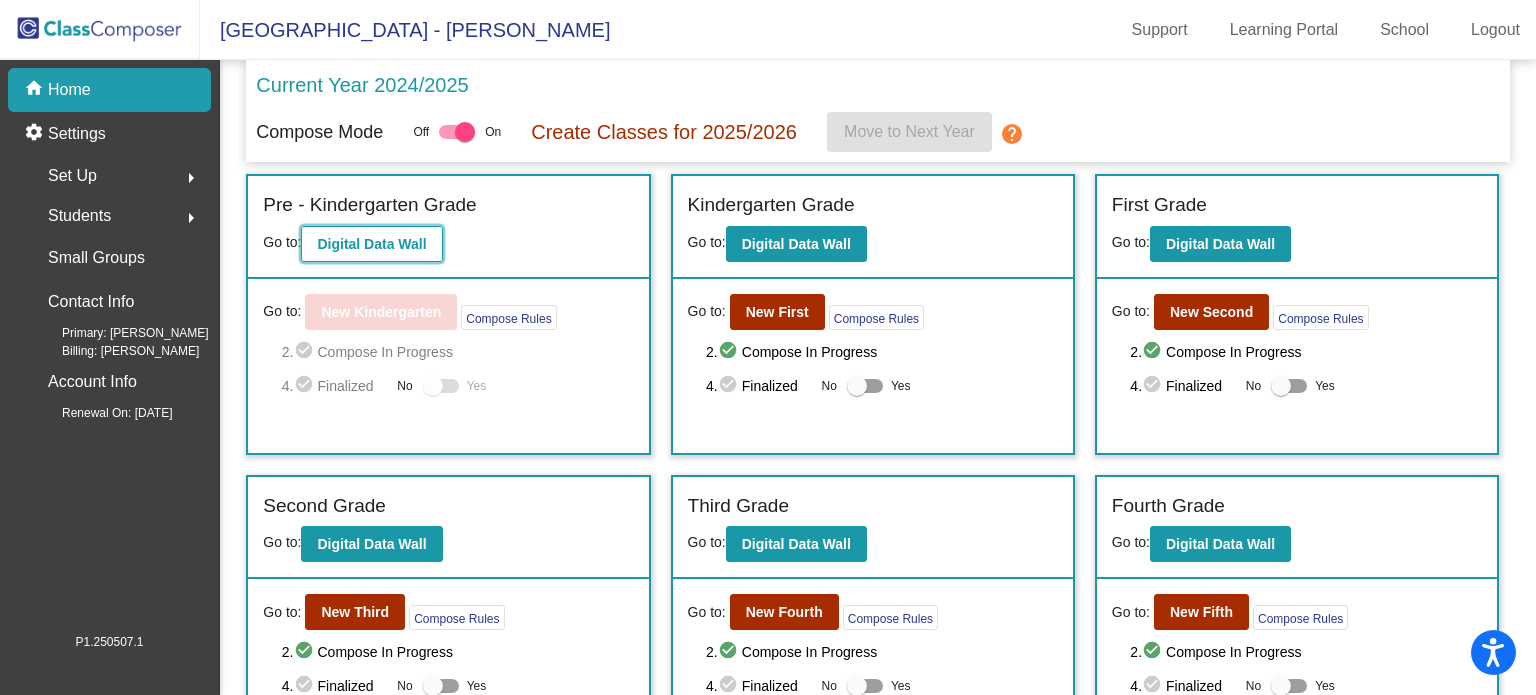 click on "Digital Data Wall" 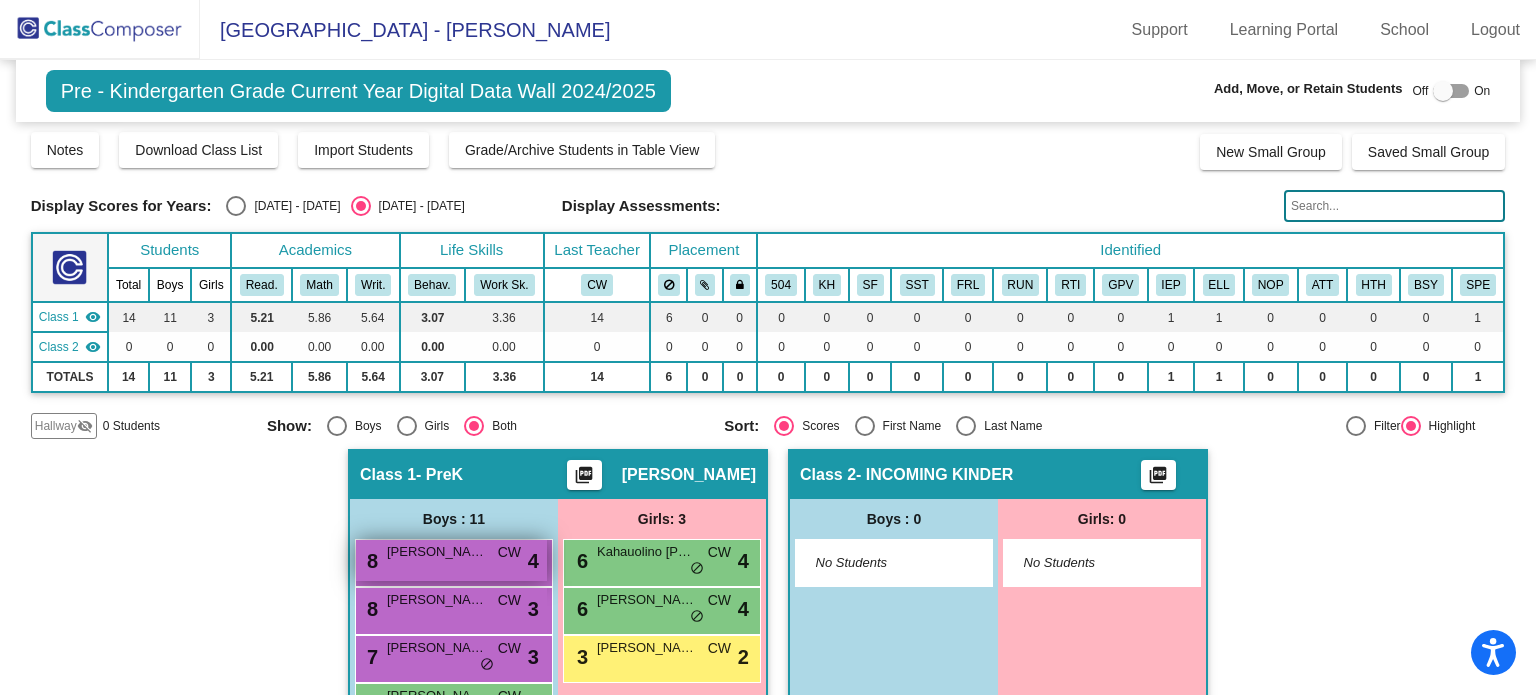 scroll, scrollTop: 154, scrollLeft: 0, axis: vertical 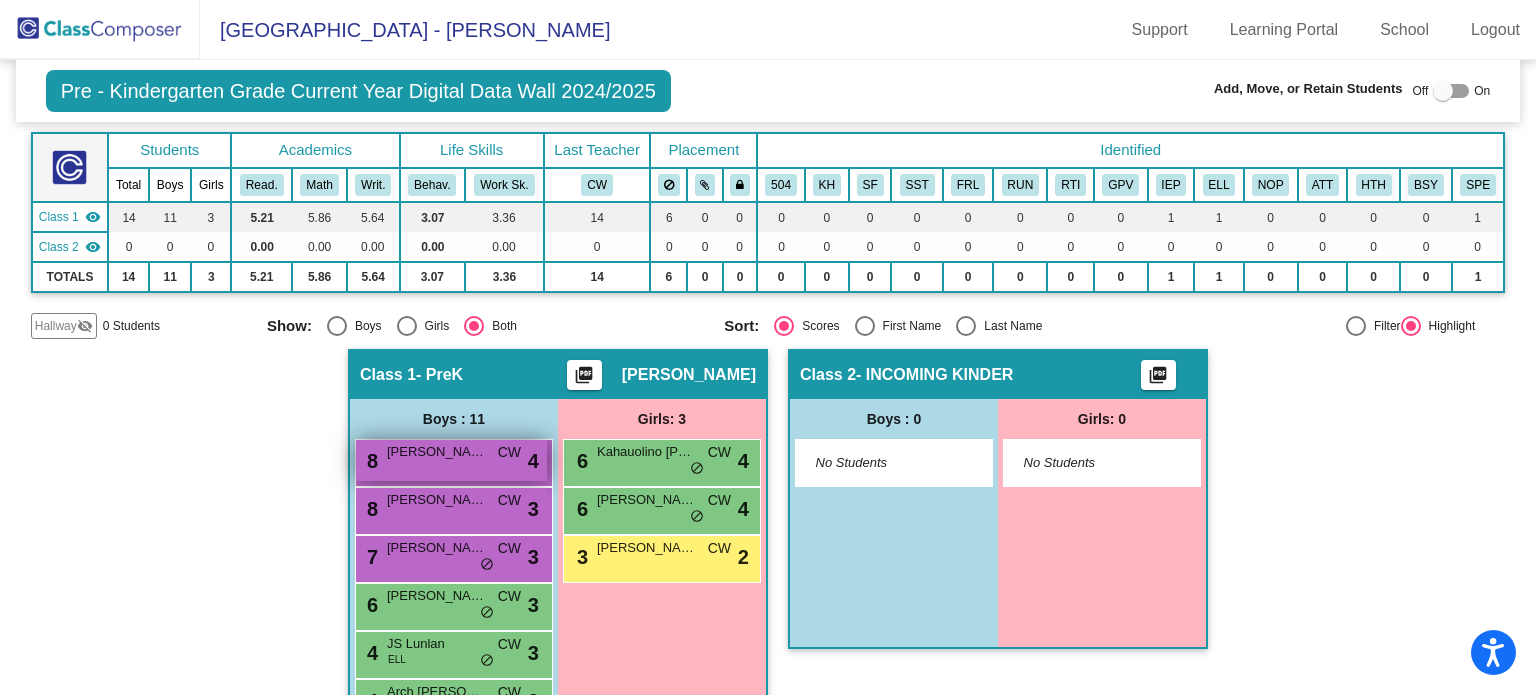 click on "8 Noa O'[PERSON_NAME] lock do_not_disturb_alt 4" at bounding box center [451, 460] 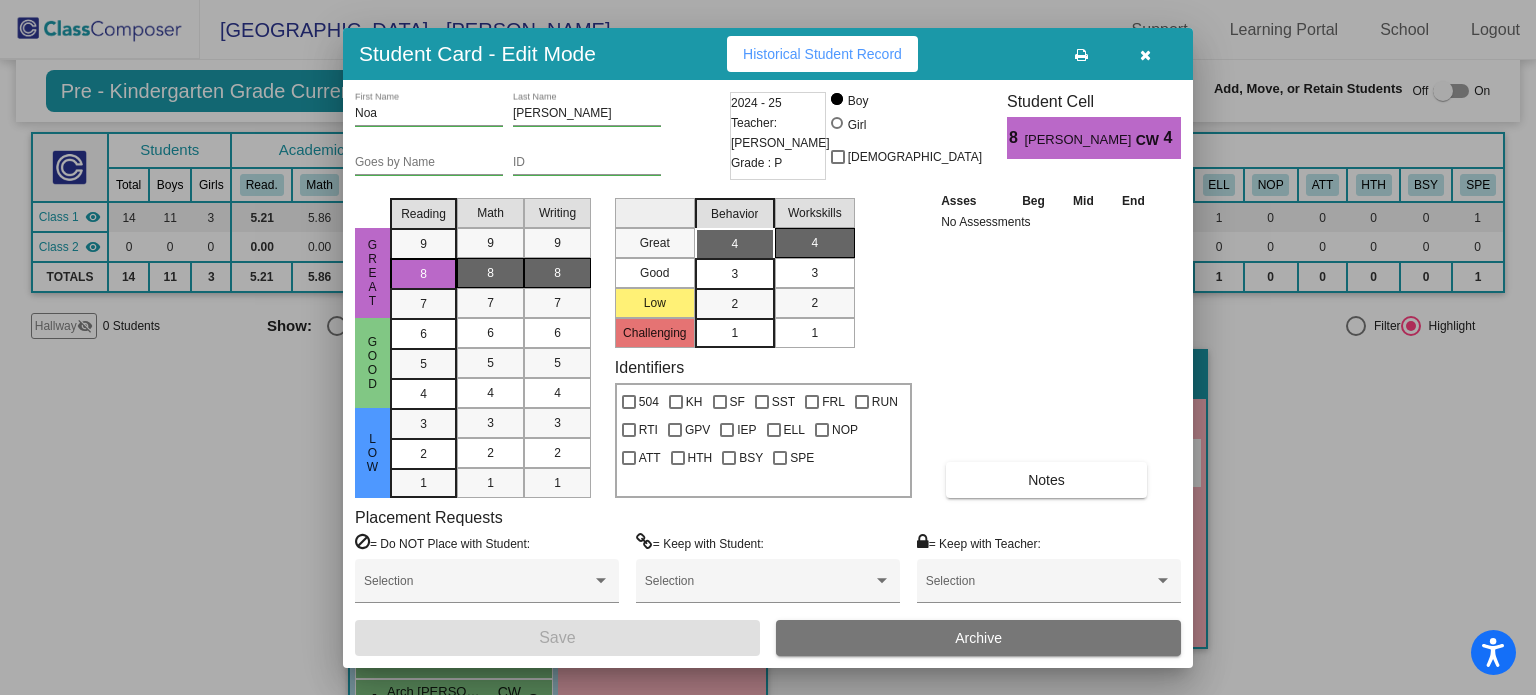 click at bounding box center [1145, 55] 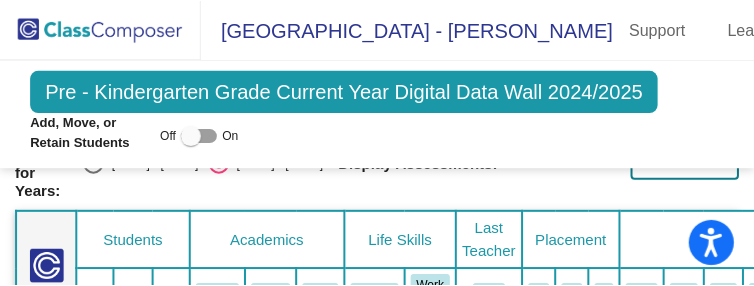 scroll, scrollTop: 154, scrollLeft: 0, axis: vertical 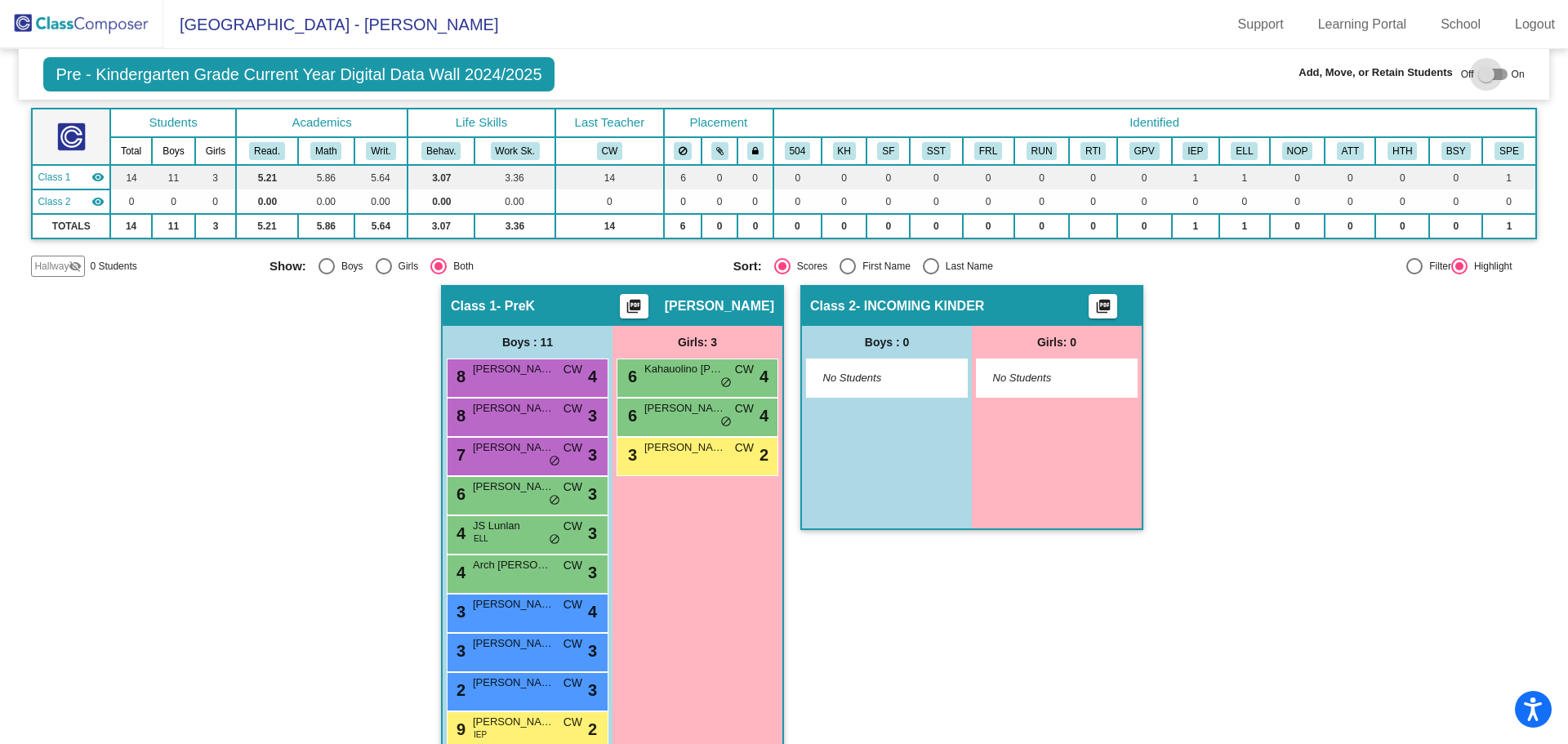 click at bounding box center (1486, 74) 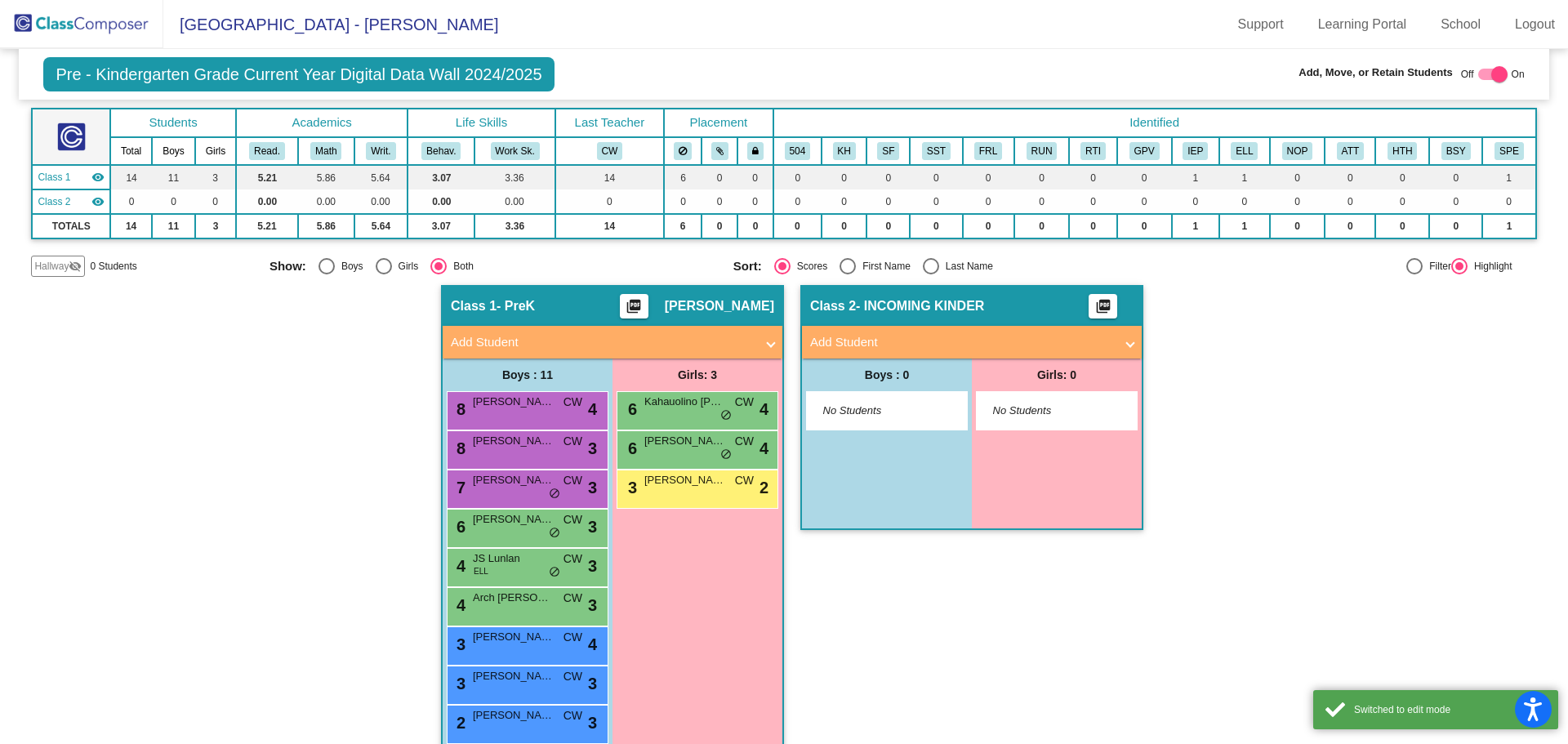 click on "Add Student" at bounding box center [962, 342] 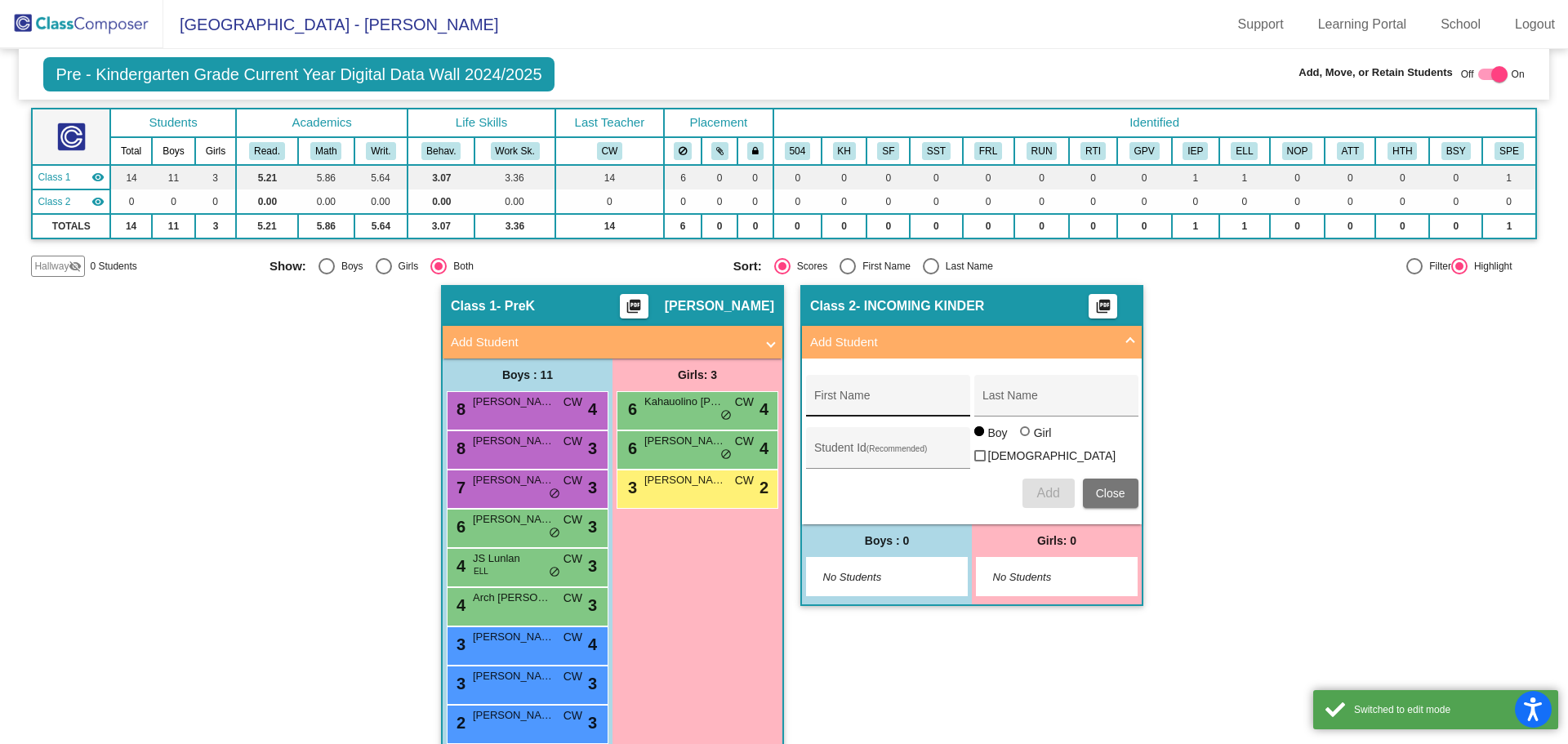 click on "First Name" at bounding box center [888, 402] 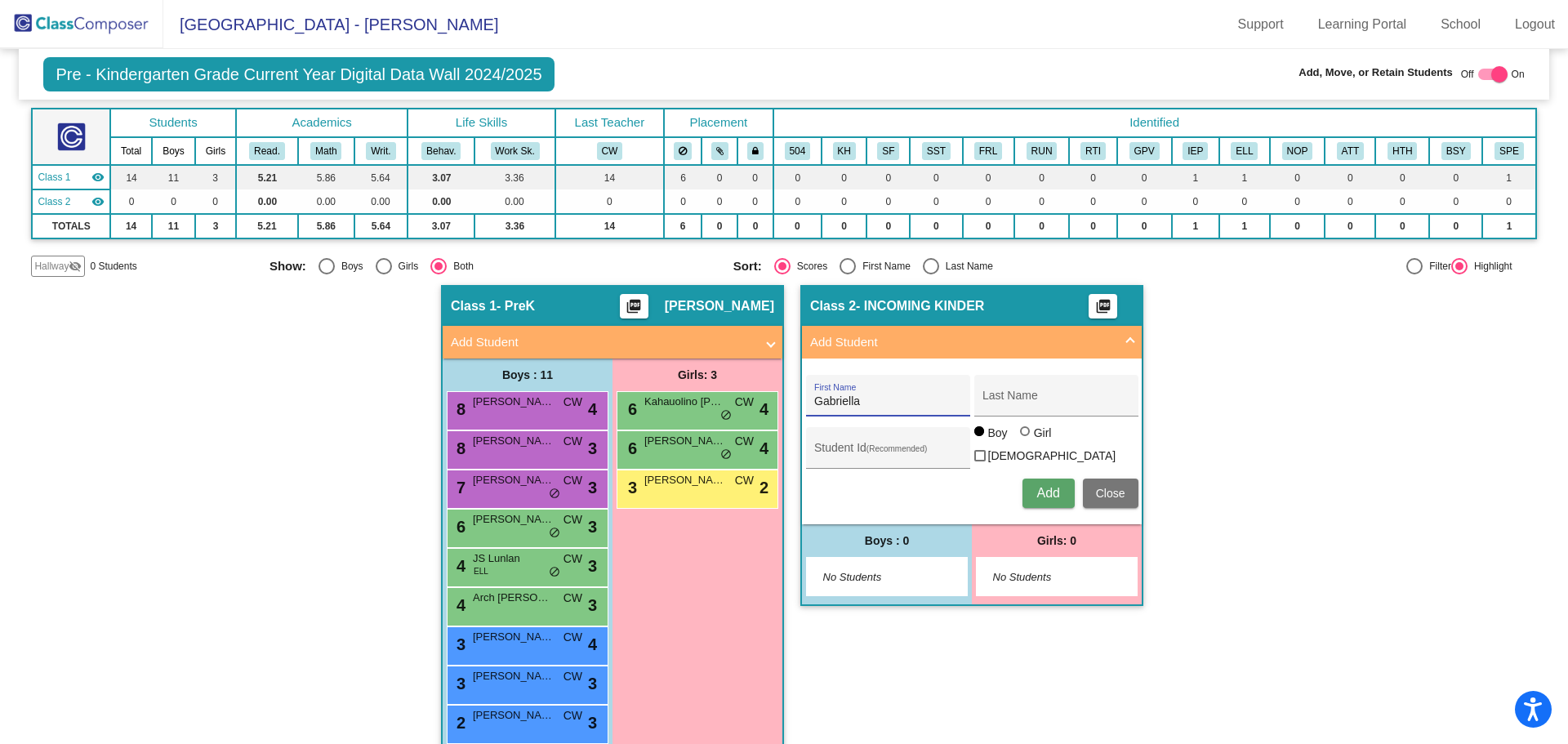 type on "Gabriella" 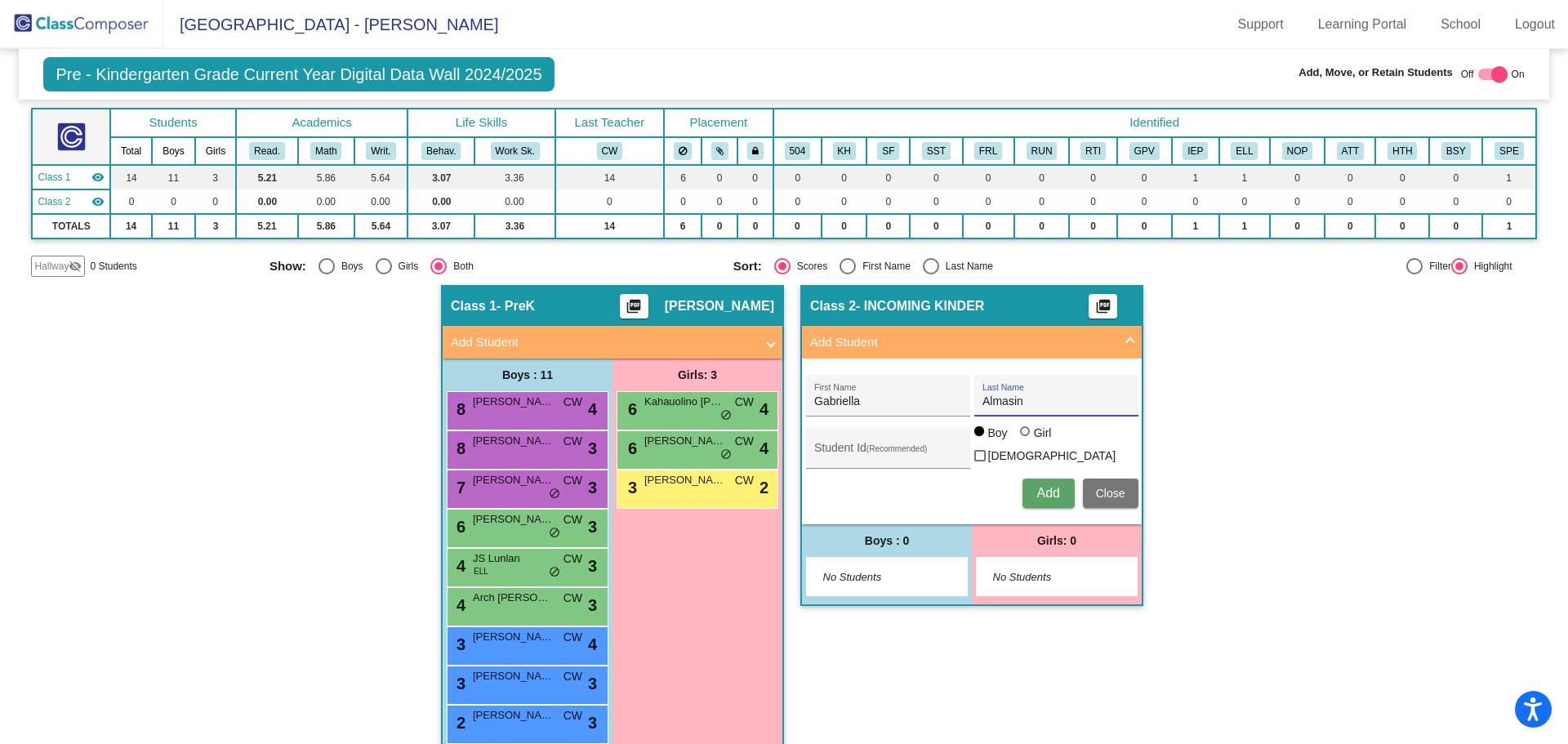 type on "Almasin" 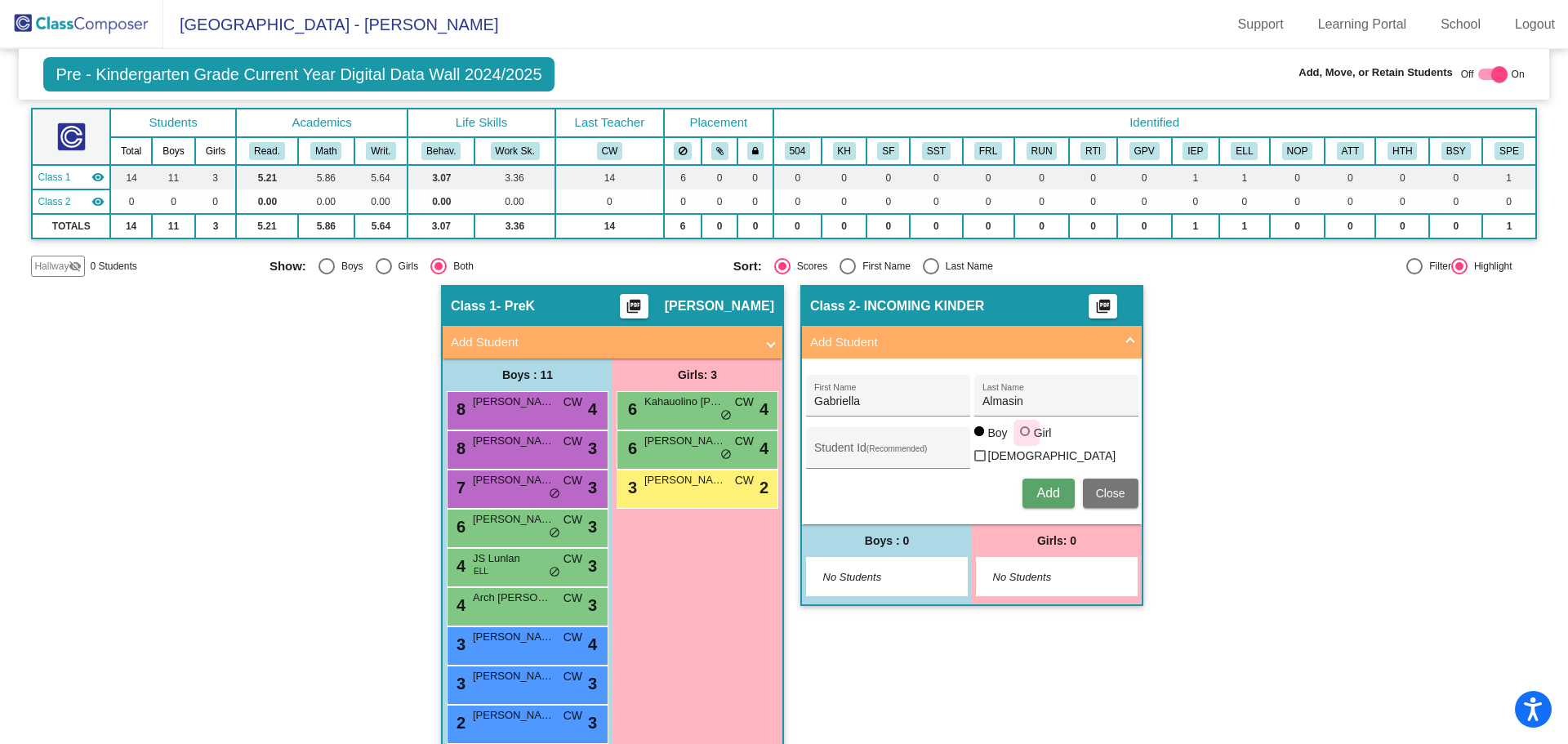 click at bounding box center (1025, 431) 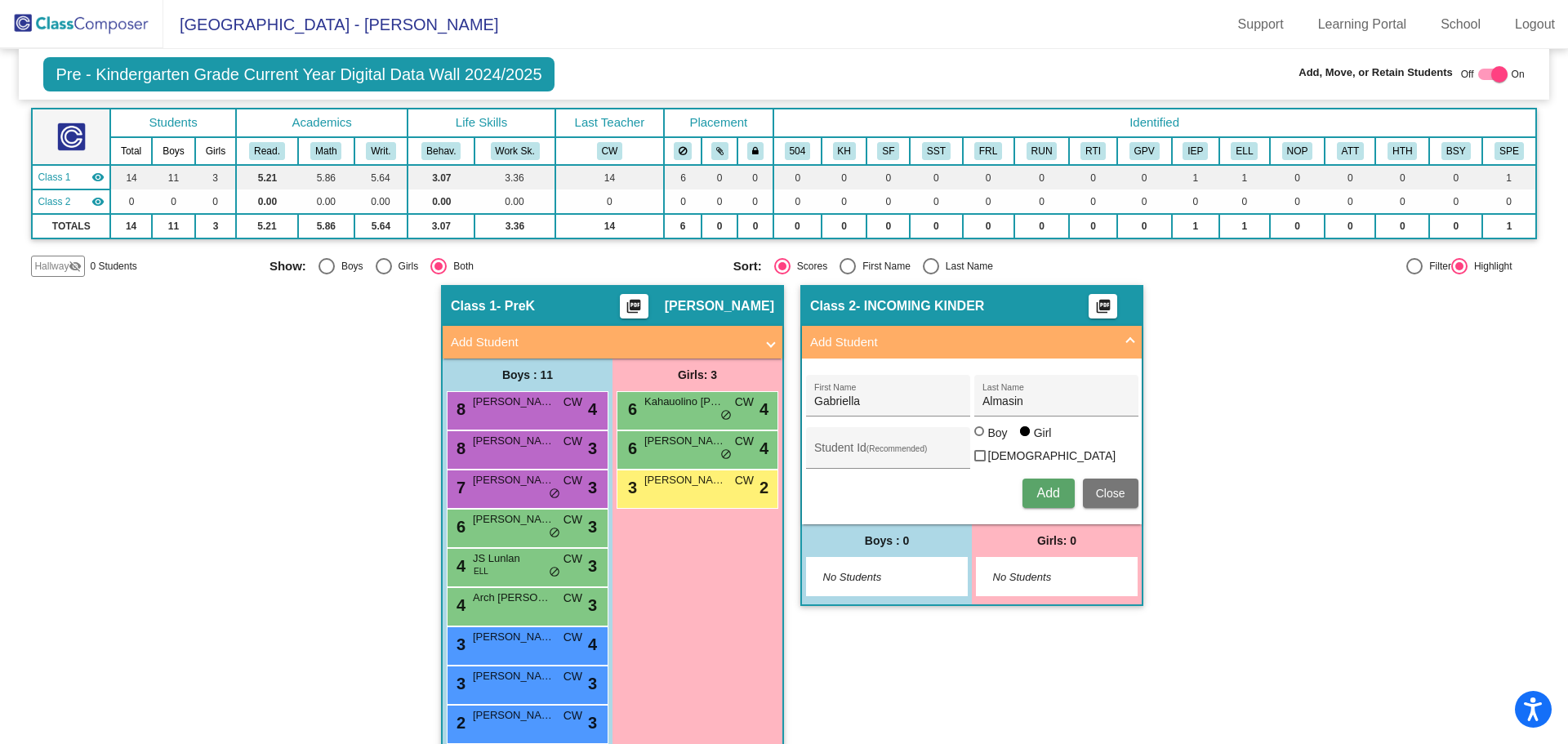 click on "Add" at bounding box center (1048, 492) 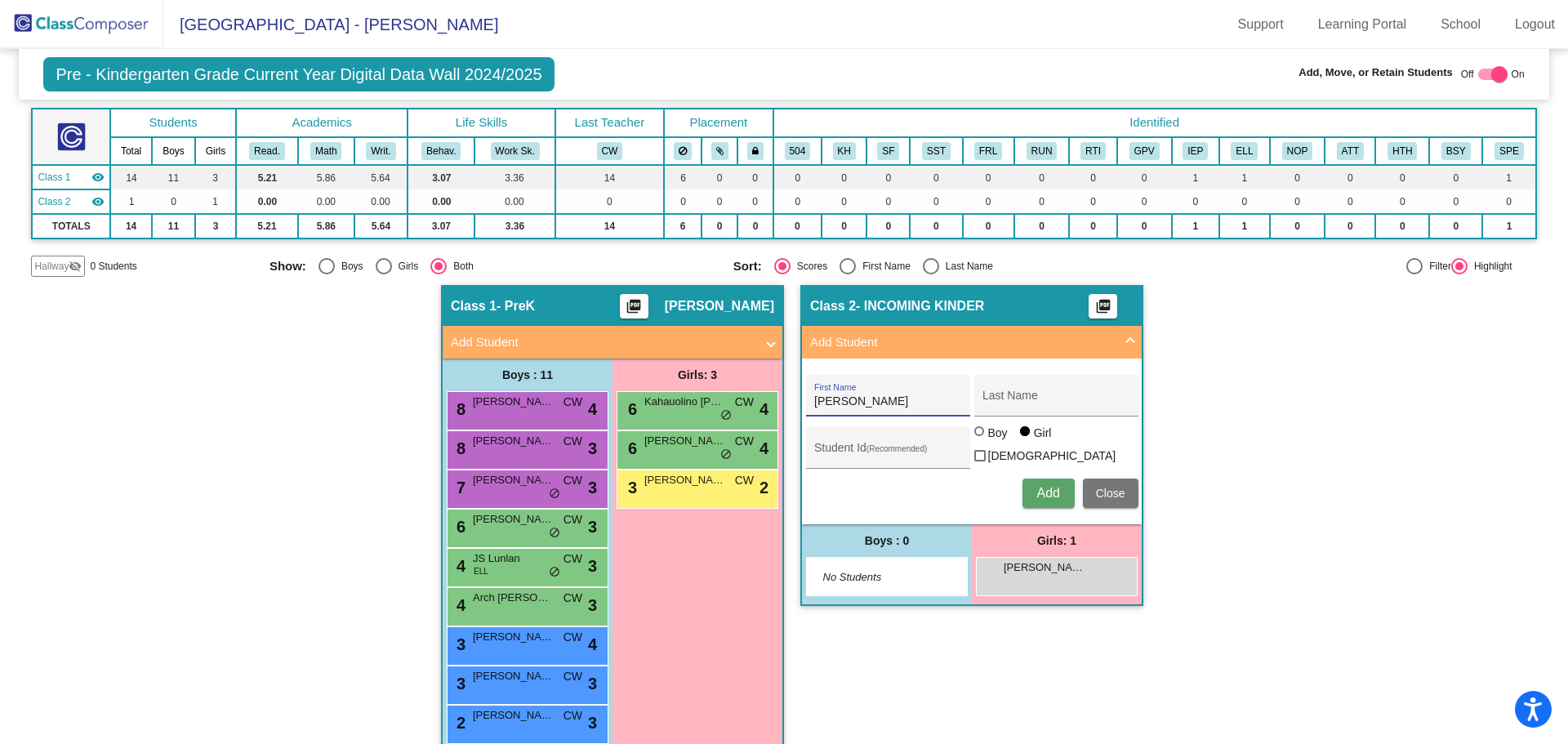 type on "[PERSON_NAME]" 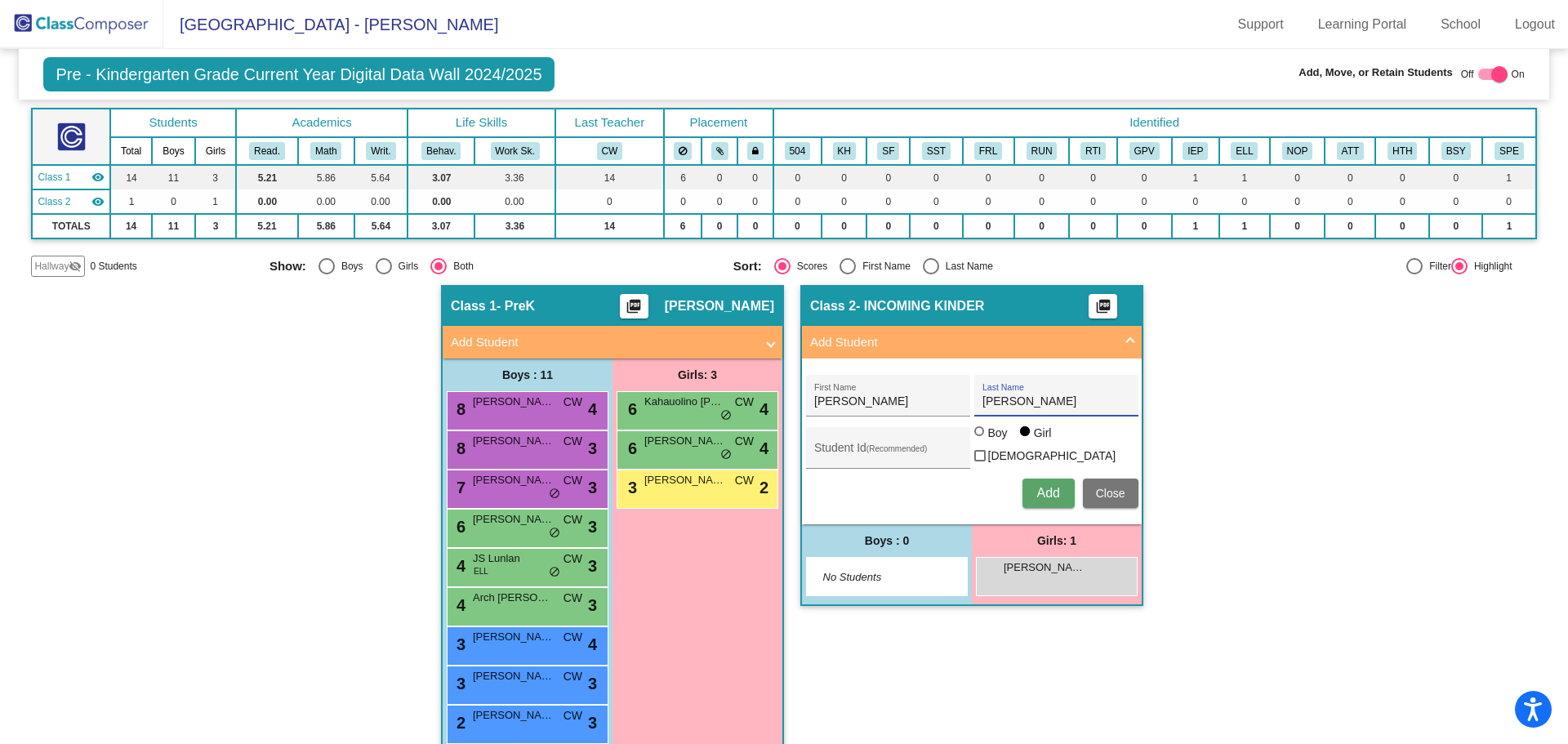 type on "[PERSON_NAME]" 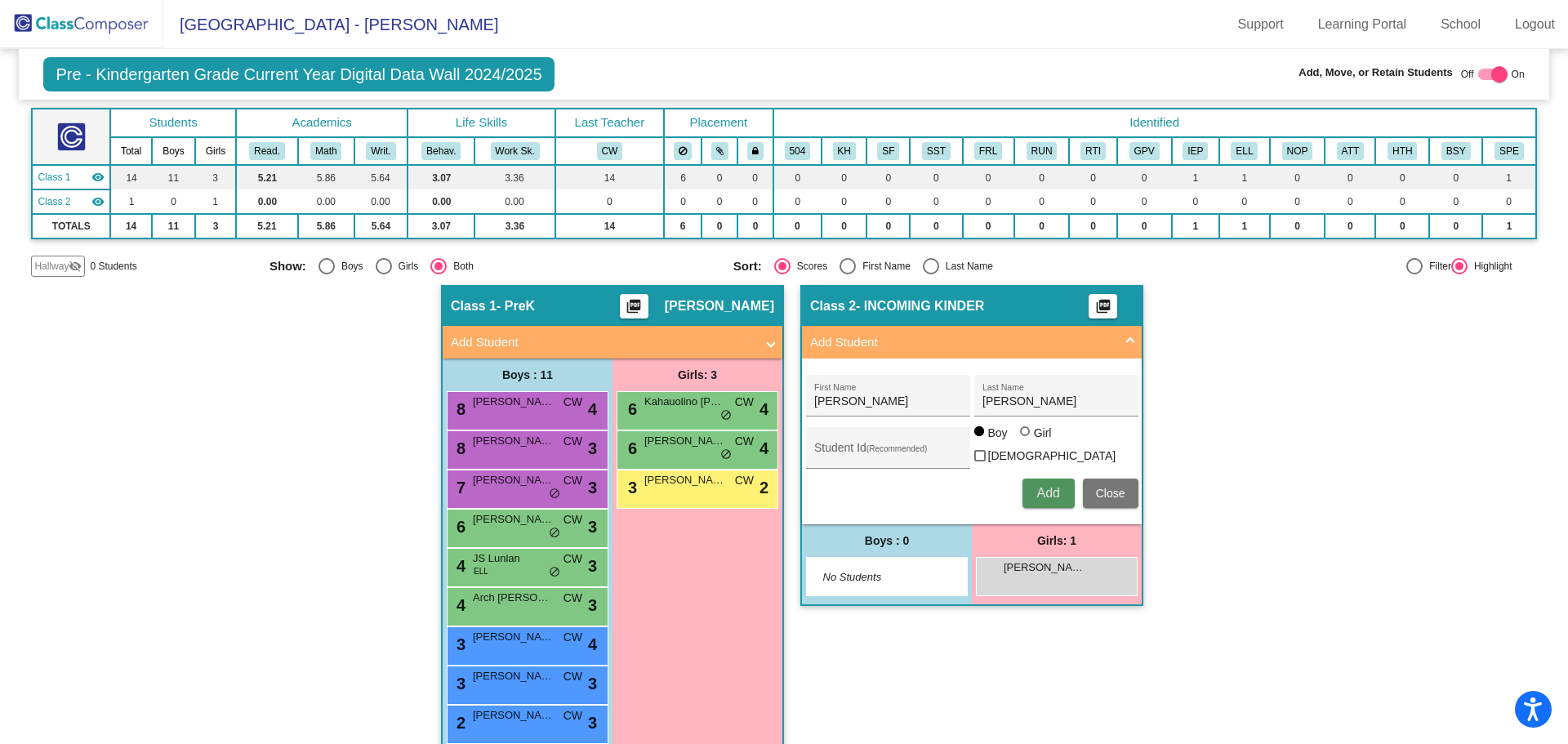 click on "Add" at bounding box center (1048, 492) 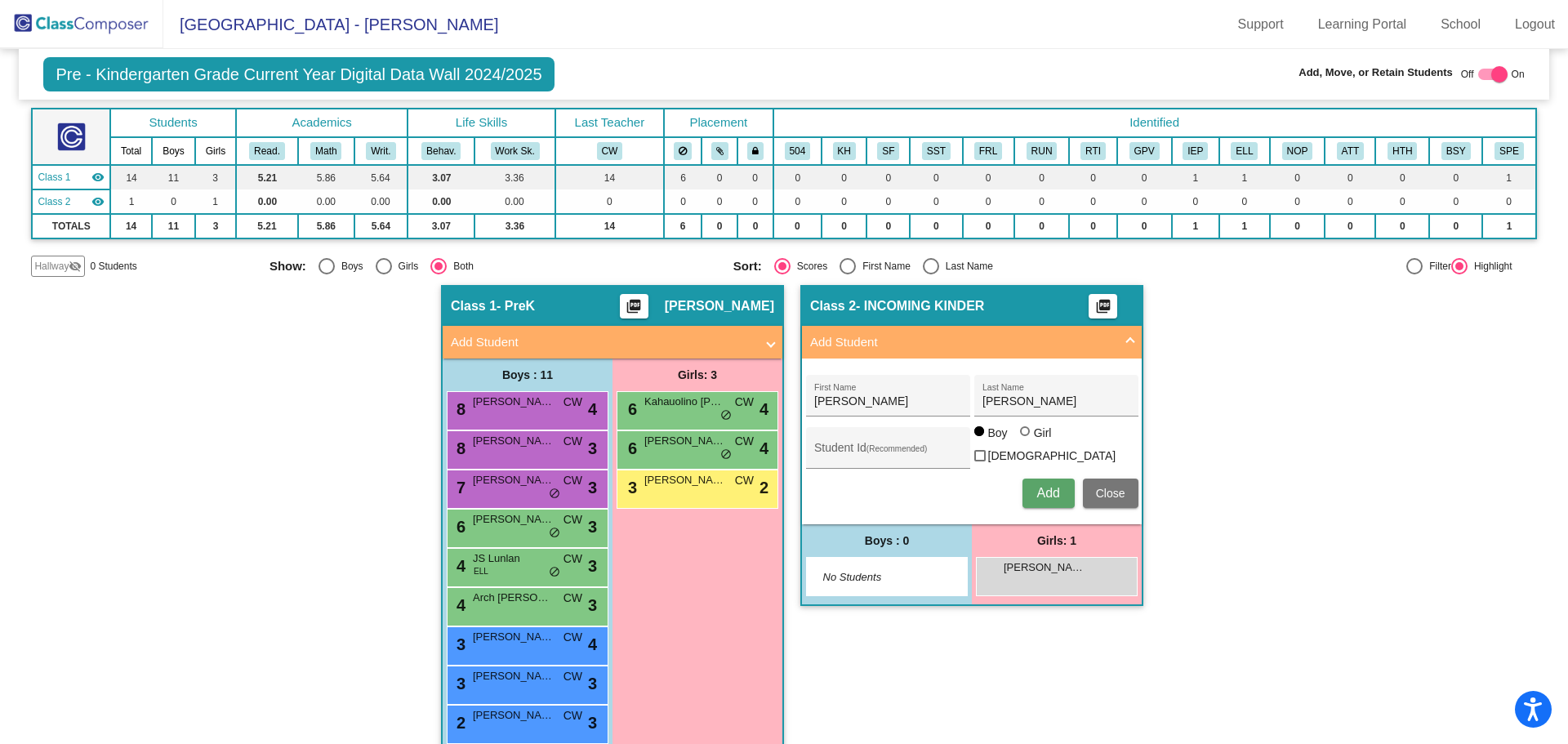 type 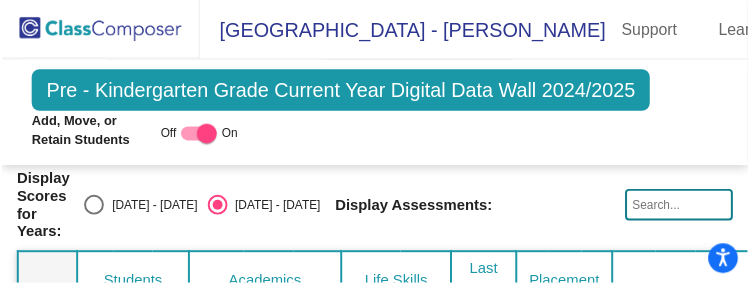 scroll, scrollTop: 199, scrollLeft: 0, axis: vertical 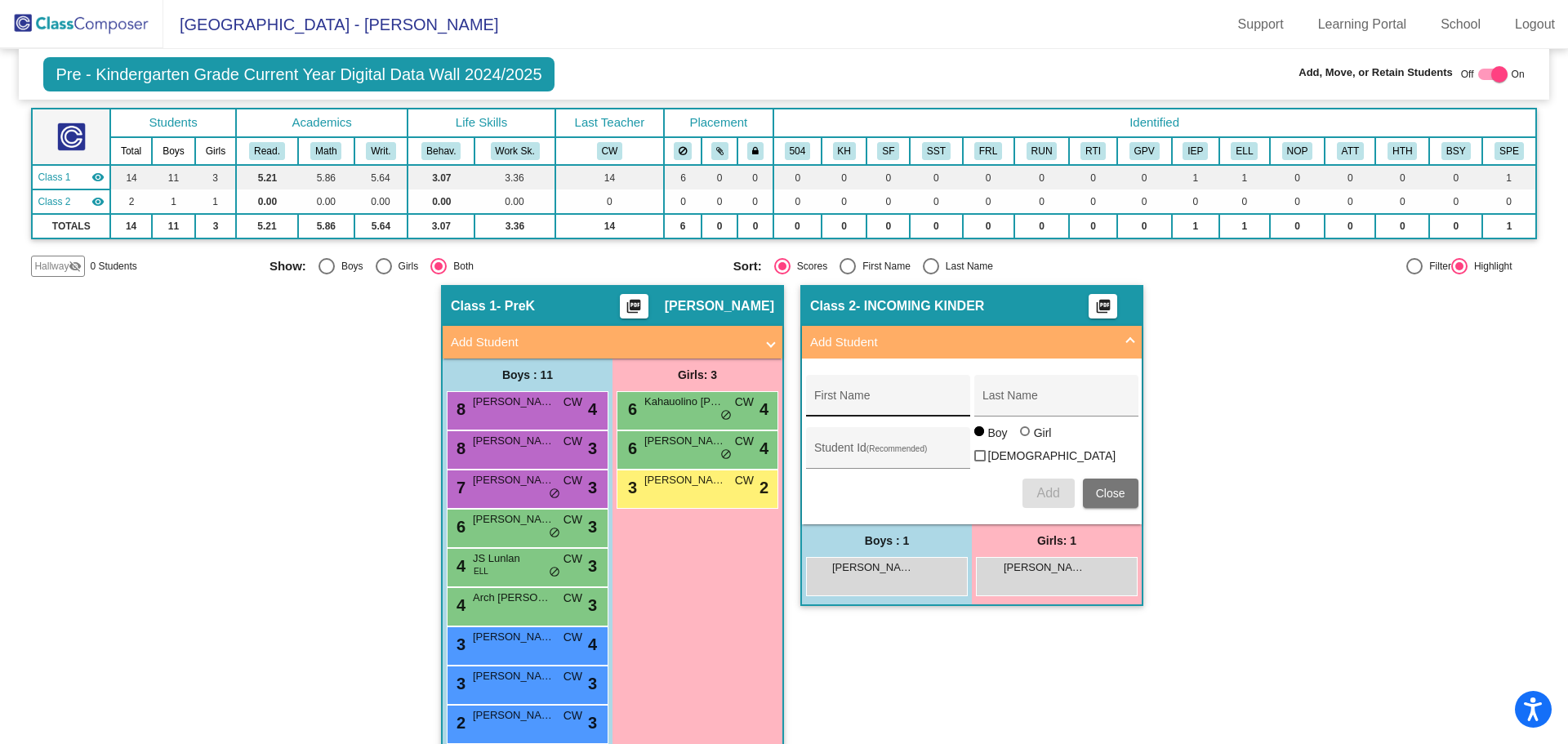click on "First Name" at bounding box center [888, 400] 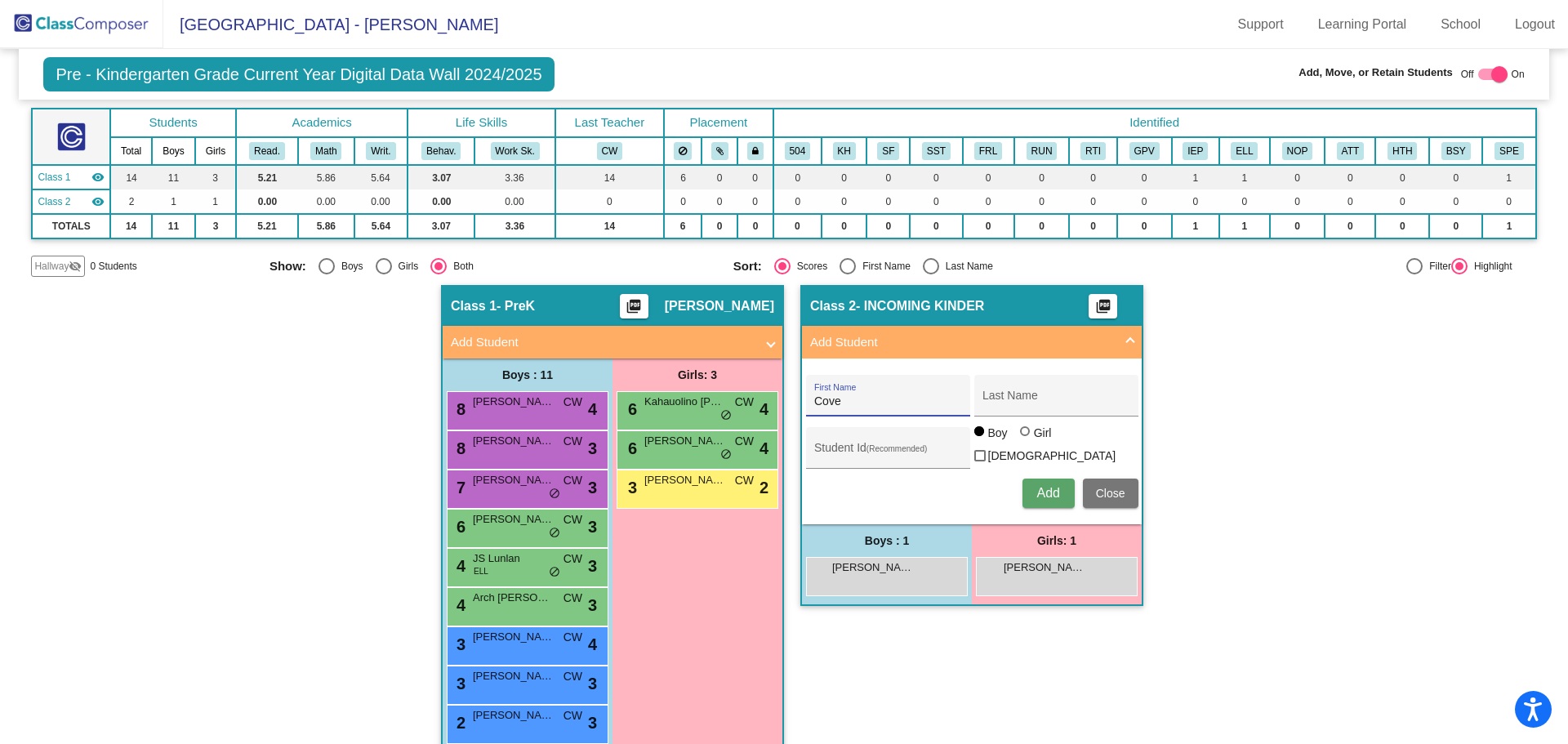 type on "Cove" 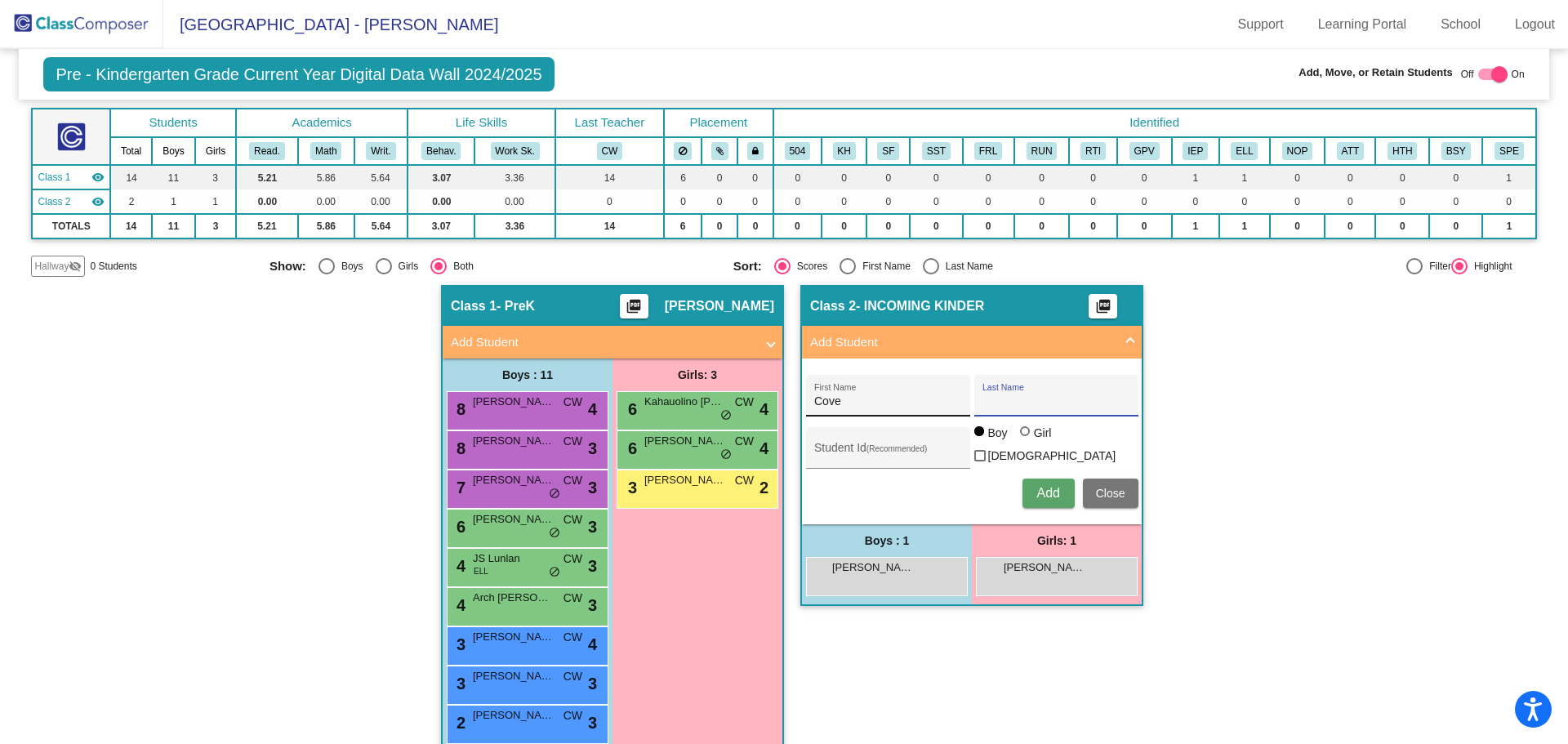 type on "V" 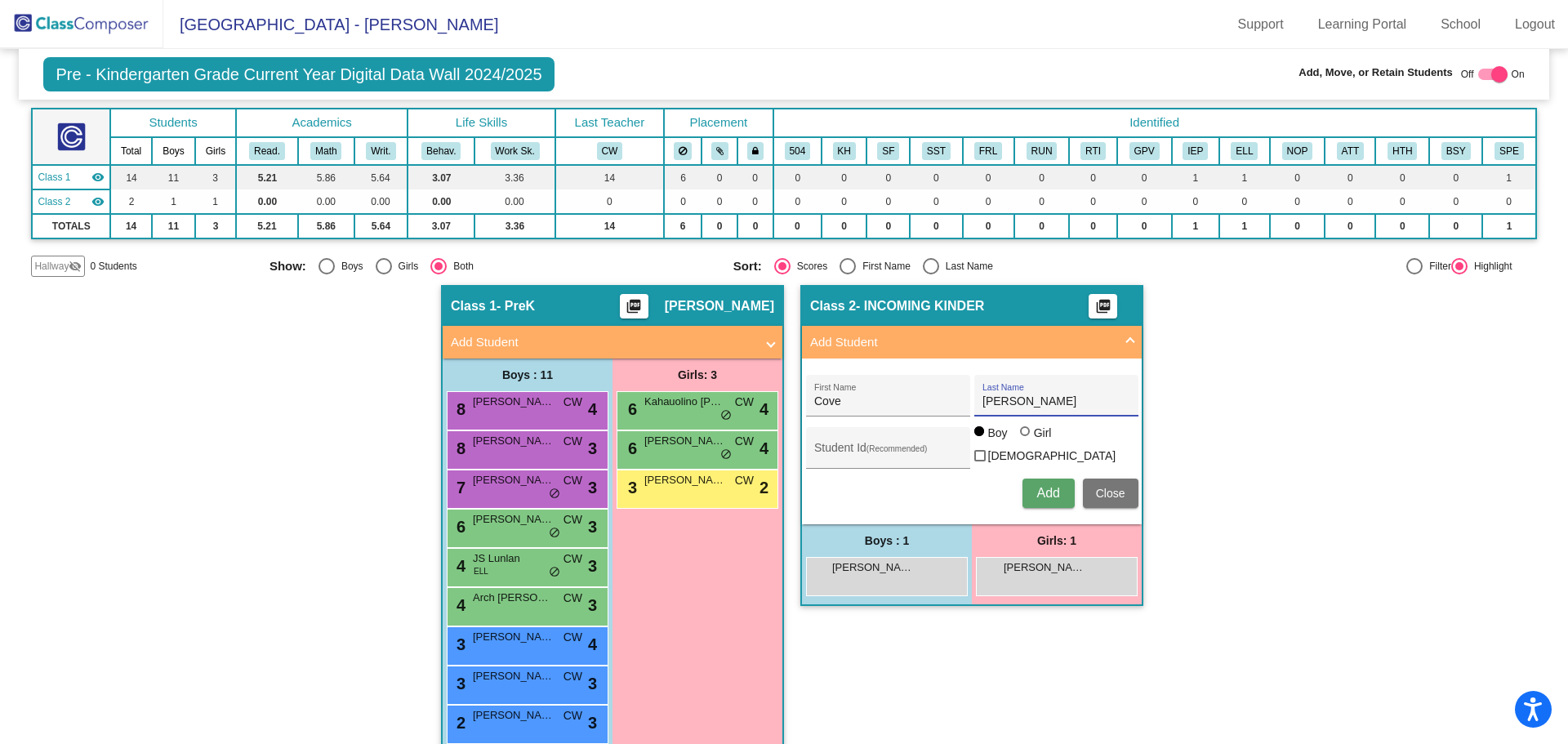 type on "[PERSON_NAME]" 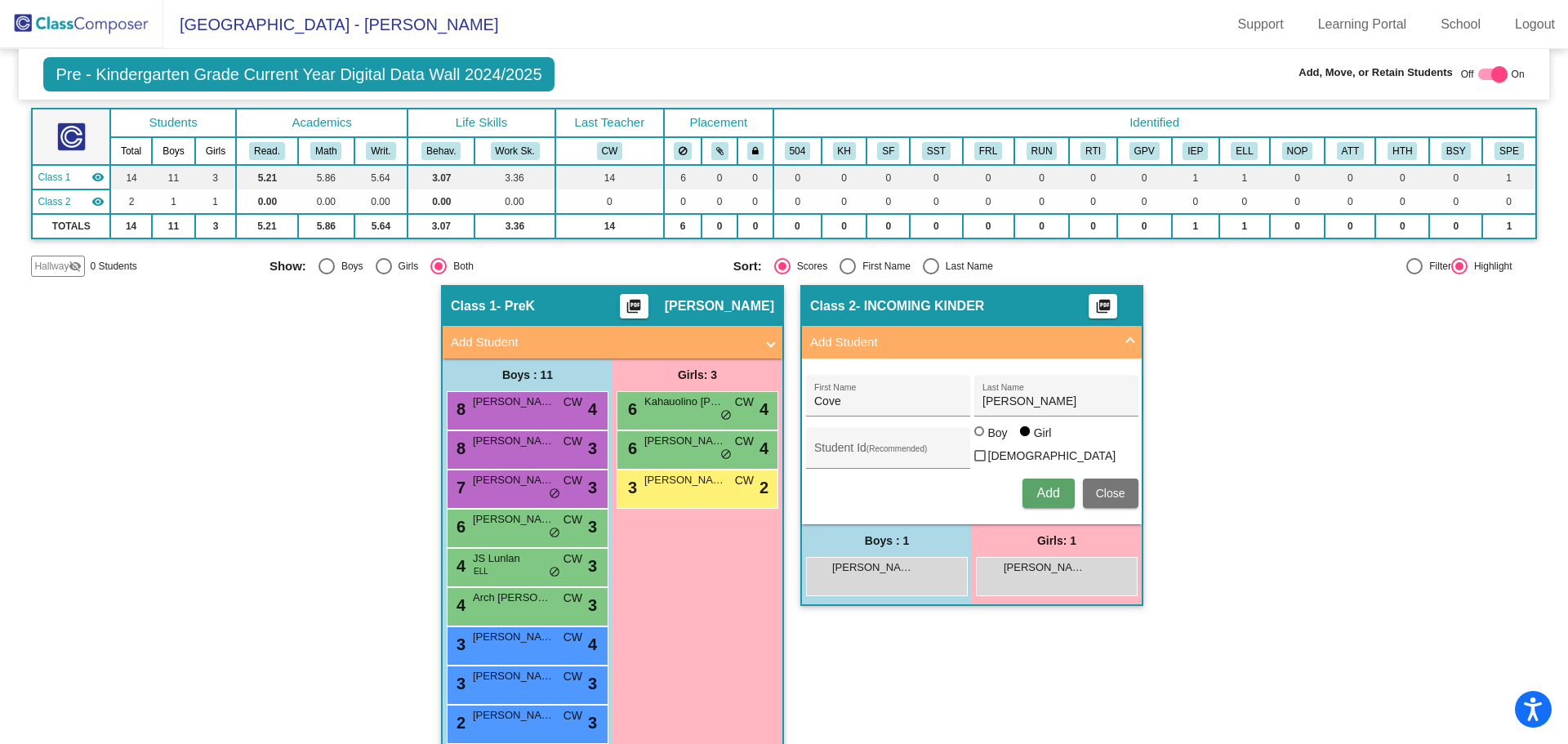 click on "Add" at bounding box center (1048, 492) 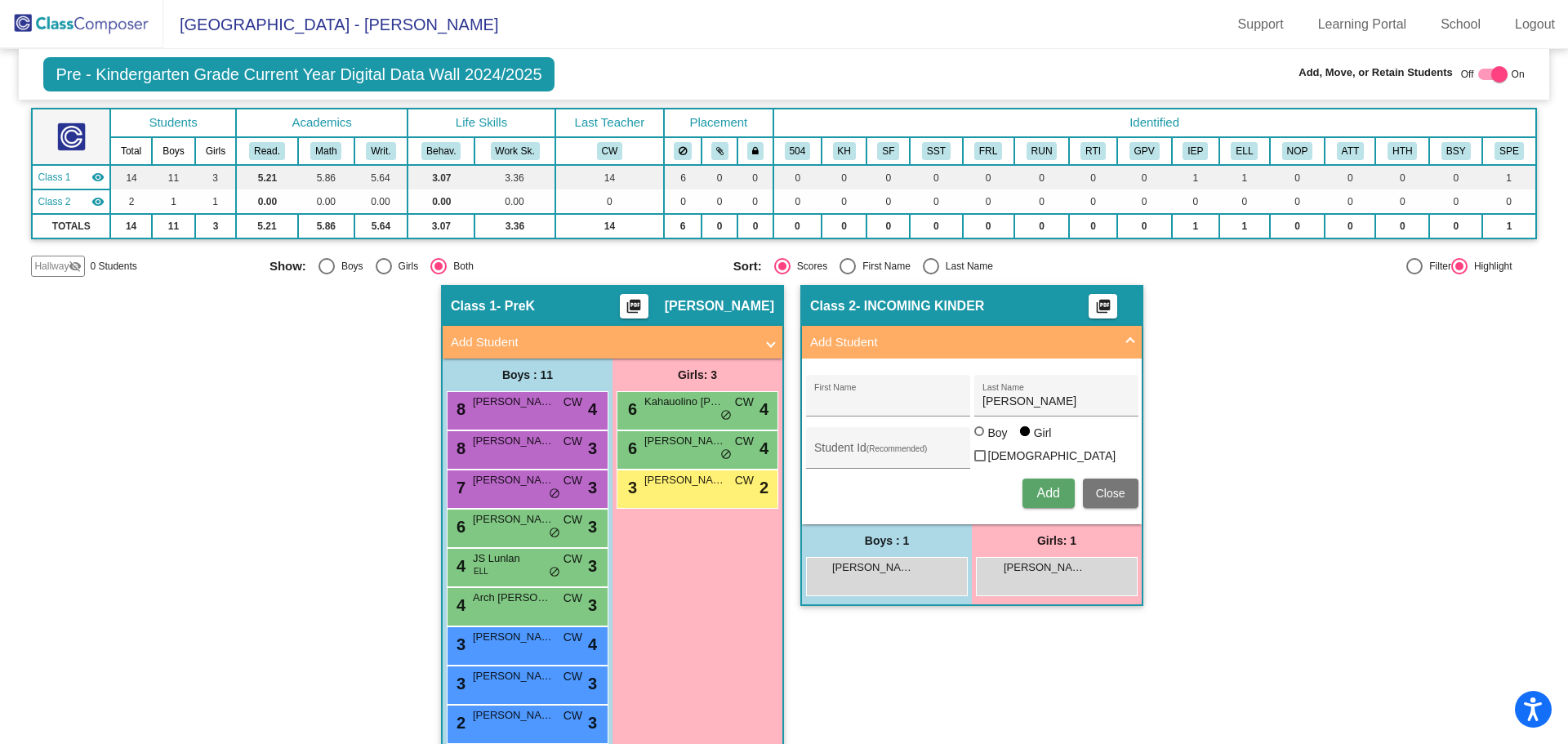 type 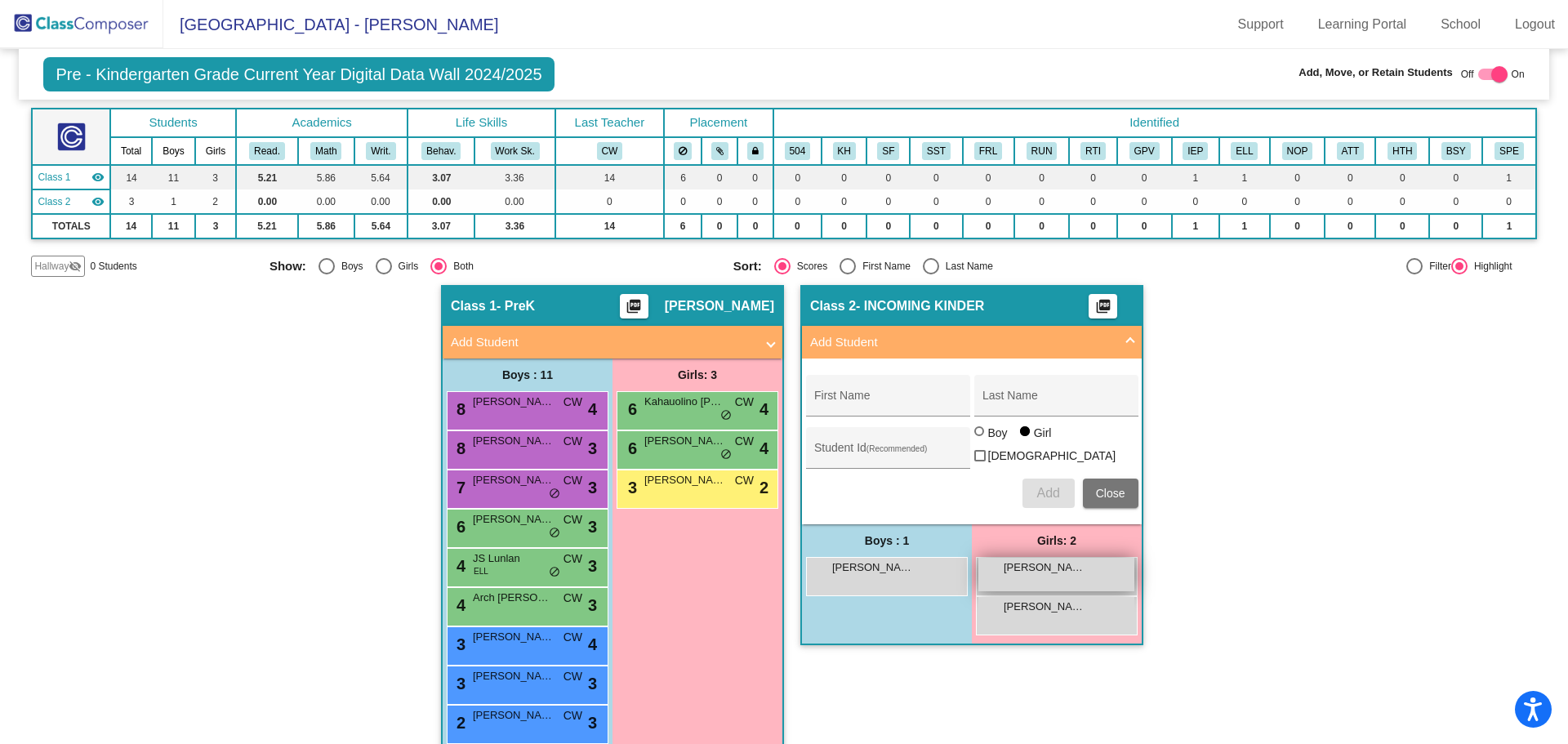 click on "[PERSON_NAME]" at bounding box center (1045, 568) 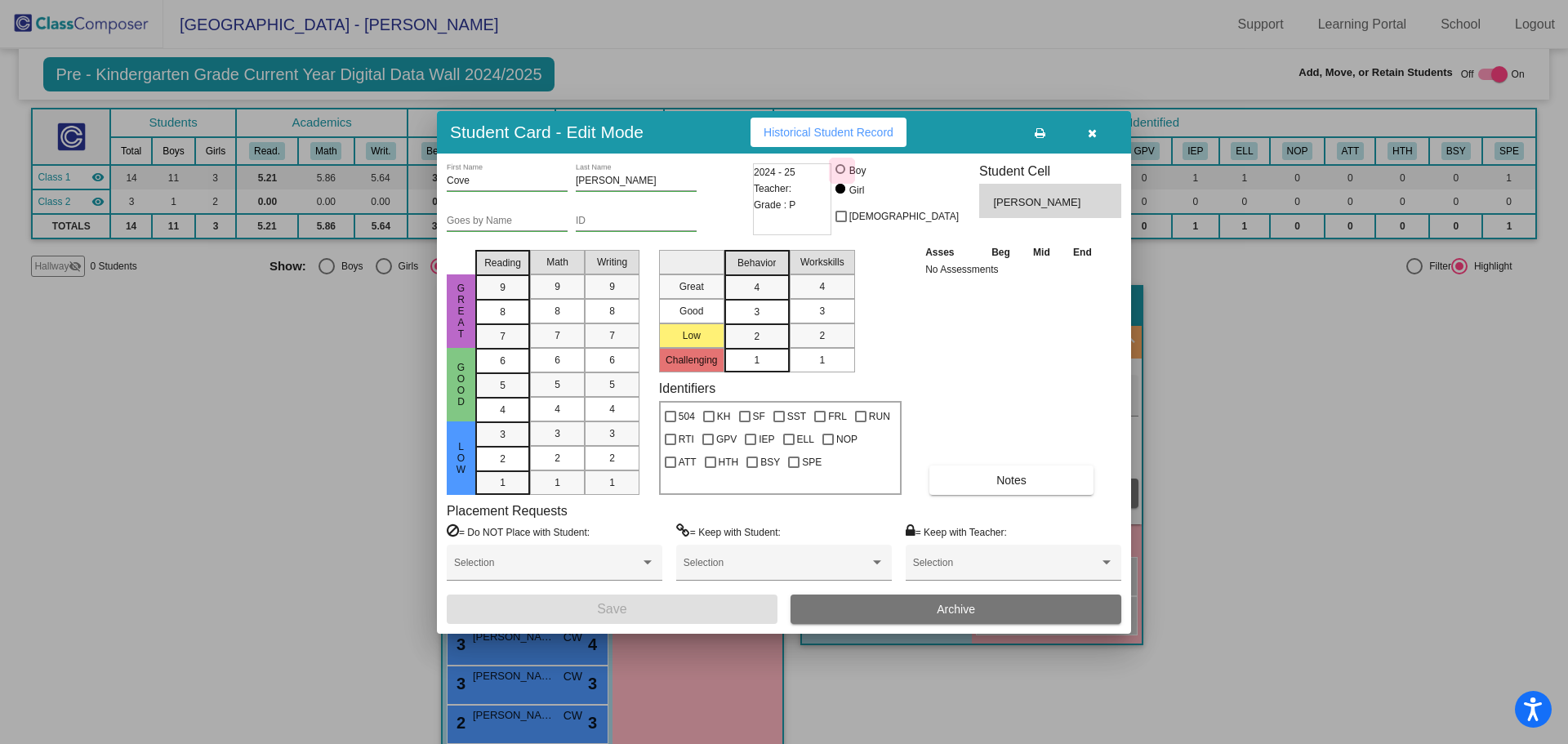 click at bounding box center [842, 171] 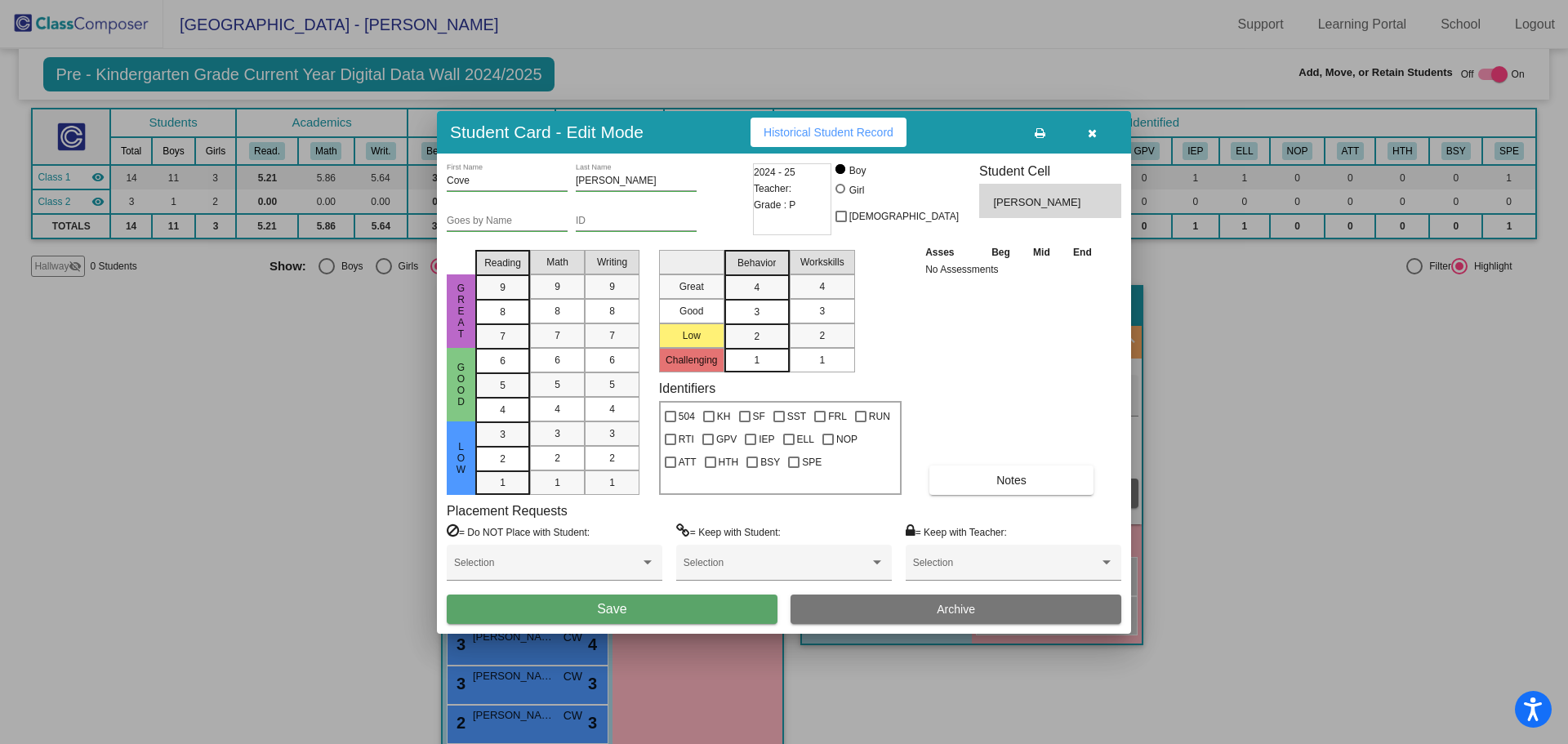 click on "Save" at bounding box center [612, 609] 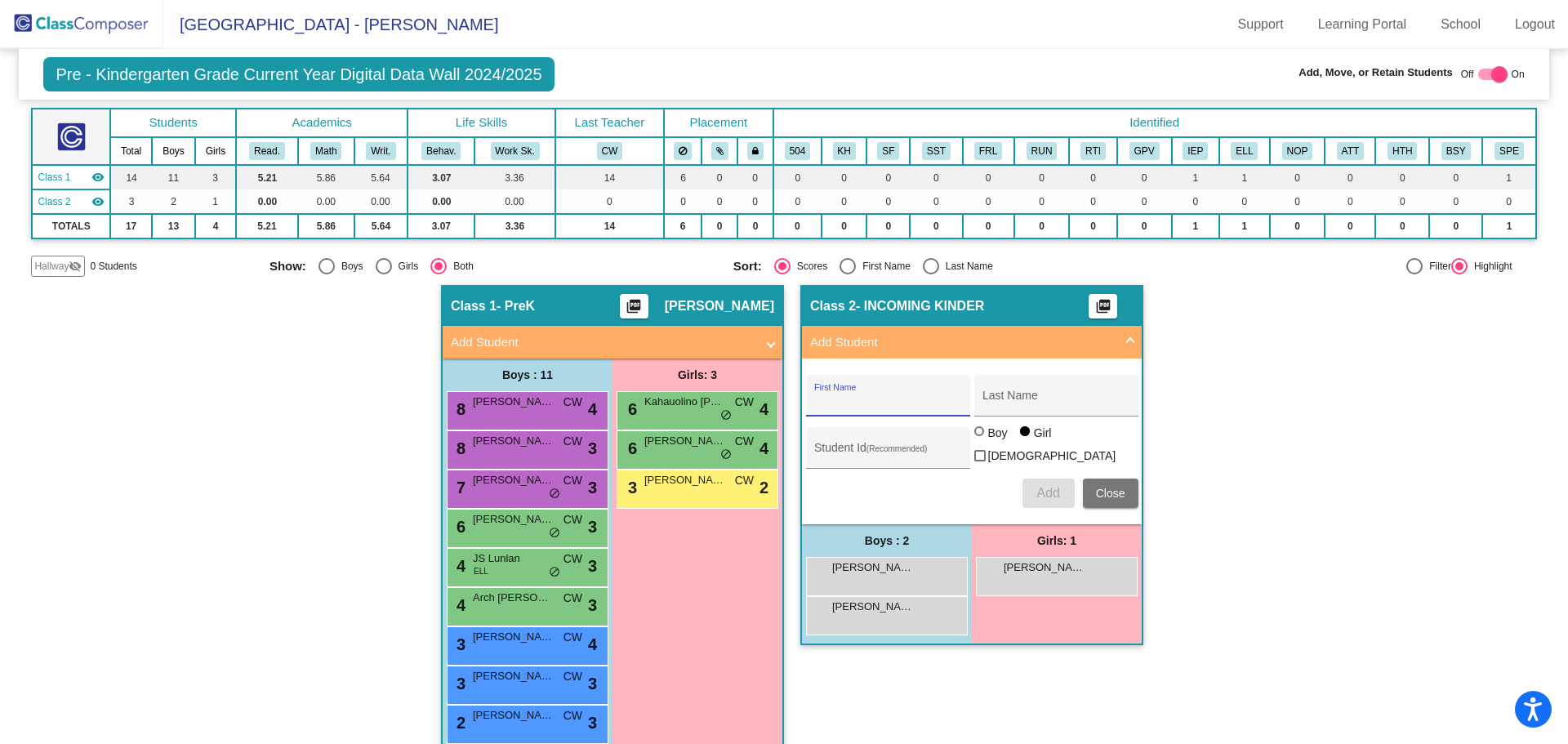 click on "First Name" at bounding box center (888, 402) 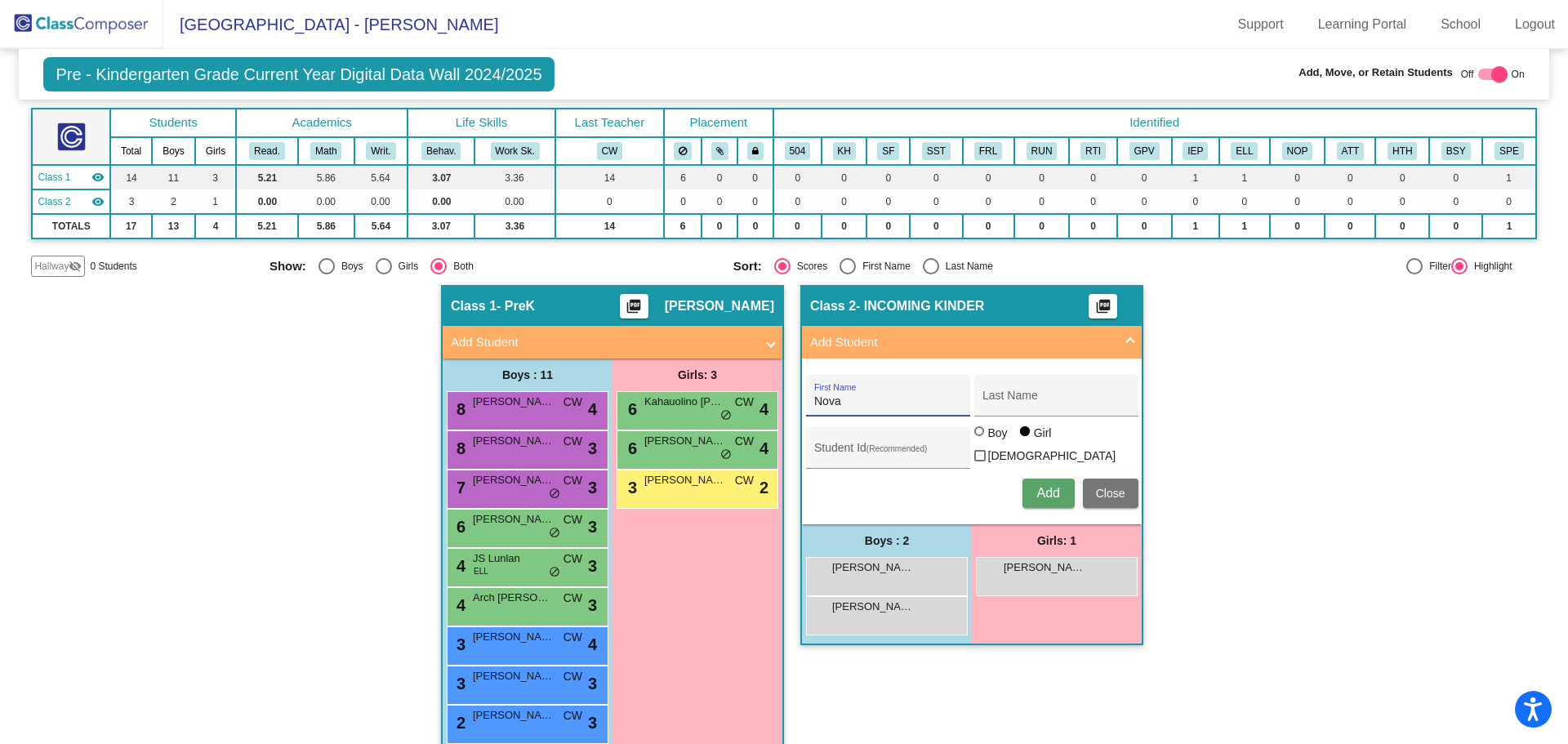 type on "Nova" 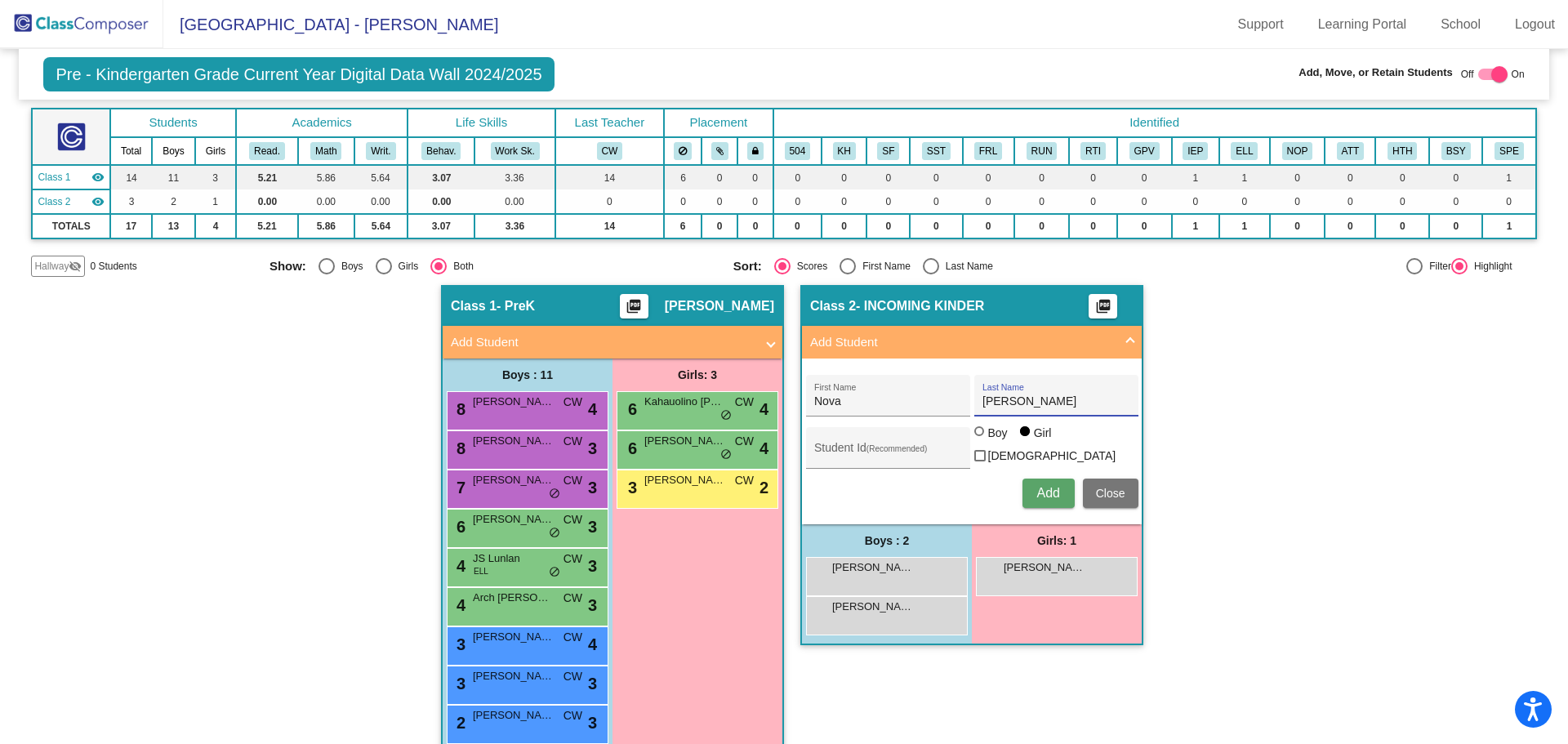 type on "[PERSON_NAME]" 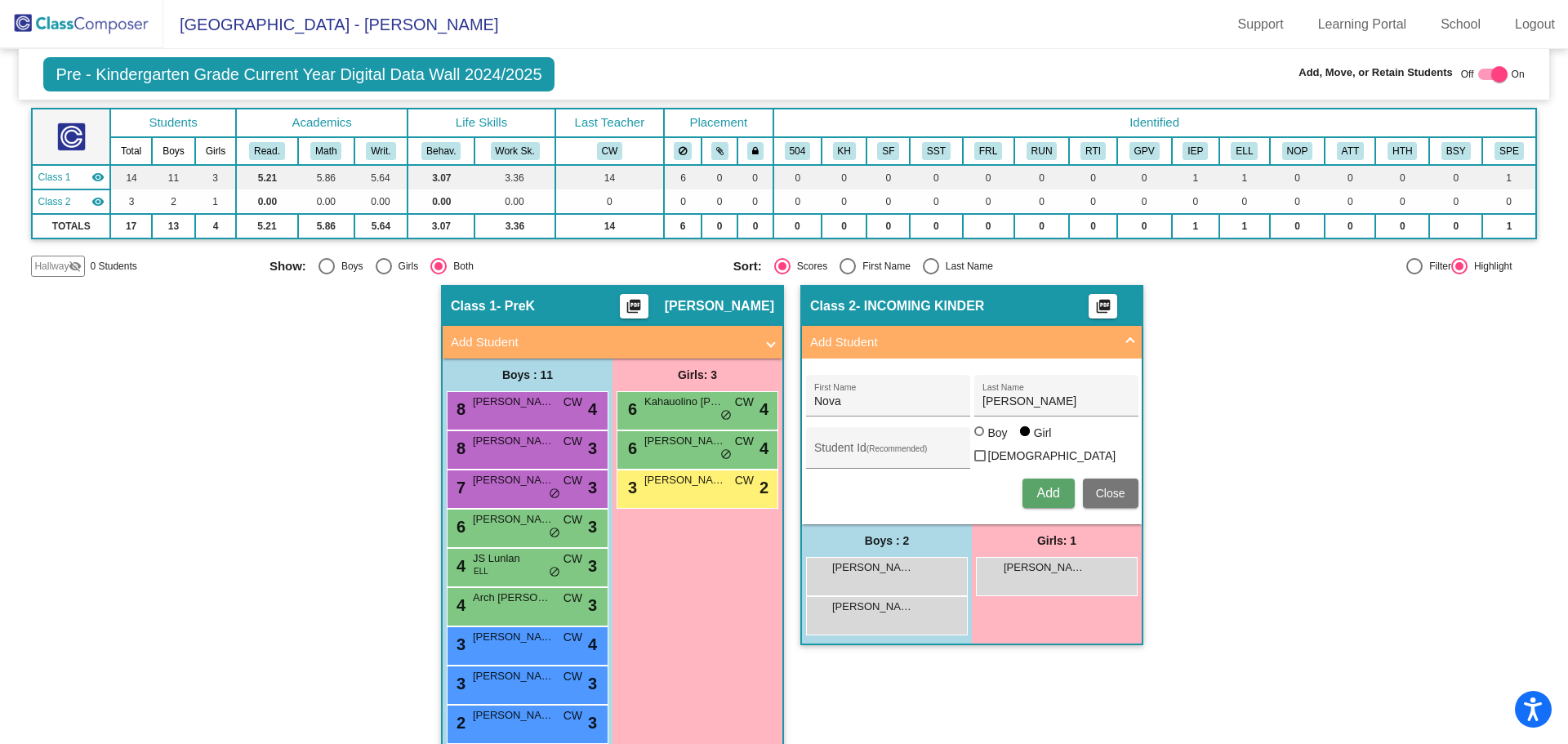 click on "Add" at bounding box center (1048, 492) 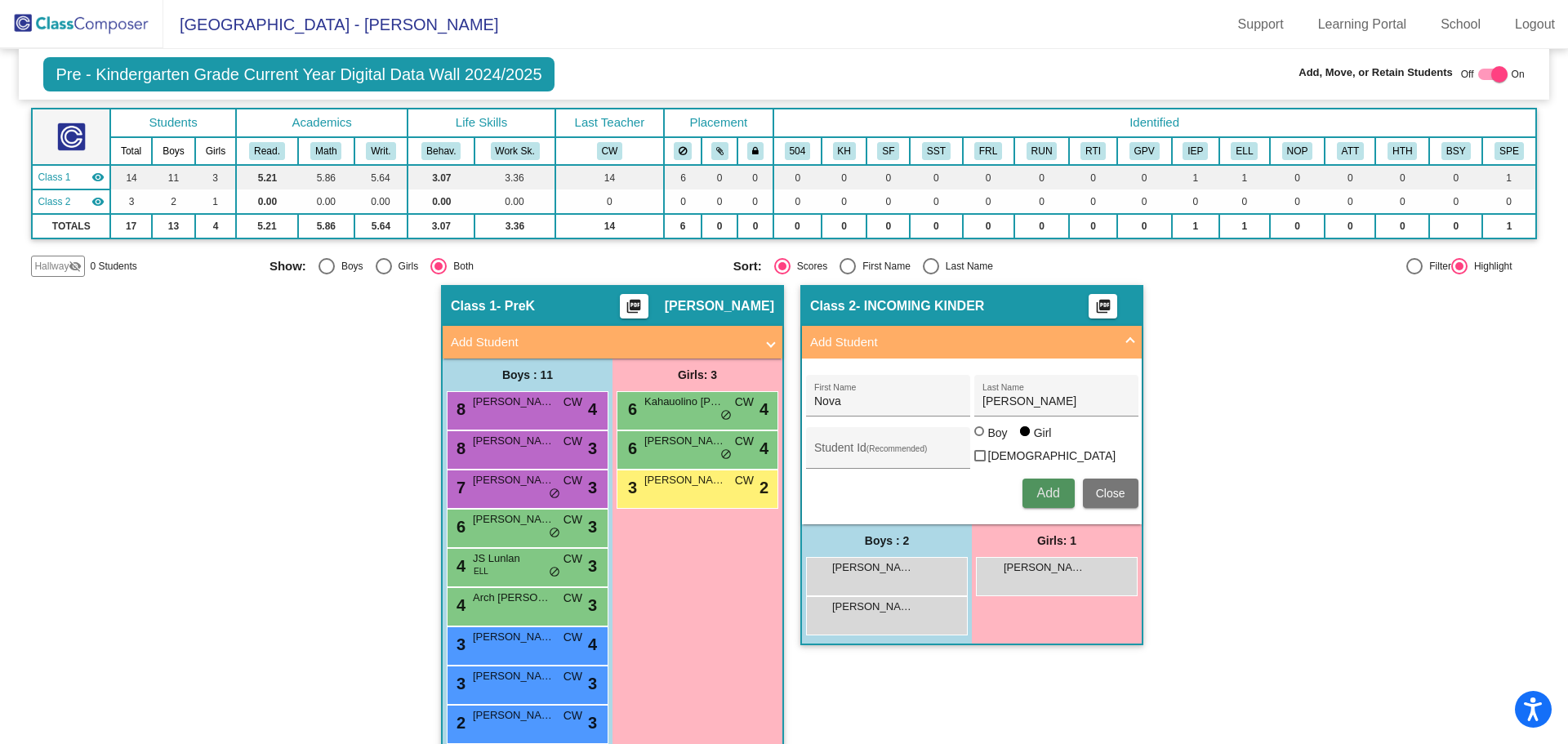 type 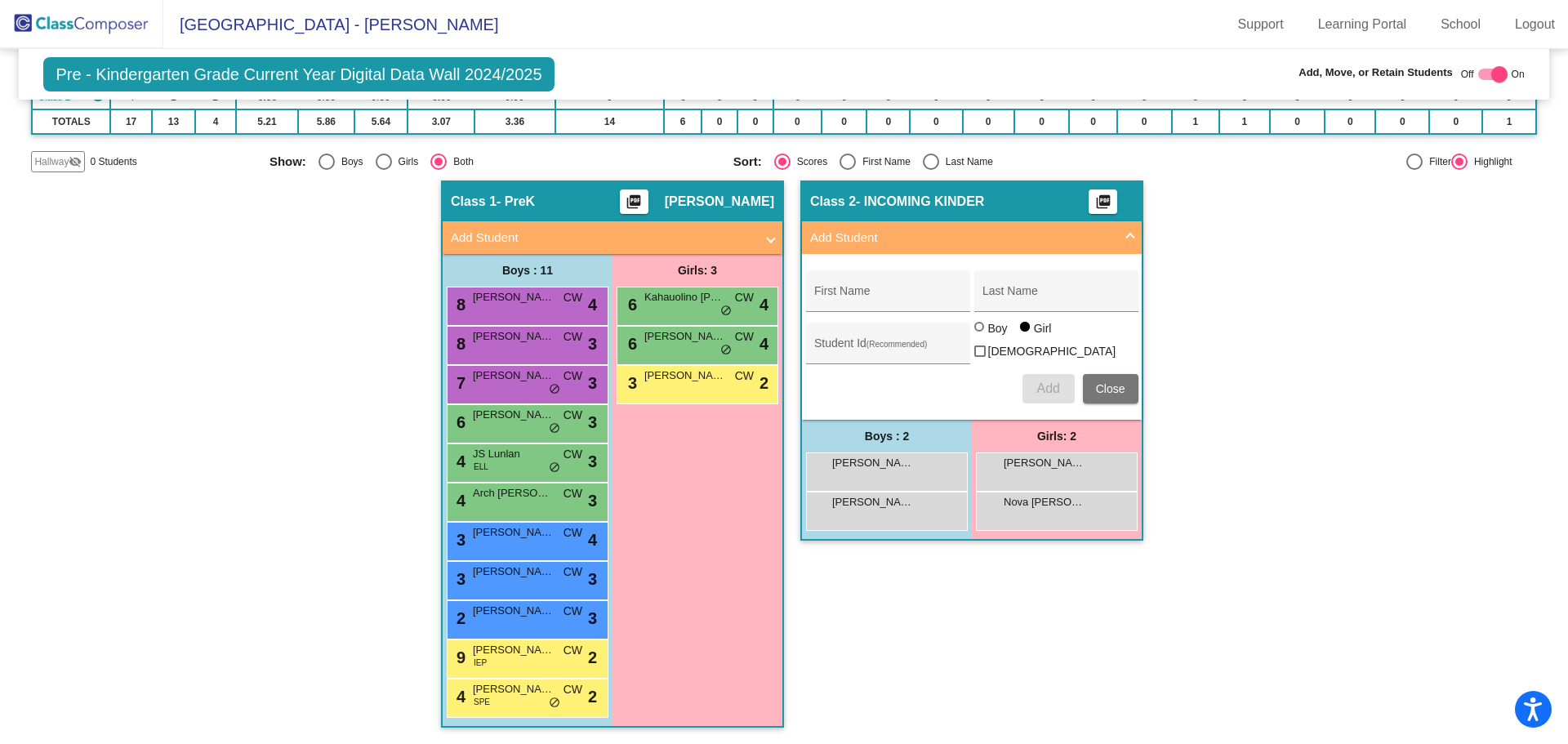 scroll, scrollTop: 0, scrollLeft: 0, axis: both 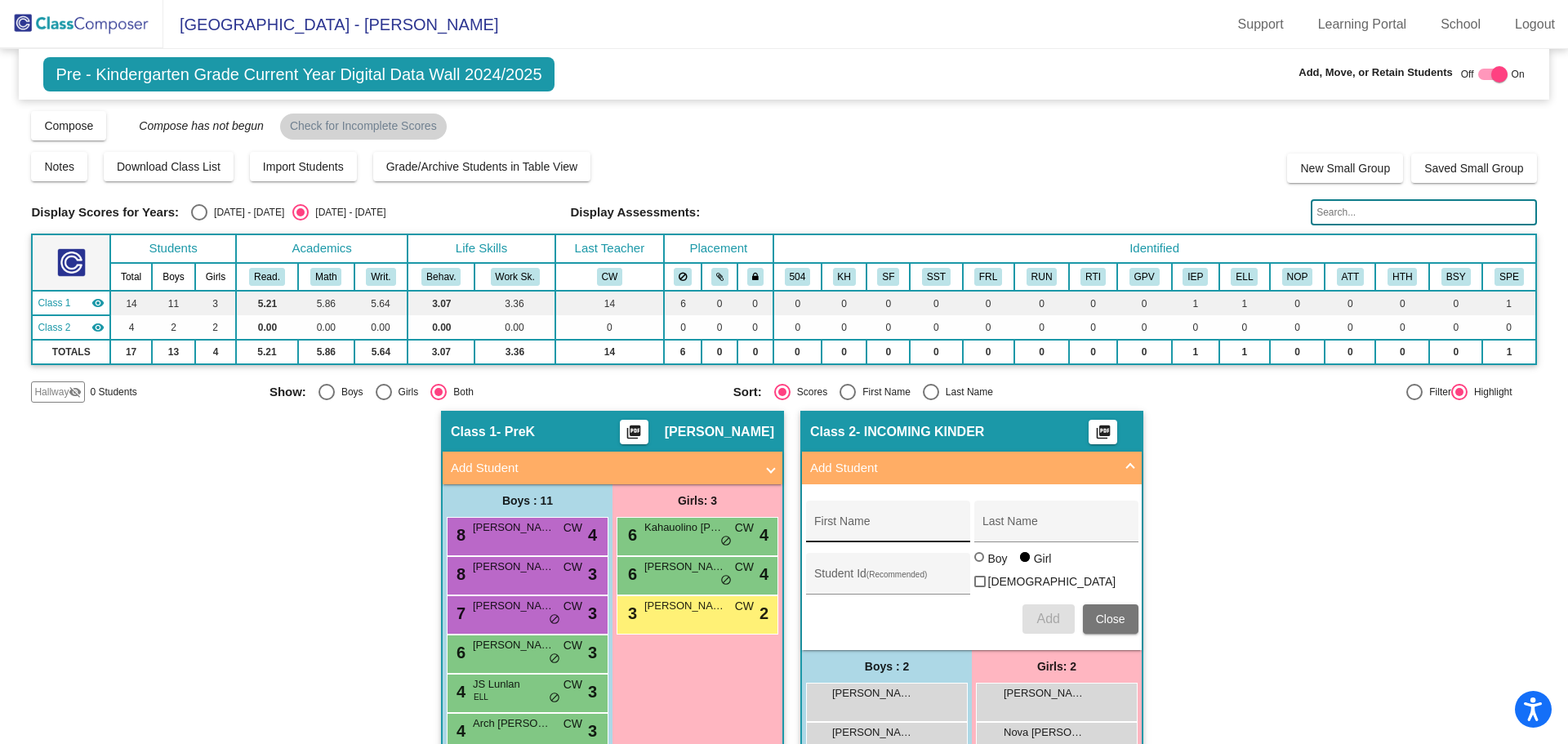 click on "First Name" at bounding box center (888, 526) 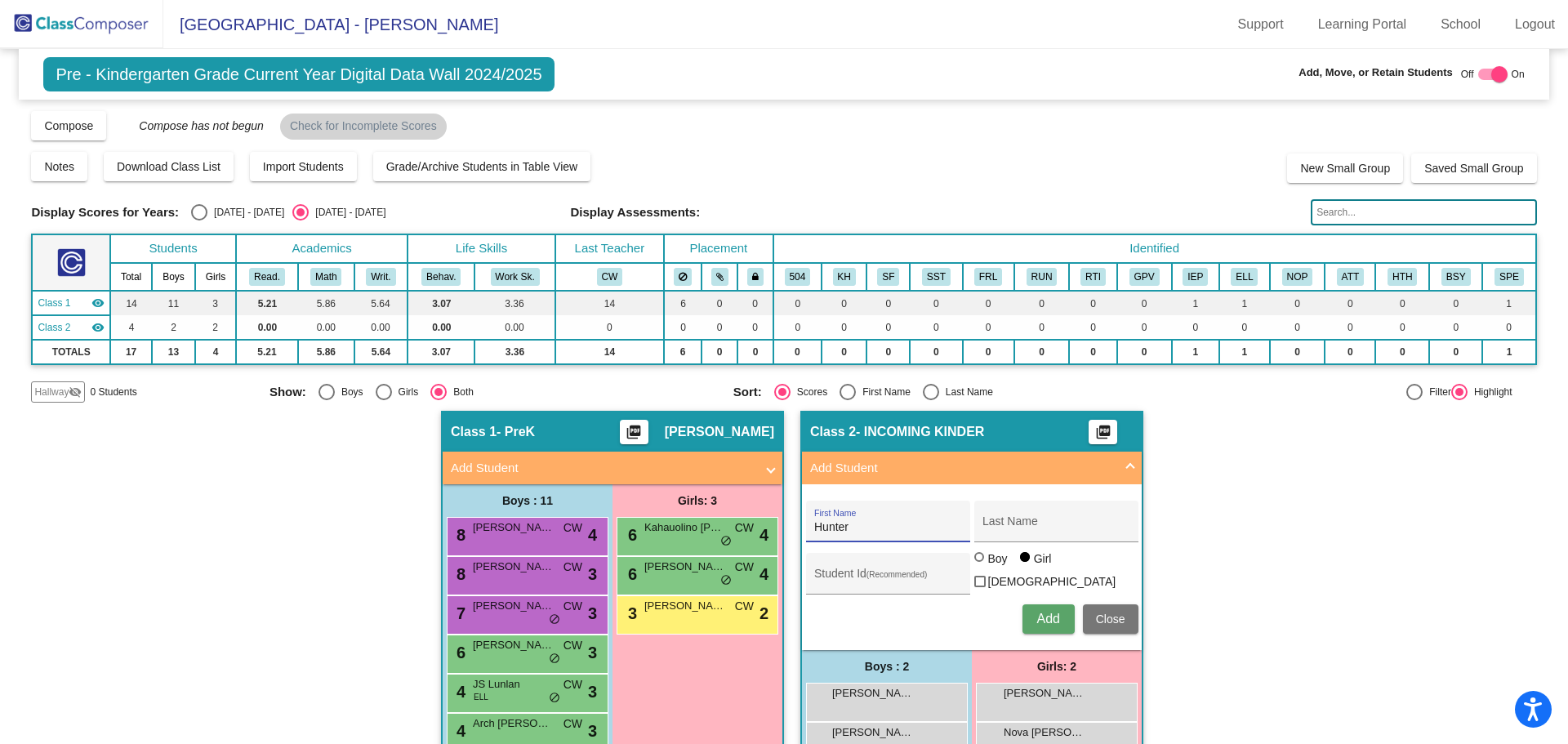 type on "Hunter" 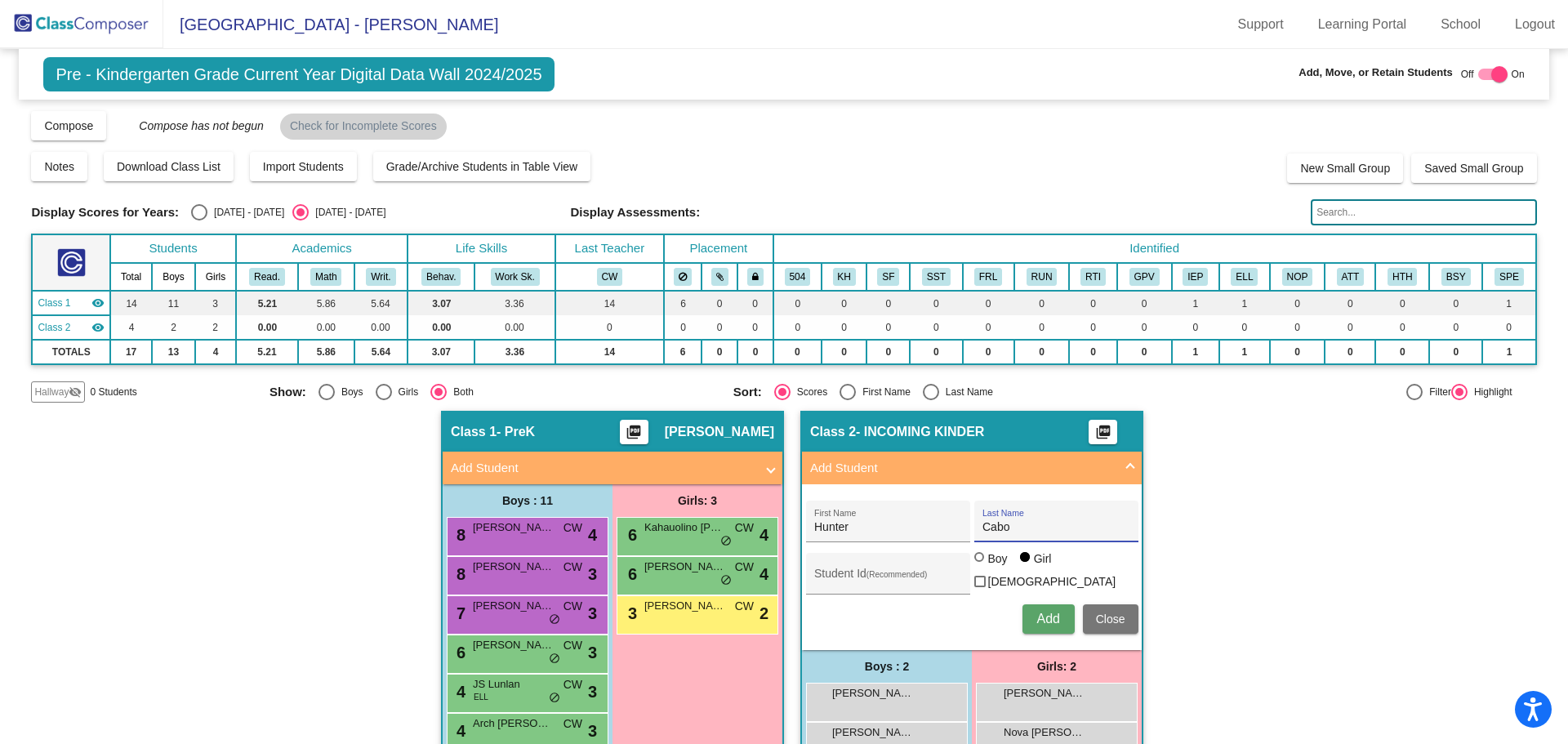 type on "Cabo" 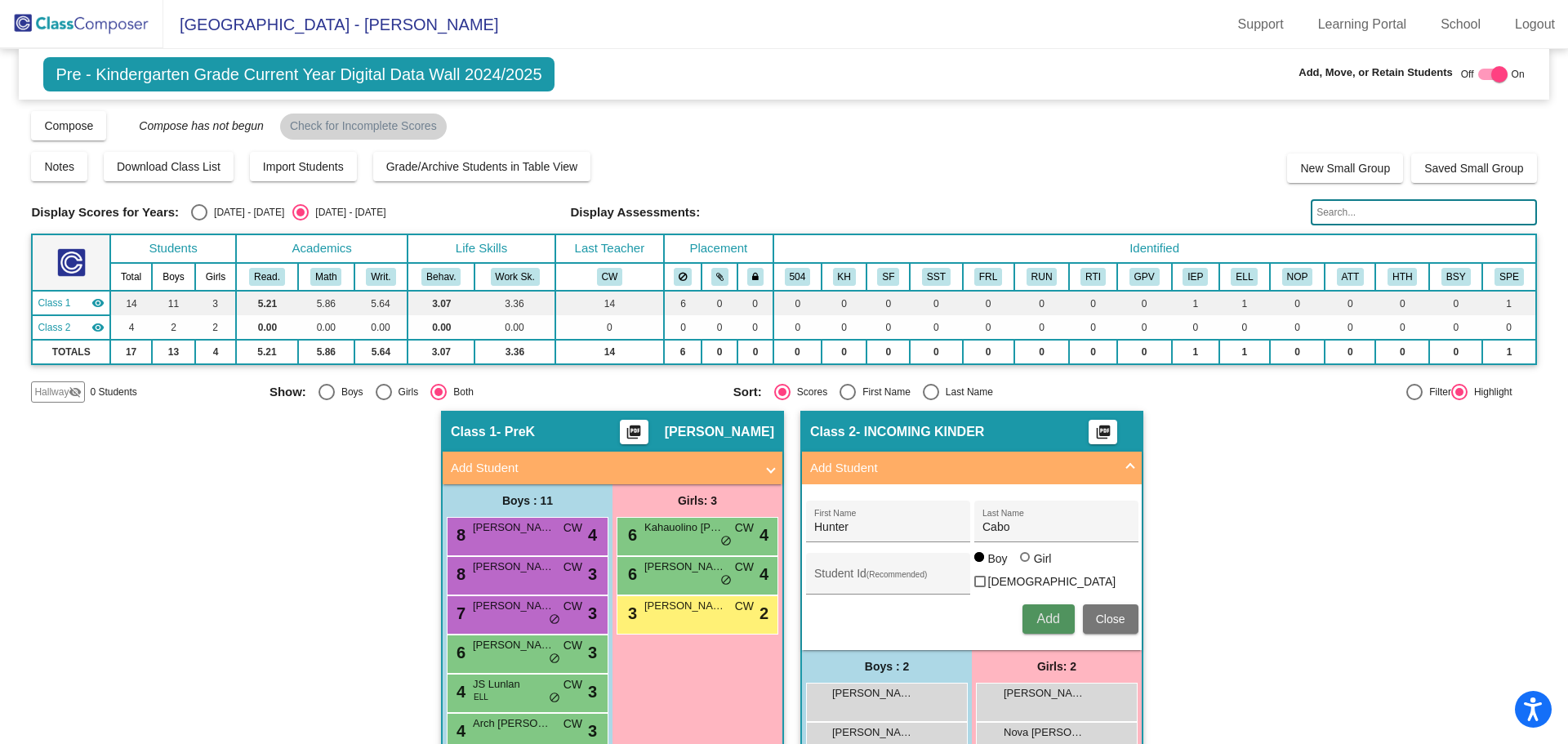 click on "Add" at bounding box center (1048, 618) 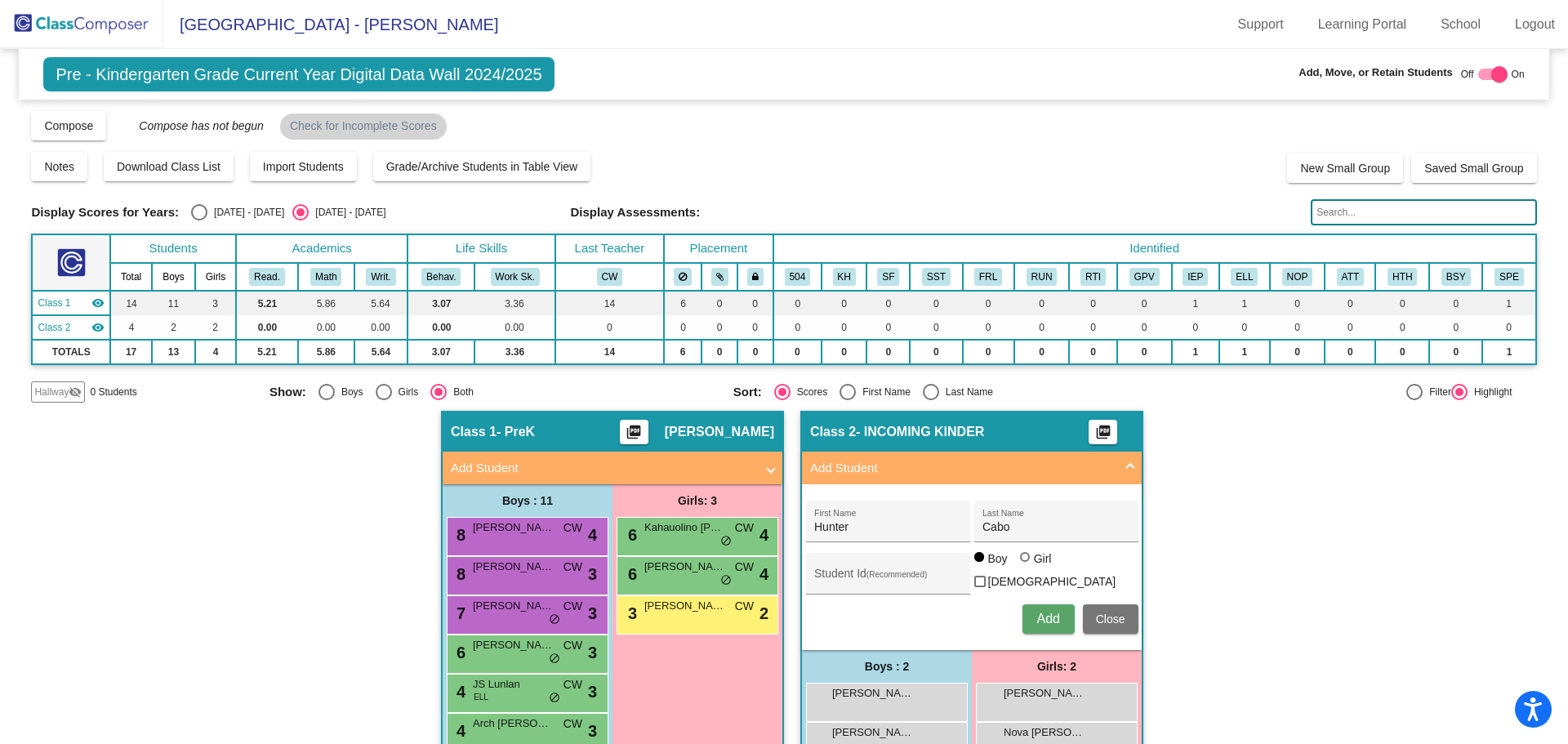 type 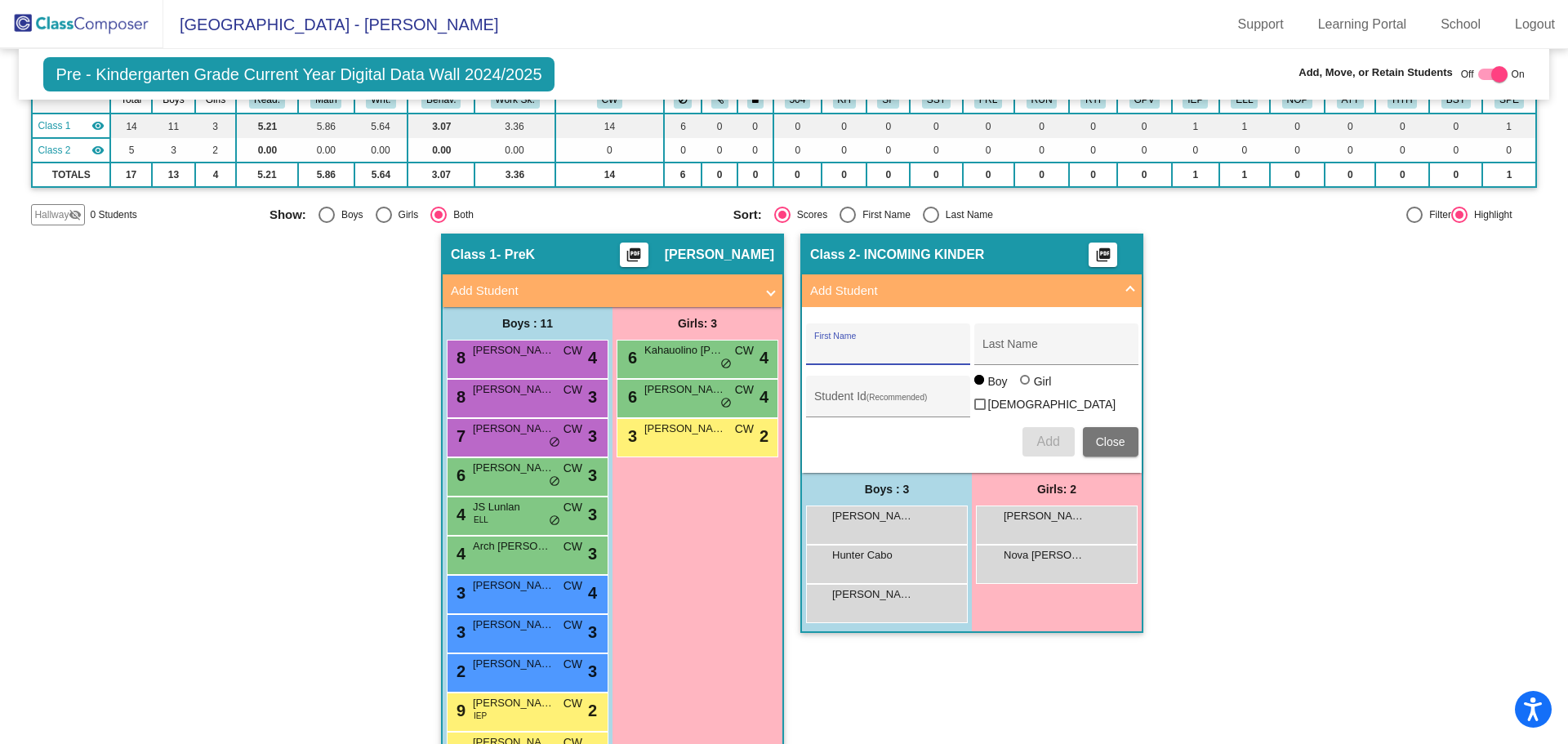 scroll, scrollTop: 230, scrollLeft: 0, axis: vertical 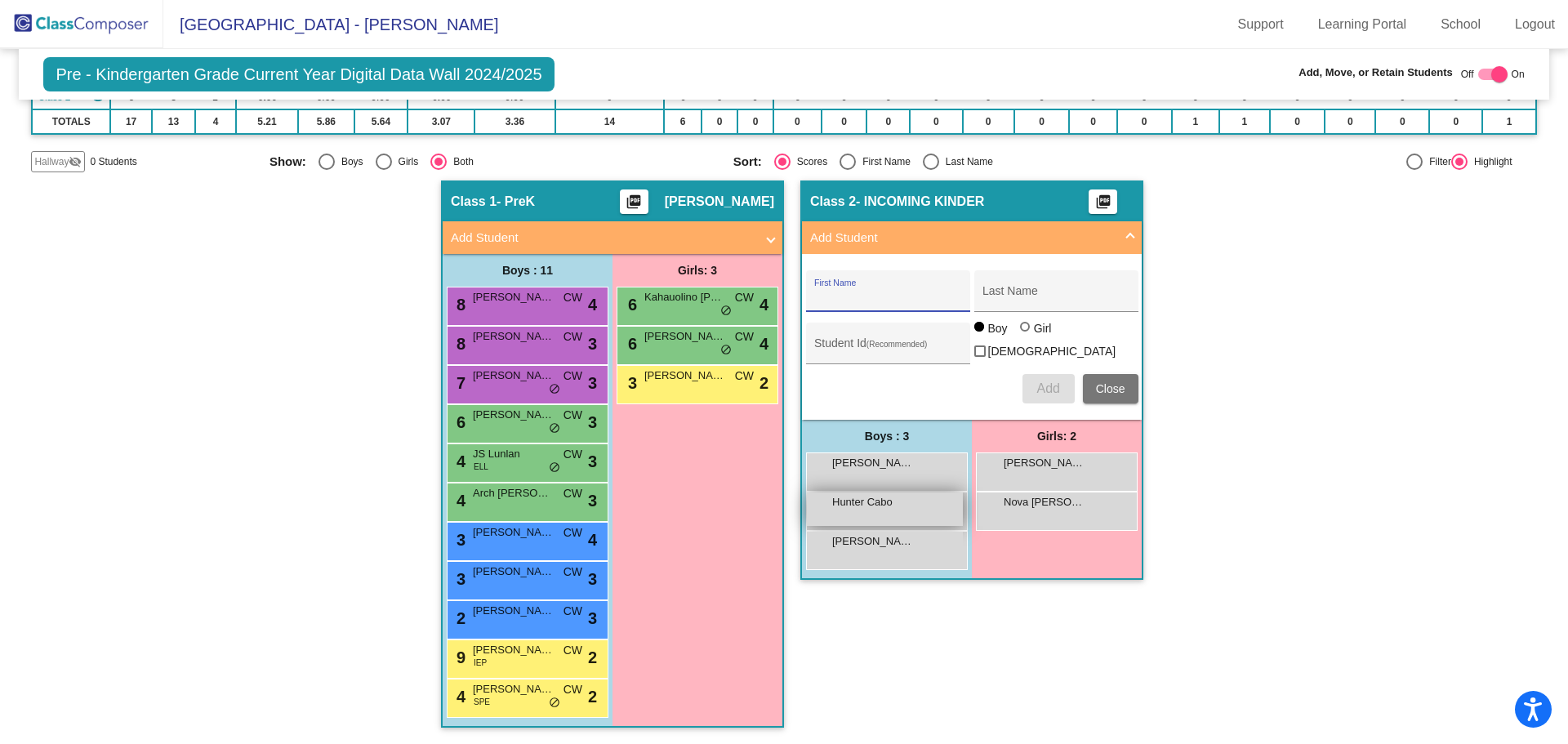 click on "Hunter Cabo lock do_not_disturb_alt" at bounding box center (884, 509) 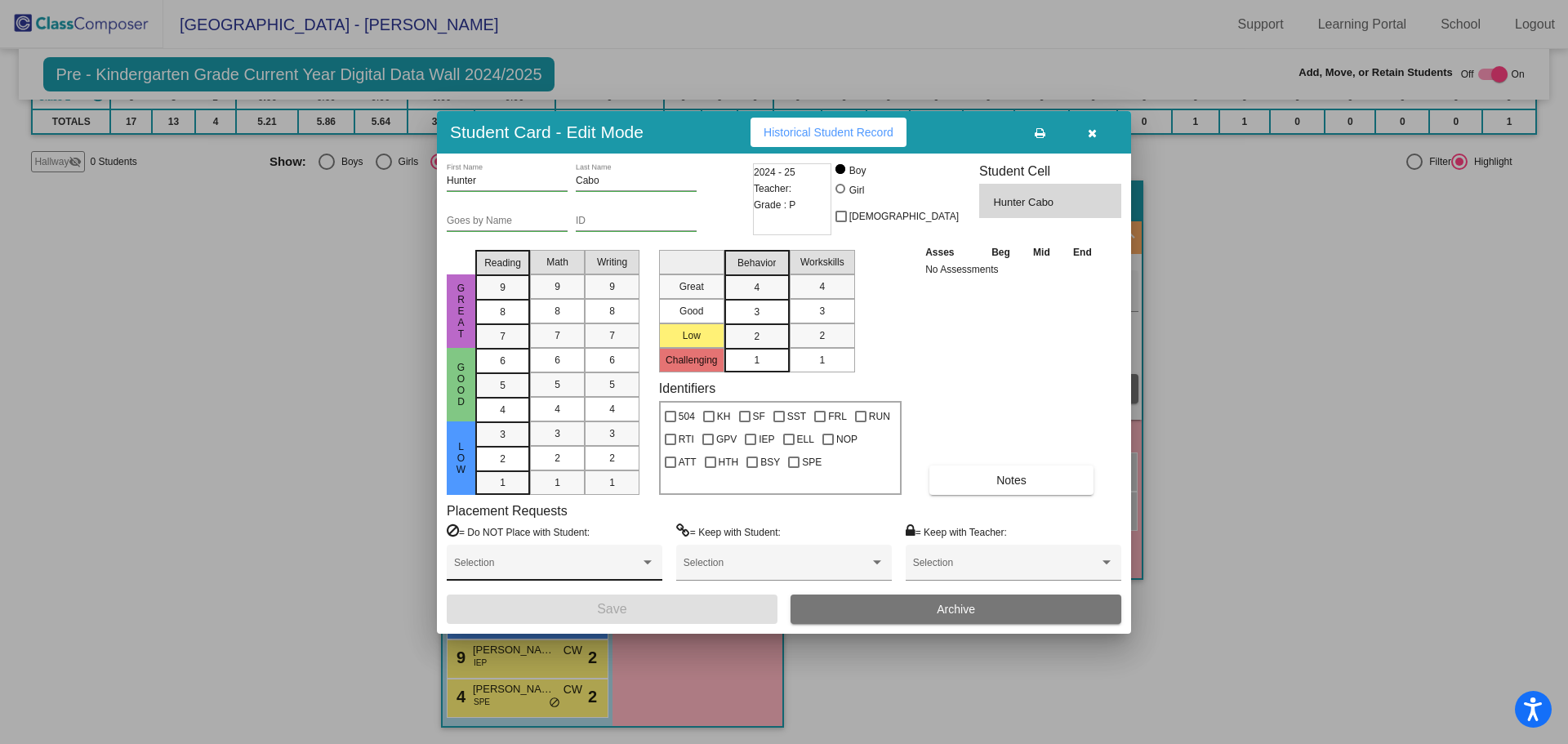 click at bounding box center (547, 568) 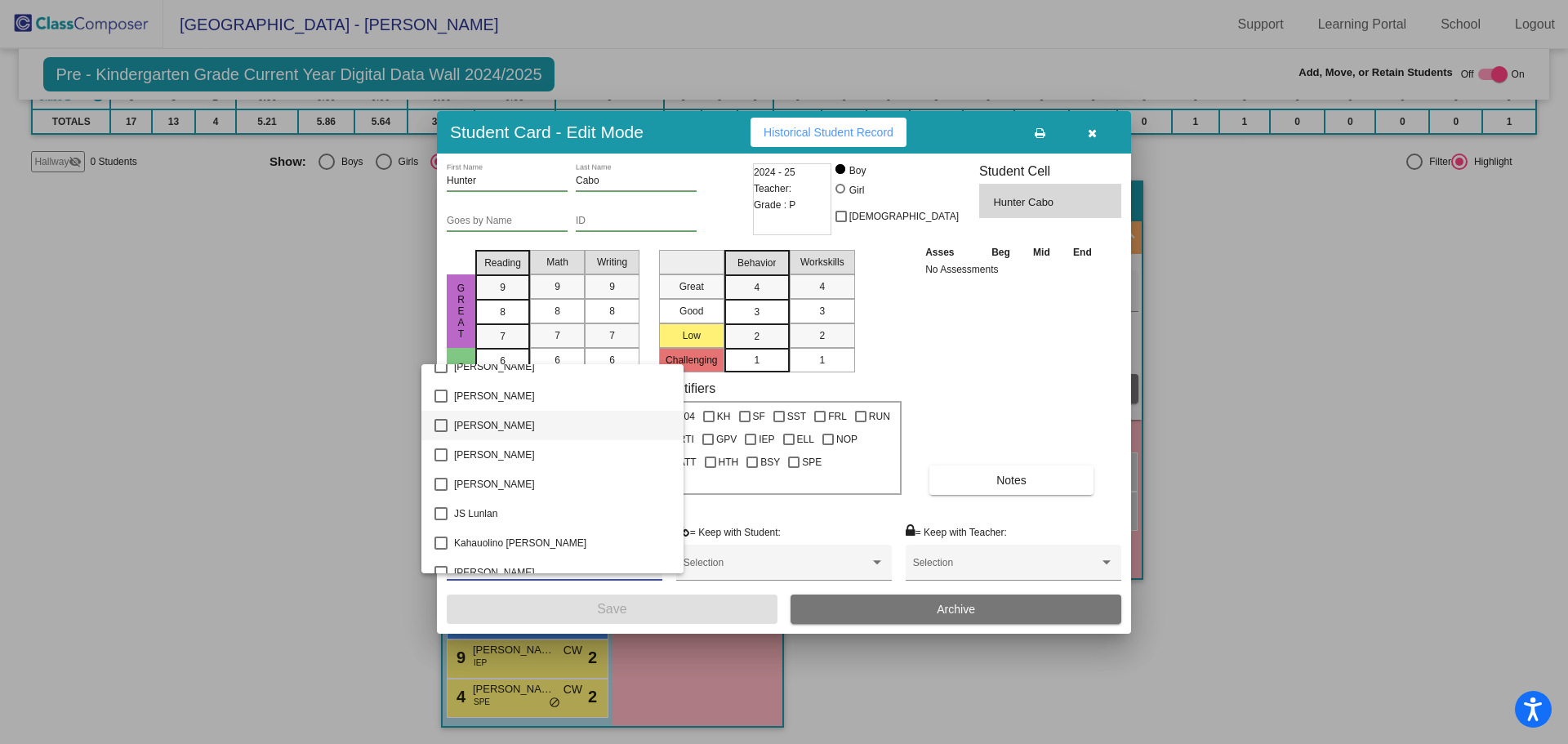 scroll, scrollTop: 75, scrollLeft: 0, axis: vertical 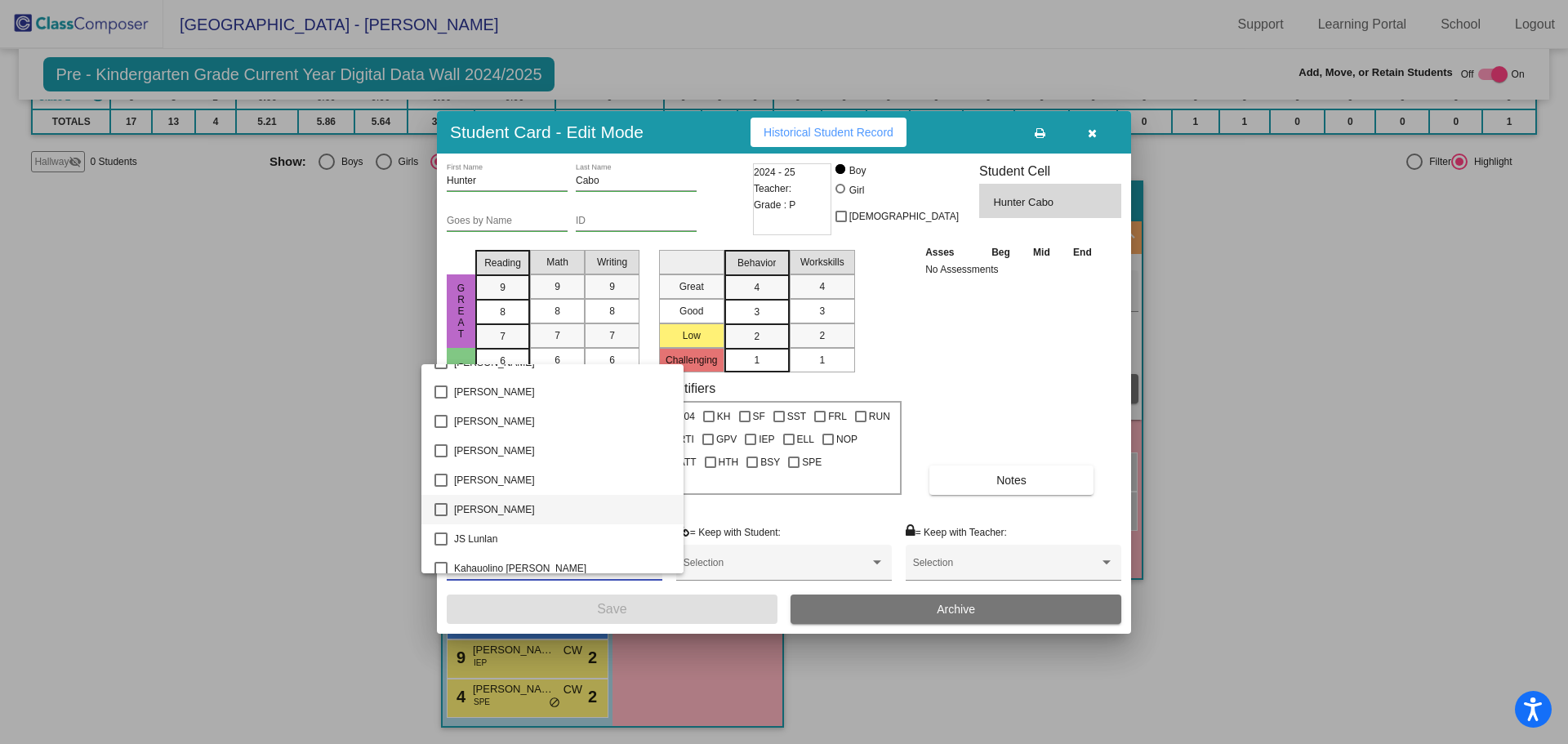 click on "[PERSON_NAME]" at bounding box center [562, 510] 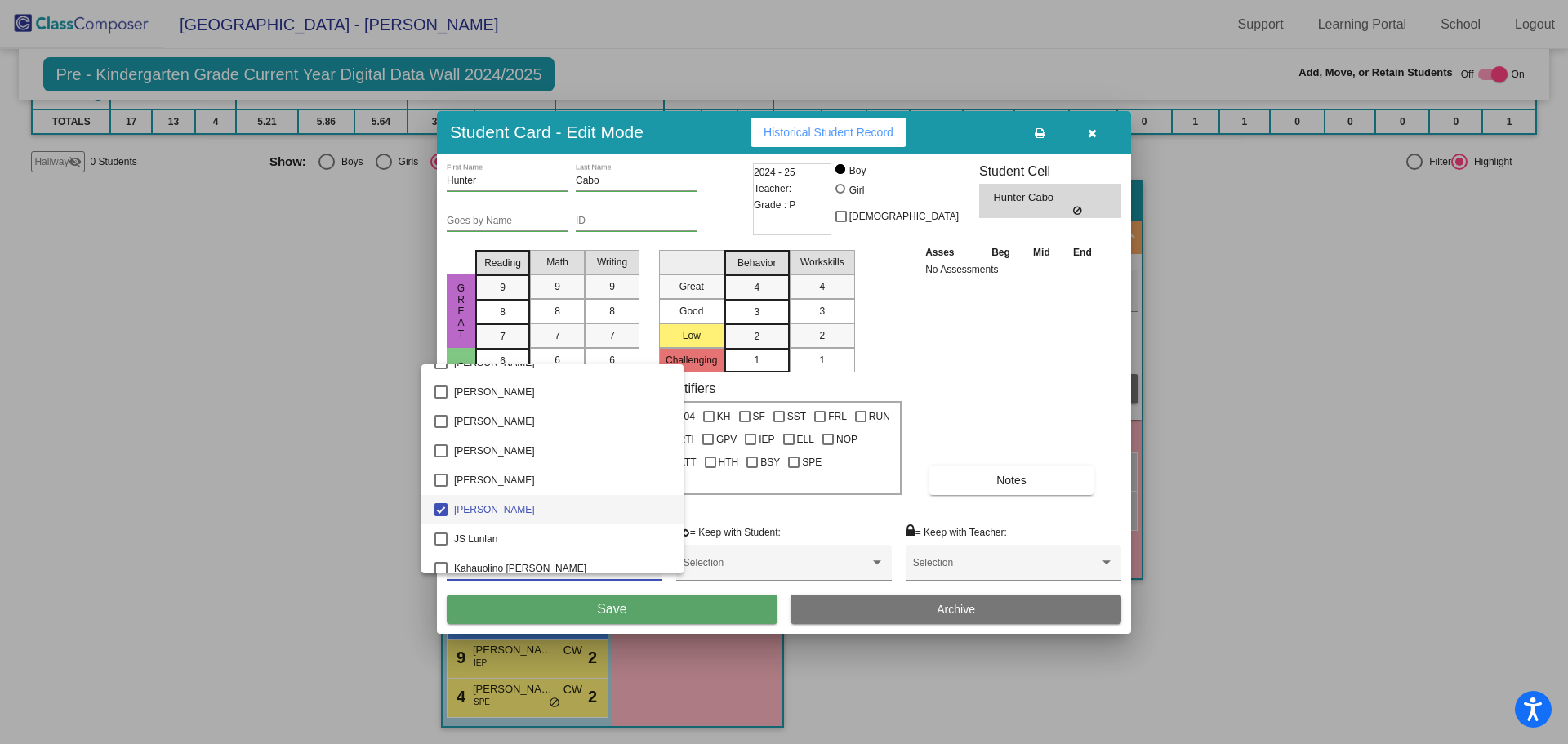click at bounding box center (784, 372) 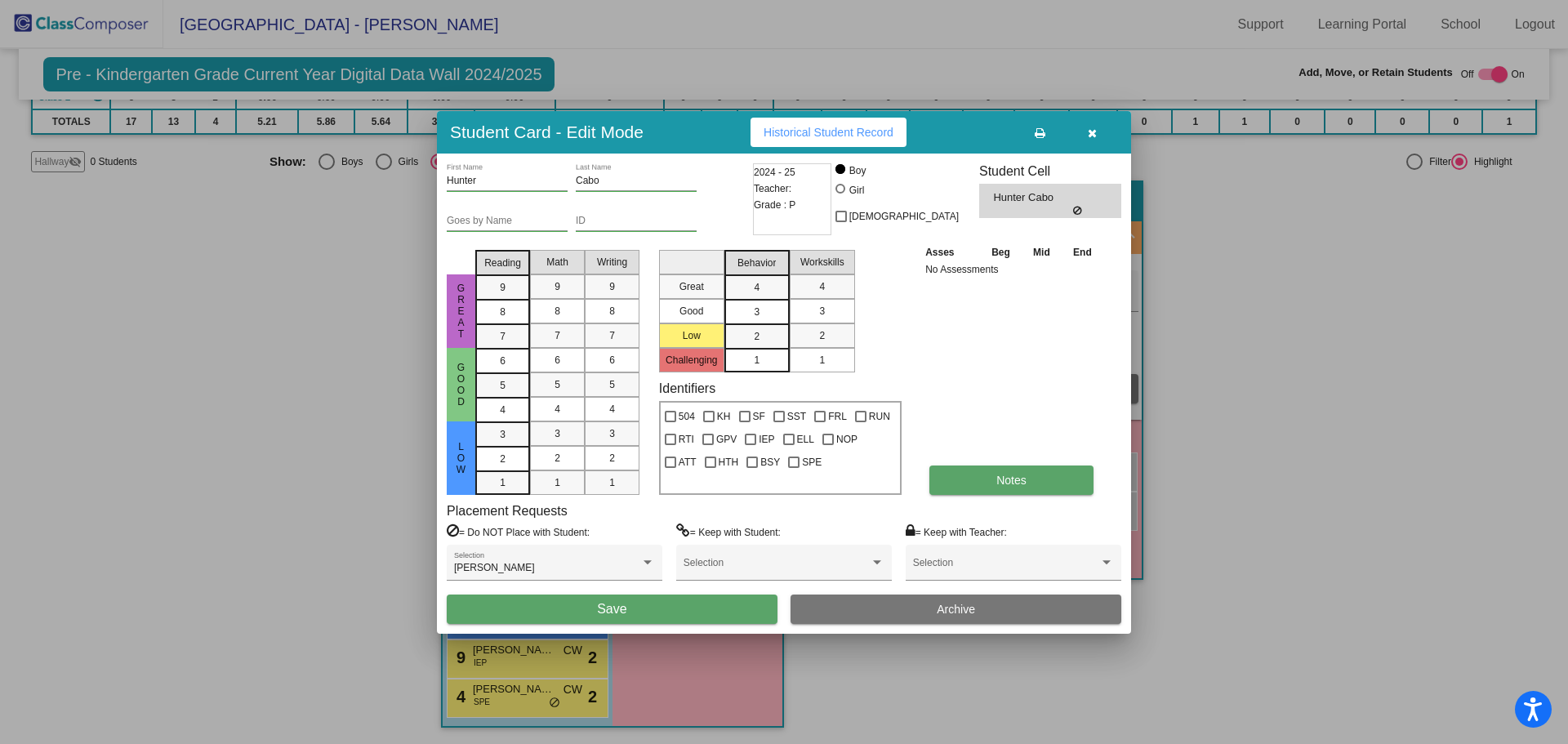 click on "Notes" at bounding box center [1011, 480] 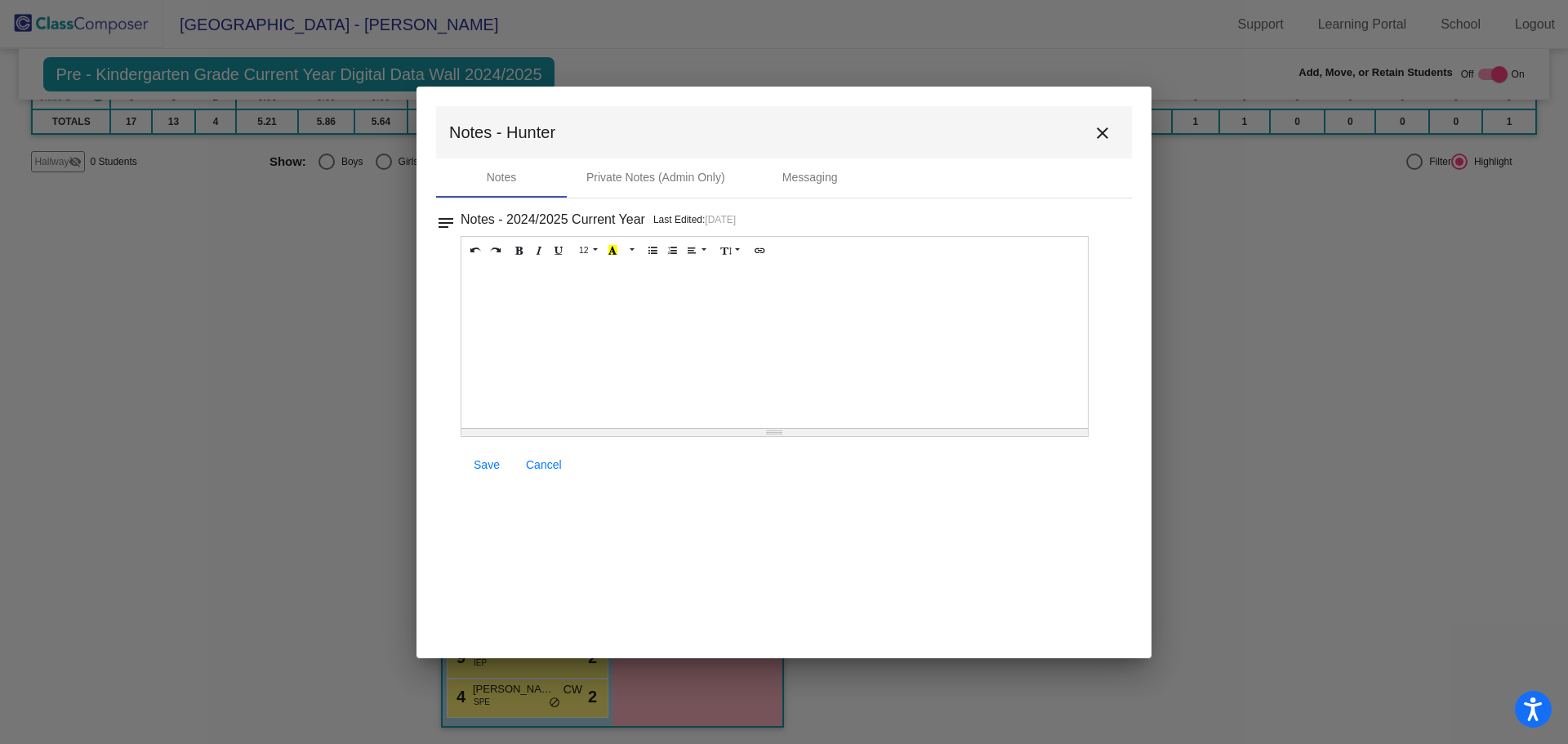 click at bounding box center (774, 346) 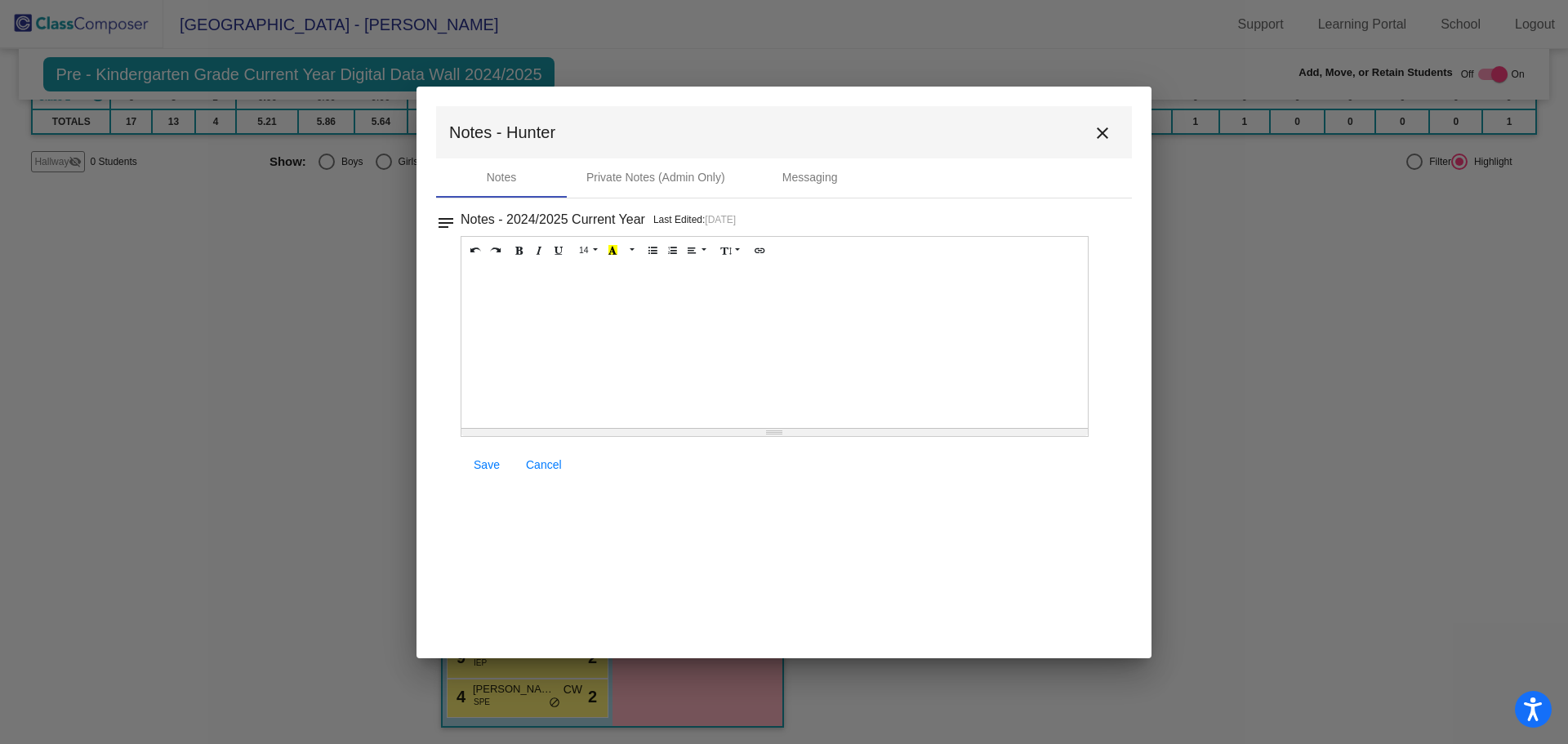type 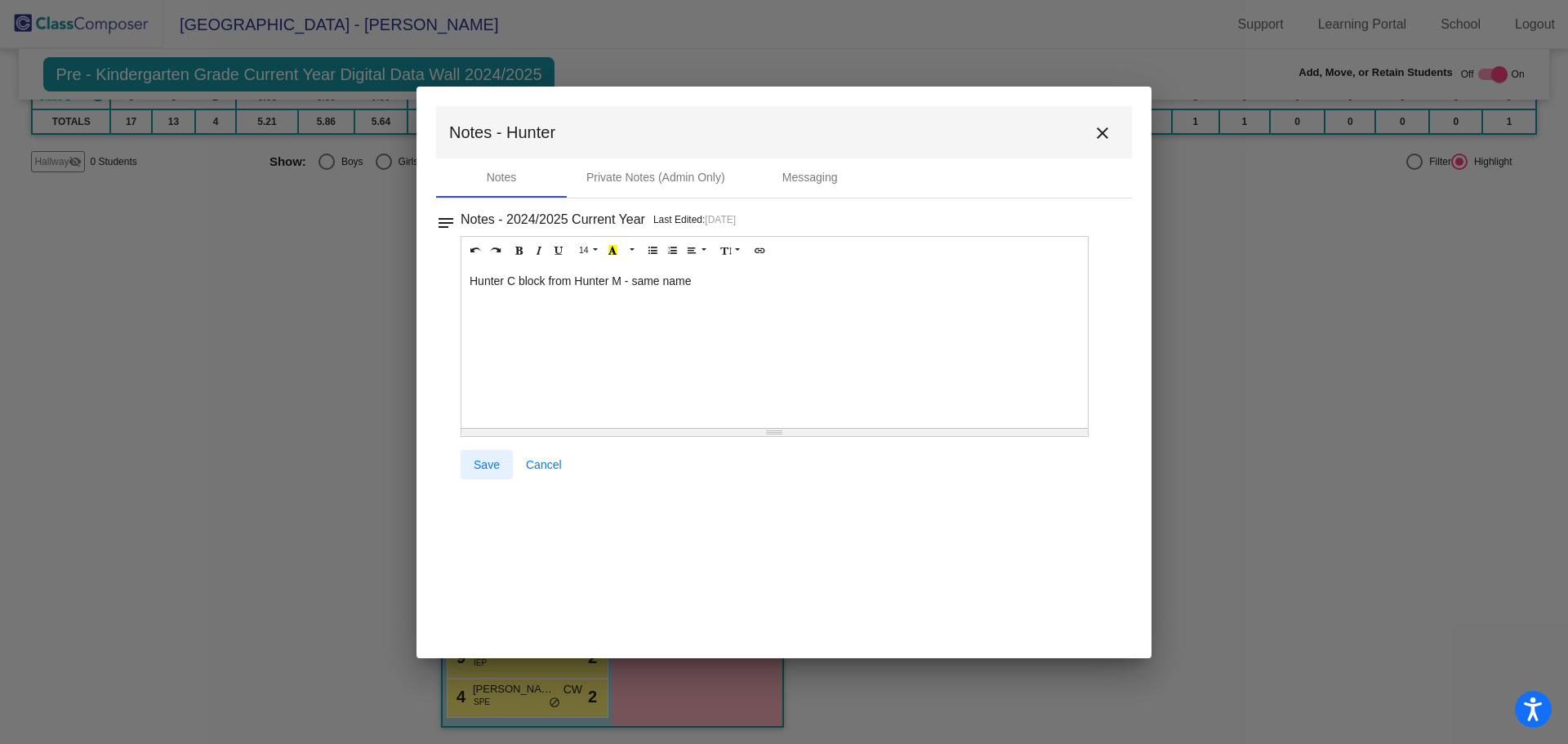 click on "Save" at bounding box center (487, 465) 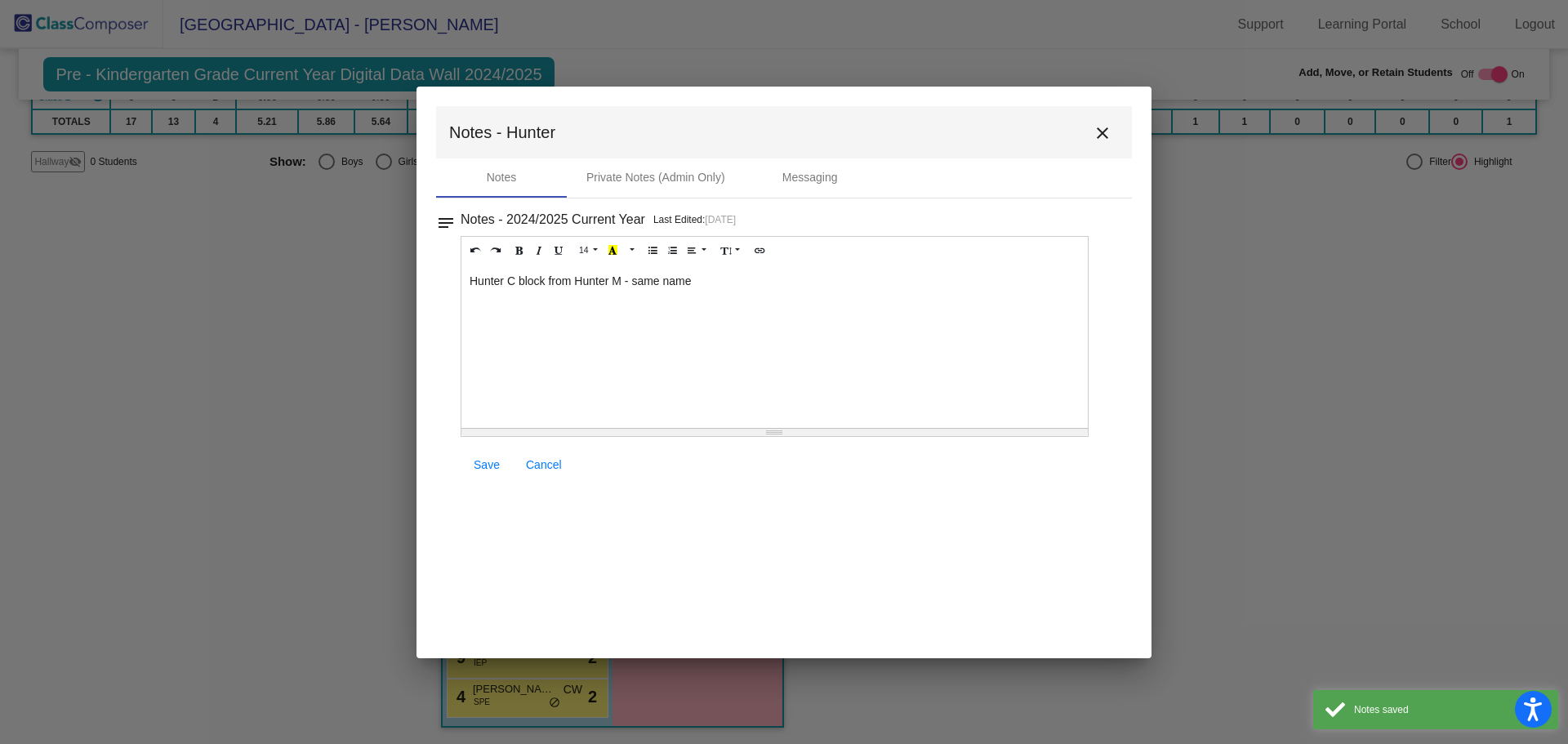 click on "close" at bounding box center [1102, 133] 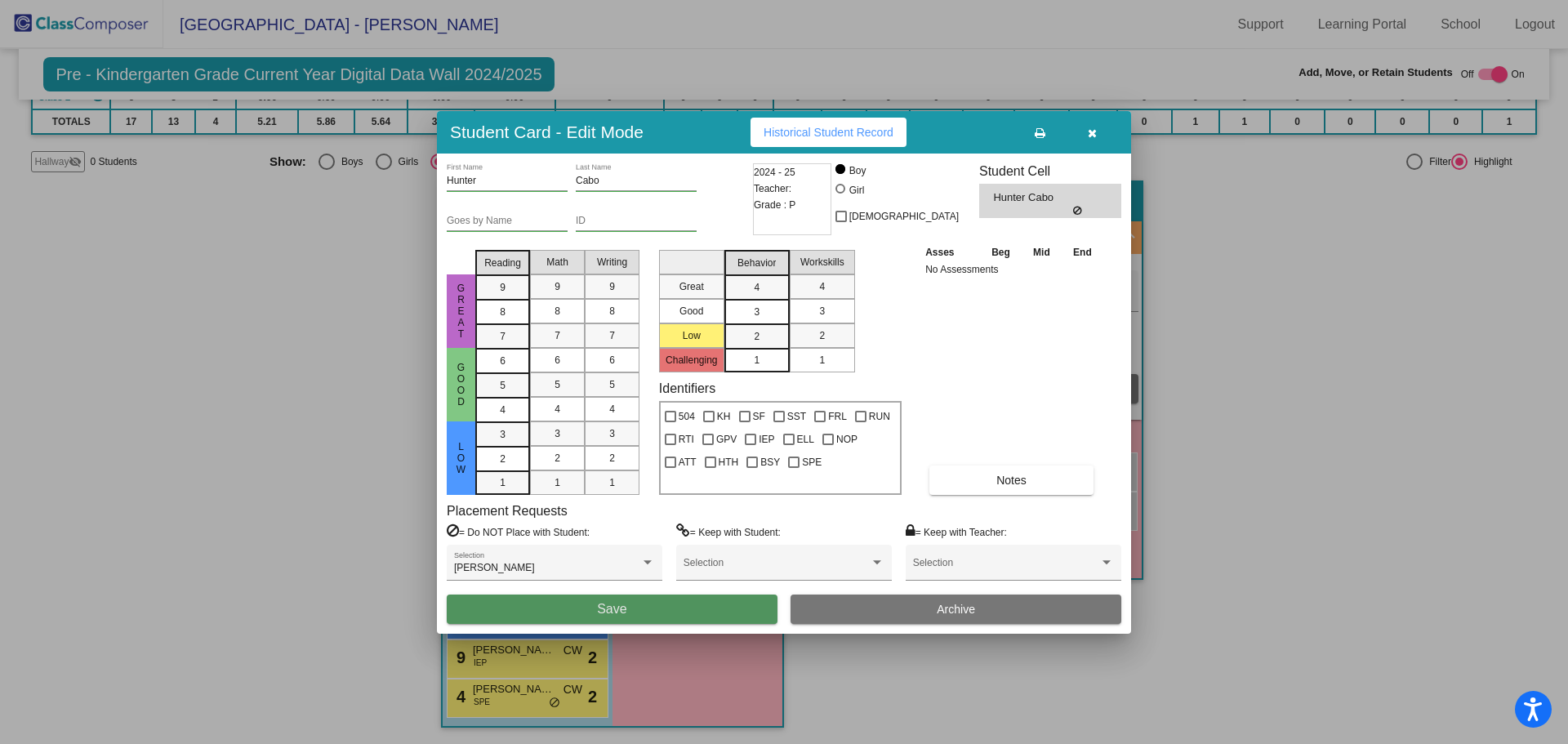 click on "Save" at bounding box center [612, 609] 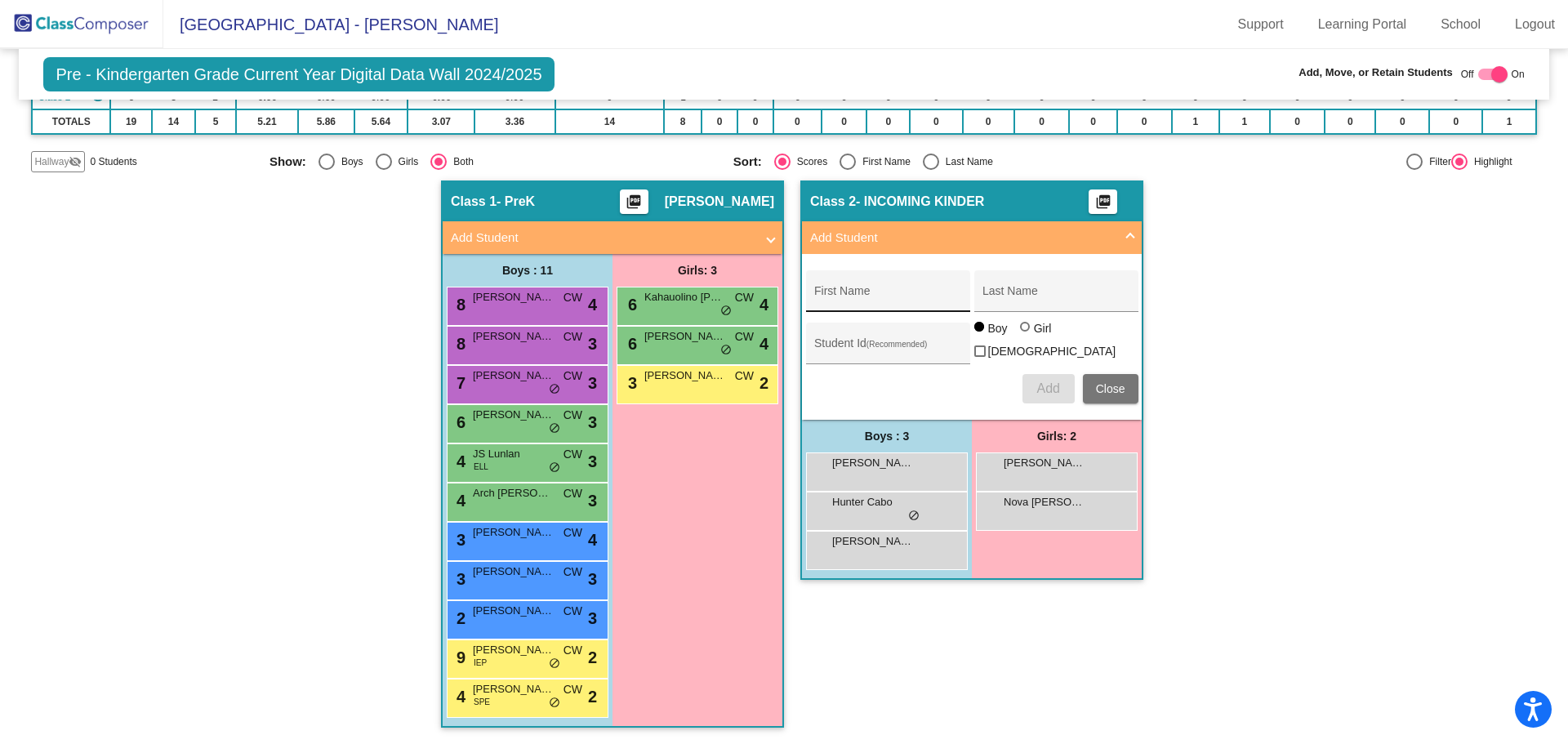 click on "First Name" at bounding box center [888, 296] 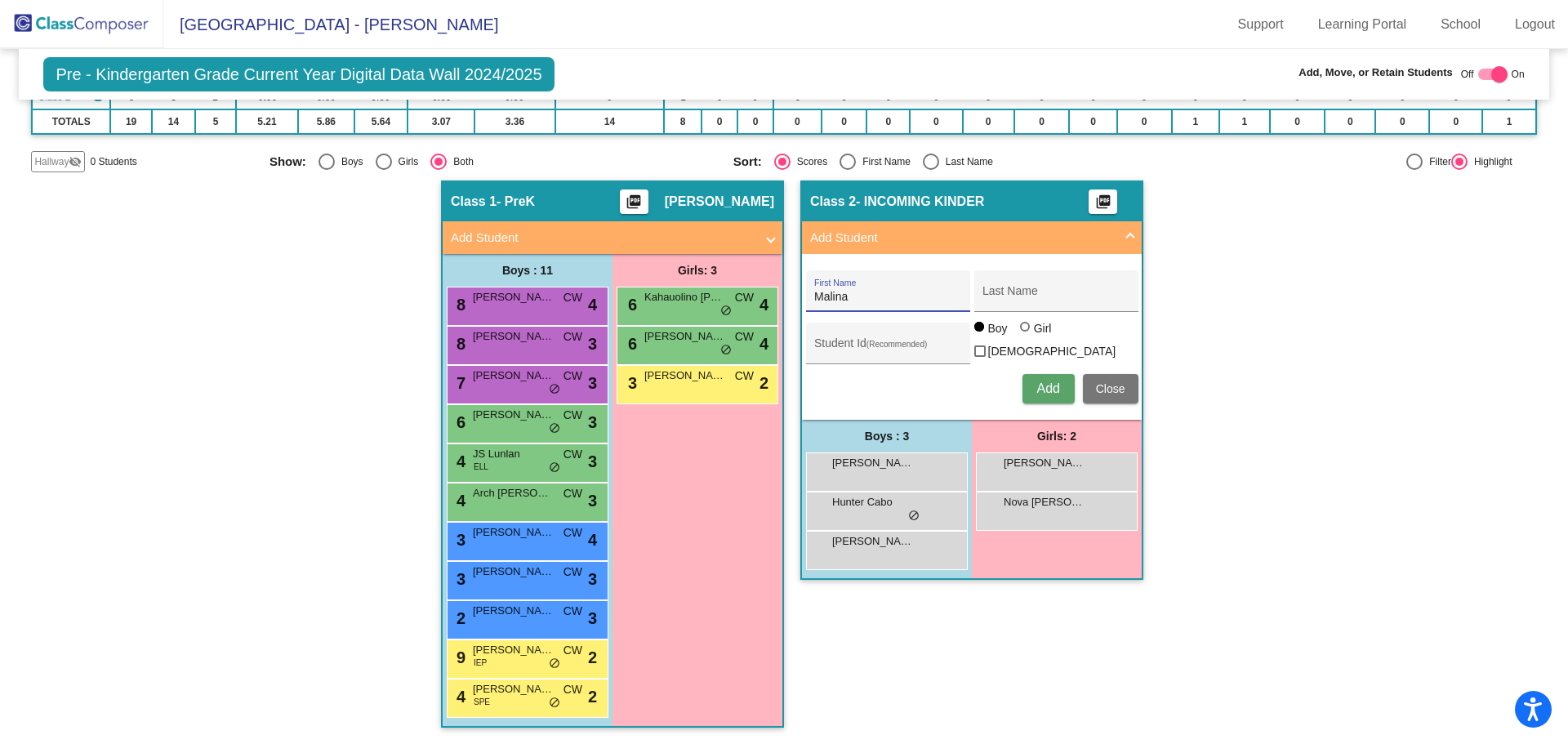 type on "Malina" 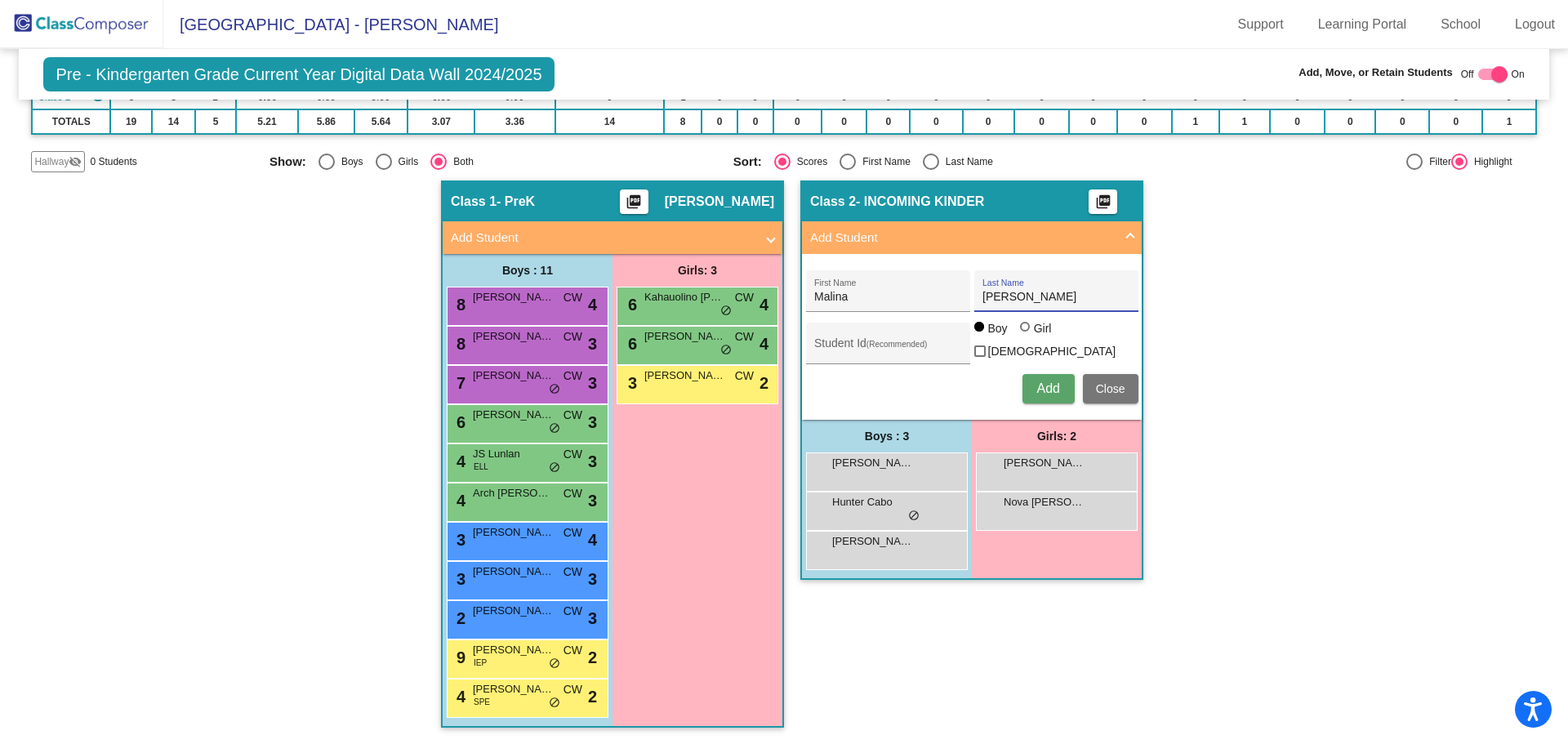 type on "[PERSON_NAME]" 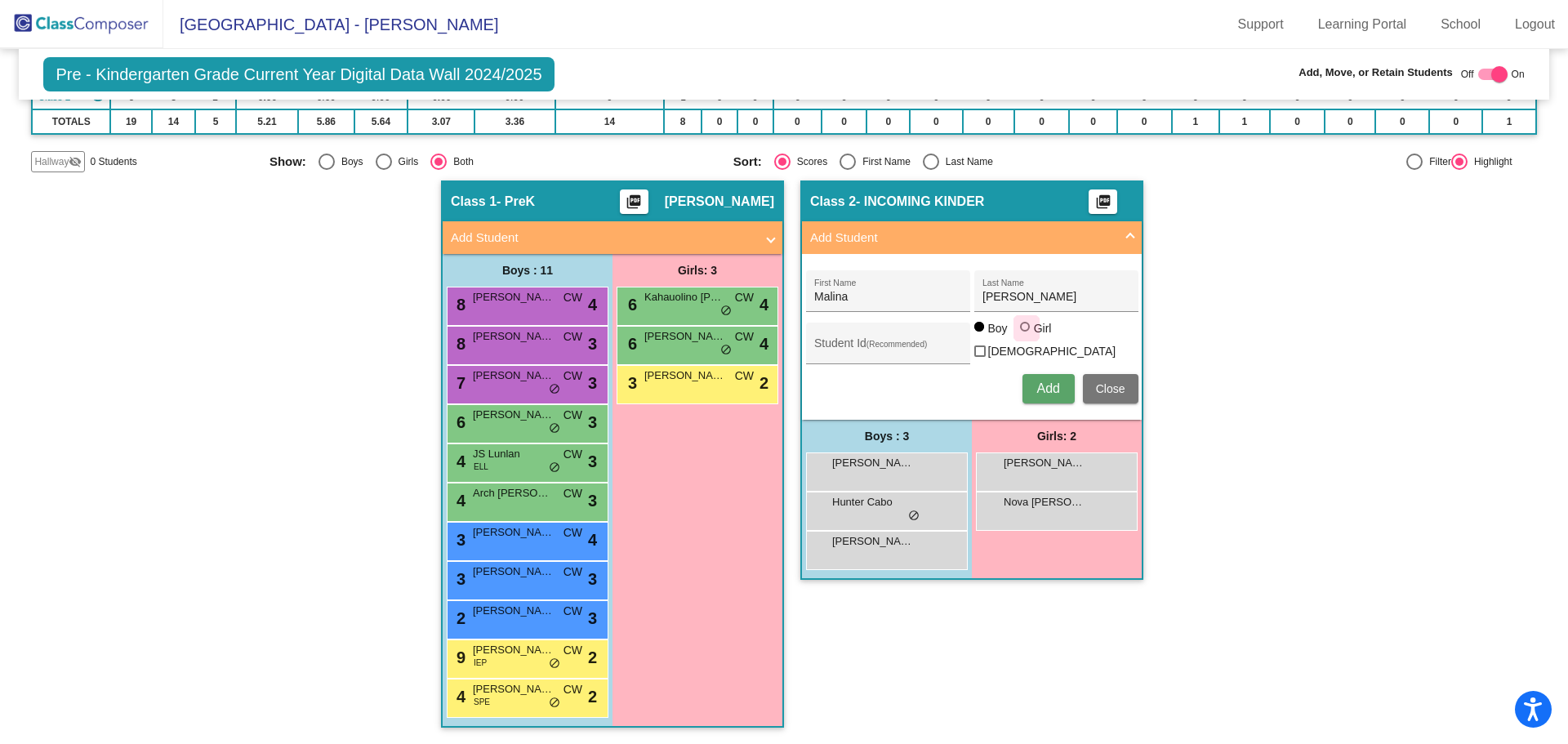 click at bounding box center [1027, 328] 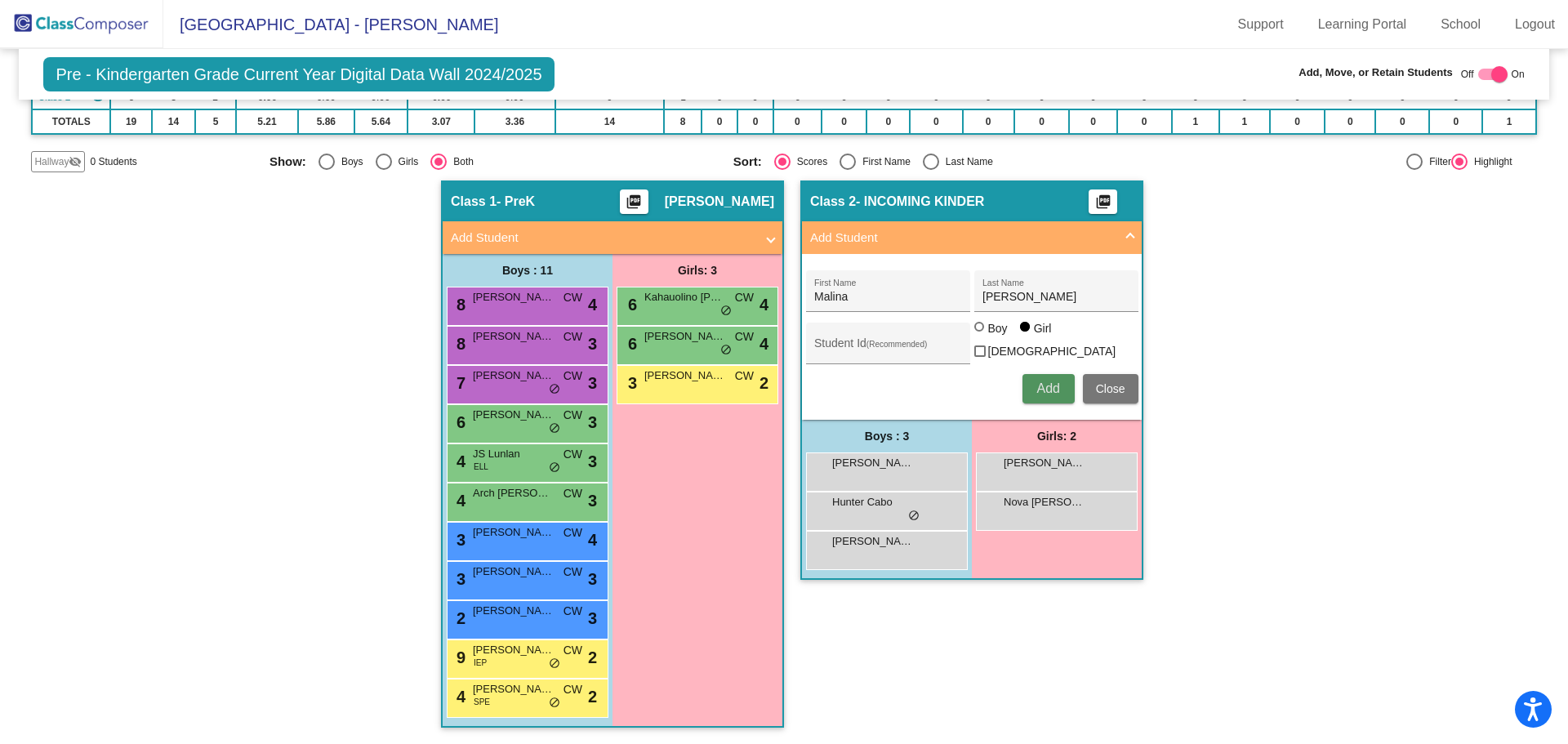 click on "Add" at bounding box center [1048, 388] 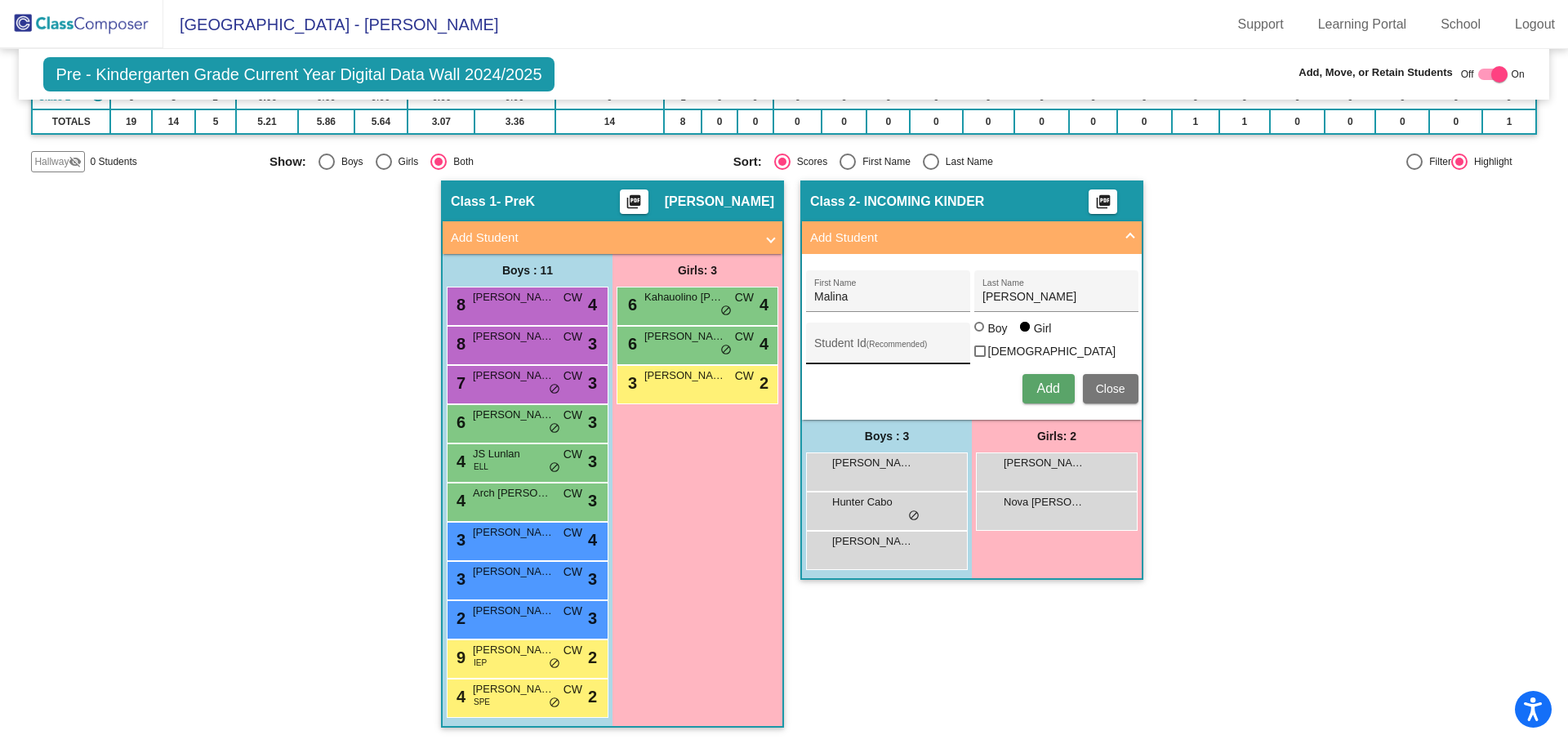 type 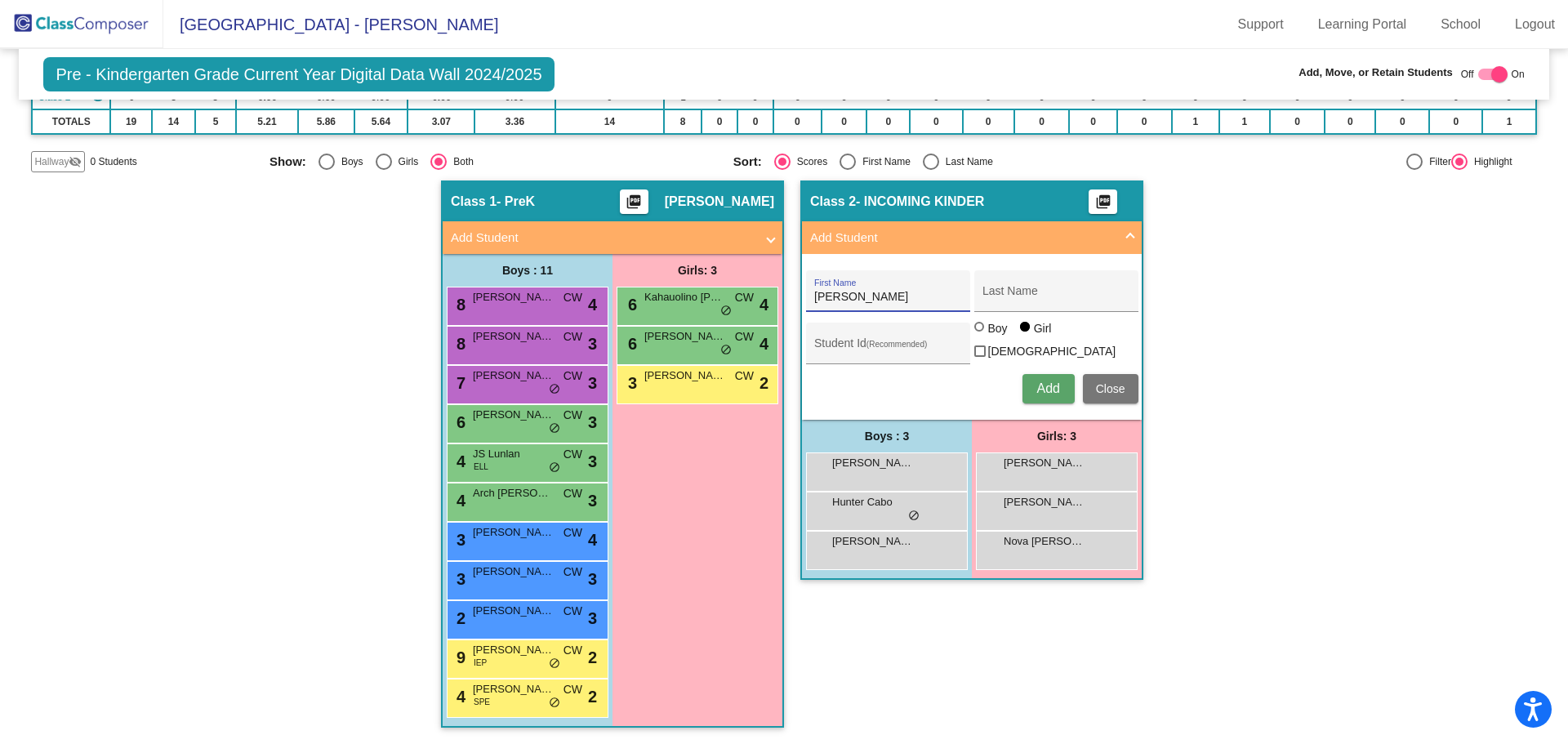 type on "[PERSON_NAME]" 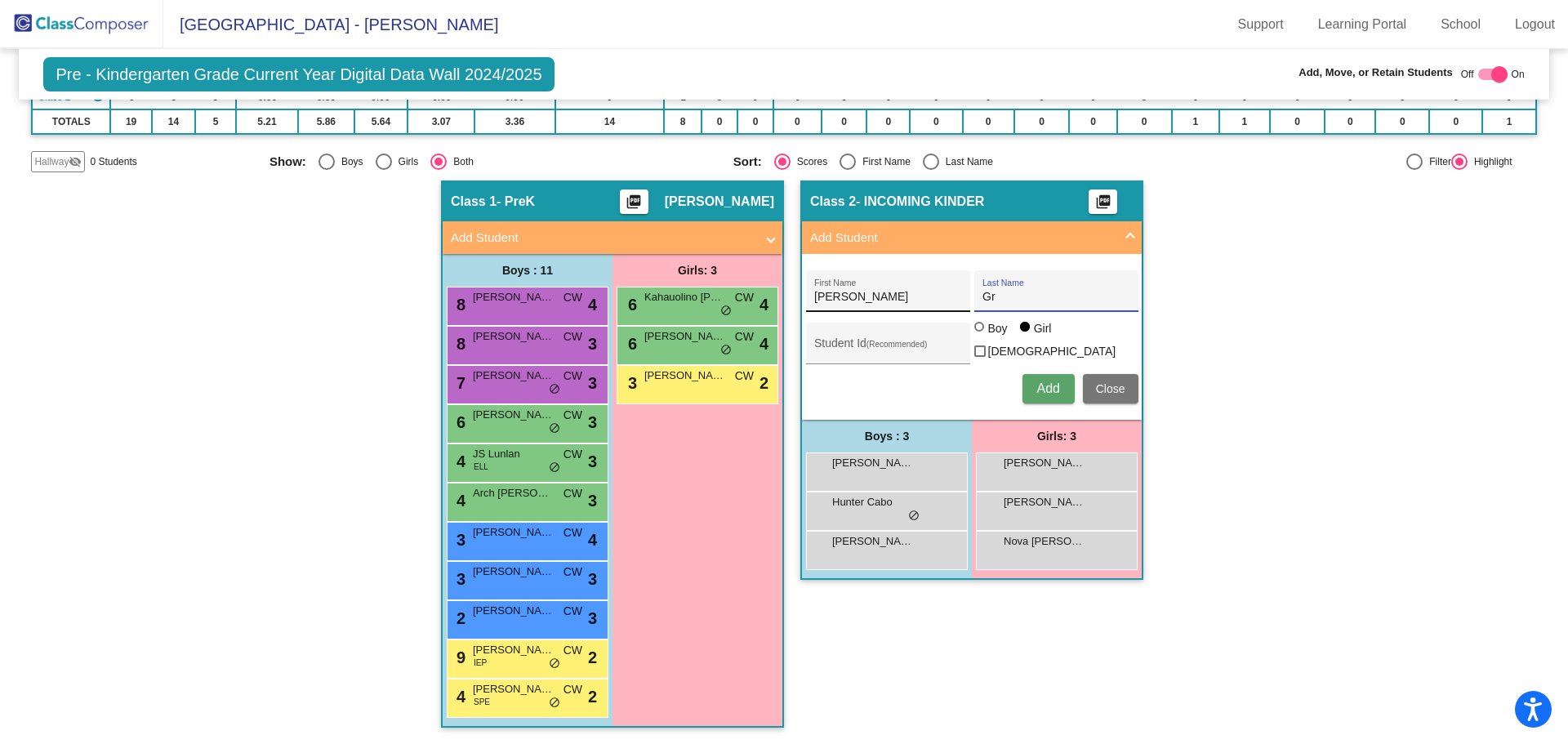 type on "G" 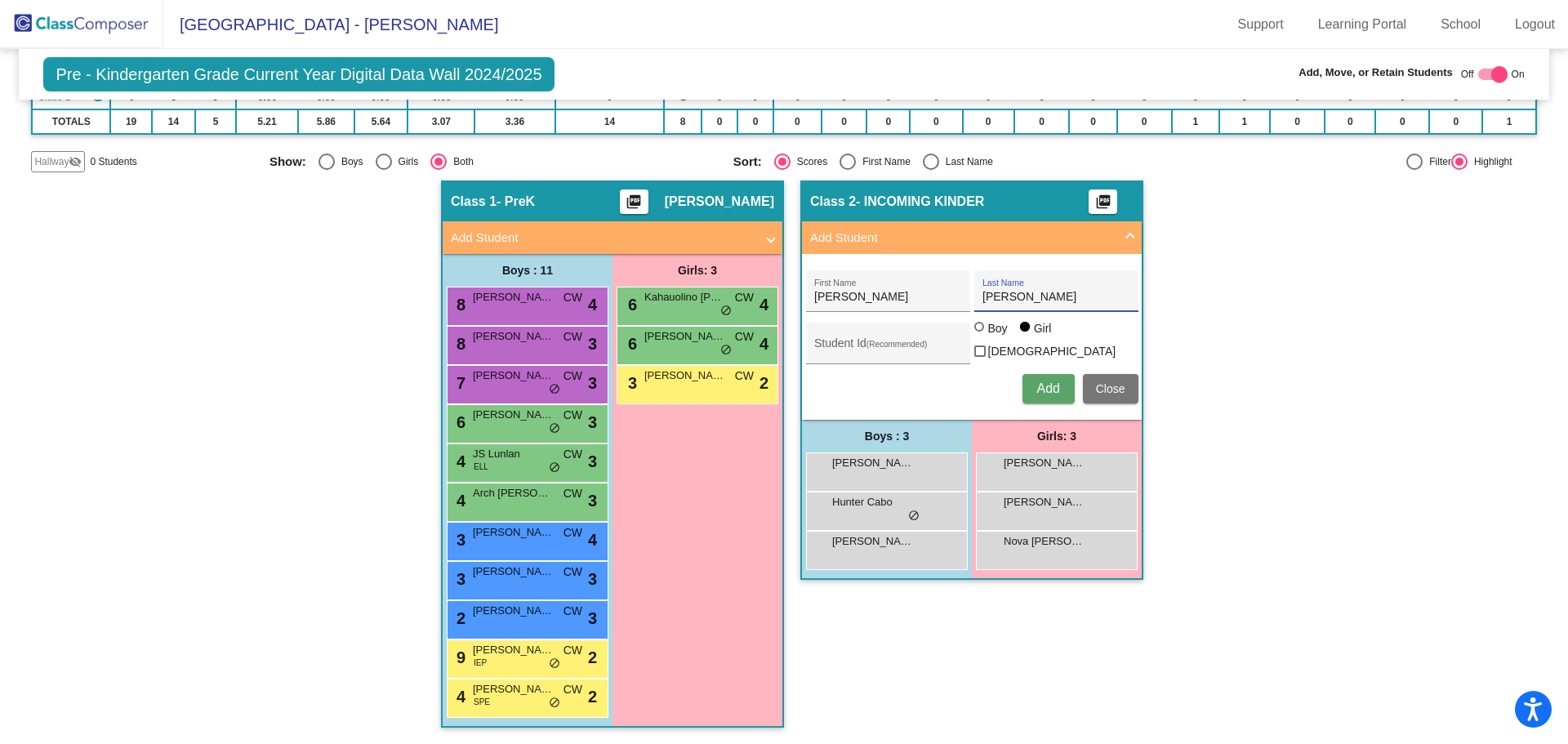 type on "[PERSON_NAME]" 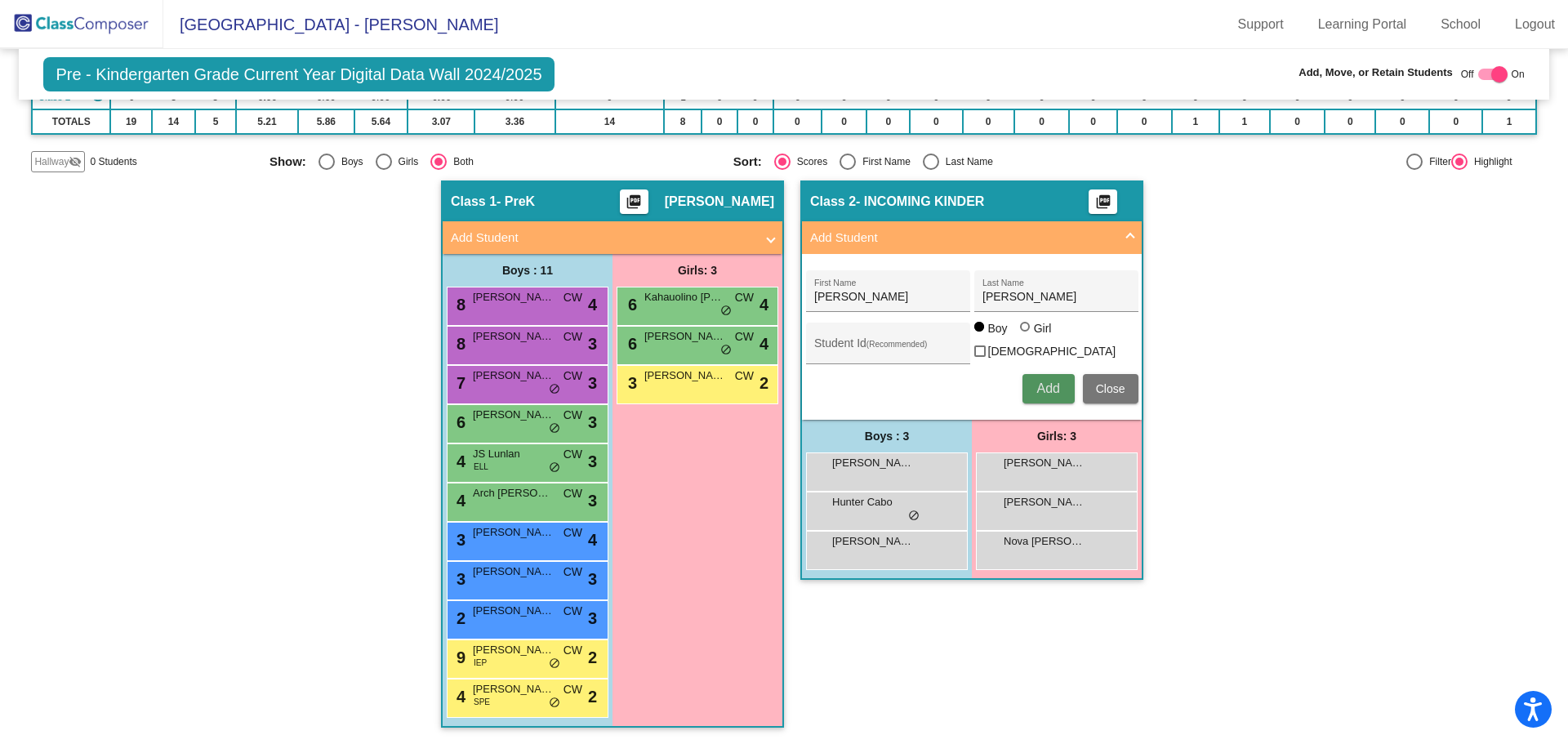 click on "Add" at bounding box center [1048, 388] 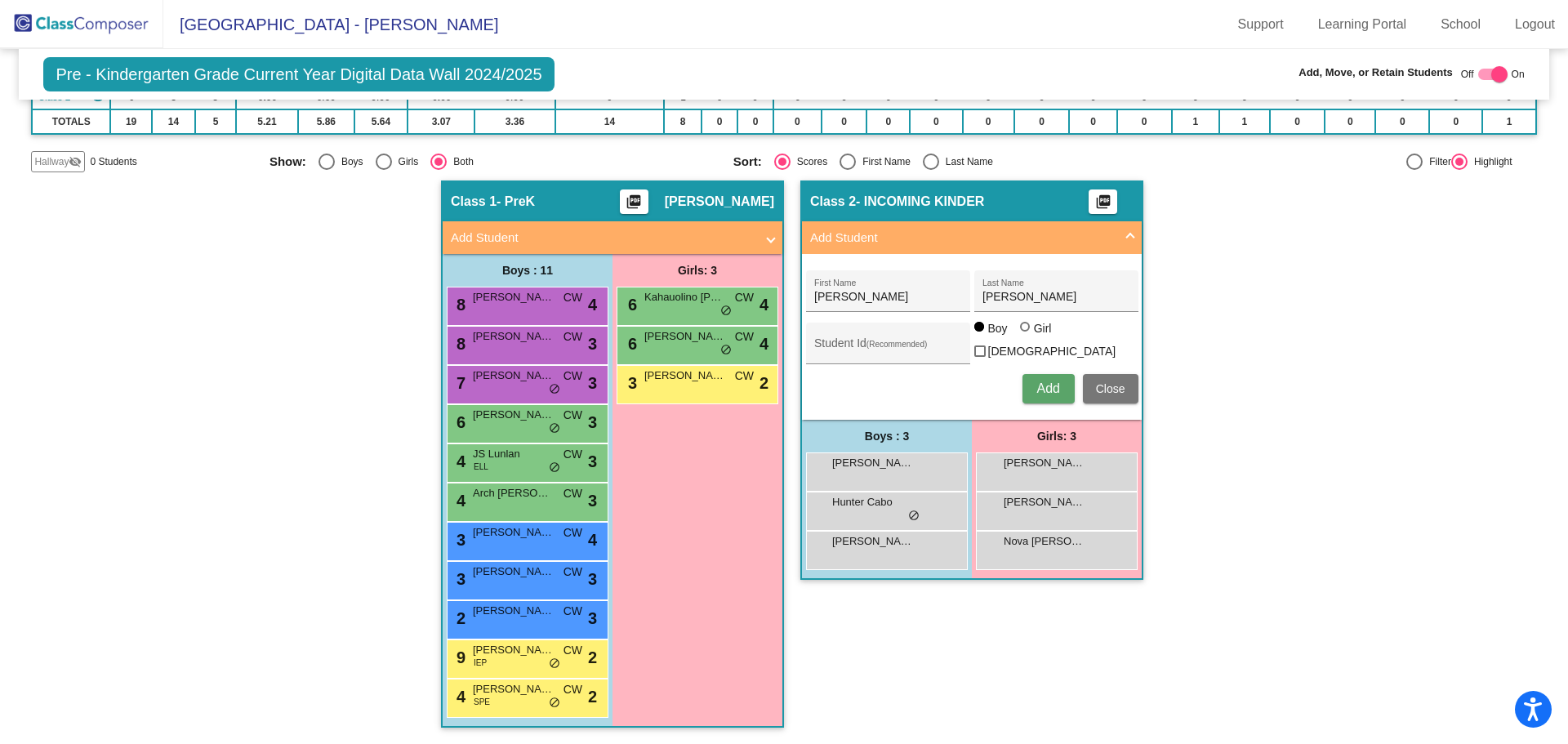 type 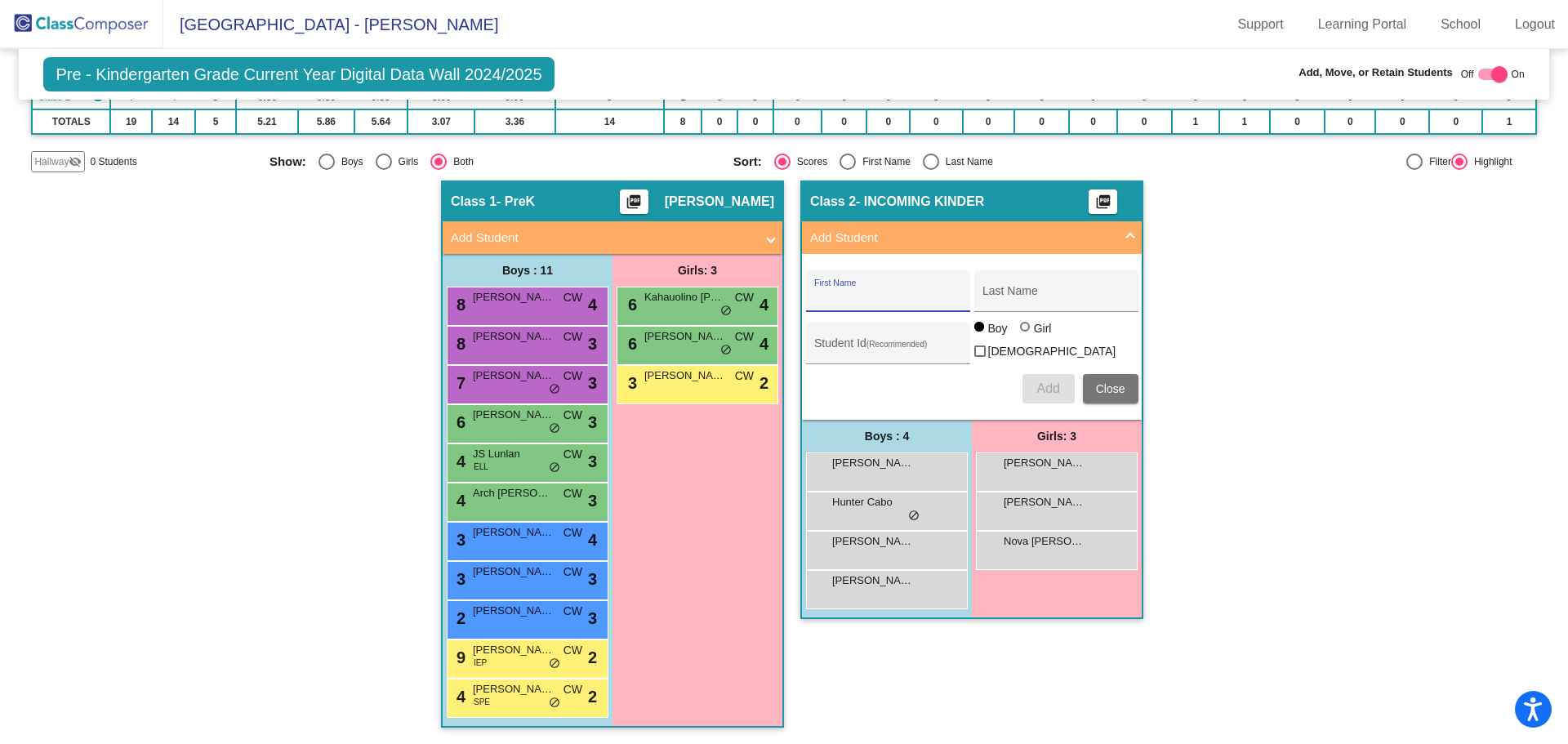 click on "First Name" at bounding box center [888, 297] 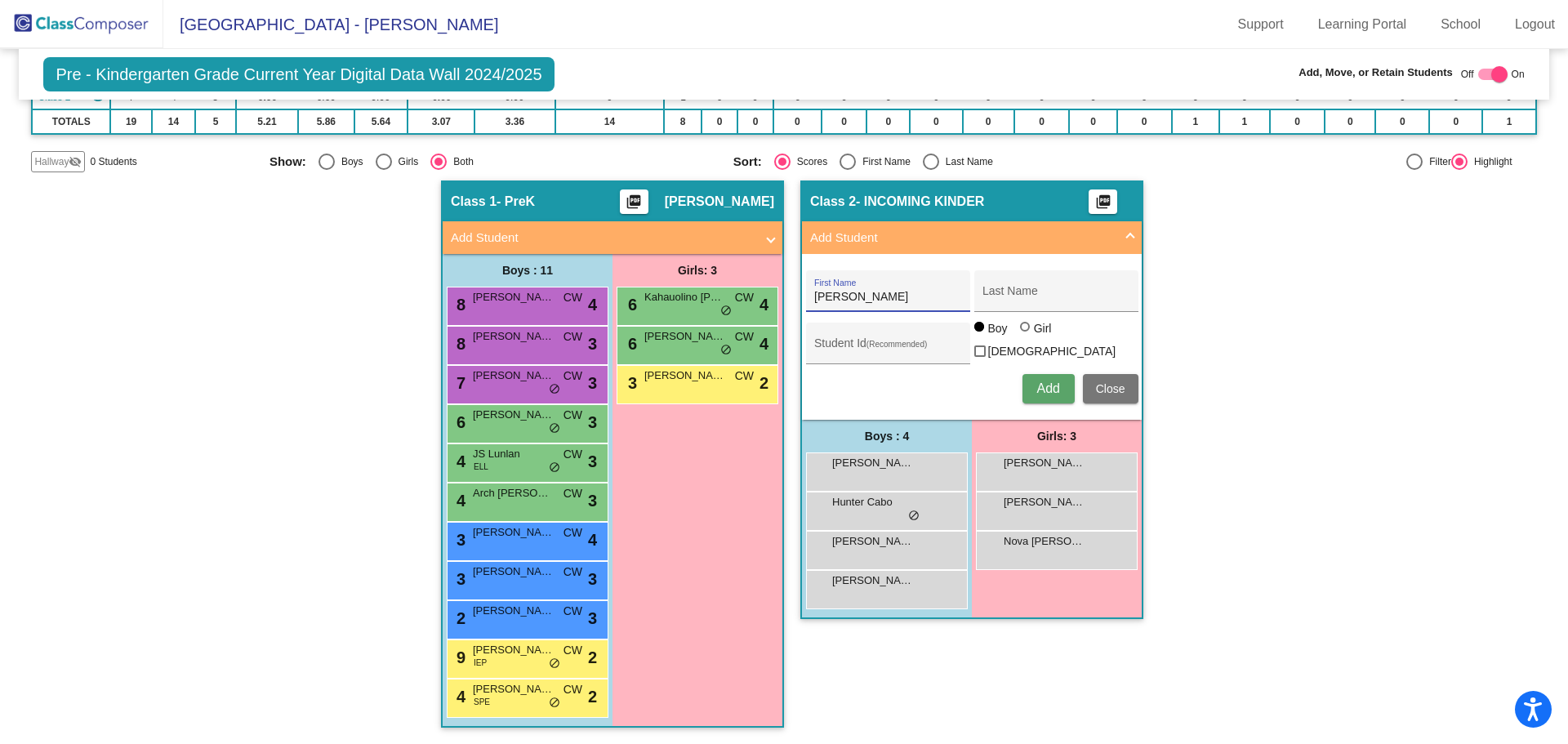 type on "[PERSON_NAME]" 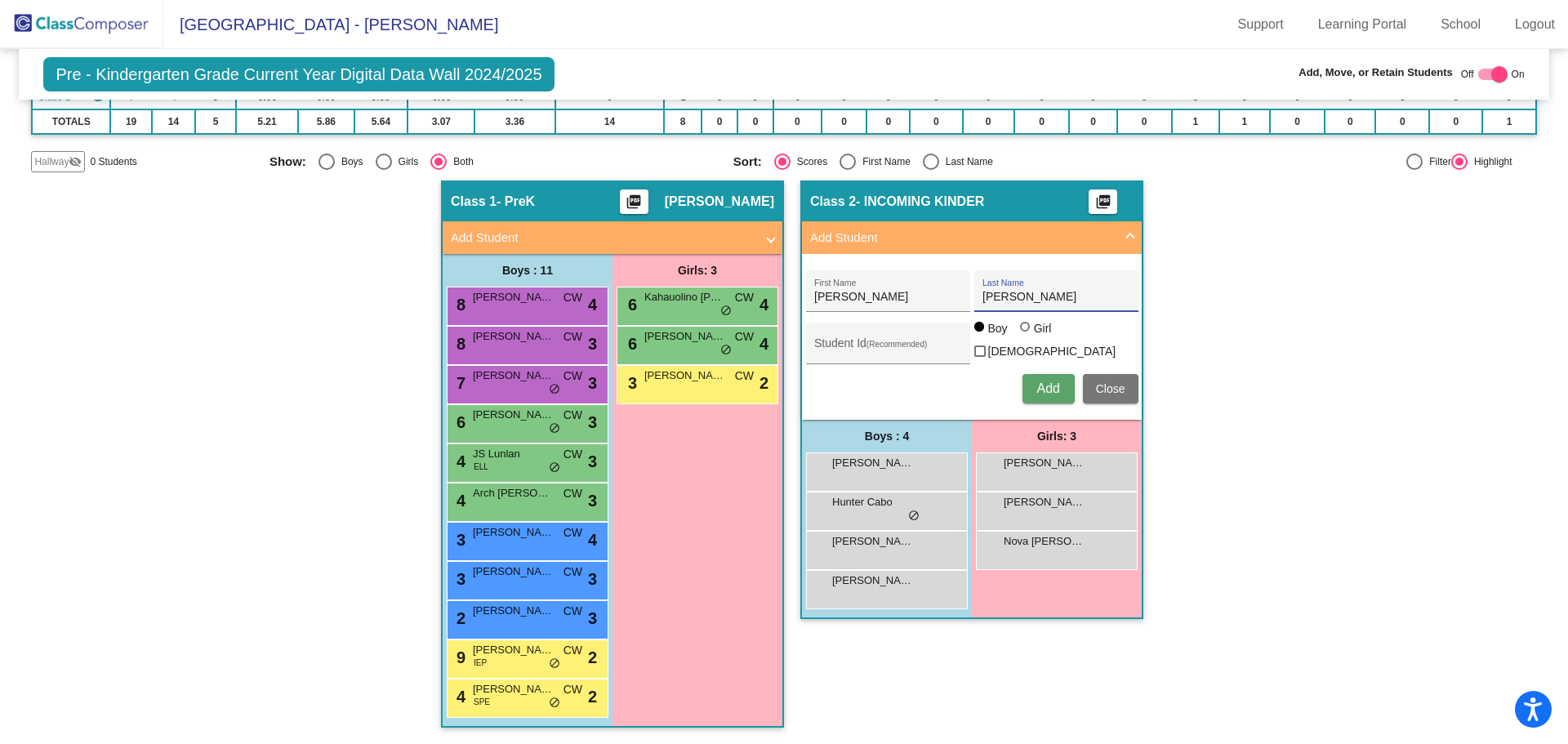 type on "[PERSON_NAME]" 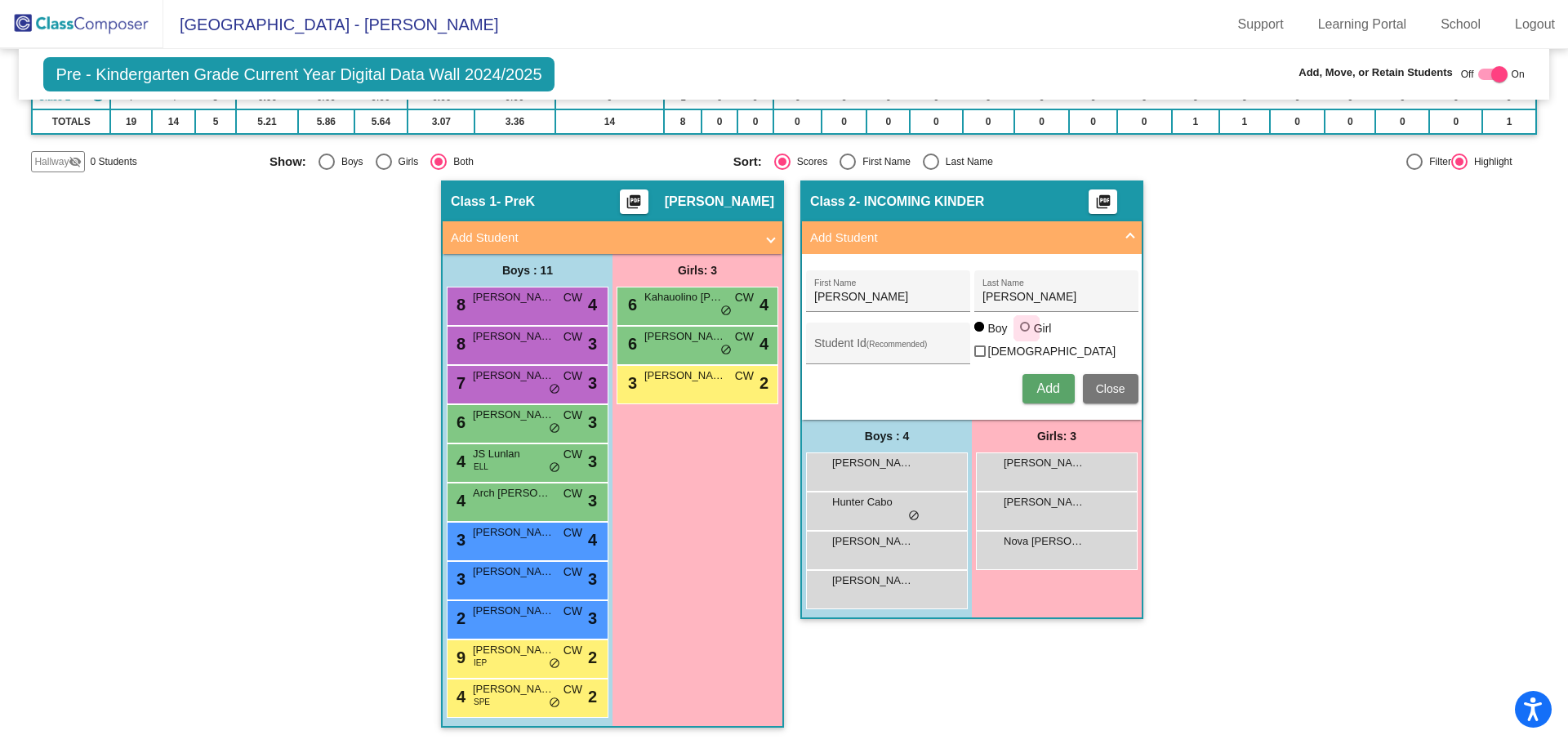 click at bounding box center (1025, 327) 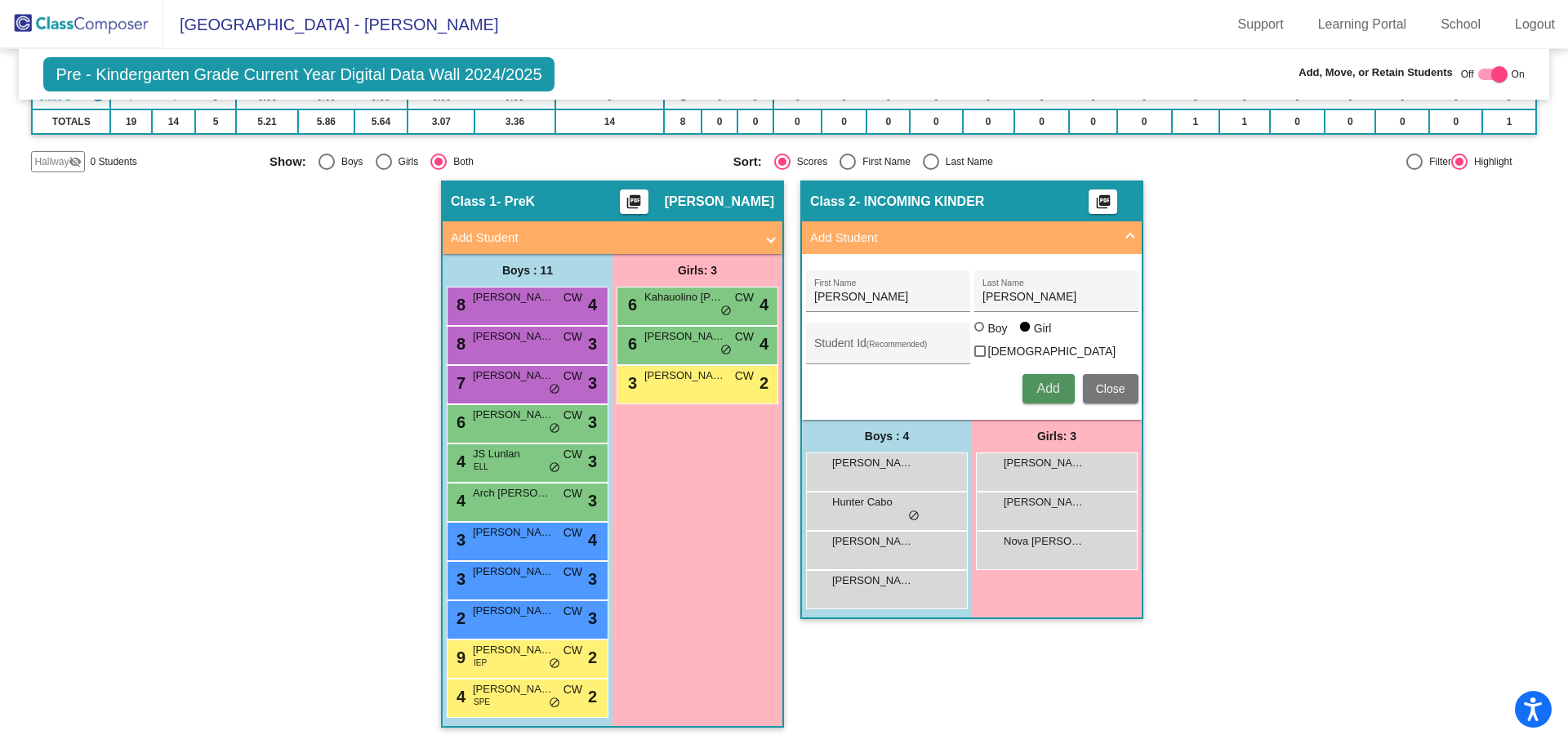 click on "Add" at bounding box center [1048, 388] 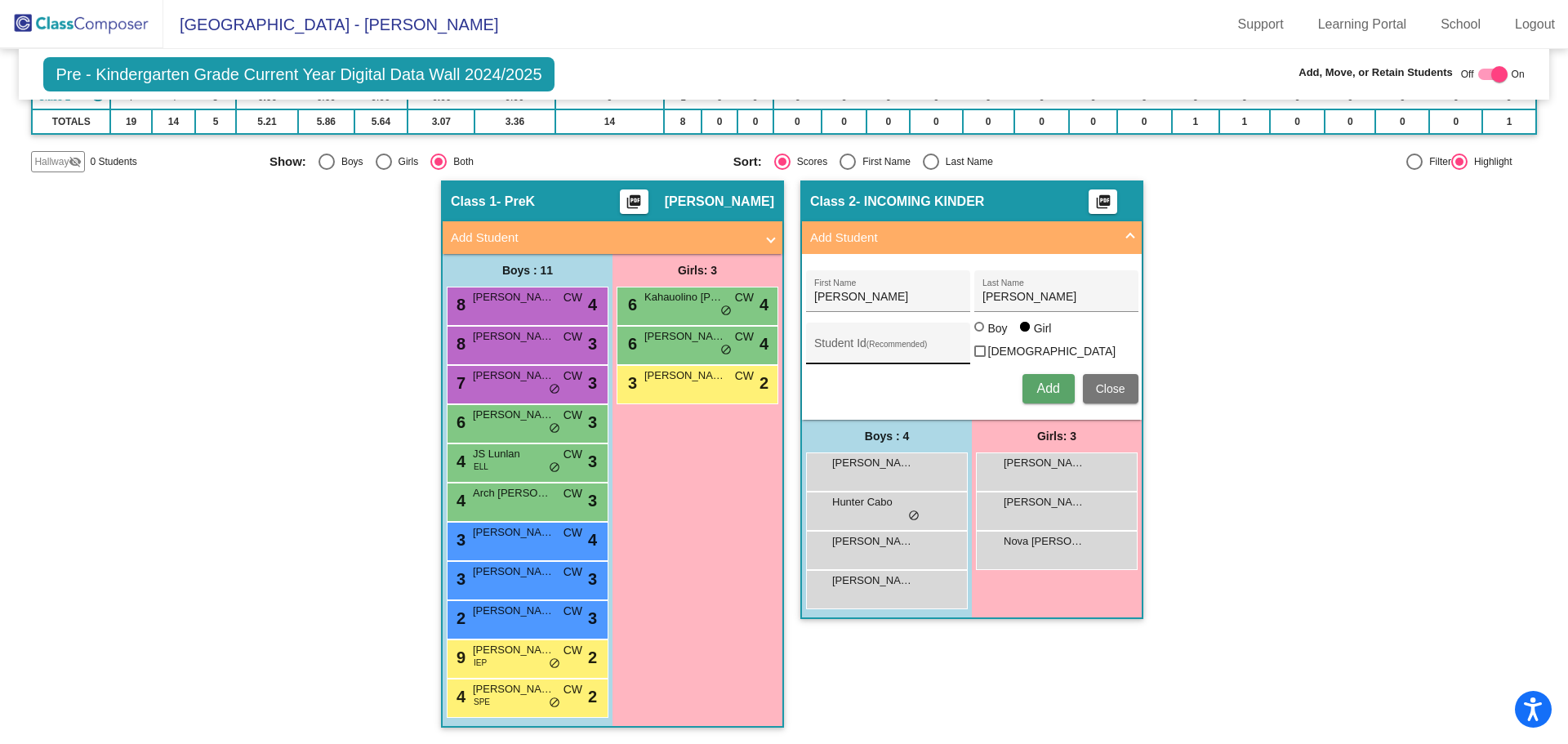 type 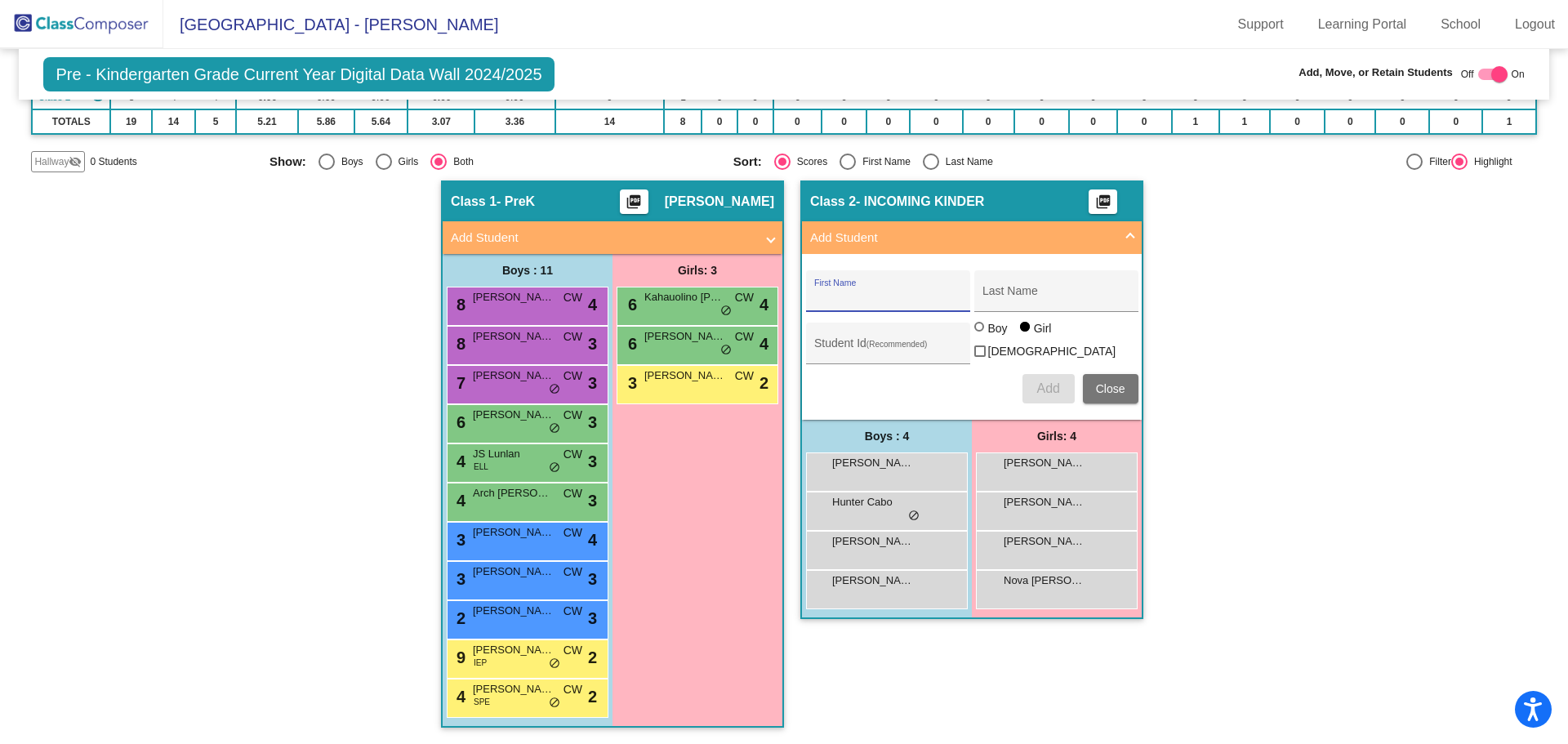 click on "First Name" at bounding box center (888, 297) 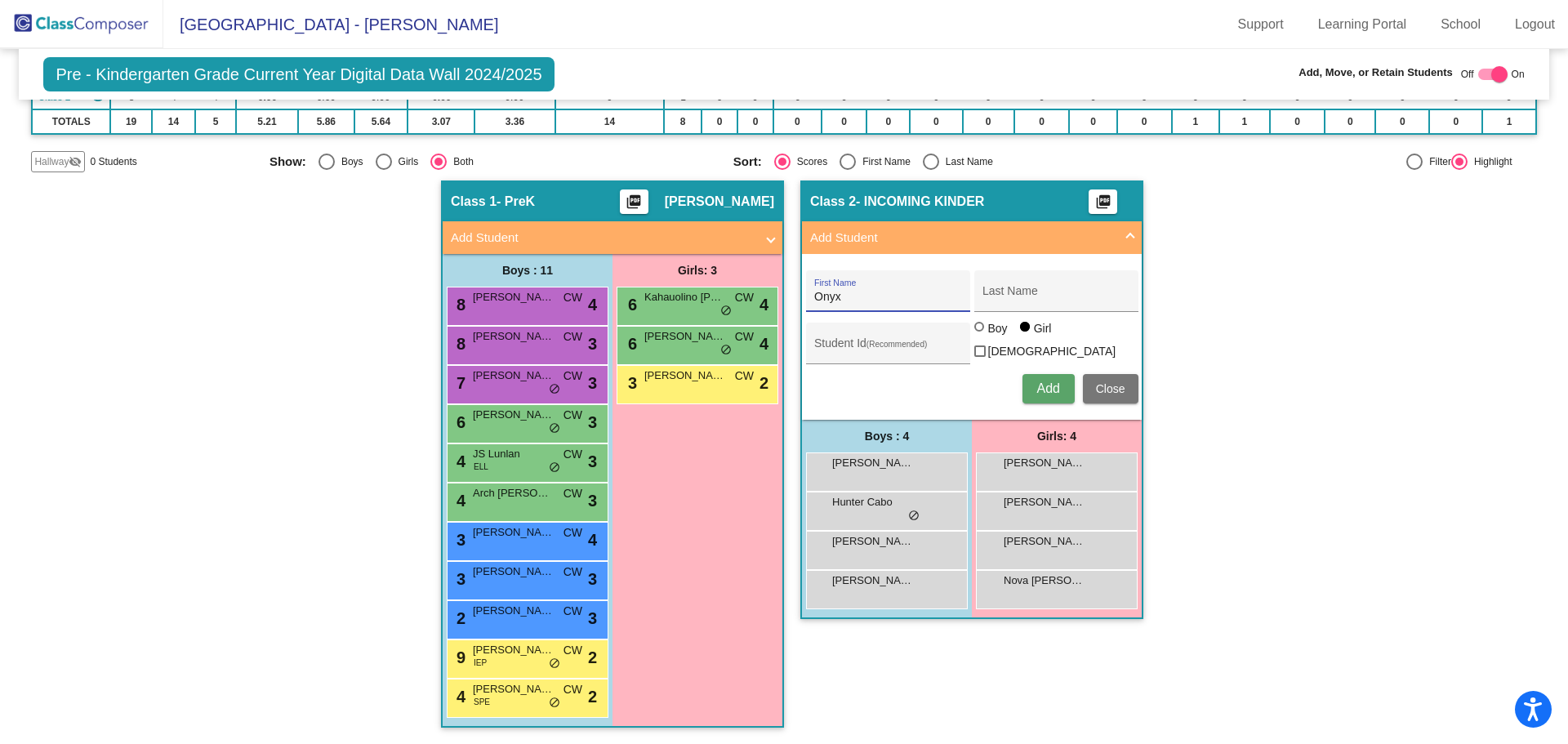 type on "Onyx" 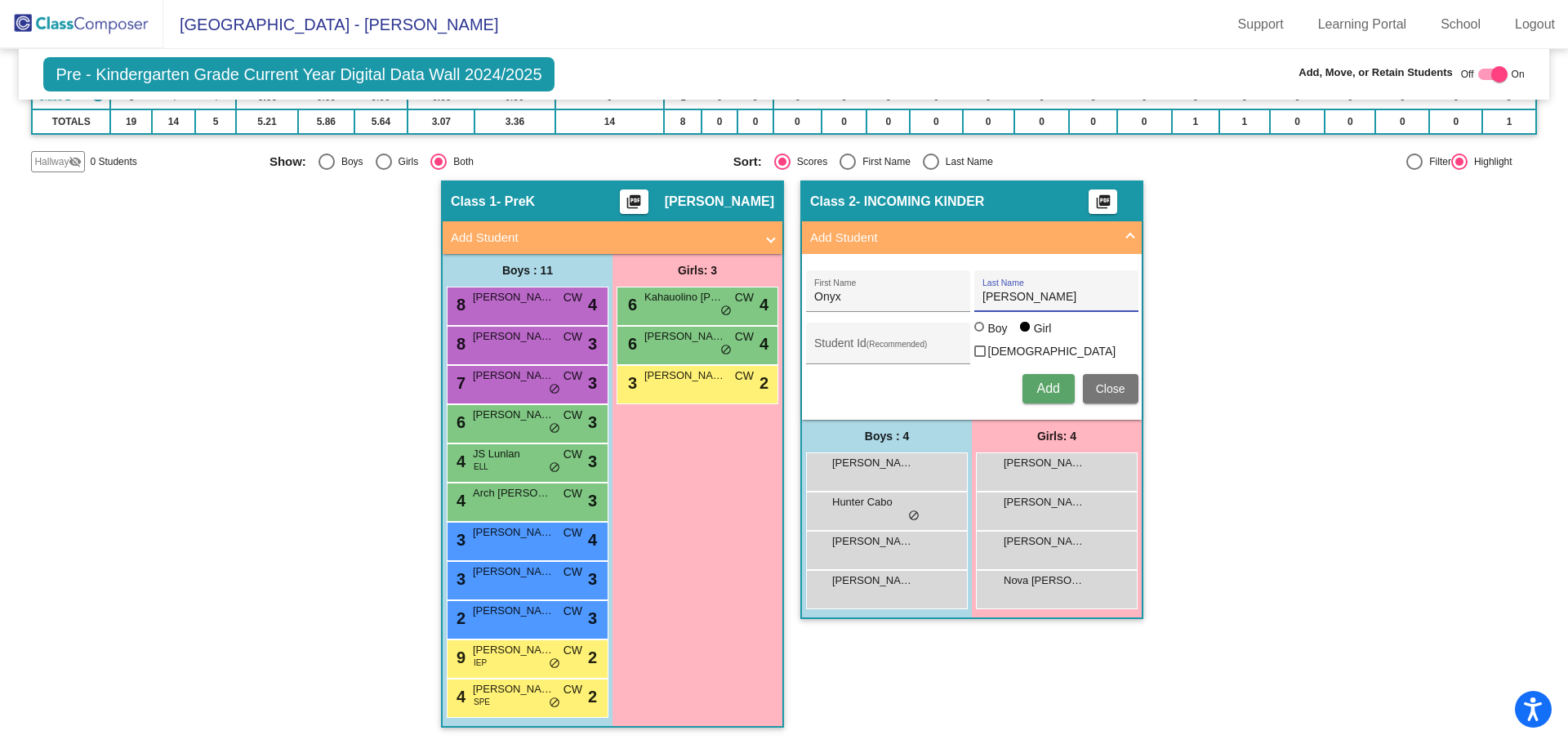 type on "[PERSON_NAME]" 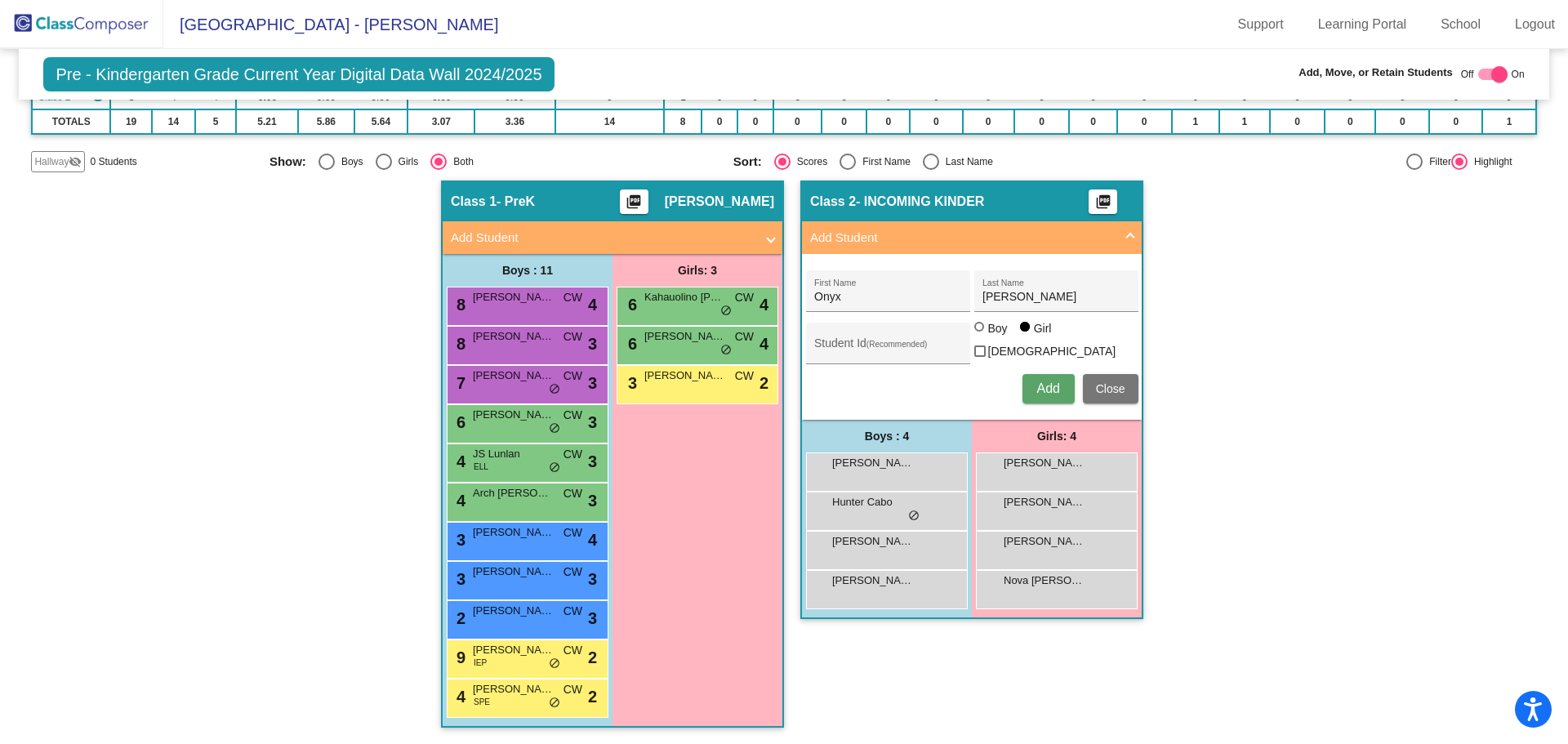click at bounding box center [979, 327] 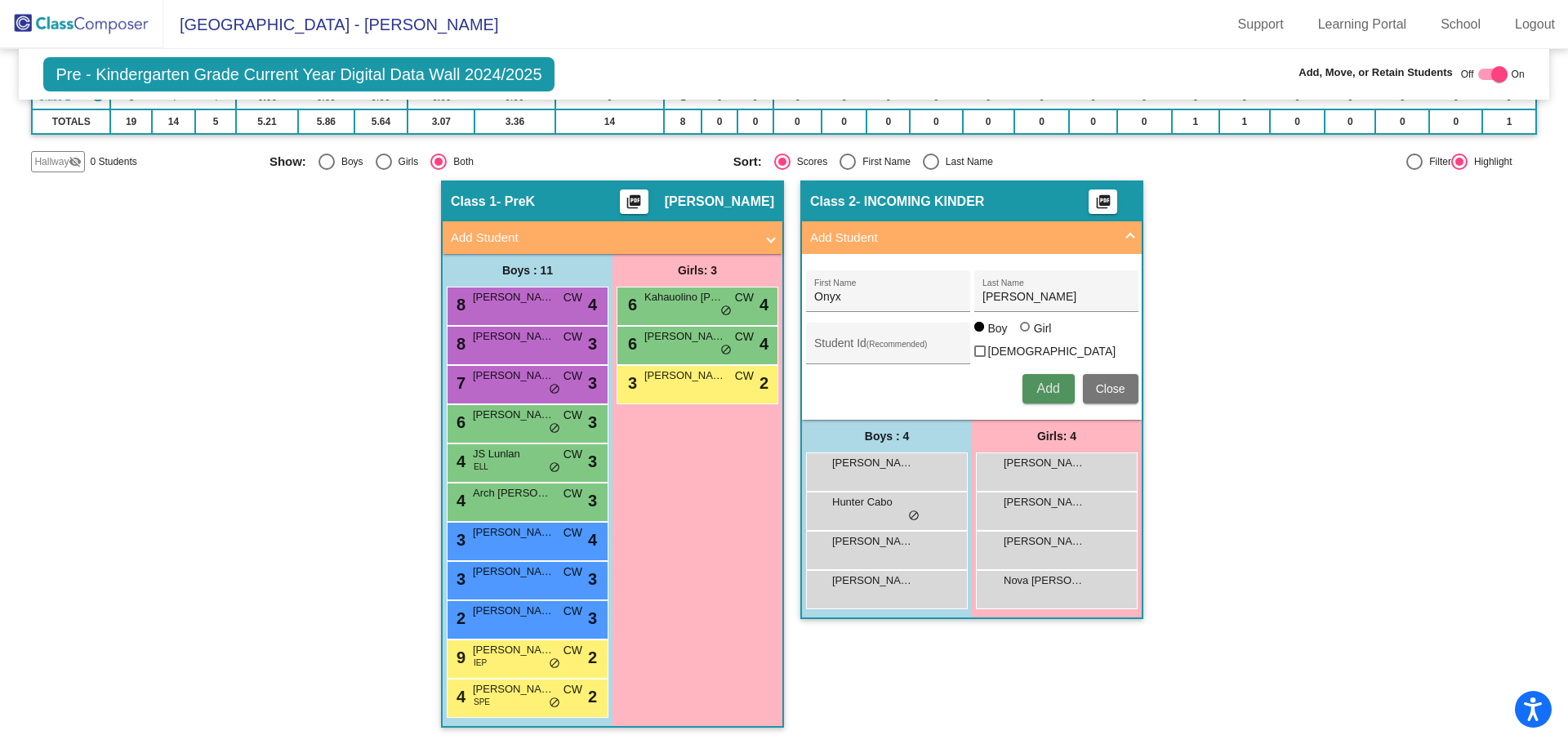 click on "Add" at bounding box center (1049, 389) 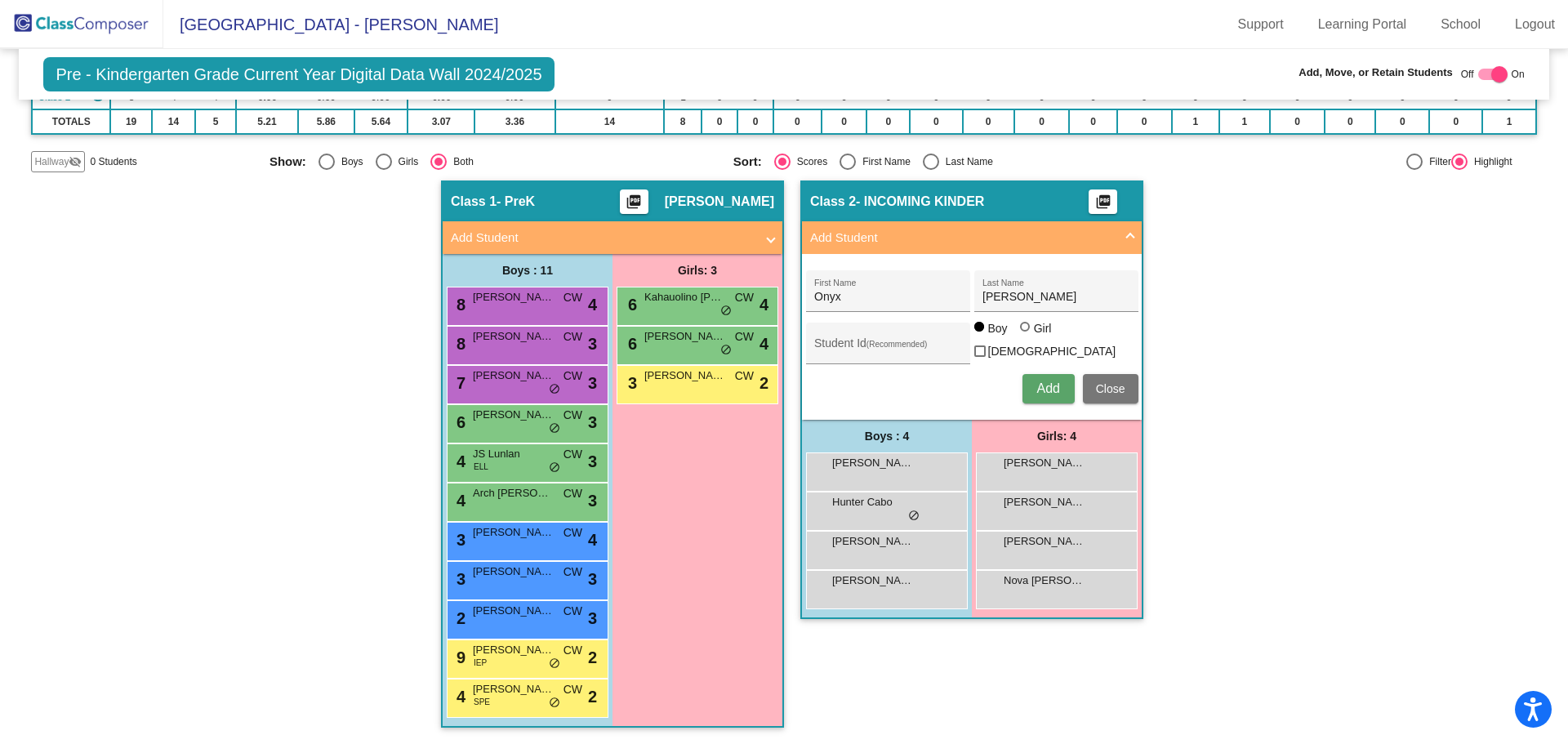 type 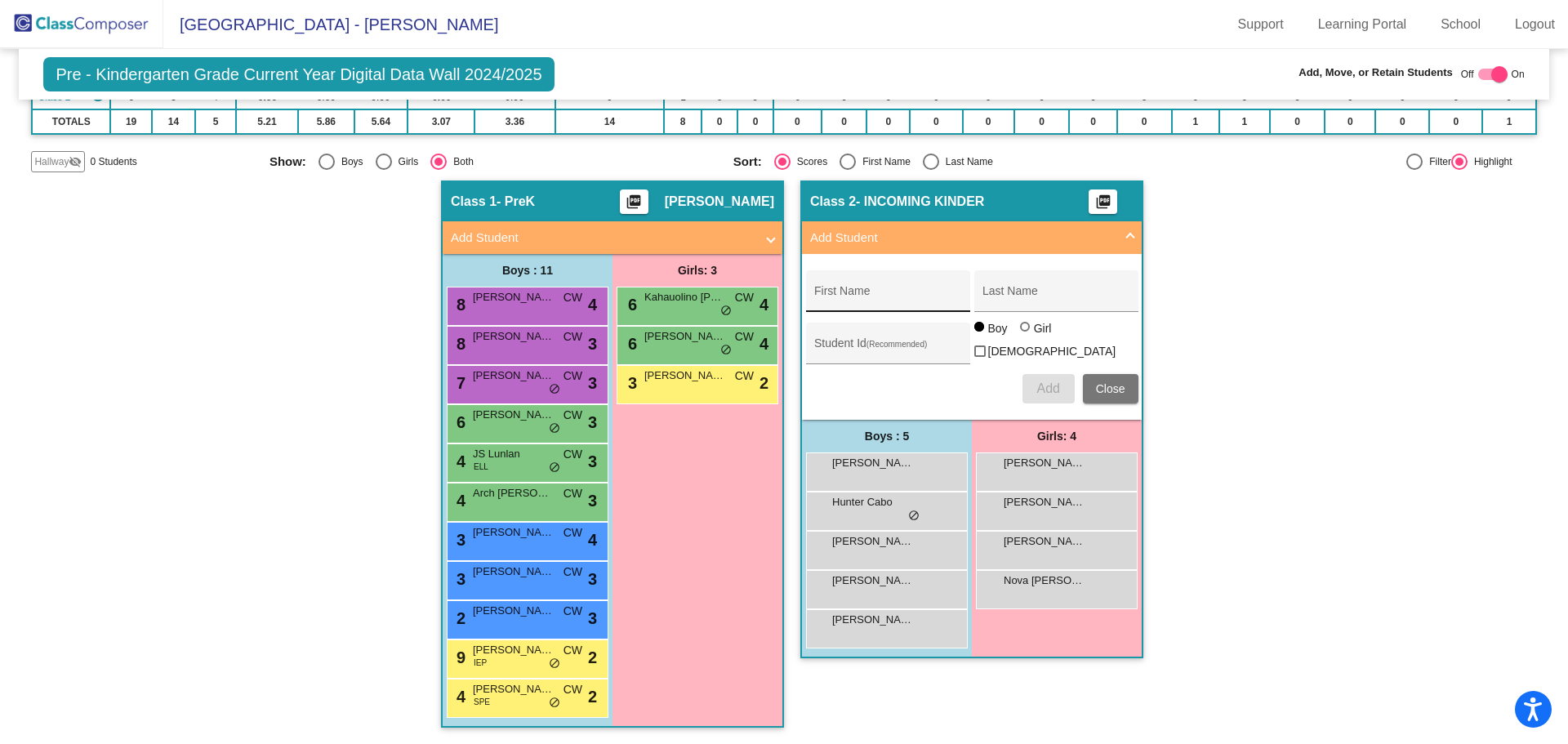 click on "First Name" at bounding box center [888, 297] 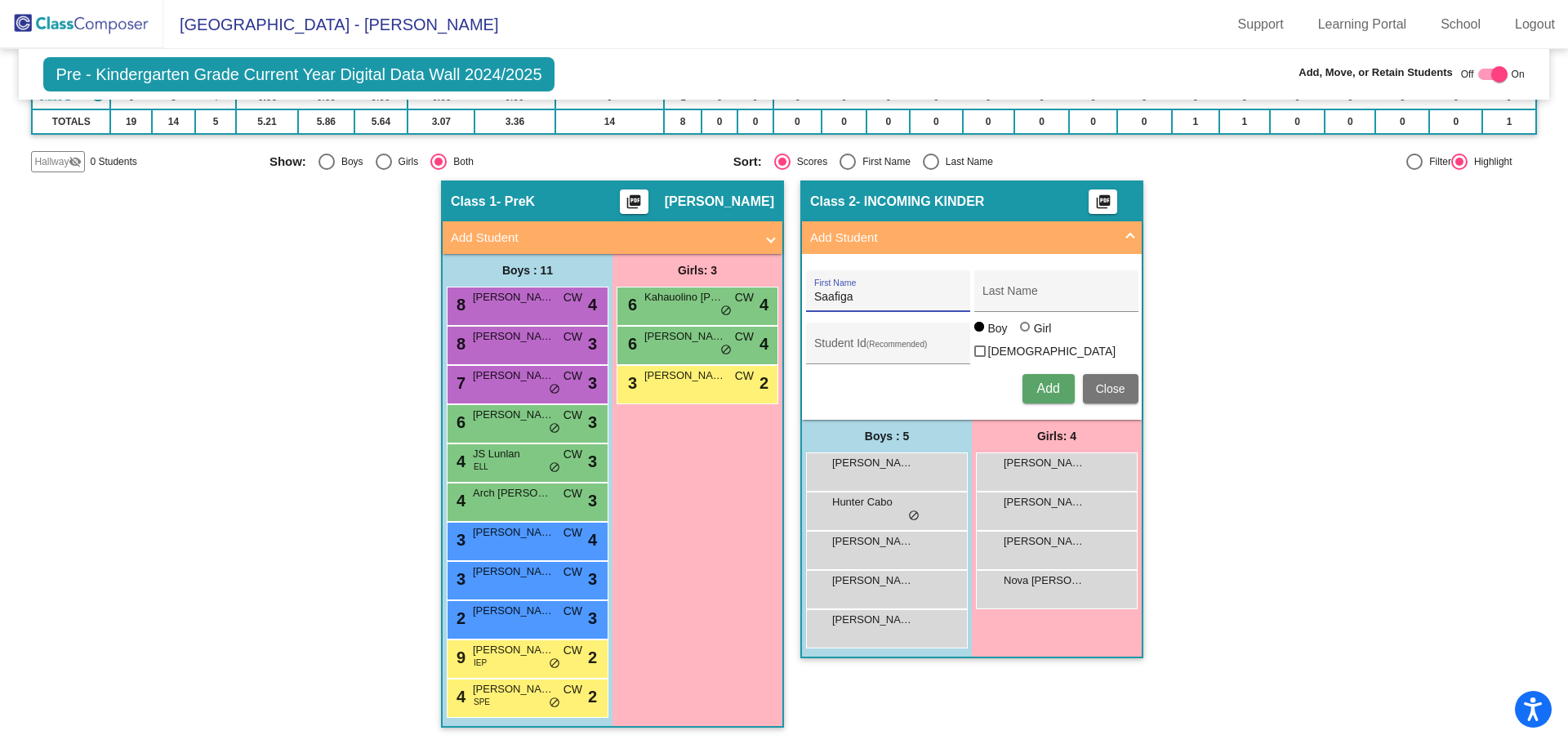 type on "Saafiga" 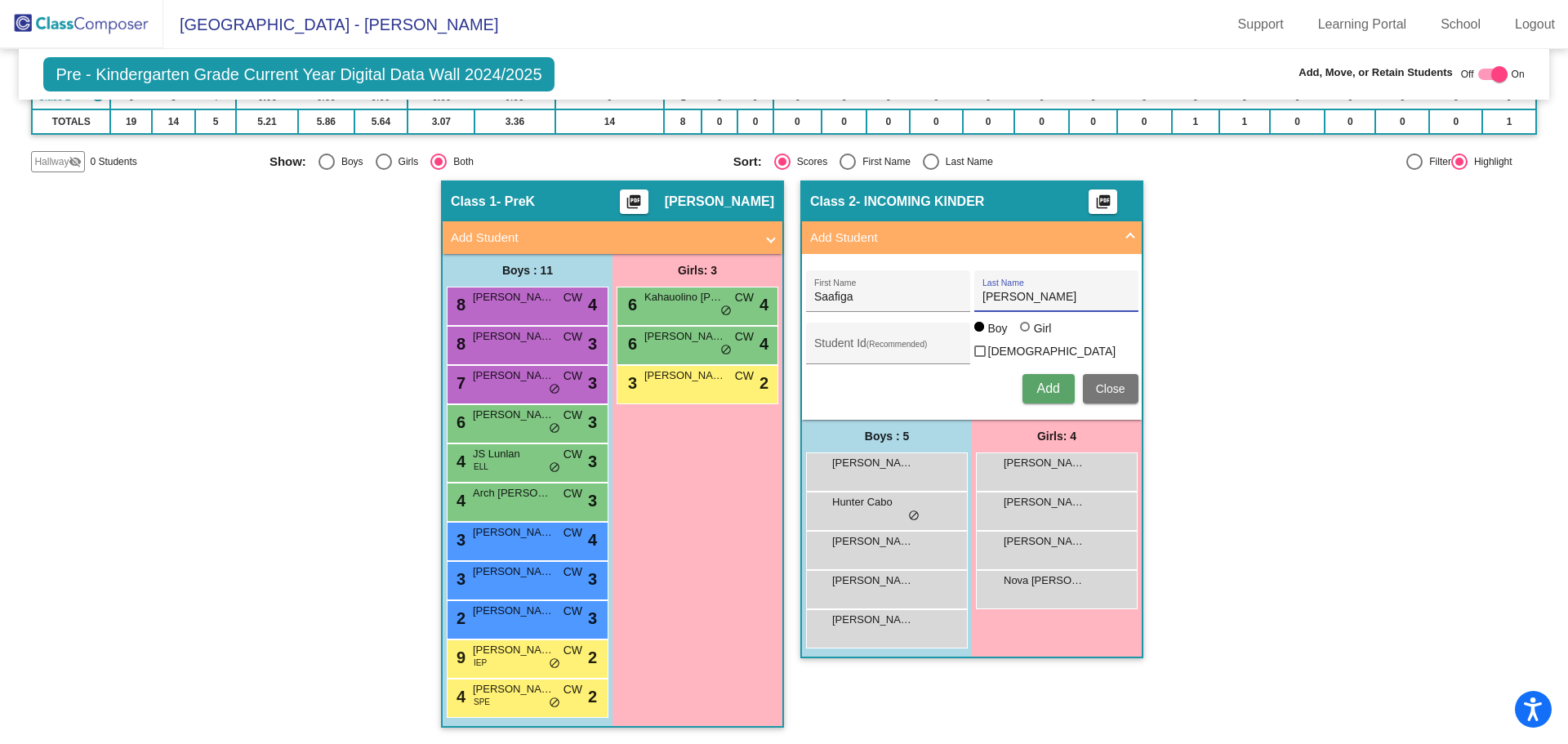 type on "[PERSON_NAME]" 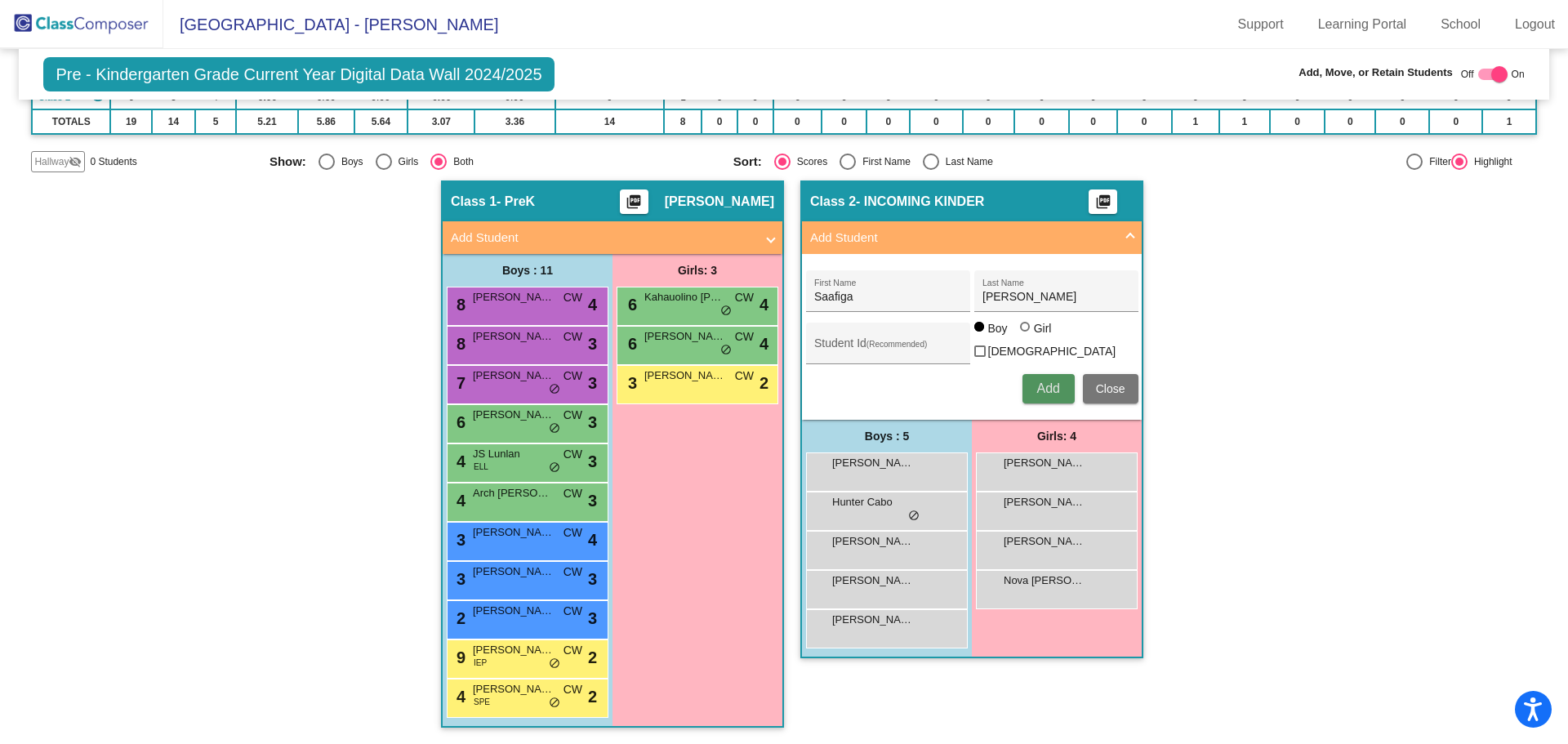 click on "Add" at bounding box center (1048, 388) 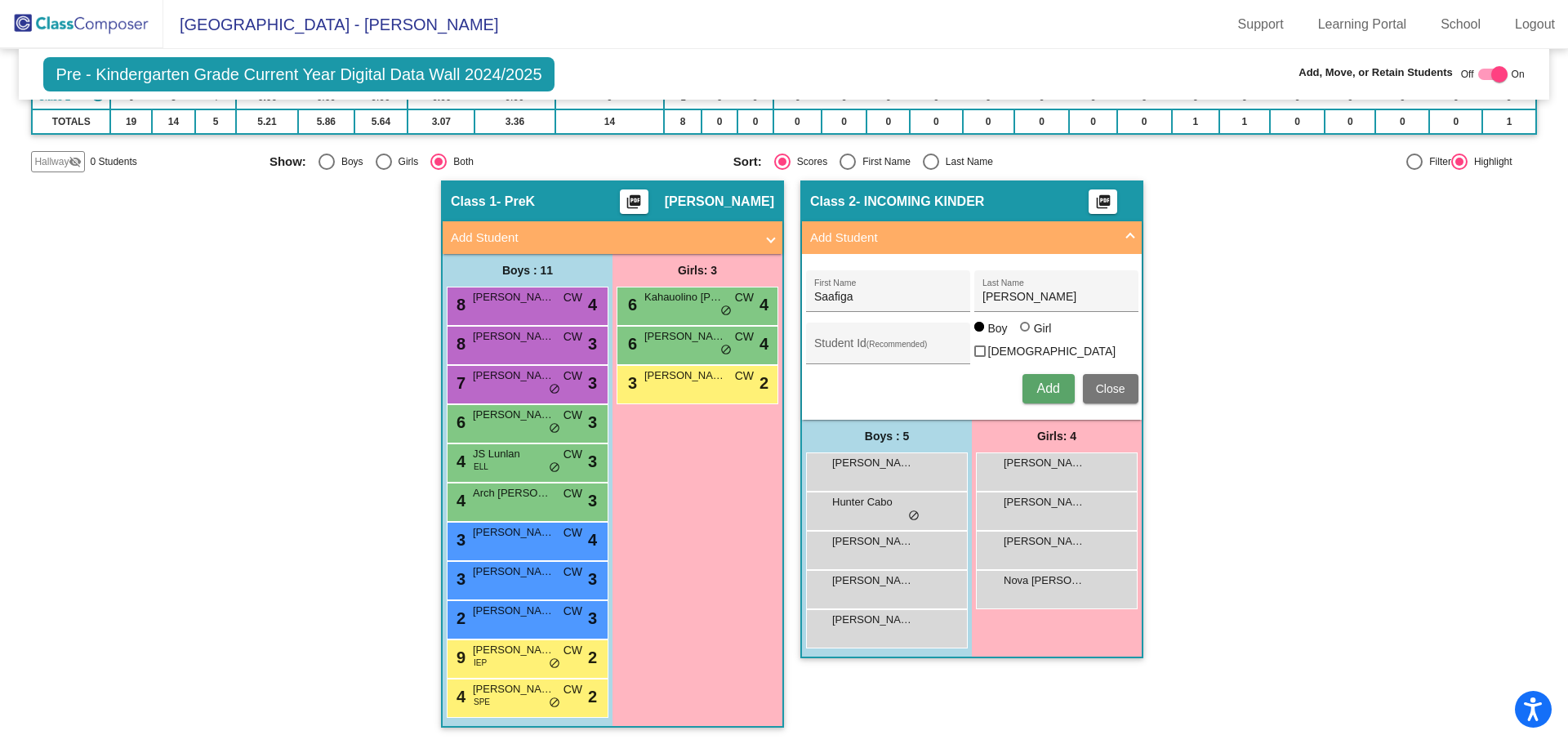 type 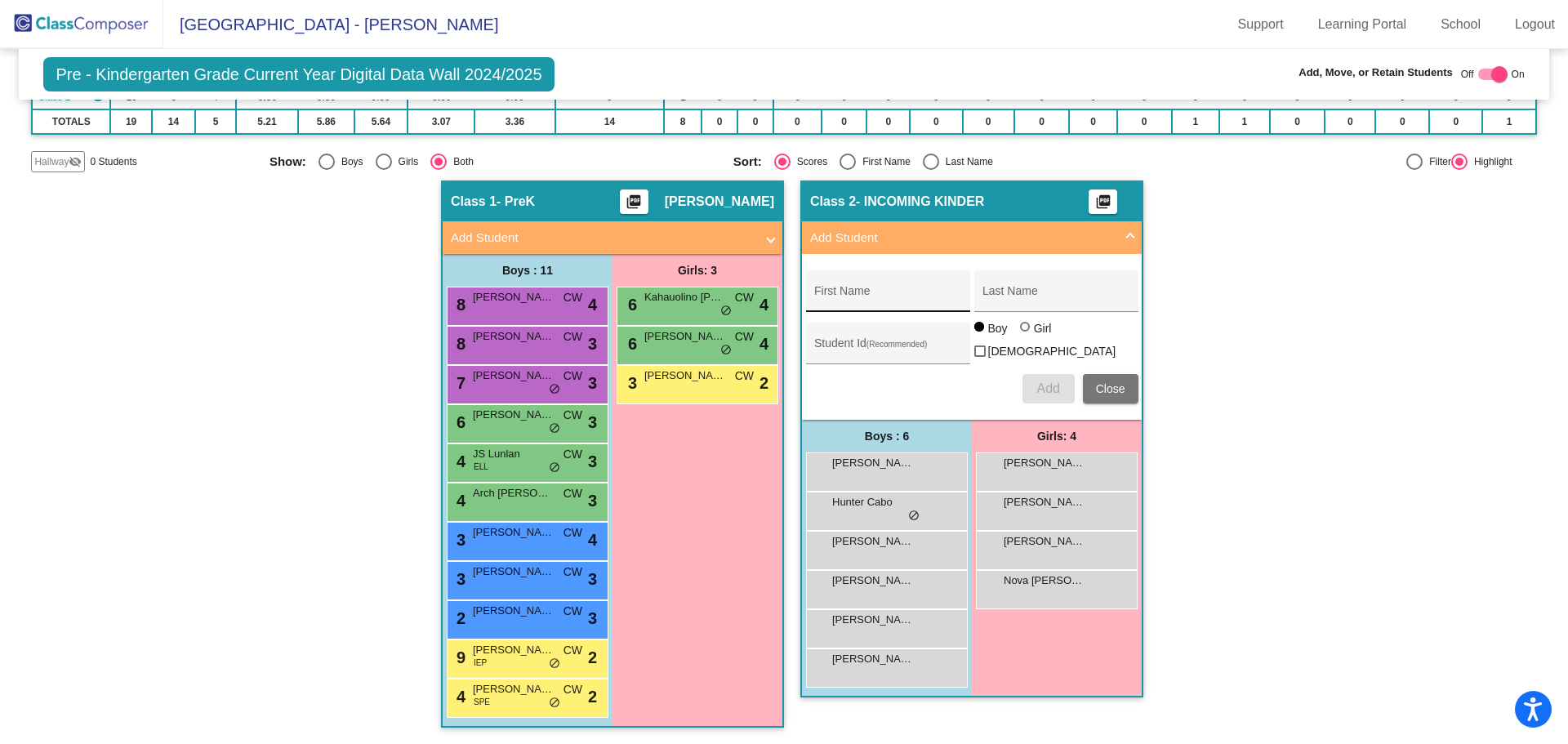 click on "First Name" at bounding box center (888, 297) 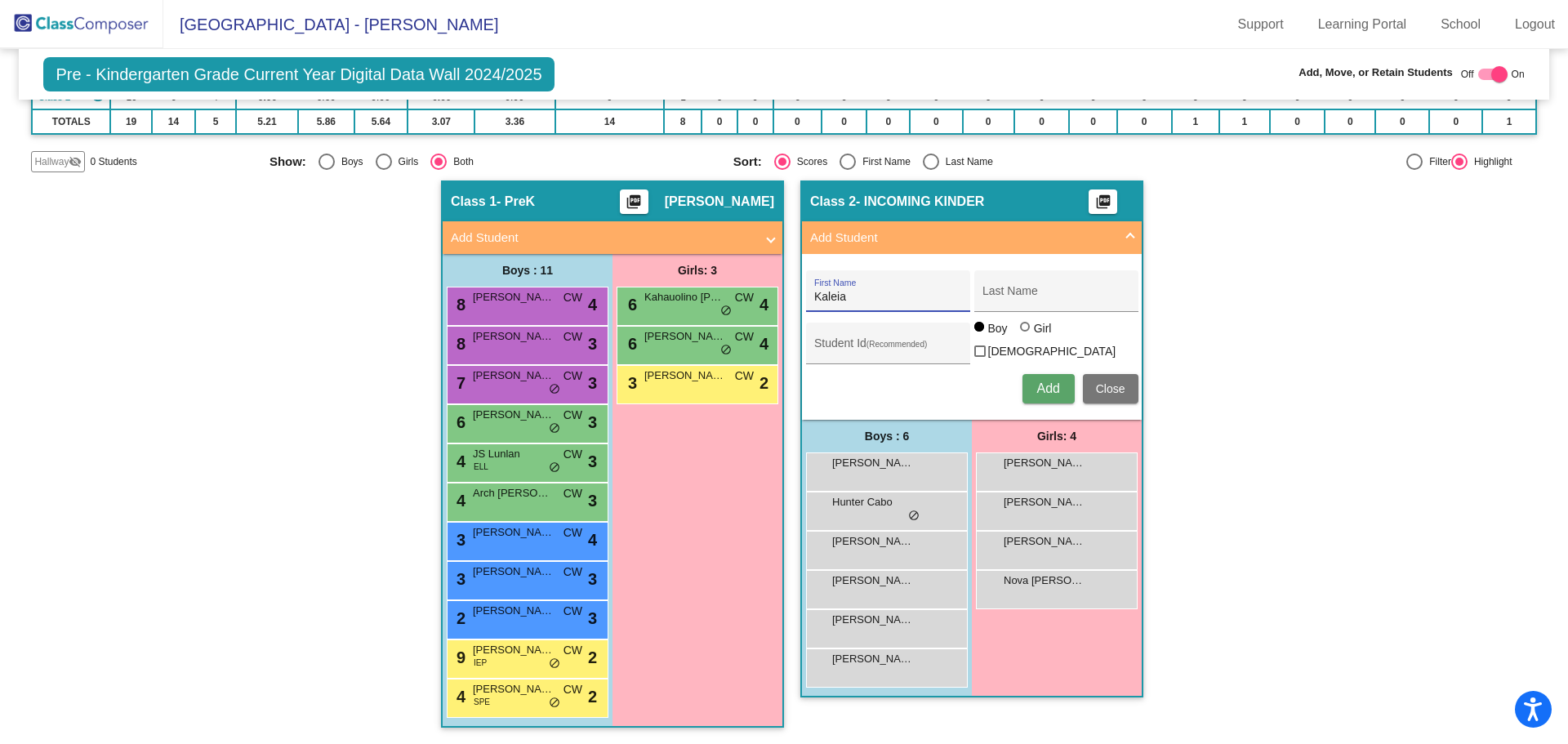 type on "Kaleia" 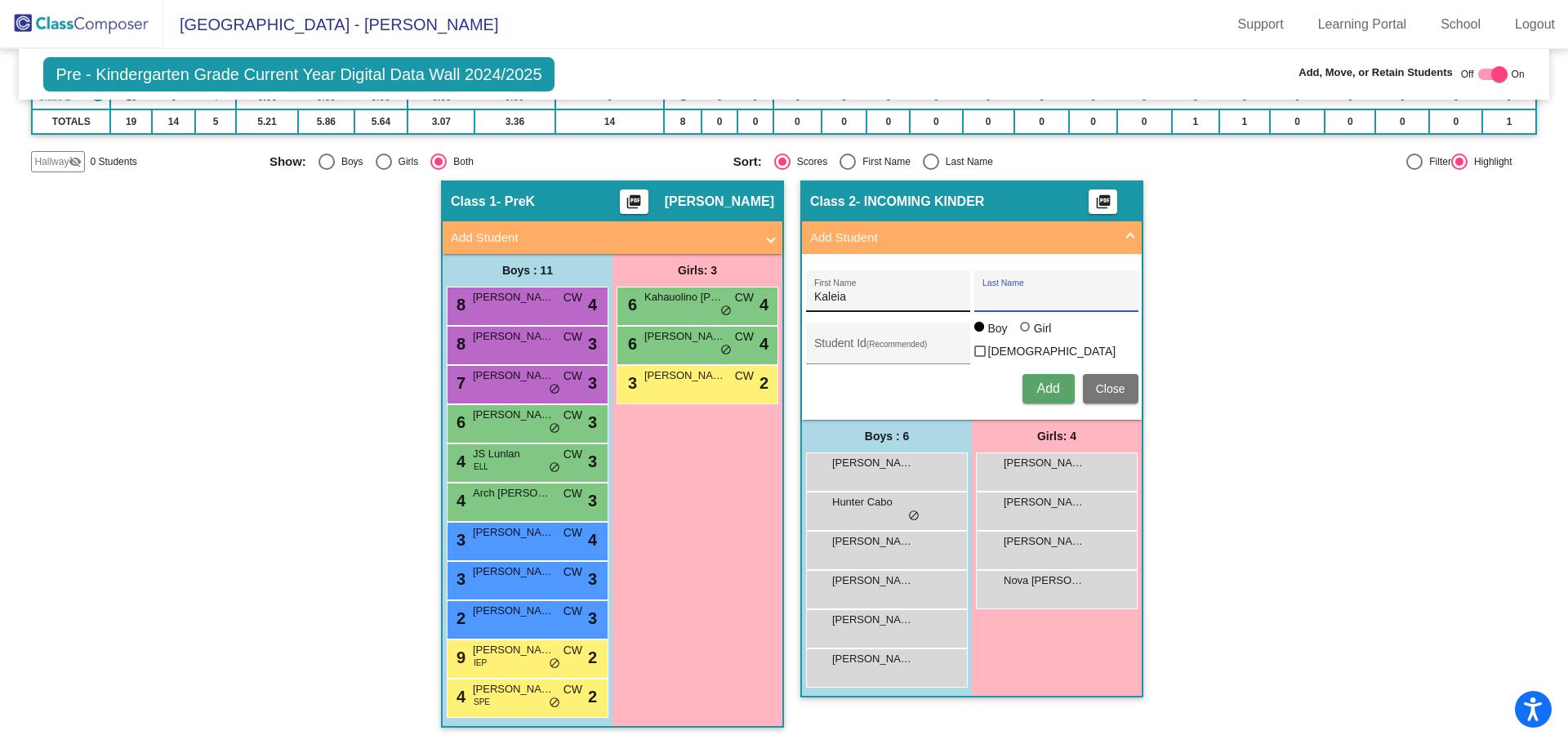 paste on "Honokaupu-[PERSON_NAME]" 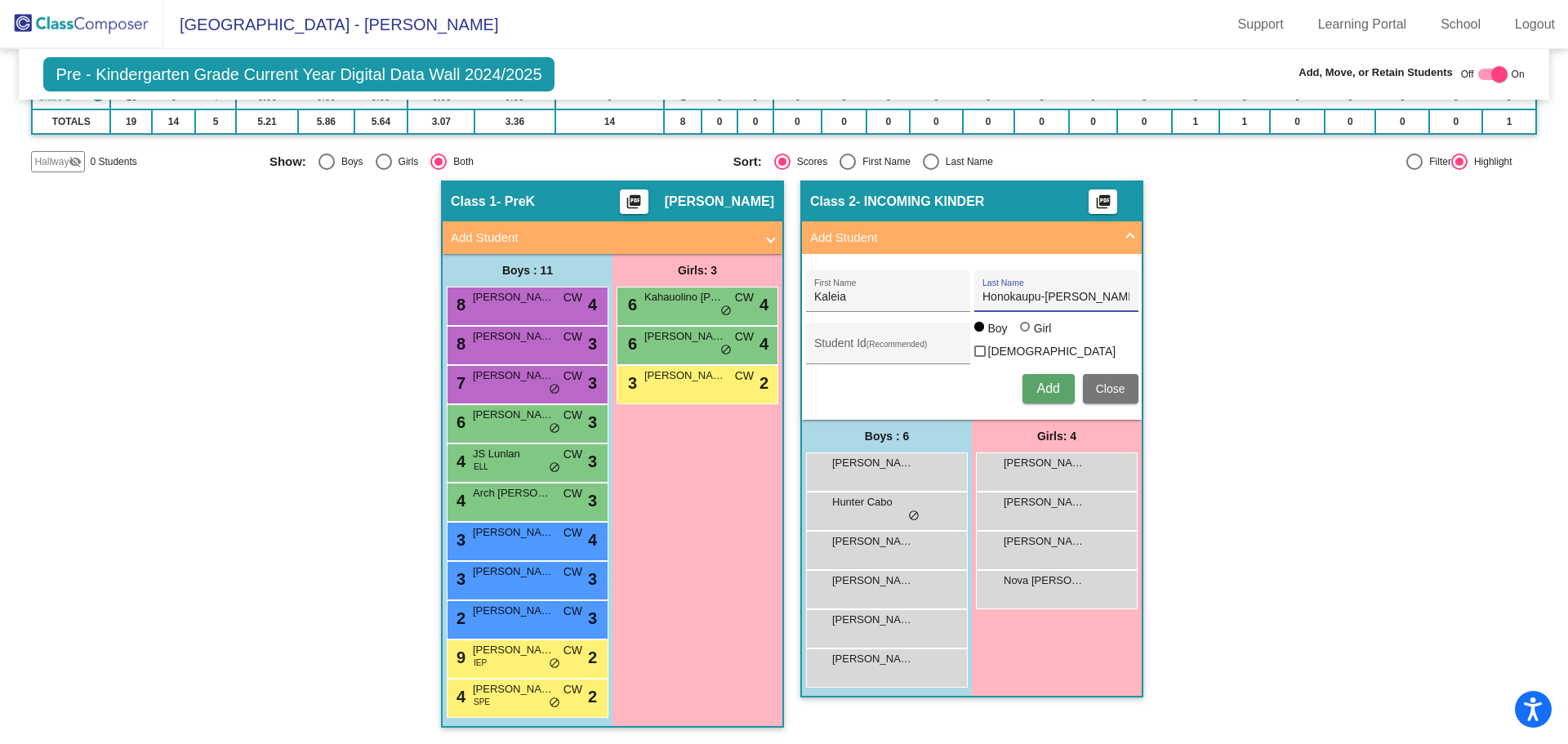 type on "Honokaupu-[PERSON_NAME]" 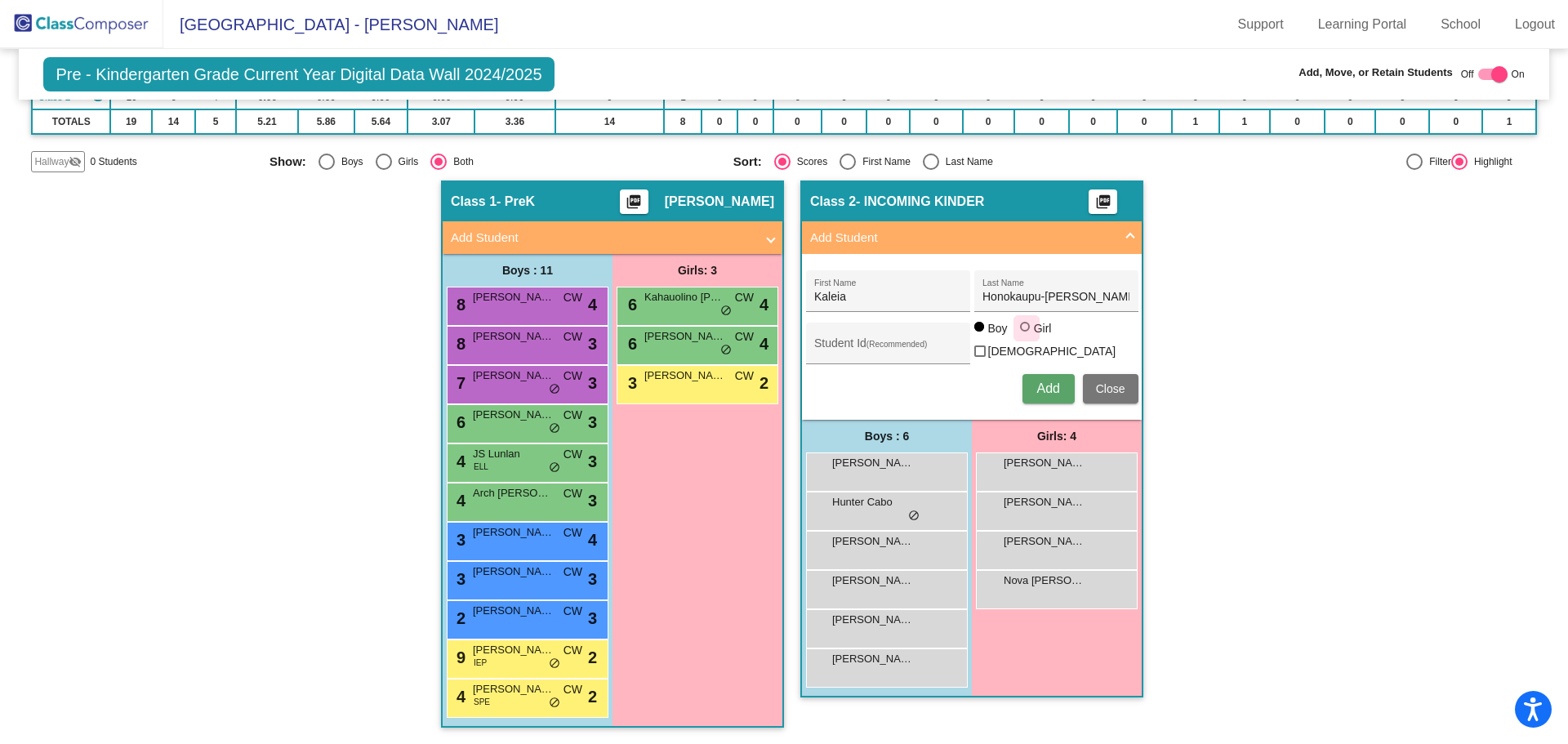click on "Girl" at bounding box center [1042, 328] 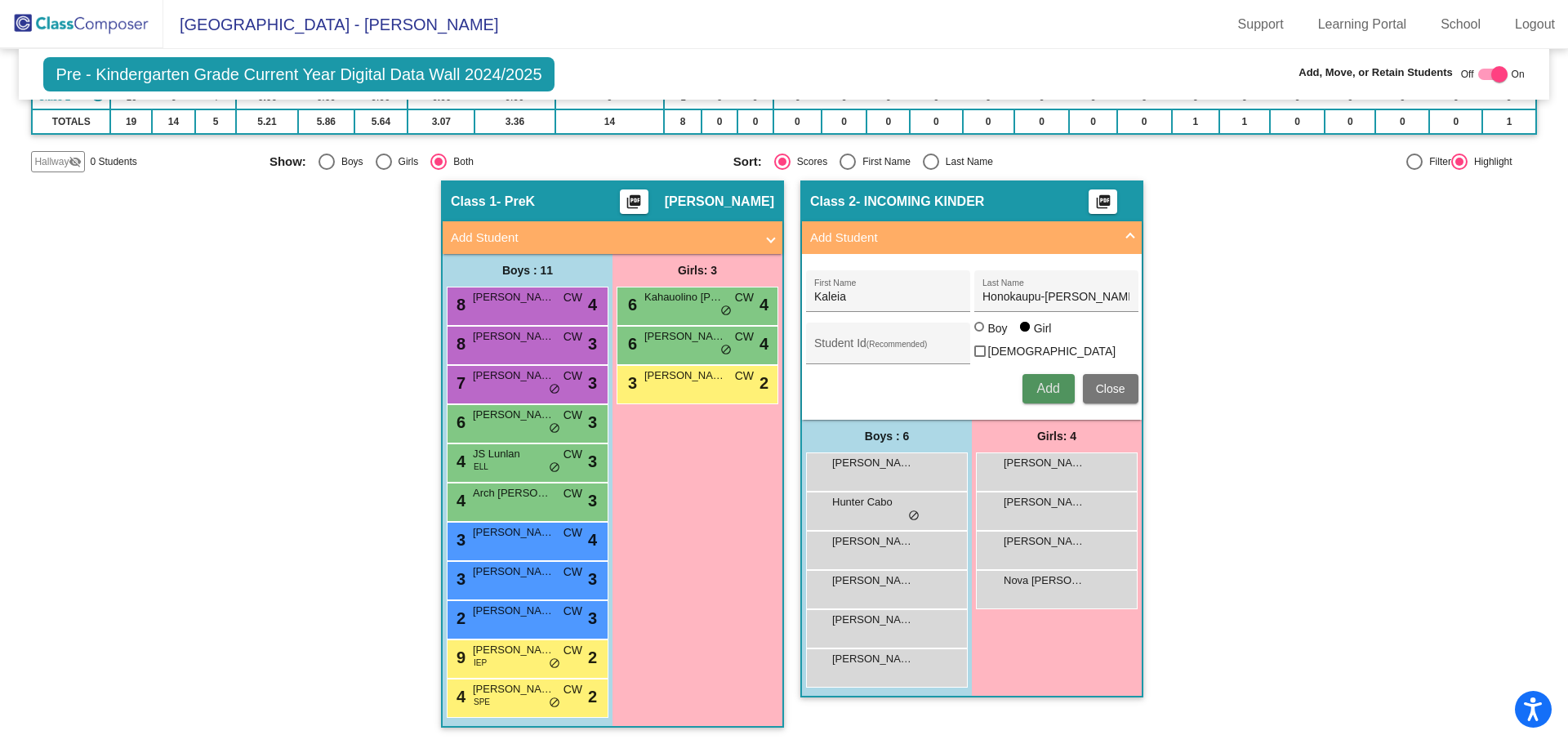 click on "Add" at bounding box center [1048, 388] 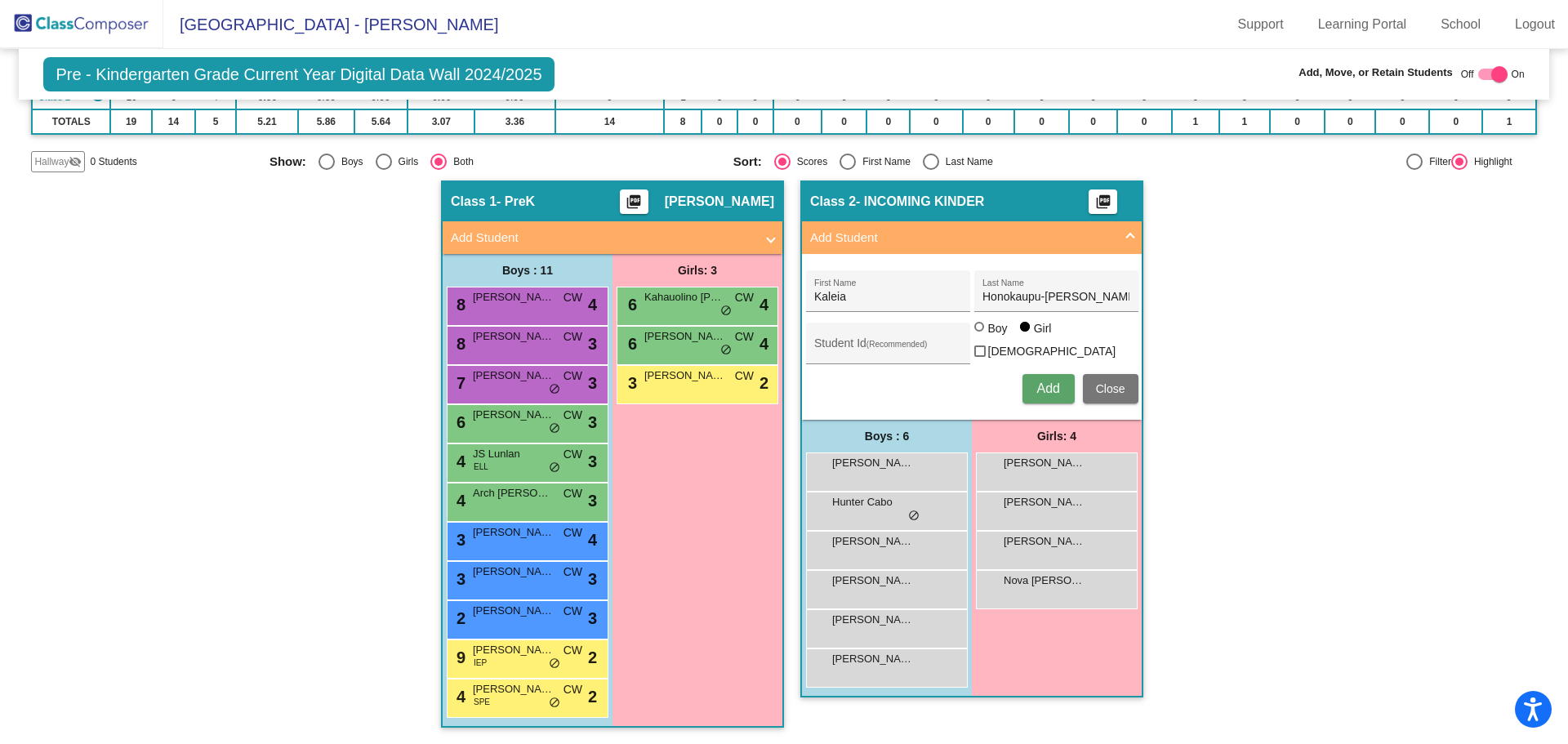 type 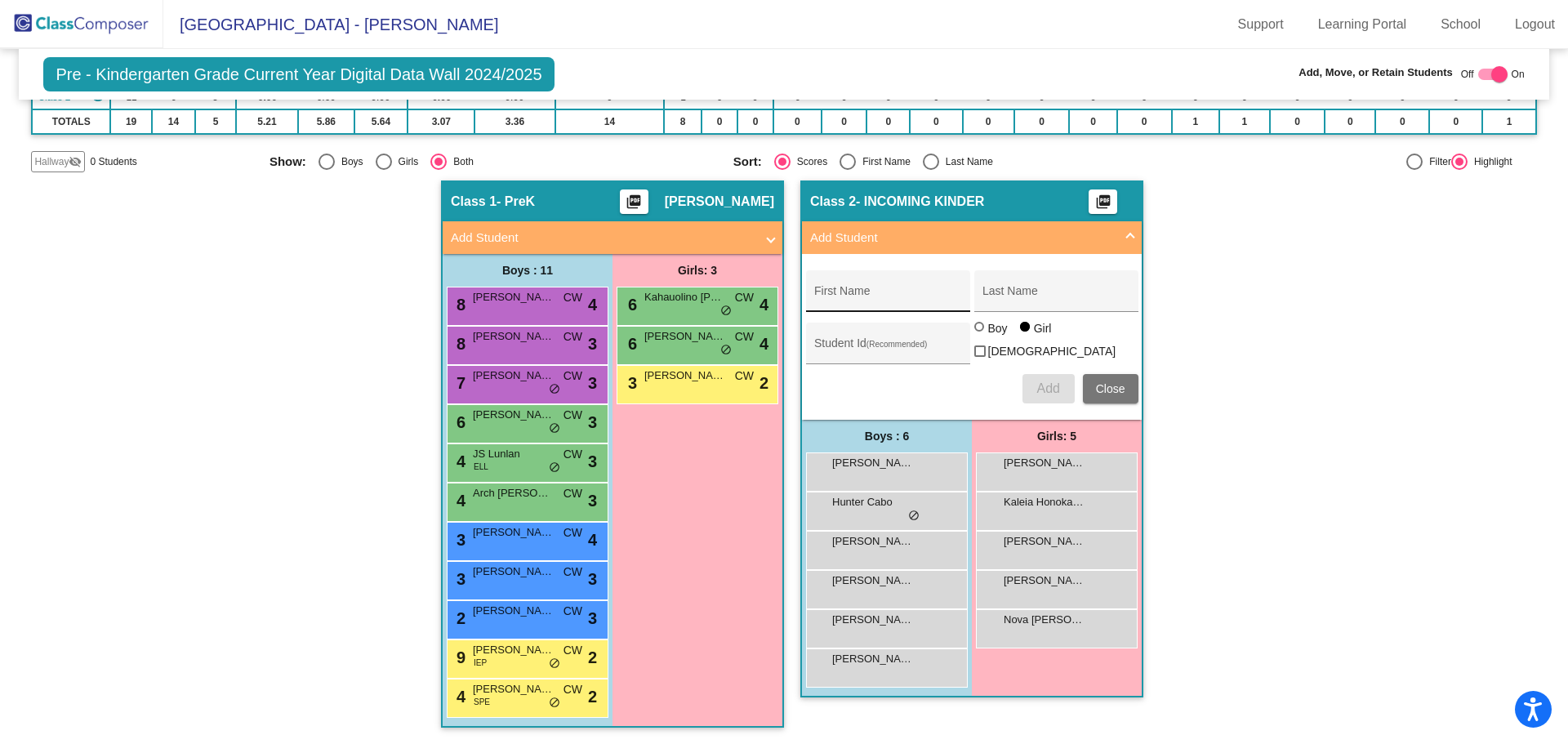 click on "First Name" at bounding box center (888, 297) 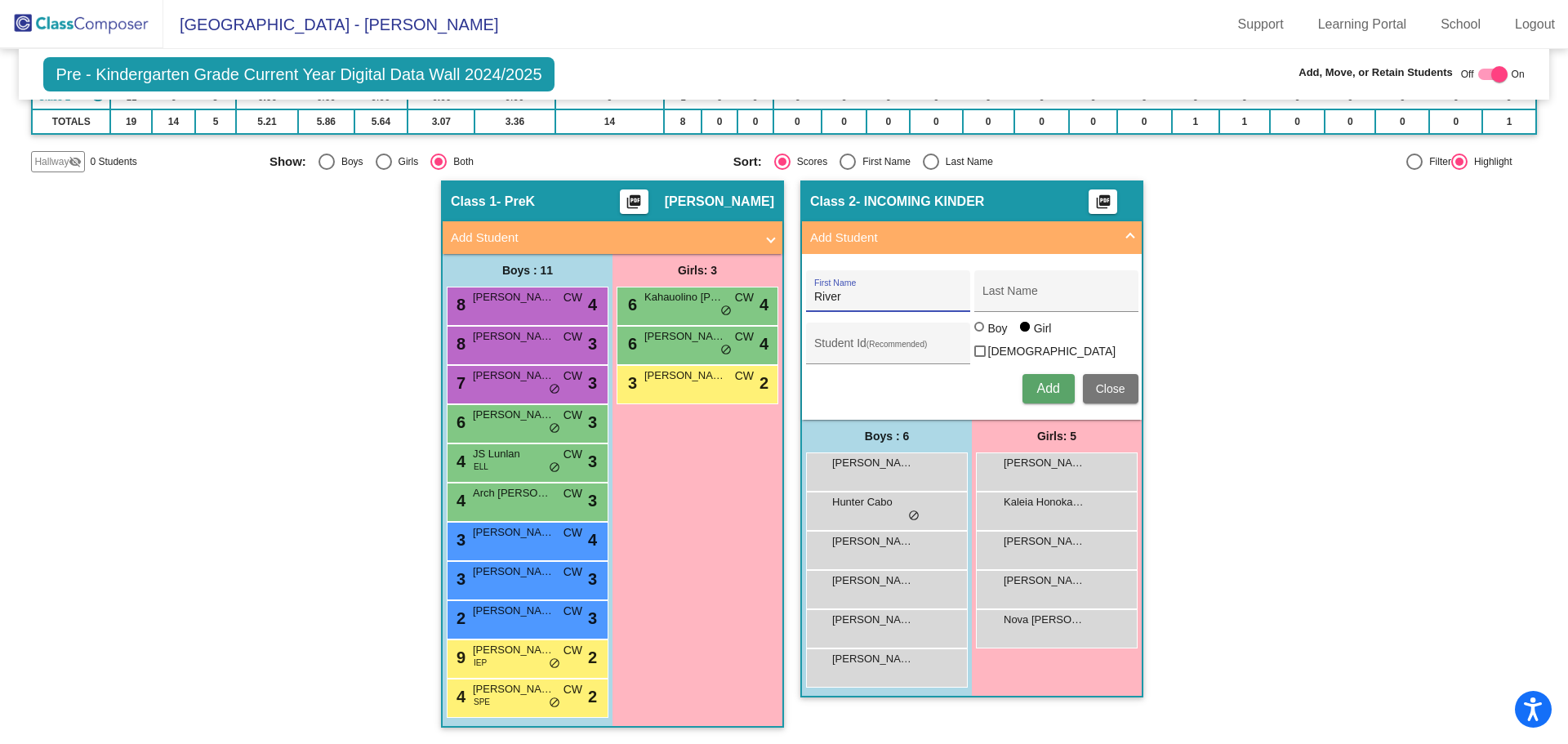 type on "River" 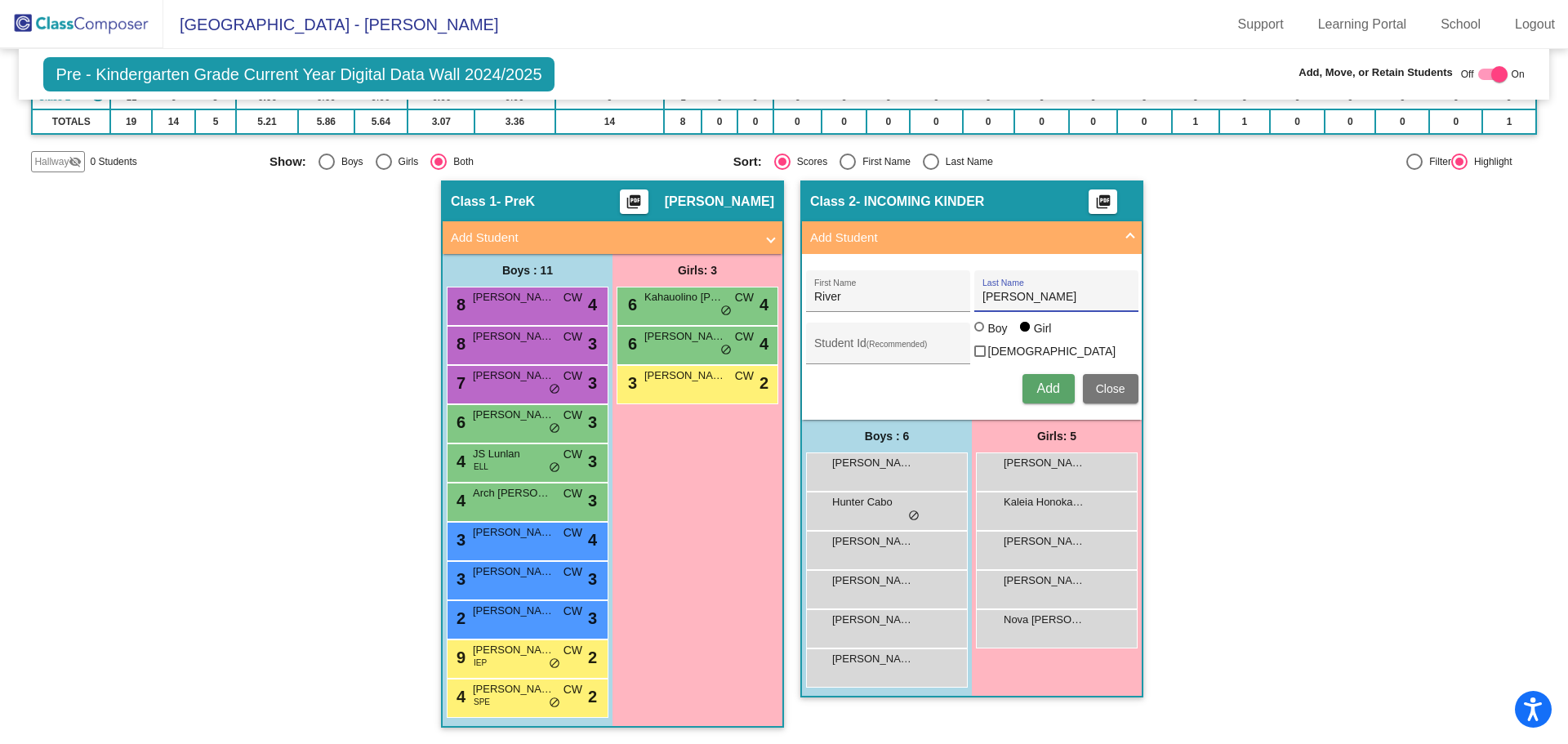 type on "[PERSON_NAME]" 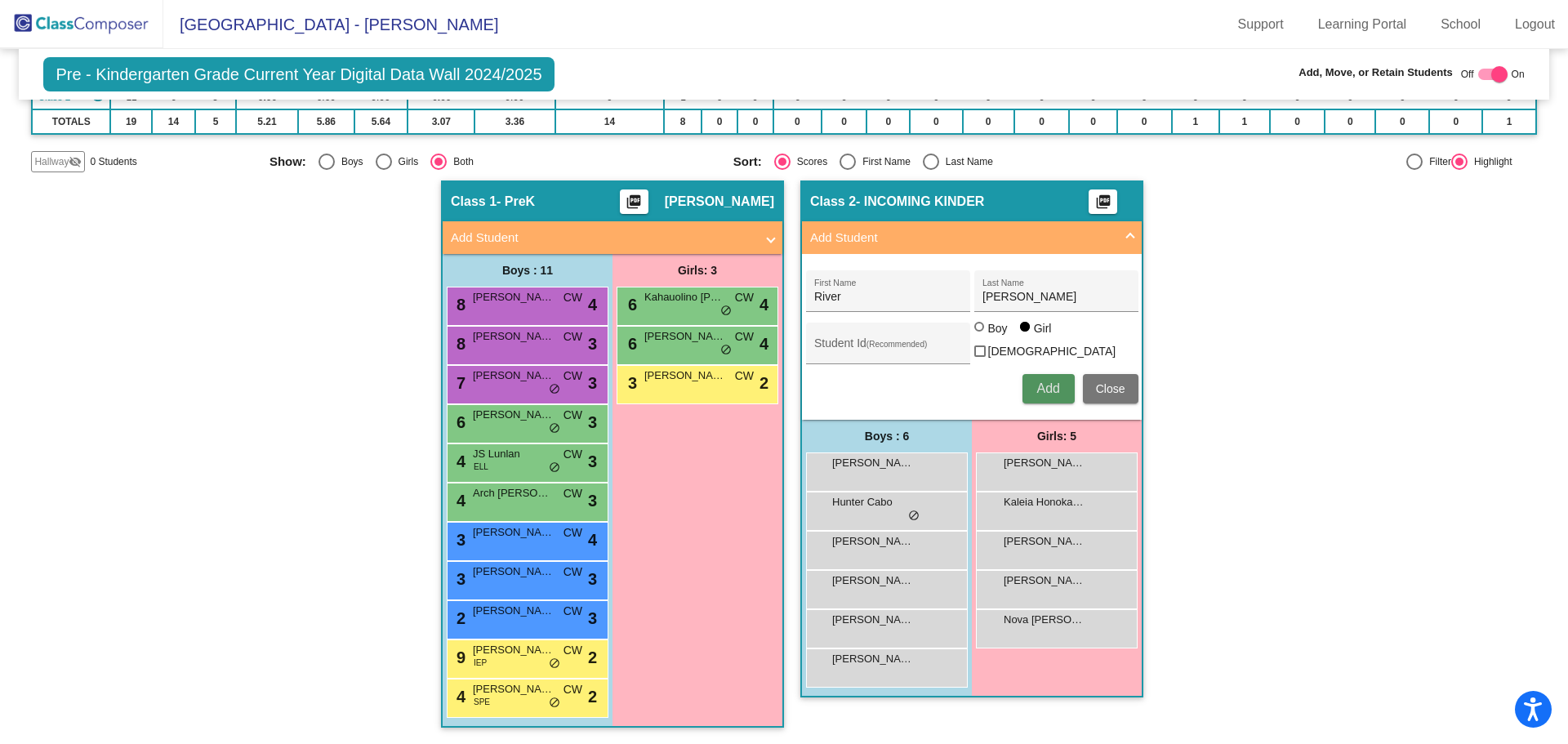 click on "Add" at bounding box center (1048, 388) 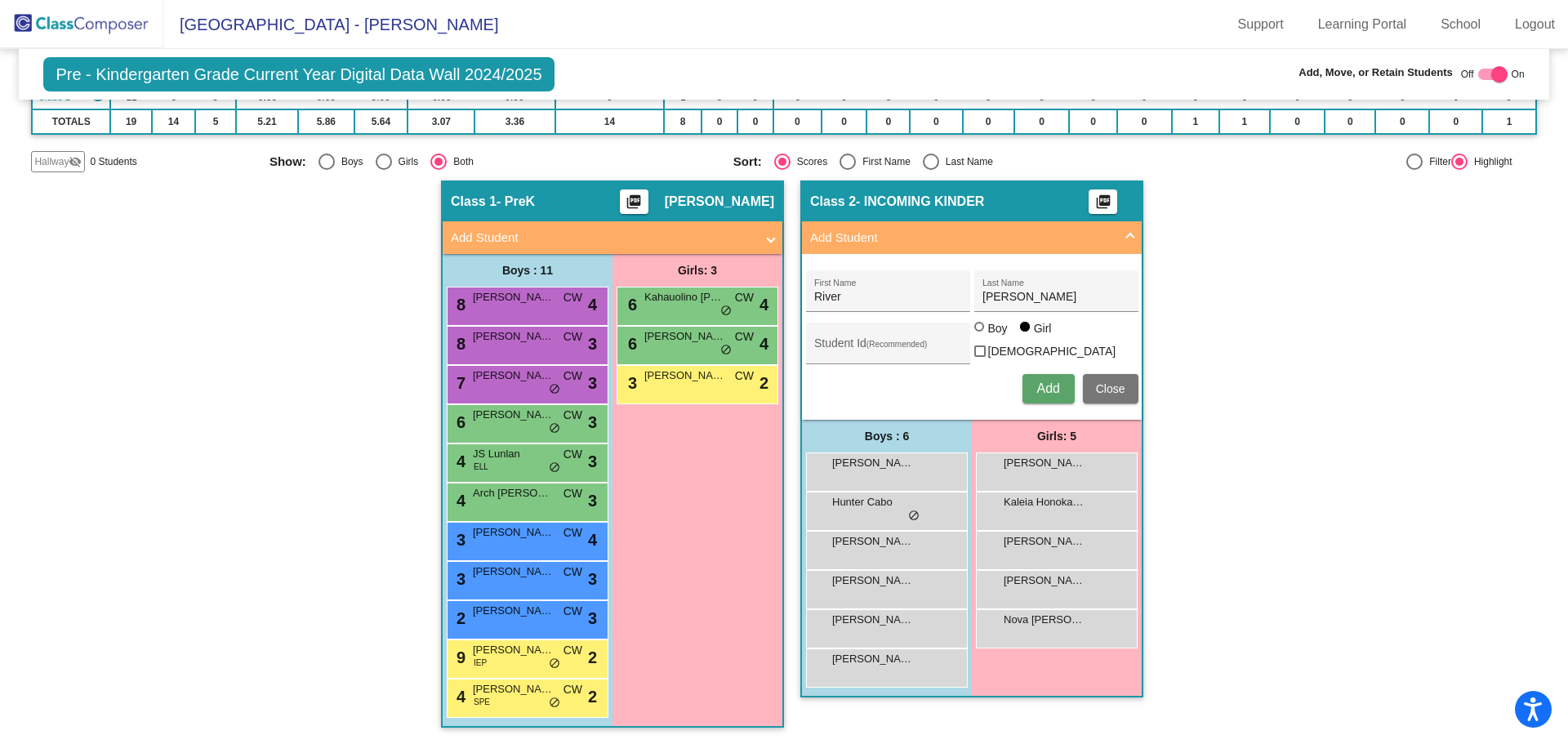 type 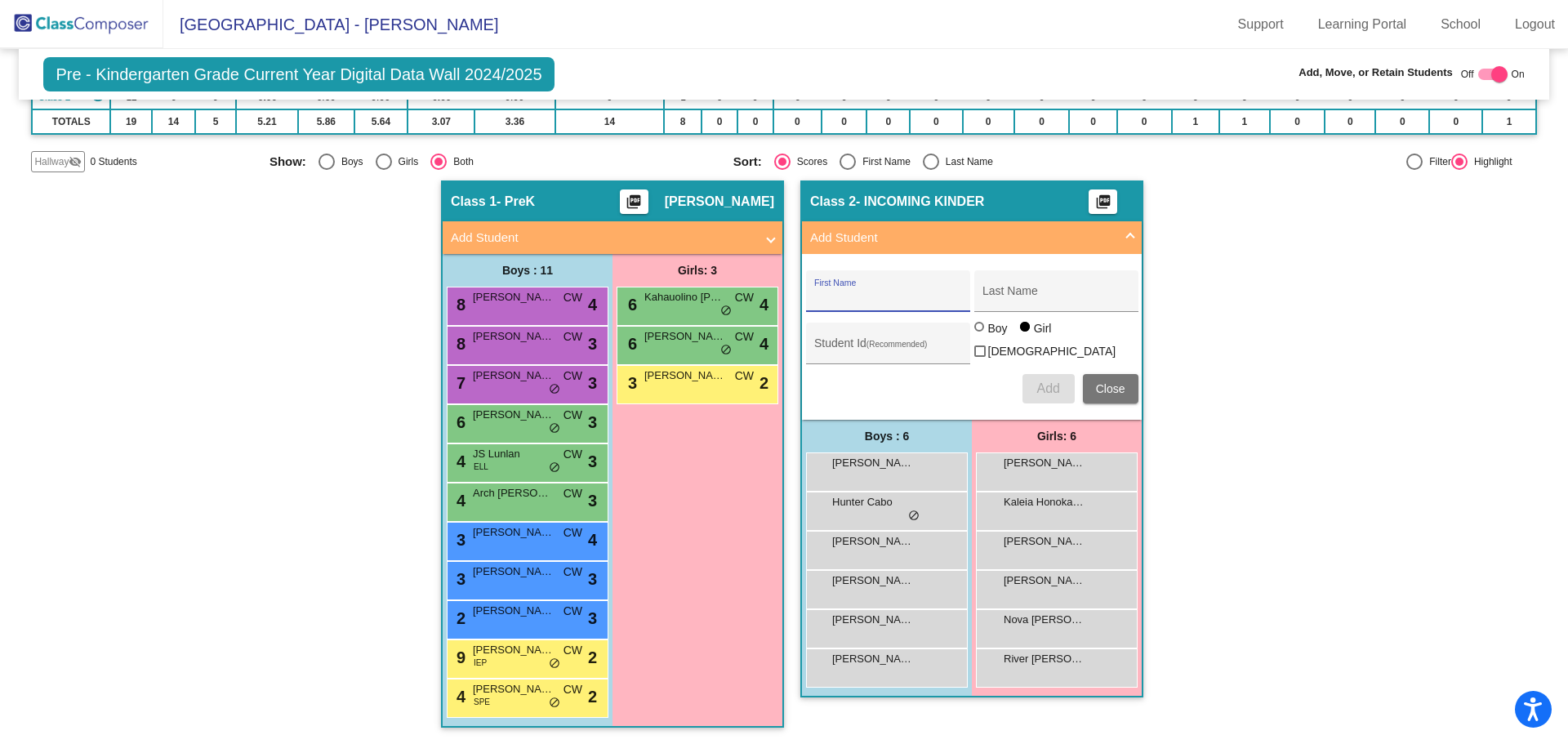 click on "First Name" at bounding box center (888, 297) 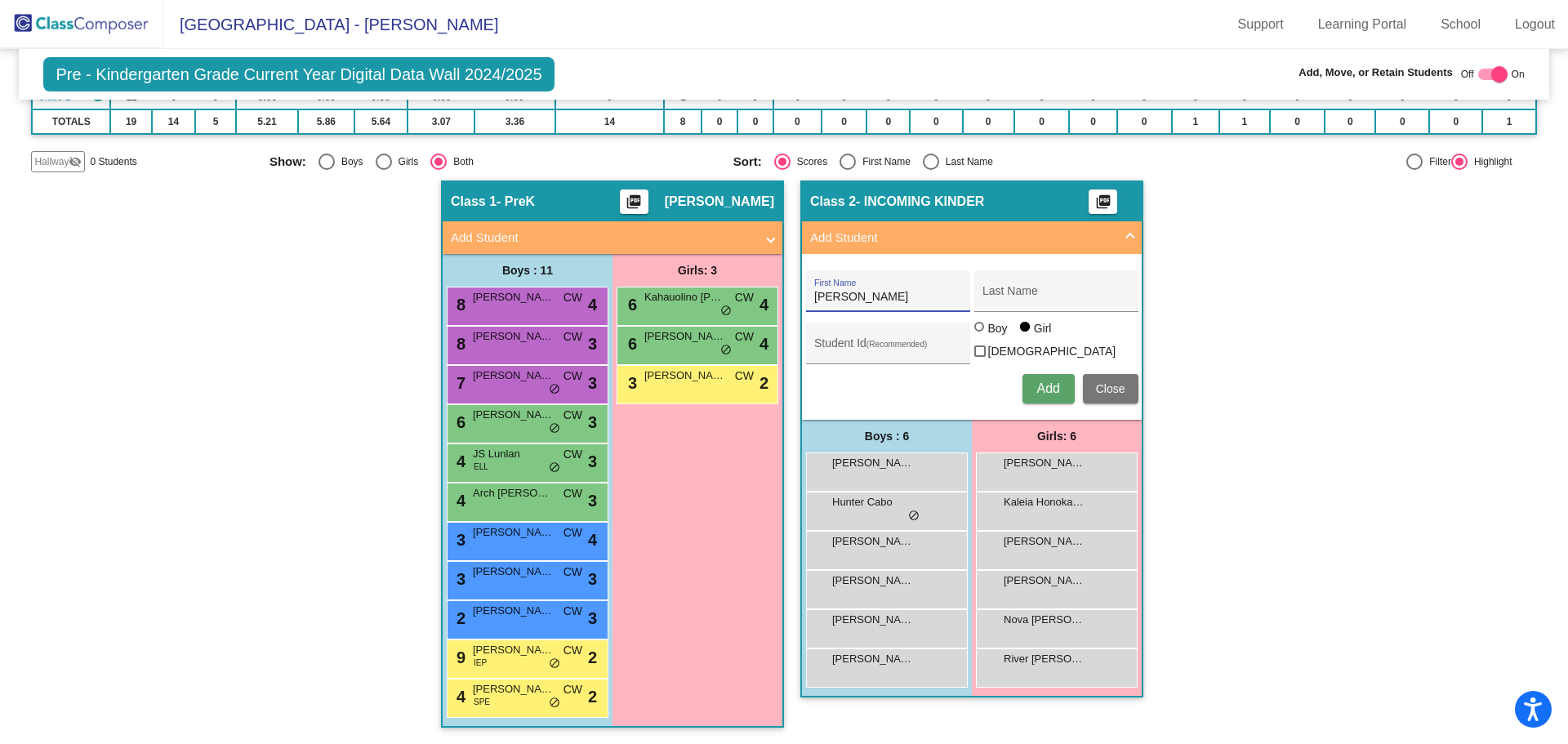 type on "[PERSON_NAME]" 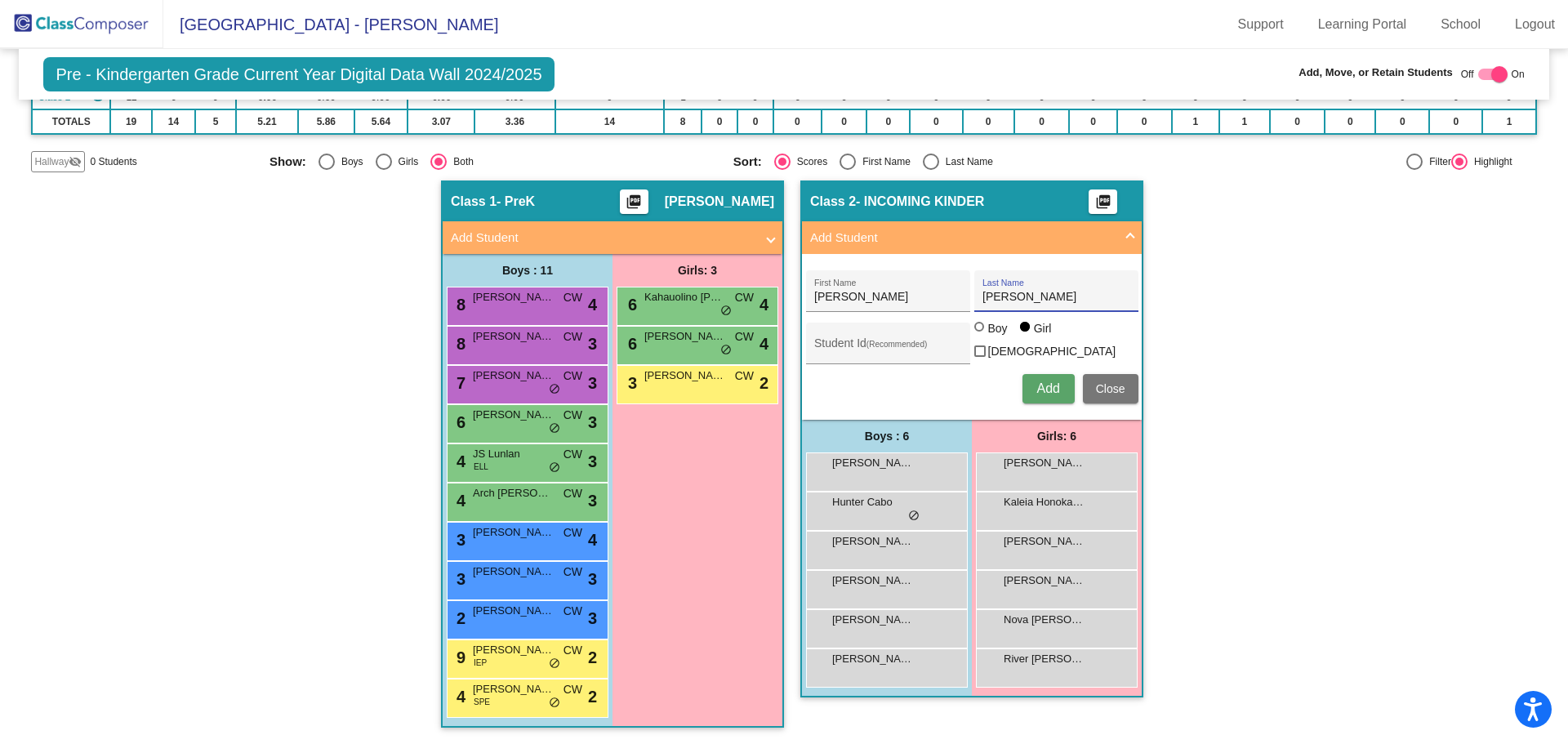 type on "[PERSON_NAME]" 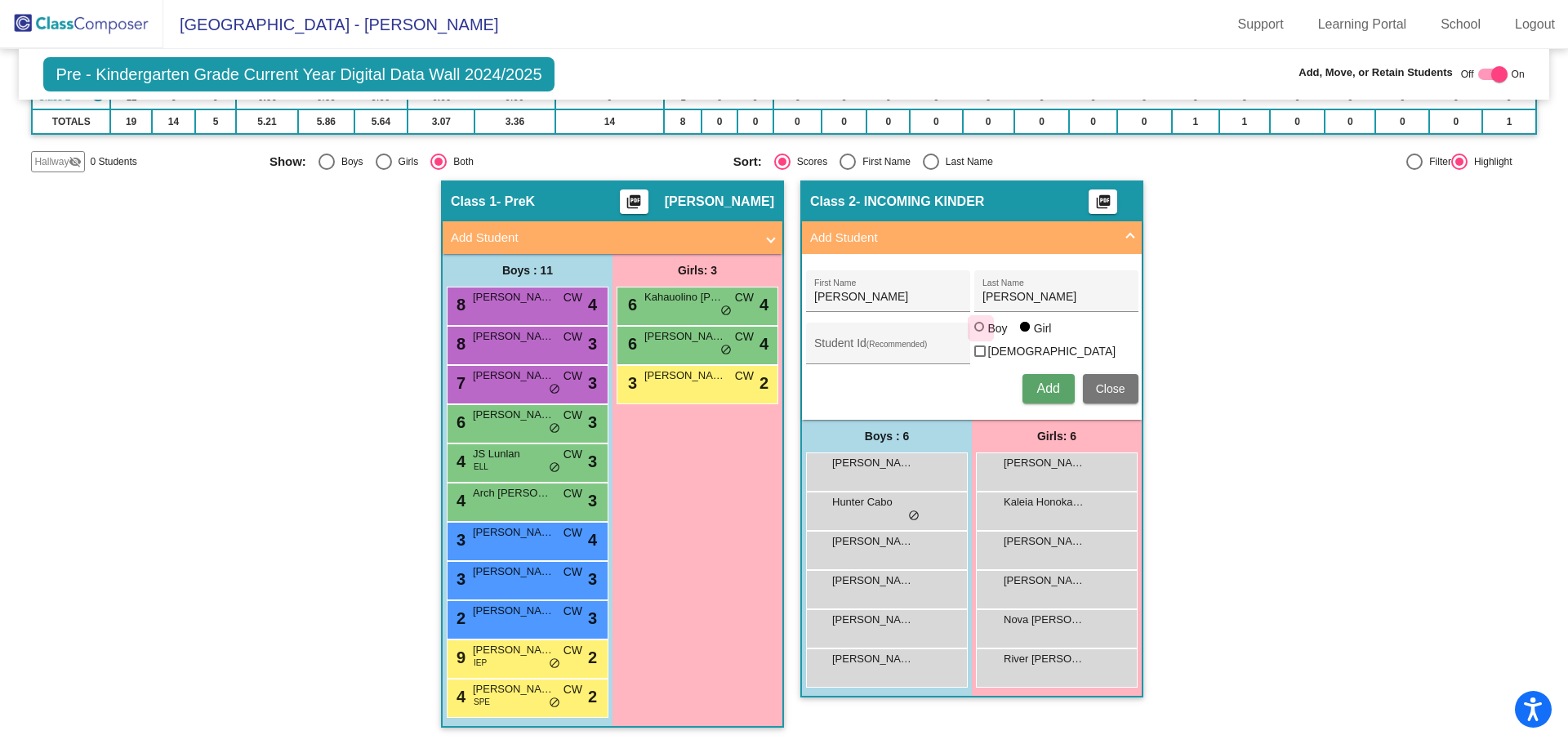 click on "Boy" at bounding box center [997, 328] 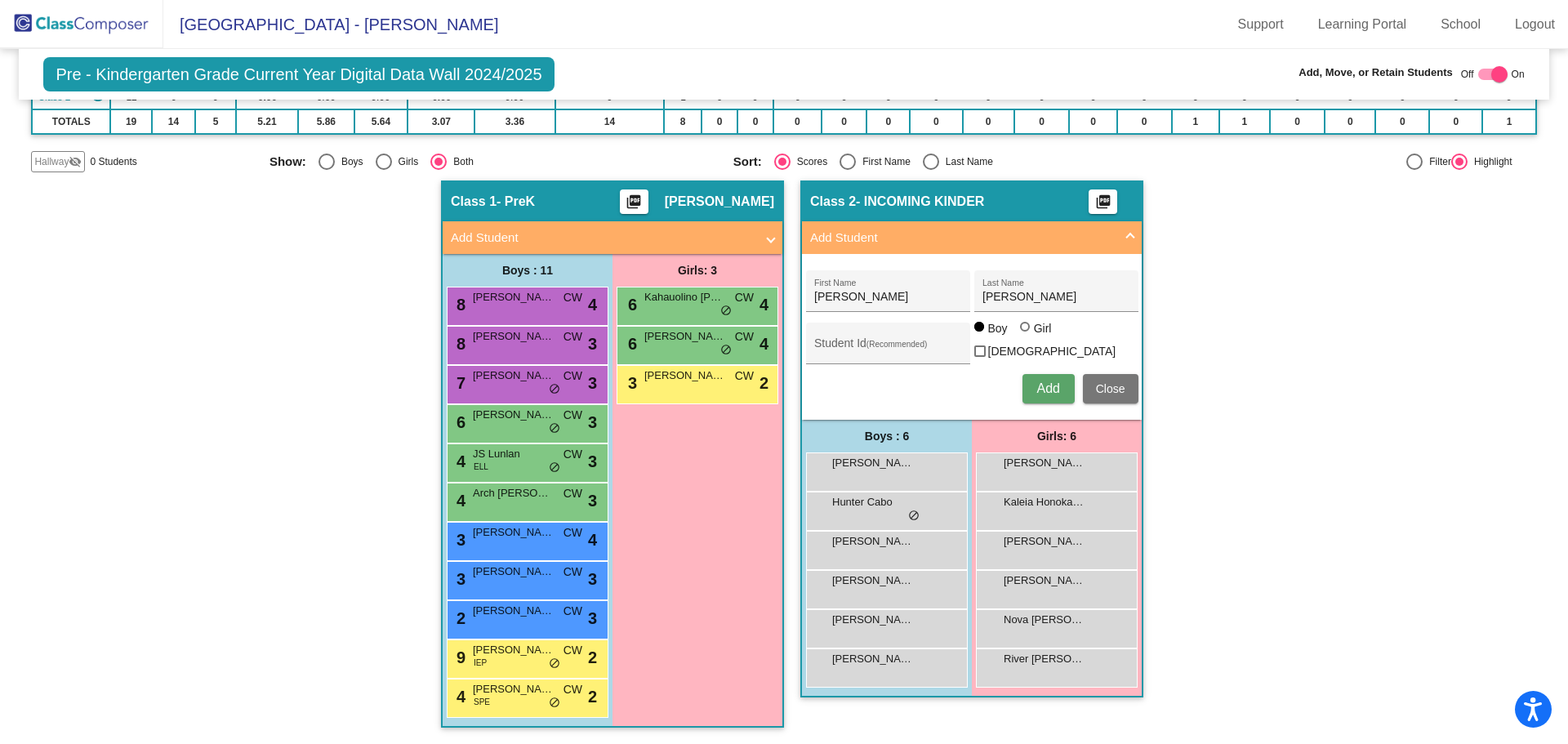 click on "Add" at bounding box center (1048, 388) 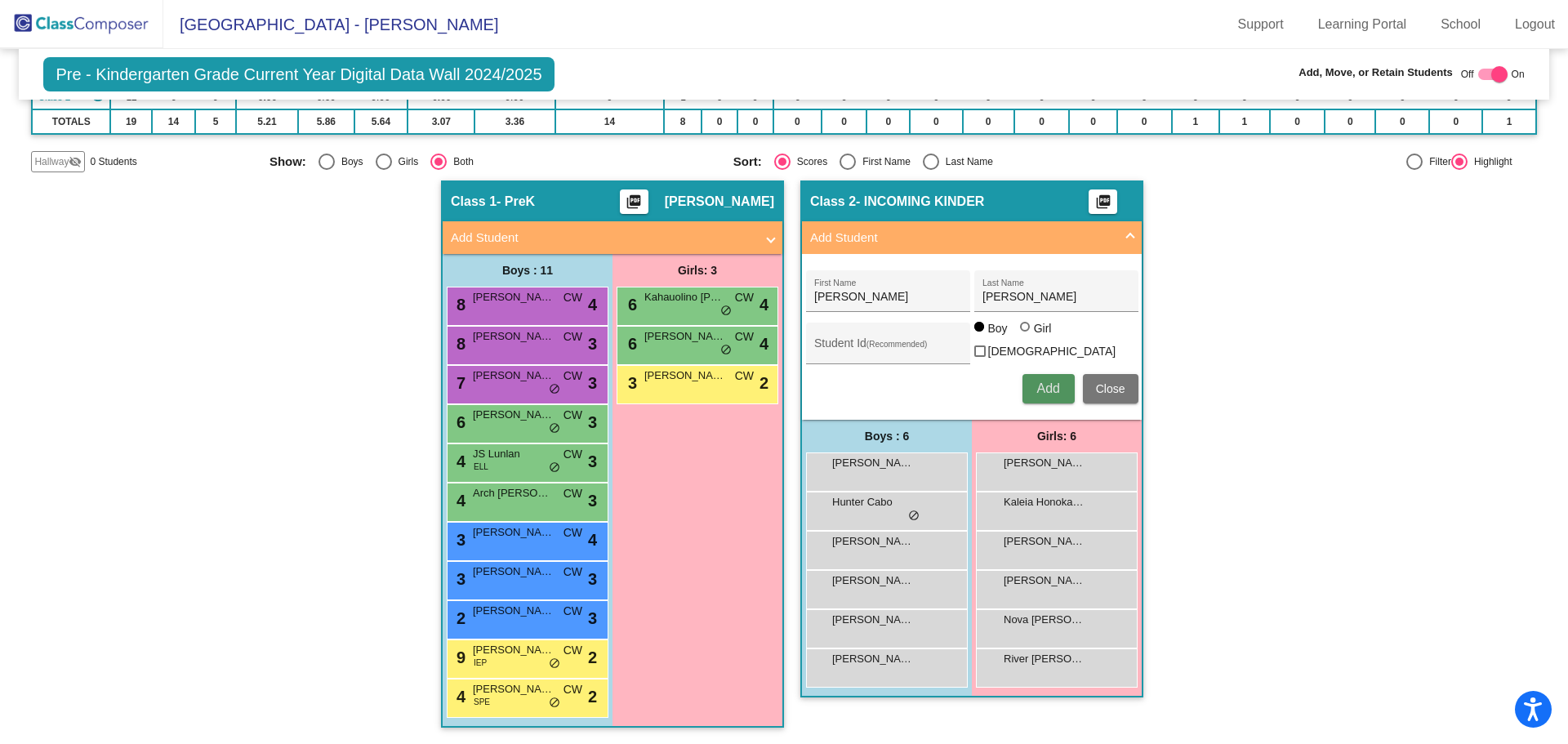type 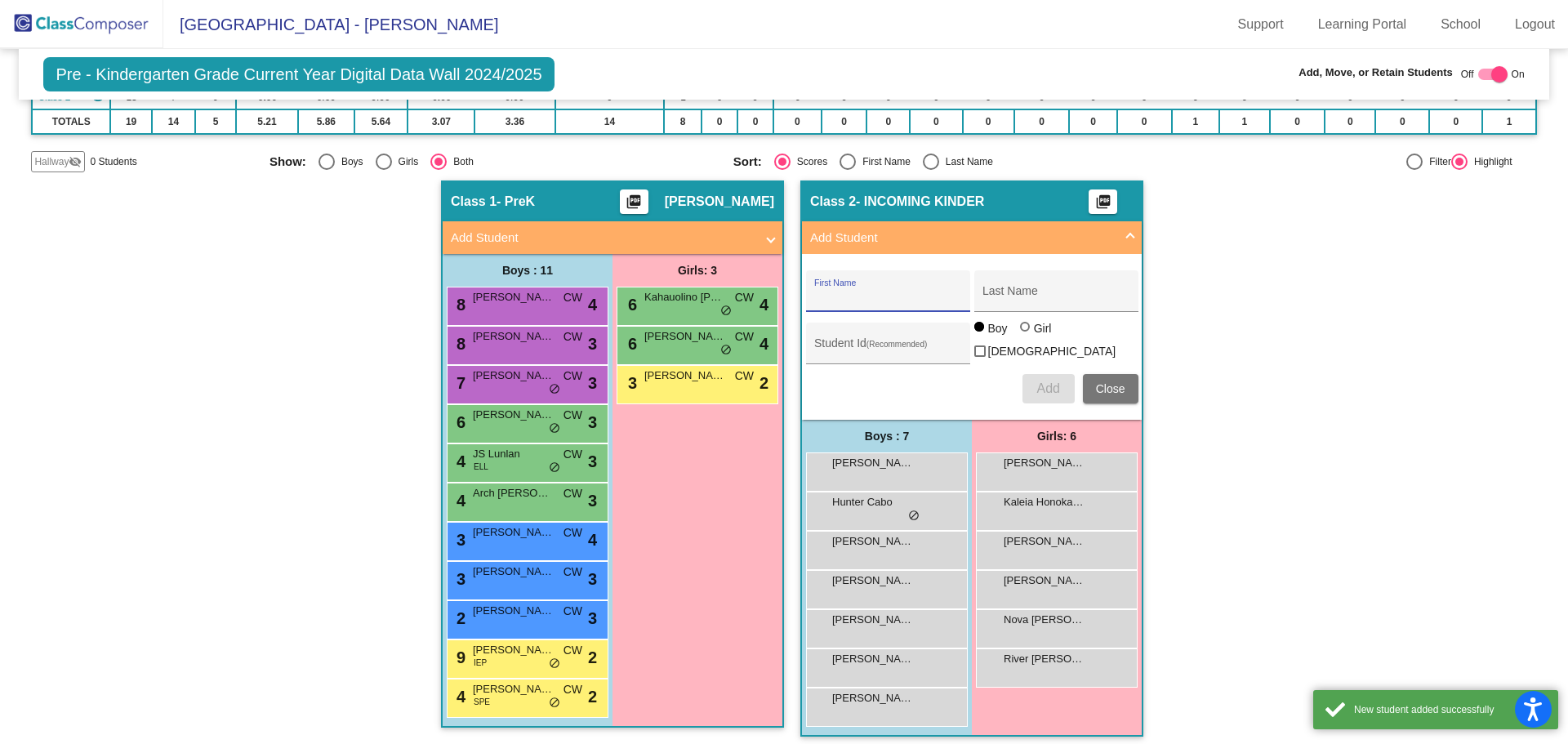click on "First Name" at bounding box center [888, 297] 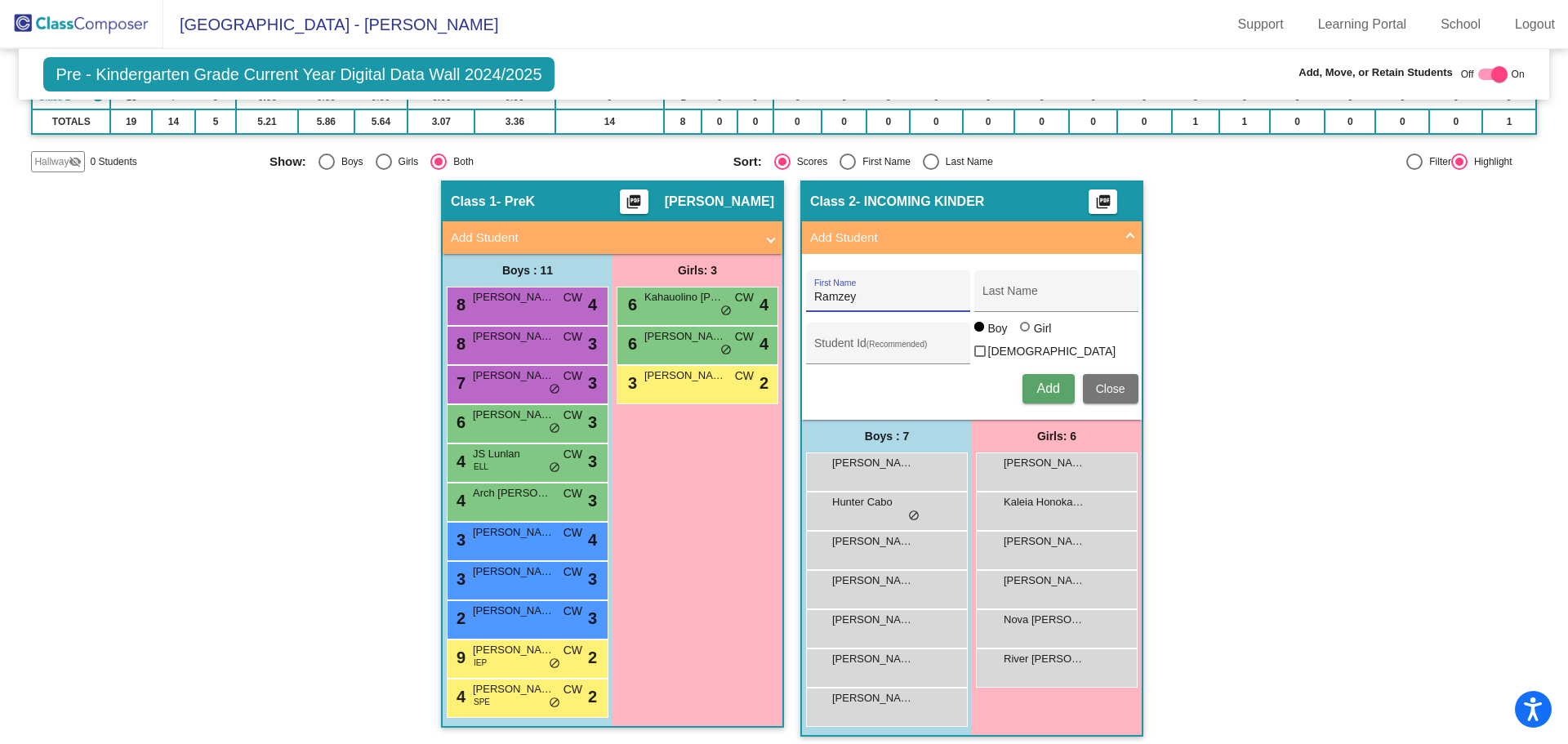 type on "Ramzey" 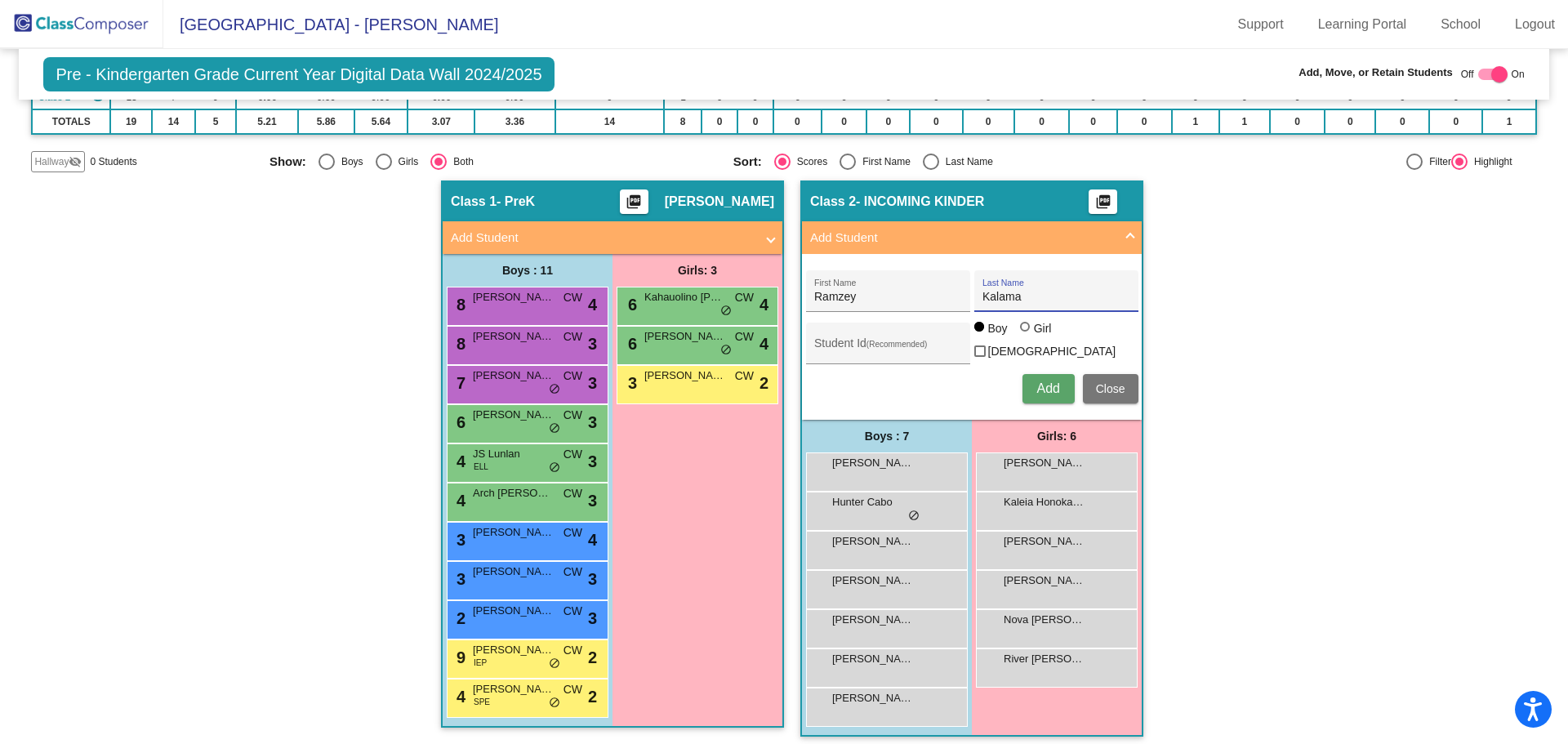 type on "Kalama" 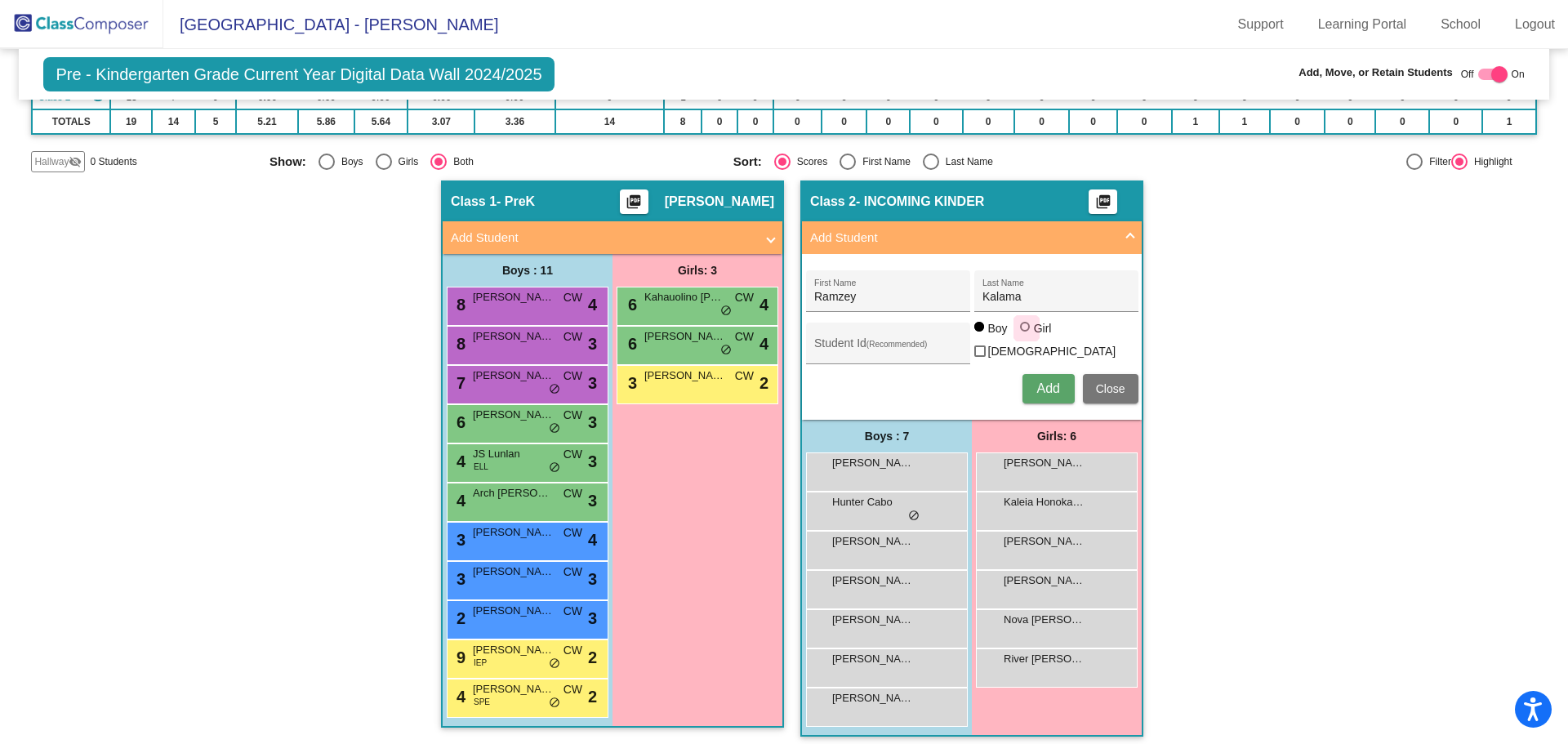 click at bounding box center [1025, 327] 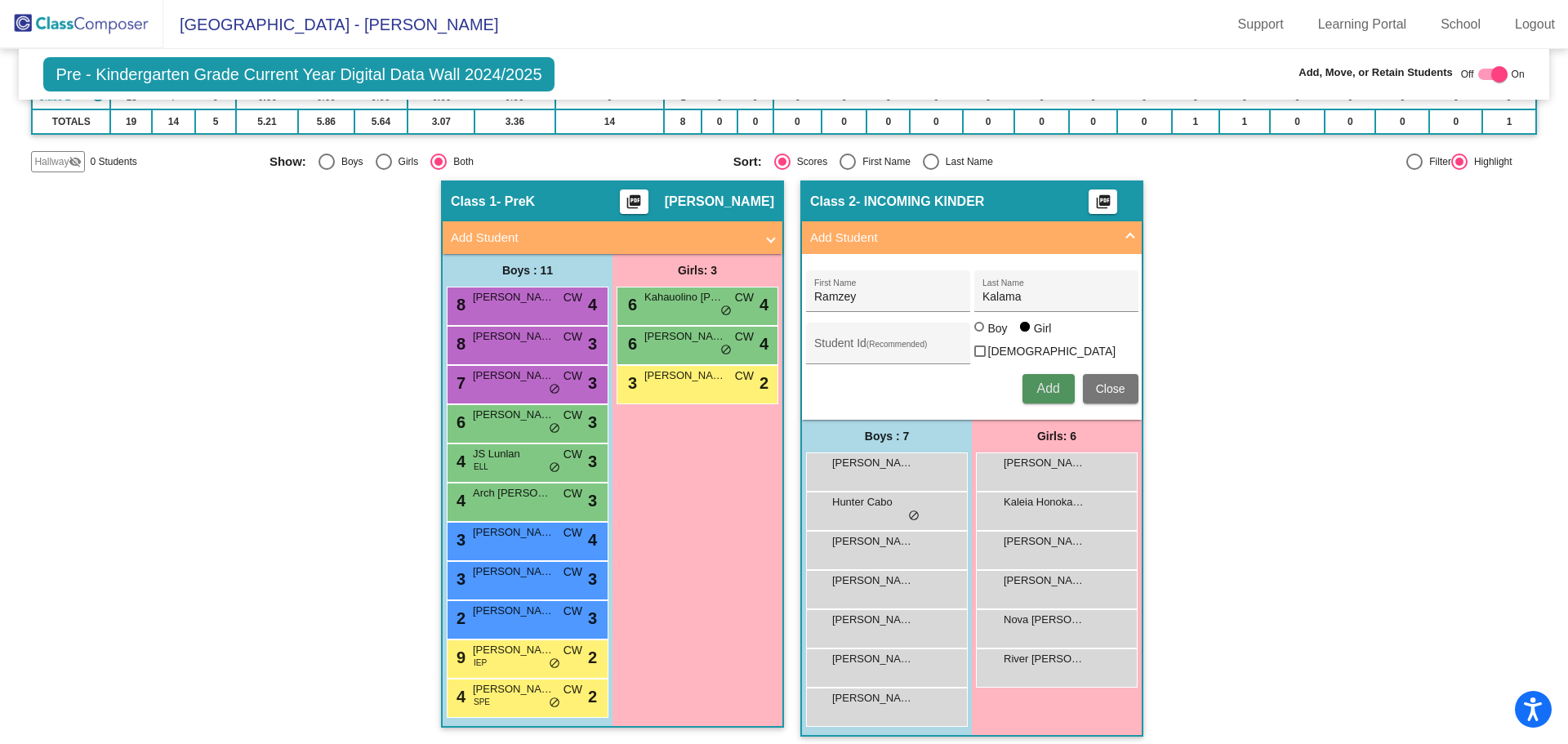click on "Add" at bounding box center [1048, 388] 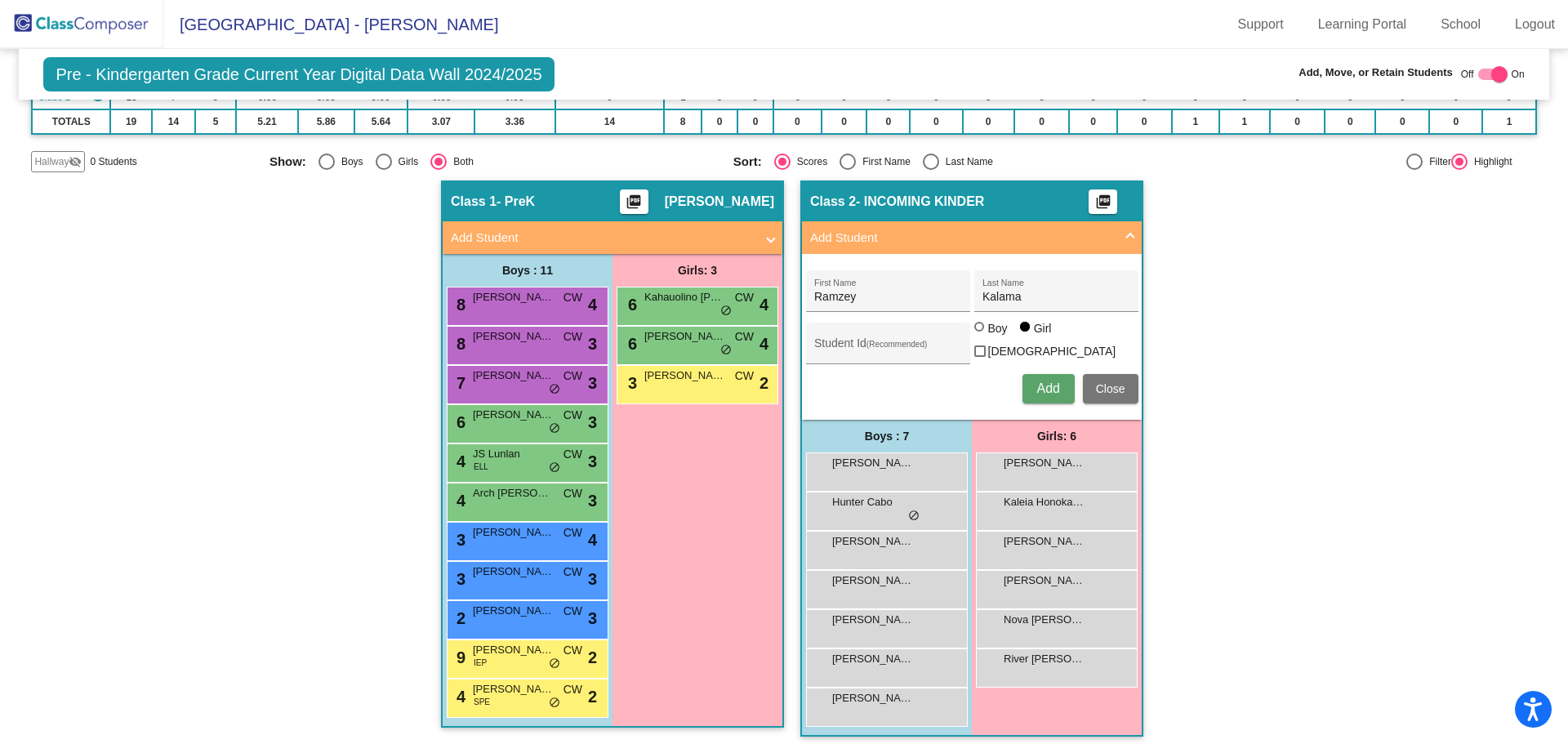 type 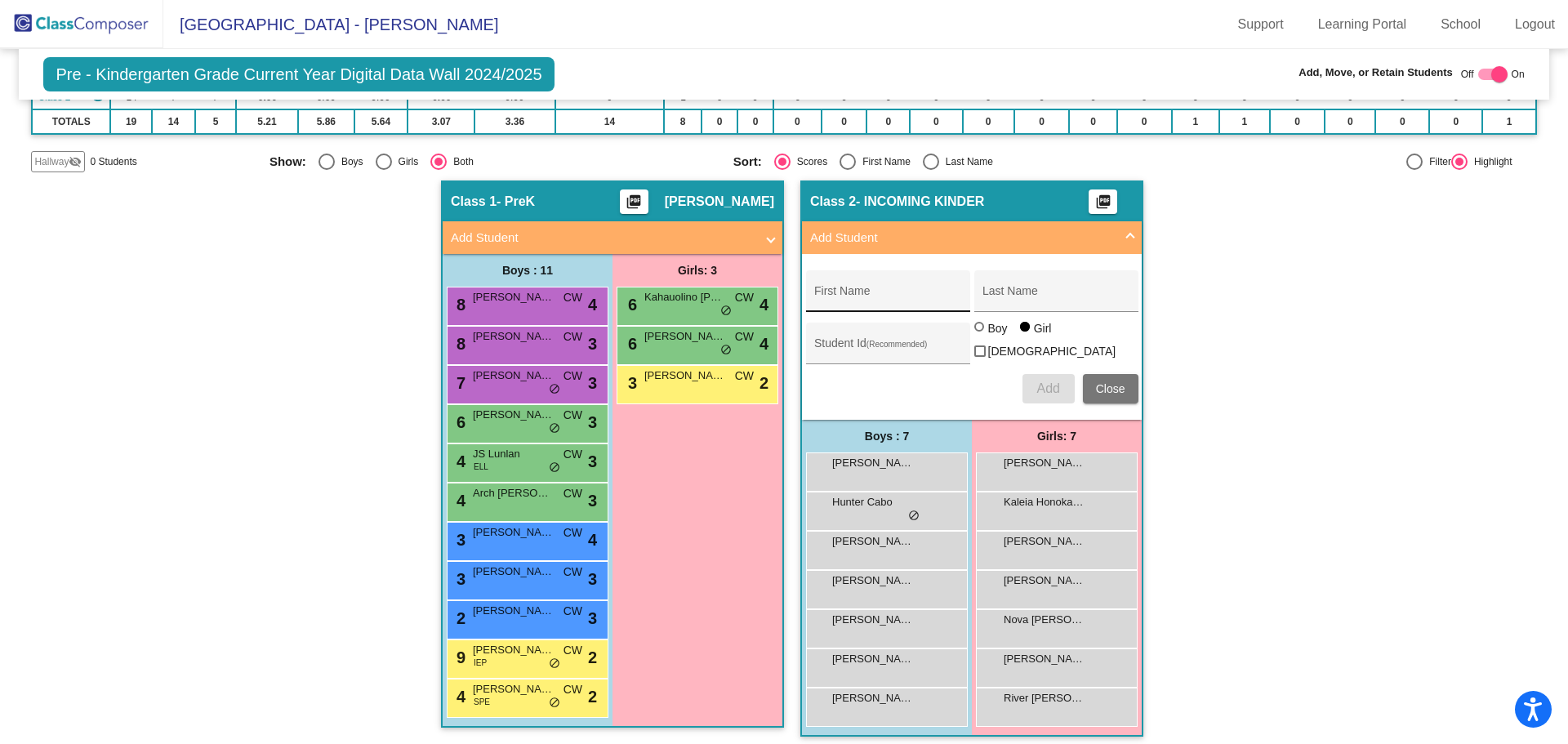 click on "First Name" at bounding box center (888, 296) 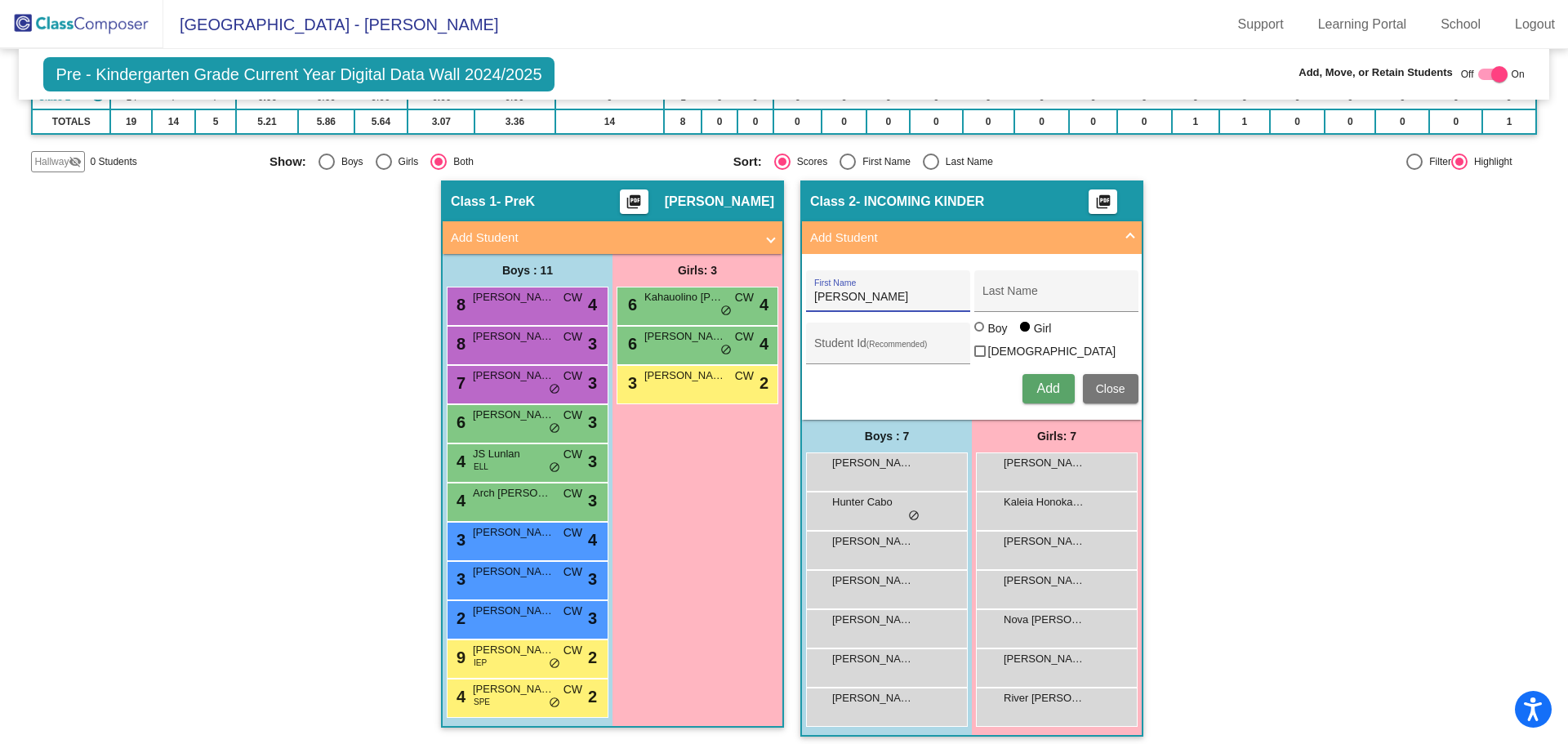 type on "[PERSON_NAME]" 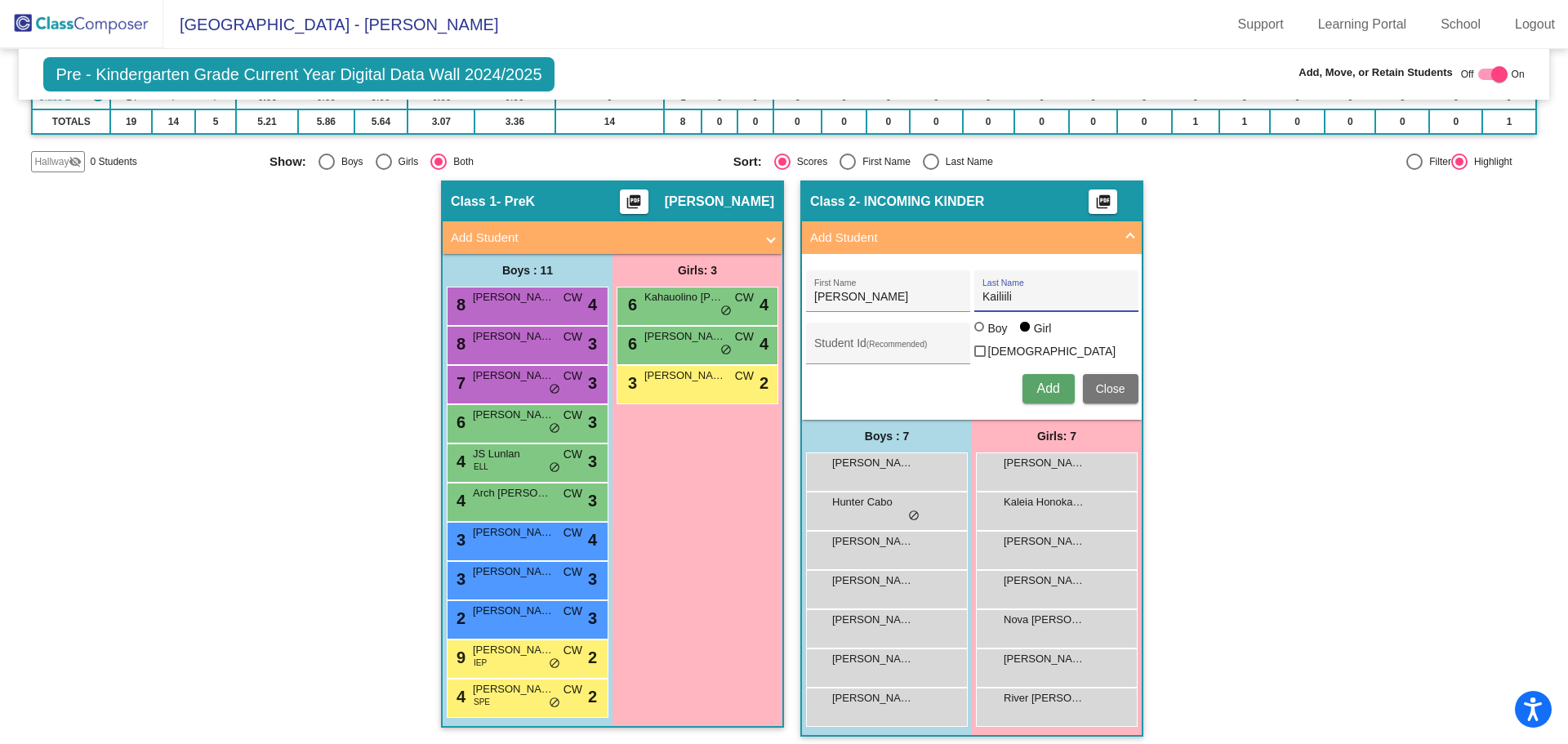 type on "Kailiili" 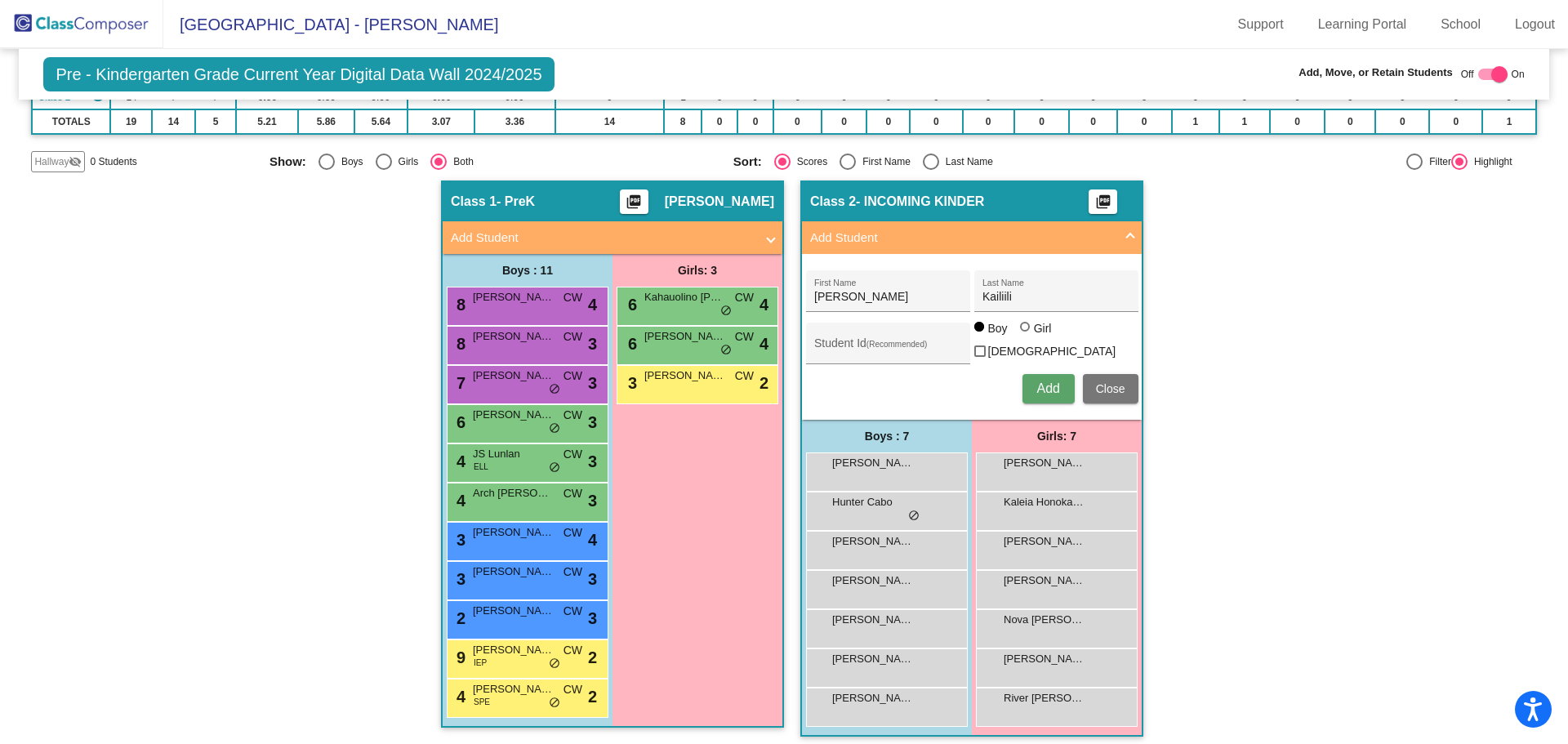 click on "Add" at bounding box center (1048, 388) 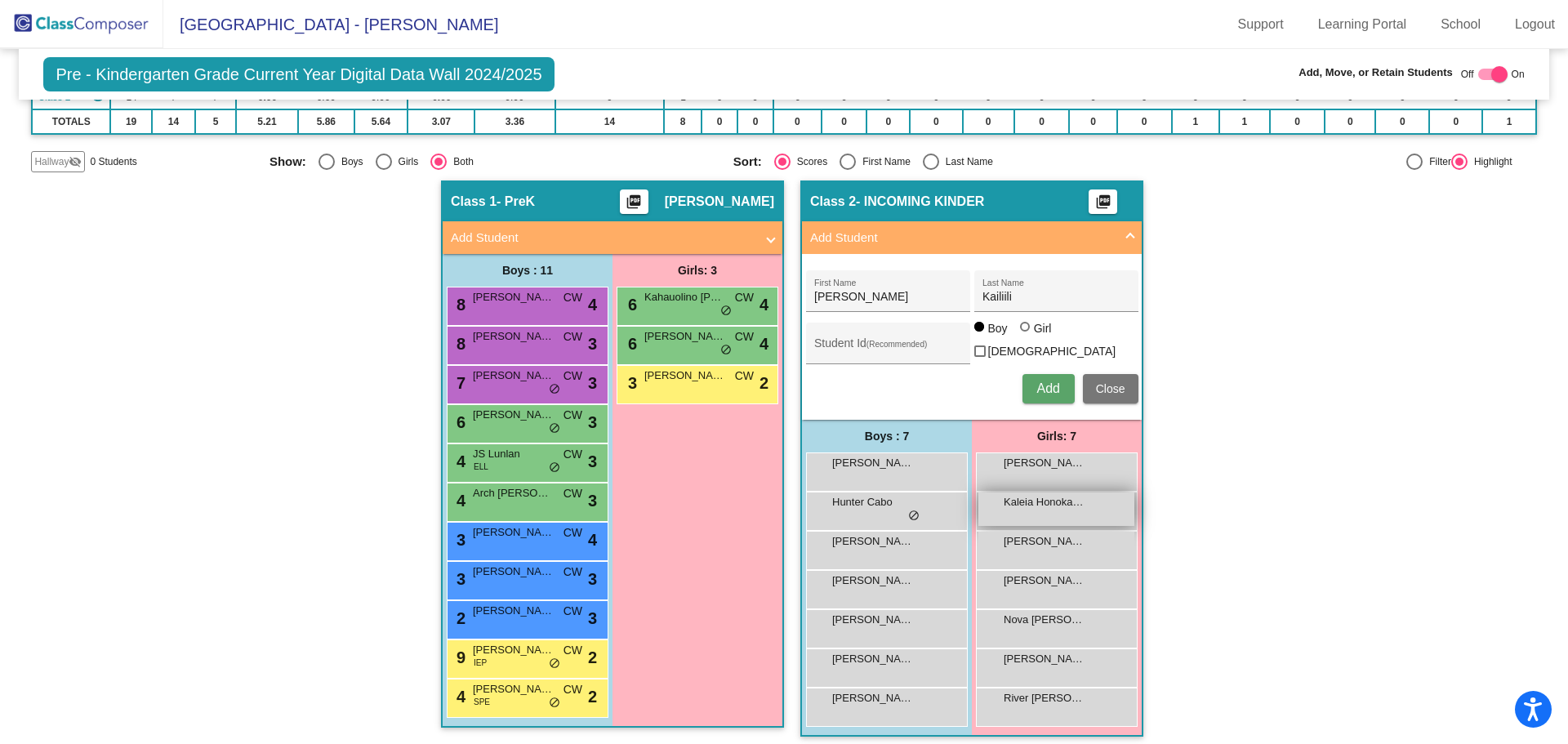 type 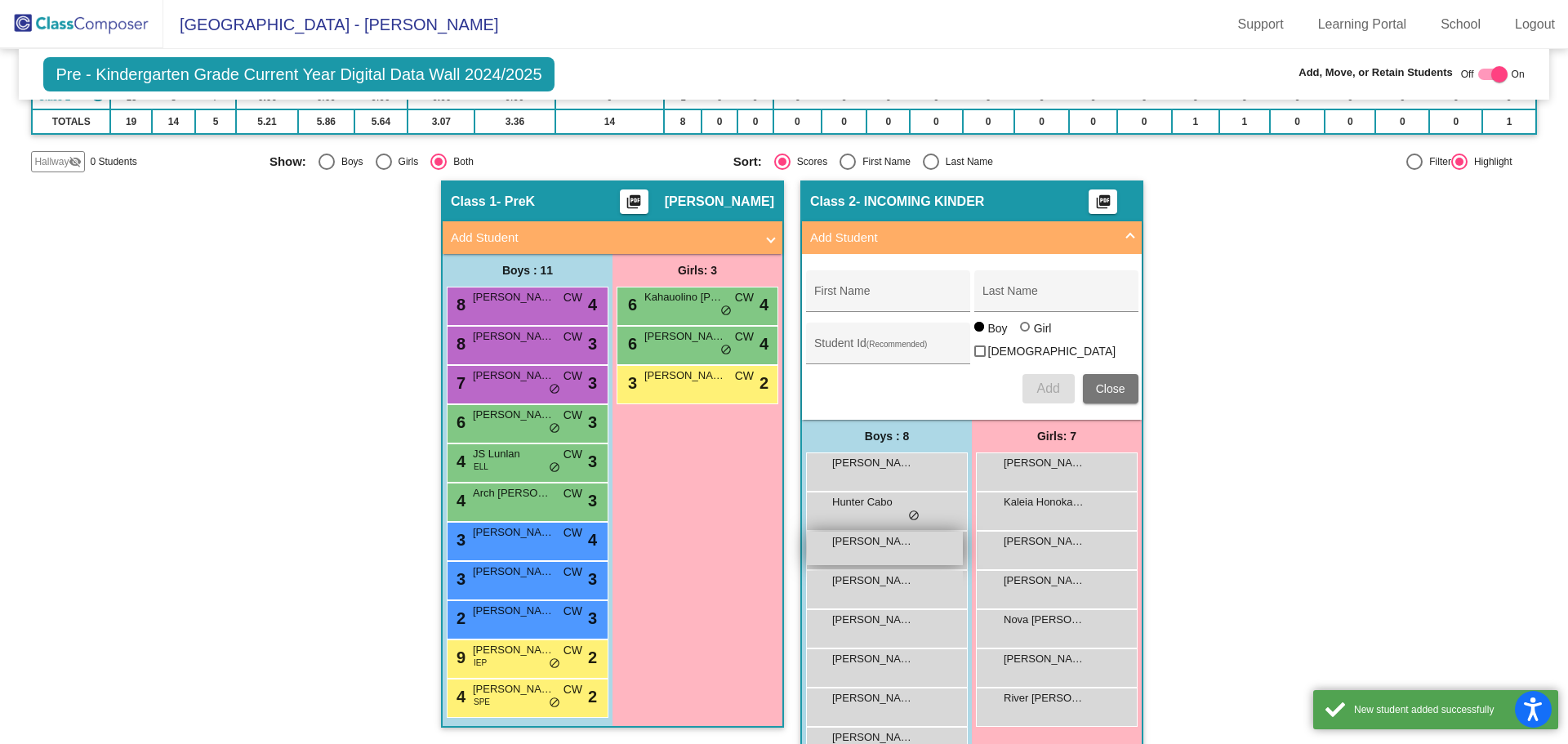 click on "[PERSON_NAME]" at bounding box center (873, 541) 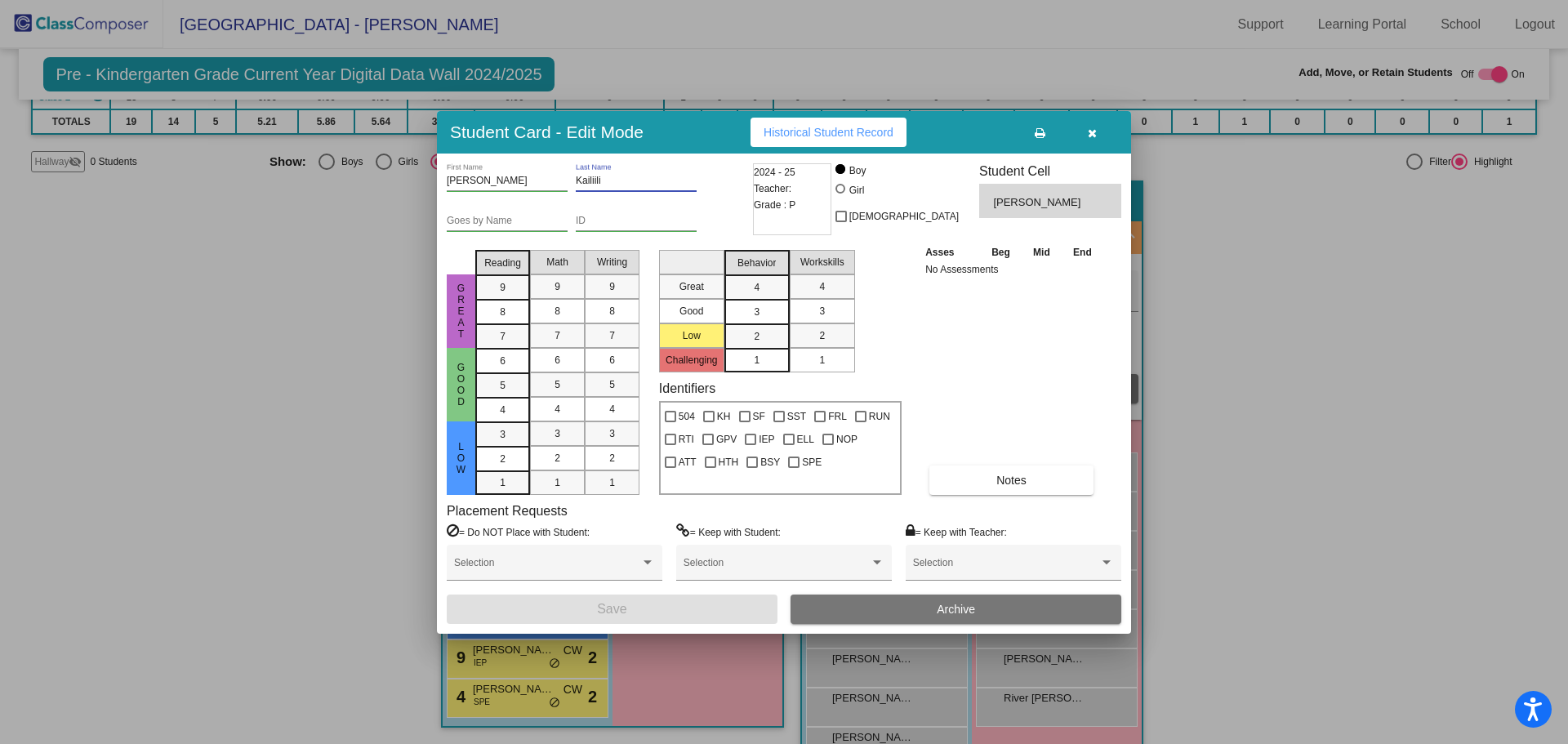 drag, startPoint x: 609, startPoint y: 179, endPoint x: 561, endPoint y: 179, distance: 48 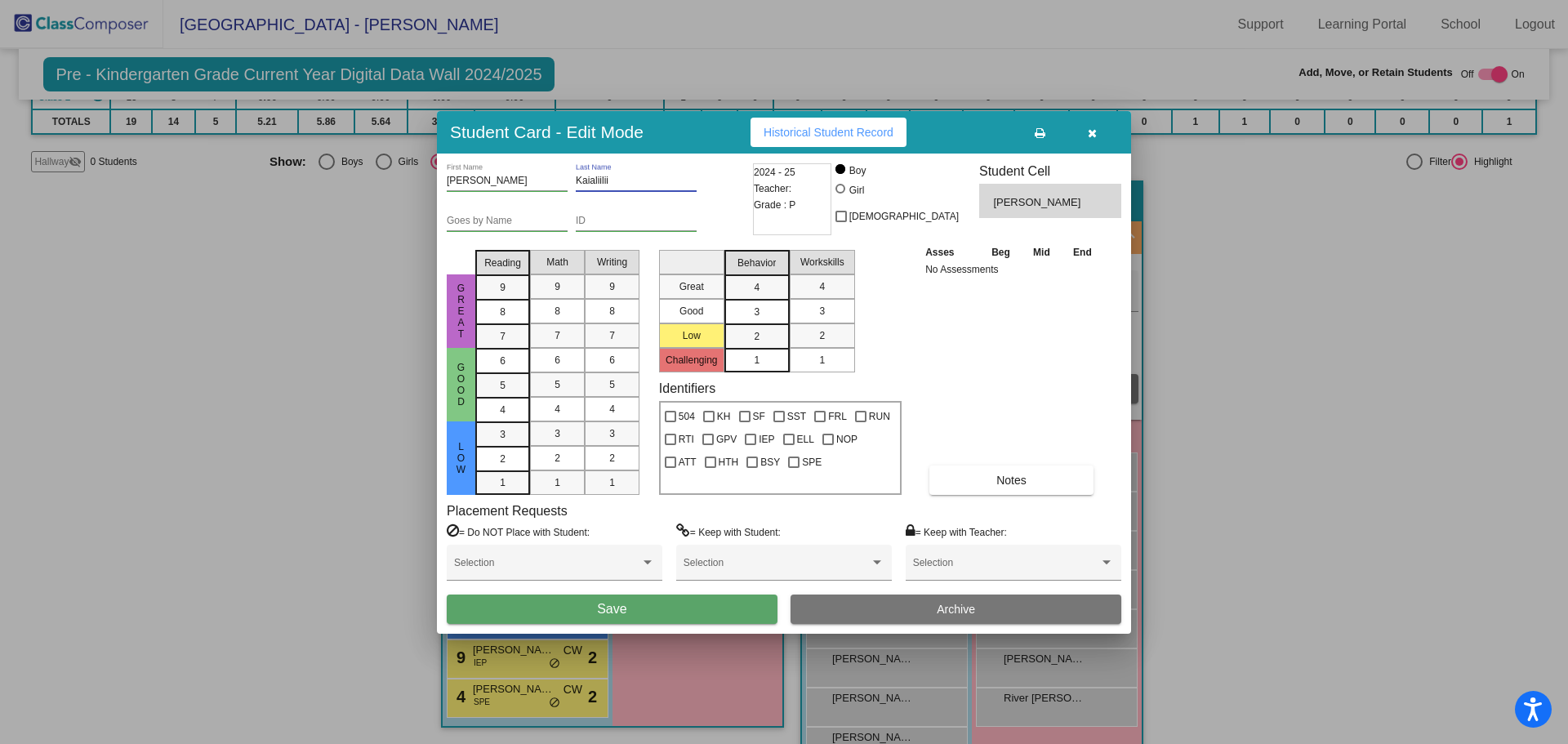 type on "Kaialiilii" 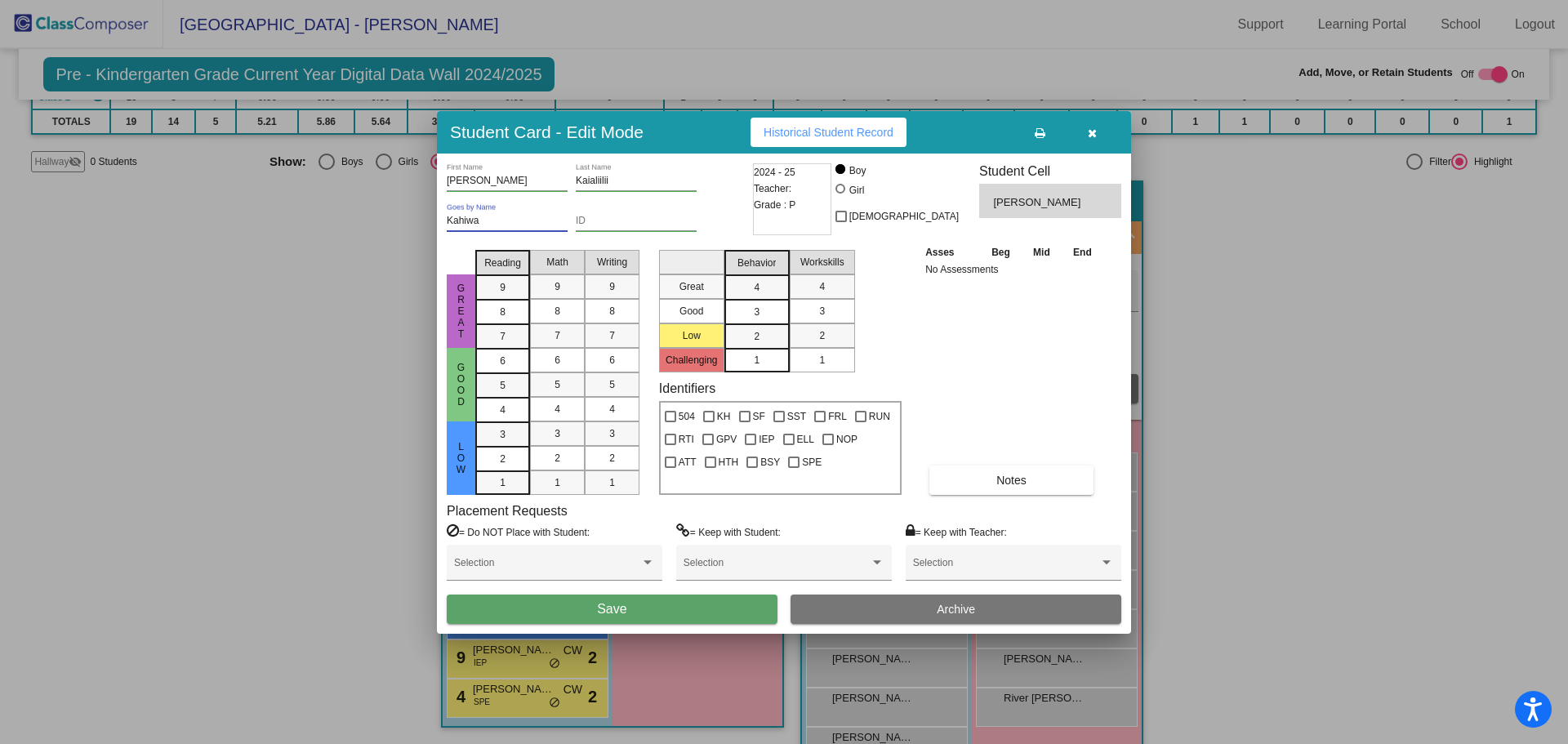 type on "Kahiwa" 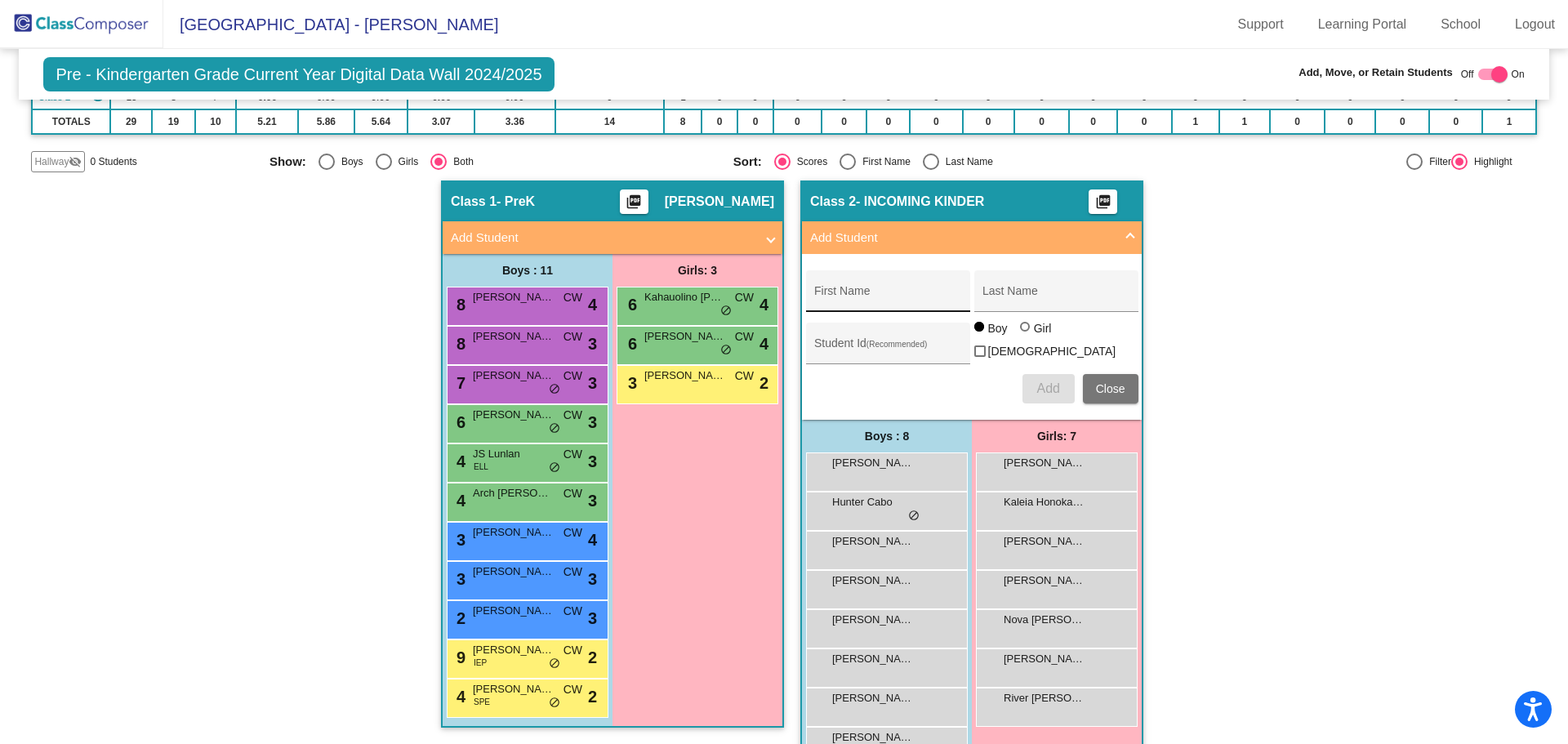 click on "First Name" at bounding box center [888, 296] 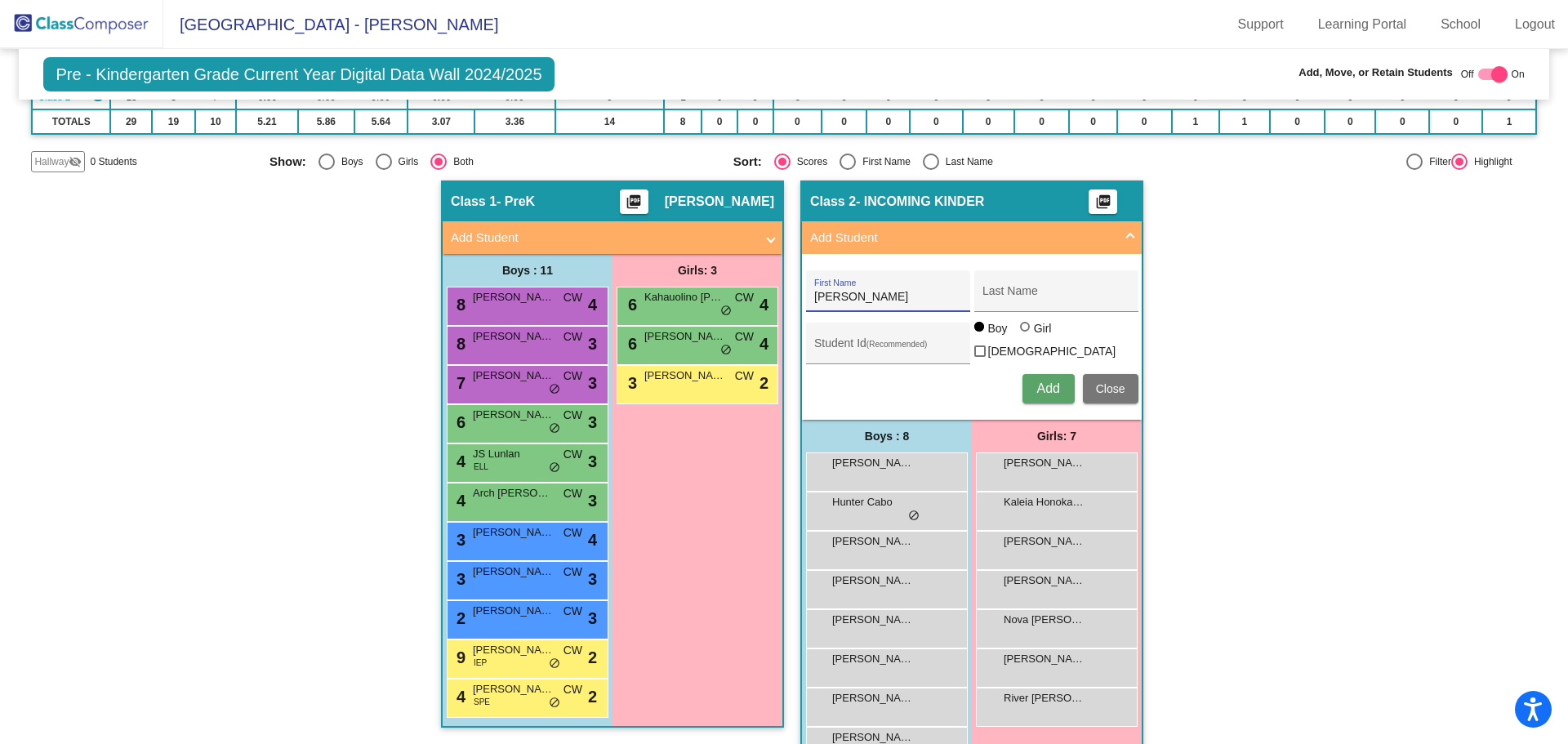 type on "[PERSON_NAME]" 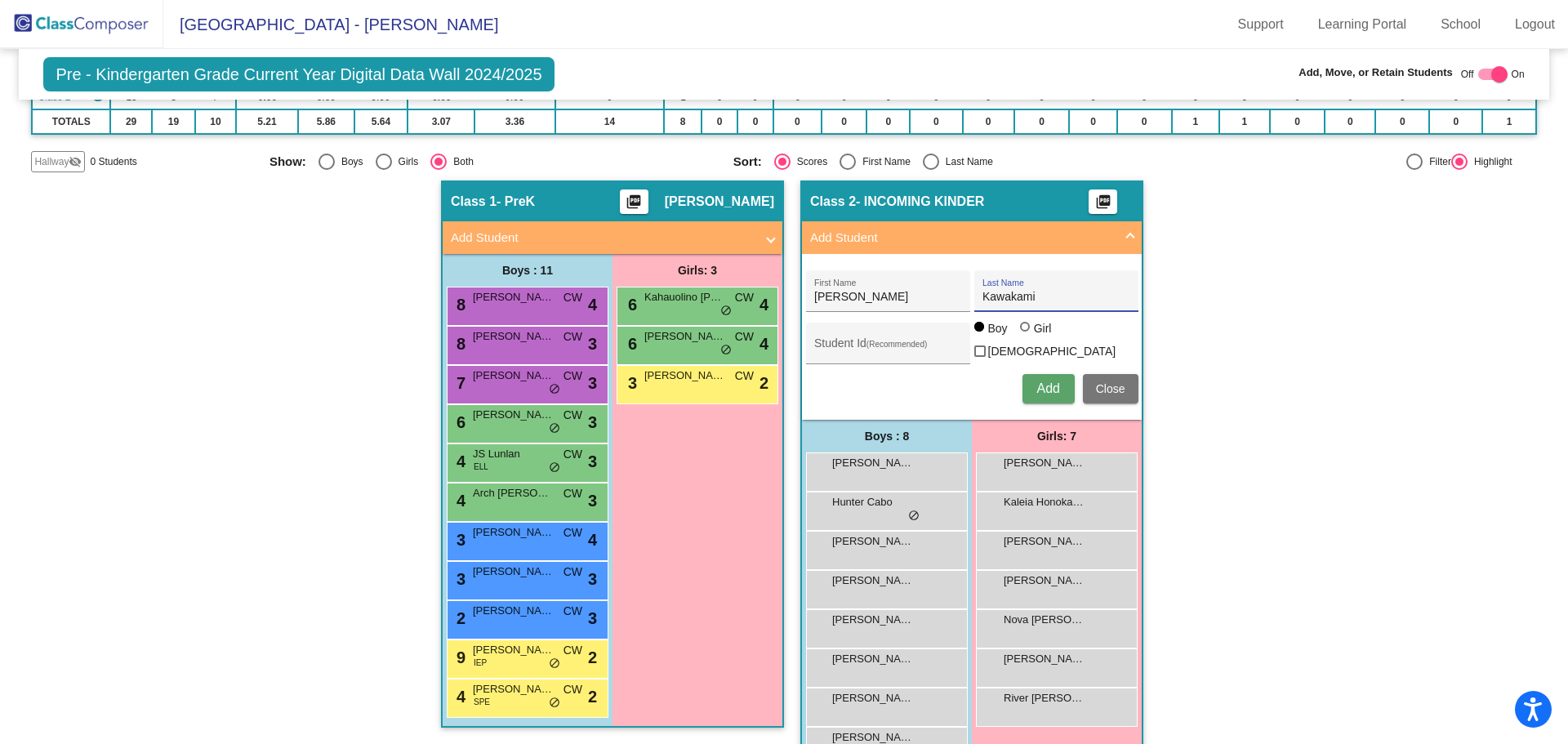 type on "Kawakami" 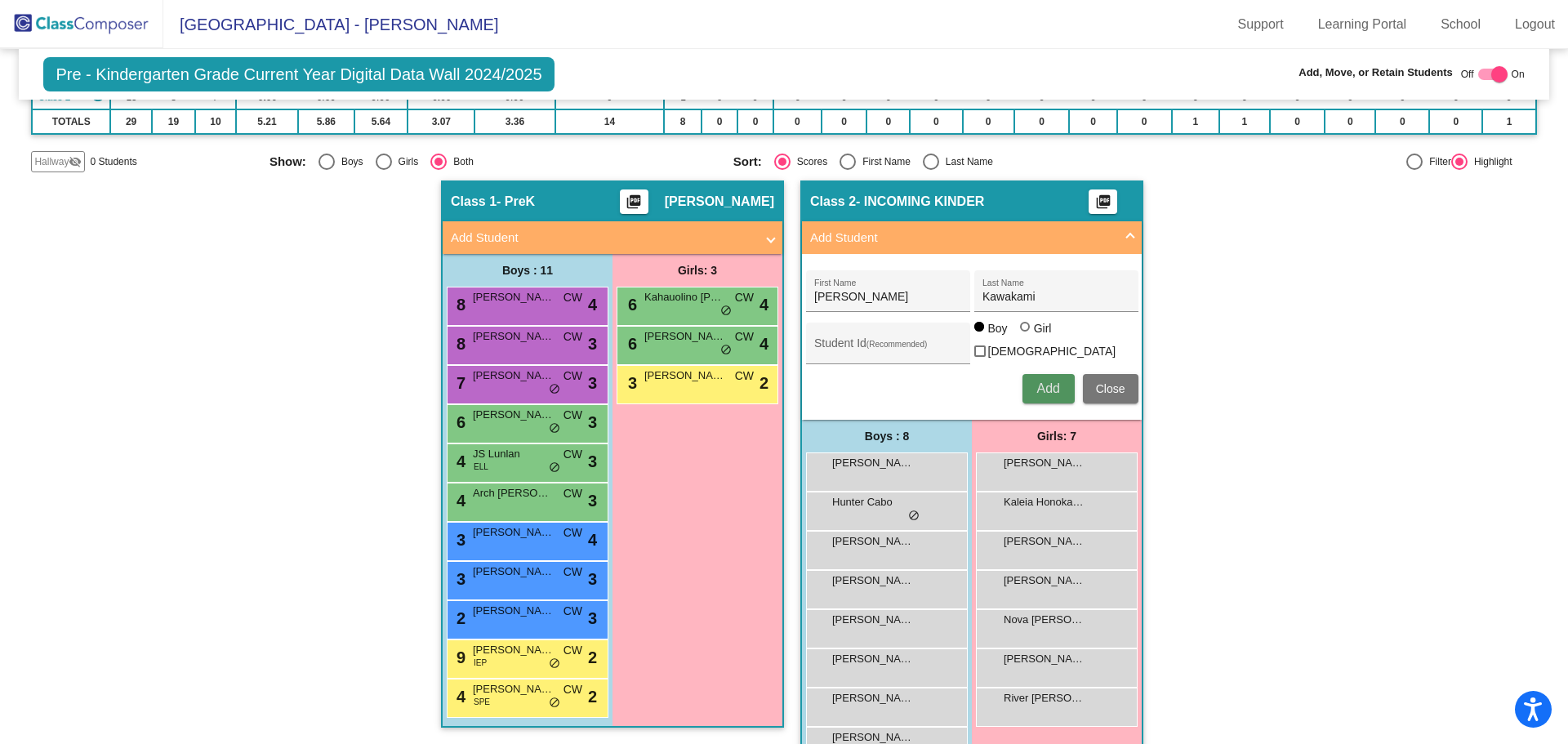 type 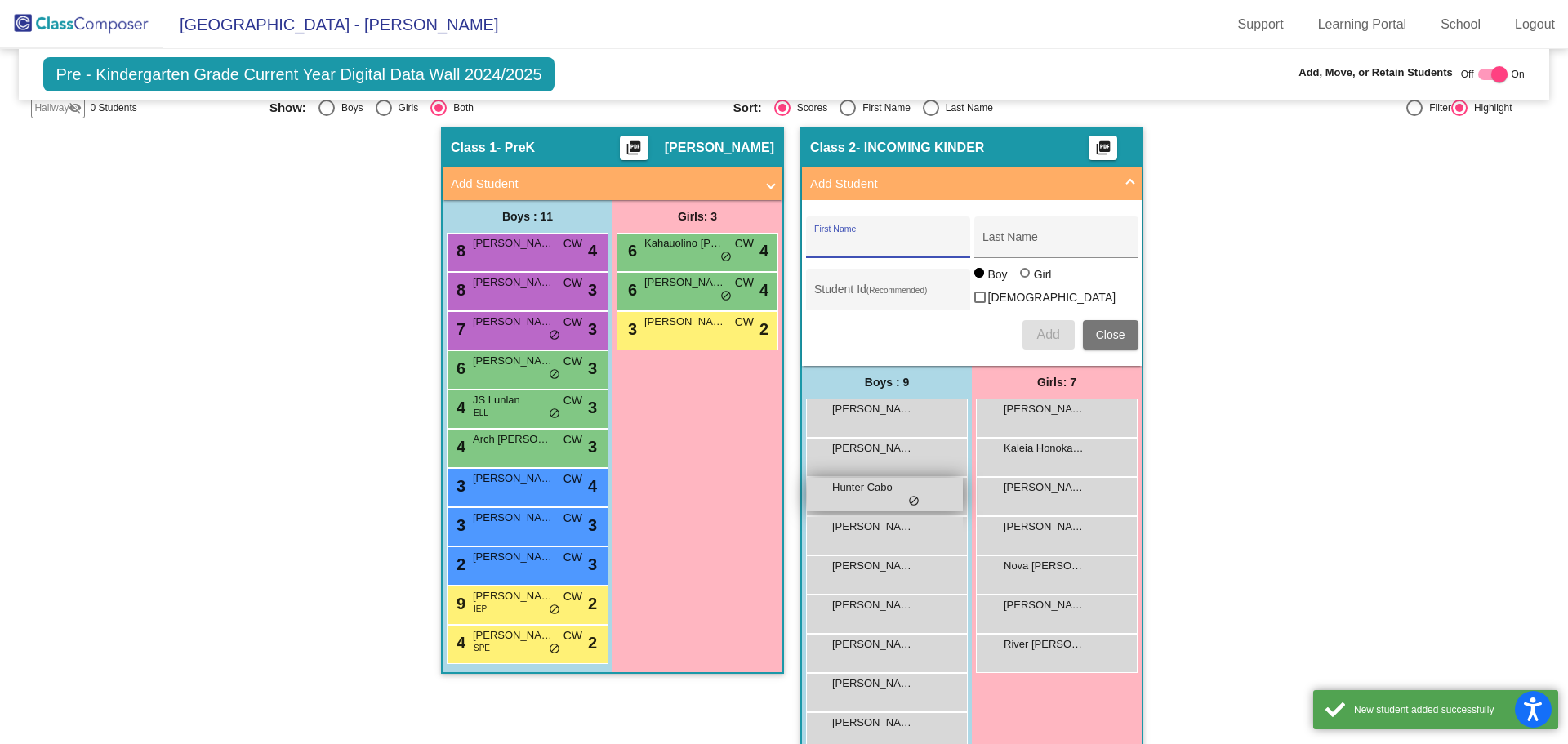 scroll, scrollTop: 312, scrollLeft: 0, axis: vertical 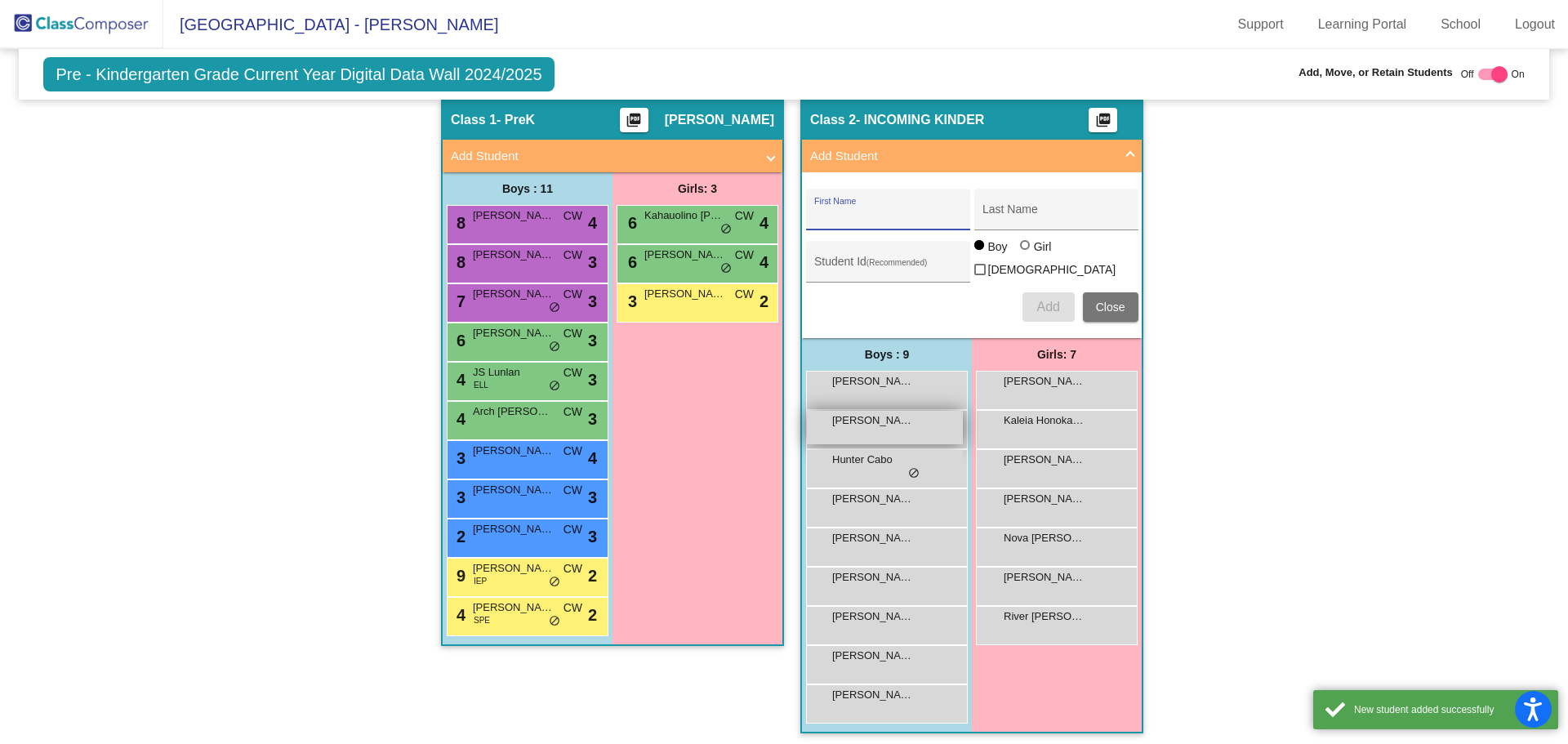 click on "[PERSON_NAME]" at bounding box center [873, 421] 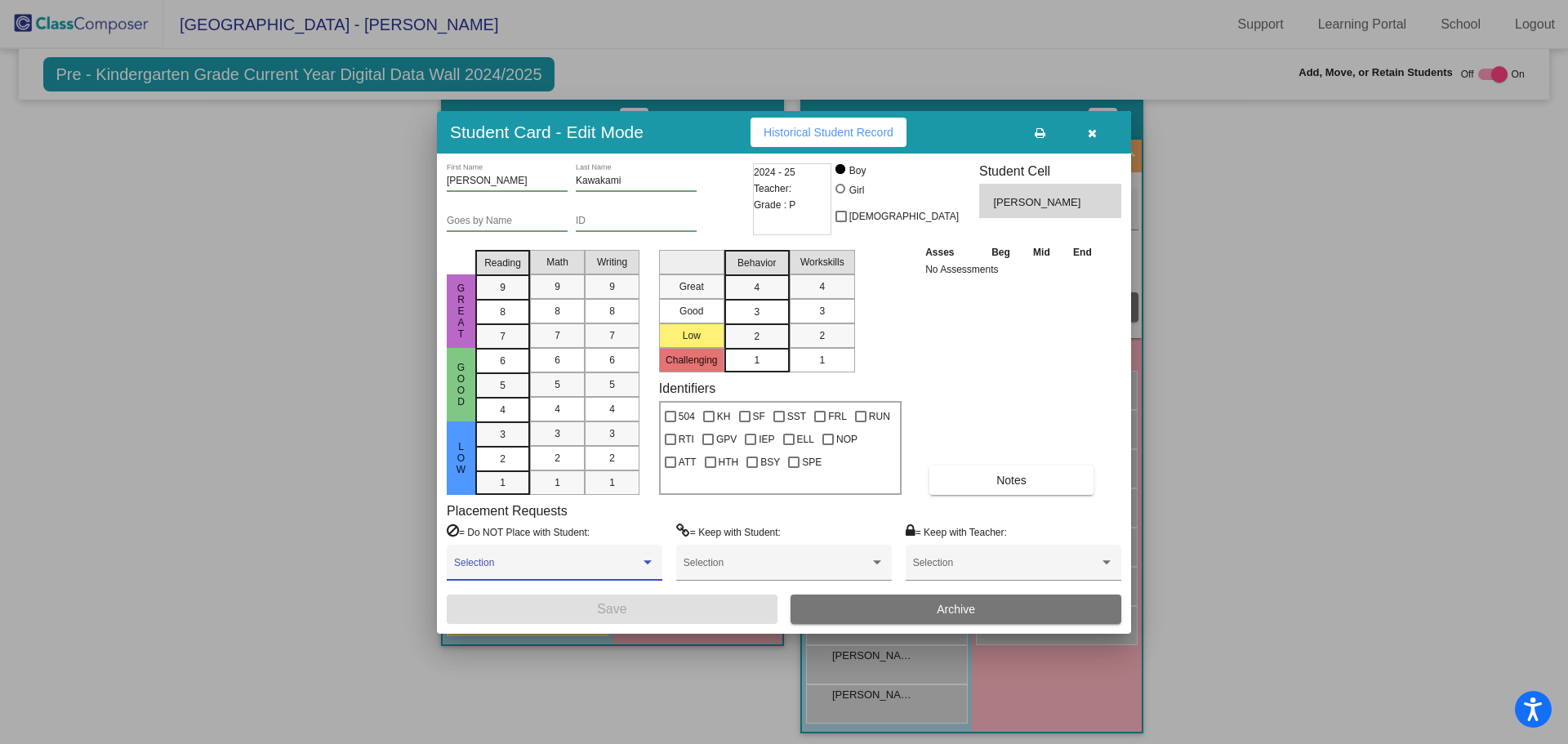 click at bounding box center [547, 568] 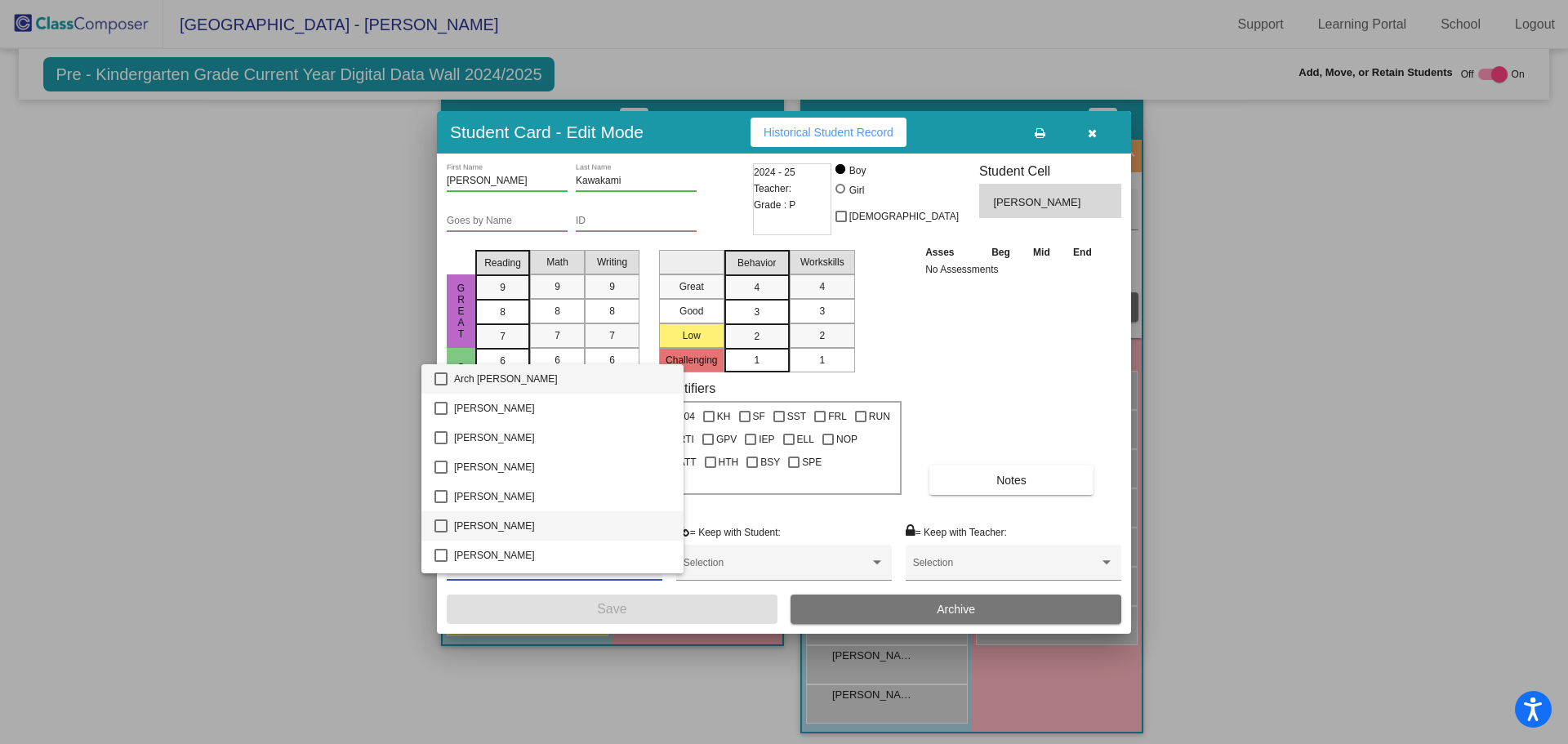 click on "[PERSON_NAME]" at bounding box center (562, 526) 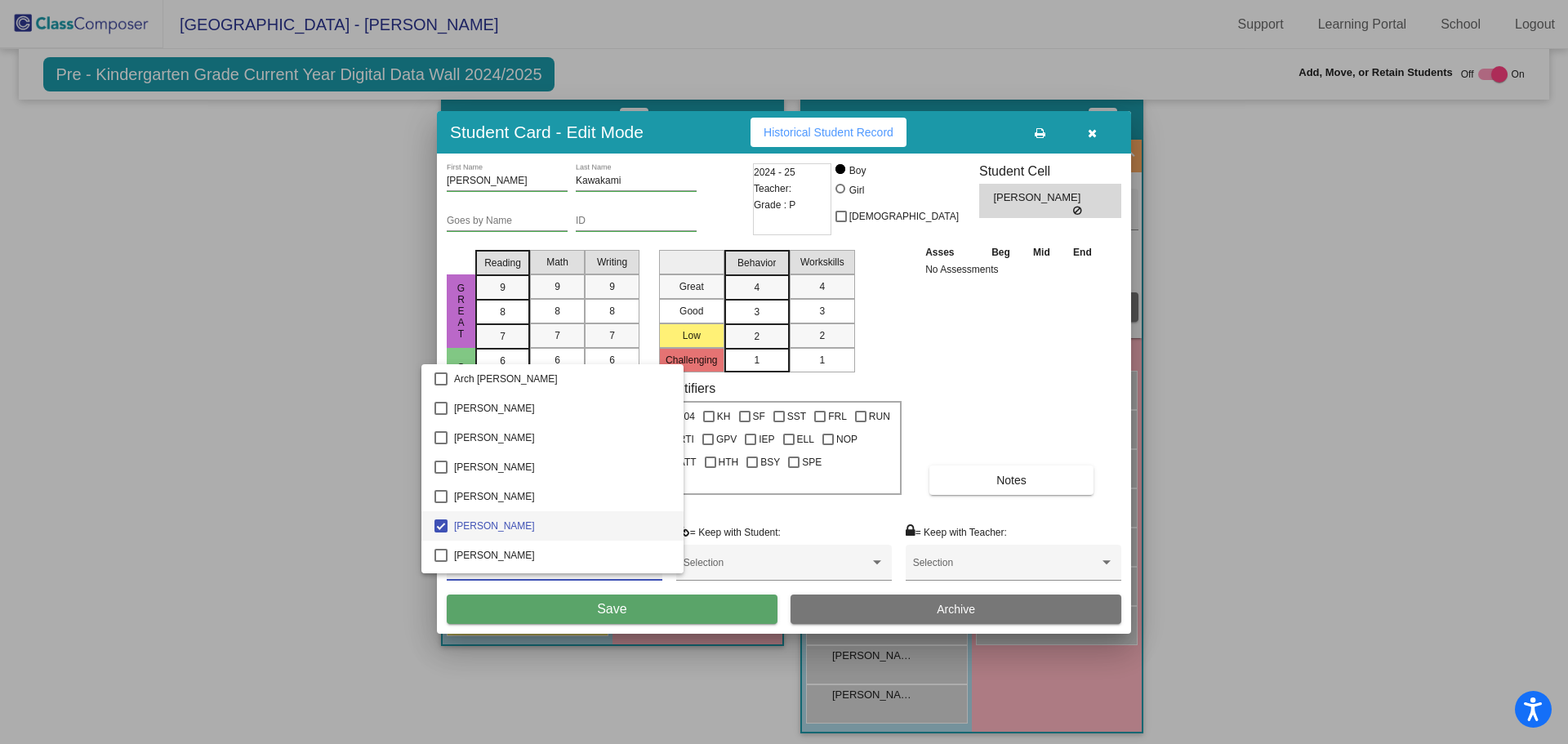 click at bounding box center [784, 372] 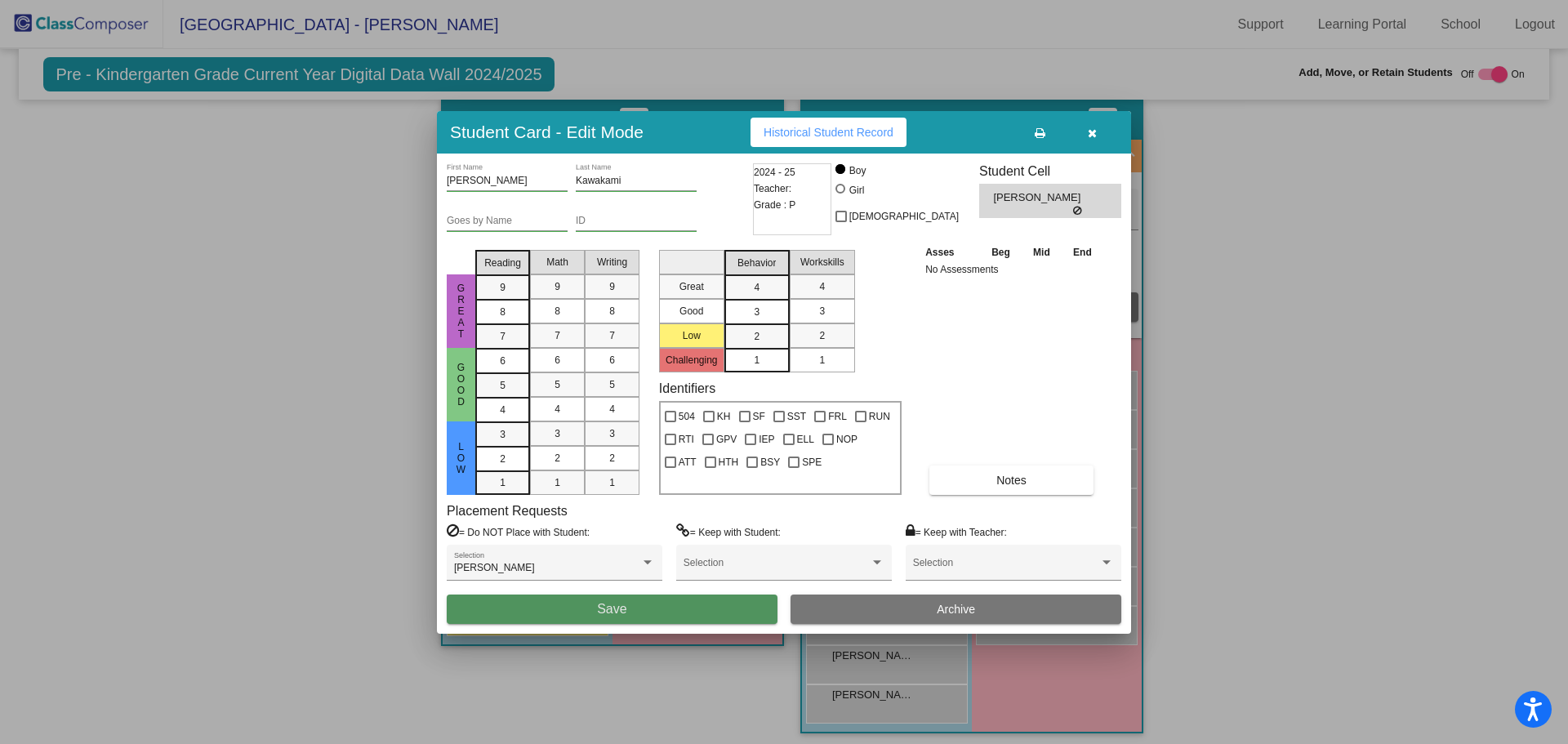 click on "Save" at bounding box center (612, 609) 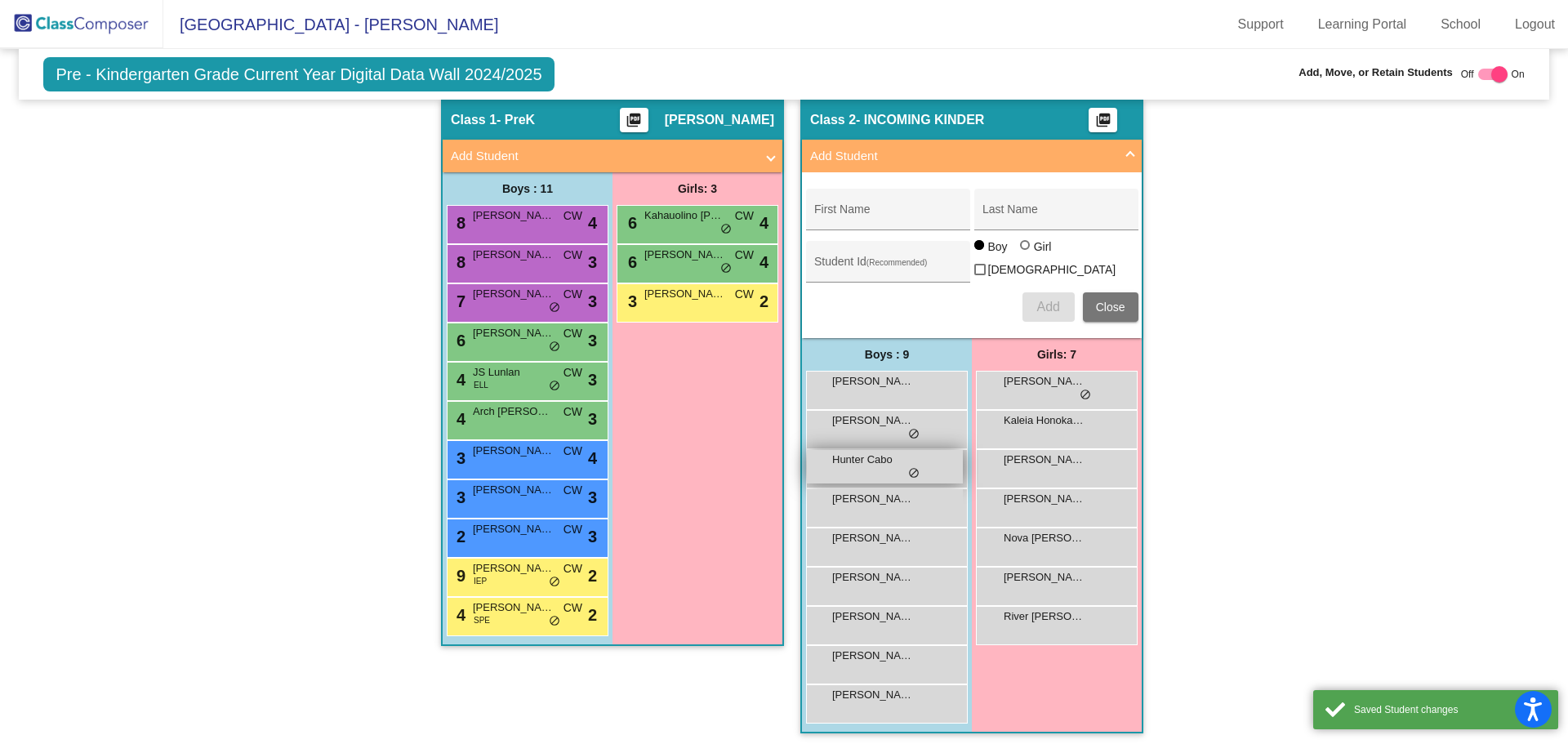 click on "Hunter Cabo lock do_not_disturb_alt" at bounding box center (884, 466) 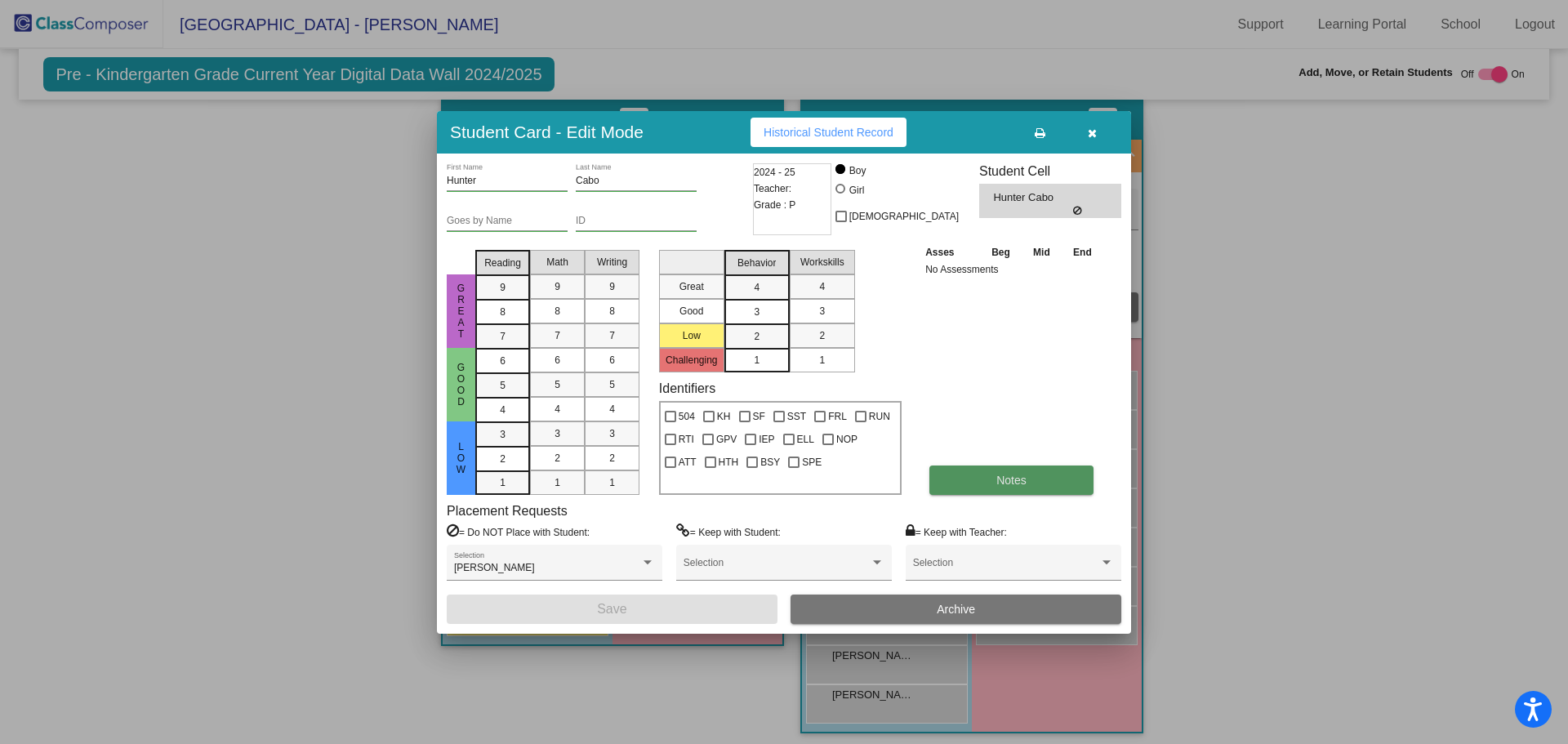 click on "Notes" at bounding box center [1011, 480] 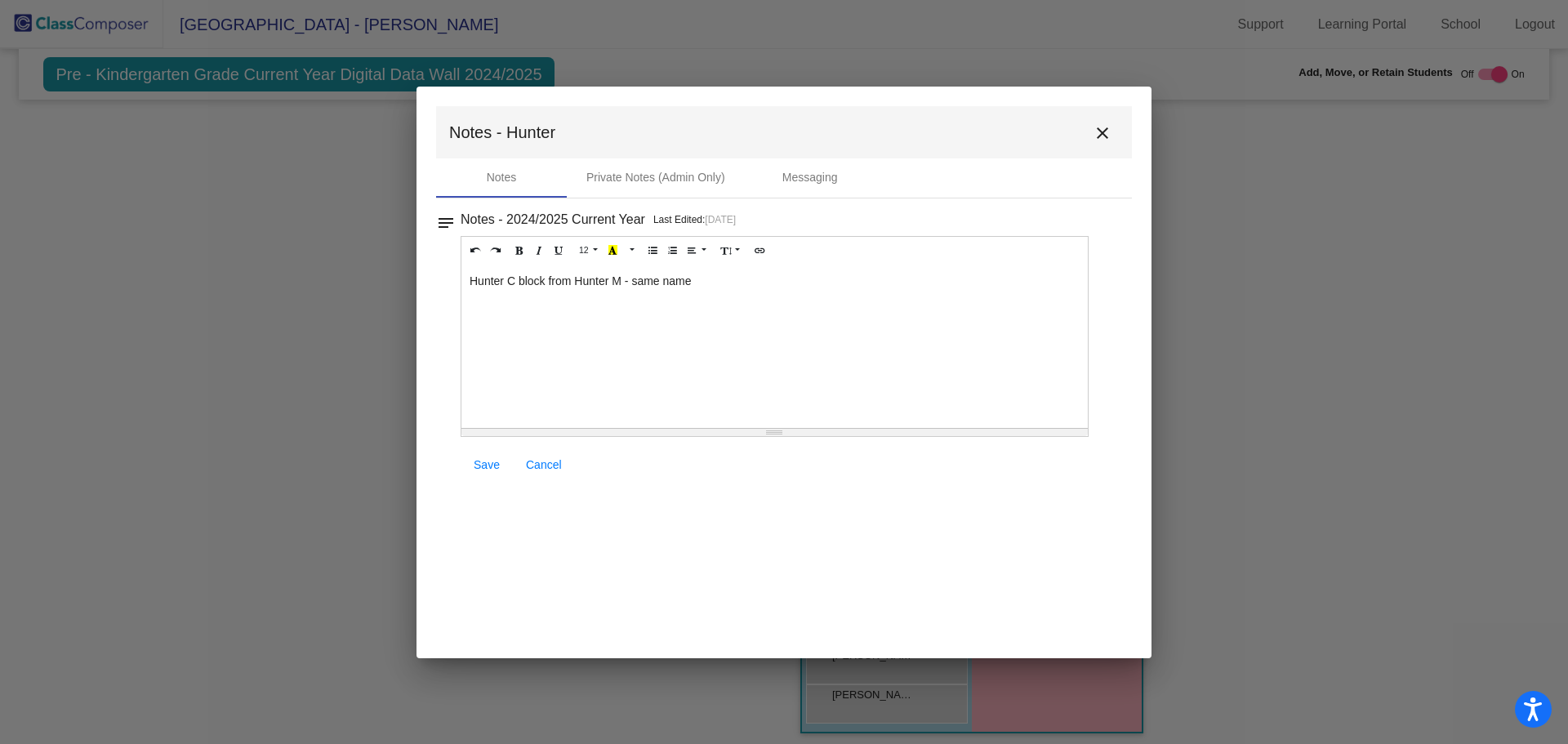 click on "Hunter C block from Hunter M - same name" at bounding box center [774, 346] 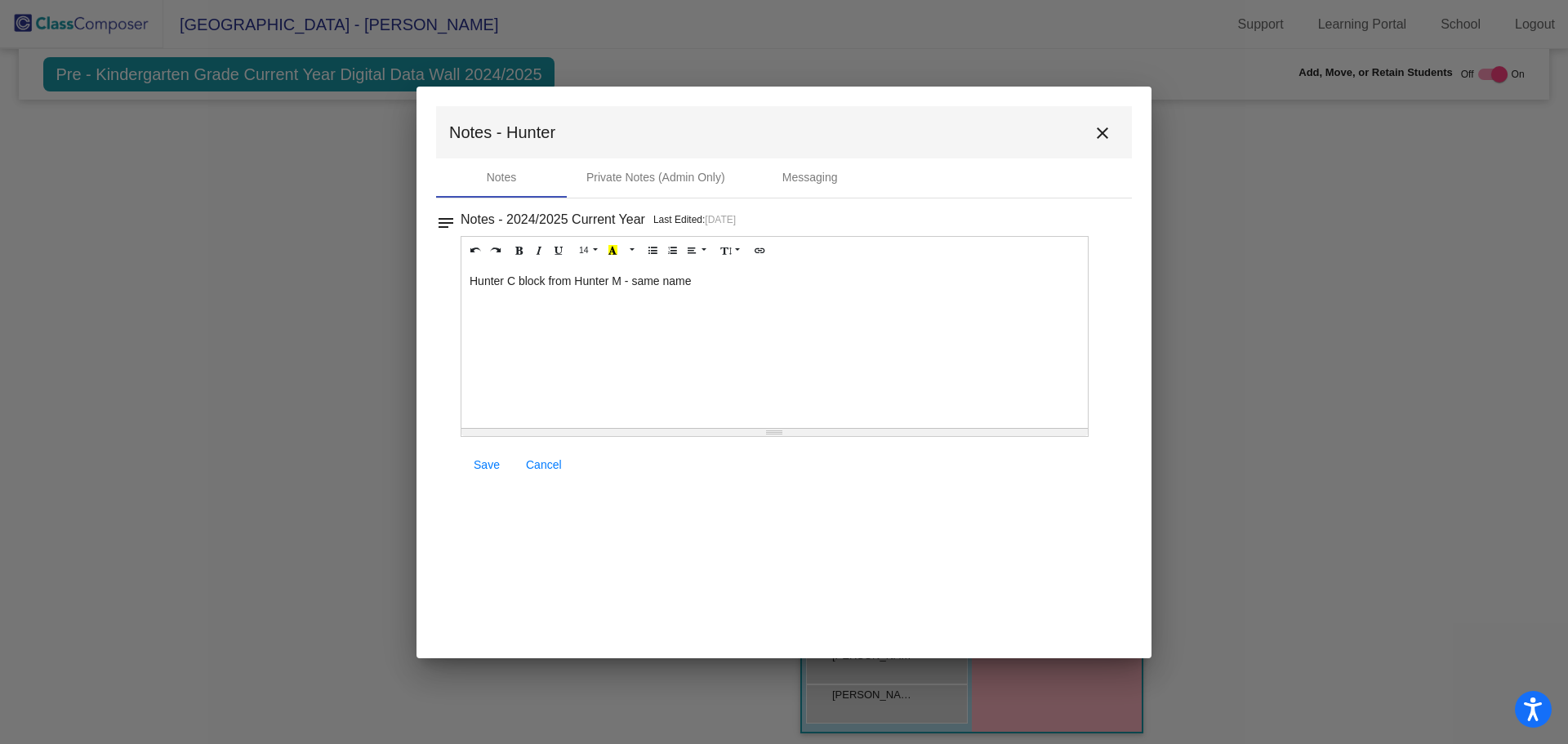 click on "Hunter C block from Hunter M - same name" at bounding box center [774, 346] 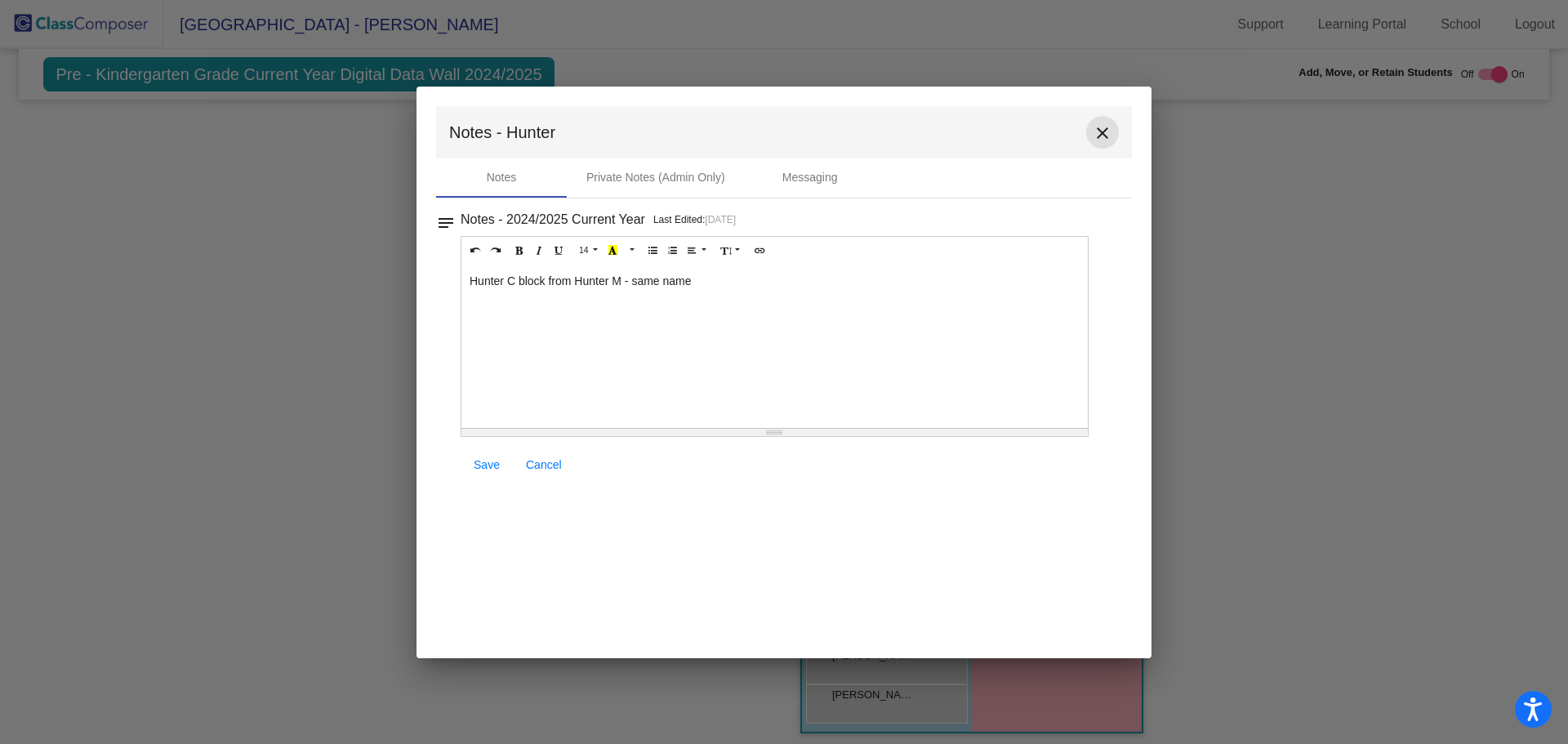 click on "close" at bounding box center (1102, 133) 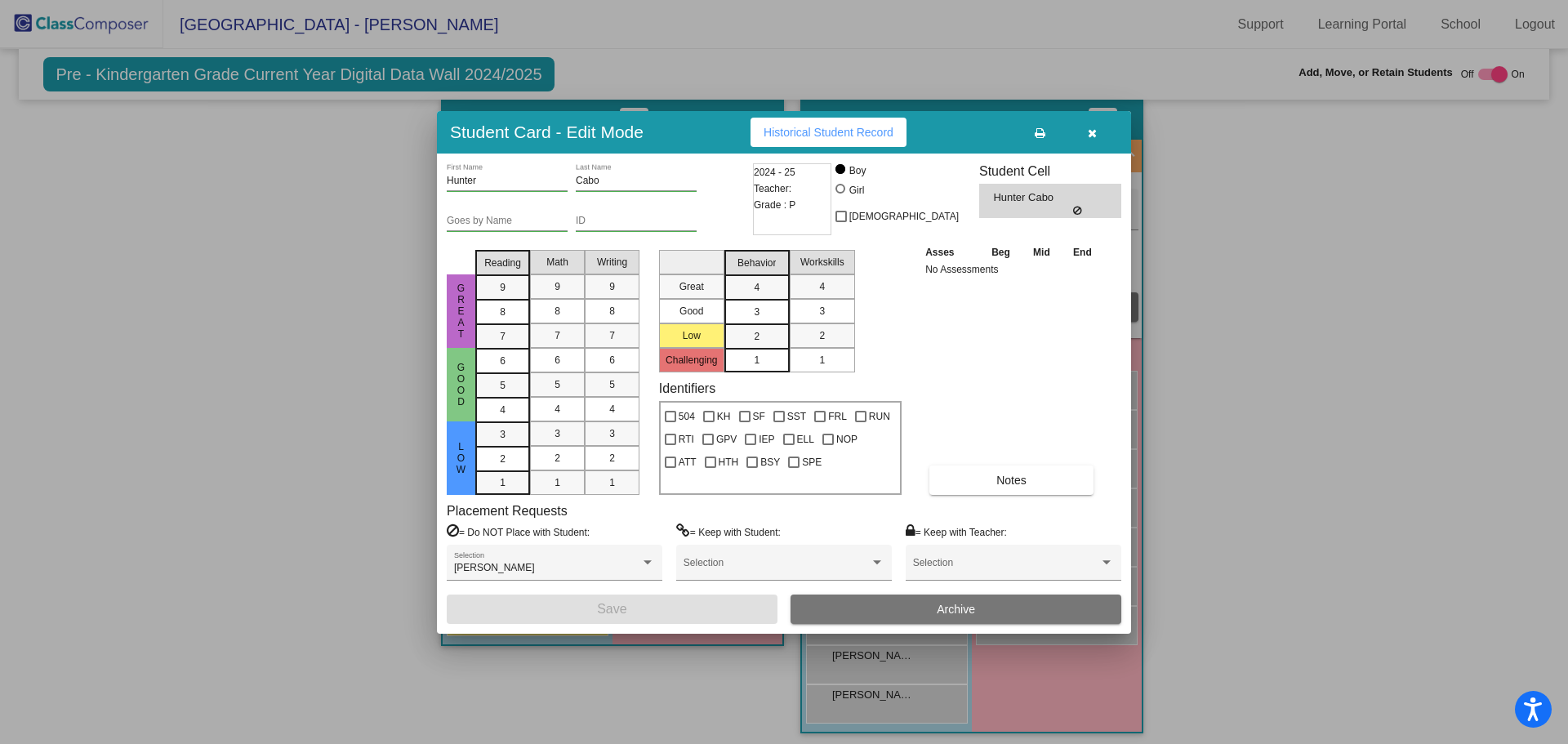 drag, startPoint x: 1090, startPoint y: 130, endPoint x: 925, endPoint y: 256, distance: 207.6078 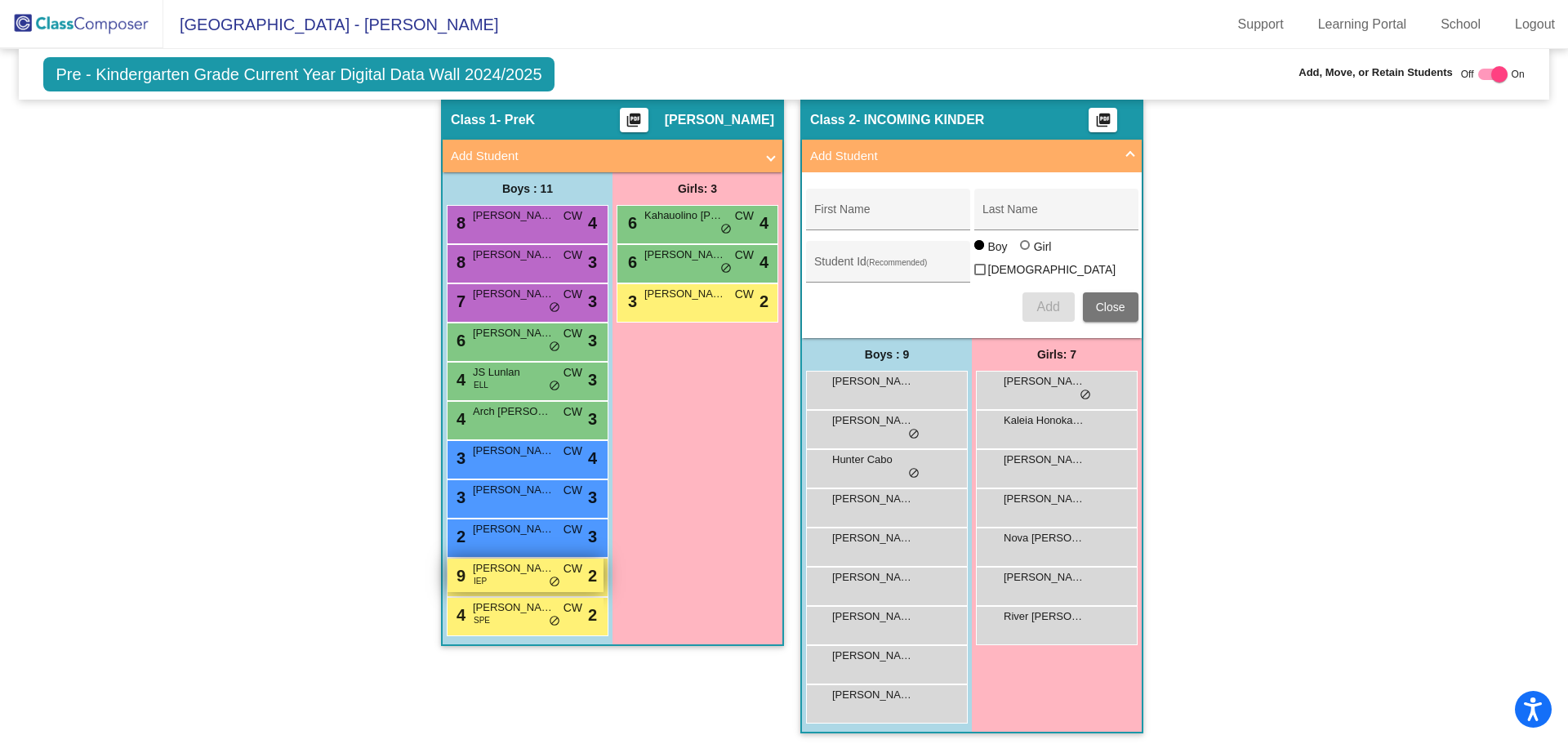 click on "IEP" at bounding box center (480, 581) 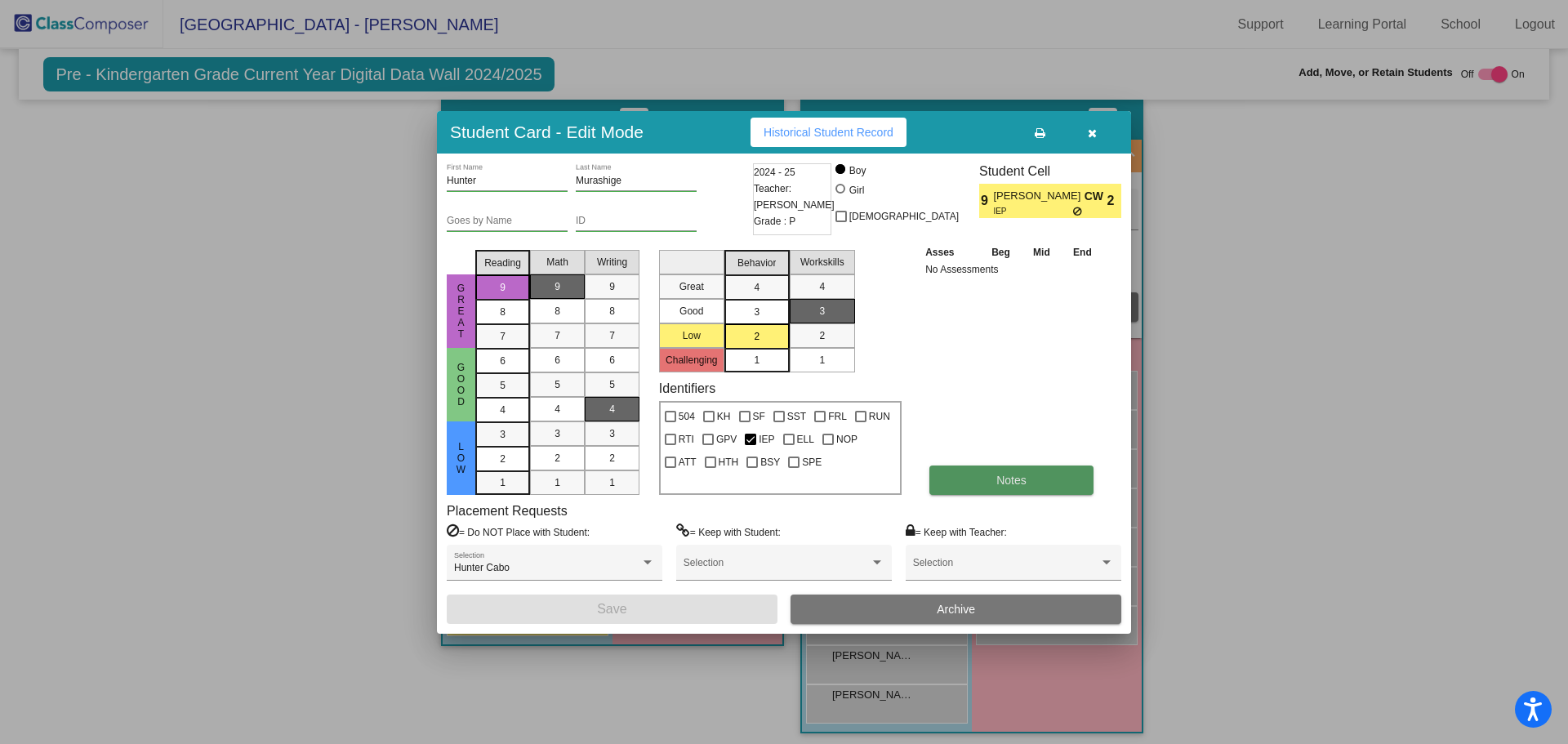 click on "Notes" at bounding box center (1011, 480) 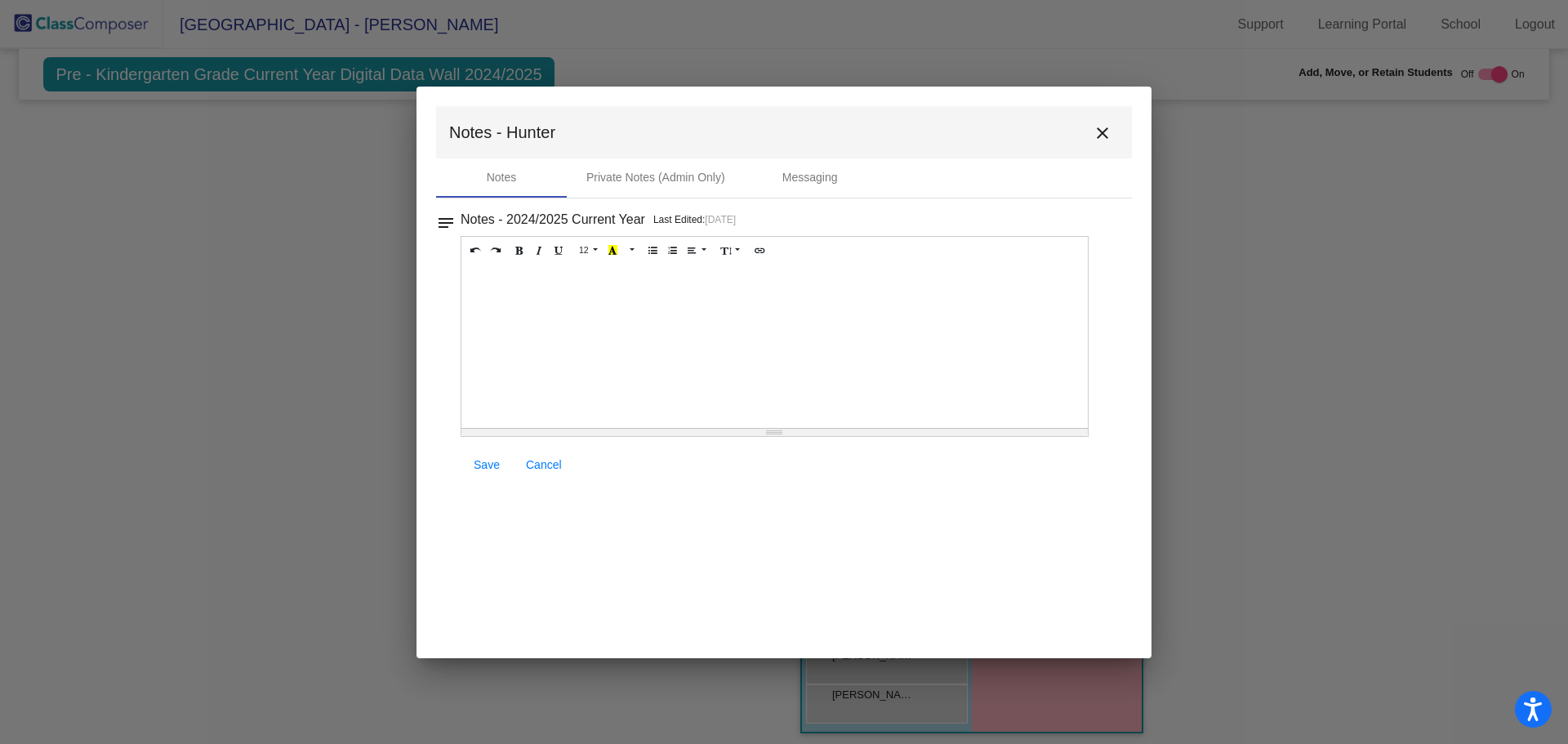 click at bounding box center (774, 346) 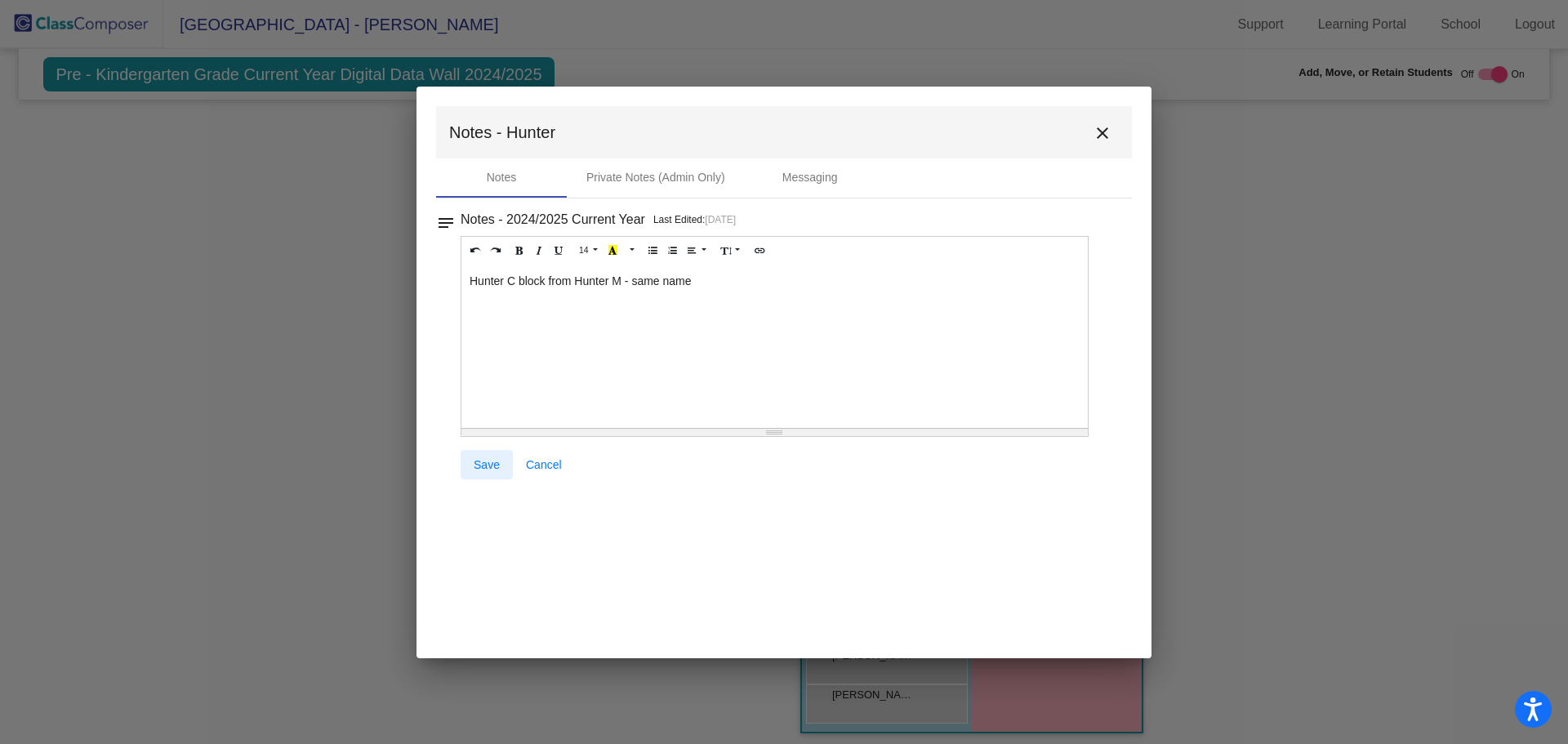 click on "Save" at bounding box center [487, 465] 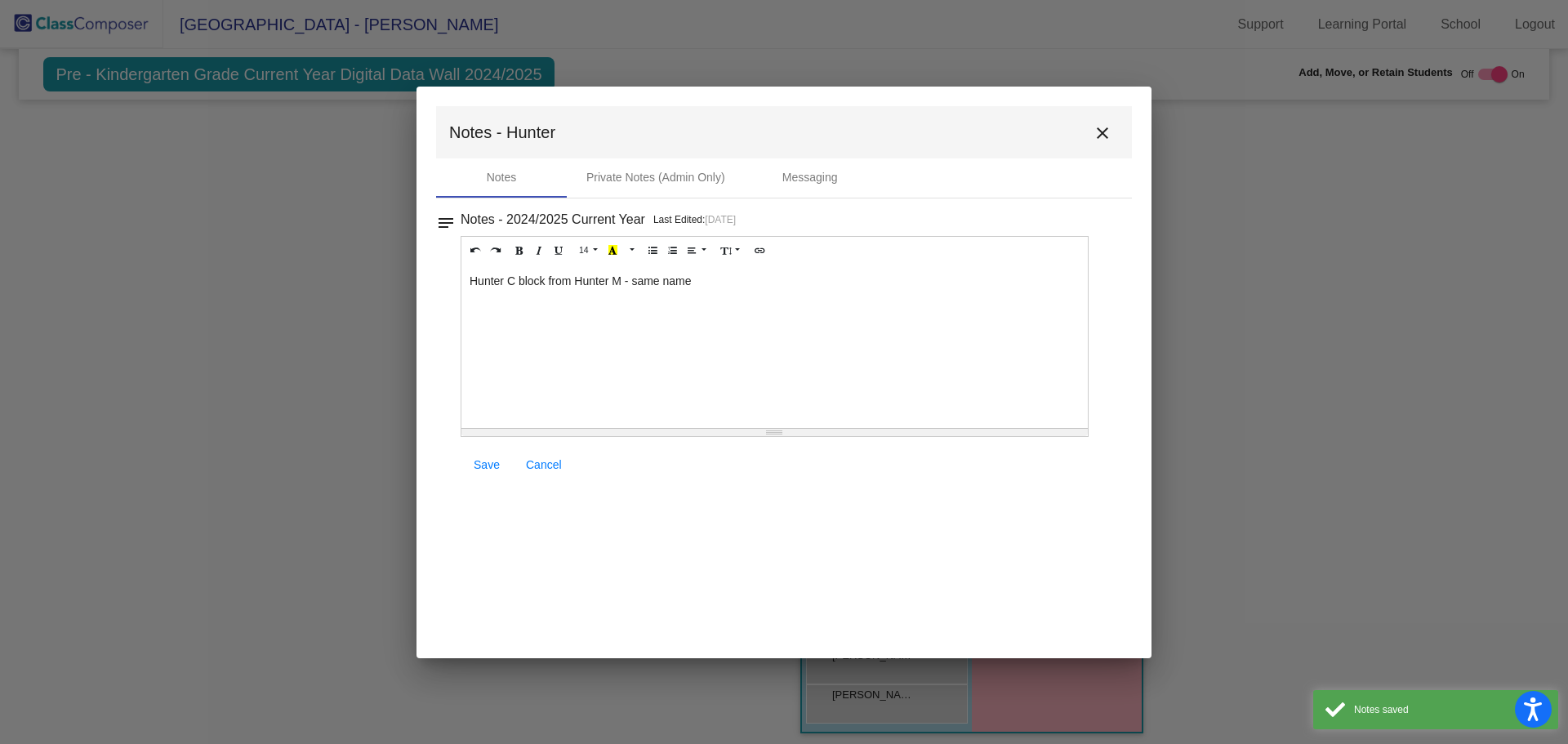 click on "close" at bounding box center (1102, 133) 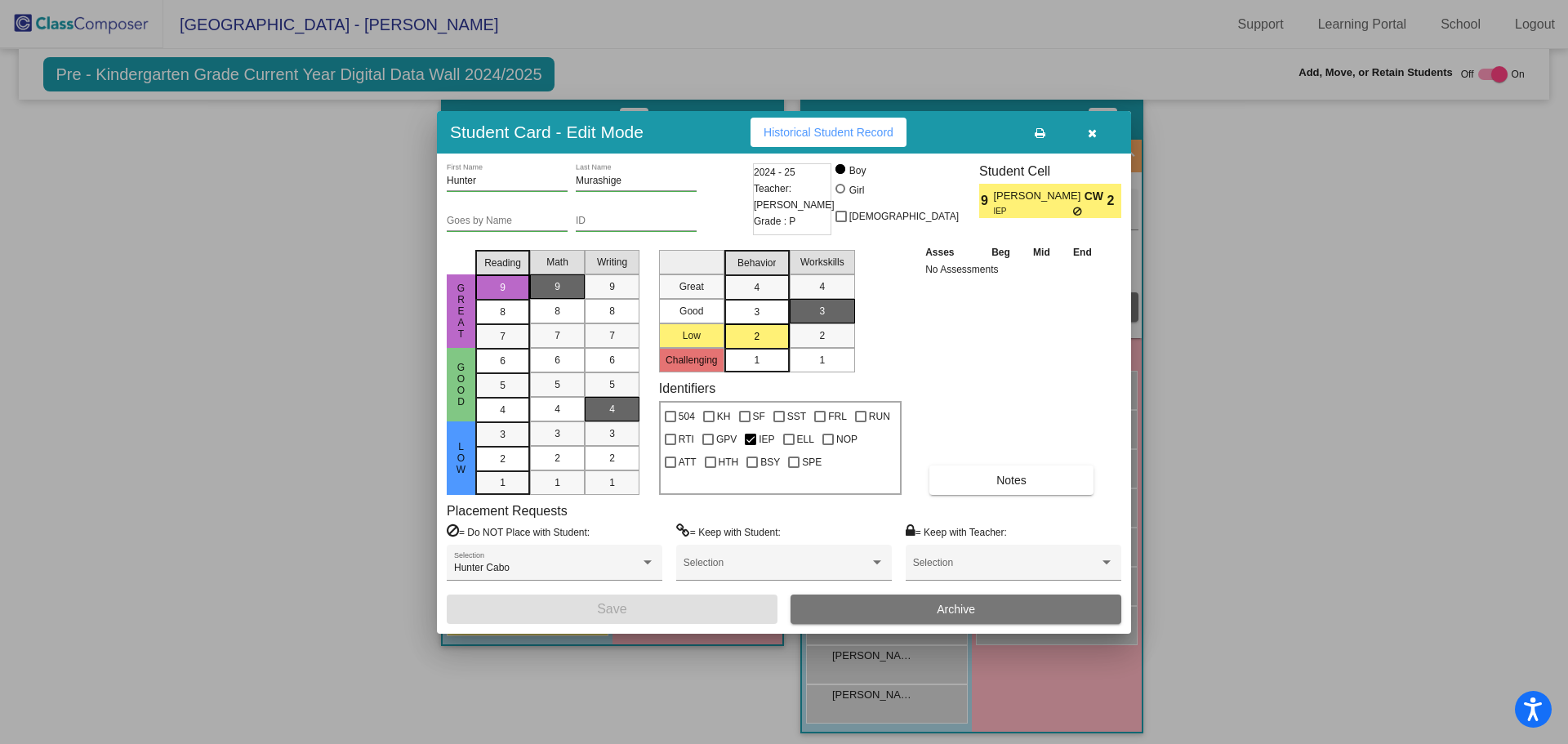 click at bounding box center [1092, 132] 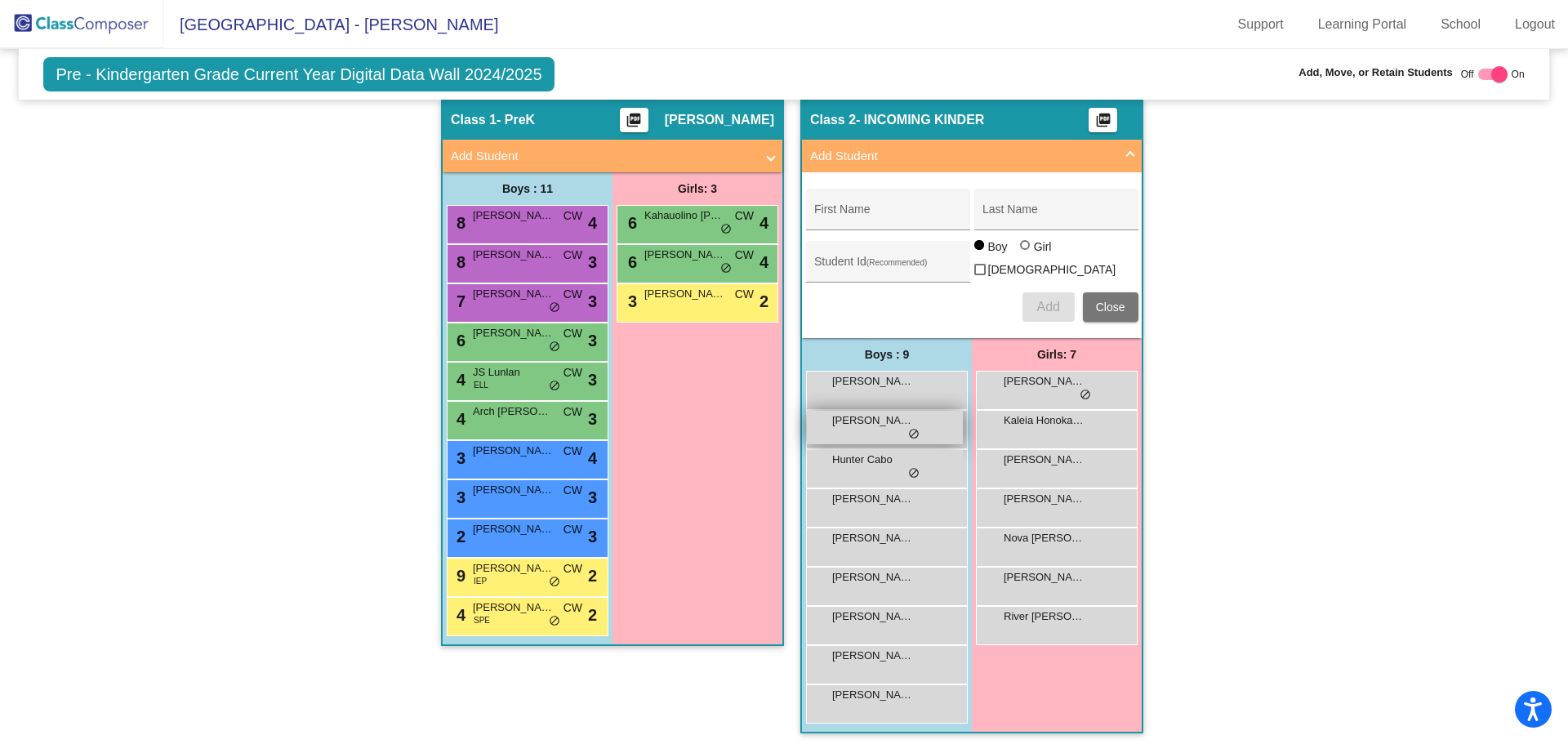 click on "[PERSON_NAME]" at bounding box center [873, 421] 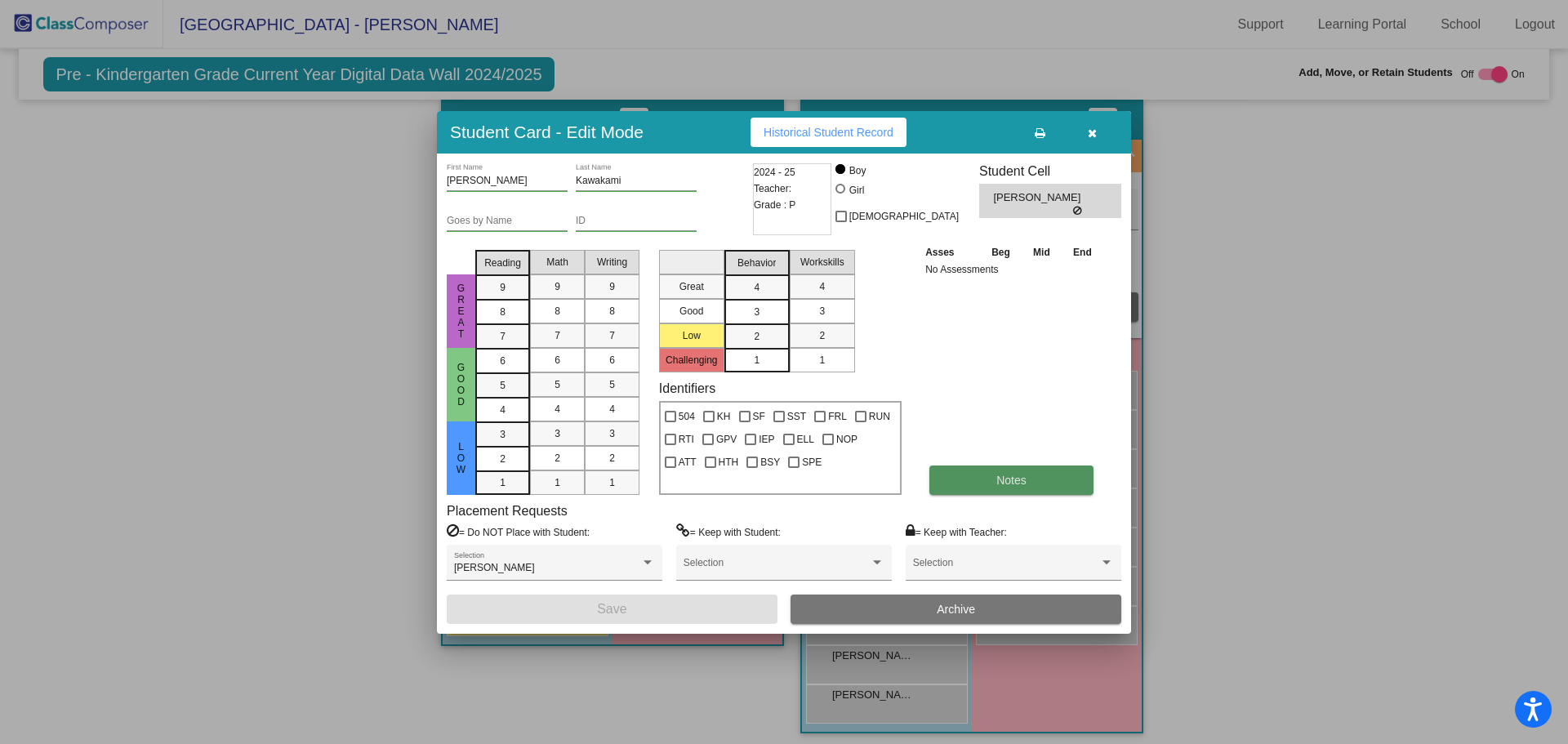 click on "Notes" at bounding box center (1011, 480) 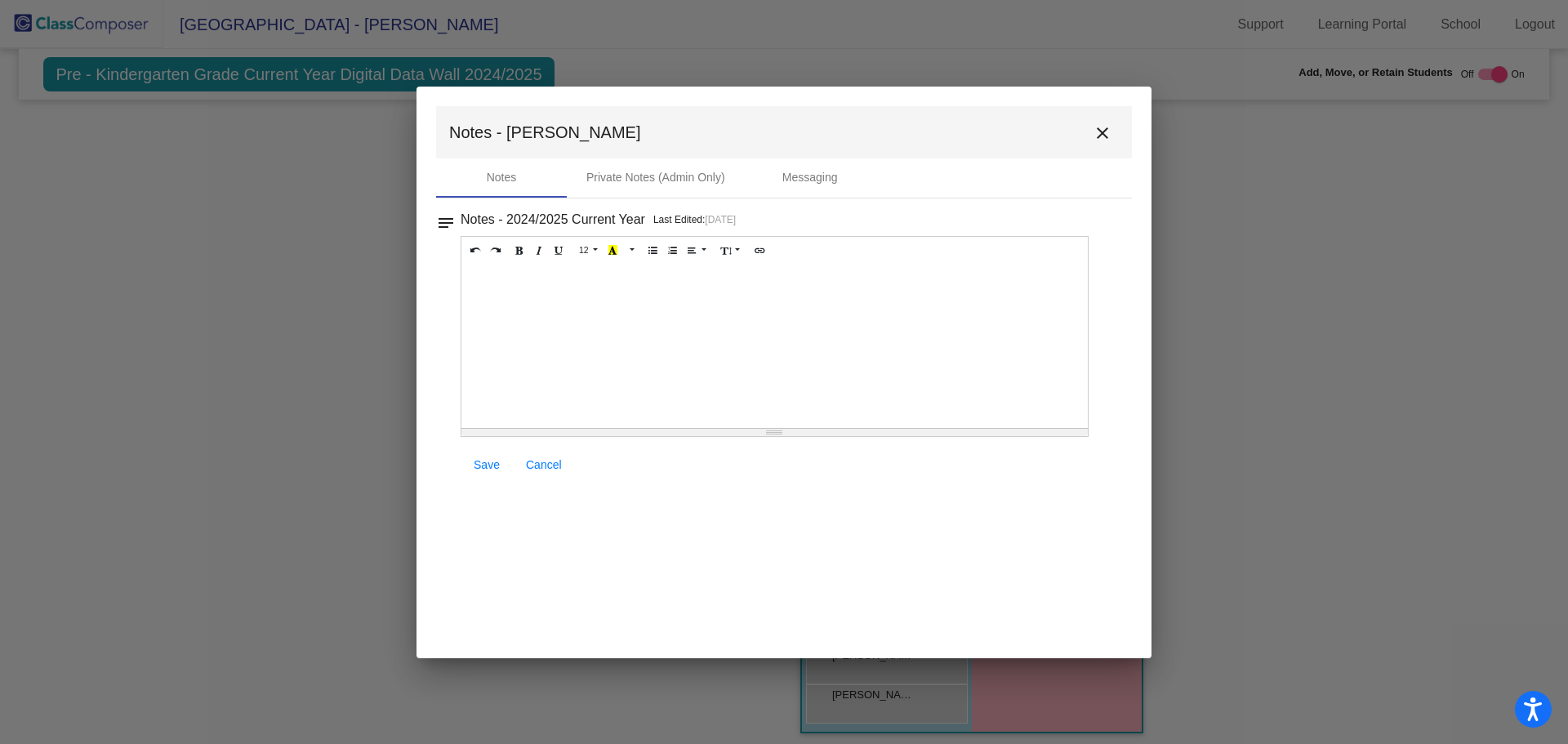 click at bounding box center [774, 346] 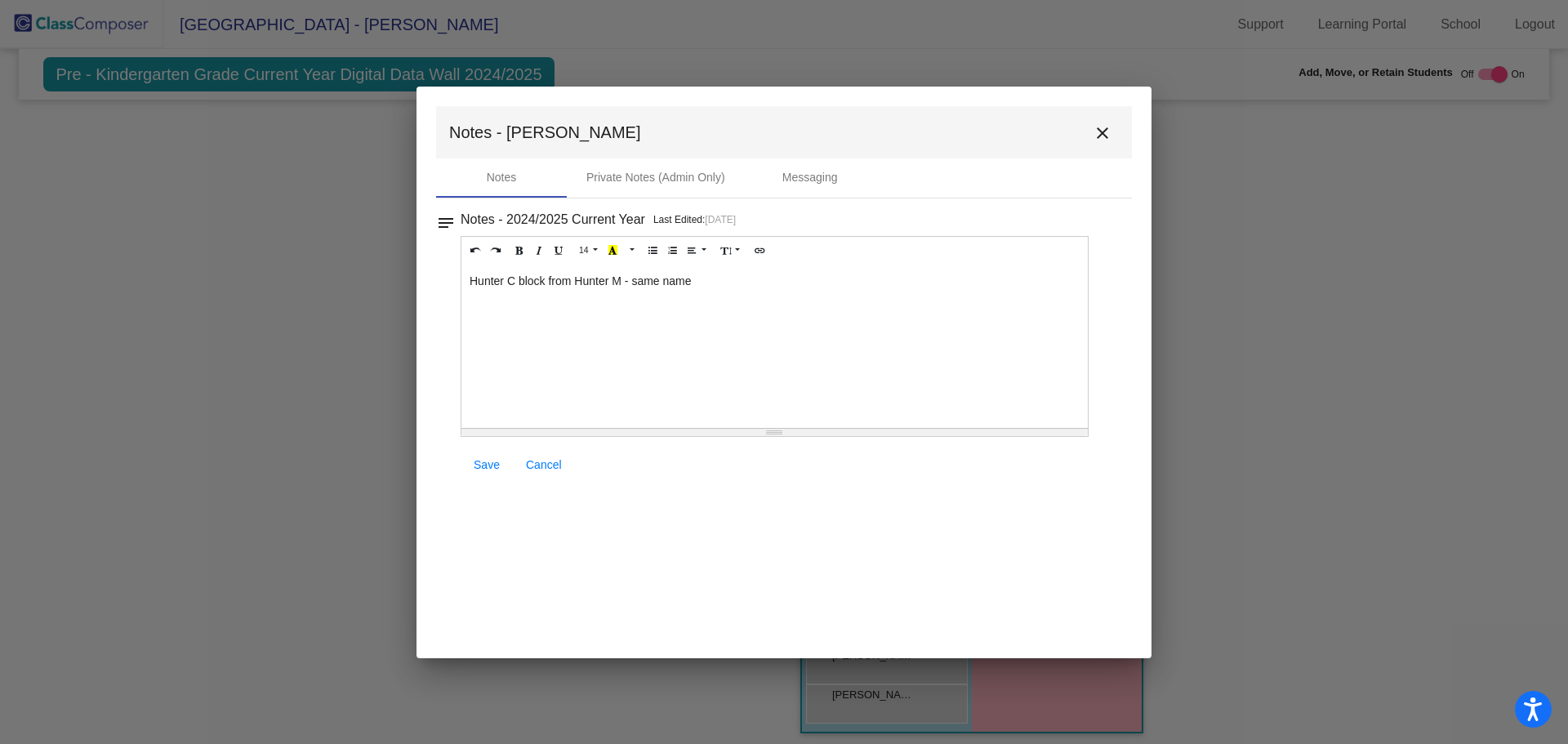 drag, startPoint x: 514, startPoint y: 278, endPoint x: 463, endPoint y: 278, distance: 51 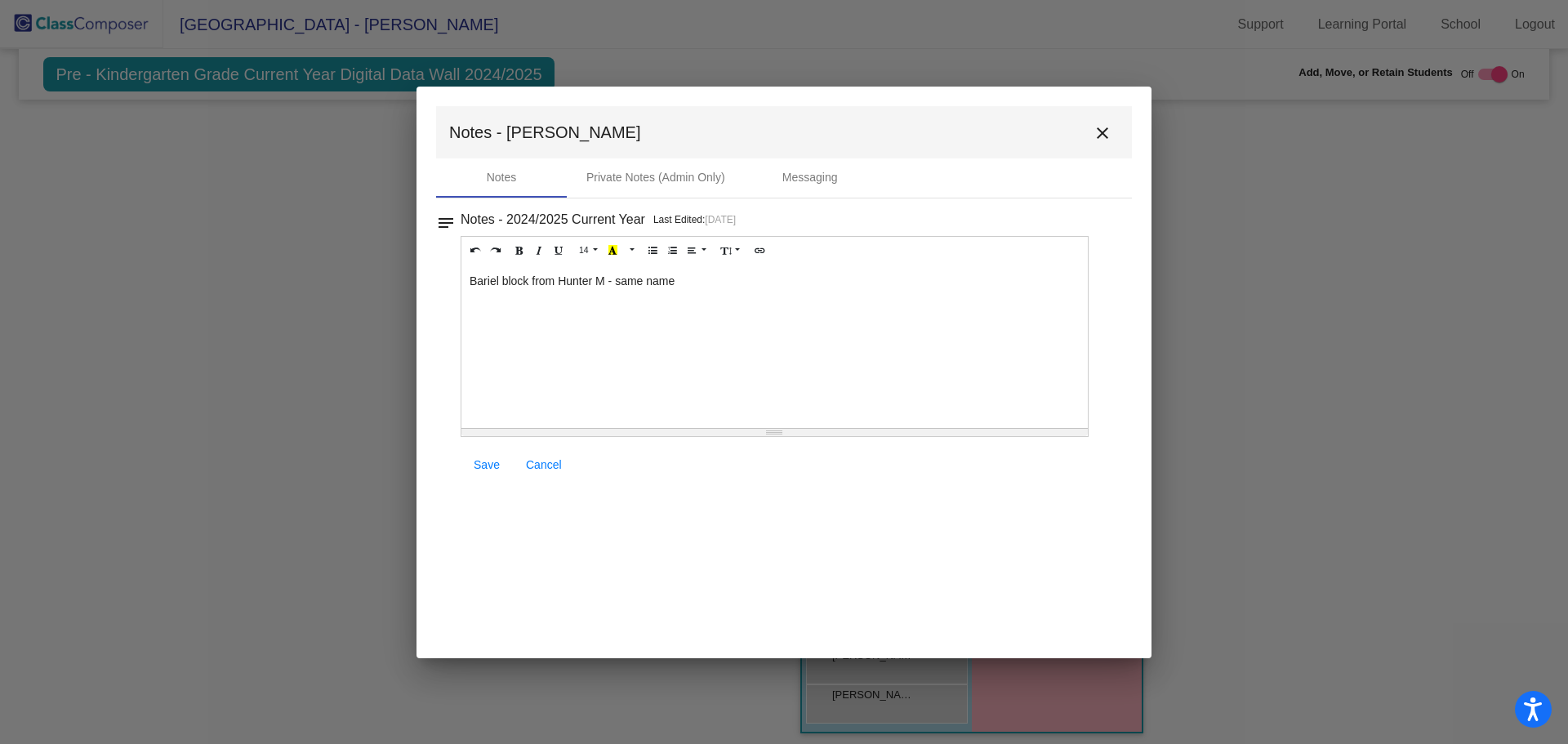 click on "Bariel block from Hunter M - same name" at bounding box center [774, 346] 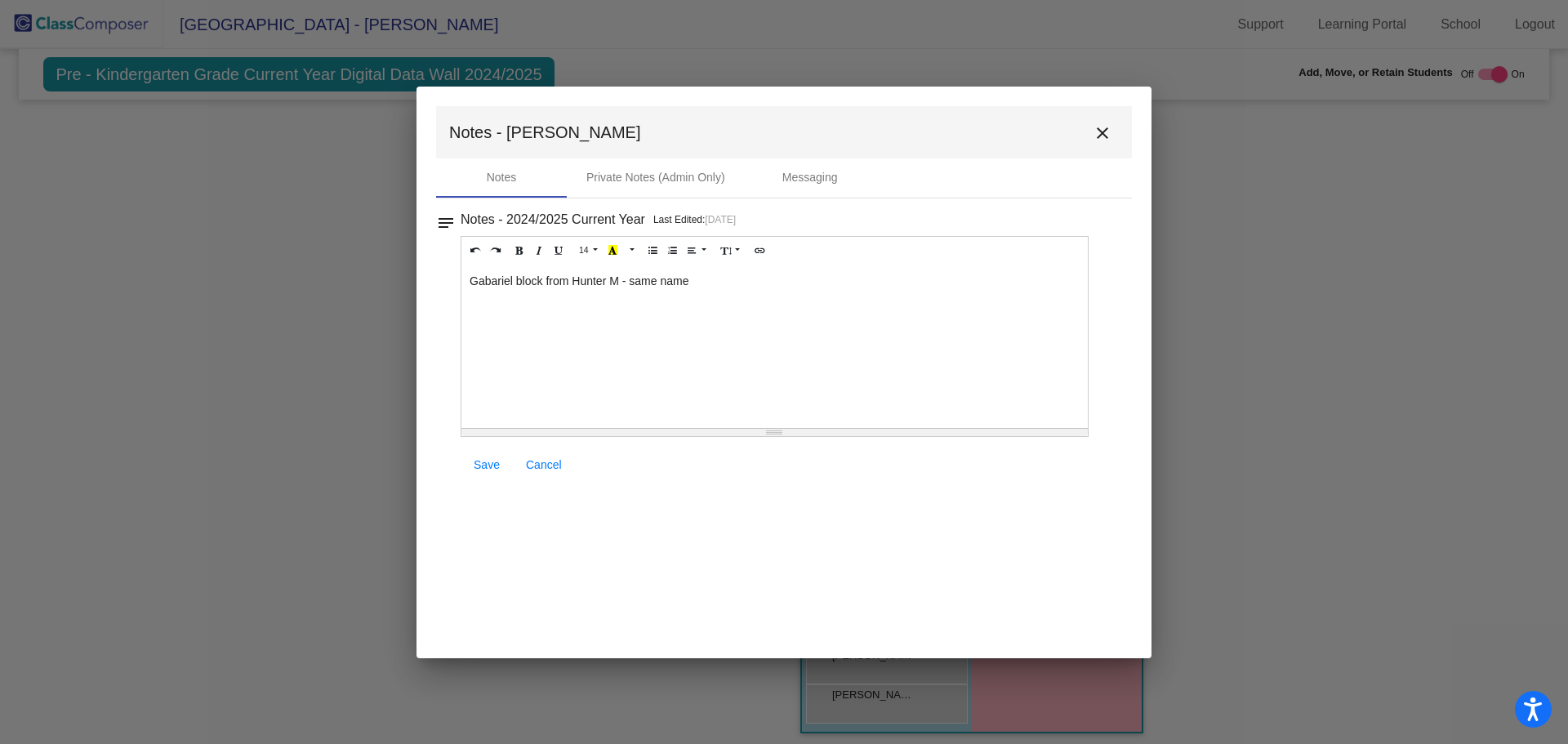 click on "Gabariel block from Hunter M - same name" at bounding box center (774, 346) 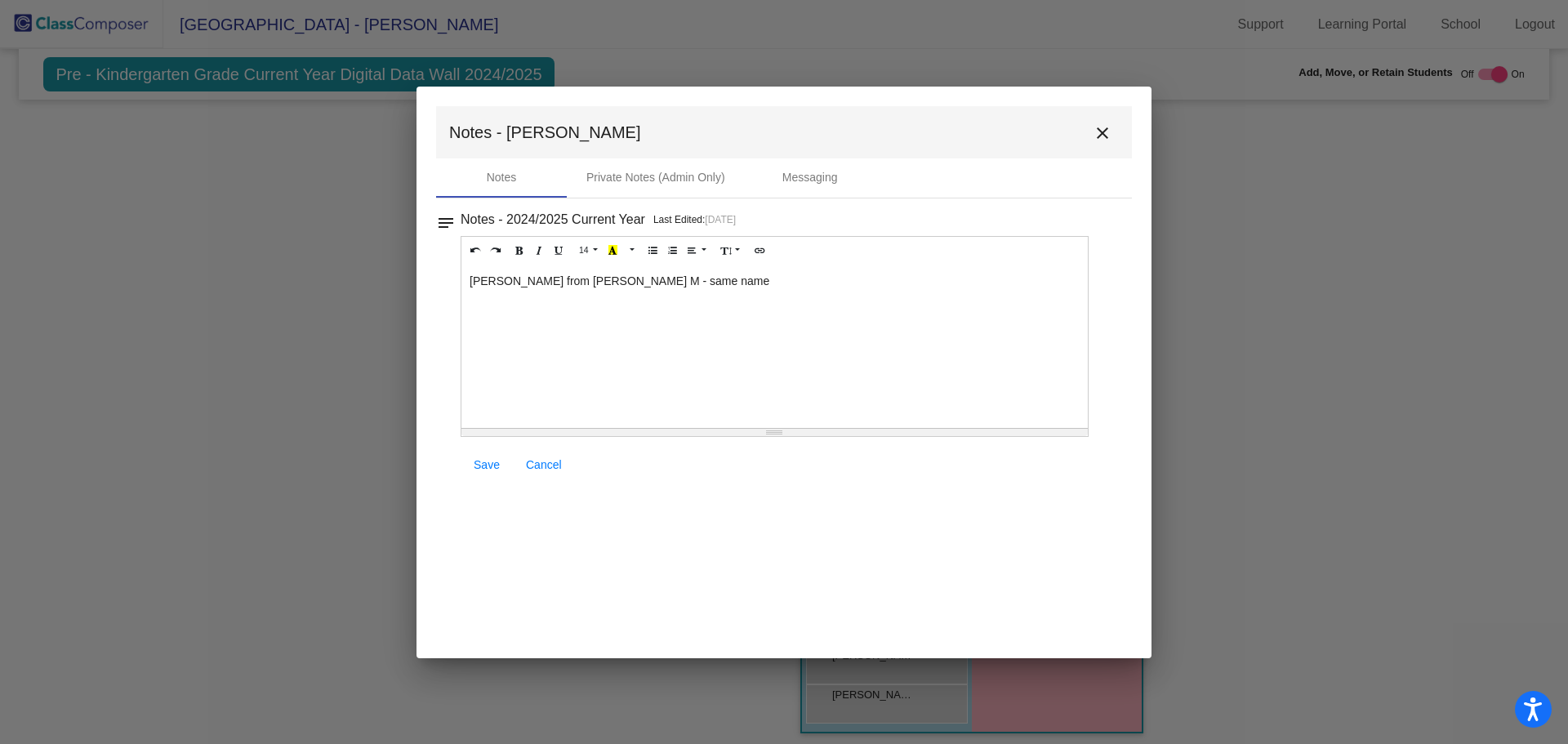 drag, startPoint x: 611, startPoint y: 281, endPoint x: 568, endPoint y: 285, distance: 43.185646 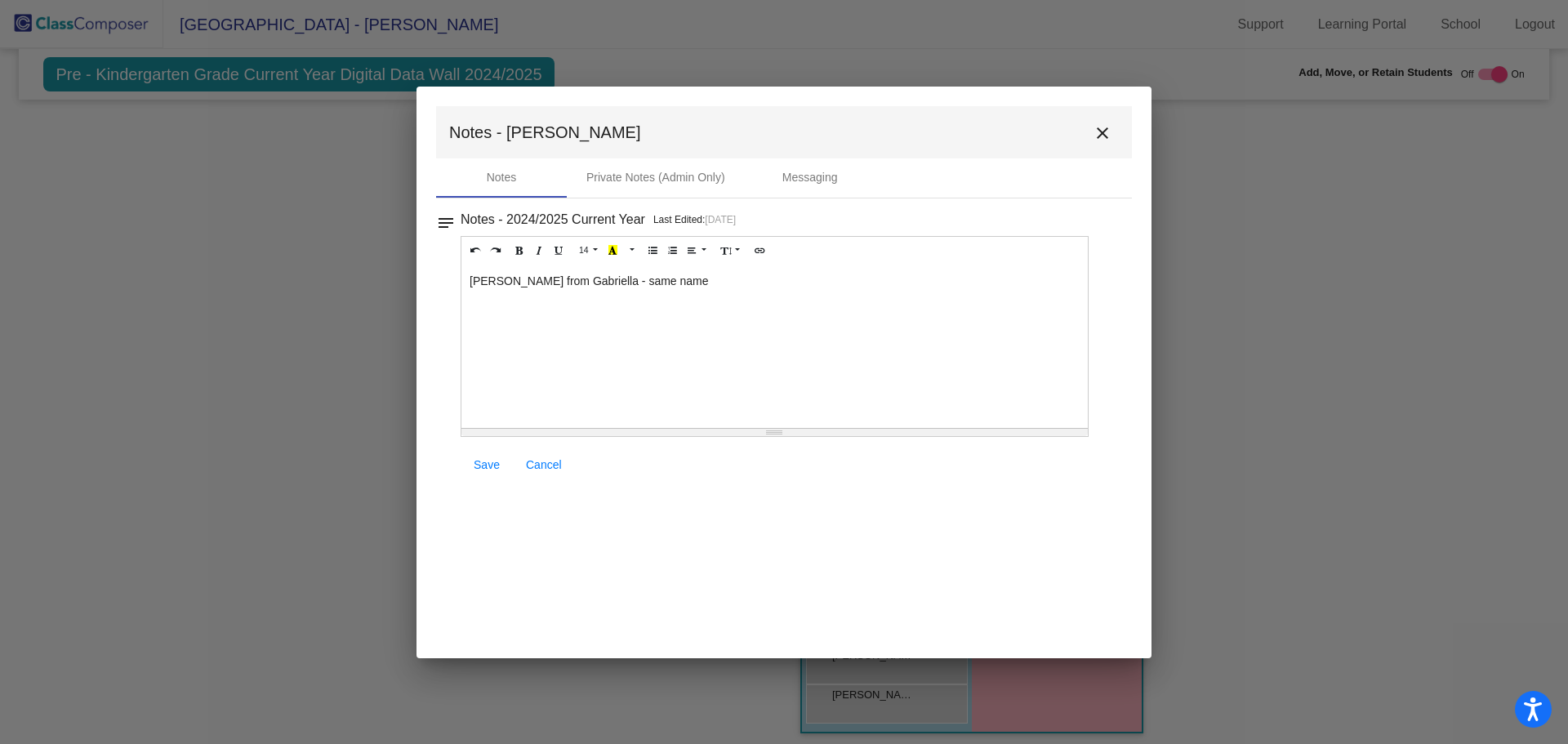 click on "[PERSON_NAME] from Gabriella - same name" at bounding box center (774, 346) 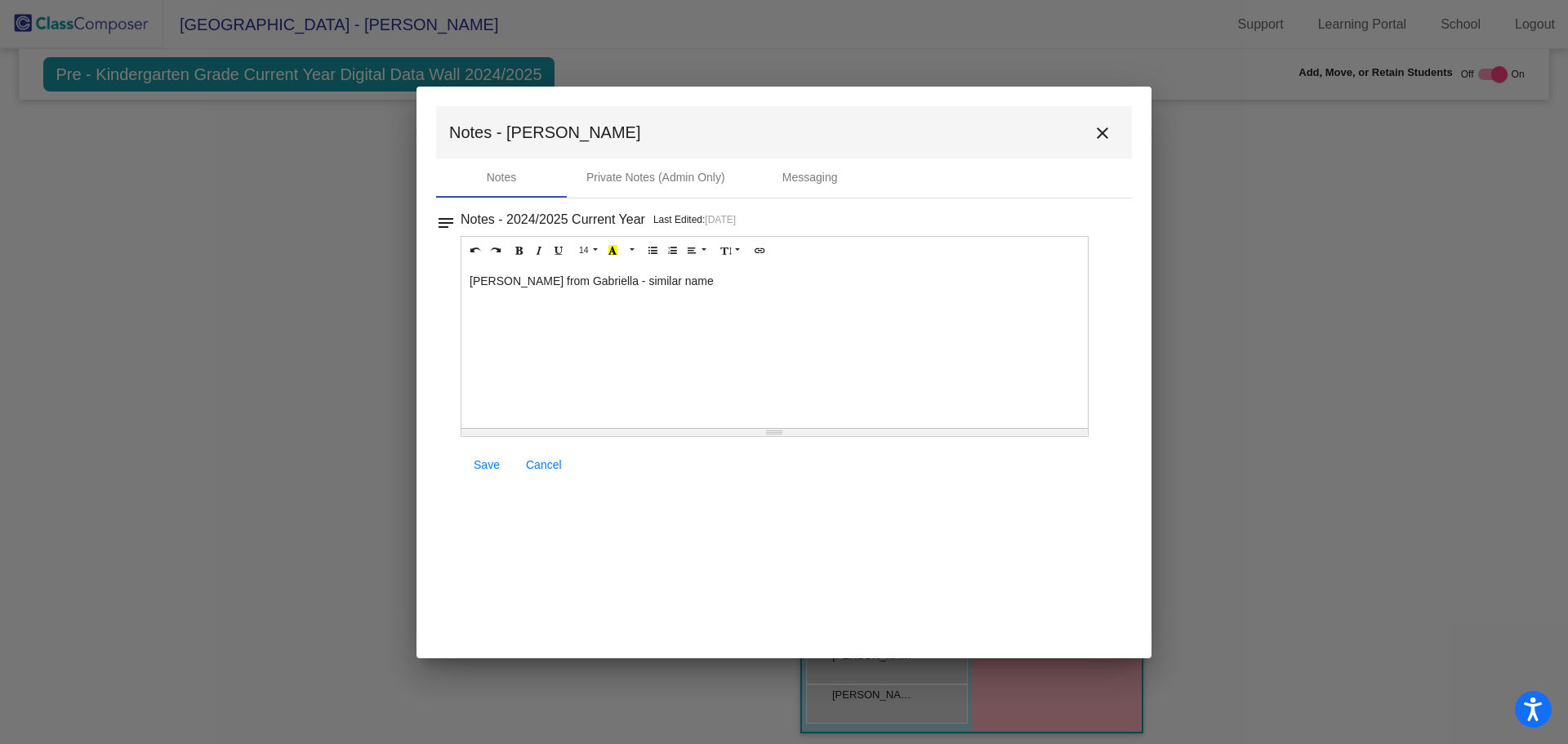click on "Save" at bounding box center (487, 465) 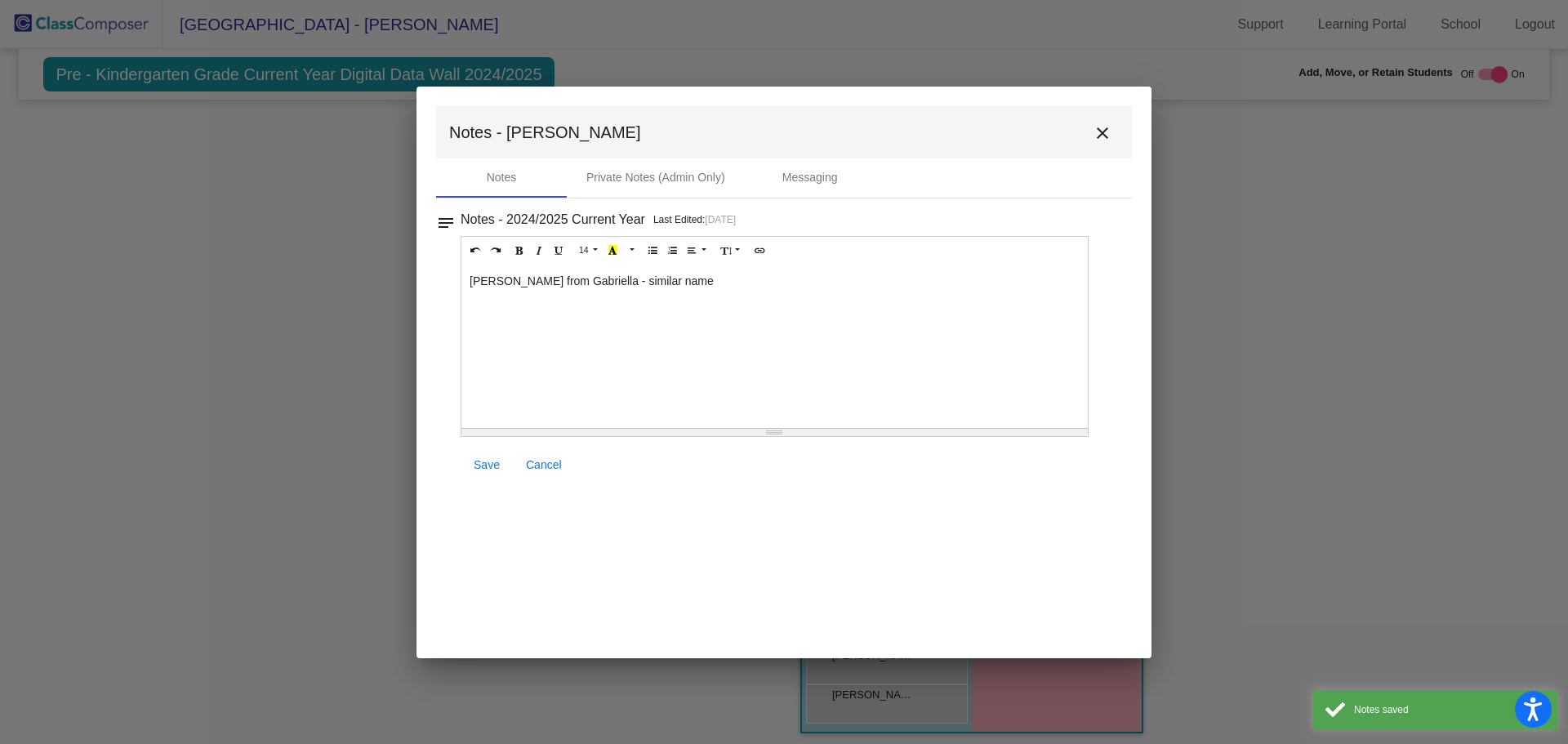 click on "[PERSON_NAME] from Gabriella - similar name" at bounding box center (774, 346) 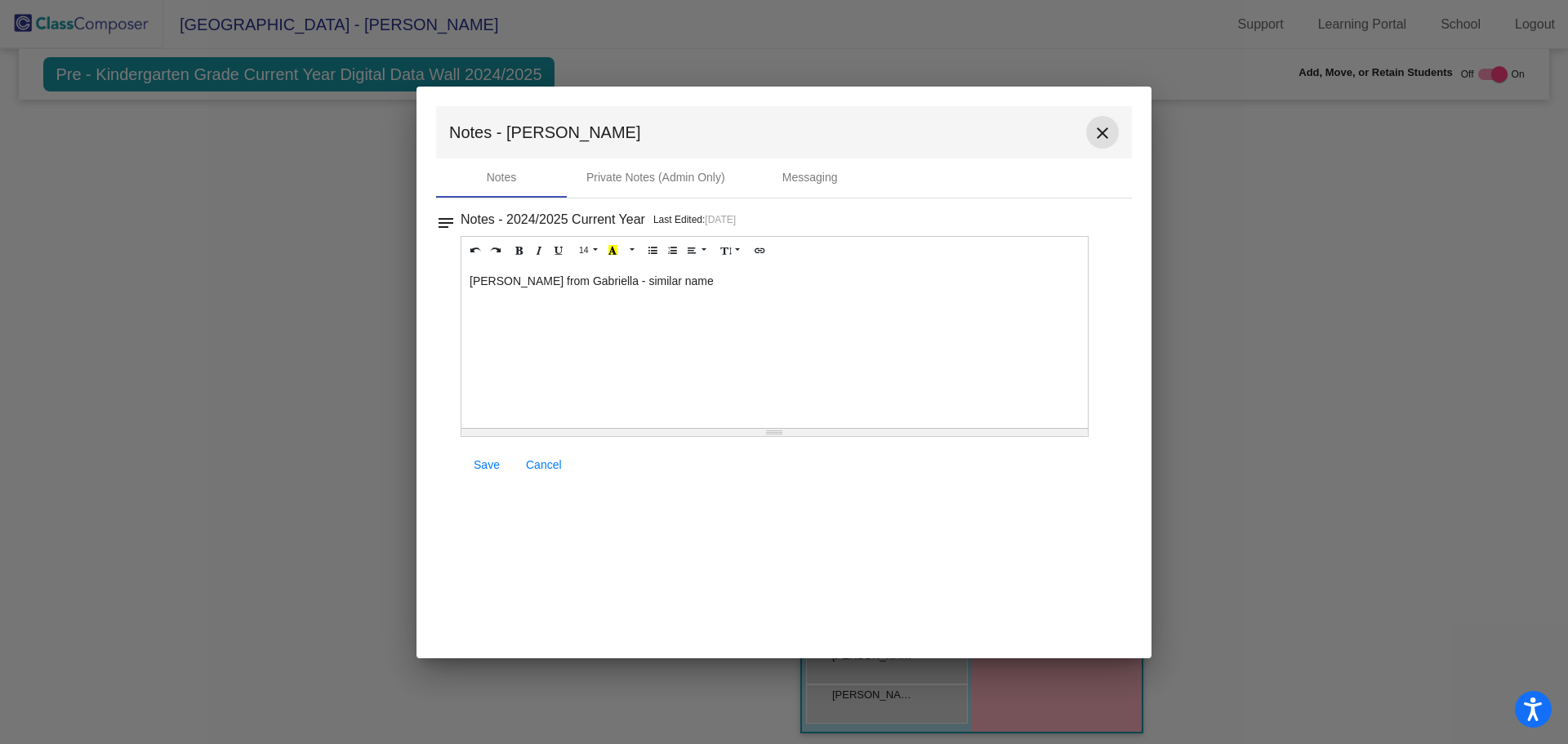 click on "close" at bounding box center [1102, 133] 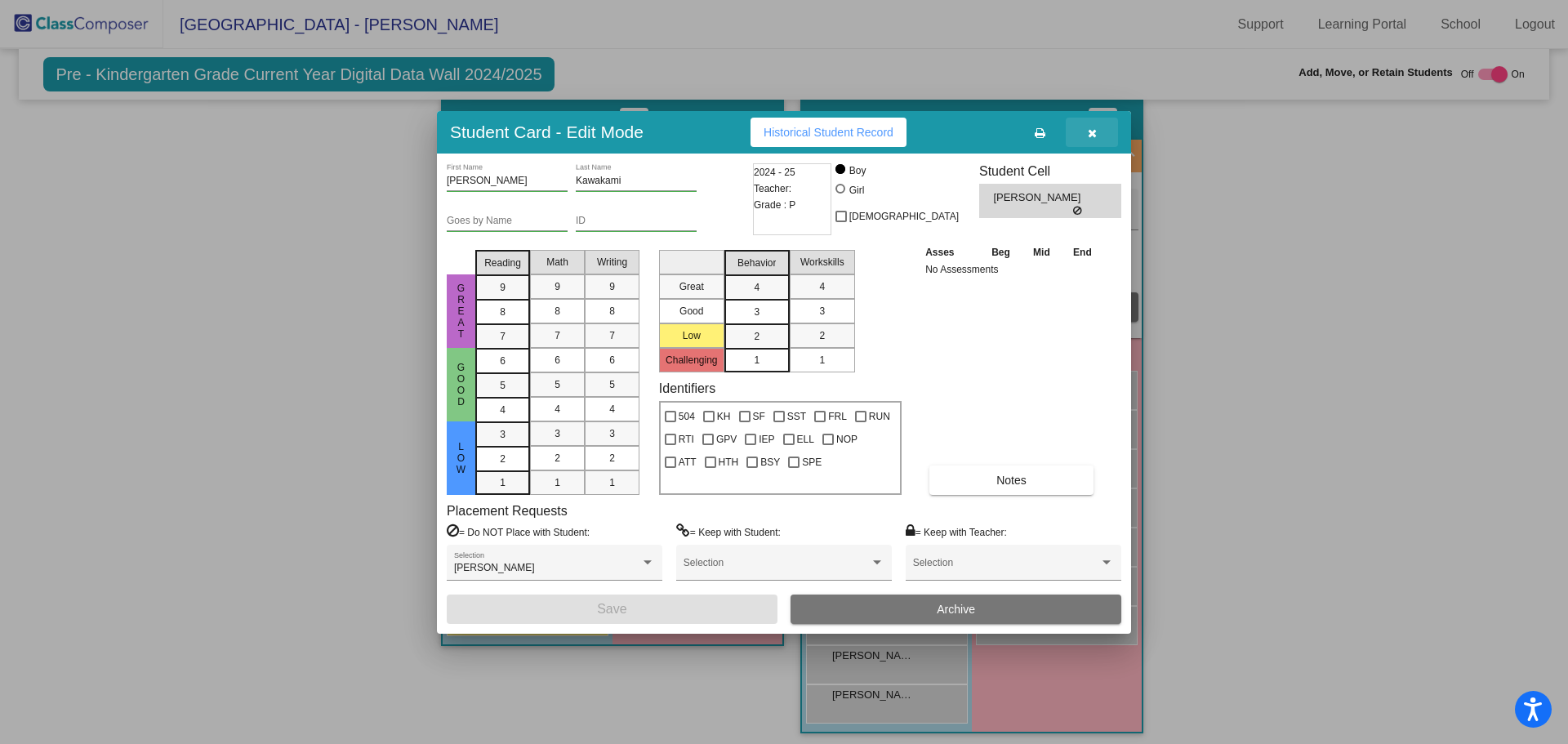 click at bounding box center [1092, 132] 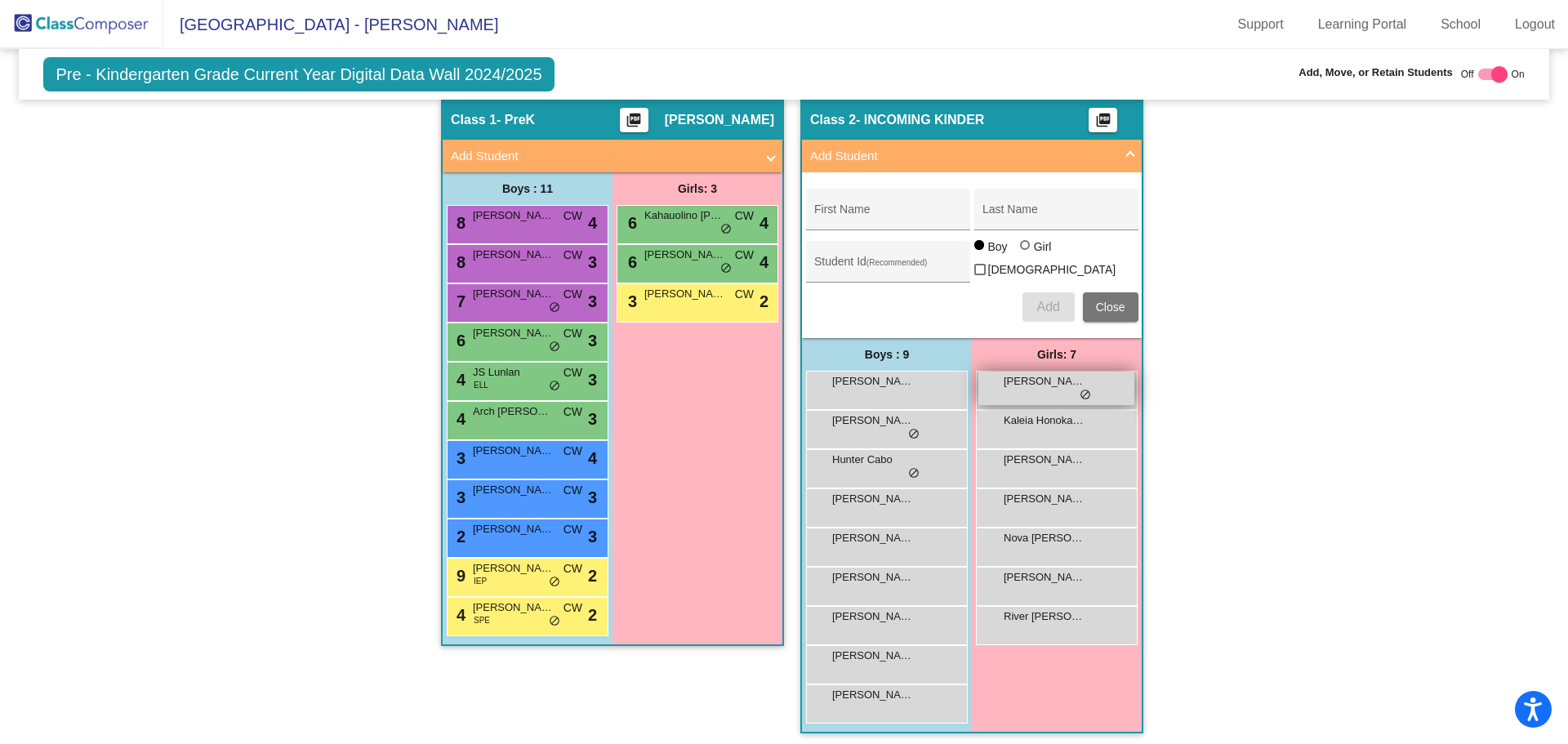 click on "[PERSON_NAME] lock do_not_disturb_alt" at bounding box center [1056, 388] 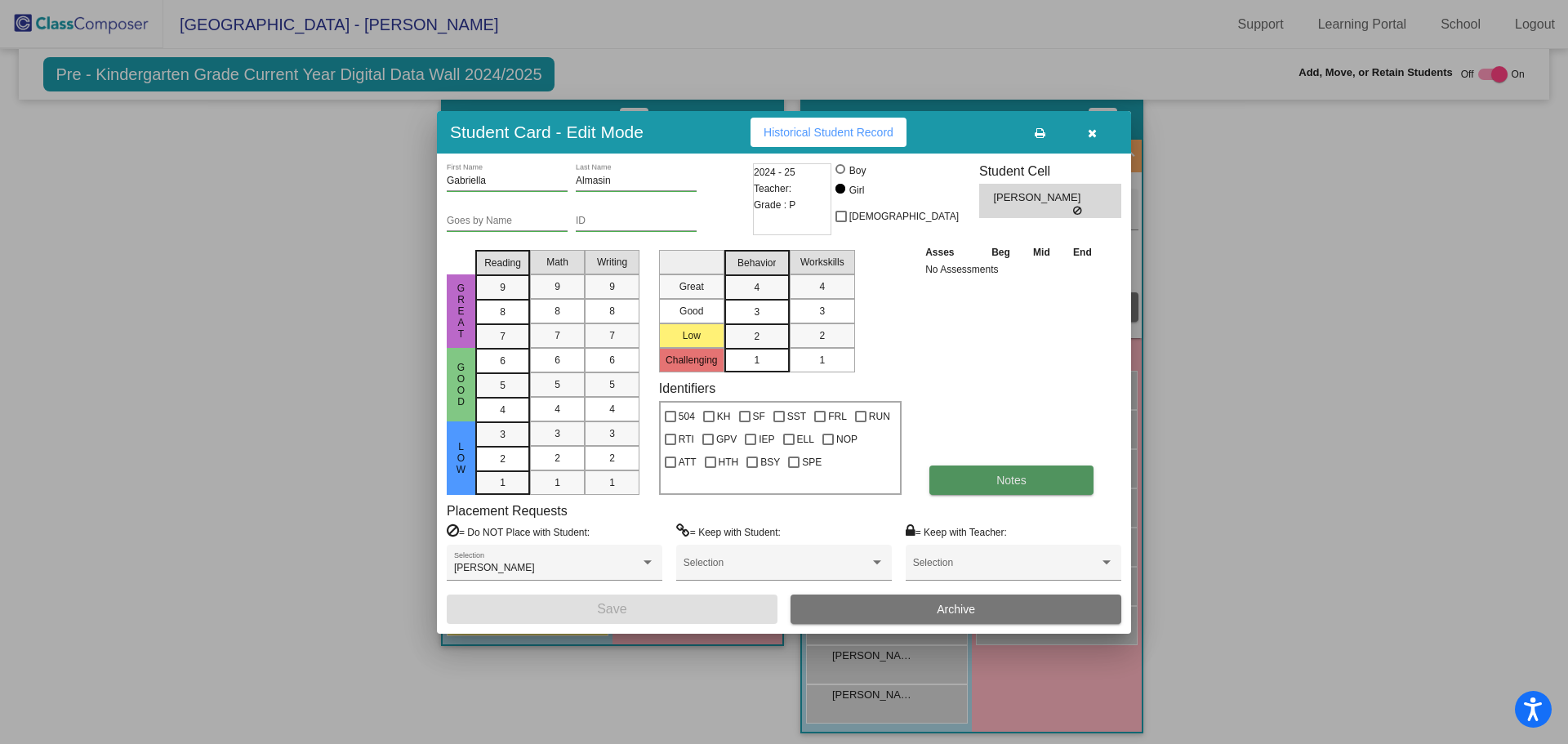 click on "Notes" at bounding box center (1011, 480) 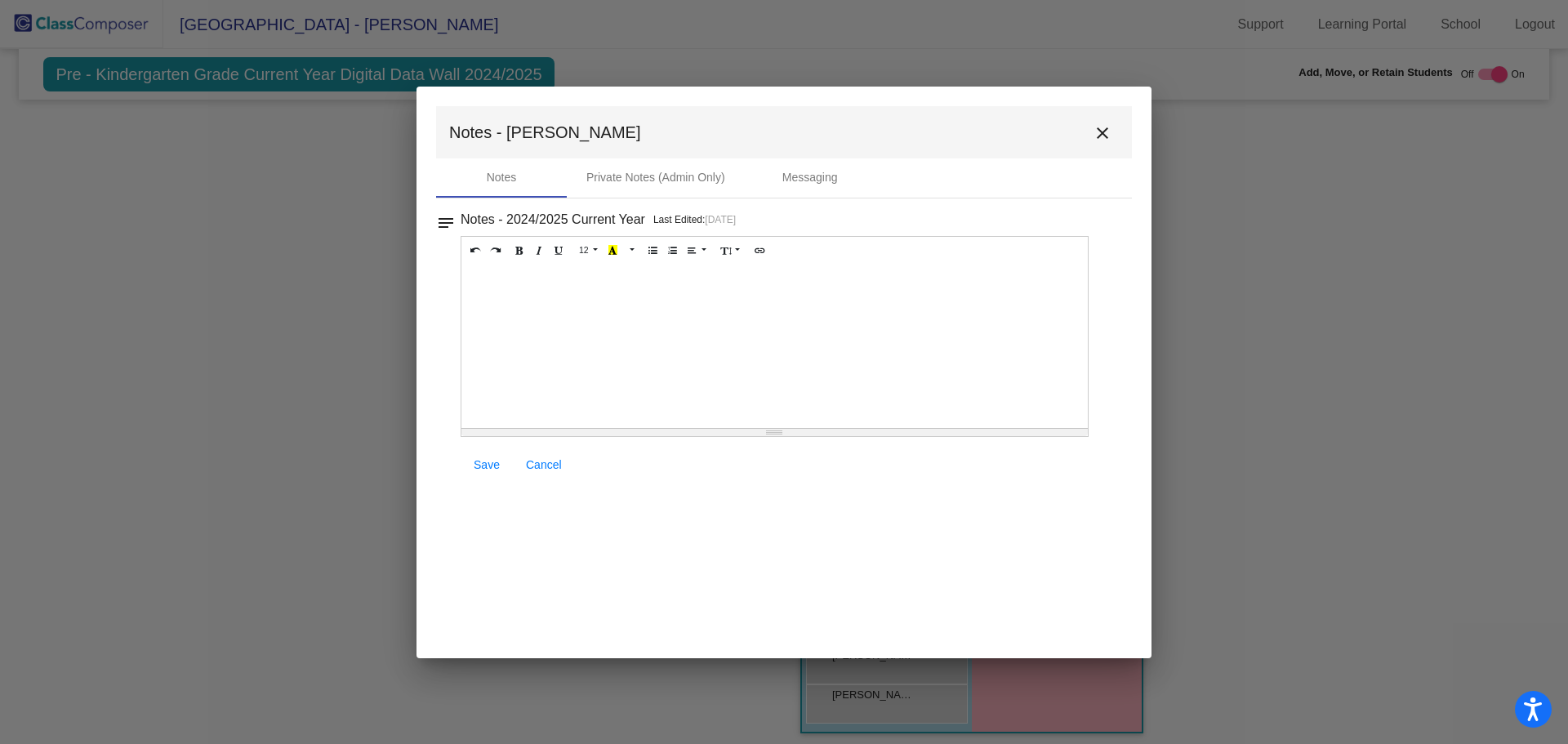 click at bounding box center [774, 346] 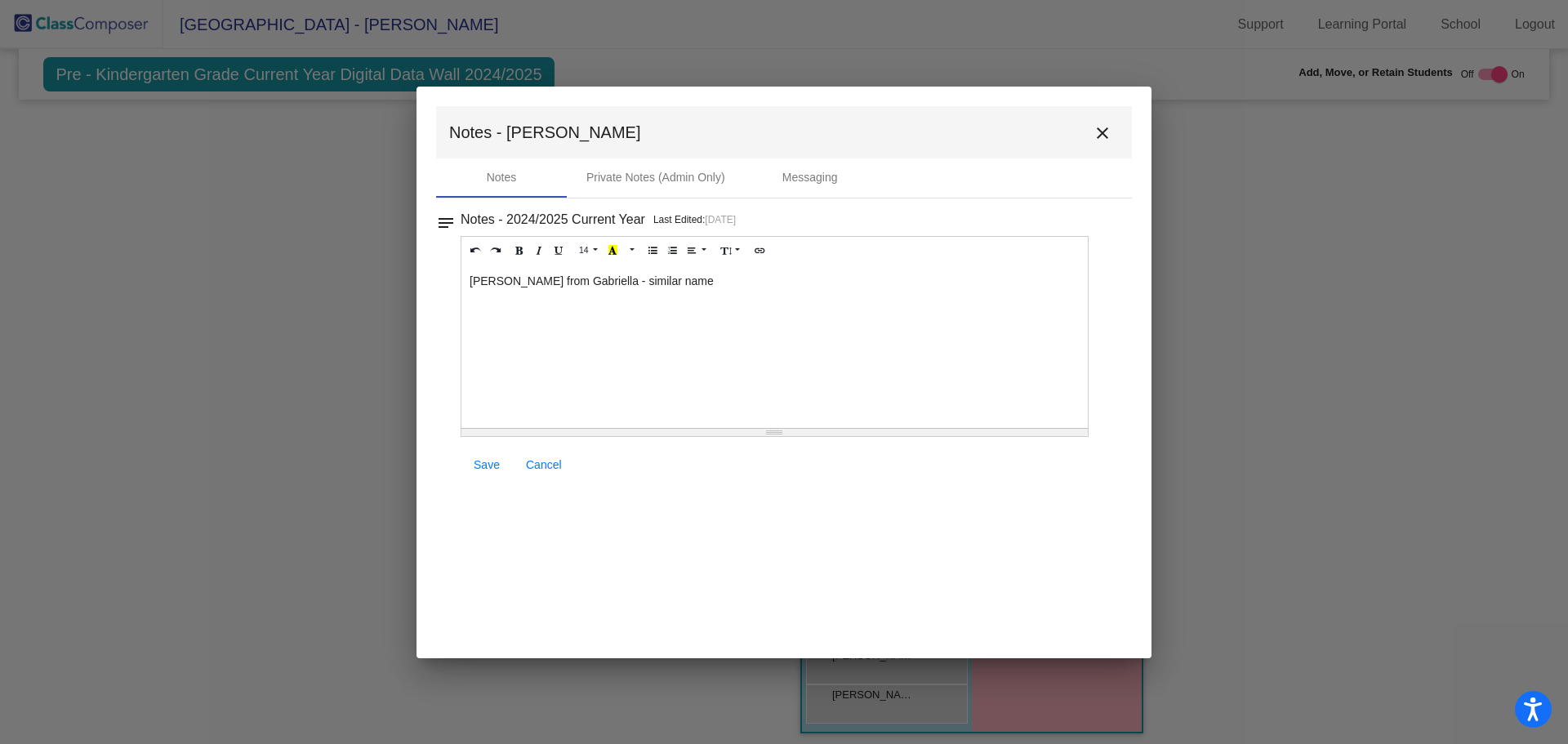 click on "Save" at bounding box center (487, 465) 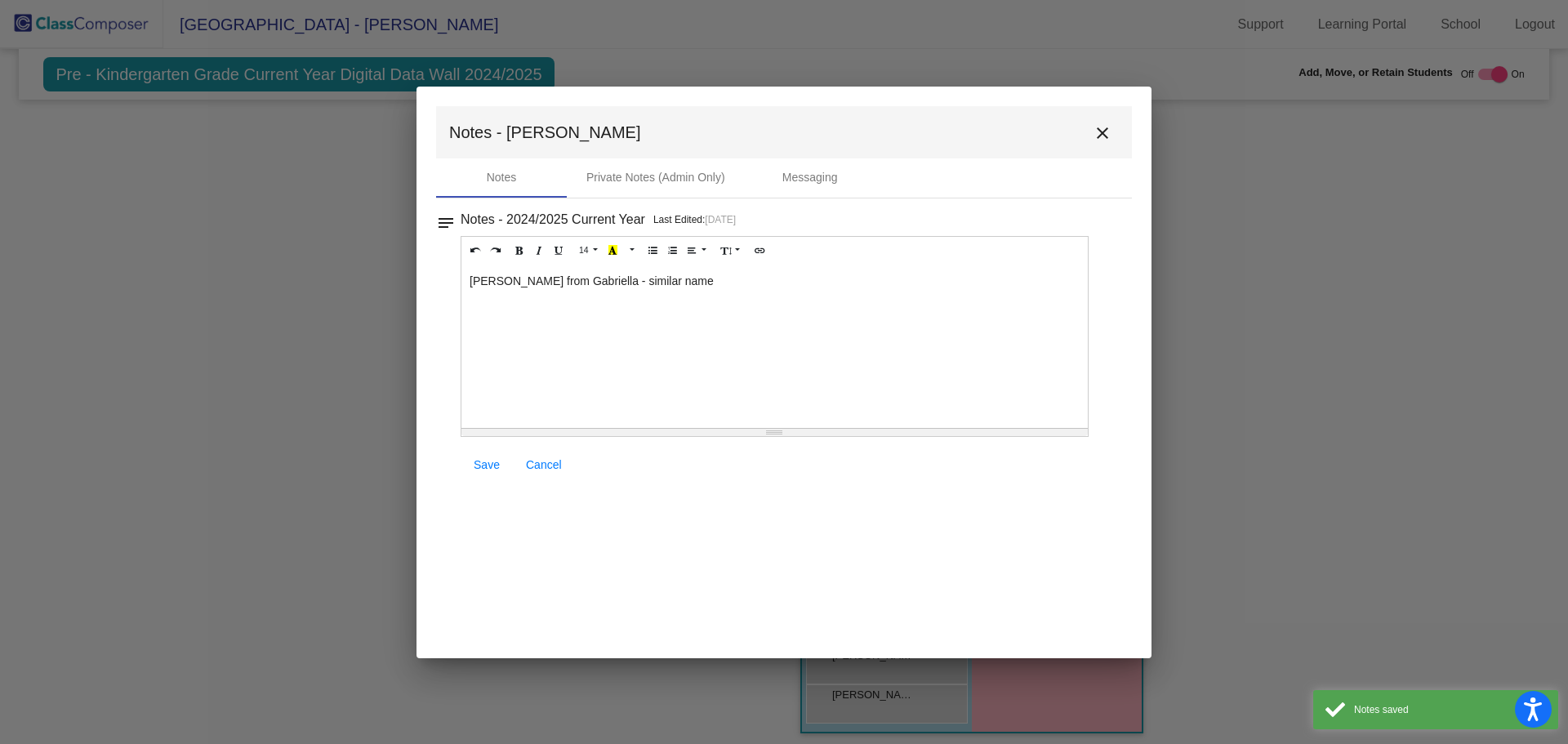 click on "close" at bounding box center [1102, 133] 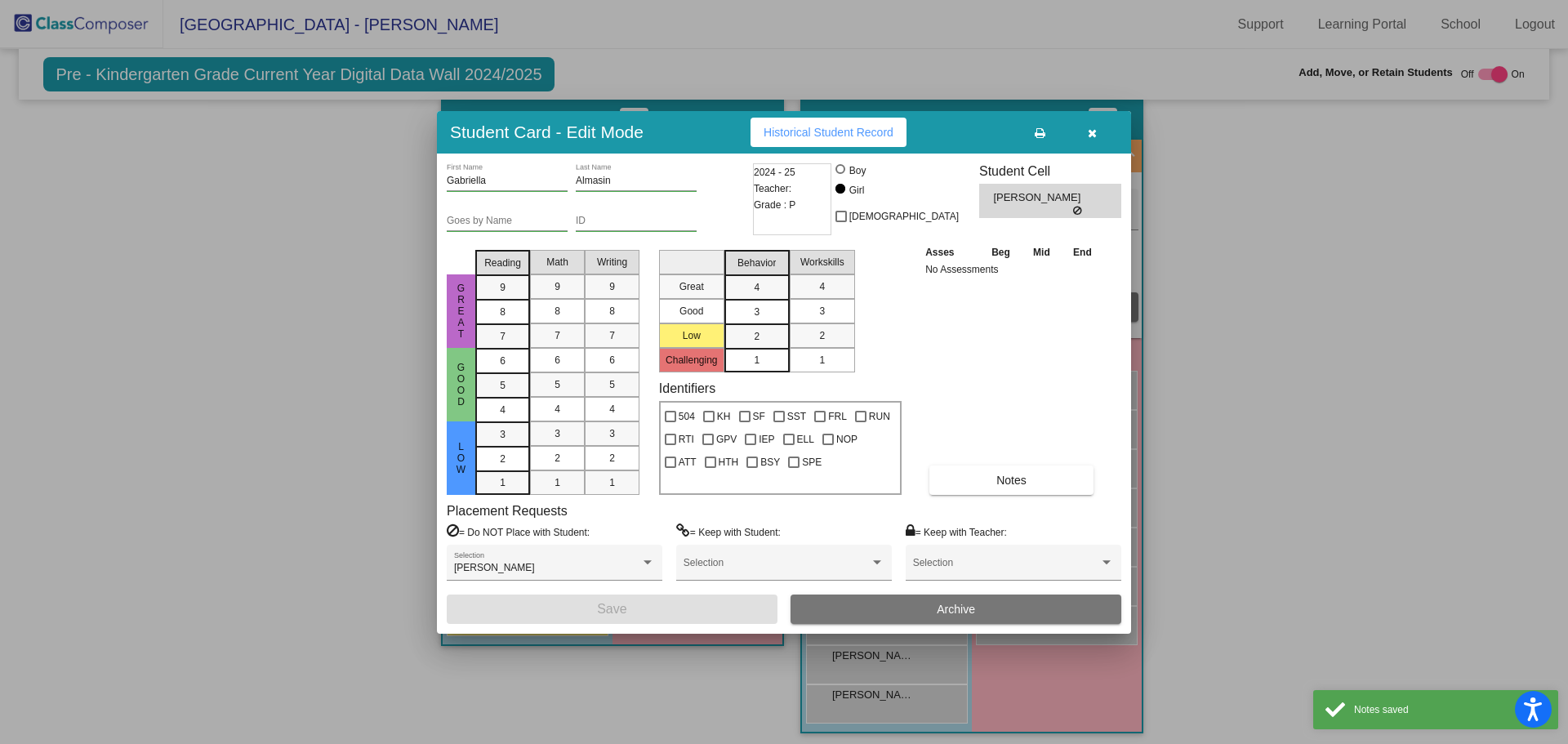 click at bounding box center (1092, 132) 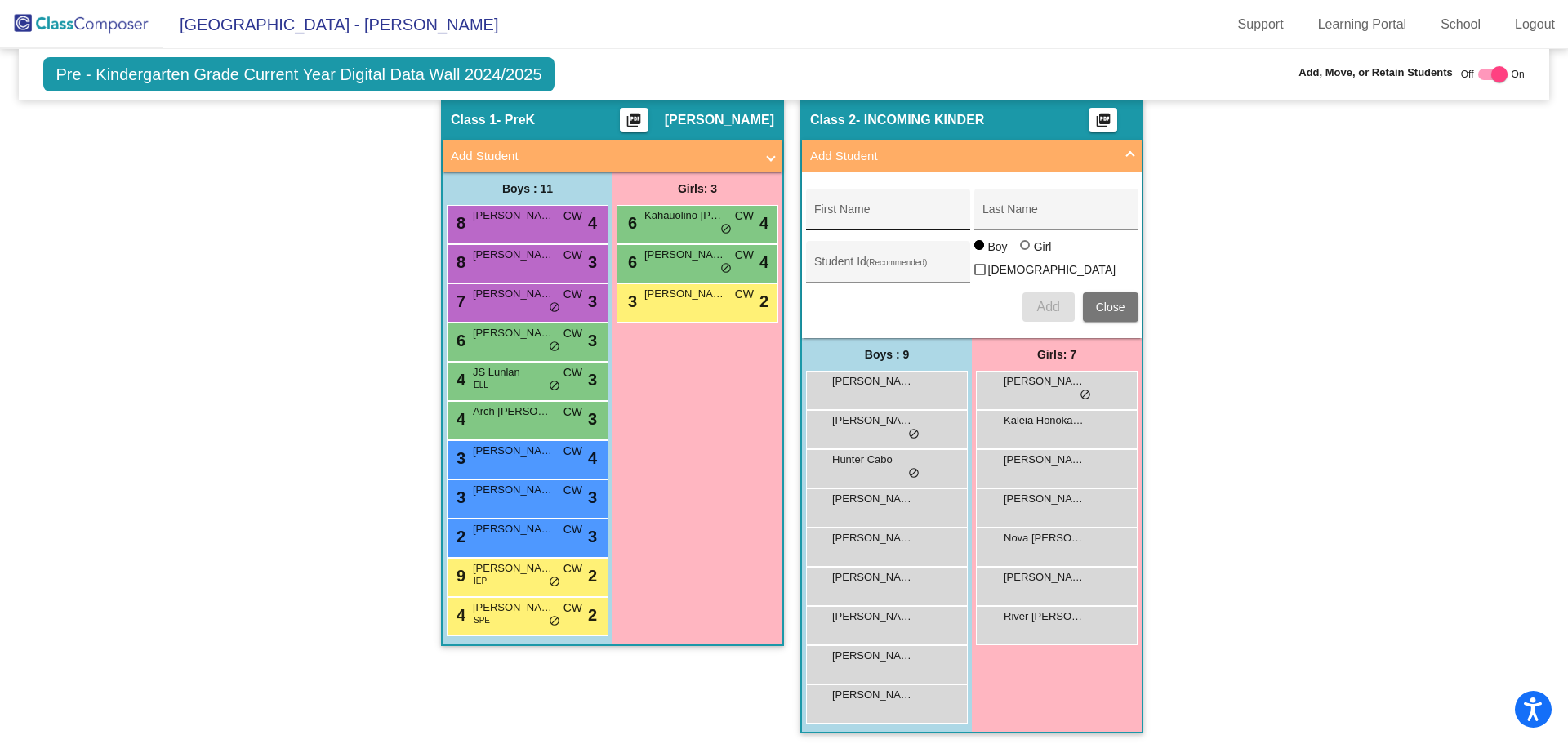 click on "First Name" at bounding box center [888, 216] 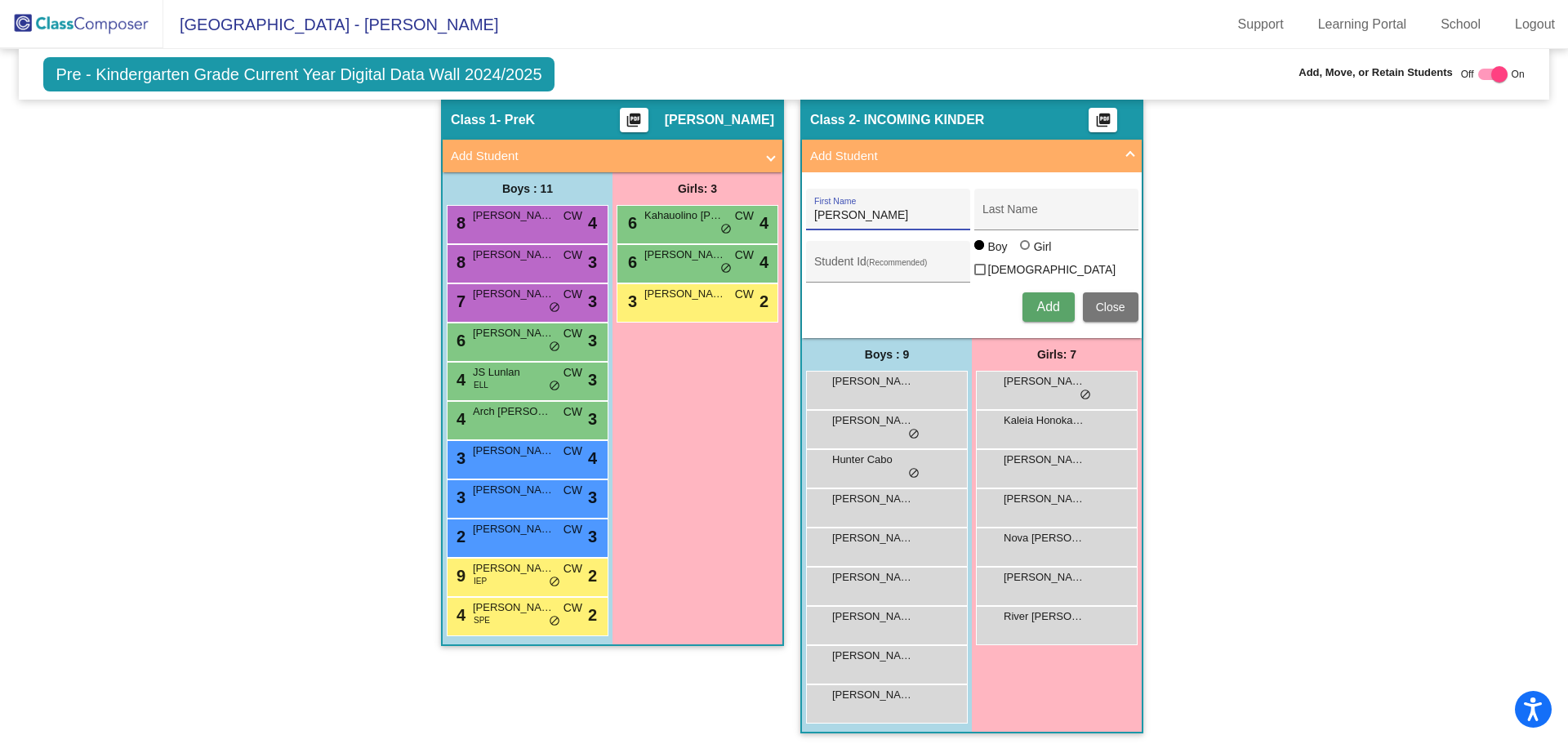 type on "[PERSON_NAME]" 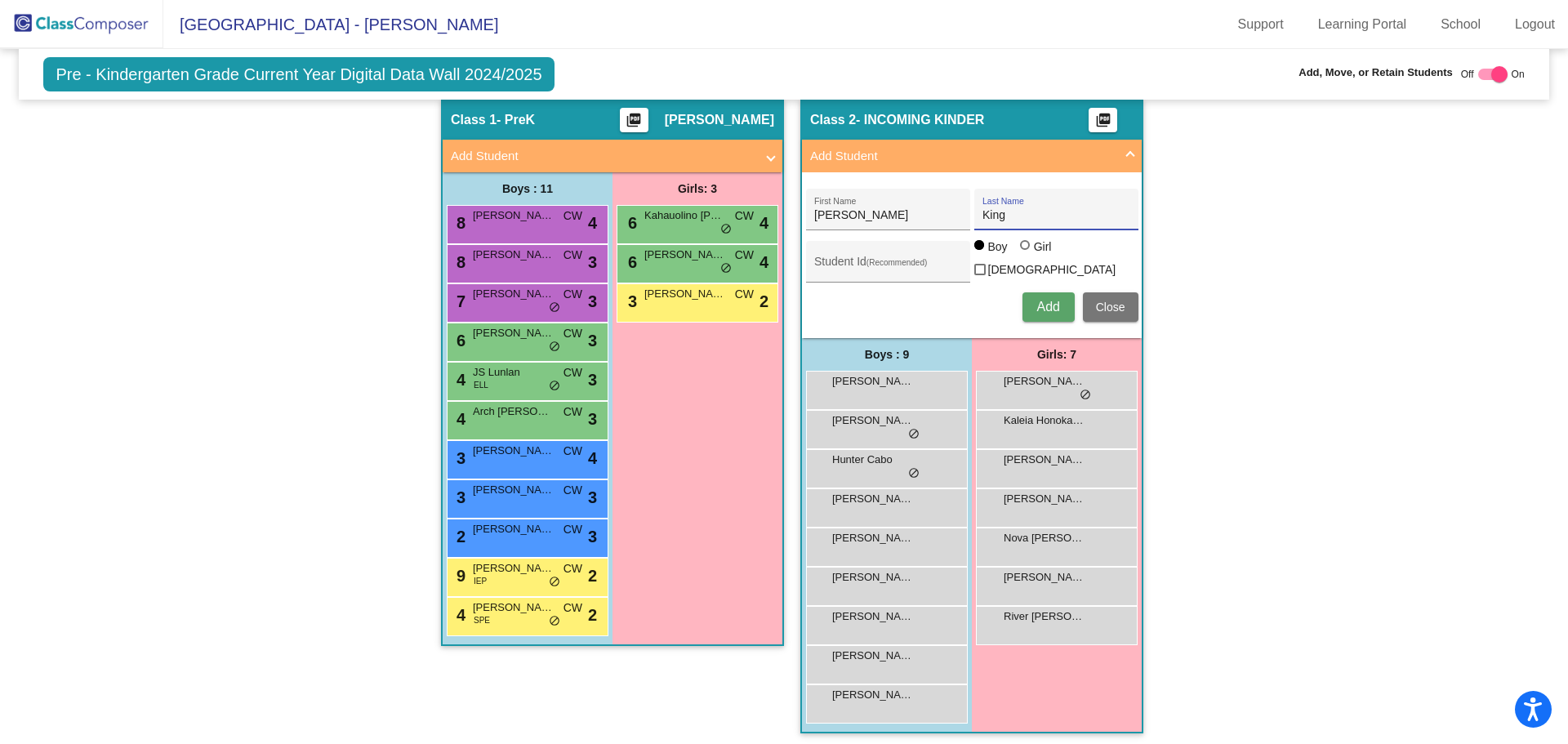 type on "King" 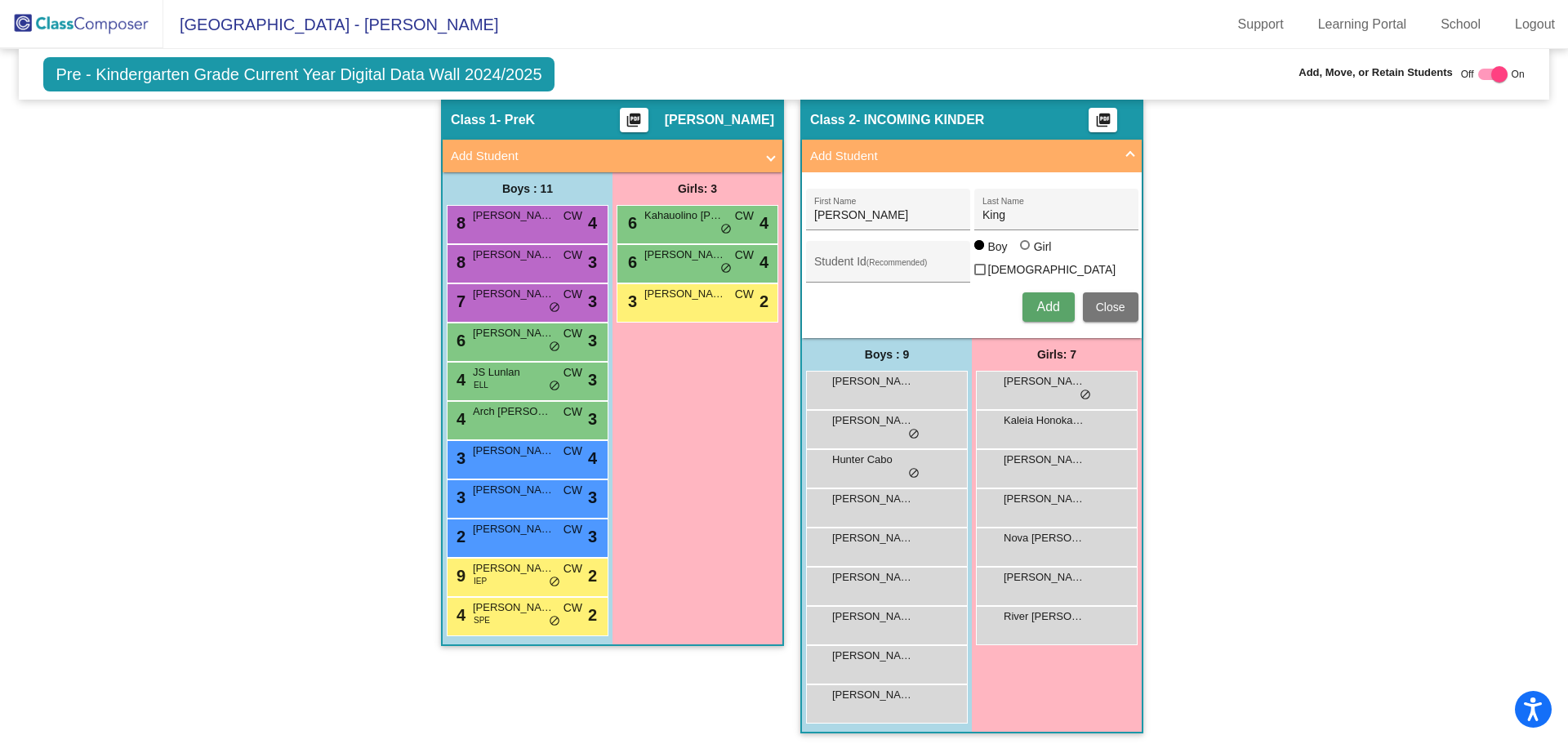 click on "Boy   Girl   [DEMOGRAPHIC_DATA]" at bounding box center [1056, 261] 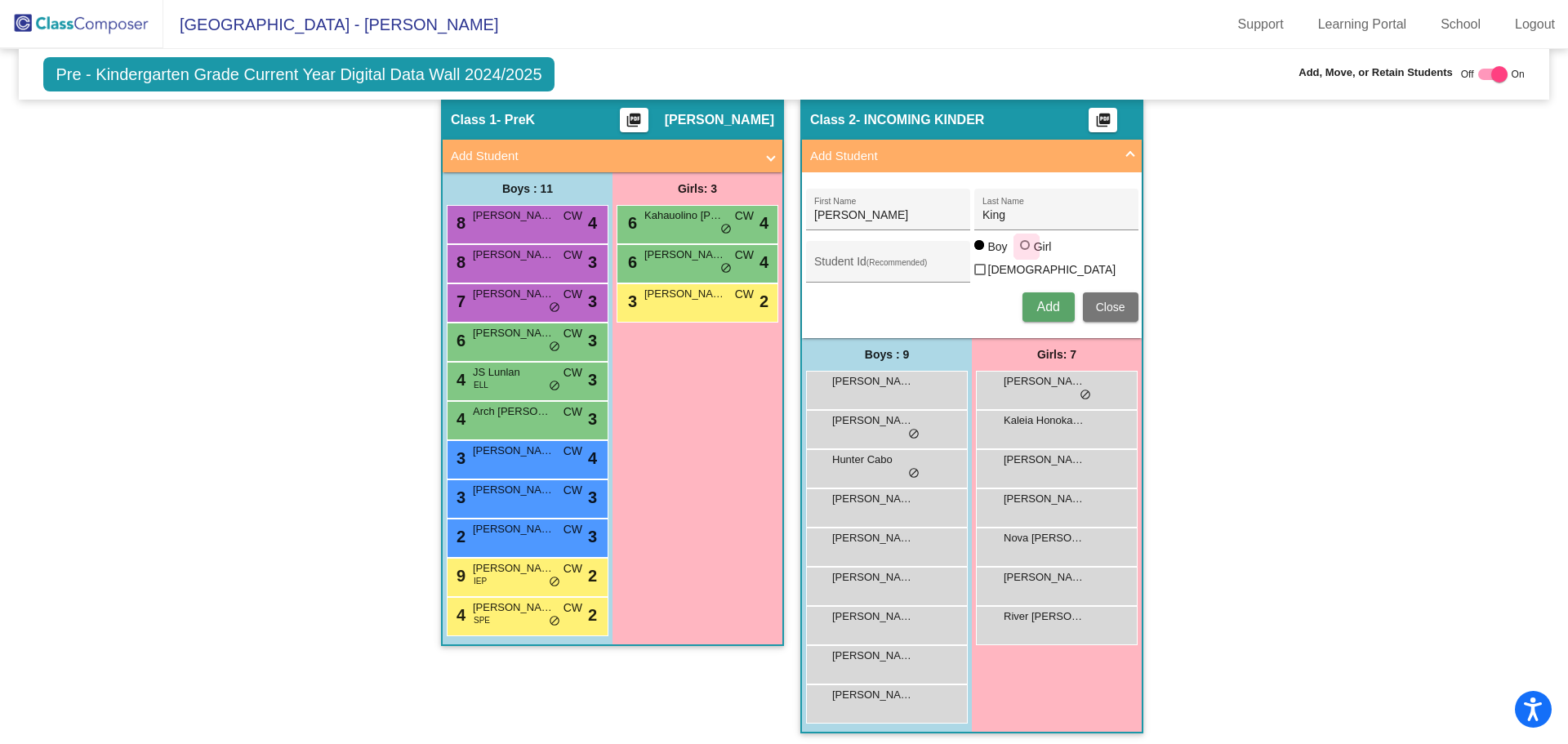 click on "Girl" at bounding box center [1042, 247] 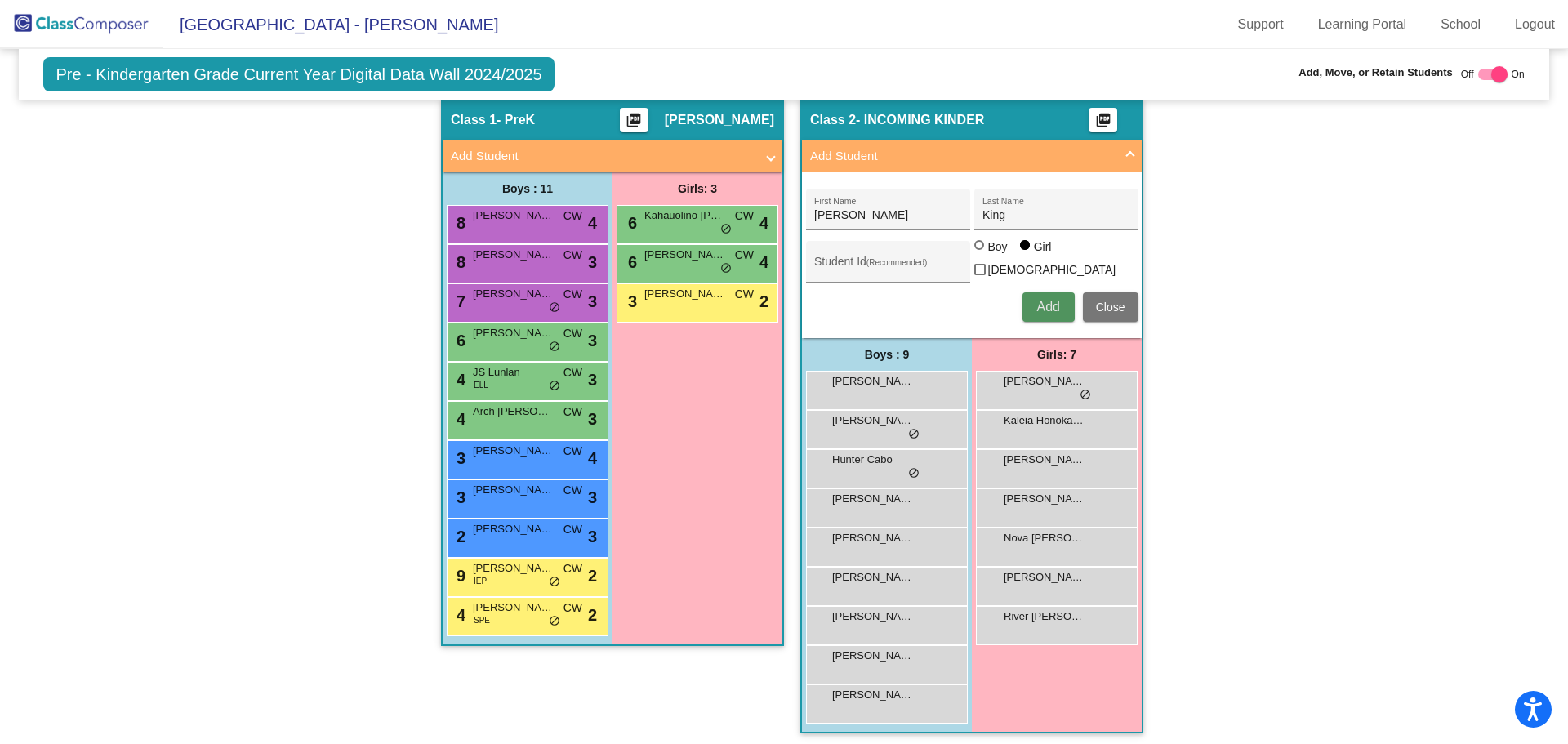 click on "Add" at bounding box center [1048, 306] 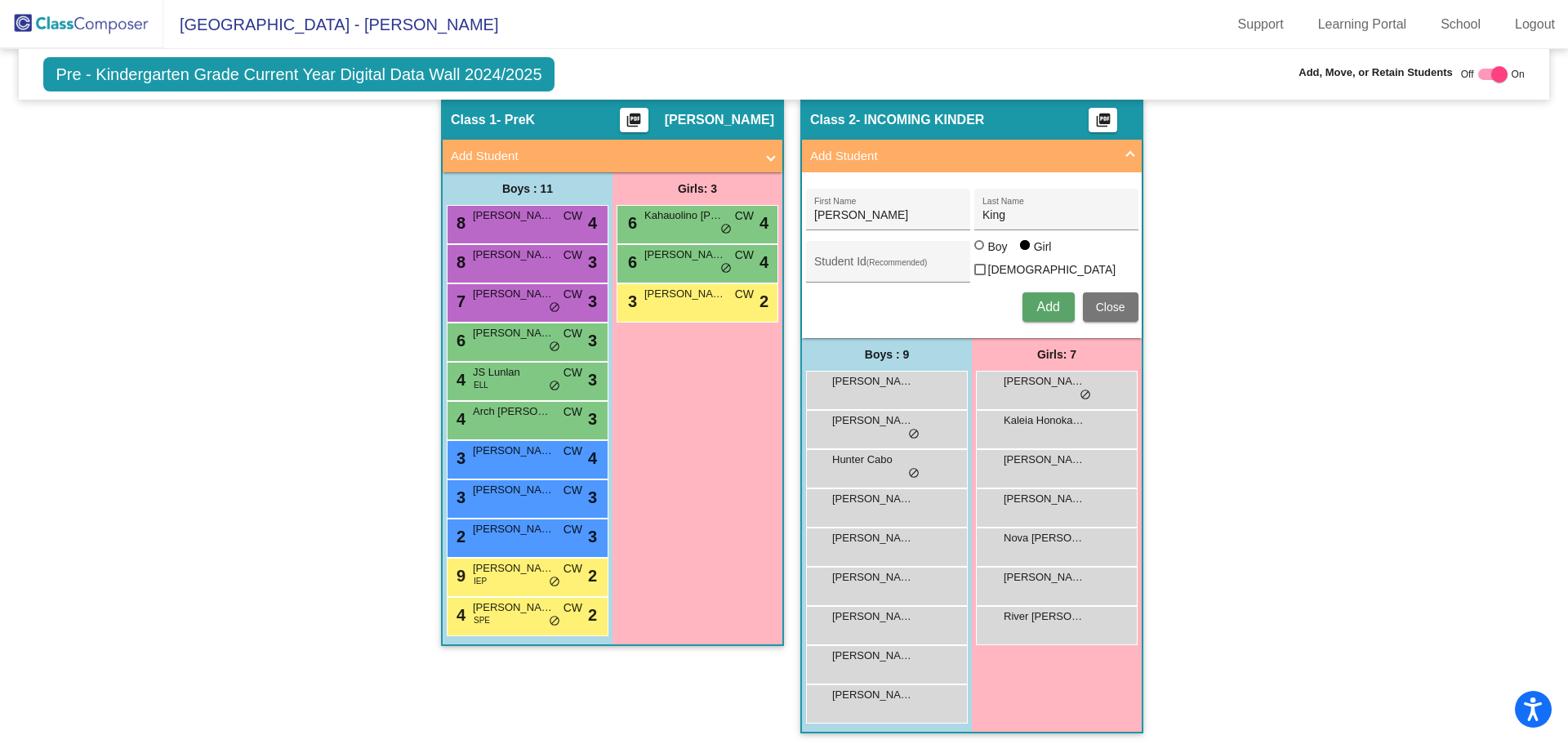 type 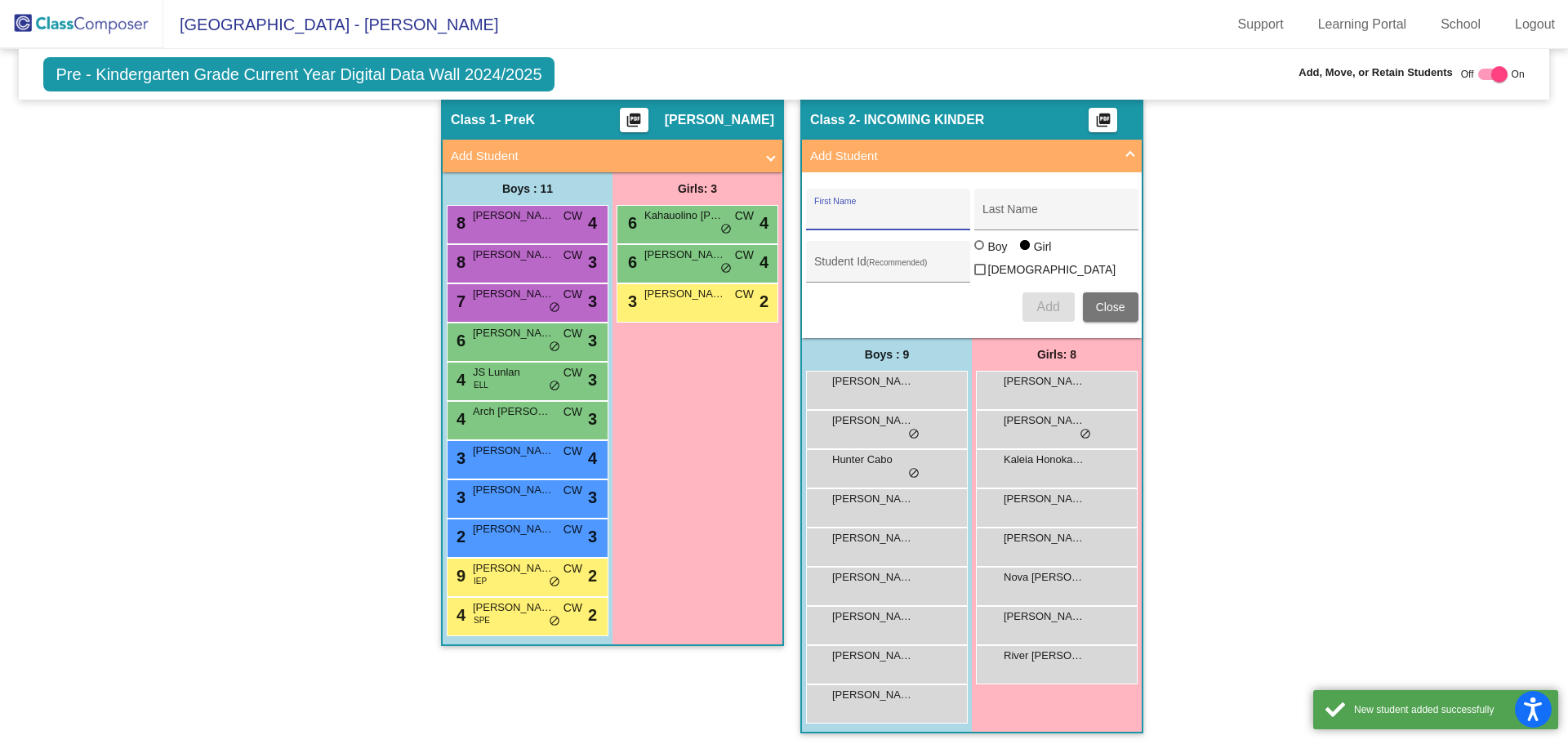 click on "First Name" at bounding box center (888, 214) 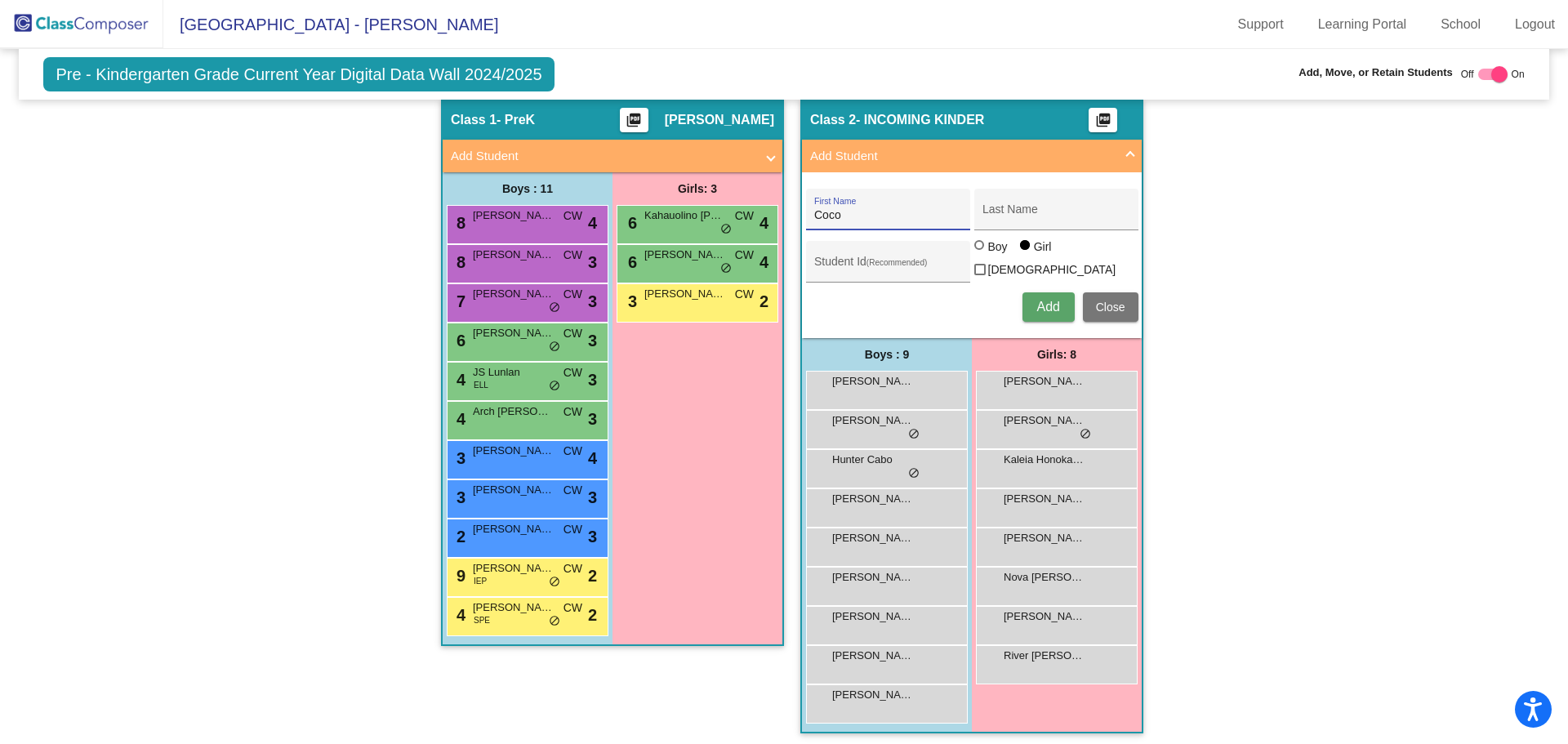 type on "Coco" 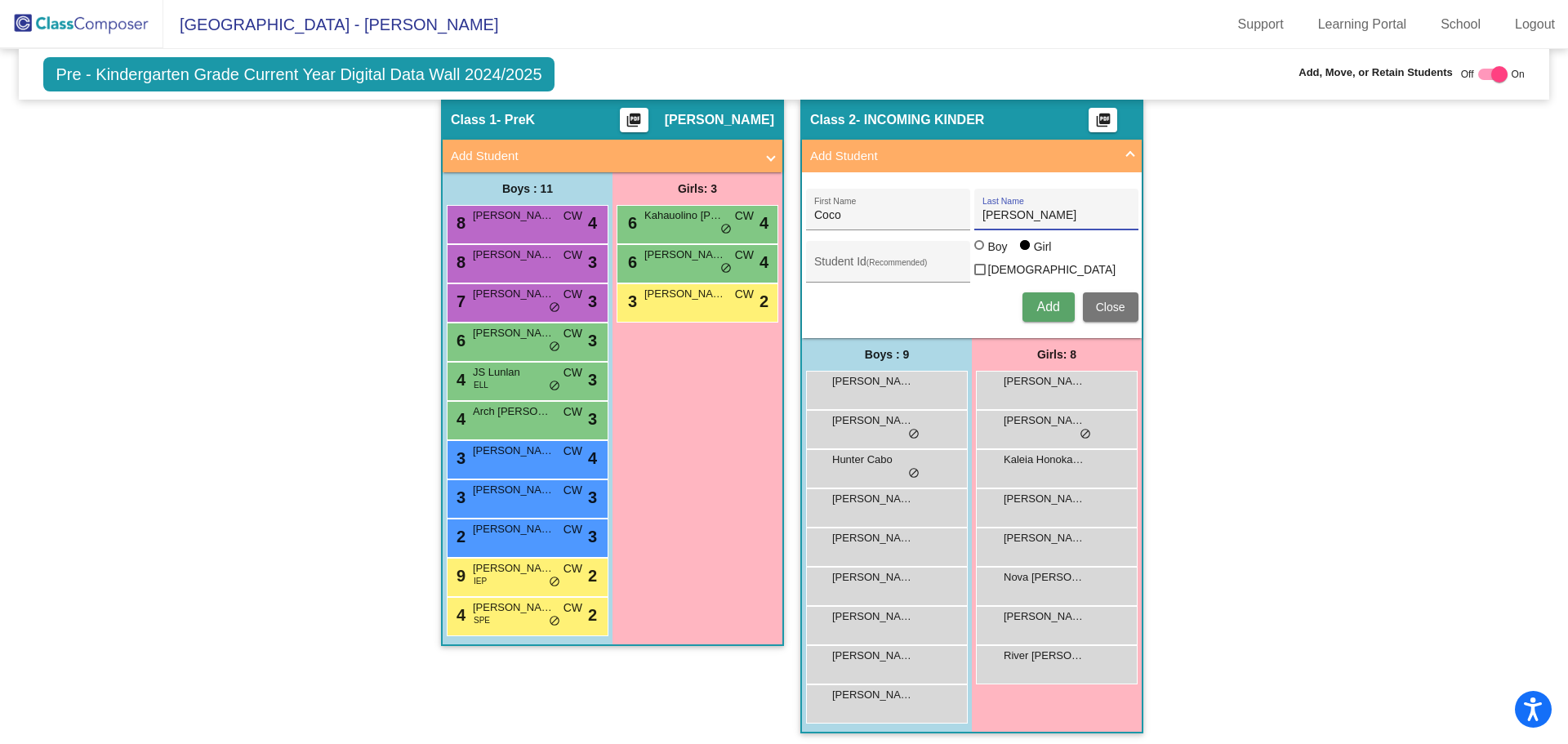 type on "[PERSON_NAME]" 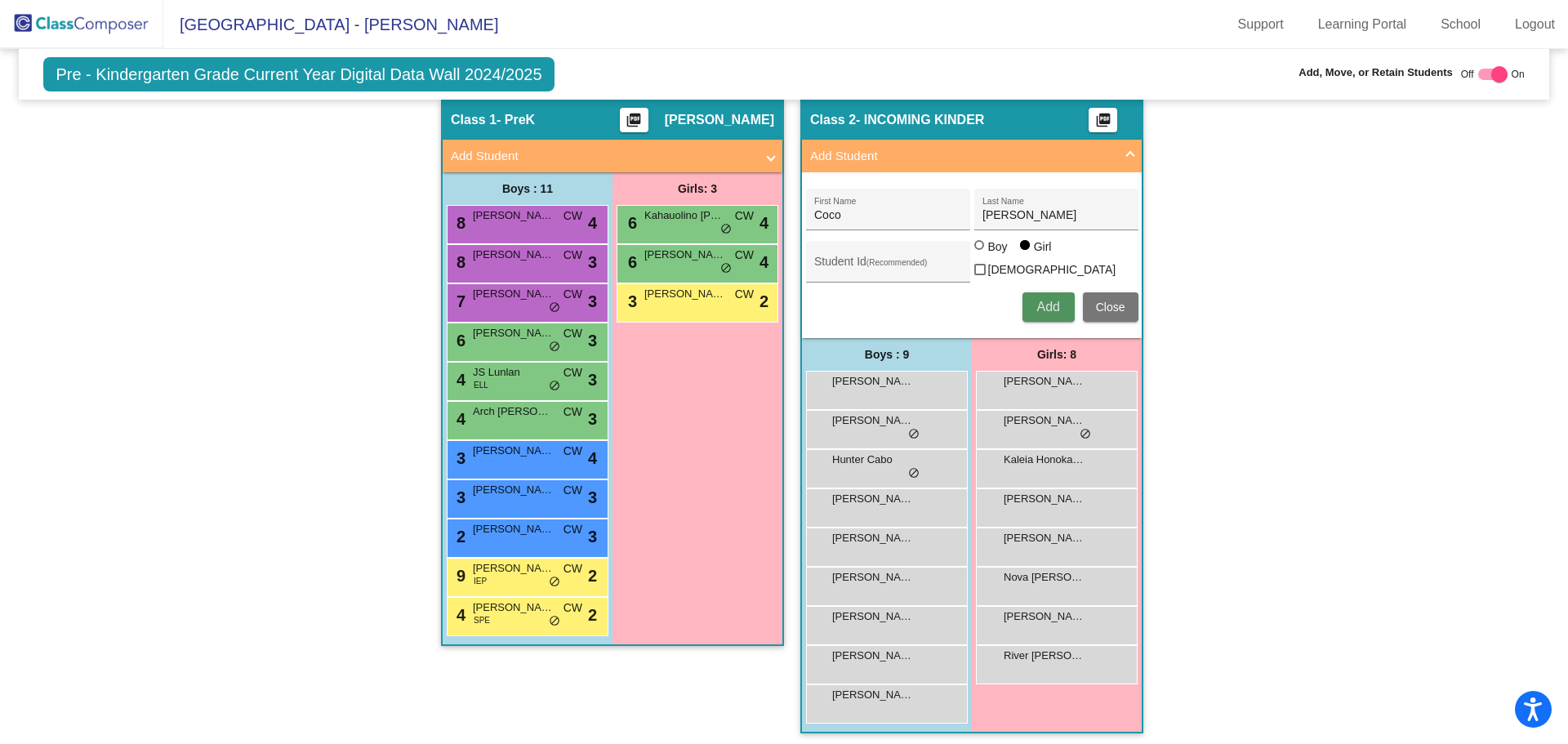 type 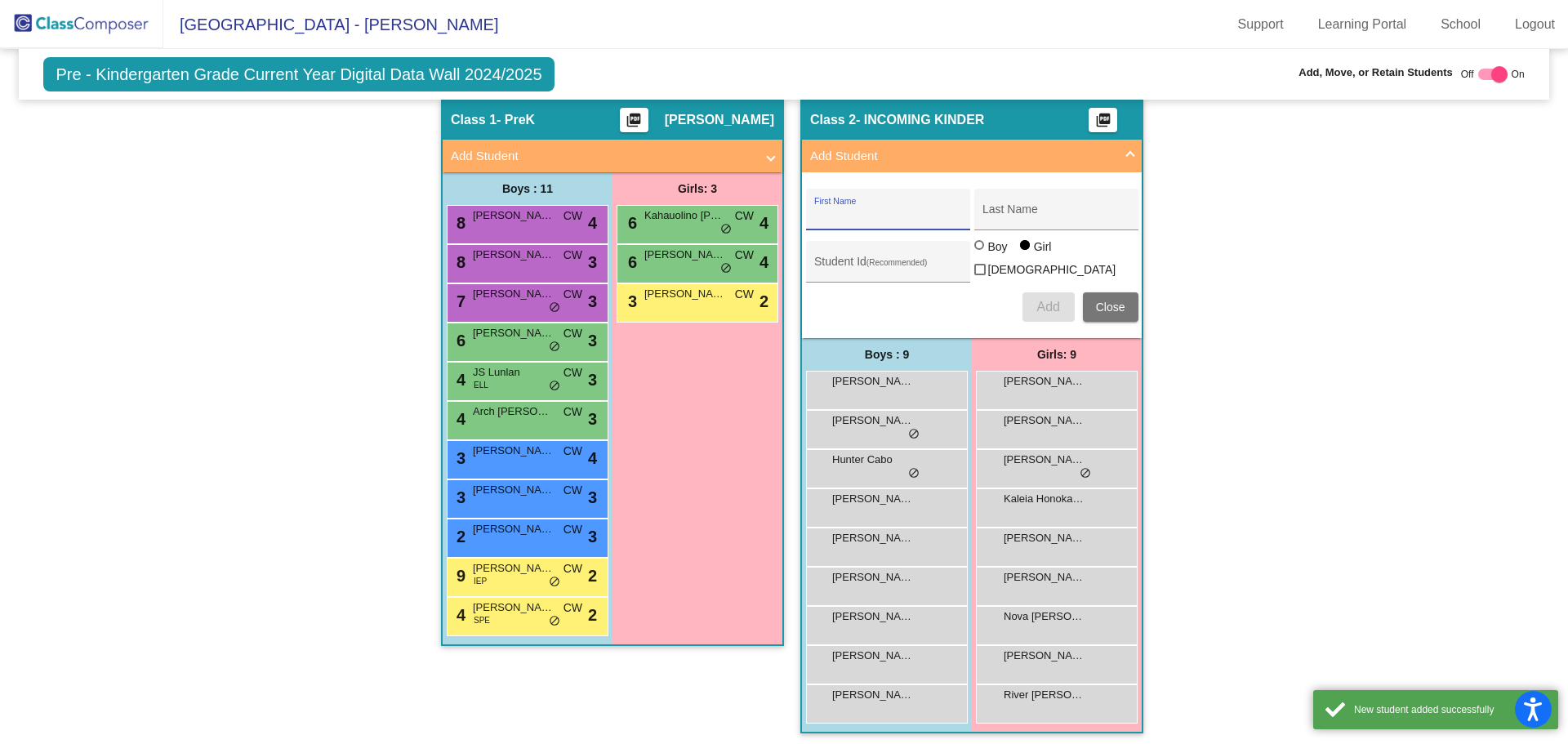 click on "First Name" at bounding box center [888, 216] 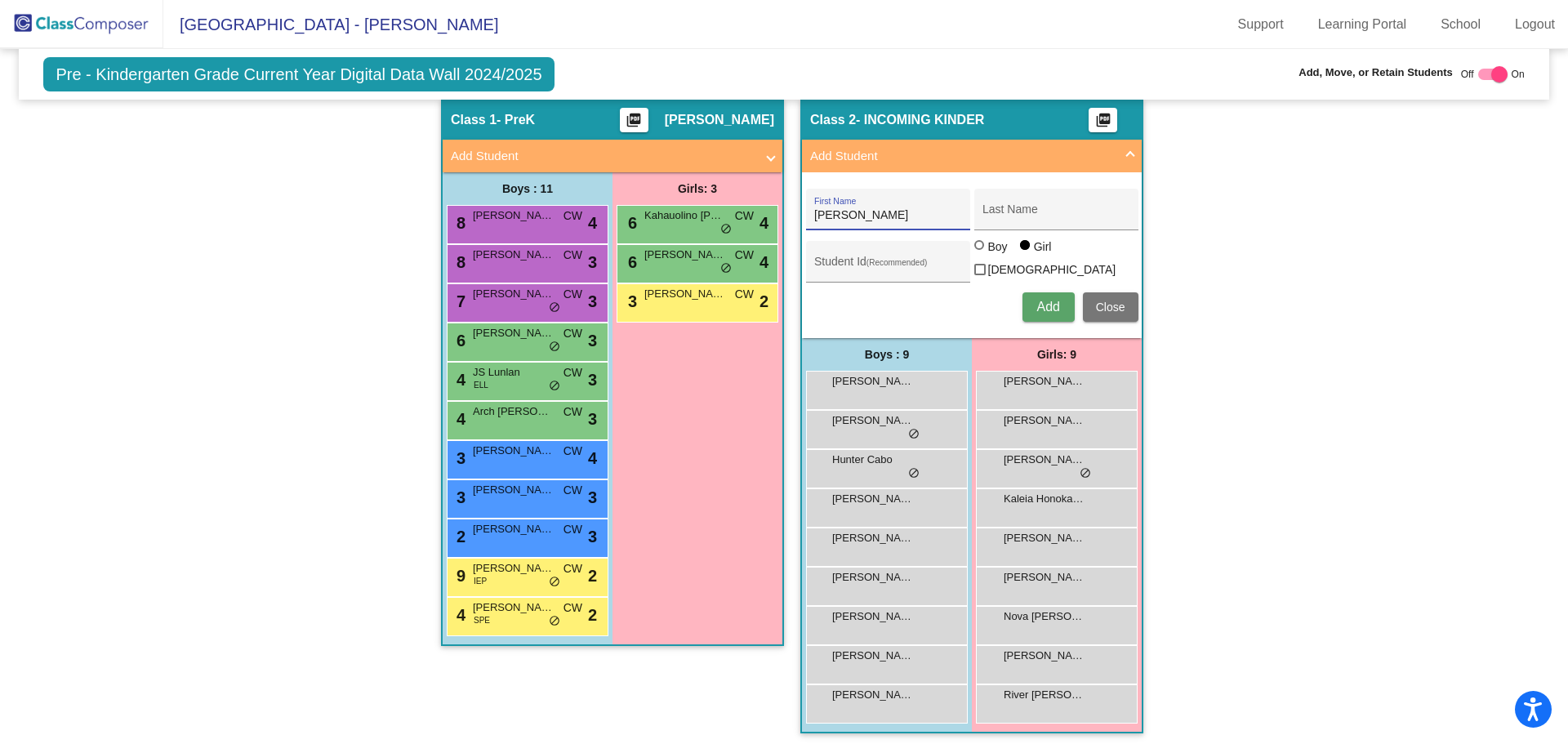 type on "[PERSON_NAME]" 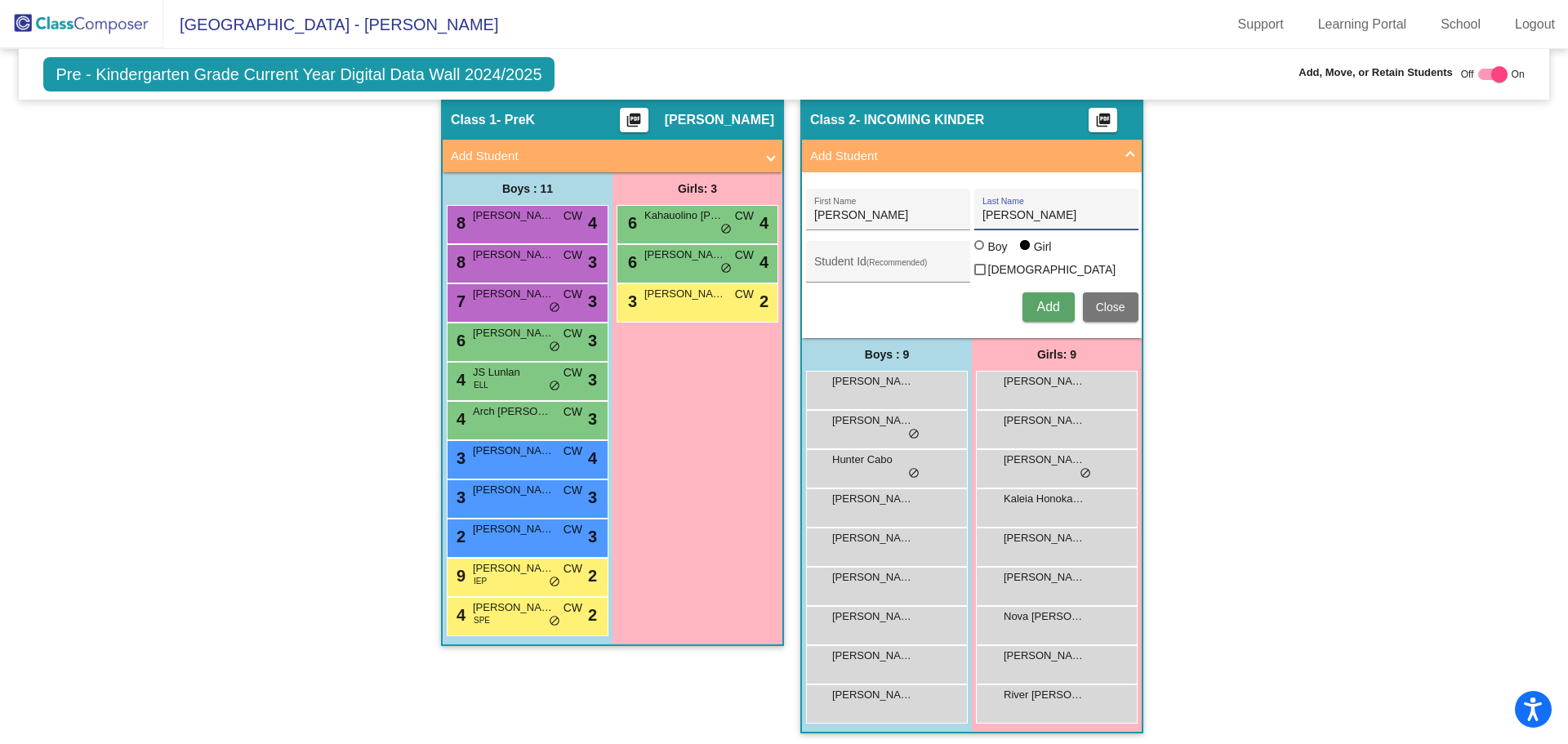 type on "[PERSON_NAME]" 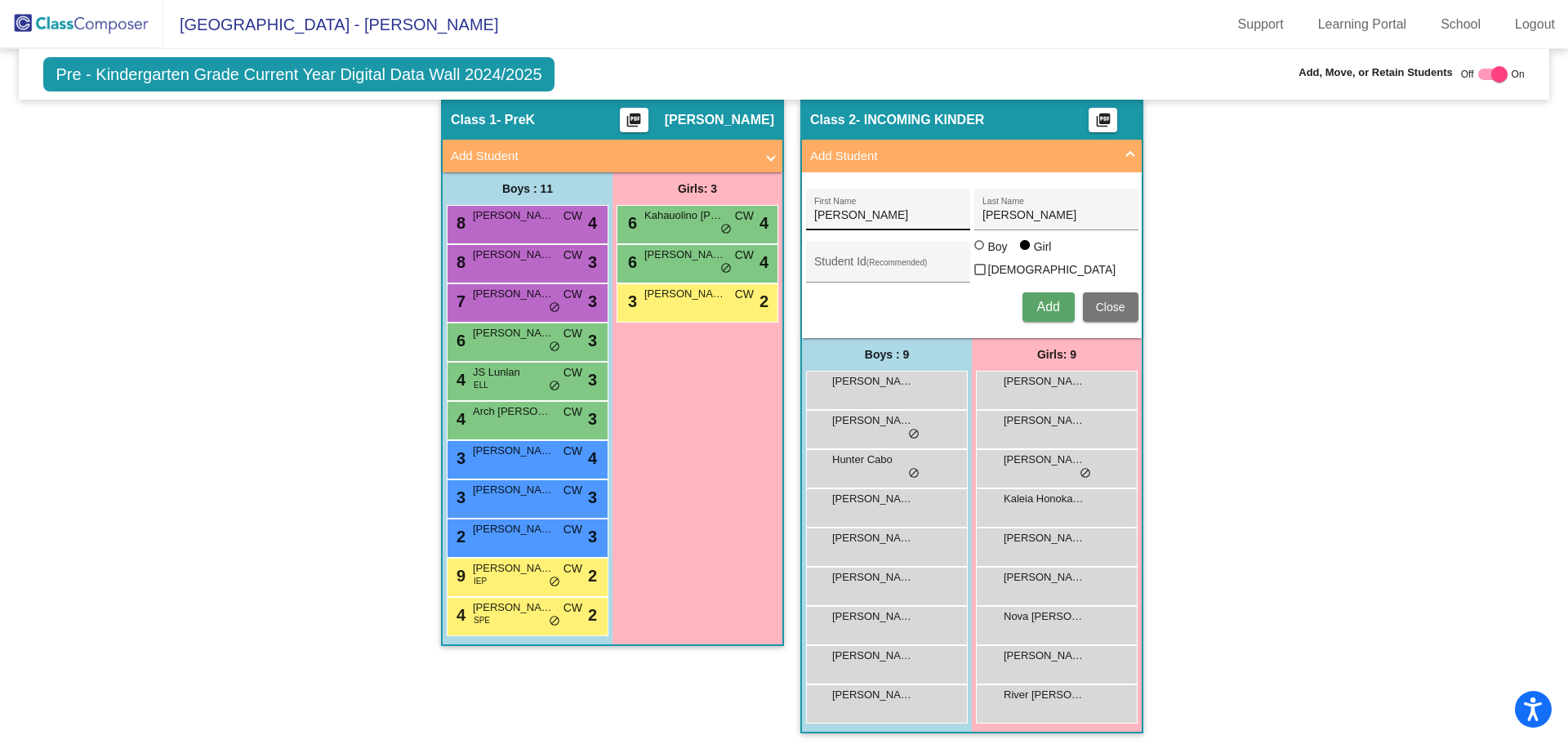 type 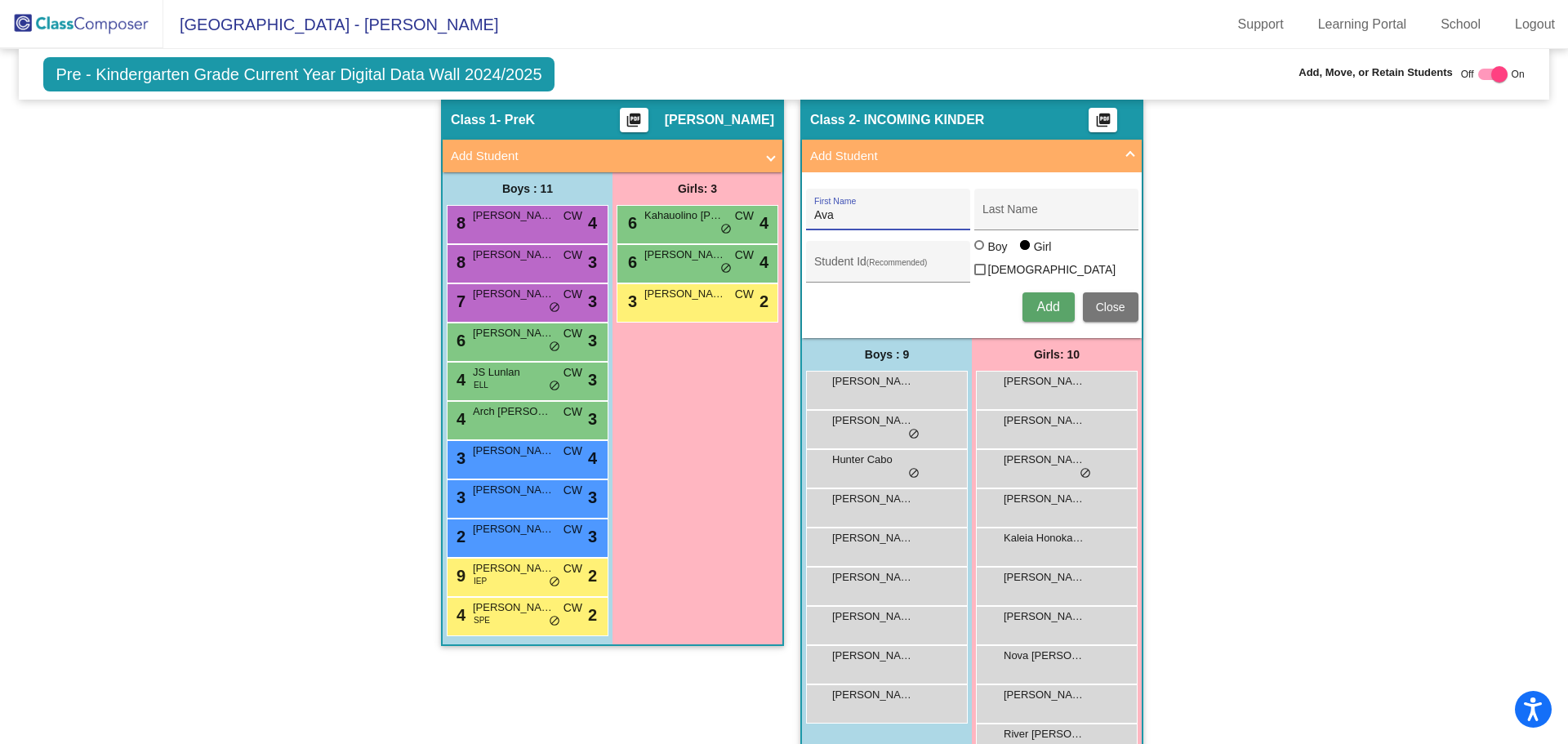 type on "Ava" 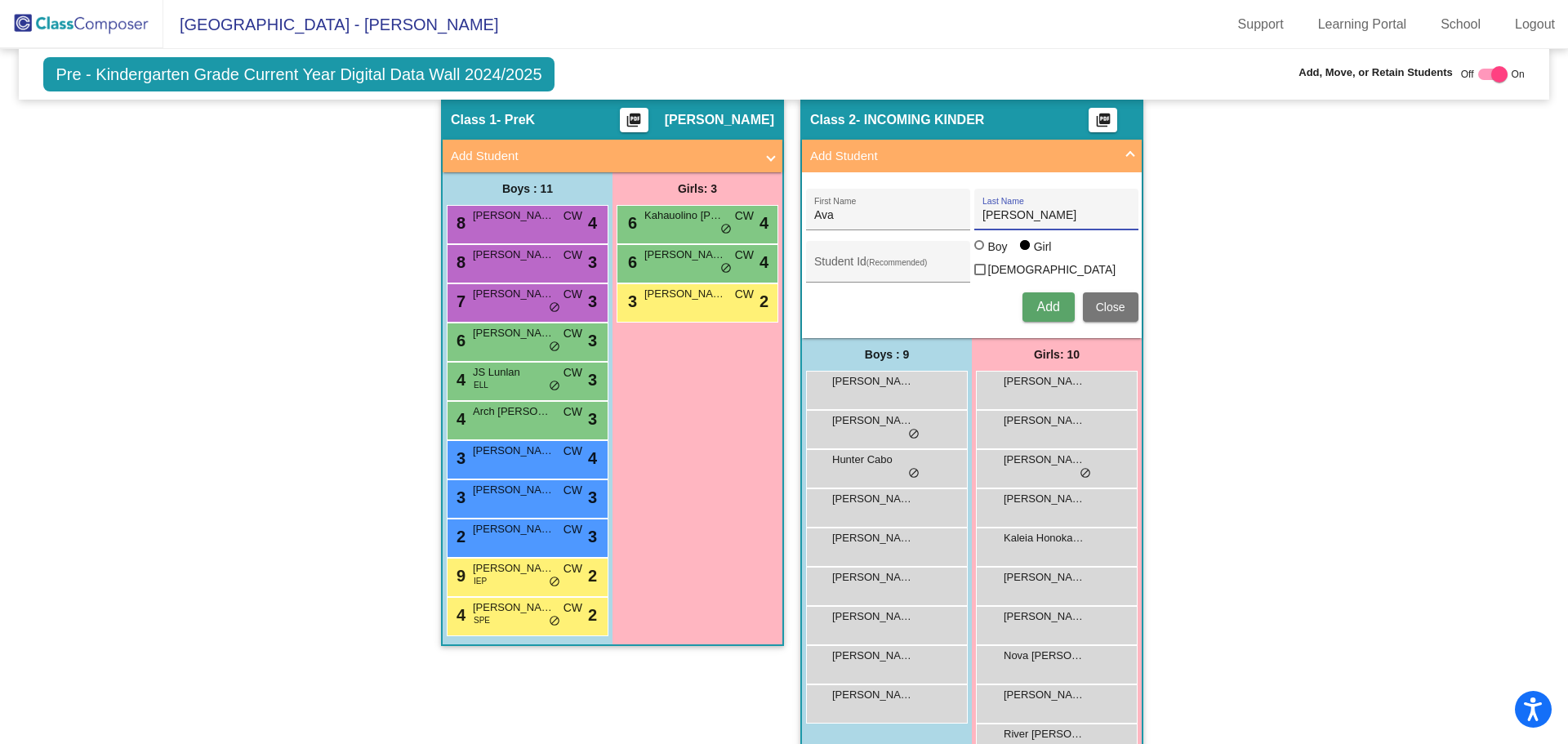 type on "[PERSON_NAME]" 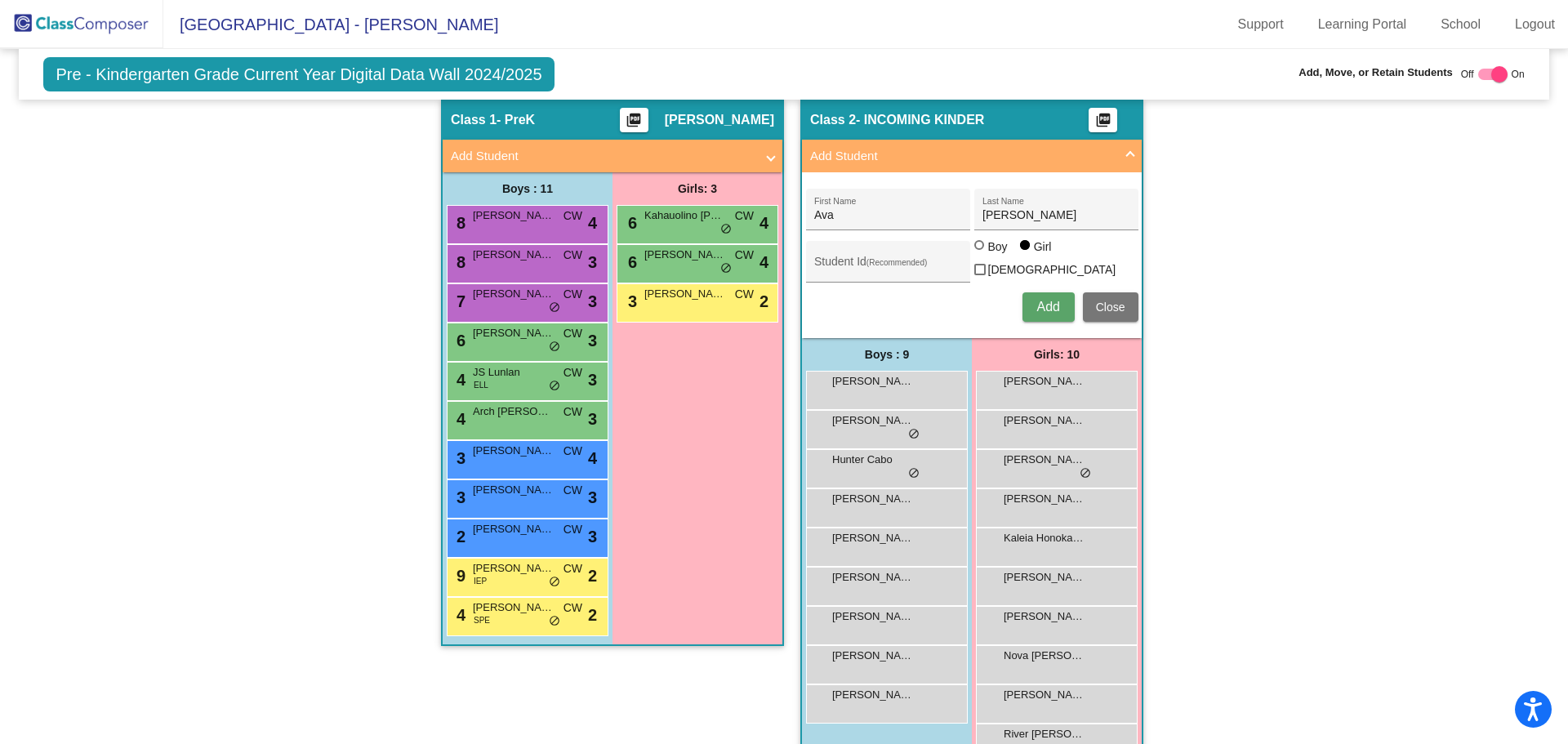 type 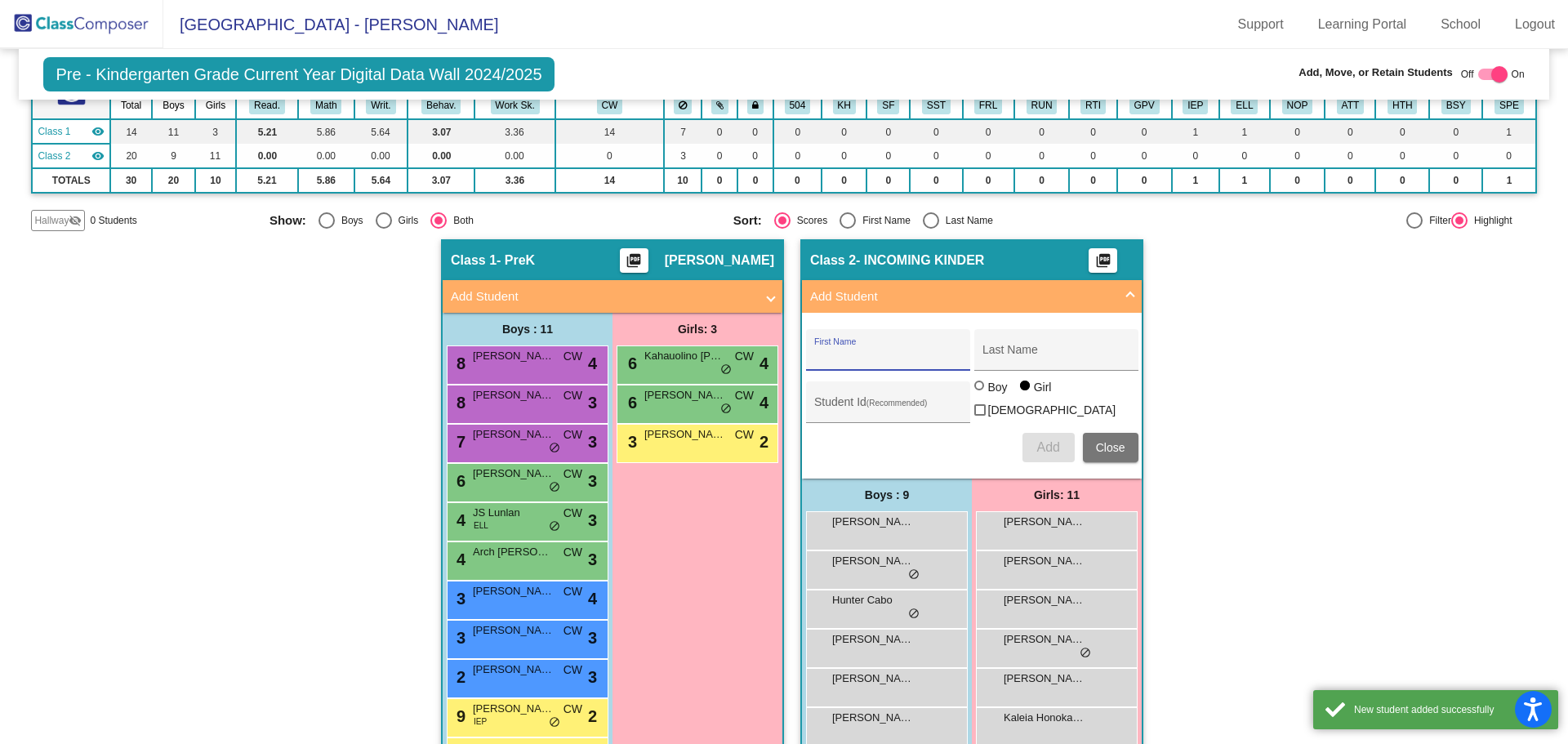 scroll, scrollTop: 147, scrollLeft: 0, axis: vertical 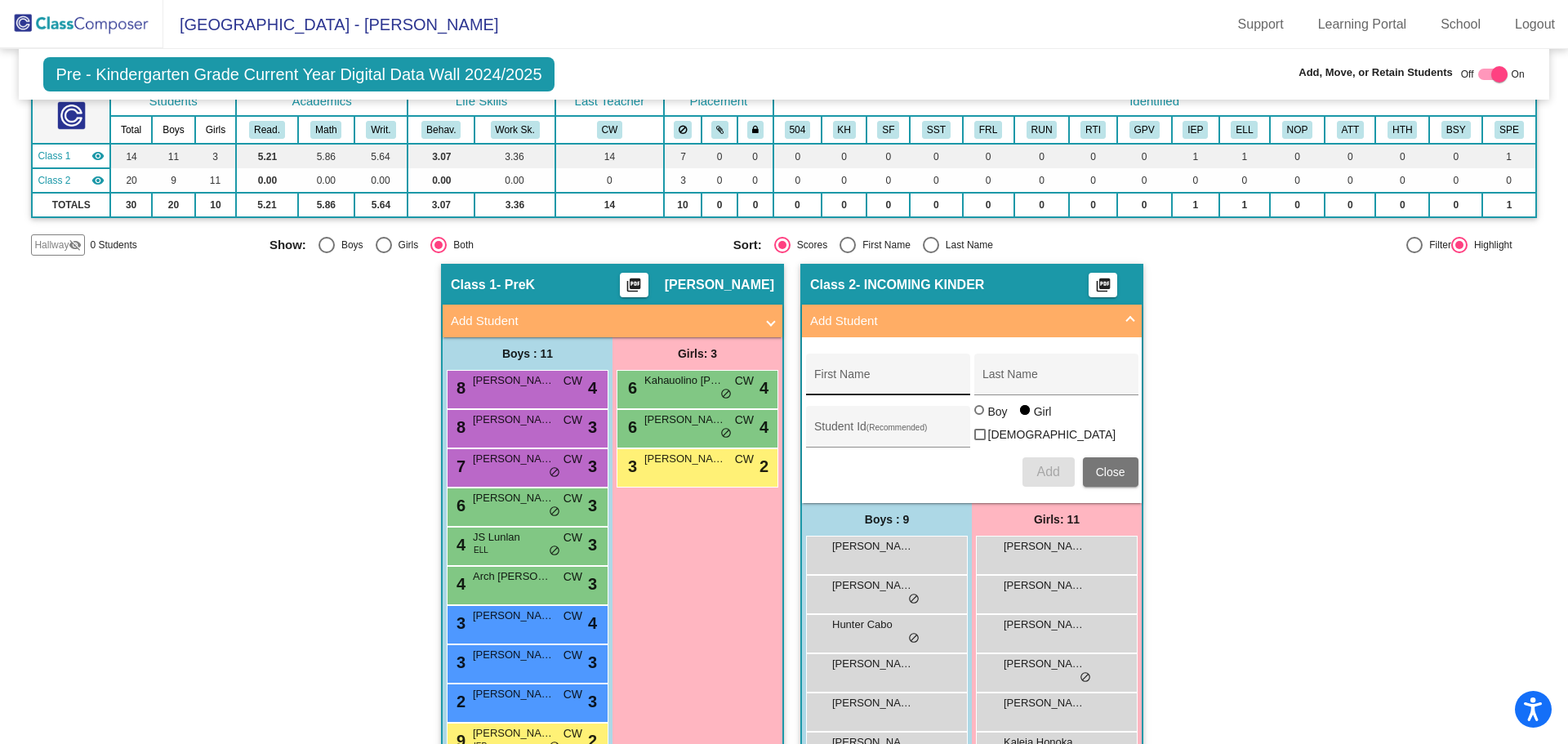 click on "First Name" at bounding box center (888, 381) 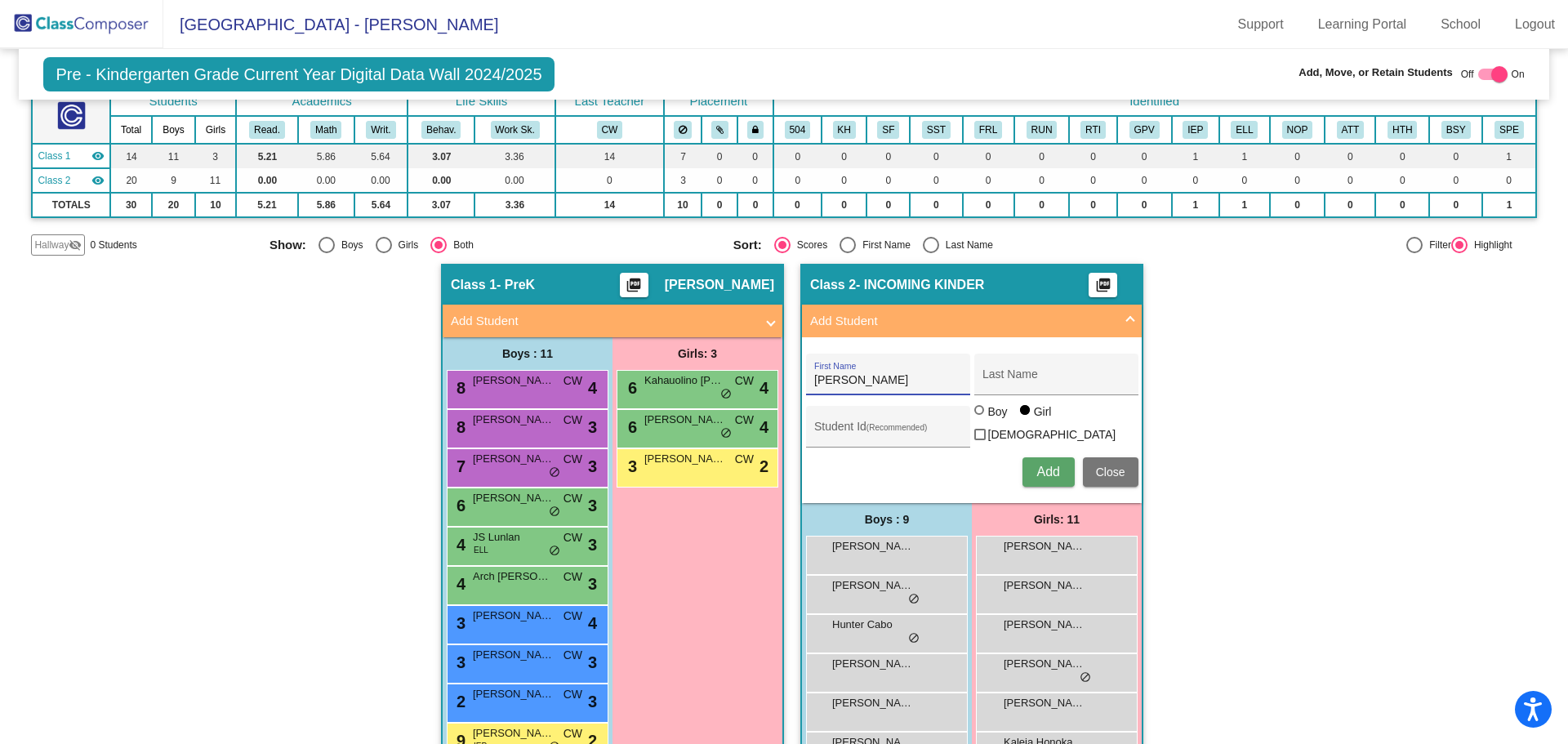 type on "[PERSON_NAME]" 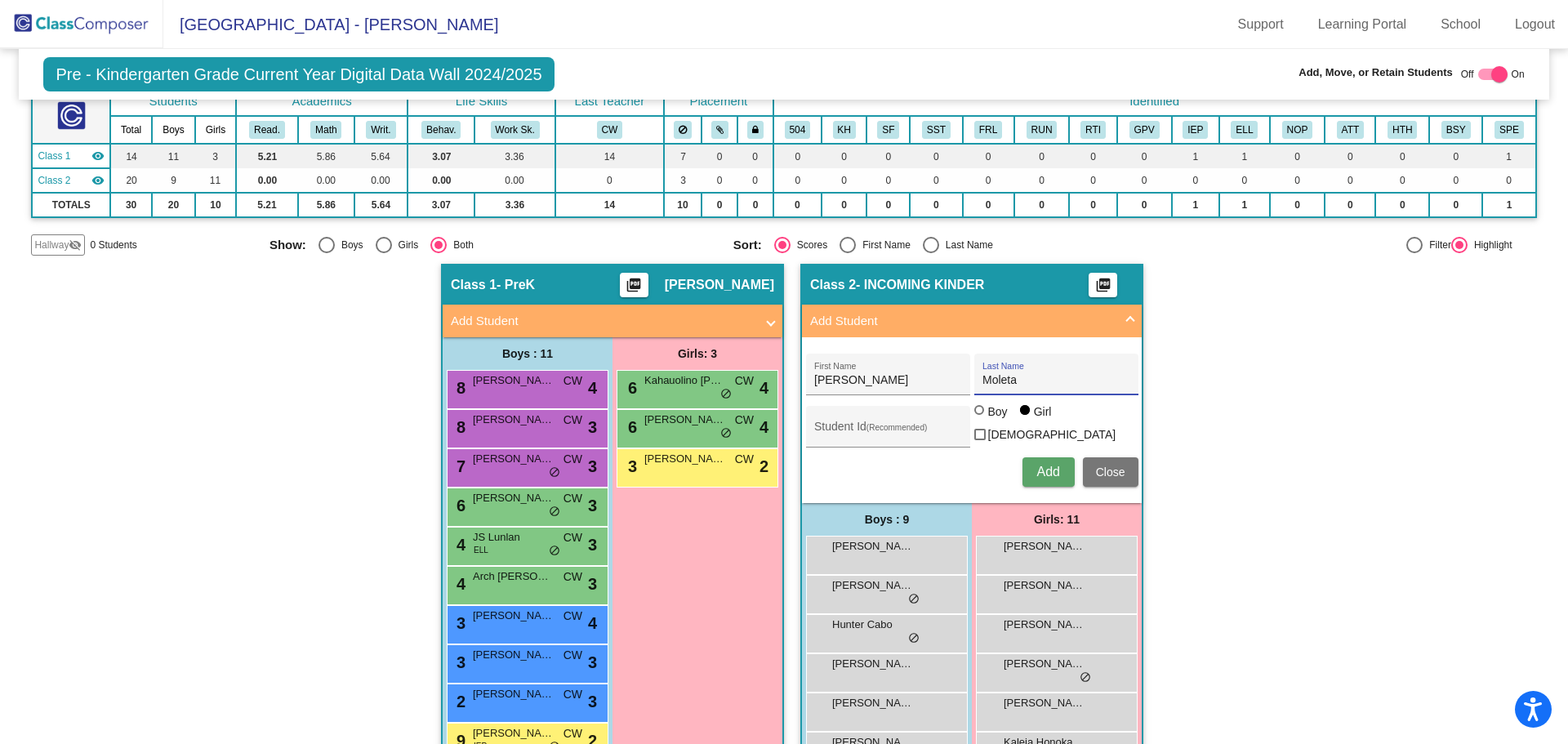 type on "Moleta" 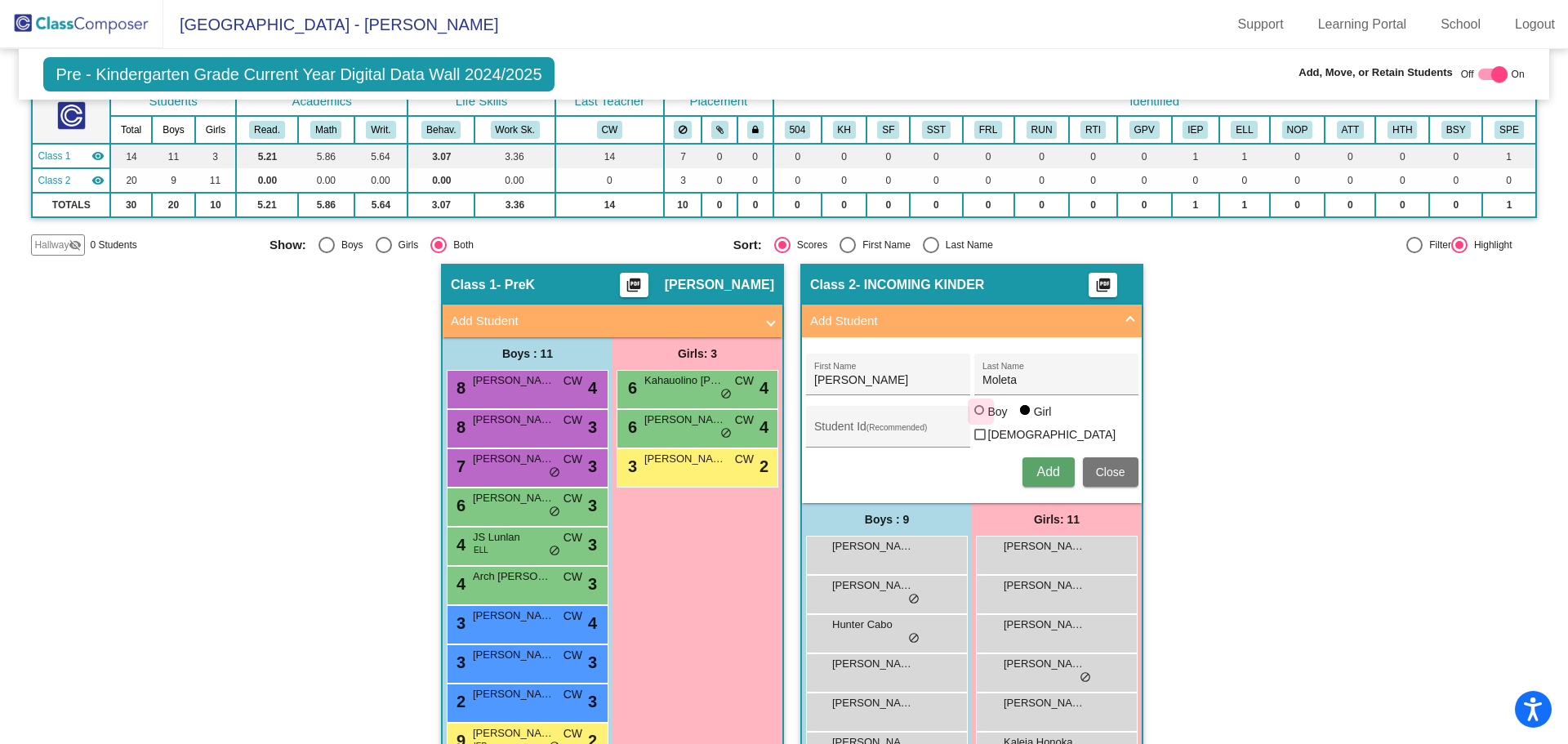 click at bounding box center [979, 410] 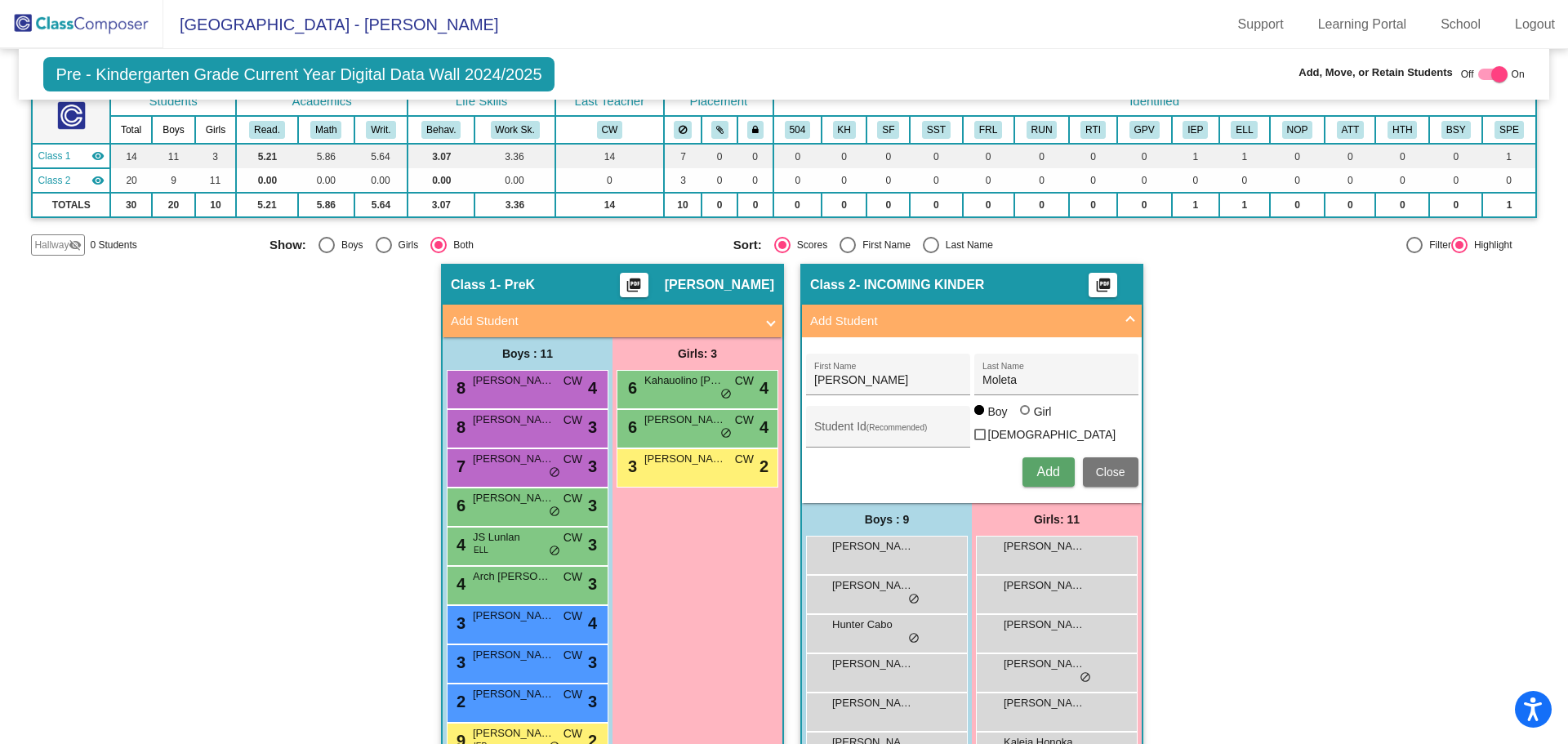 click on "Add" at bounding box center (1049, 472) 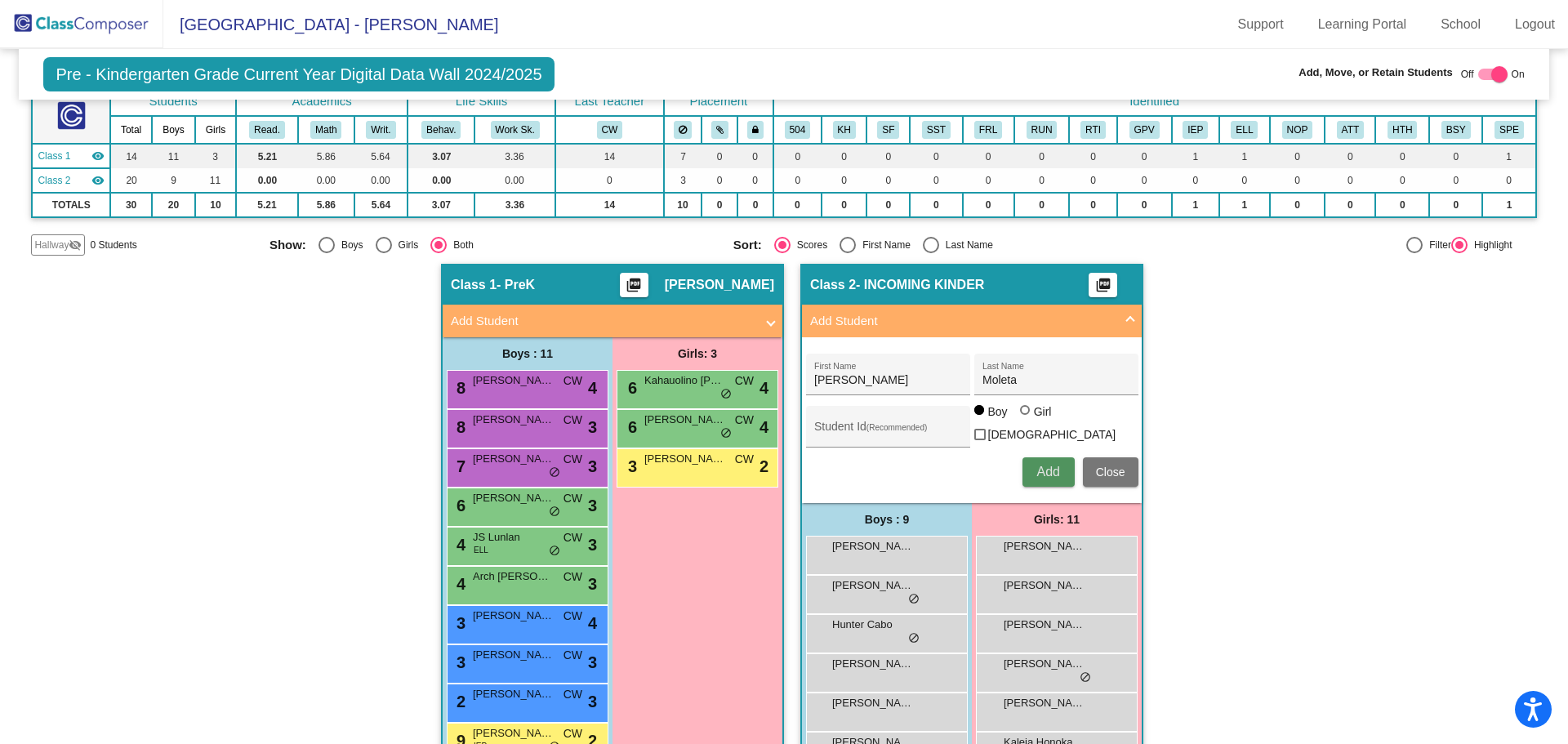 type 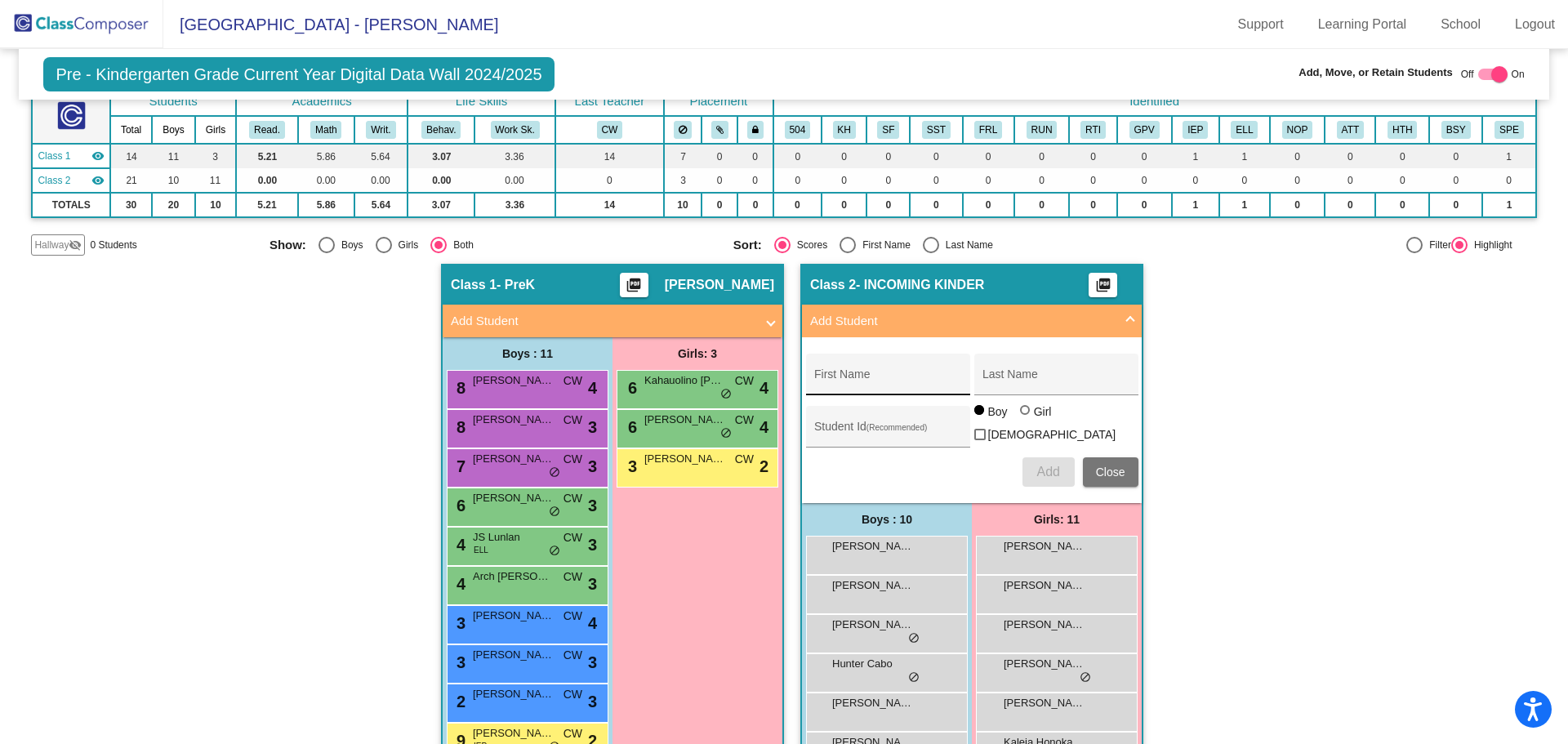 click on "First Name" at bounding box center (888, 379) 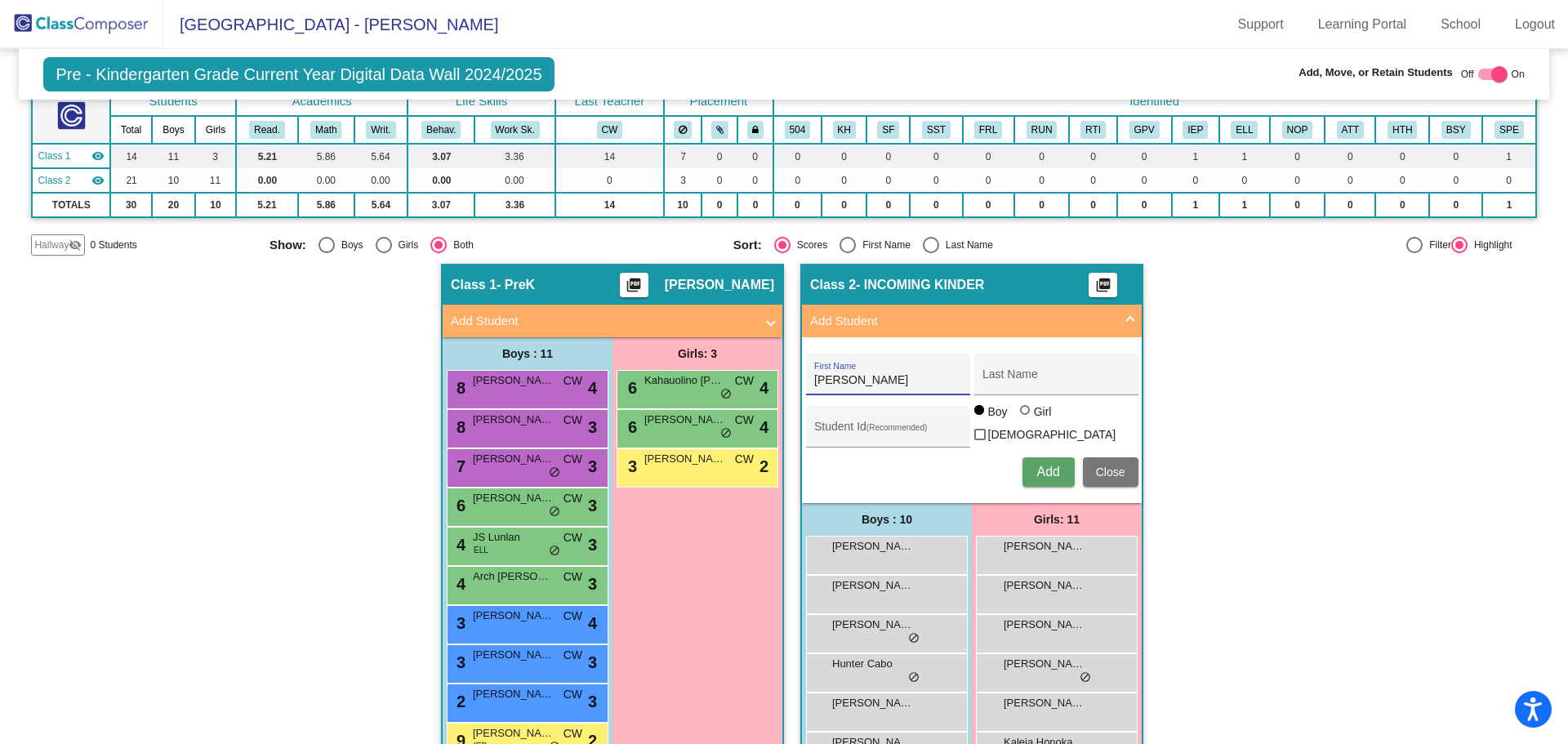 type on "[PERSON_NAME]" 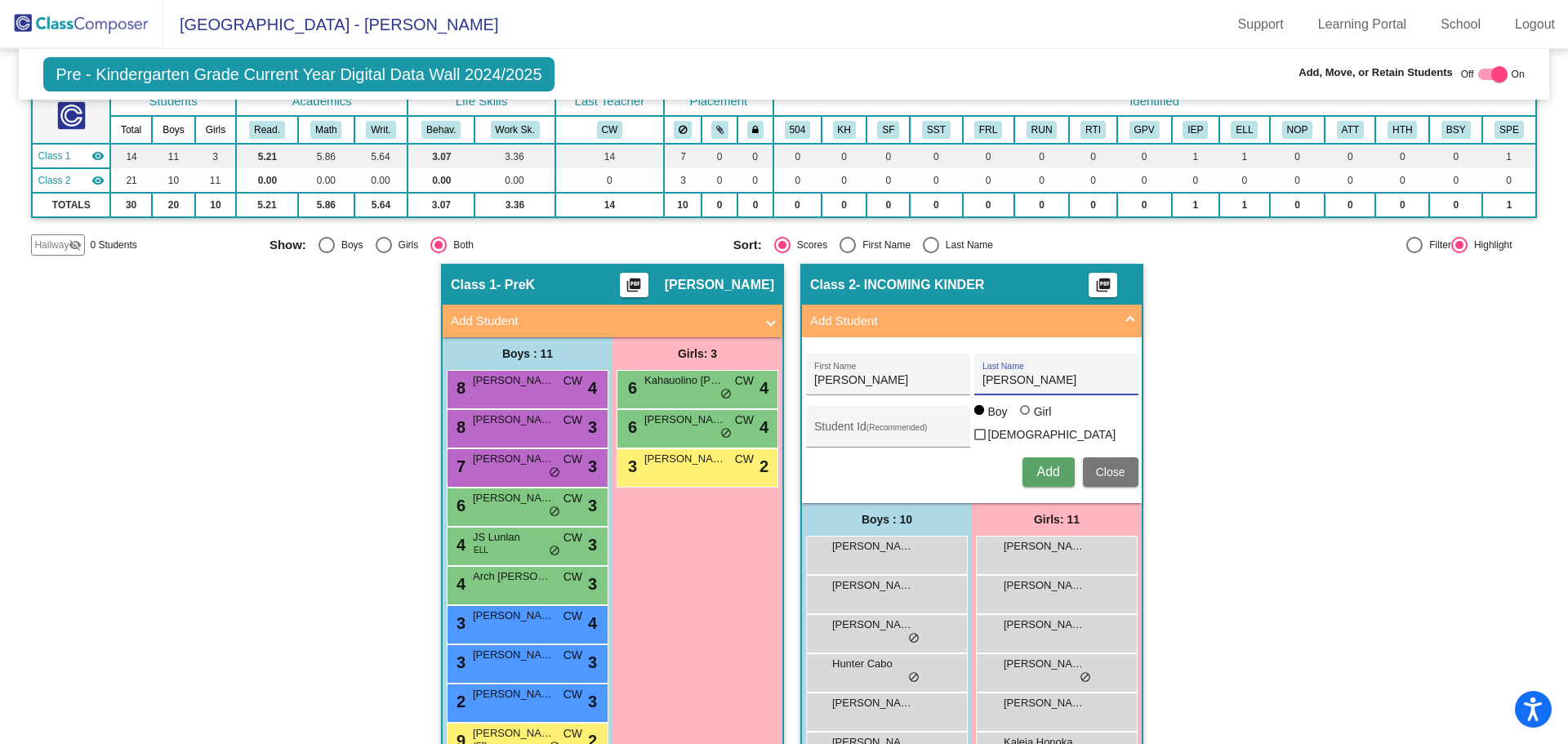 type on "[PERSON_NAME]" 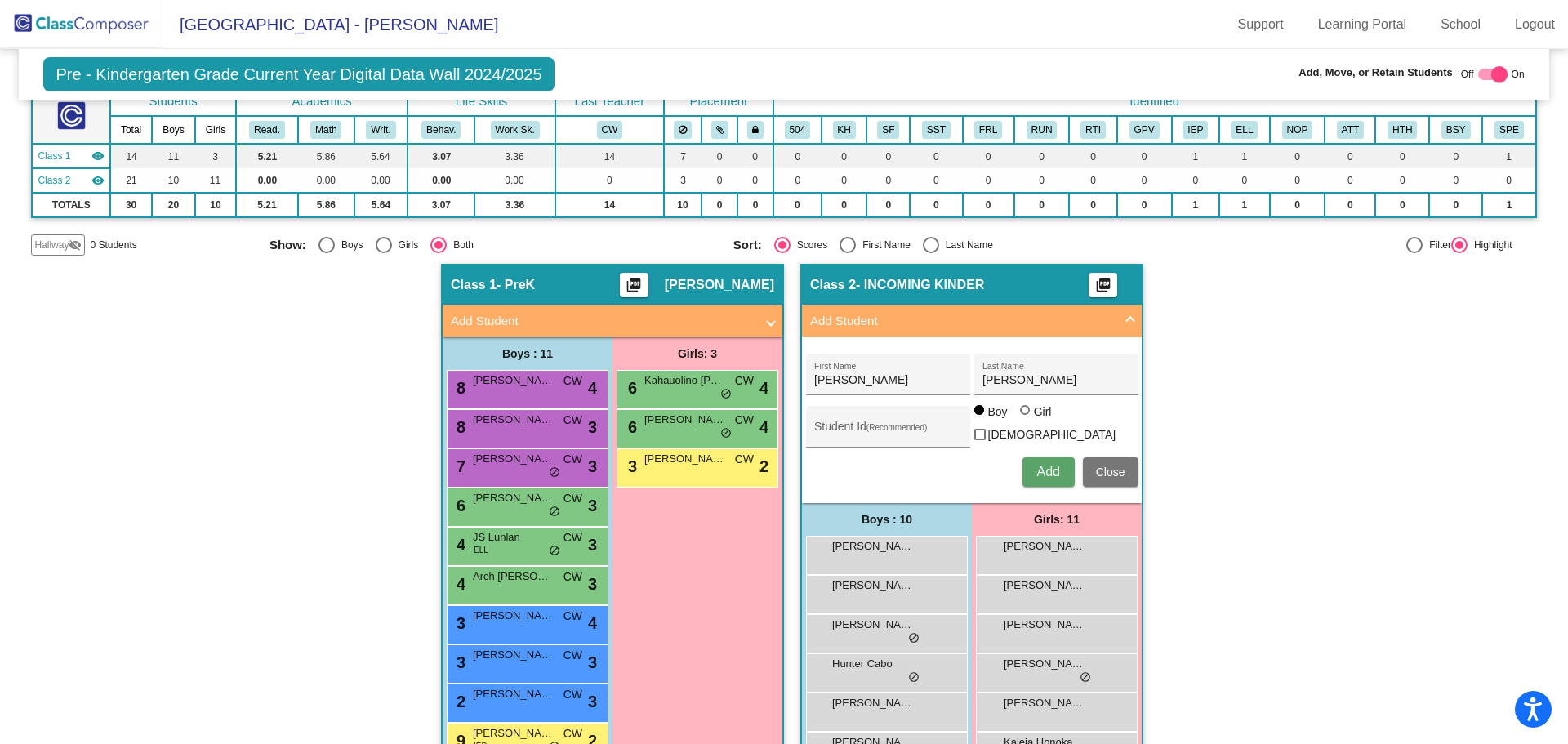 drag, startPoint x: 1026, startPoint y: 428, endPoint x: 1031, endPoint y: 455, distance: 27.45906 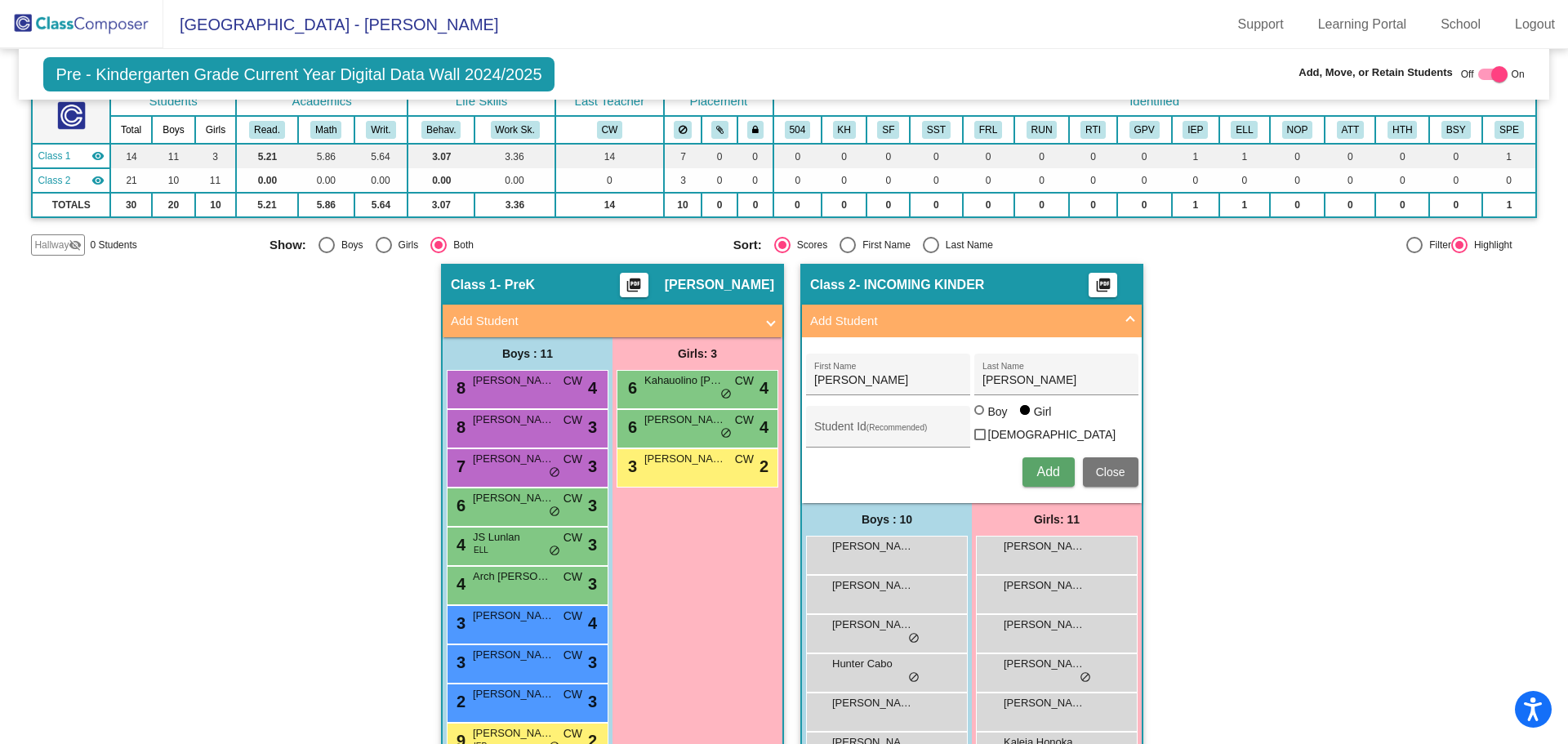 click on "Add" at bounding box center (1048, 471) 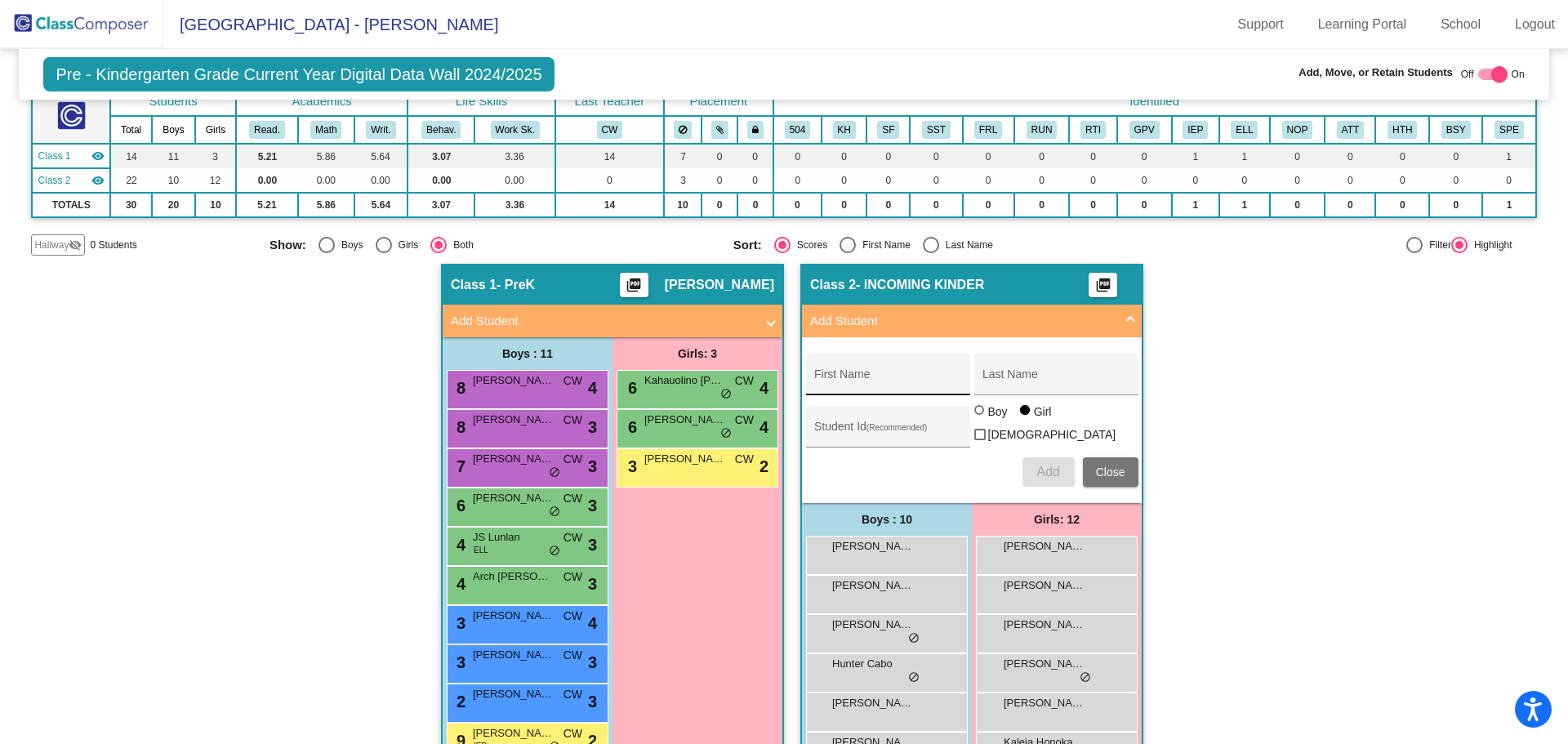 click on "First Name" at bounding box center (888, 381) 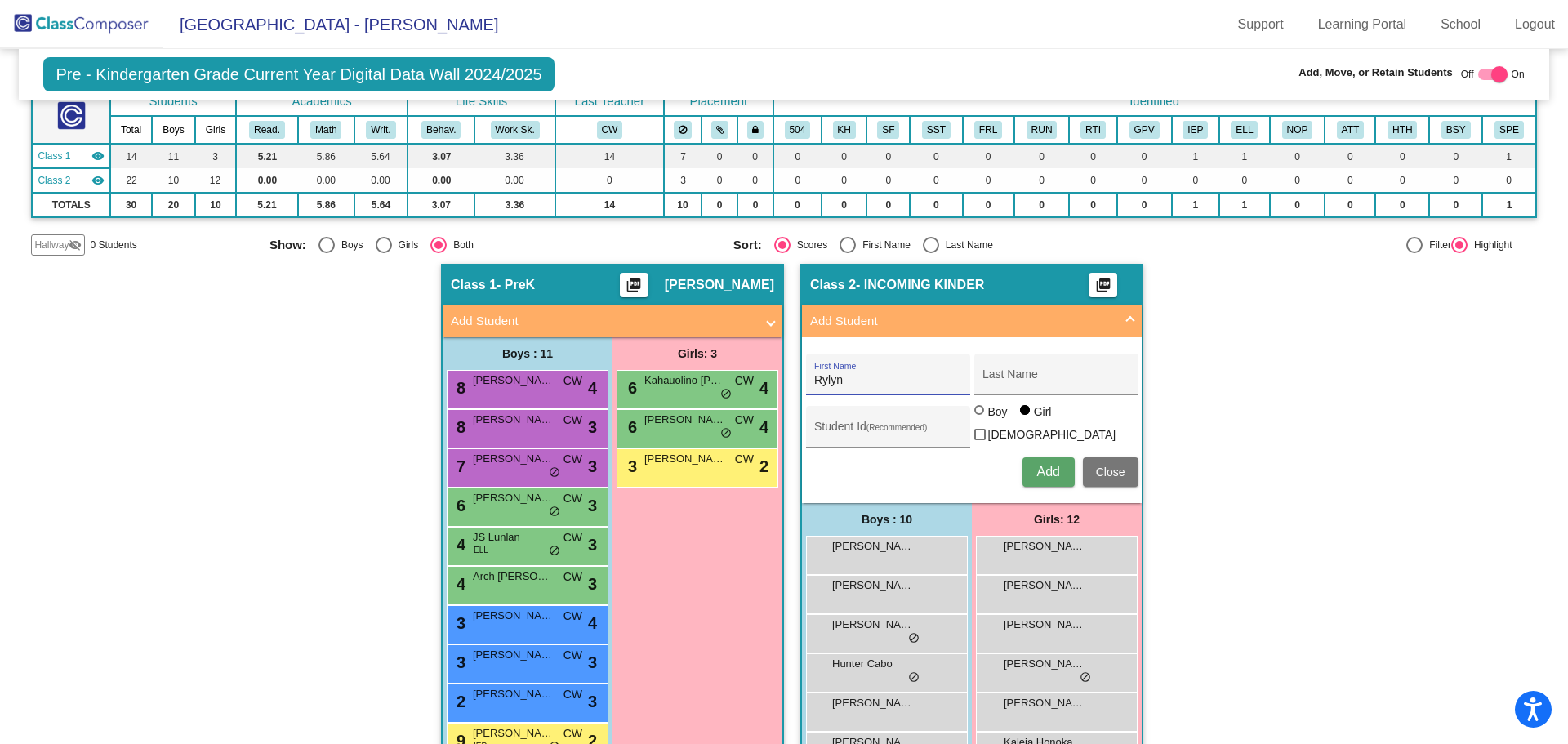 type on "Rylyn" 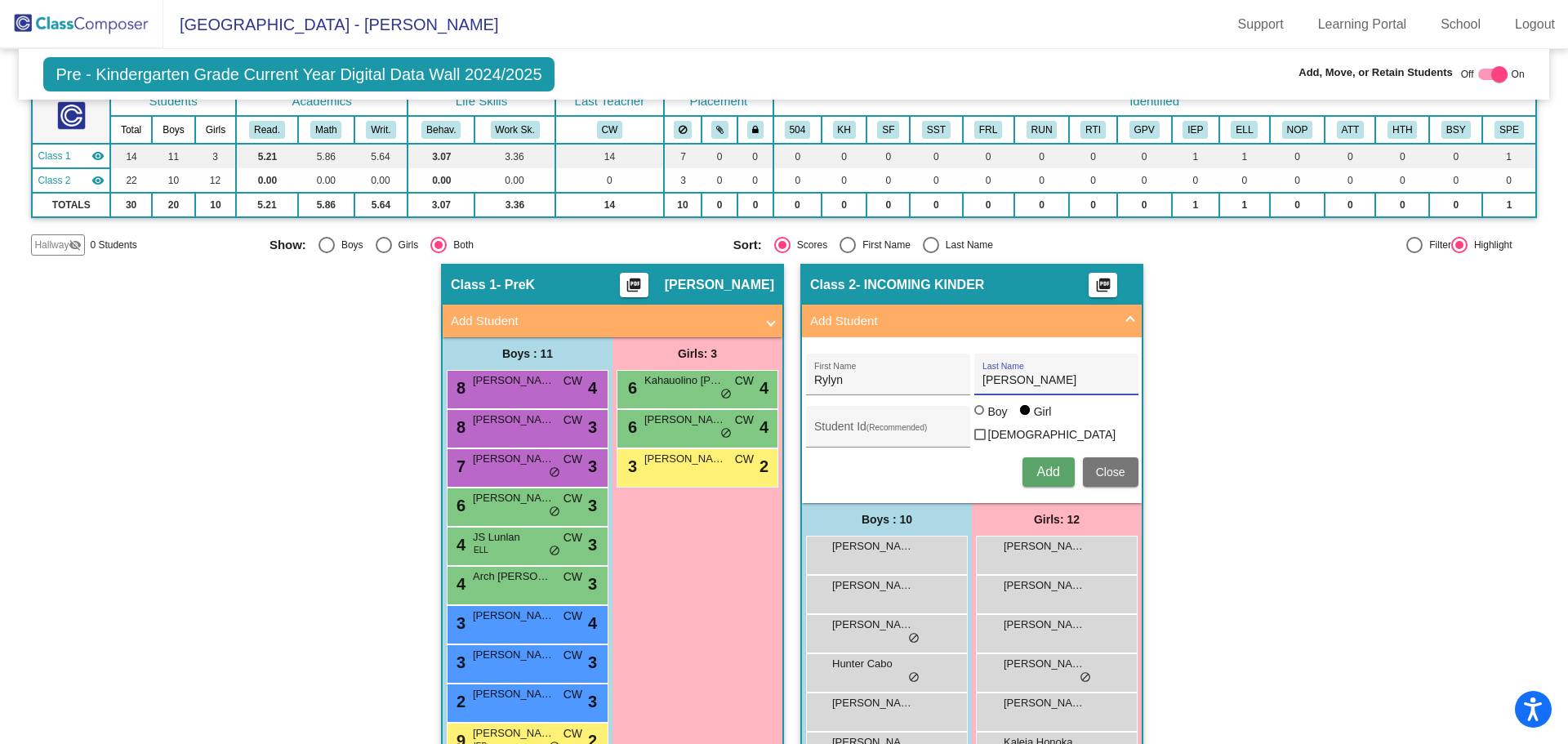 type on "[PERSON_NAME]" 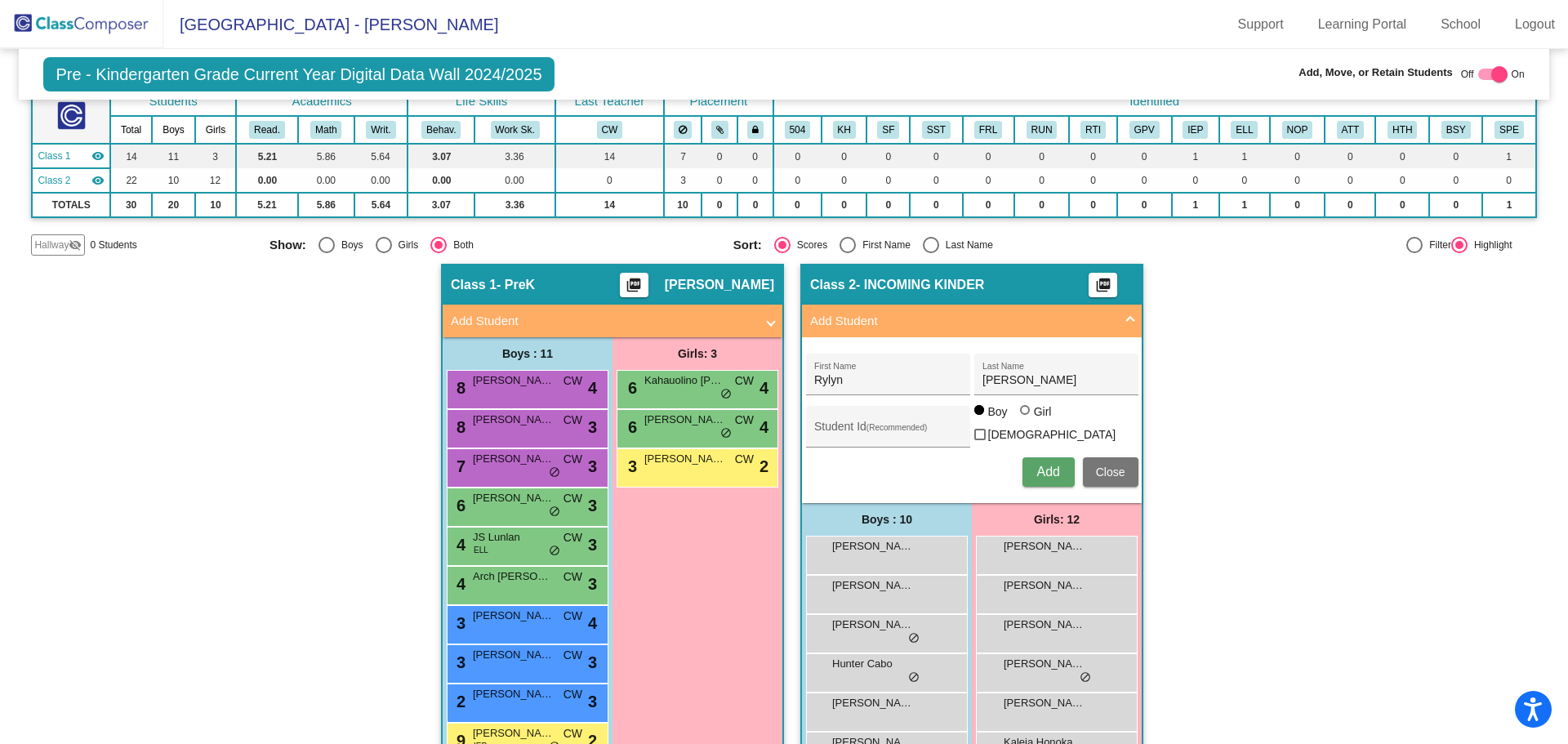 click on "Add" at bounding box center (1048, 471) 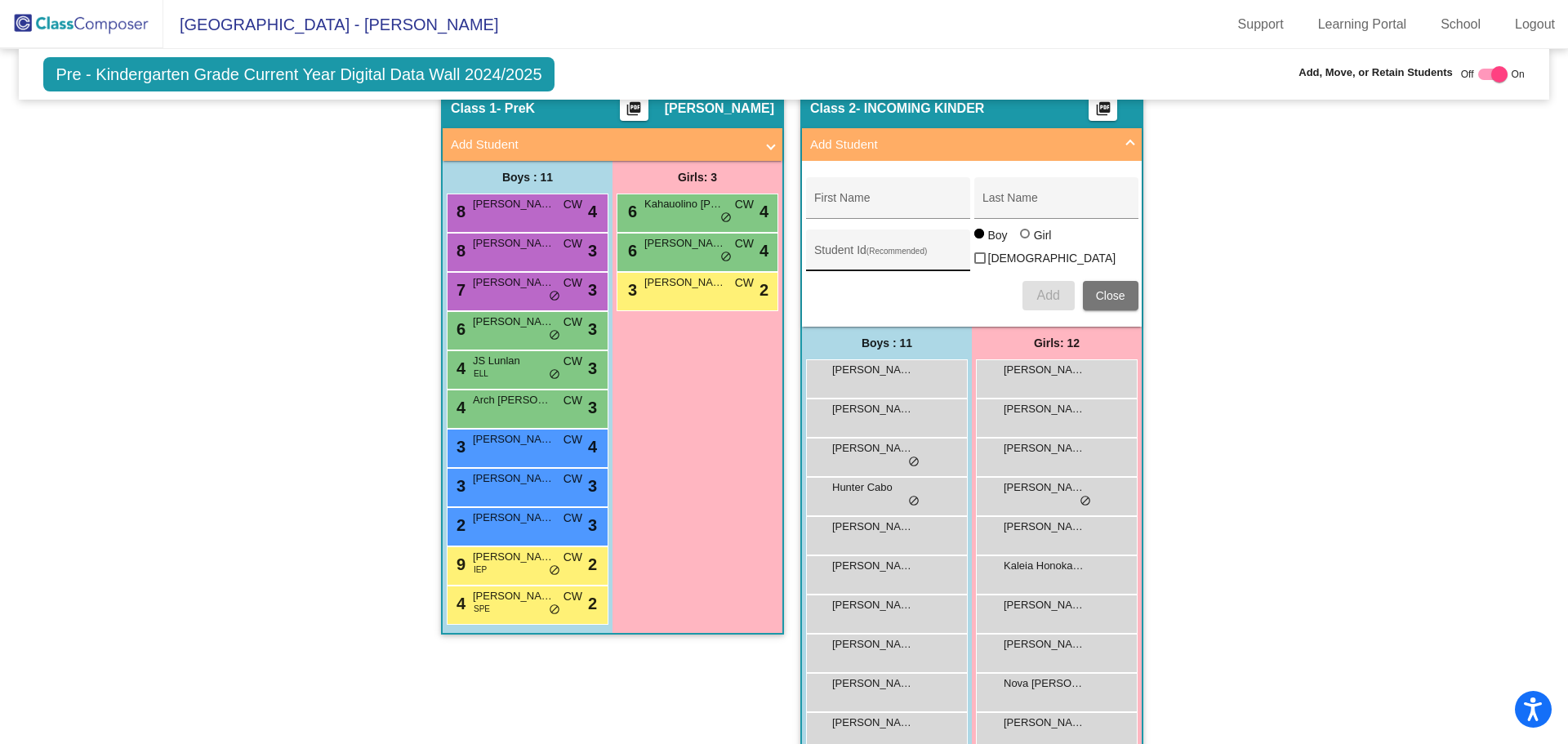 scroll, scrollTop: 105, scrollLeft: 0, axis: vertical 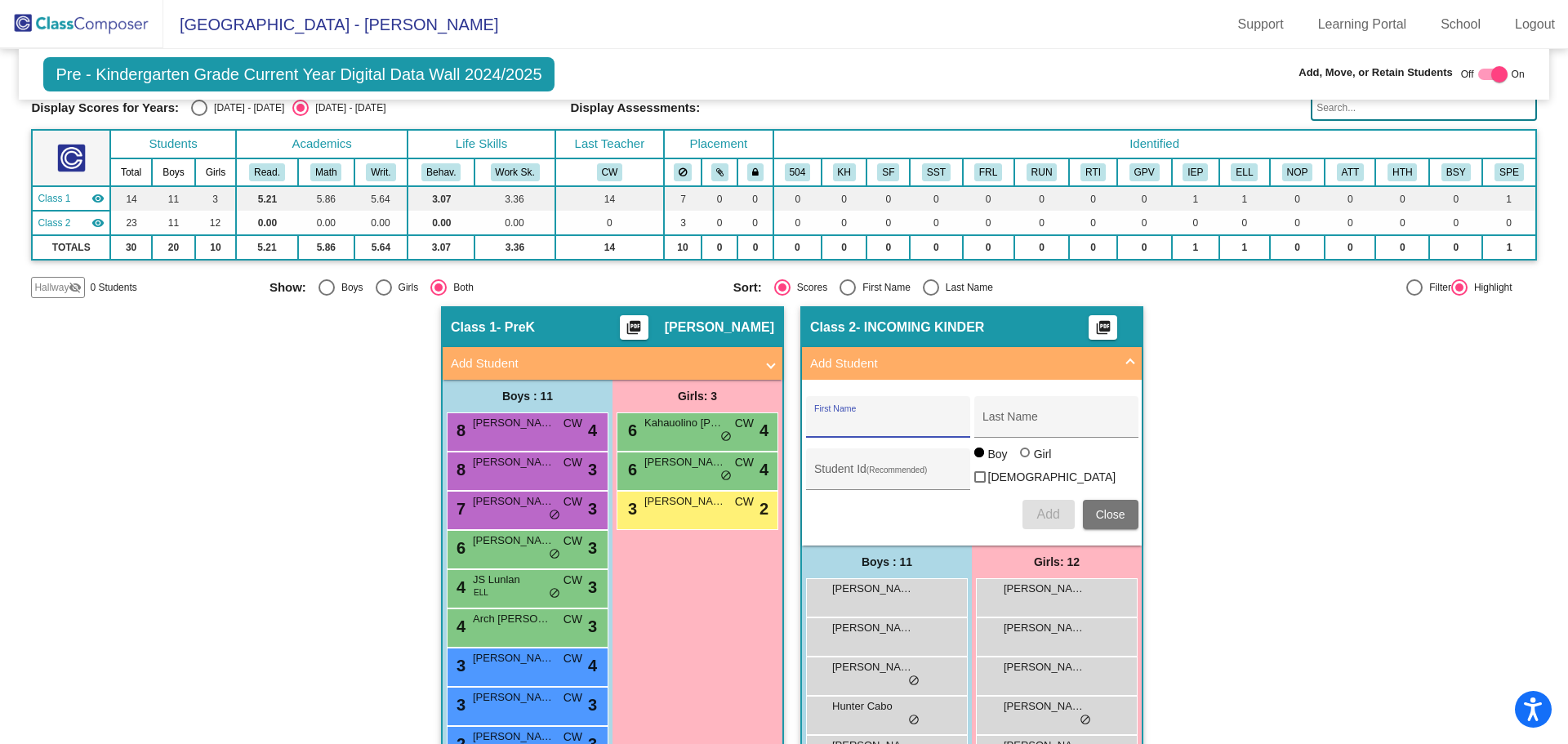 click on "First Name" at bounding box center [888, 423] 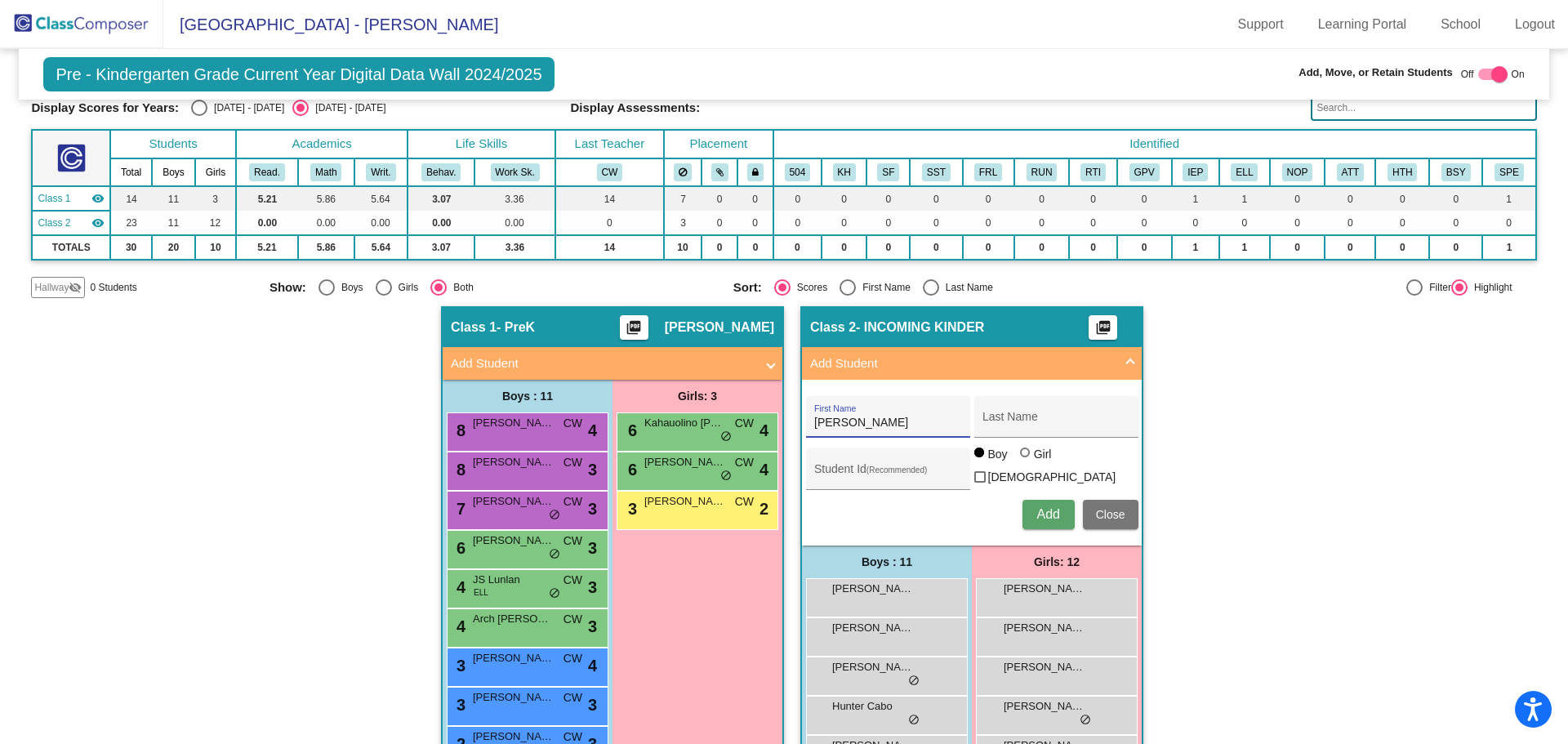 type on "[PERSON_NAME]" 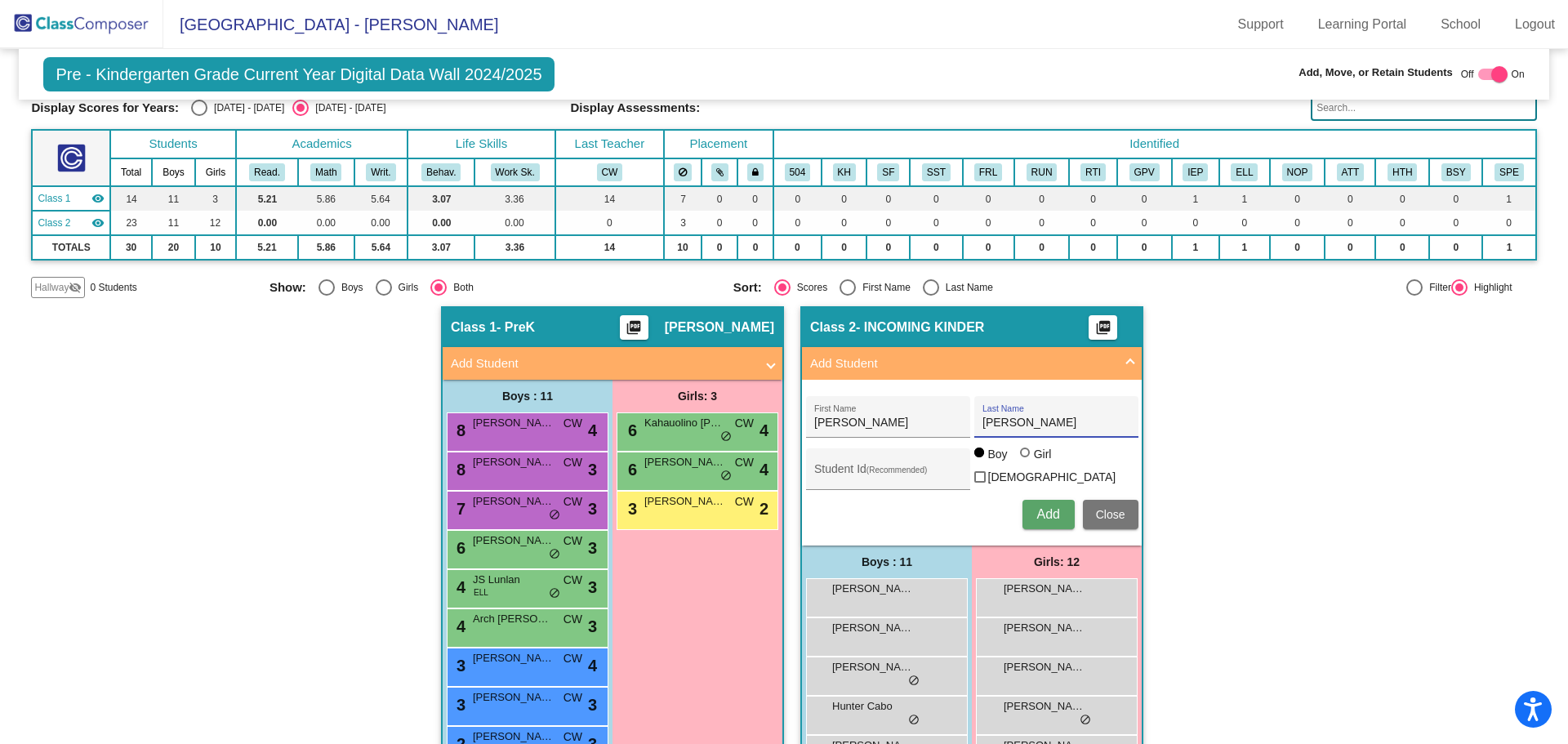 type on "[PERSON_NAME]" 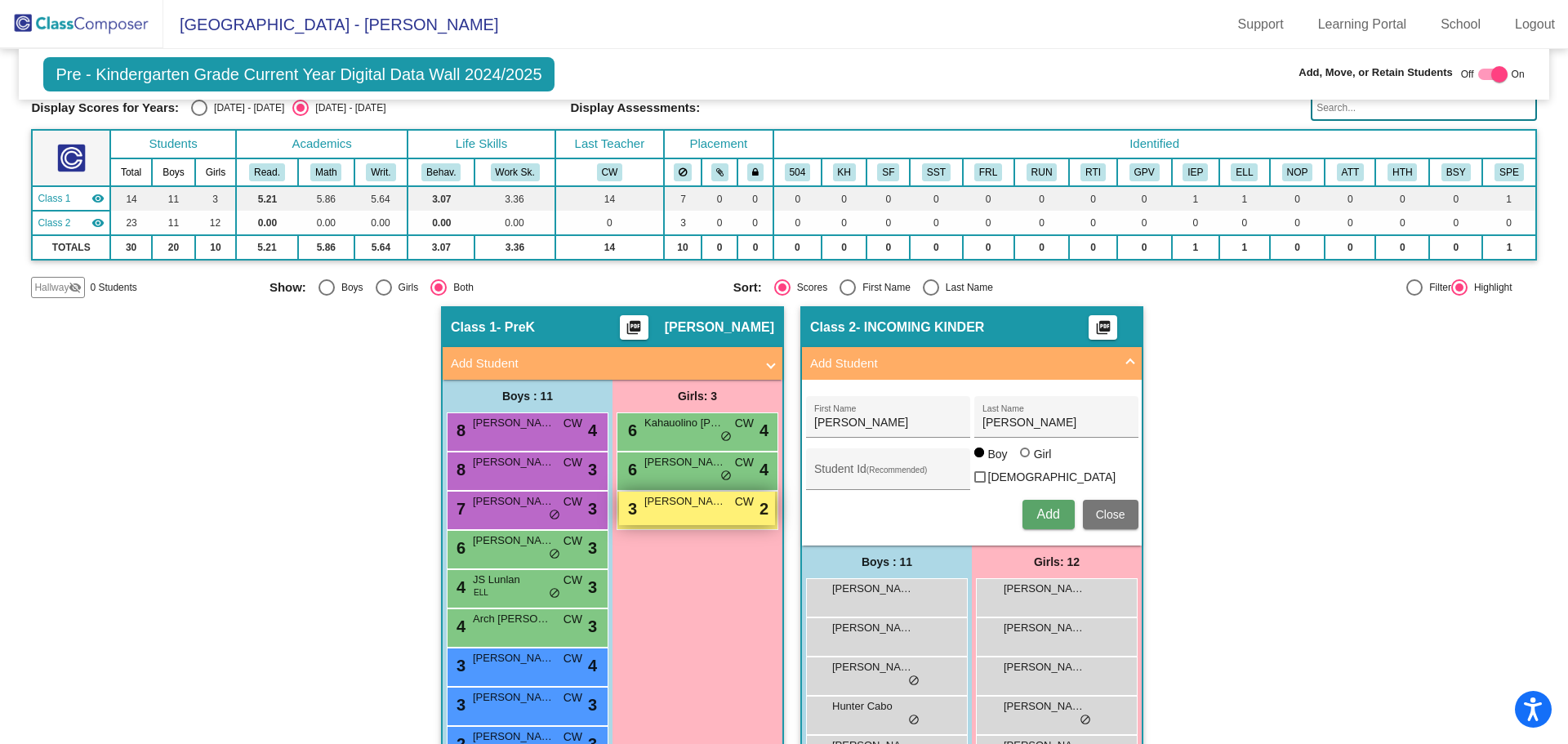 type 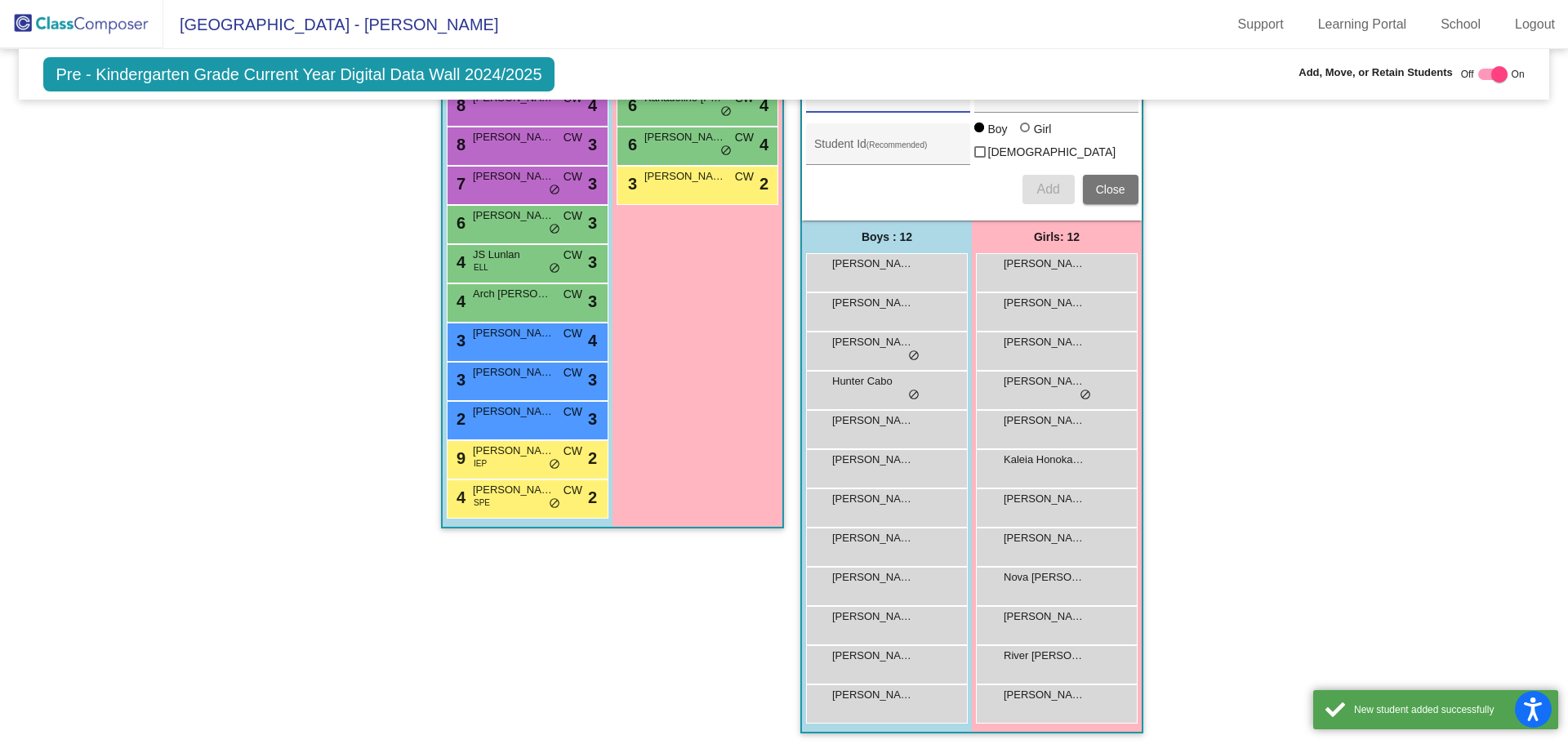scroll, scrollTop: 431, scrollLeft: 0, axis: vertical 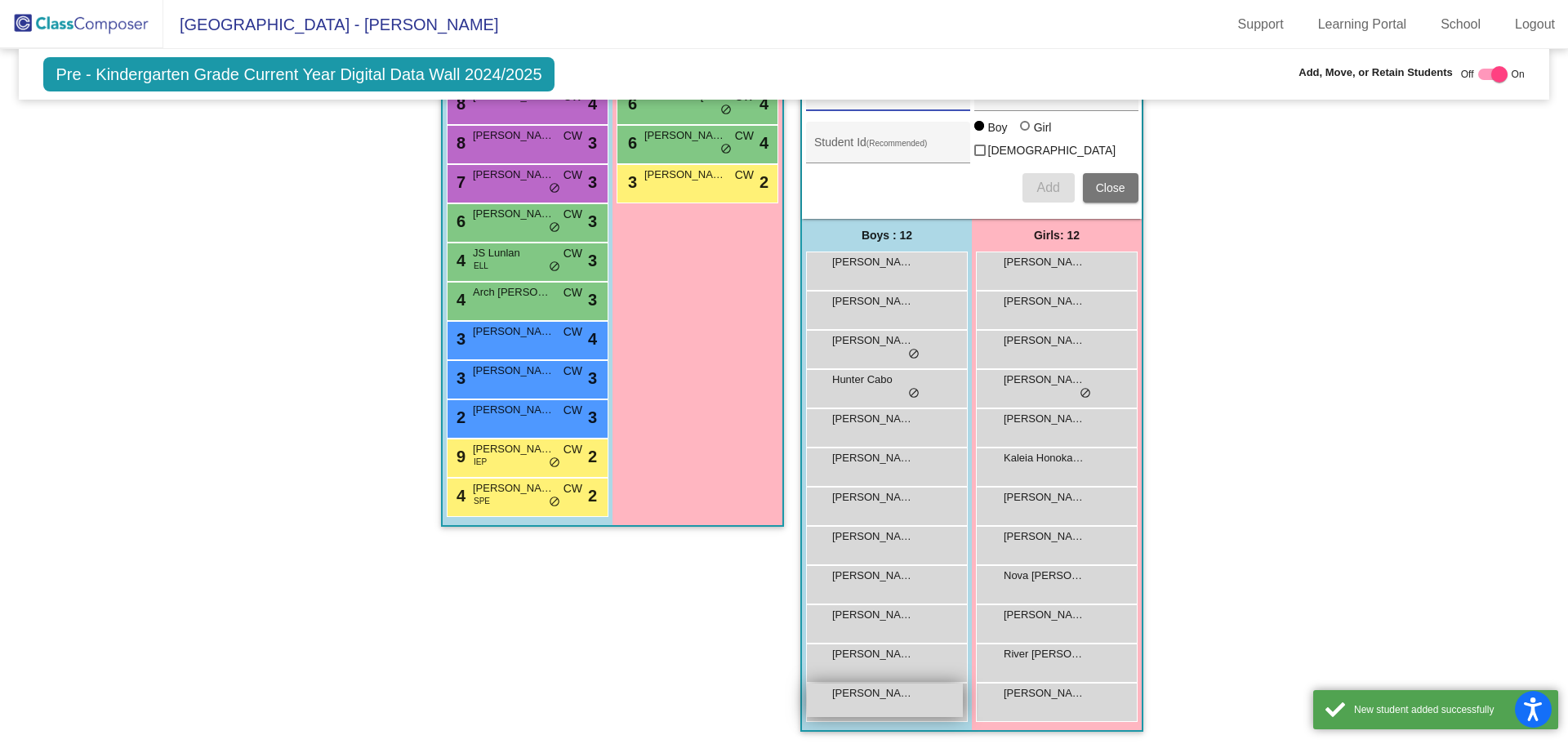 click on "[PERSON_NAME] lock do_not_disturb_alt" at bounding box center [884, 700] 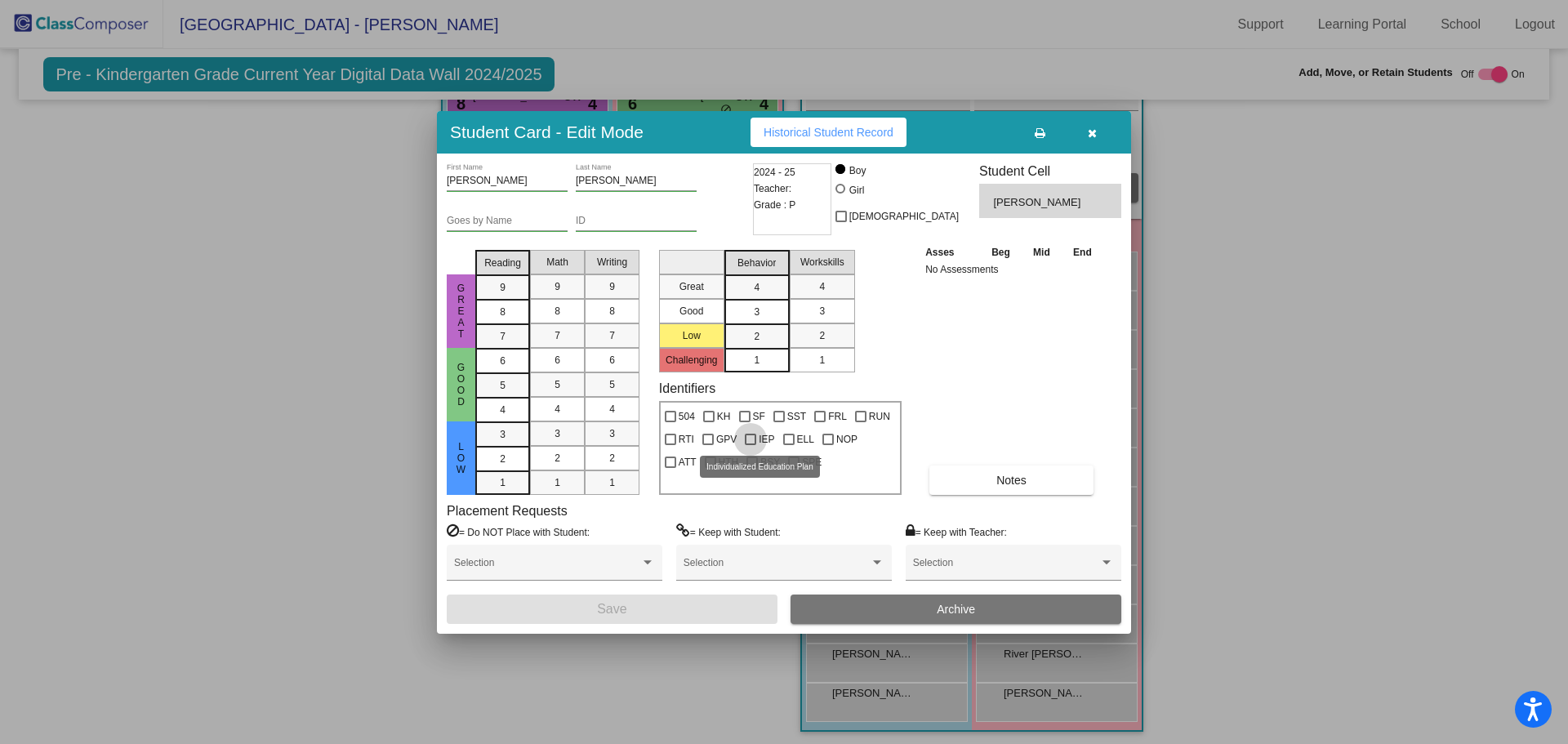 click at bounding box center (751, 439) 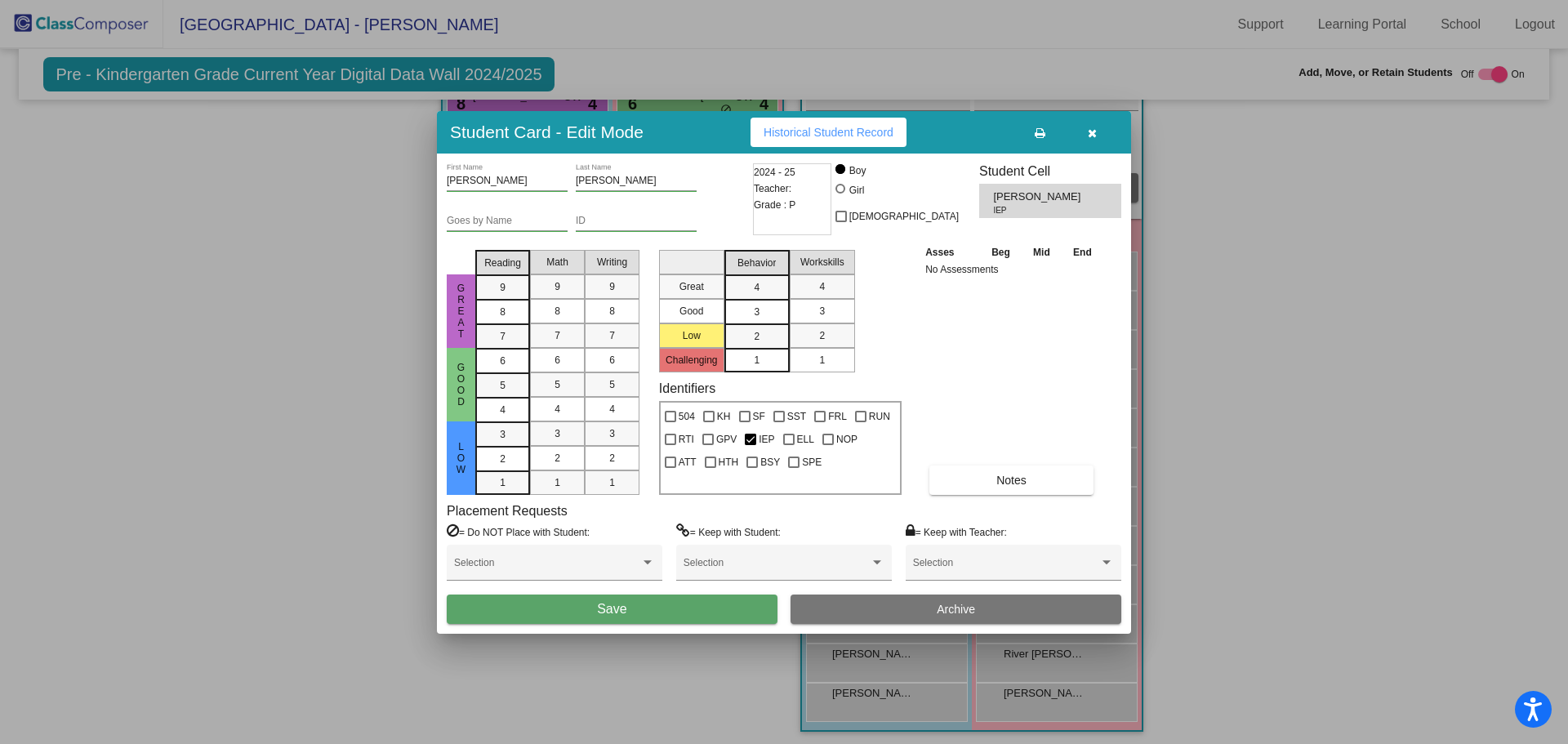 click on "Save" at bounding box center [612, 609] 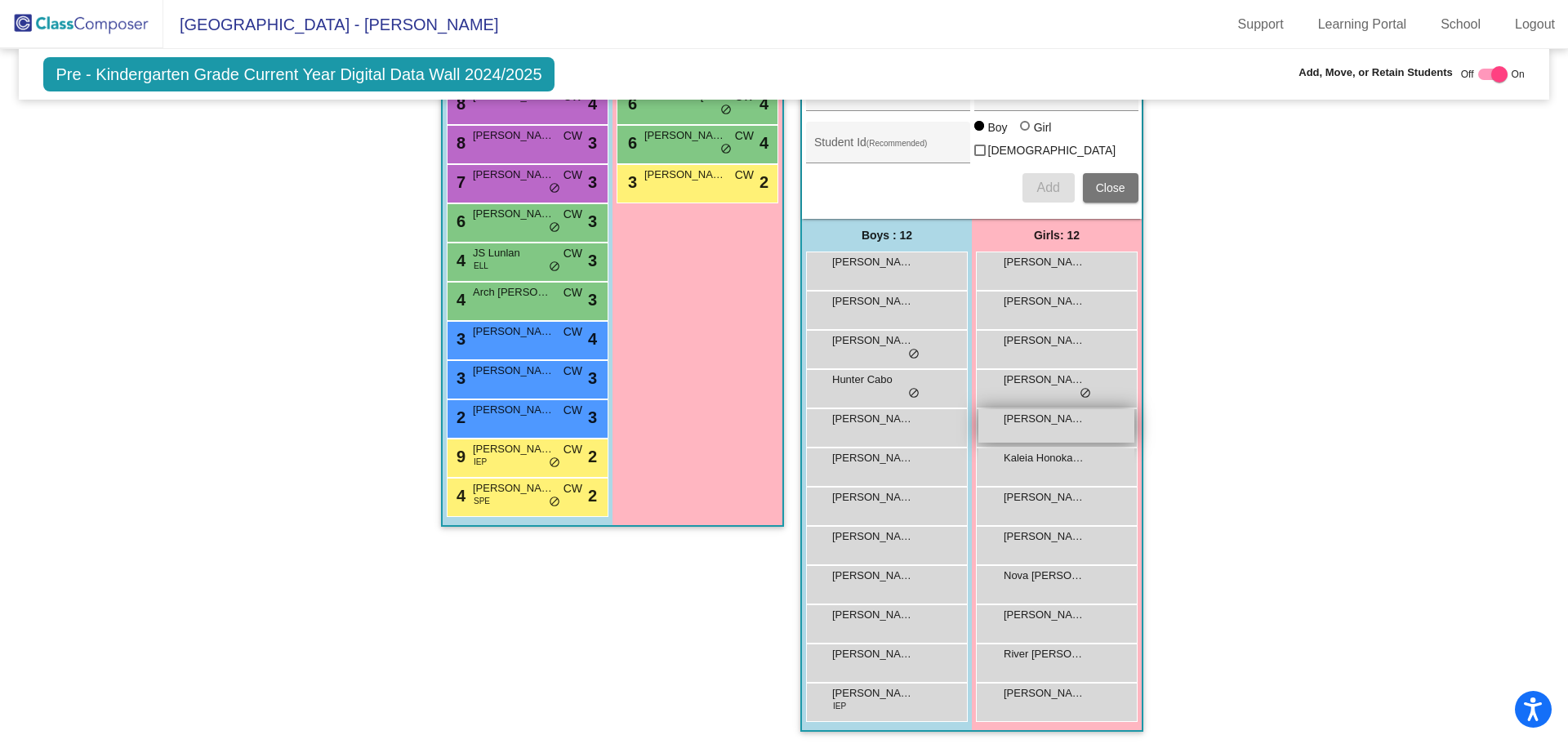 click on "[PERSON_NAME]" at bounding box center [1045, 419] 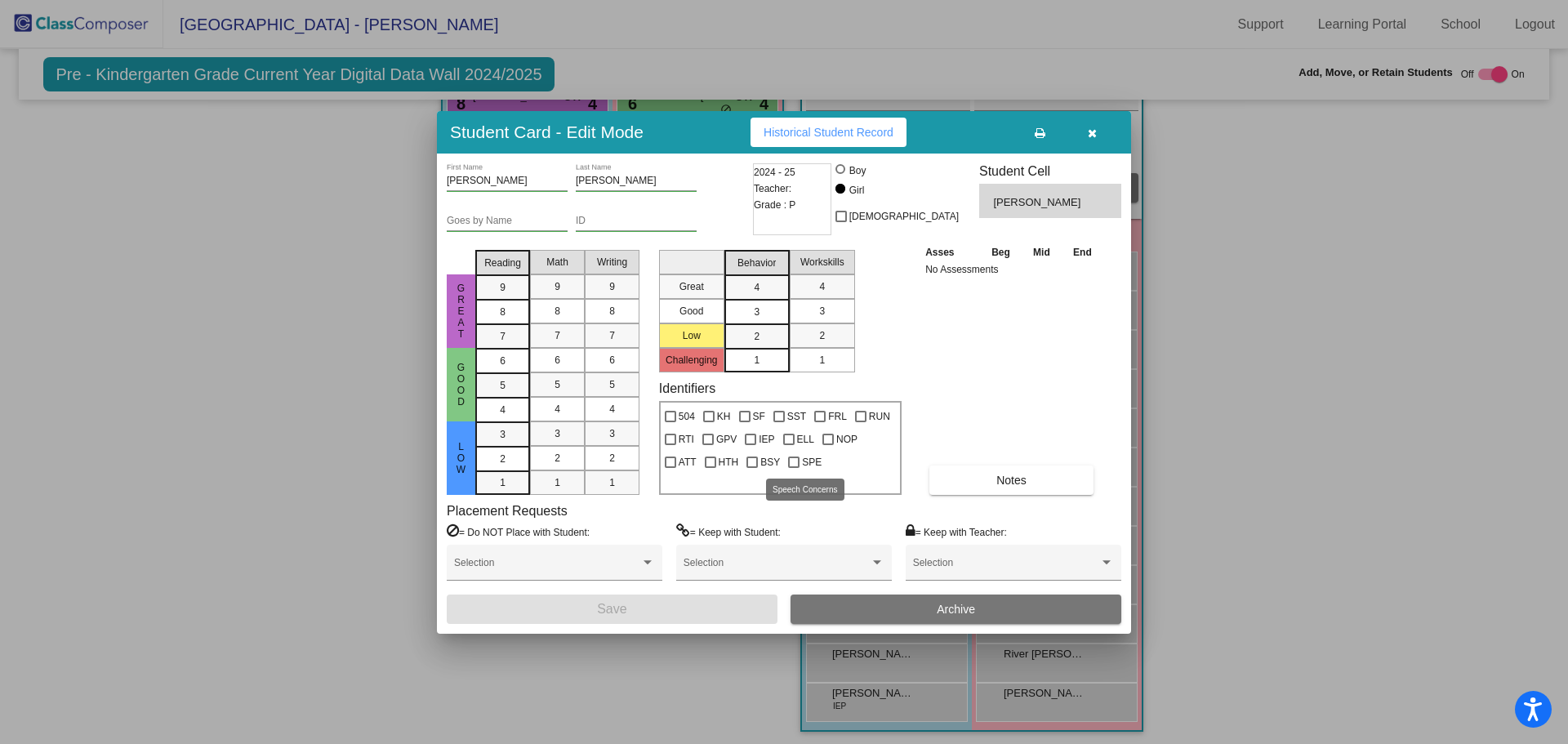 click on "SPE" at bounding box center [812, 462] 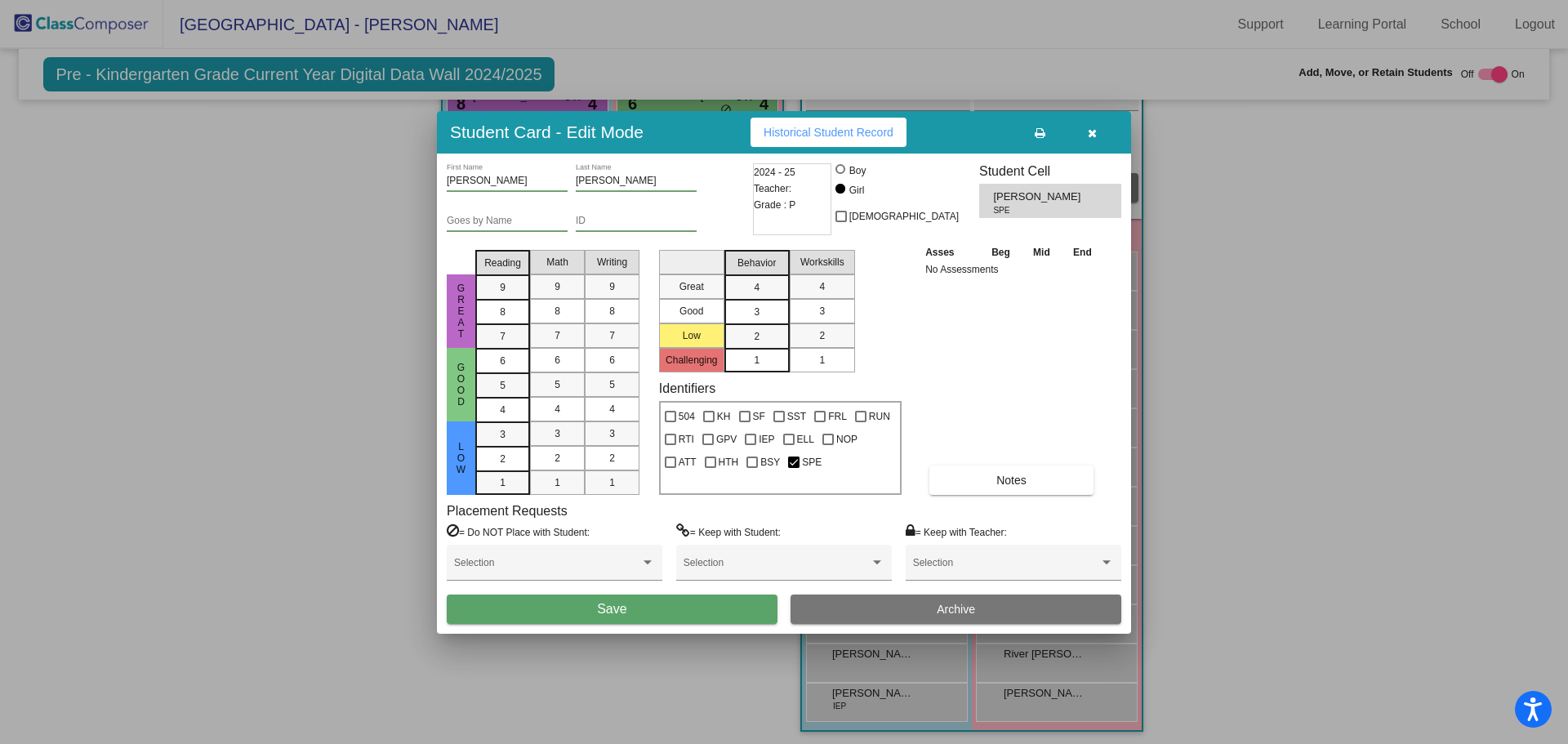 click on "Save" at bounding box center [612, 609] 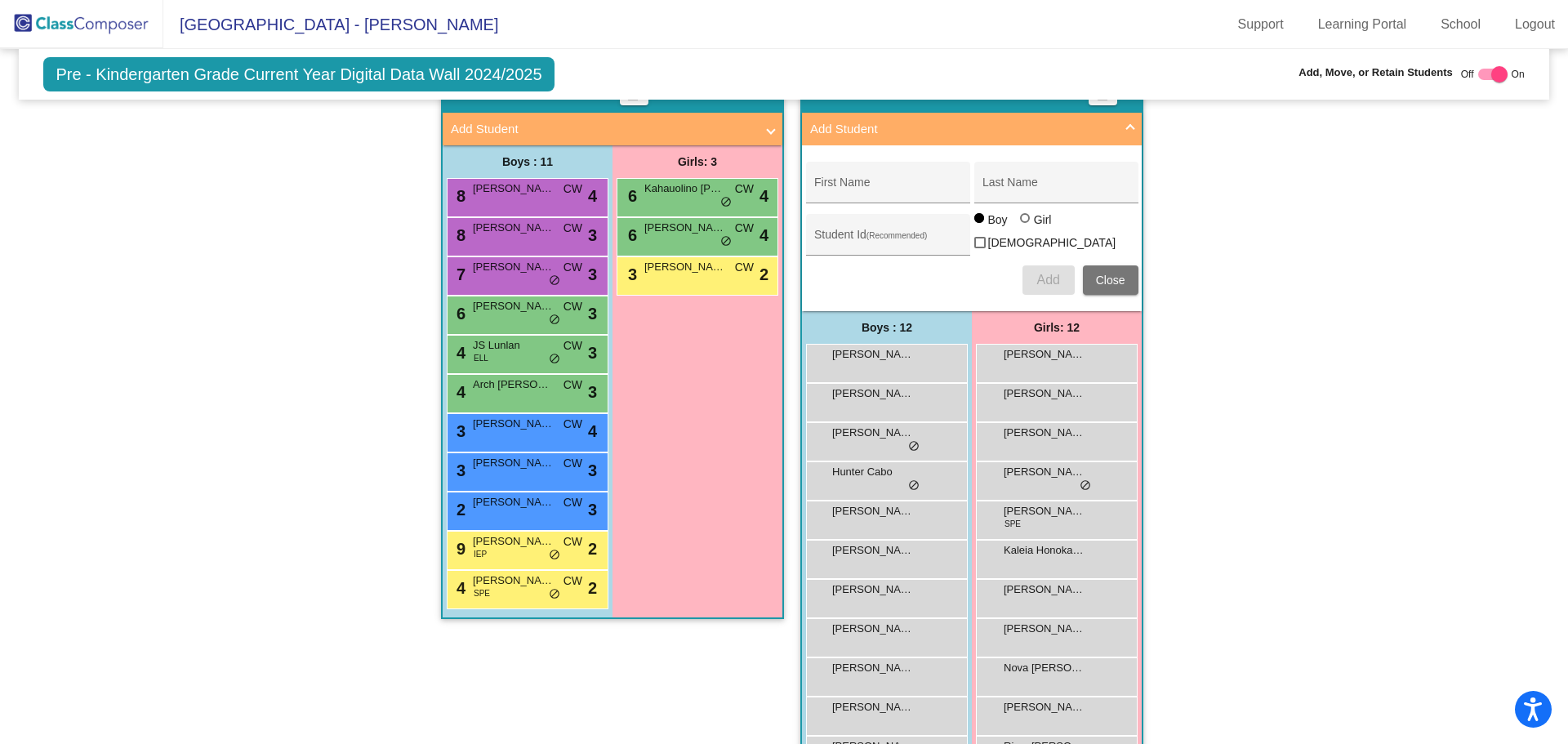 scroll, scrollTop: 186, scrollLeft: 0, axis: vertical 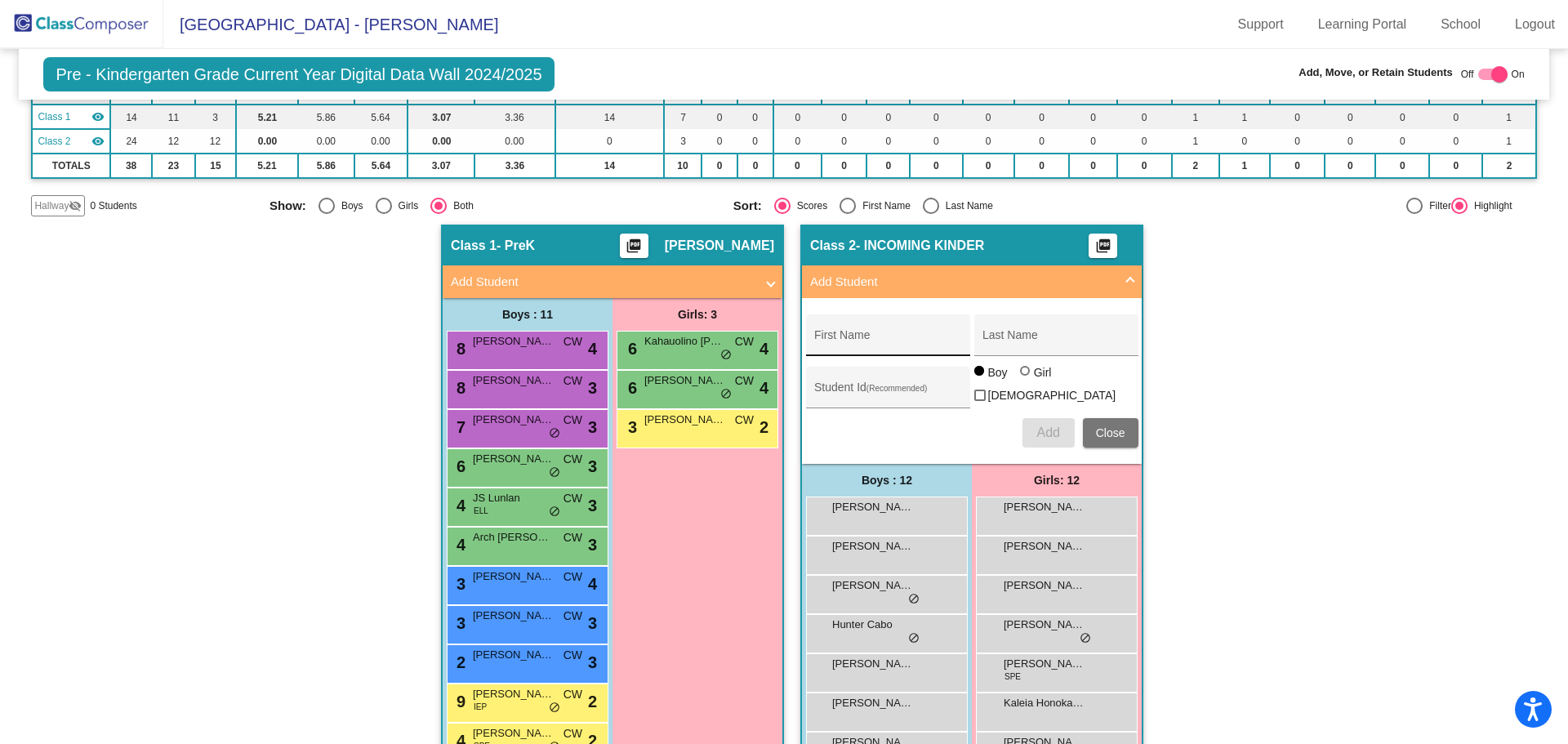 click on "First Name" at bounding box center [888, 341] 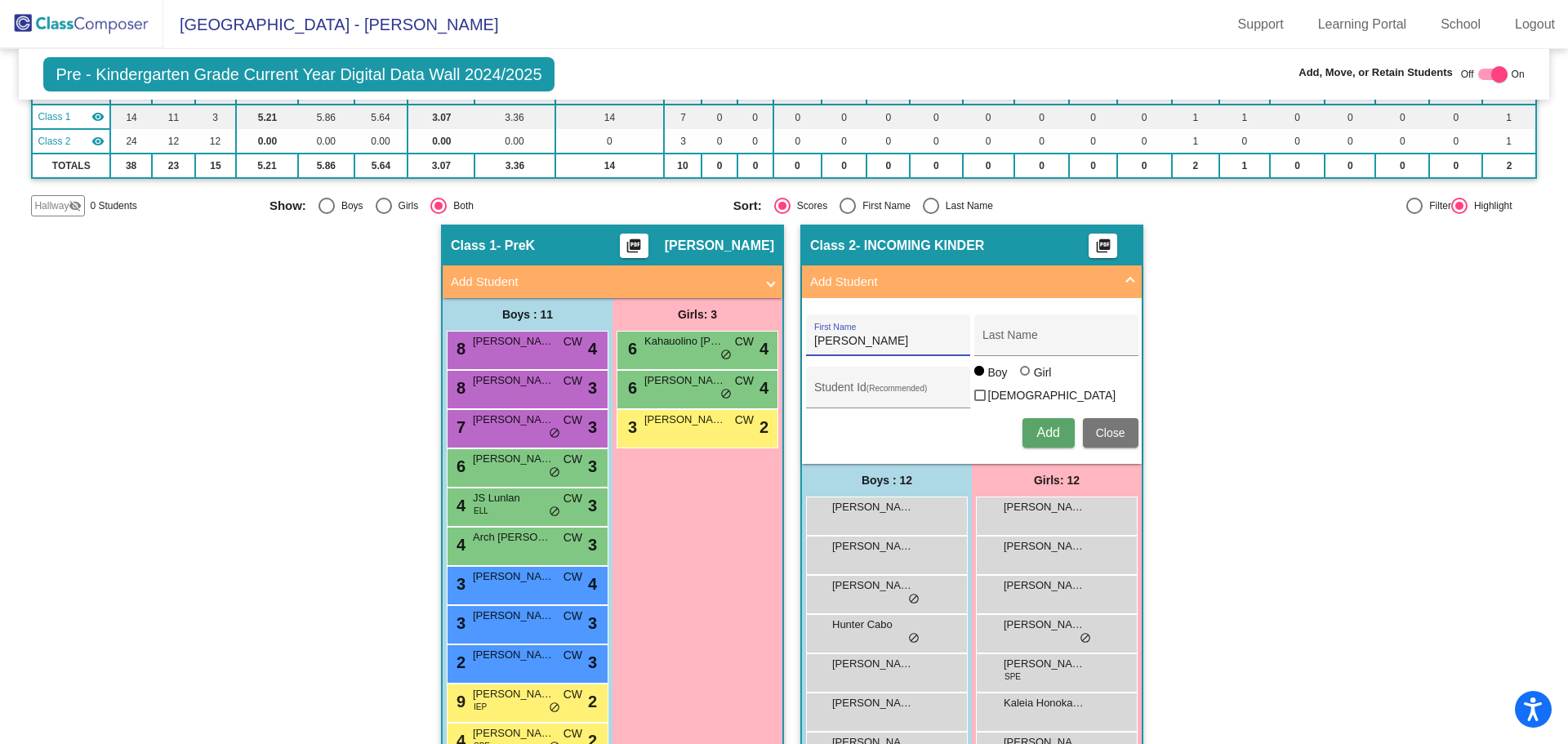 type on "[PERSON_NAME]" 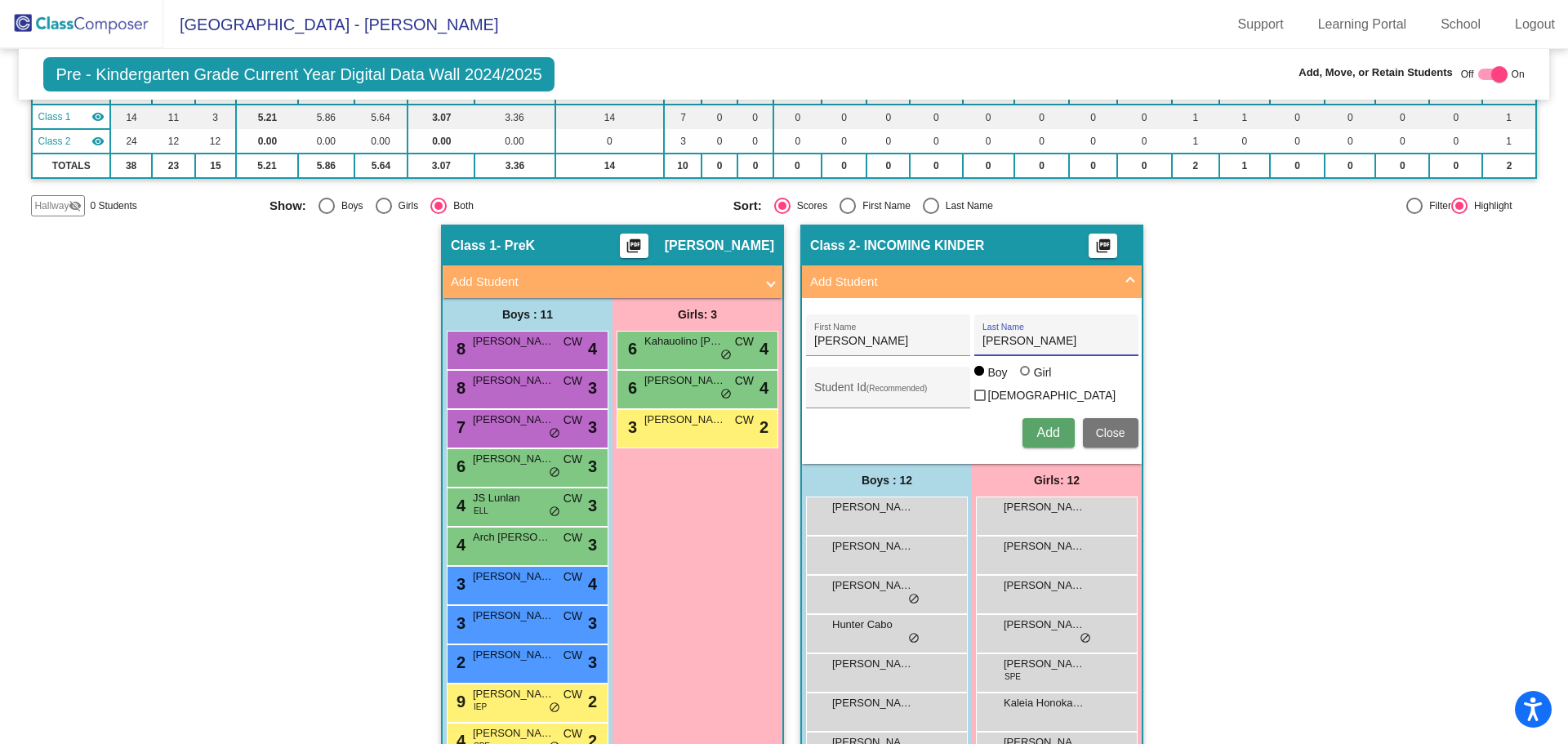 type on "[PERSON_NAME]" 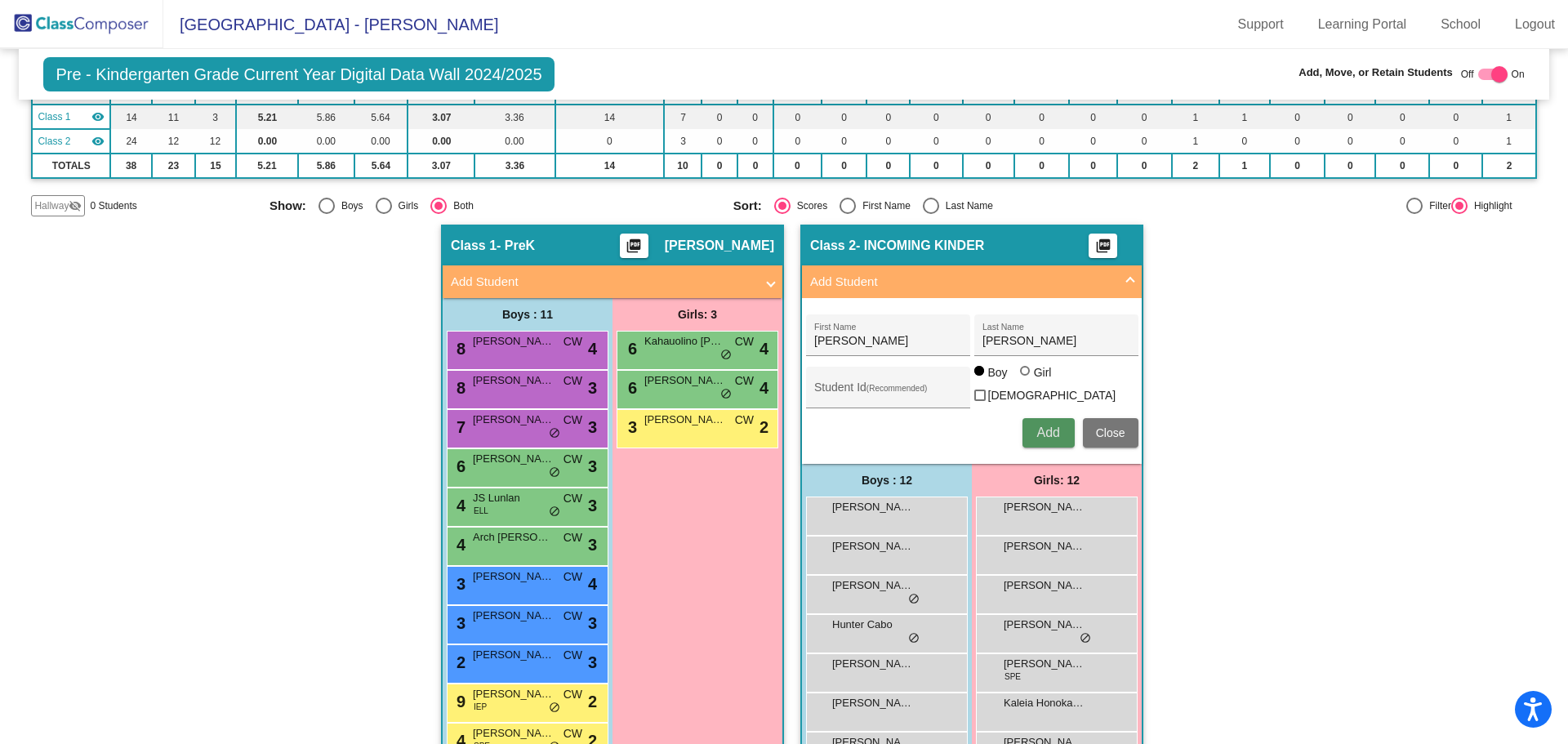 click on "Add" at bounding box center [1048, 432] 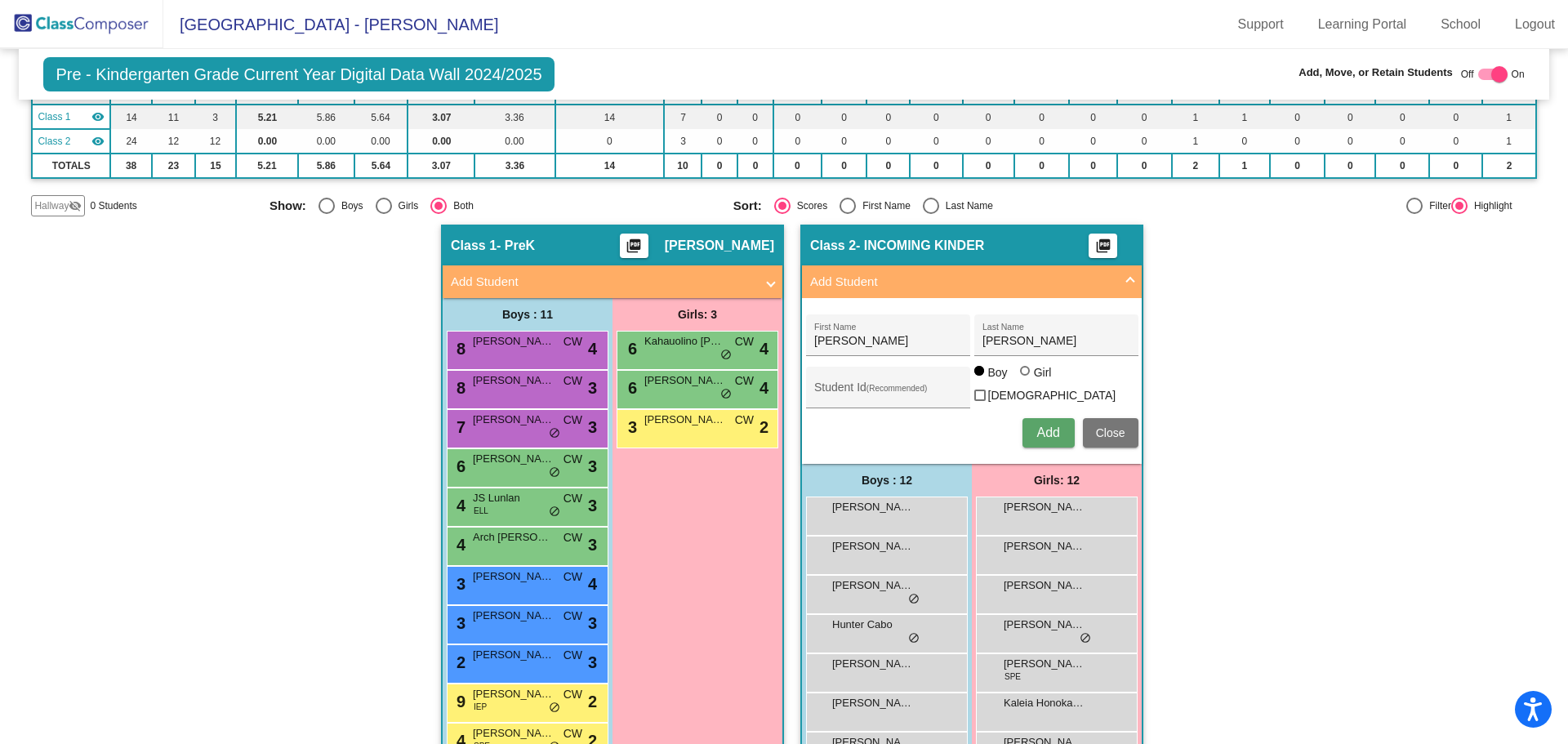 type 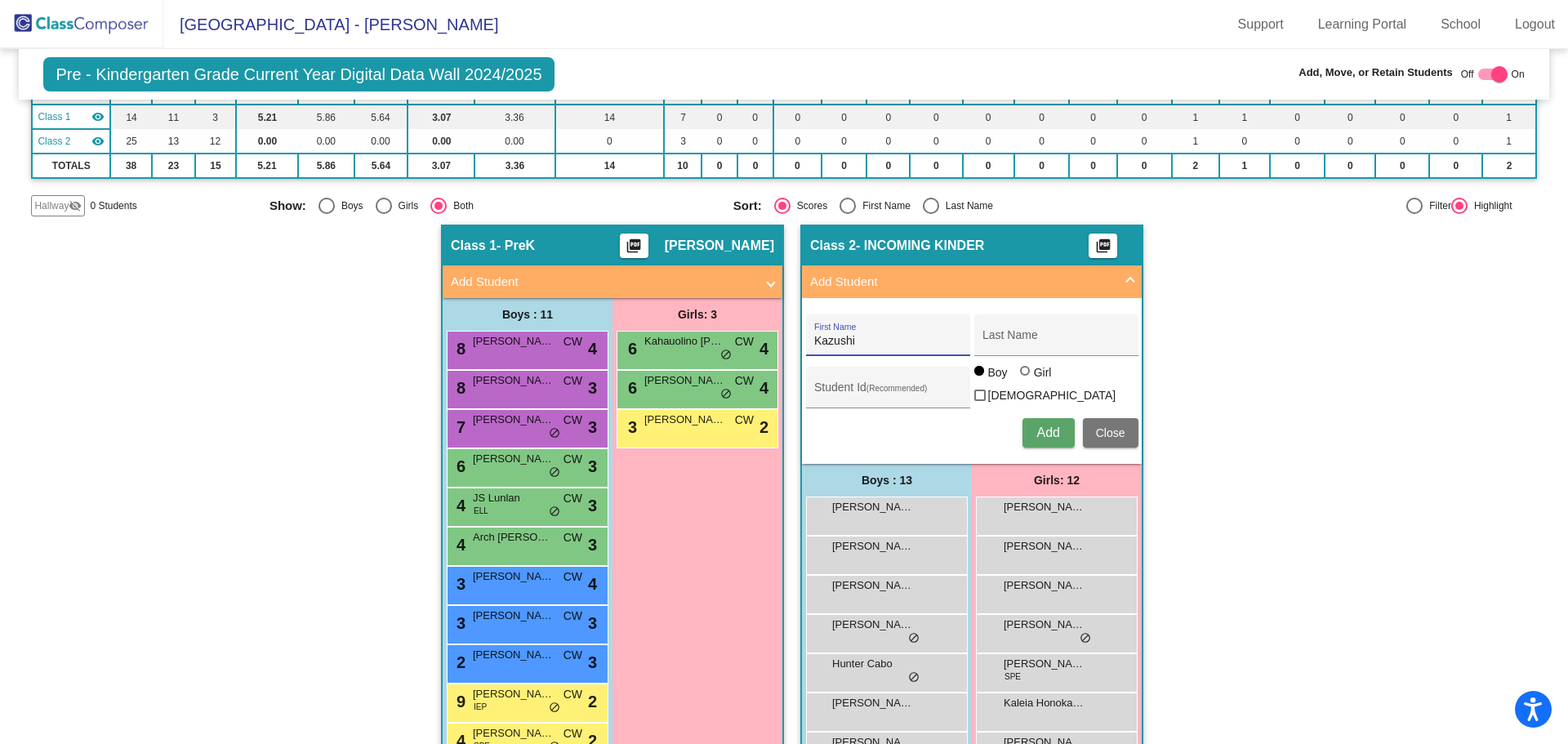 type on "Kazushi" 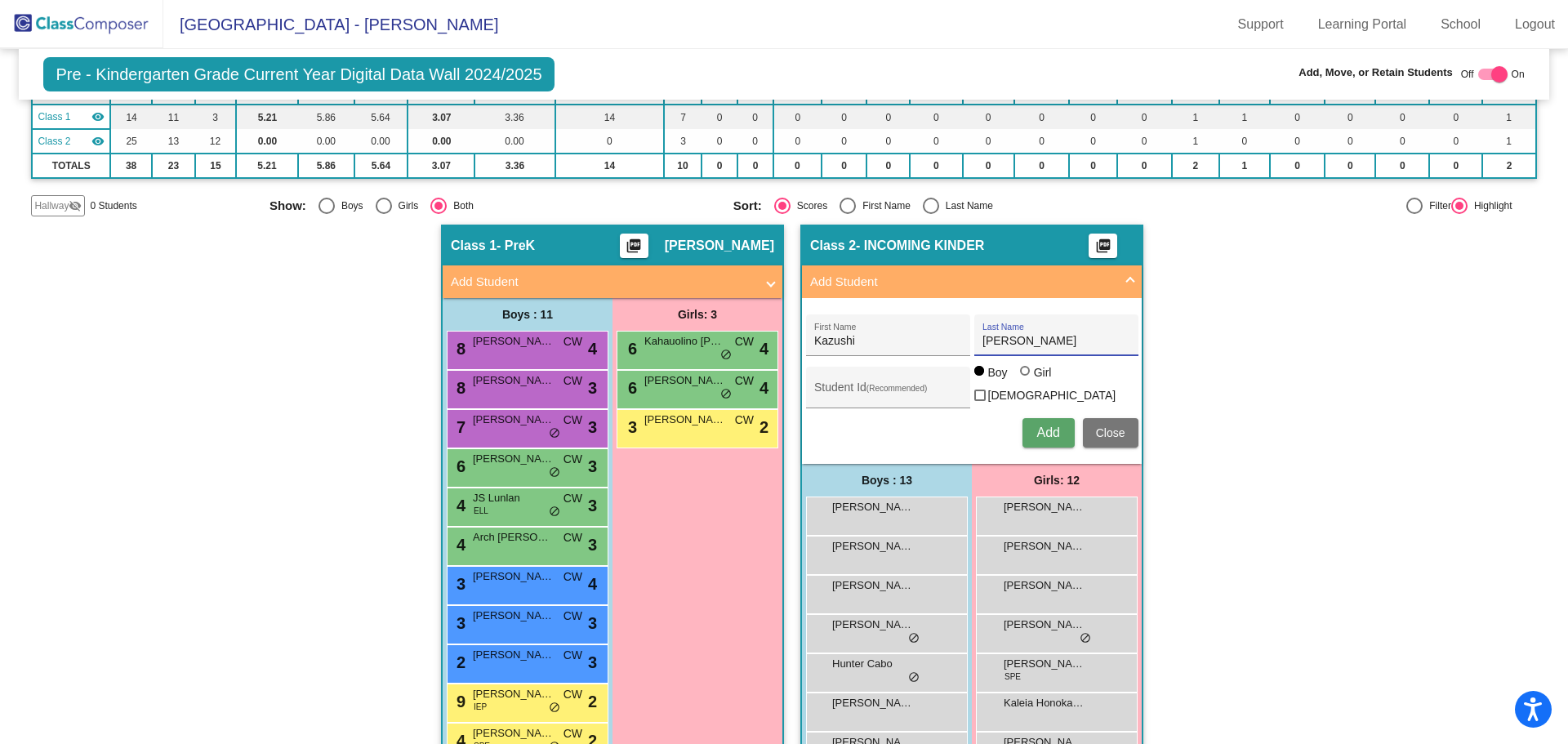 type on "[PERSON_NAME]" 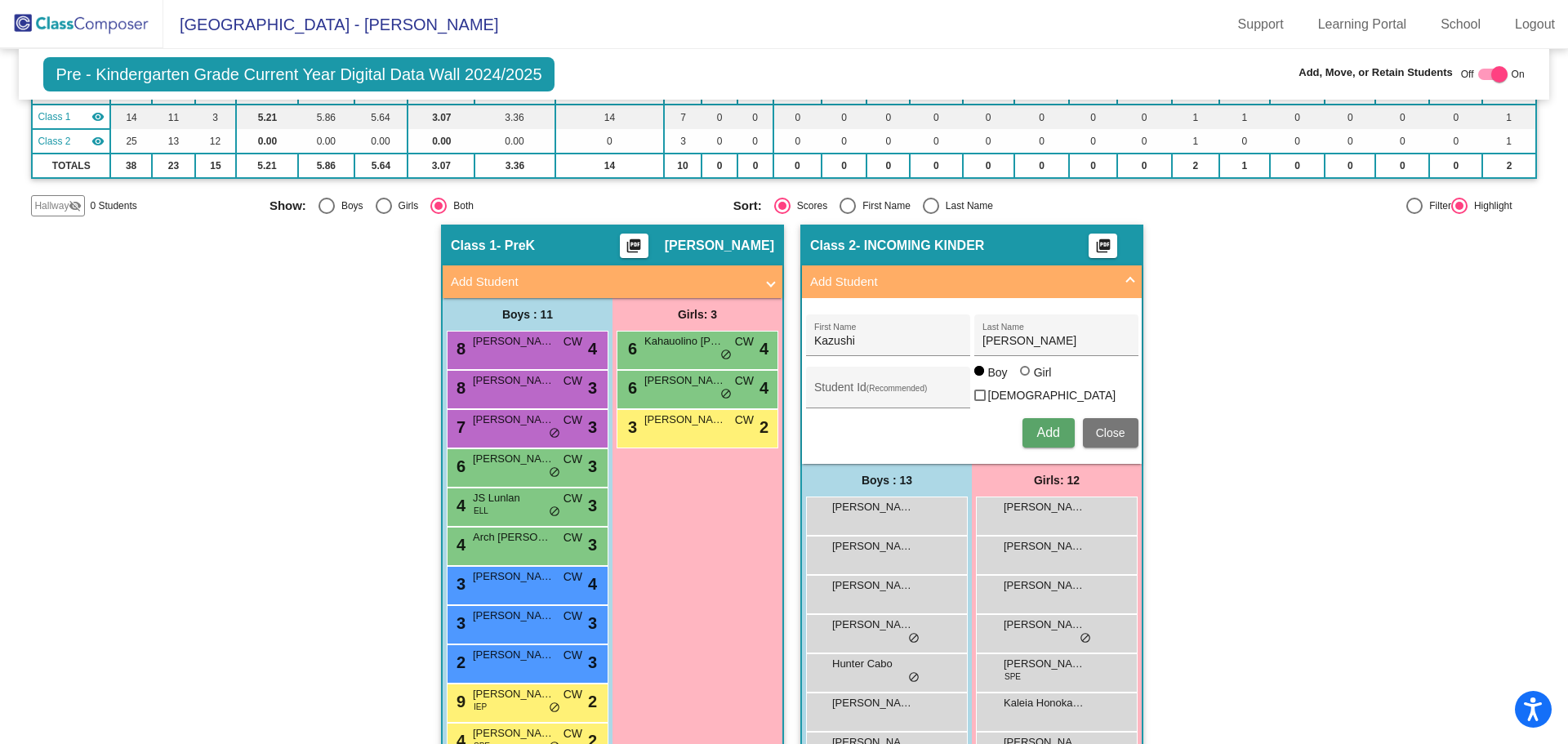 type 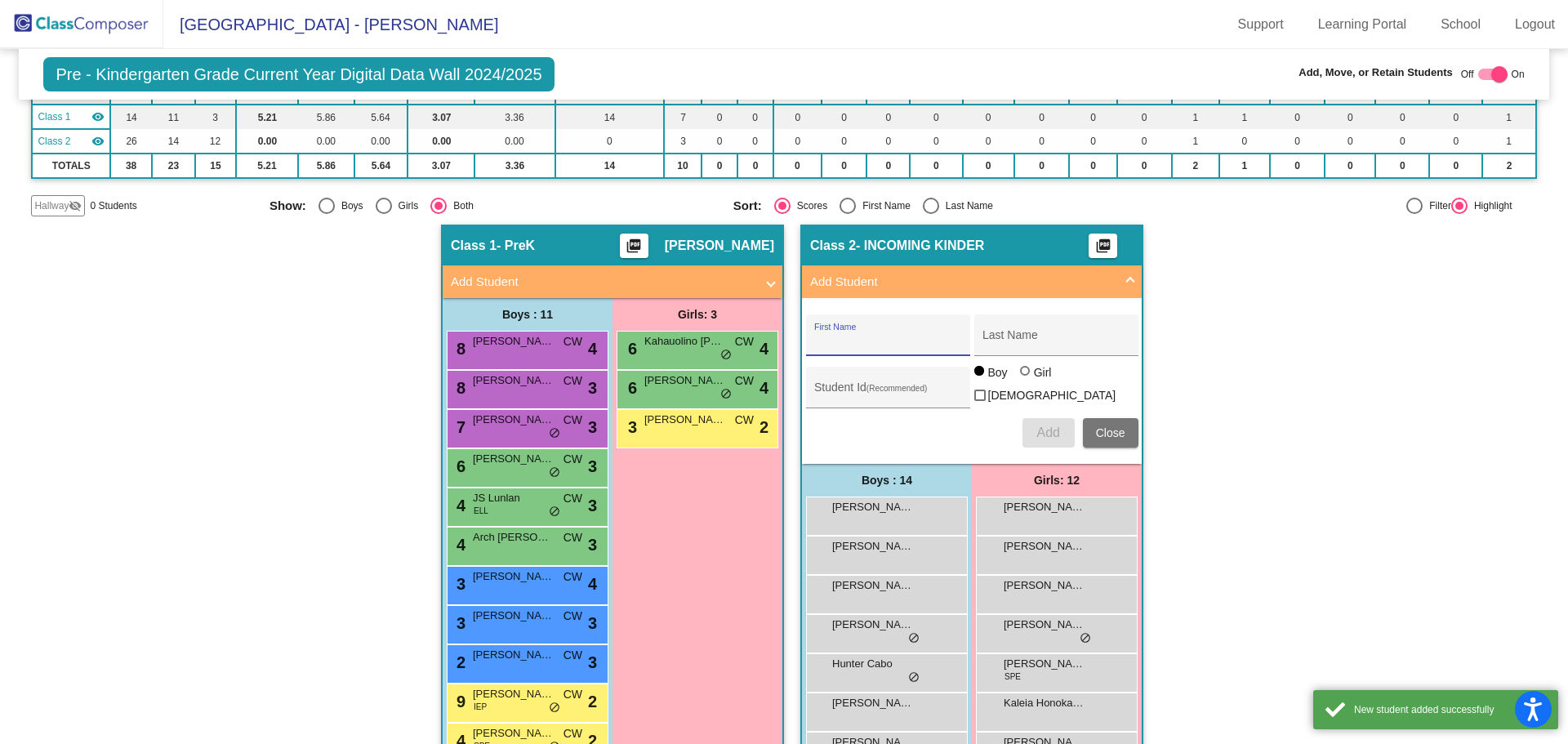 click on "First Name" at bounding box center [888, 341] 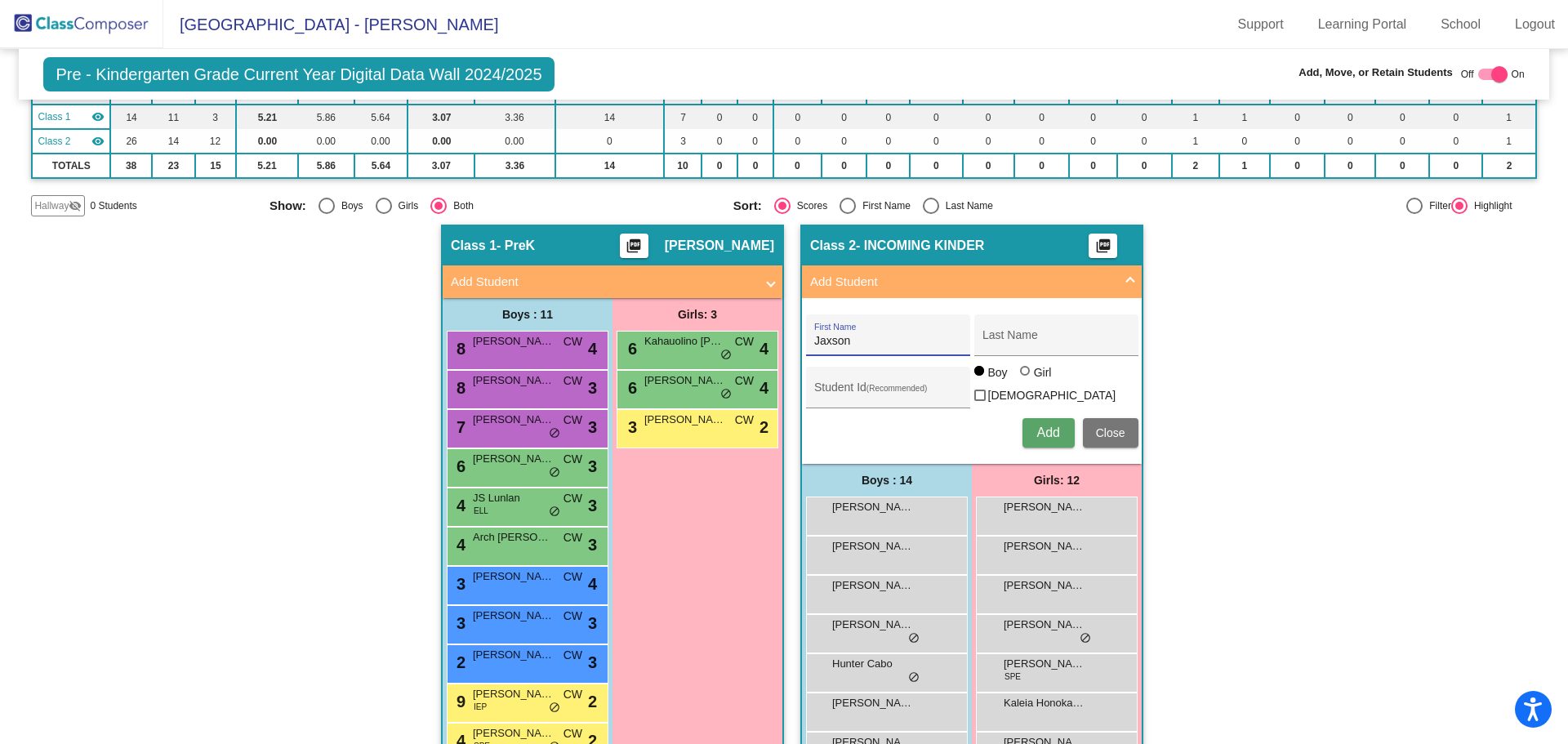 type on "Jaxson" 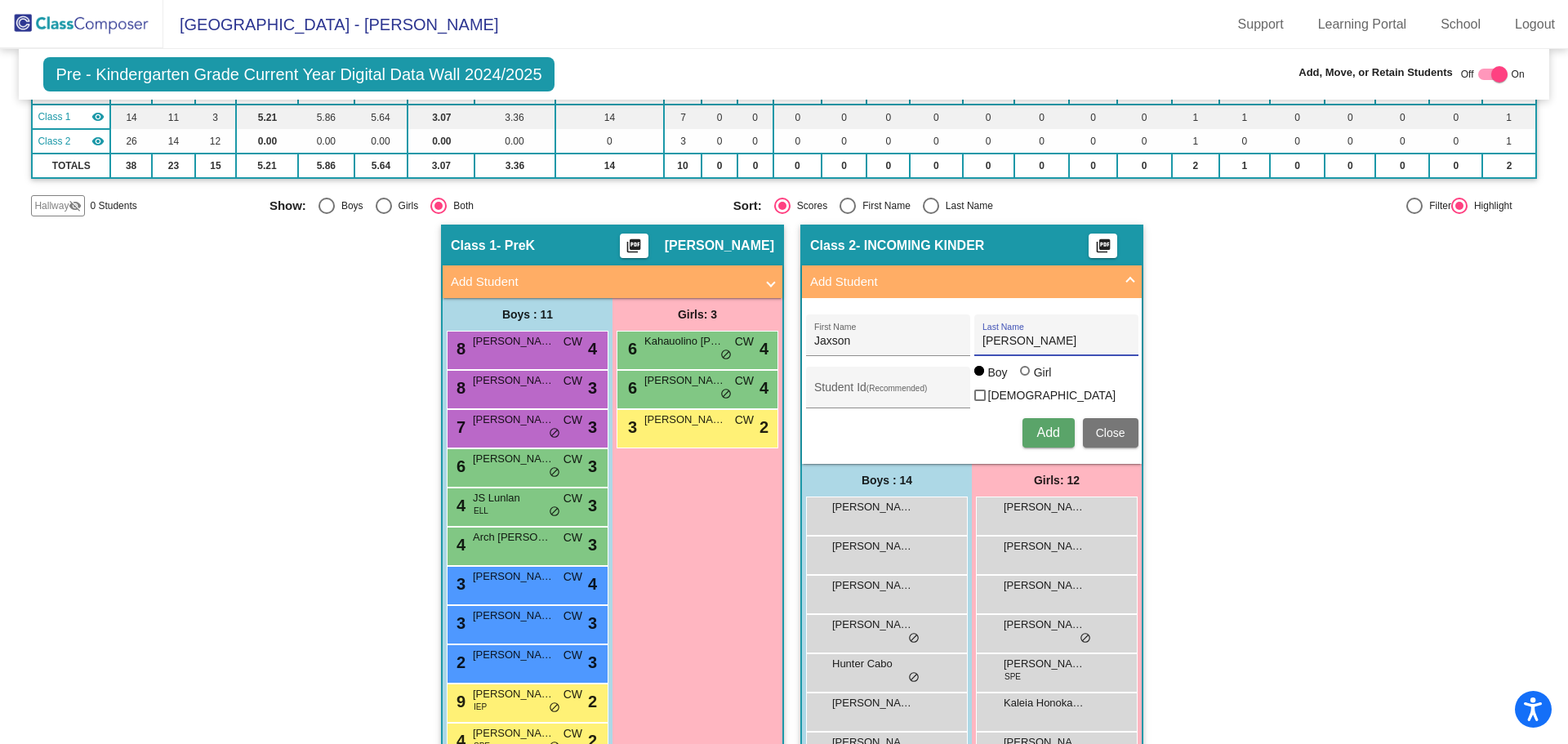 type on "[PERSON_NAME]" 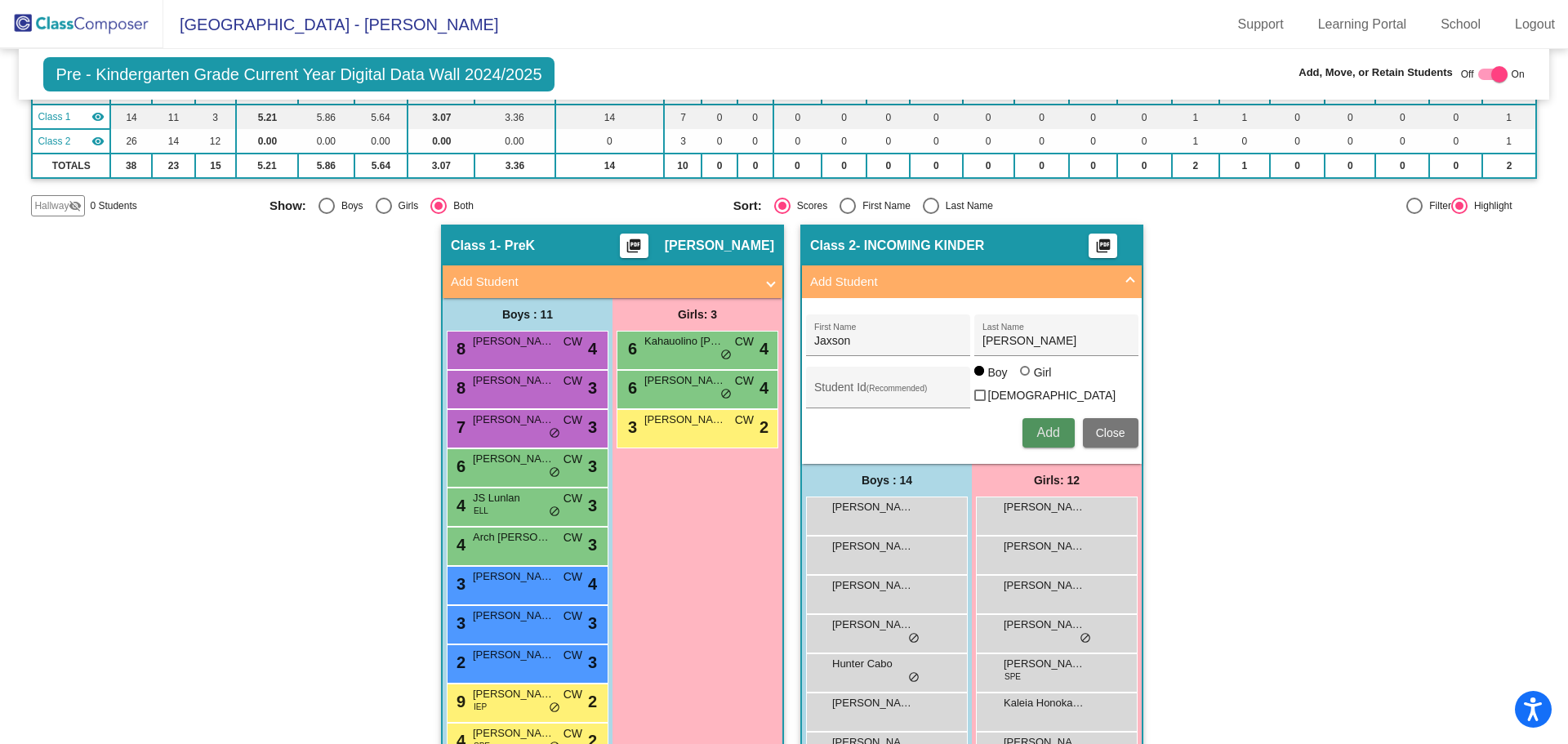 click on "Add" at bounding box center [1049, 433] 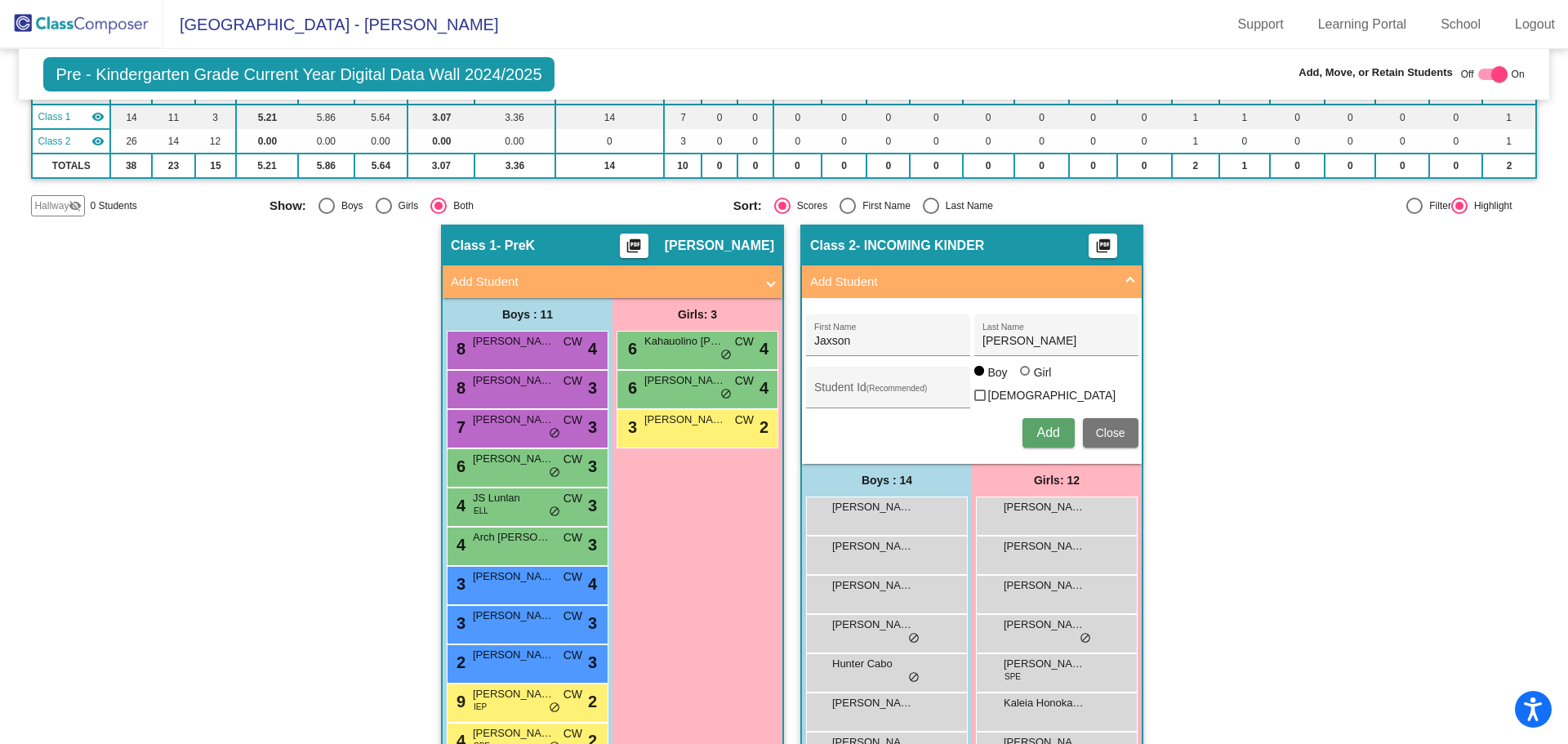 type 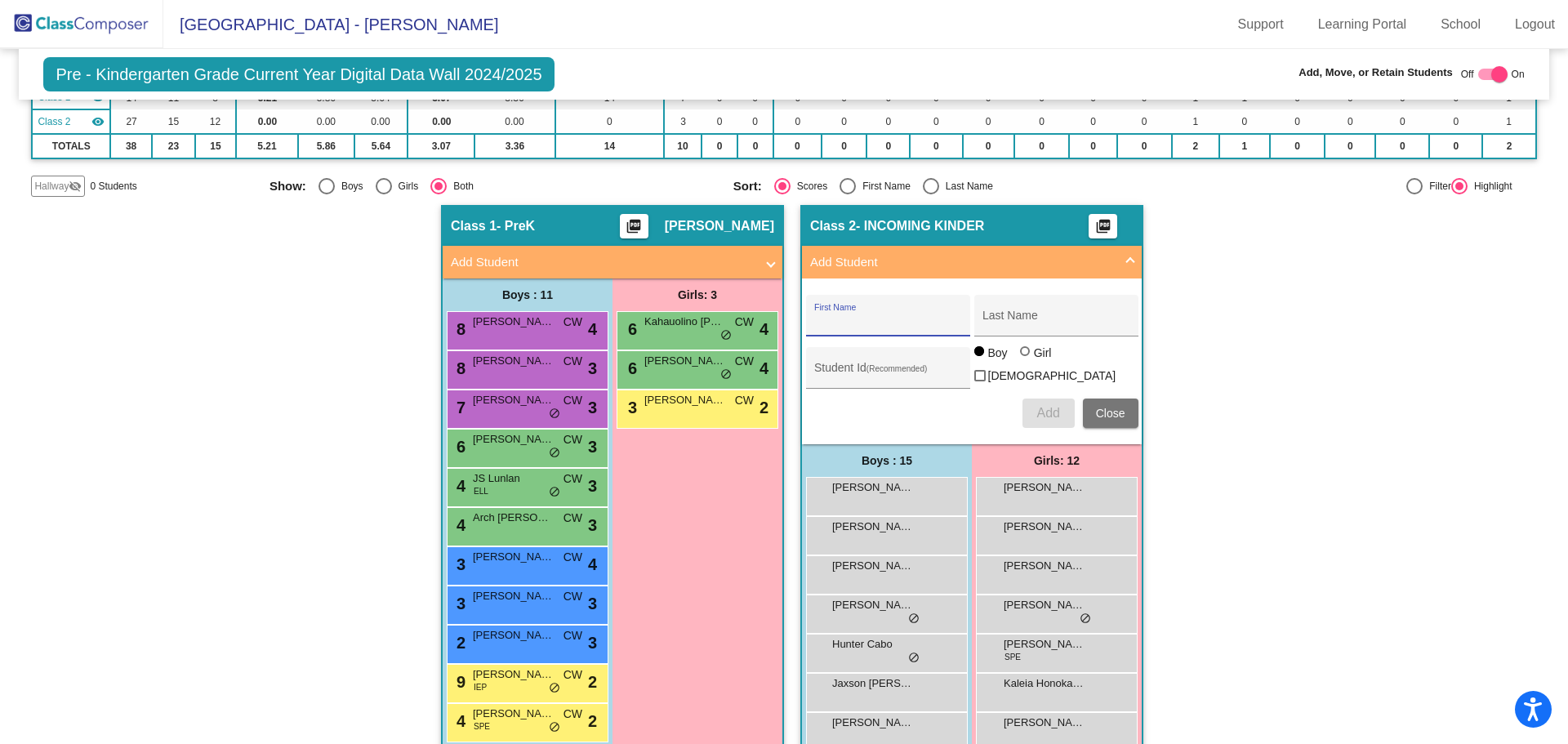 scroll, scrollTop: 186, scrollLeft: 0, axis: vertical 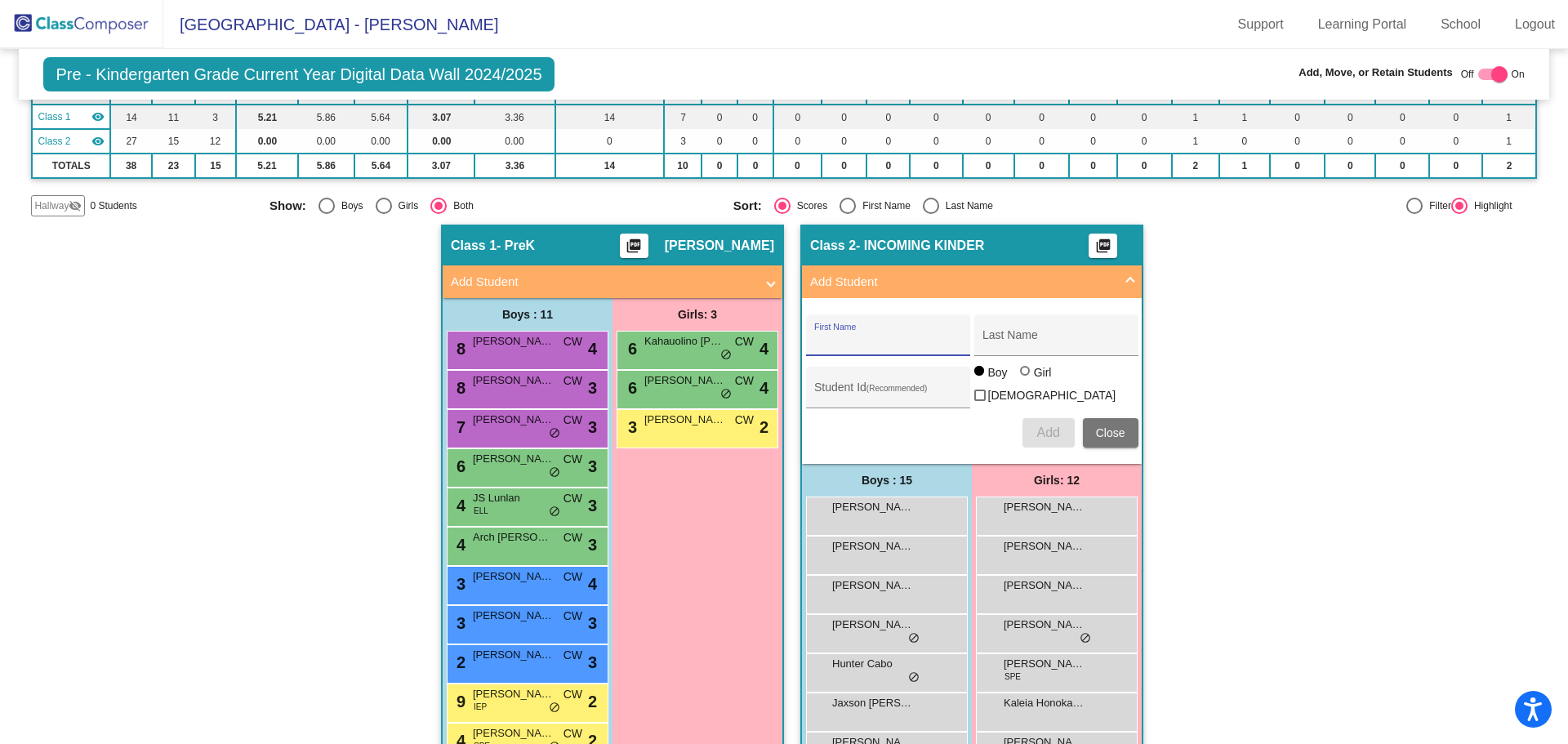 click on "First Name" at bounding box center (888, 341) 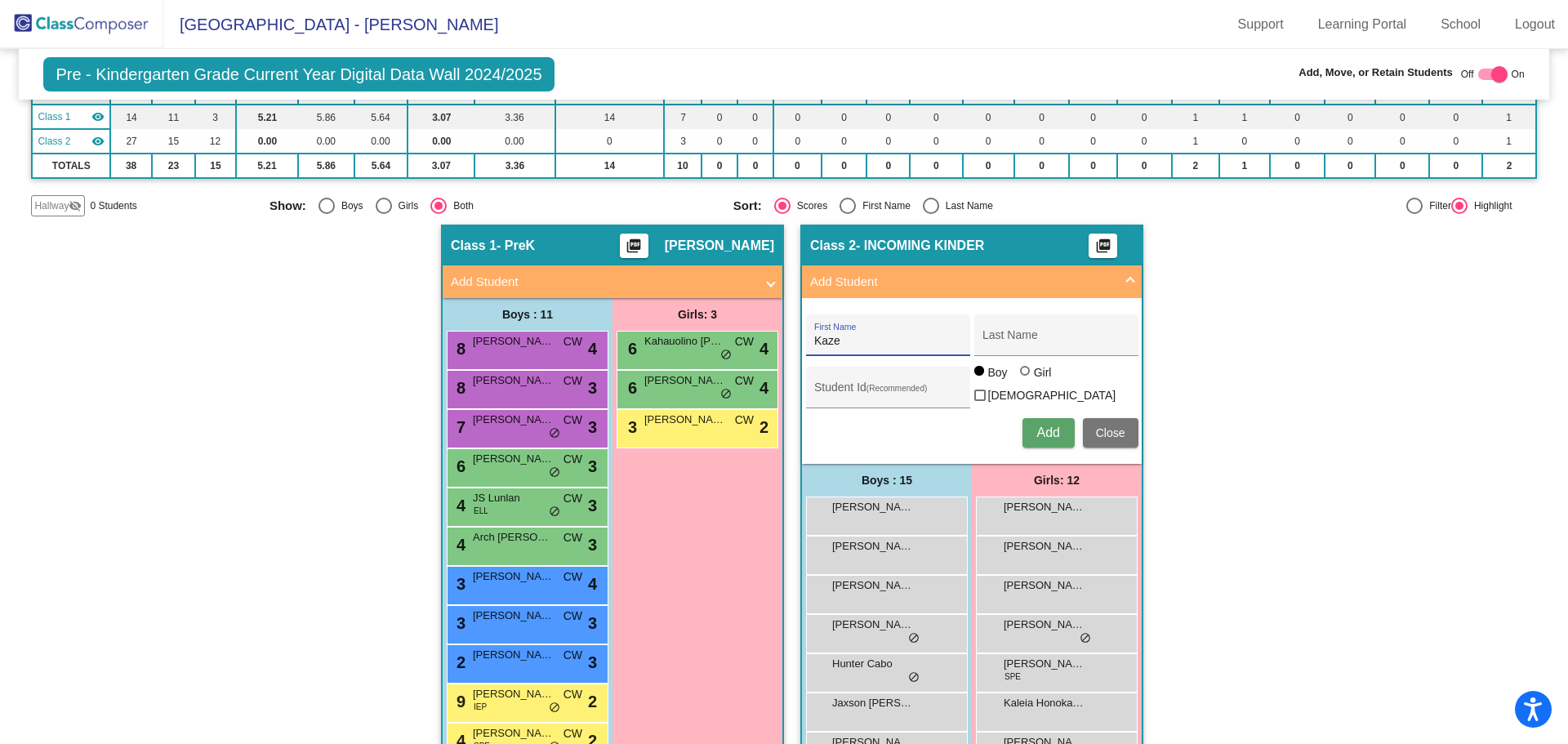 type on "Kaze" 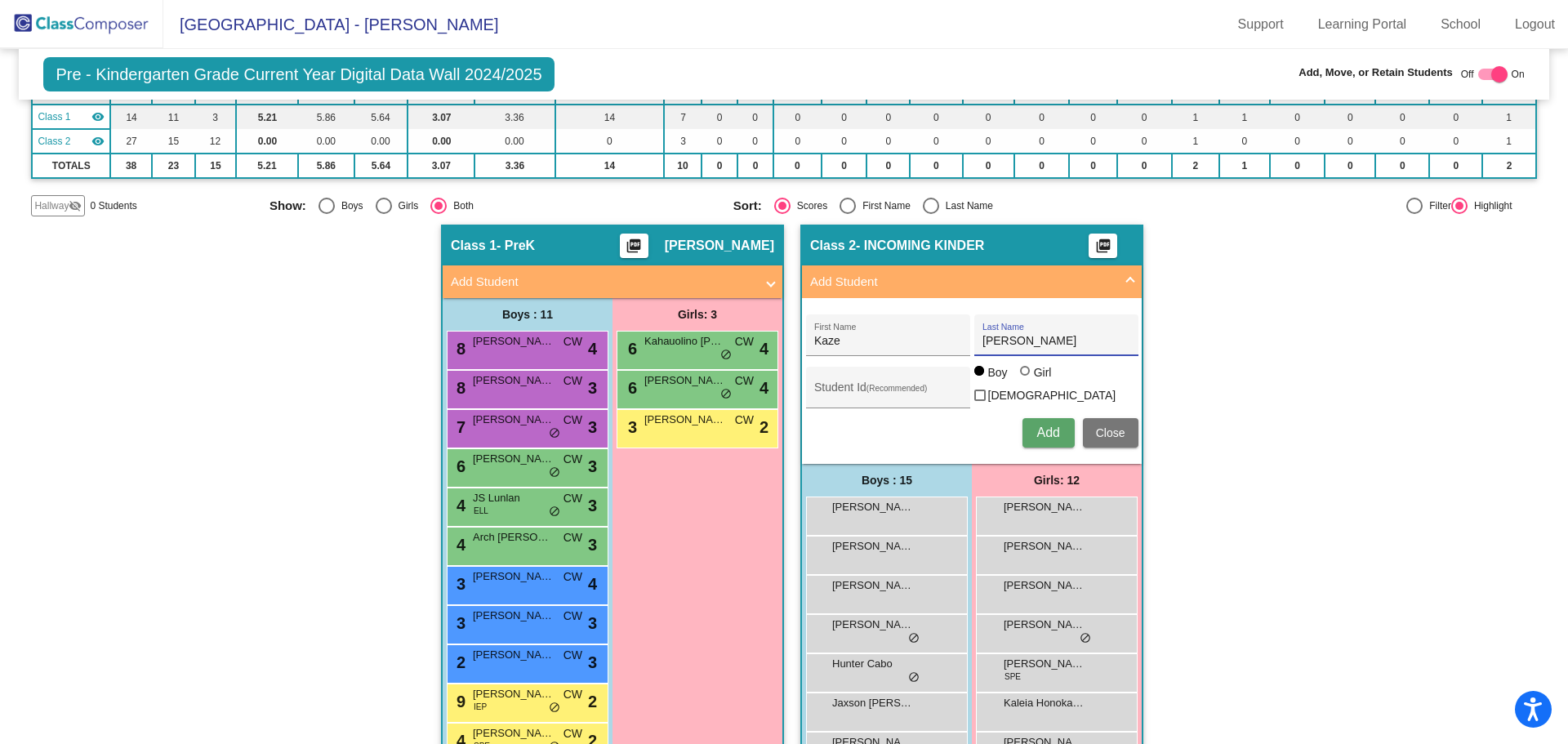 type on "[PERSON_NAME]" 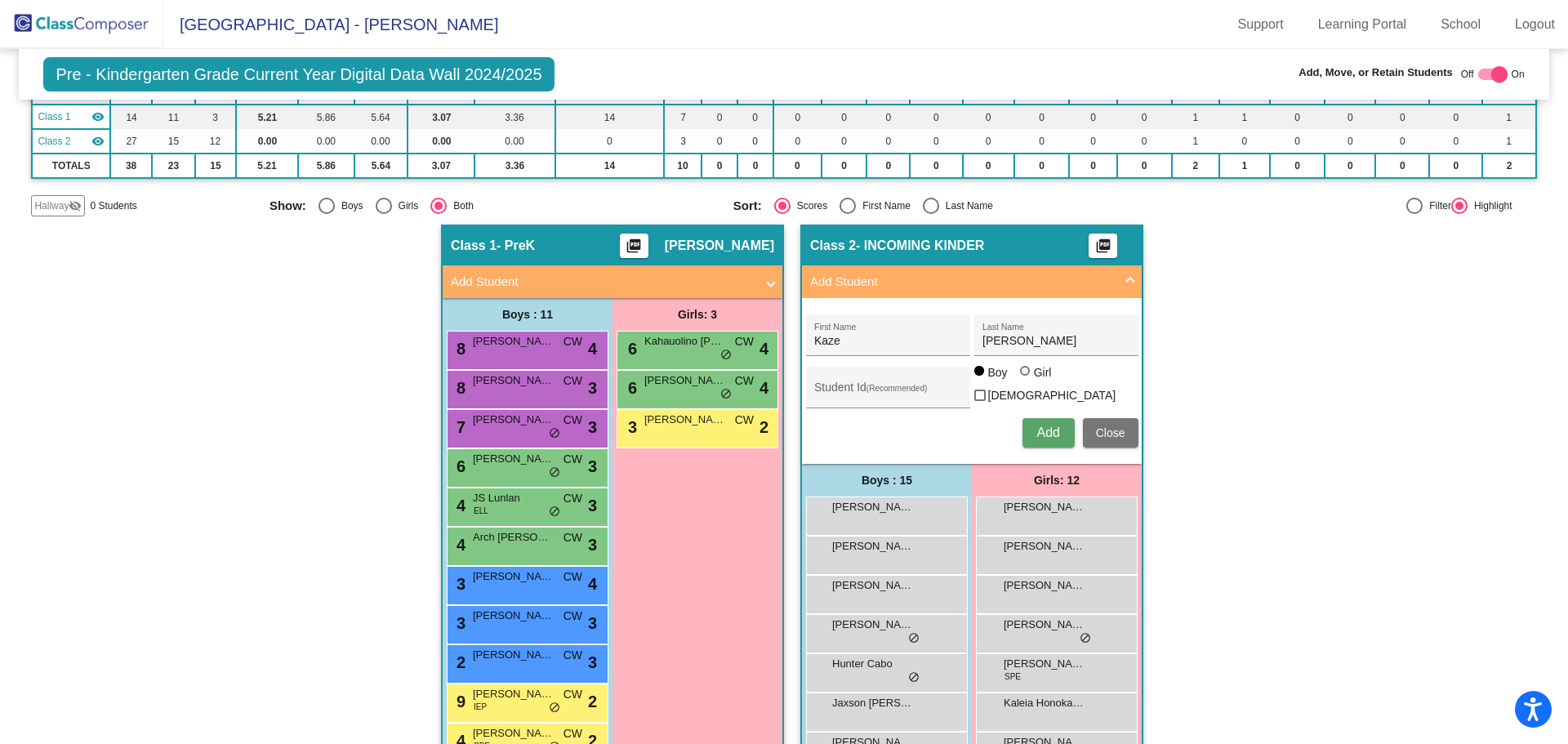 click on "Add" at bounding box center [1048, 432] 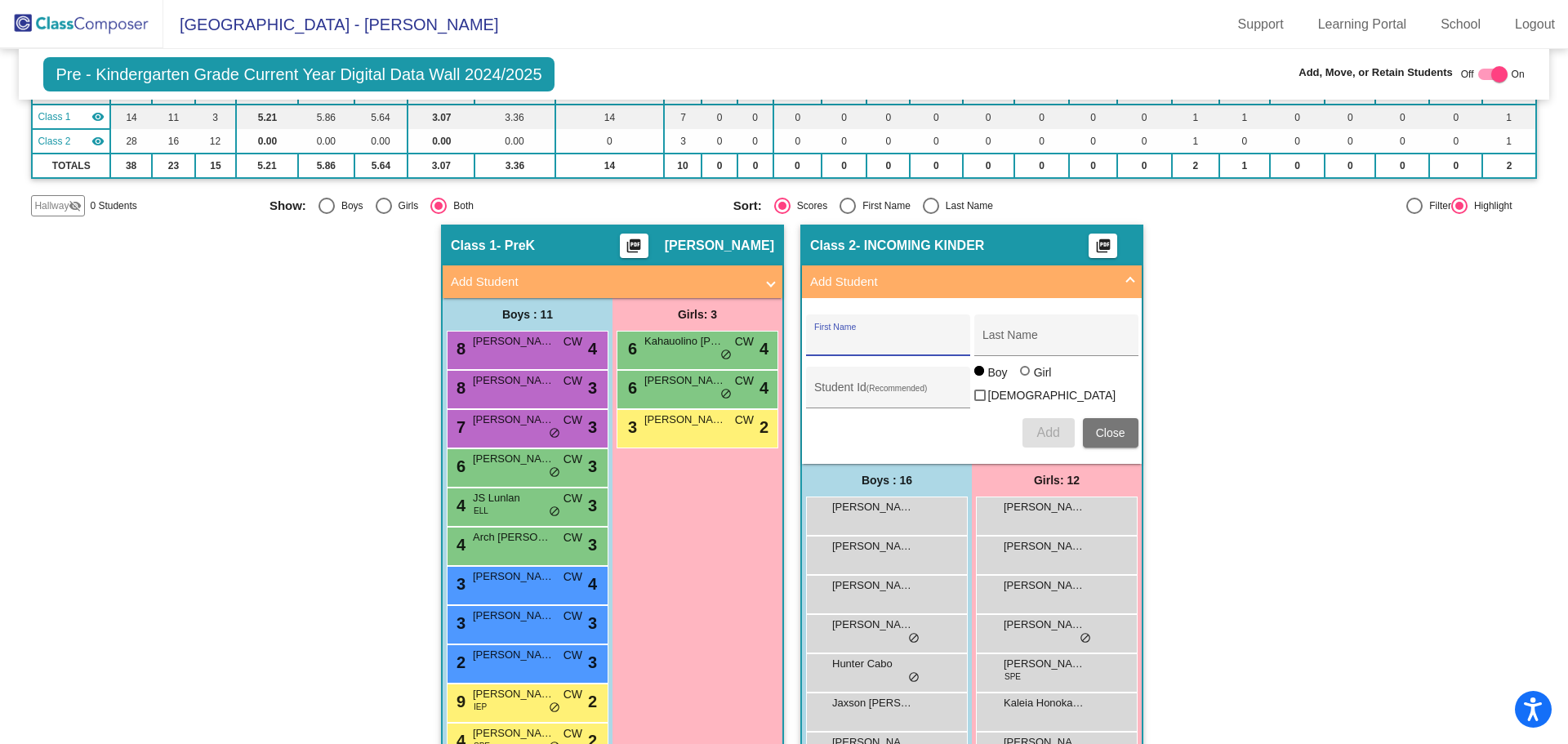 click on "First Name" at bounding box center (888, 341) 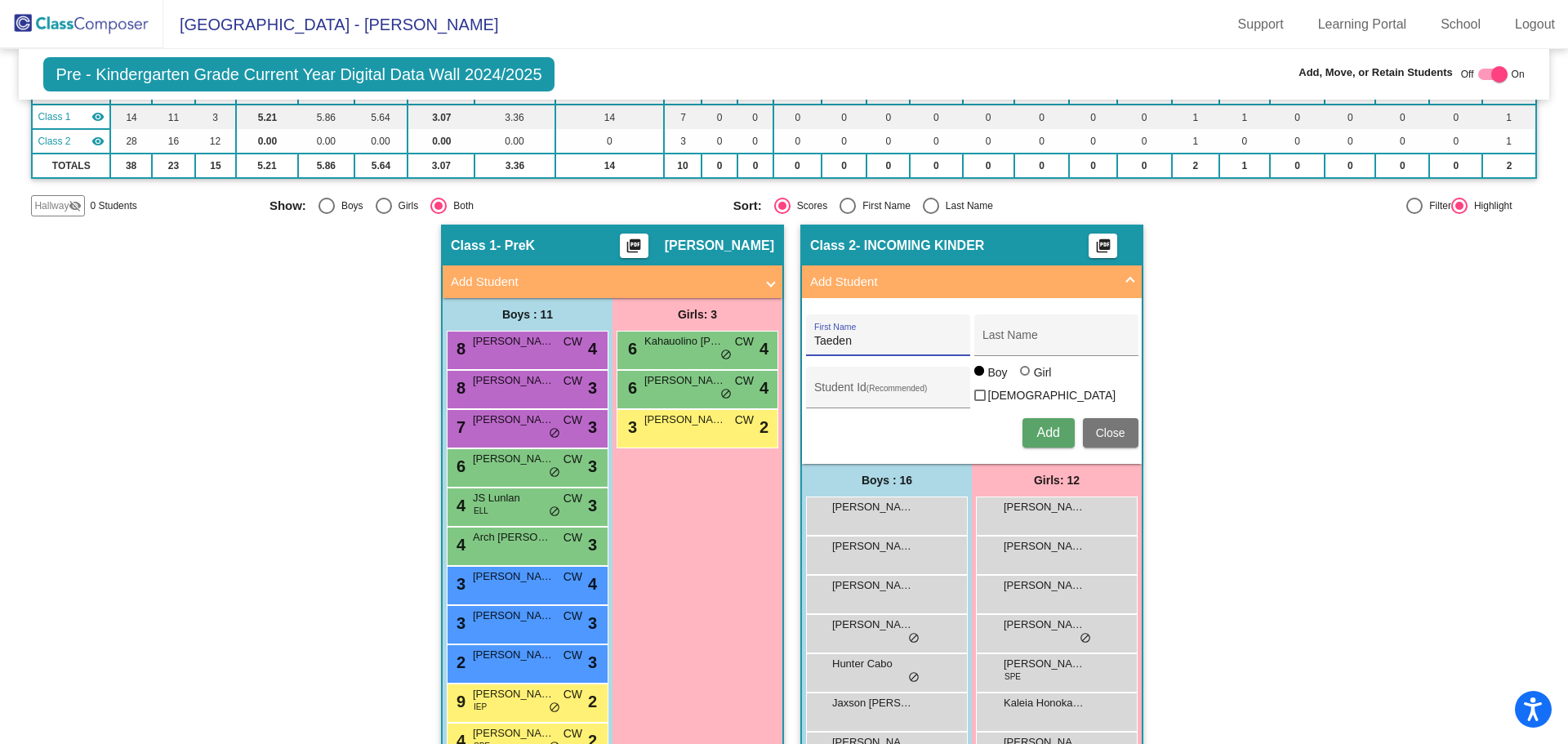 type on "Taeden" 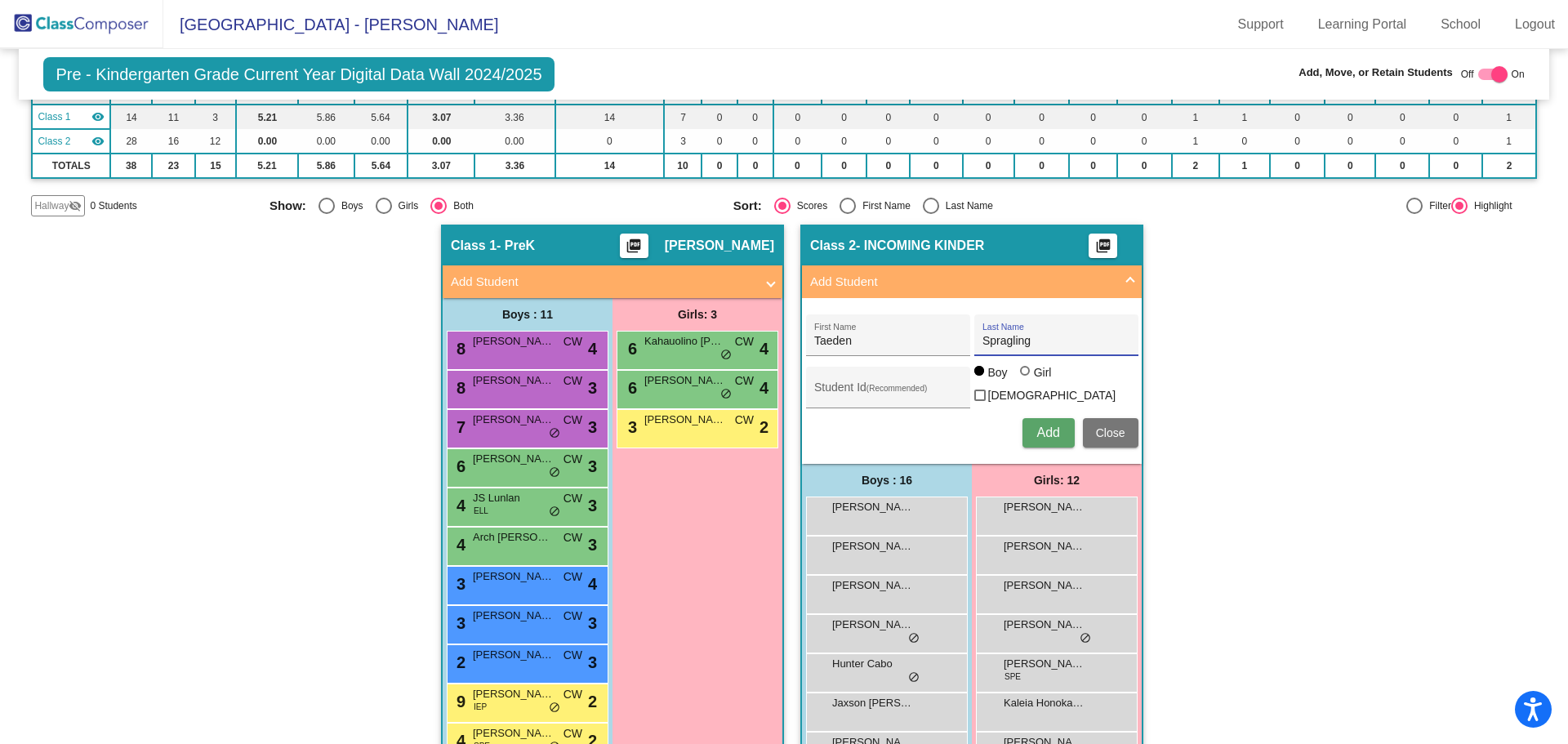 type on "Spragling" 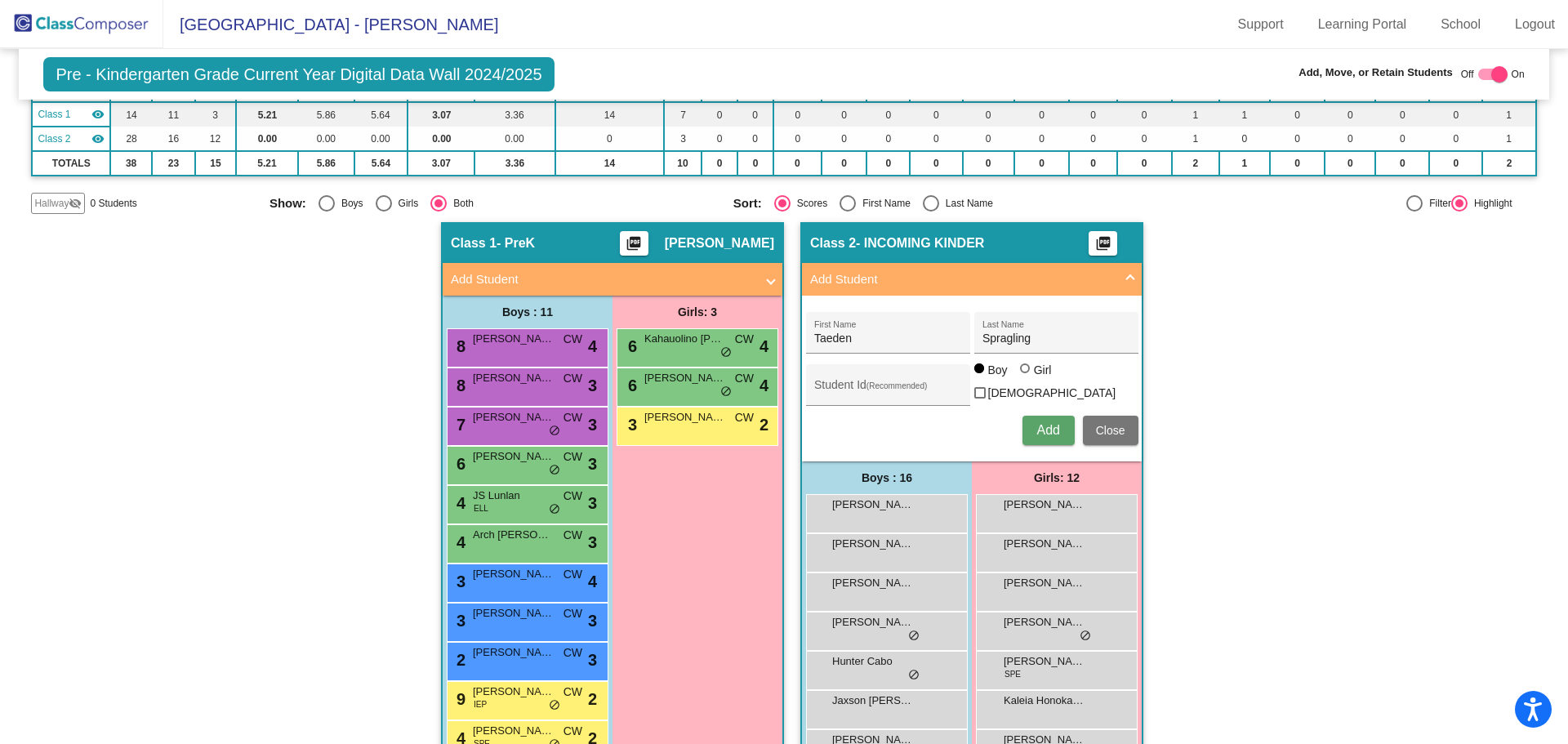 scroll, scrollTop: 180, scrollLeft: 0, axis: vertical 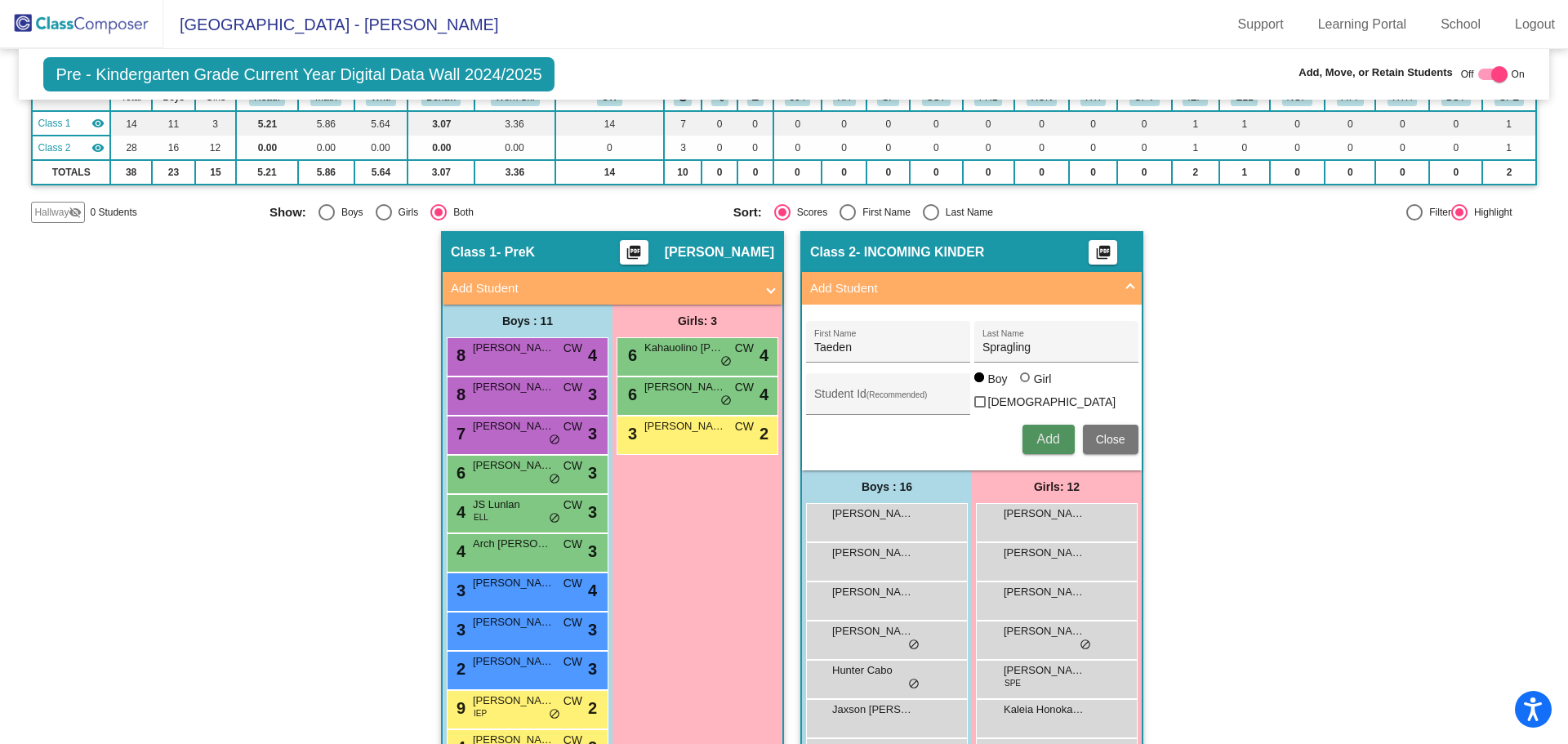 click on "Add" at bounding box center (1048, 439) 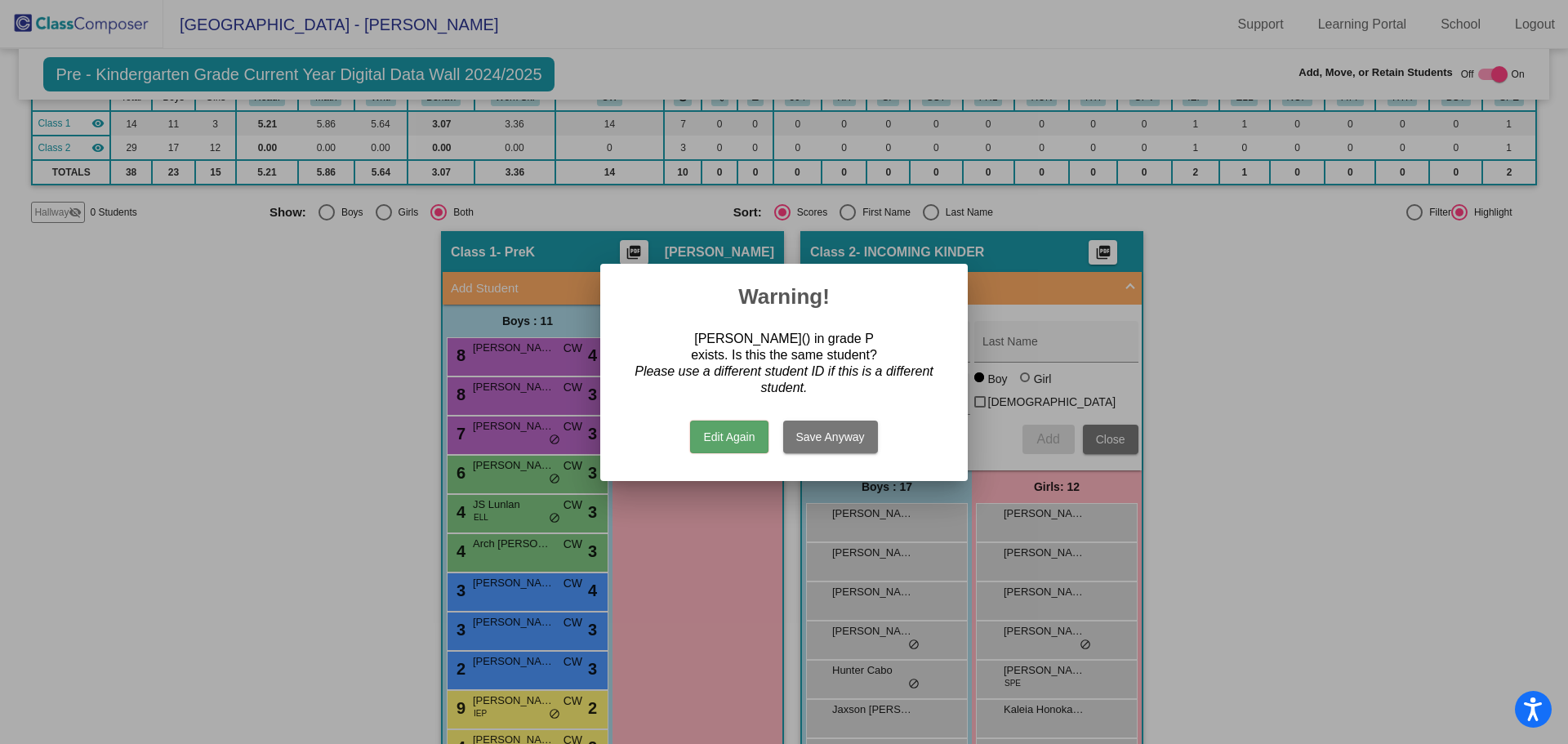 click on "Edit Again" at bounding box center [728, 437] 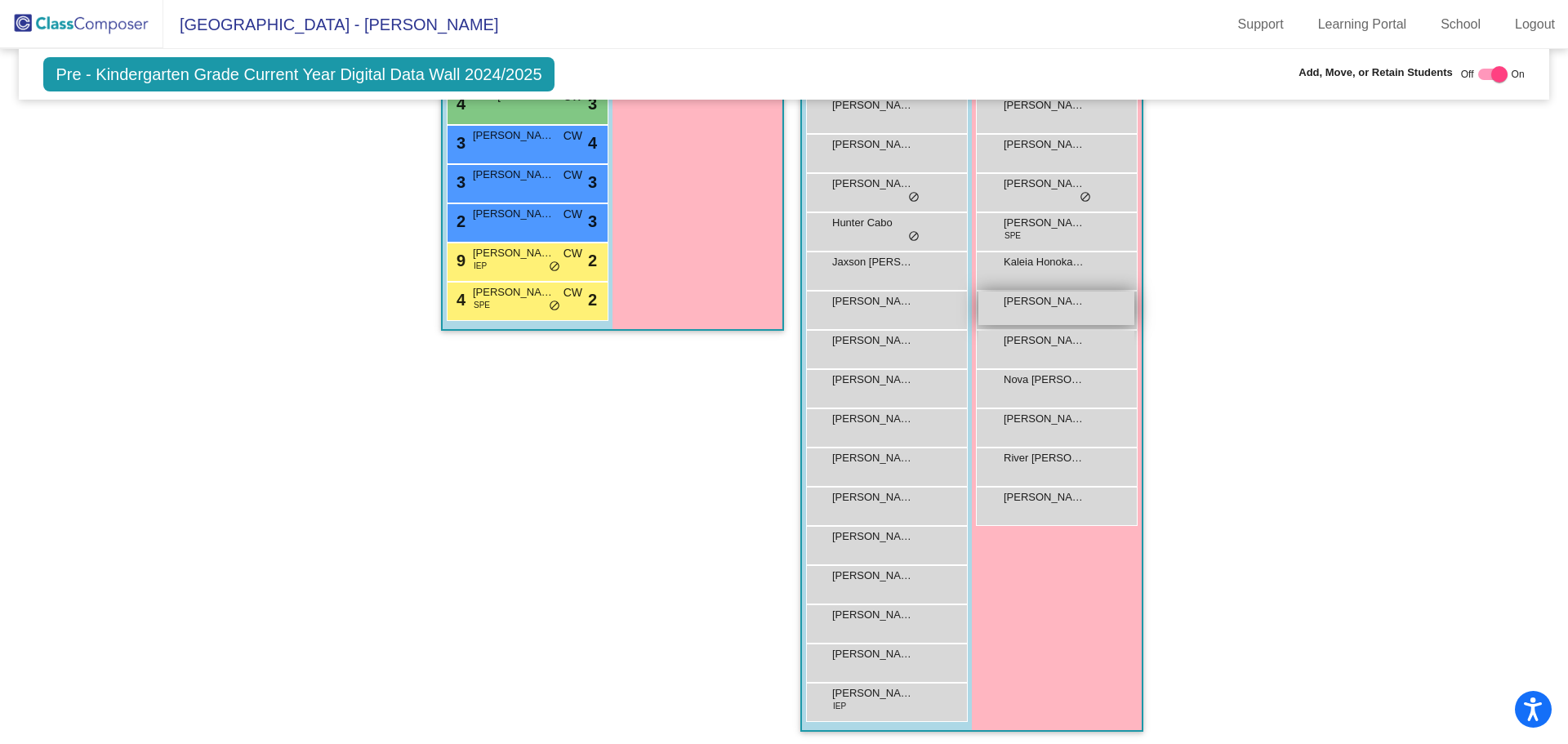 scroll, scrollTop: 137, scrollLeft: 0, axis: vertical 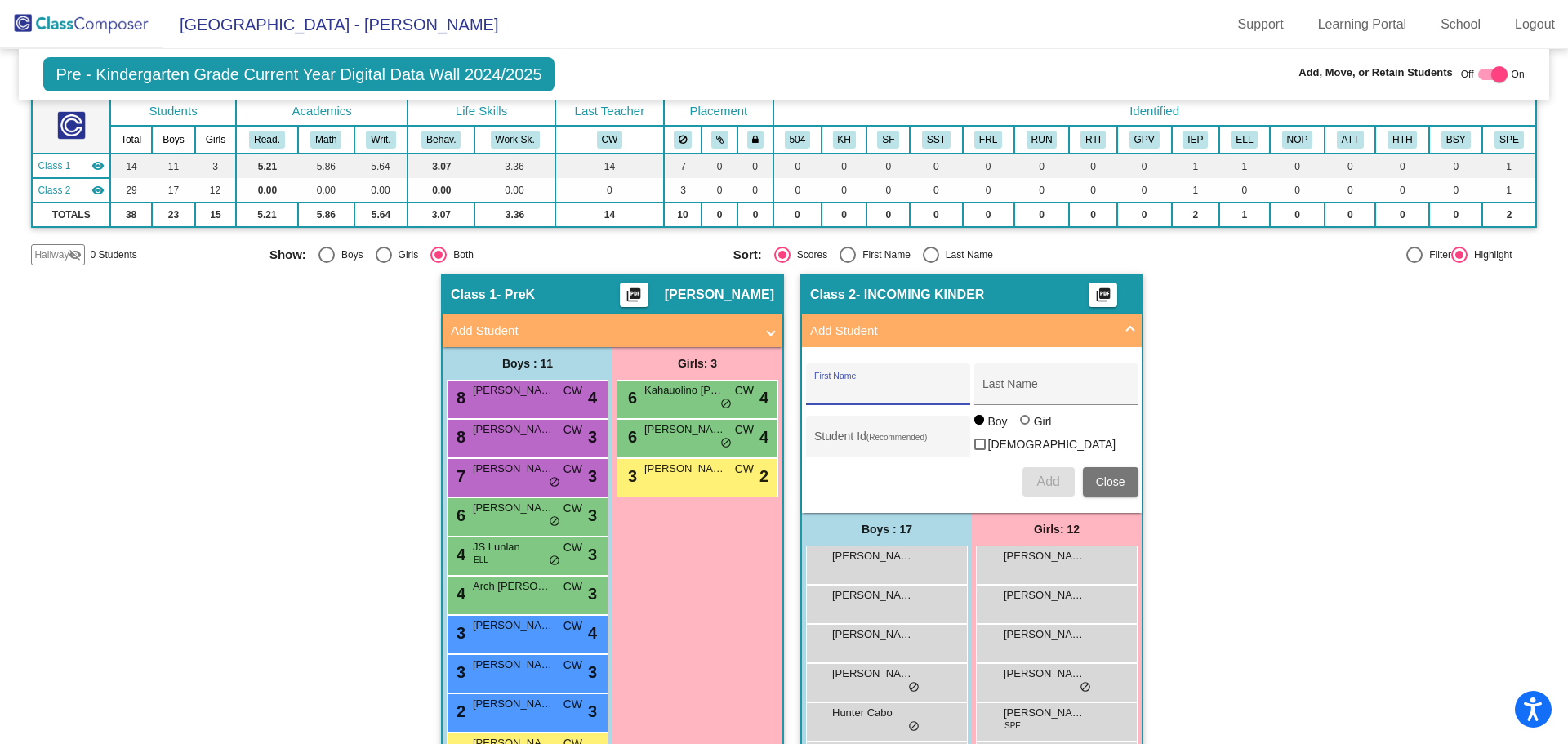 click on "First Name" at bounding box center [888, 389] 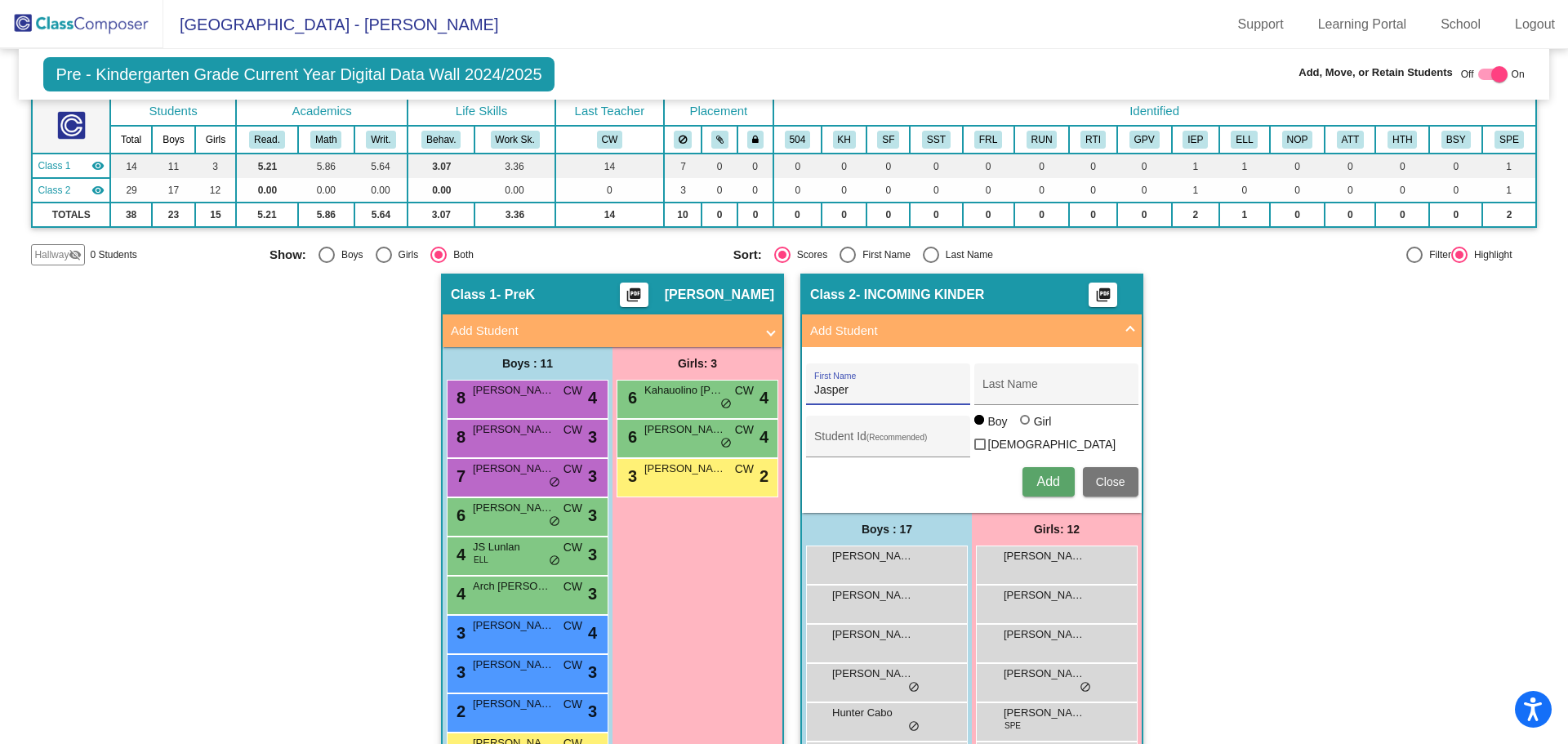 type on "Jasper" 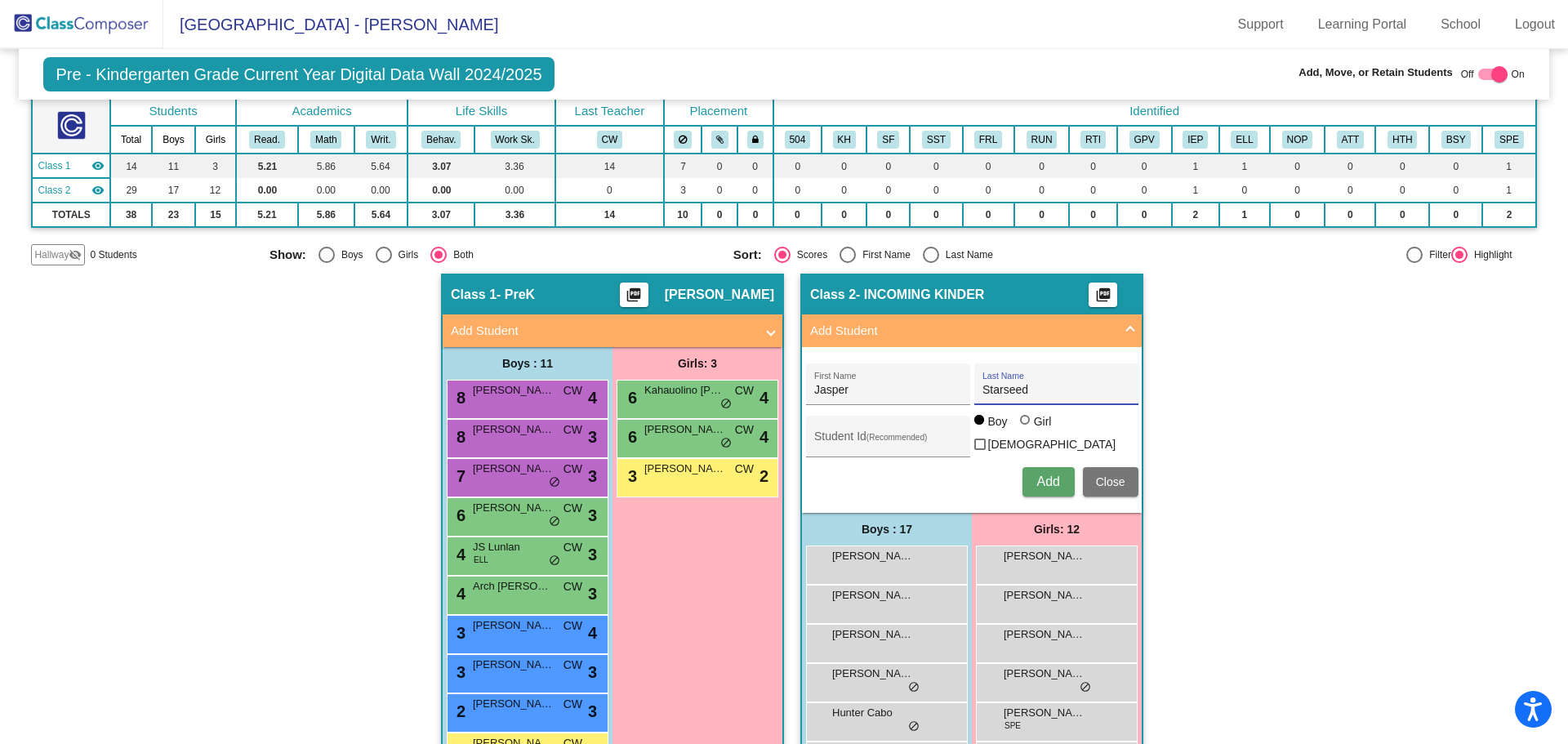 type on "Starseed" 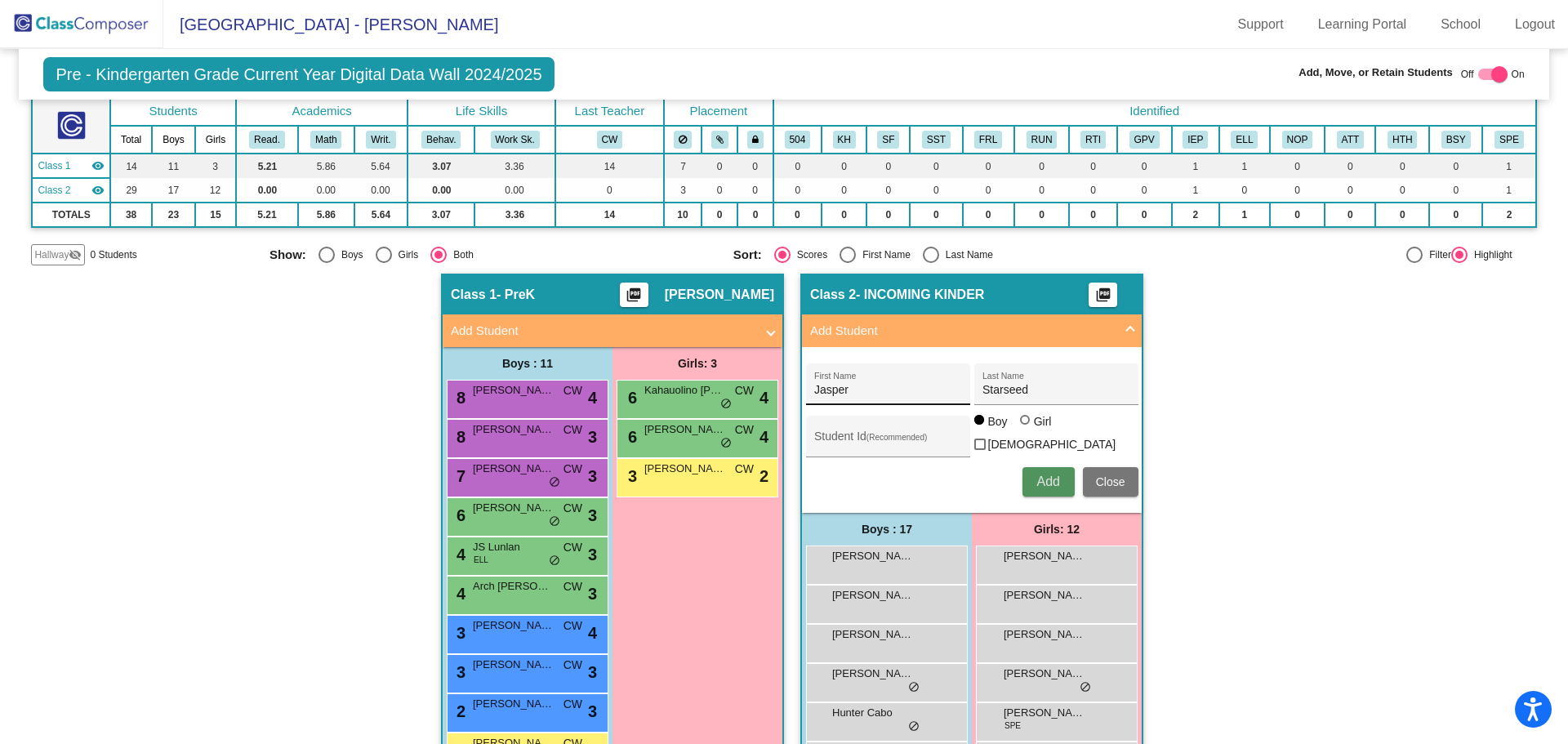 type 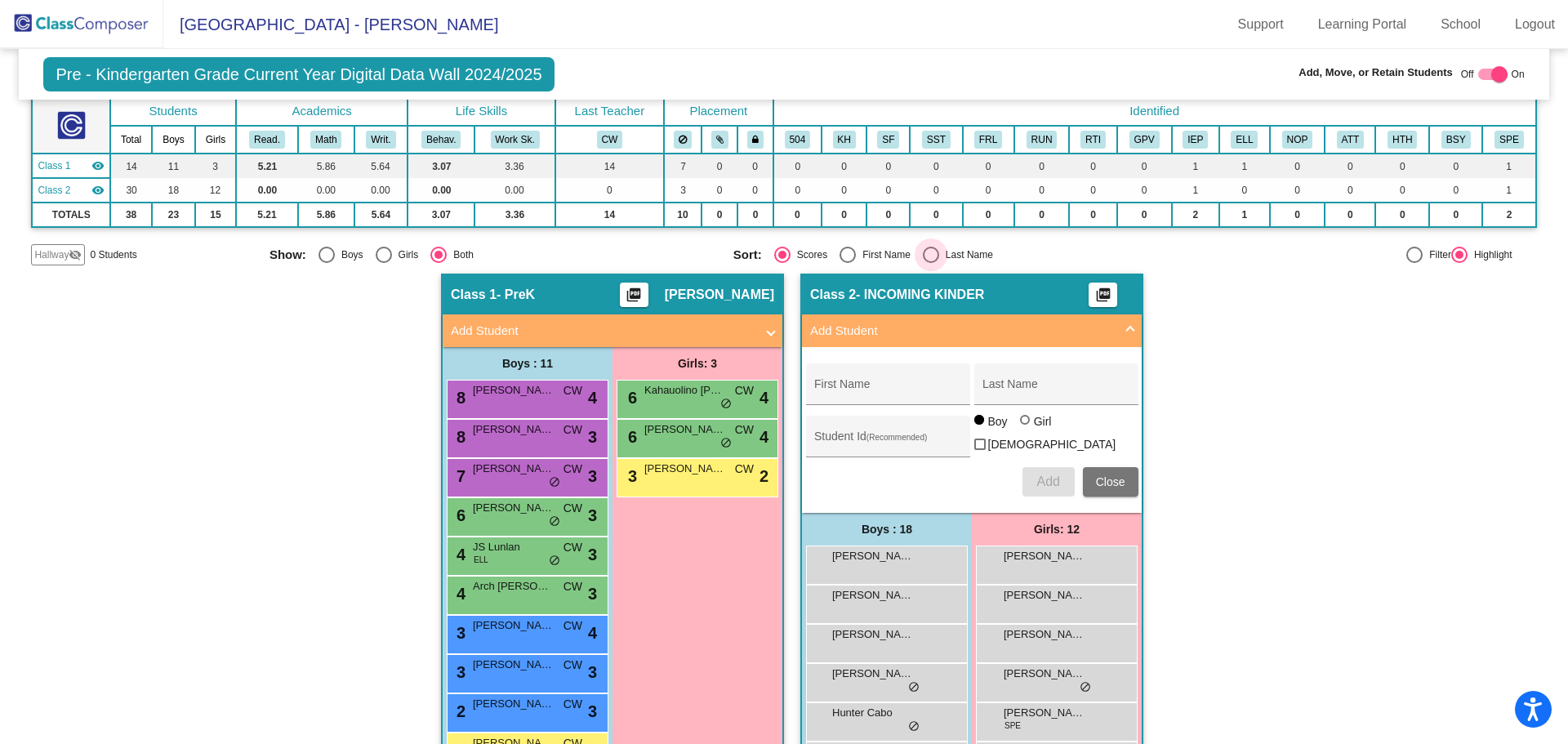 click at bounding box center (931, 255) 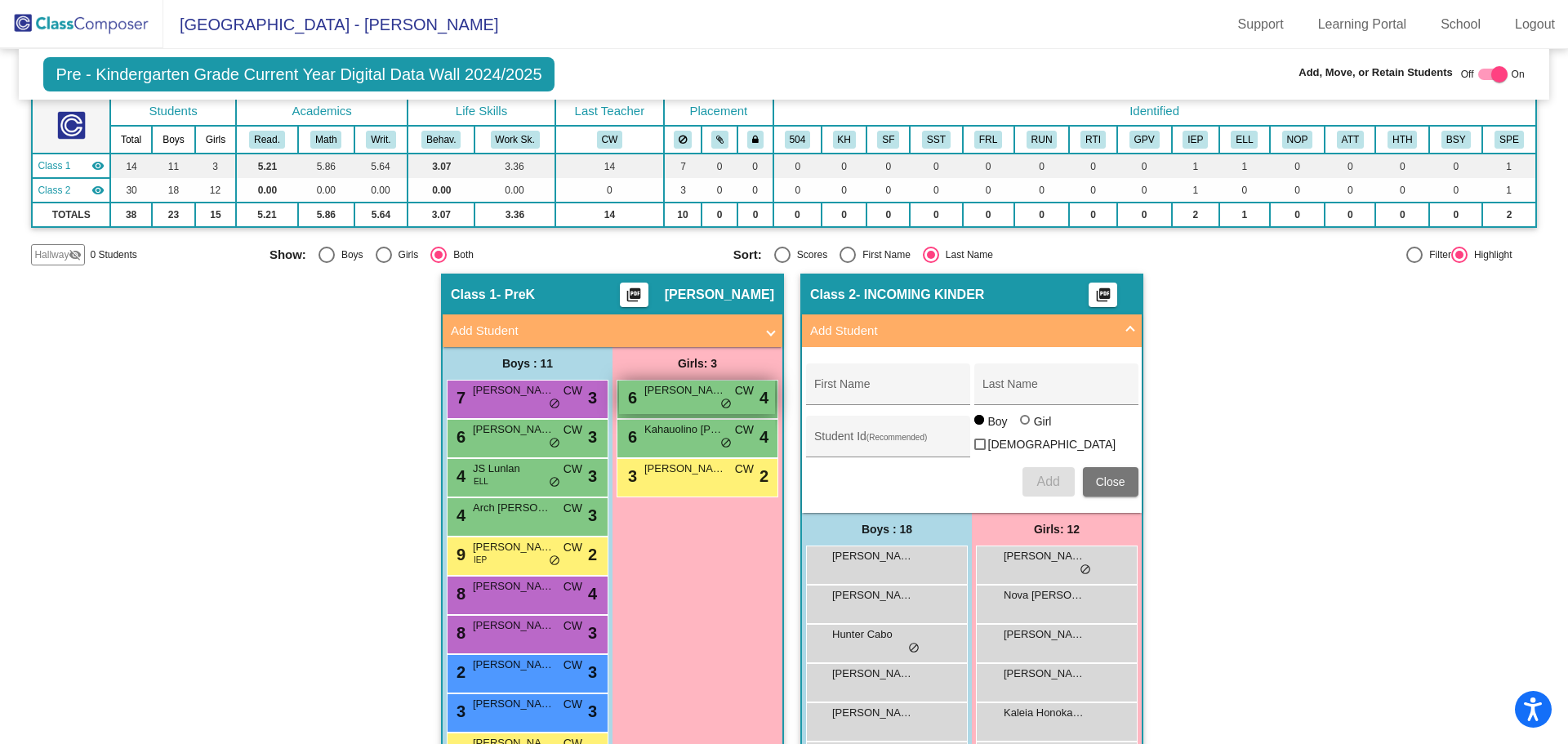 scroll, scrollTop: 301, scrollLeft: 0, axis: vertical 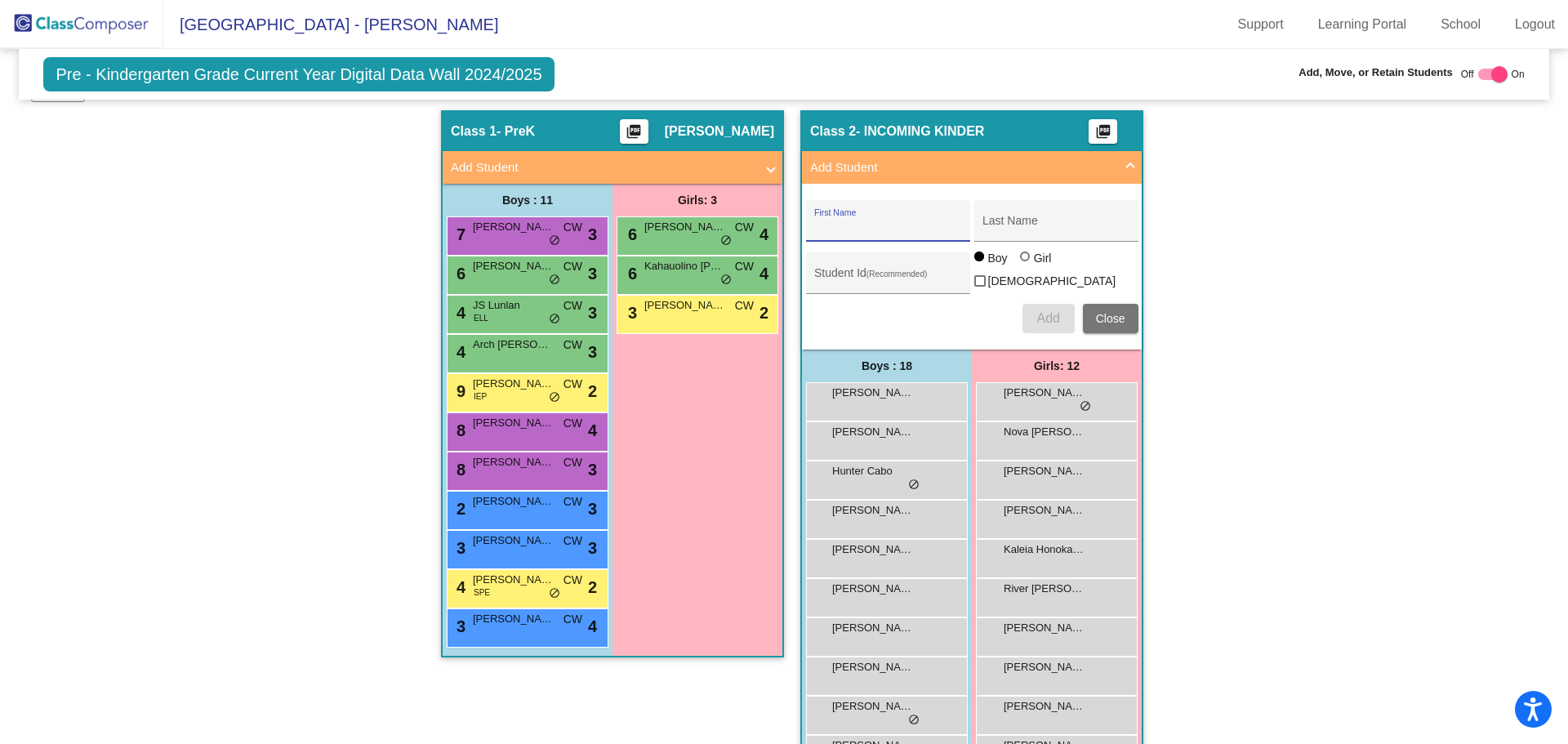 click on "First Name" at bounding box center (888, 227) 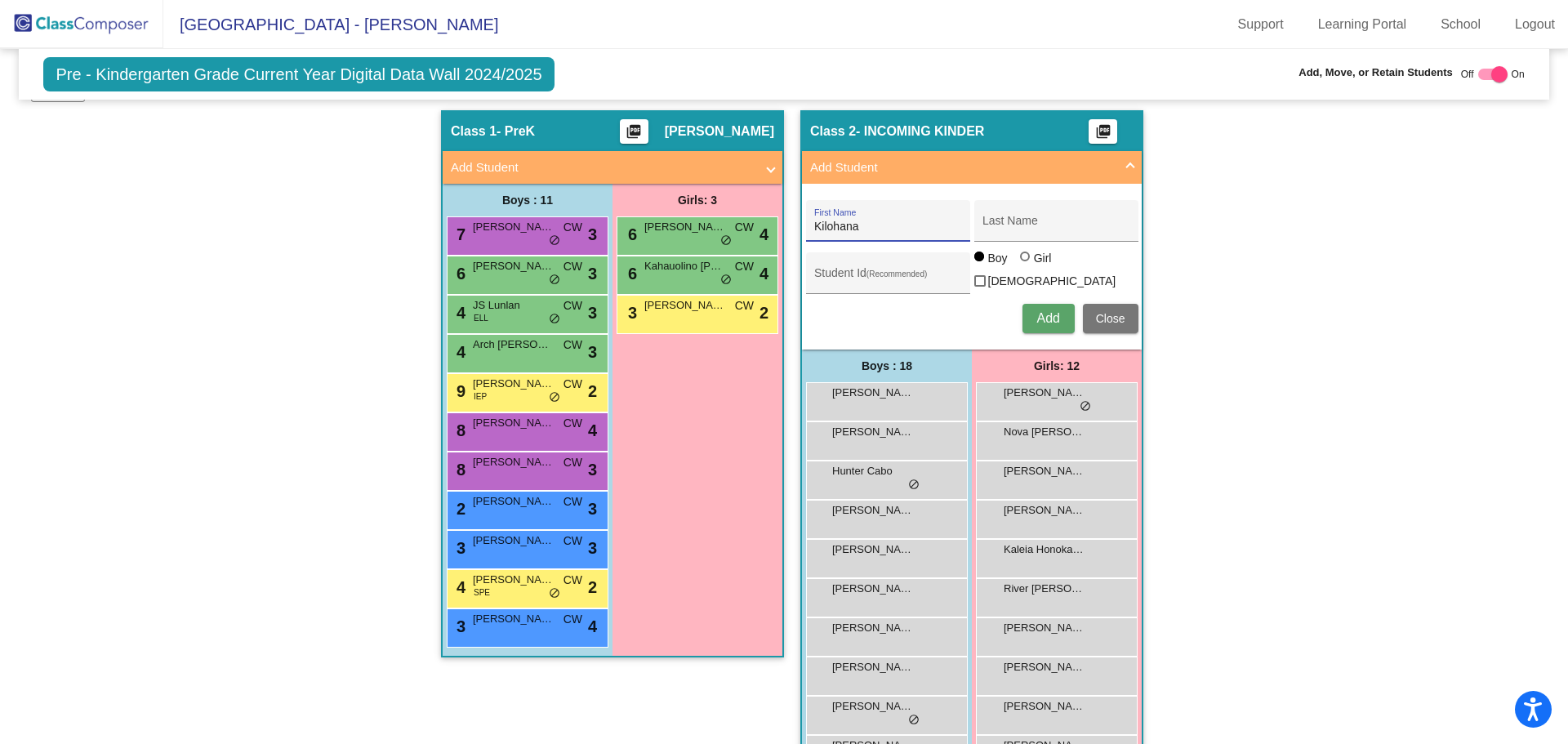 type on "Kilohana" 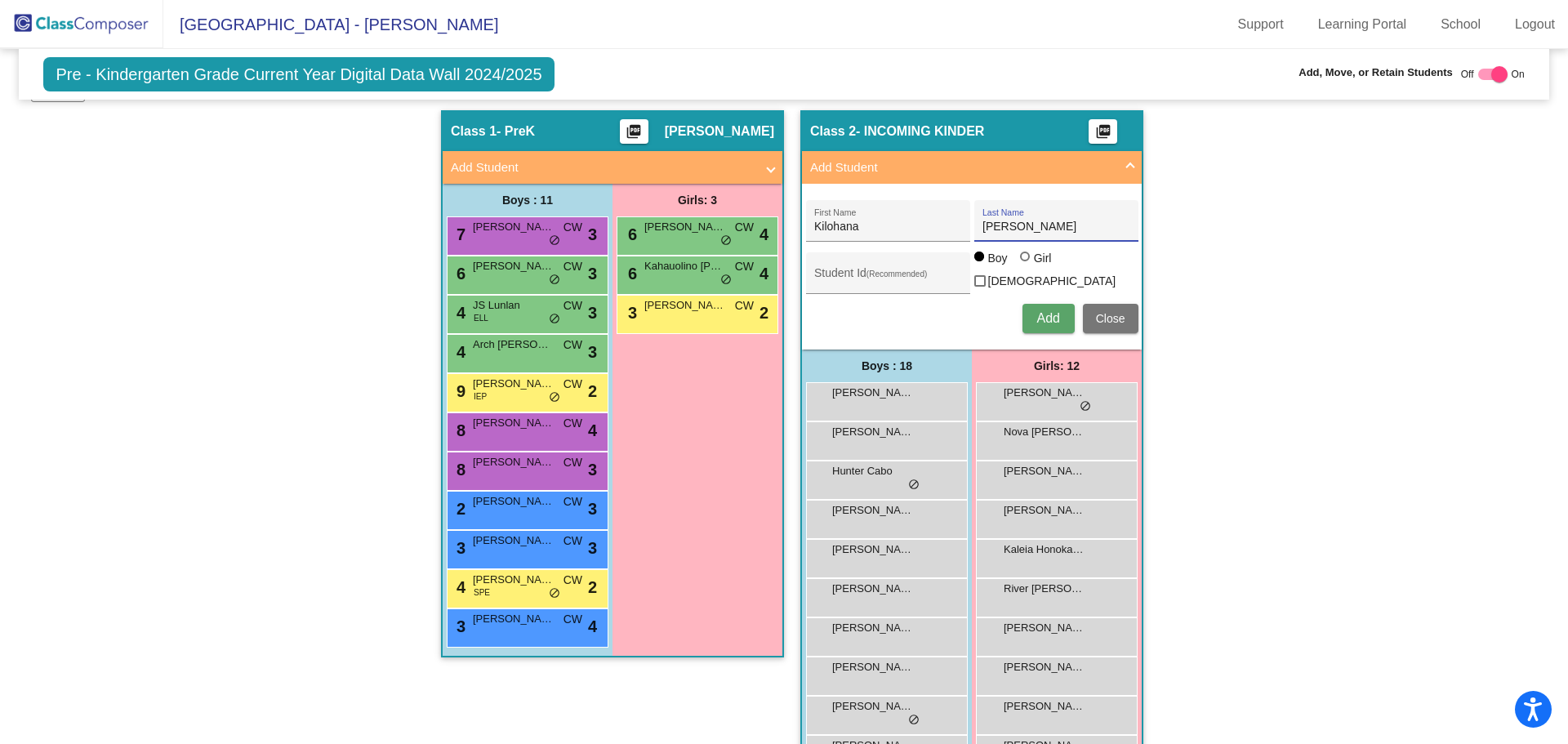 type on "[PERSON_NAME]" 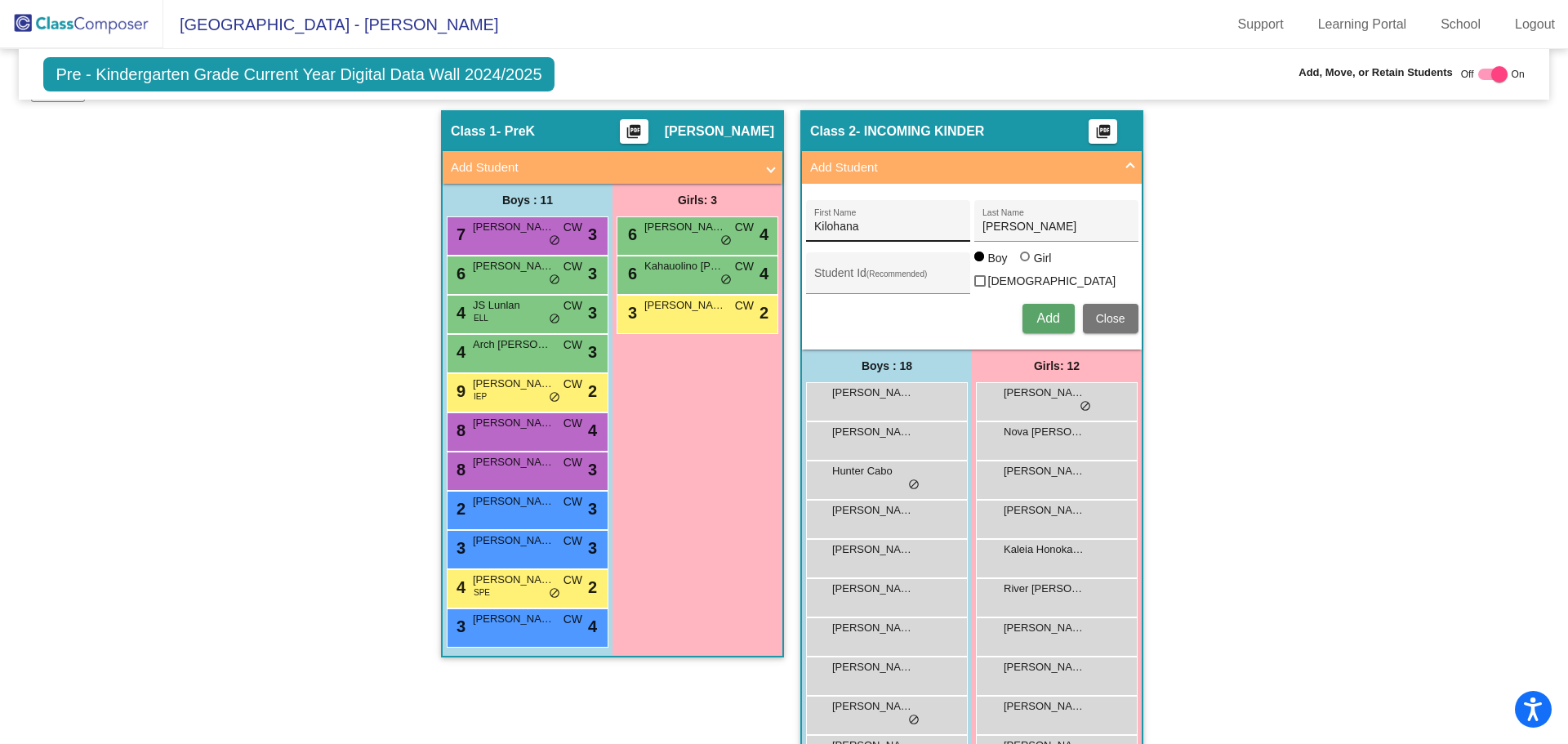 type 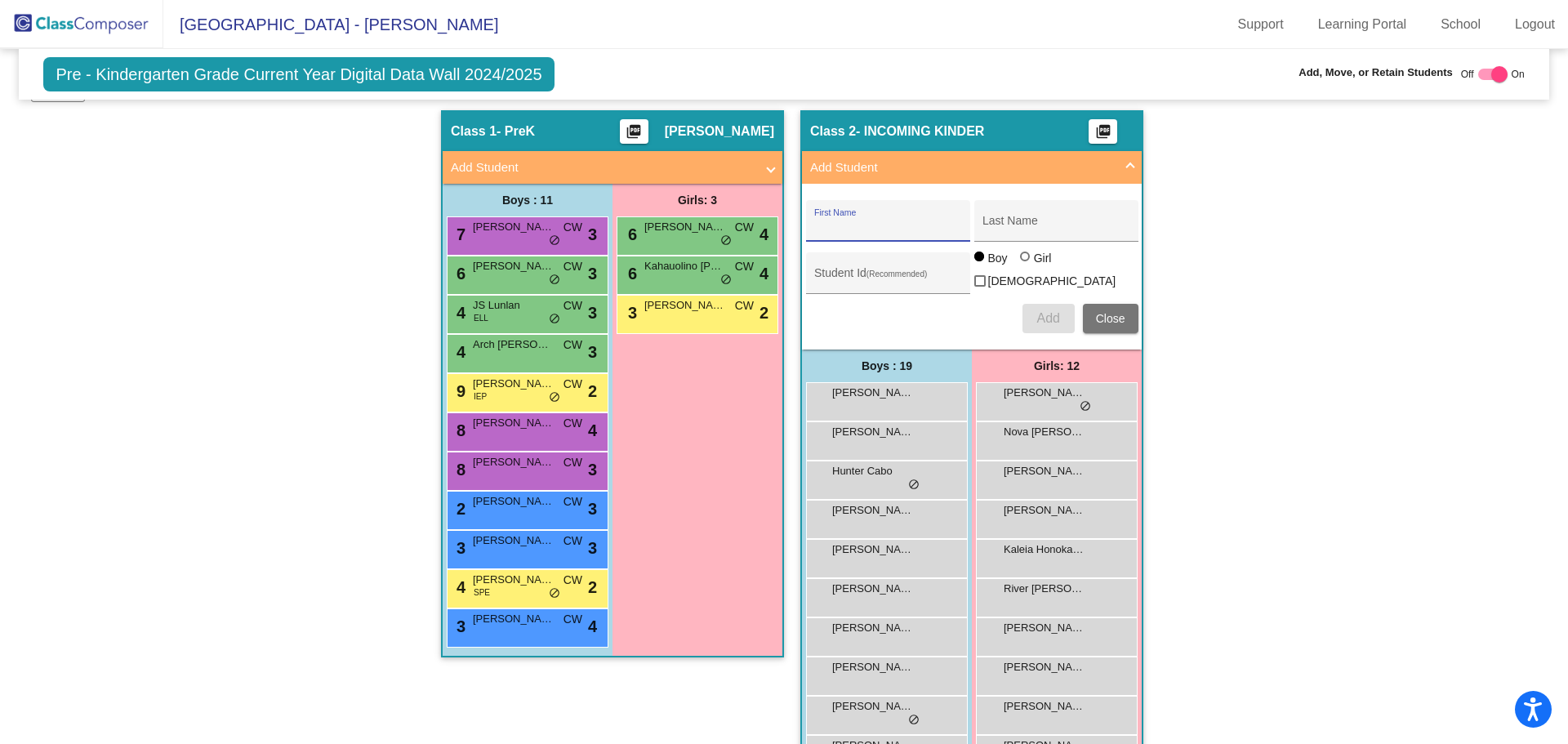 click on "First Name" at bounding box center (888, 227) 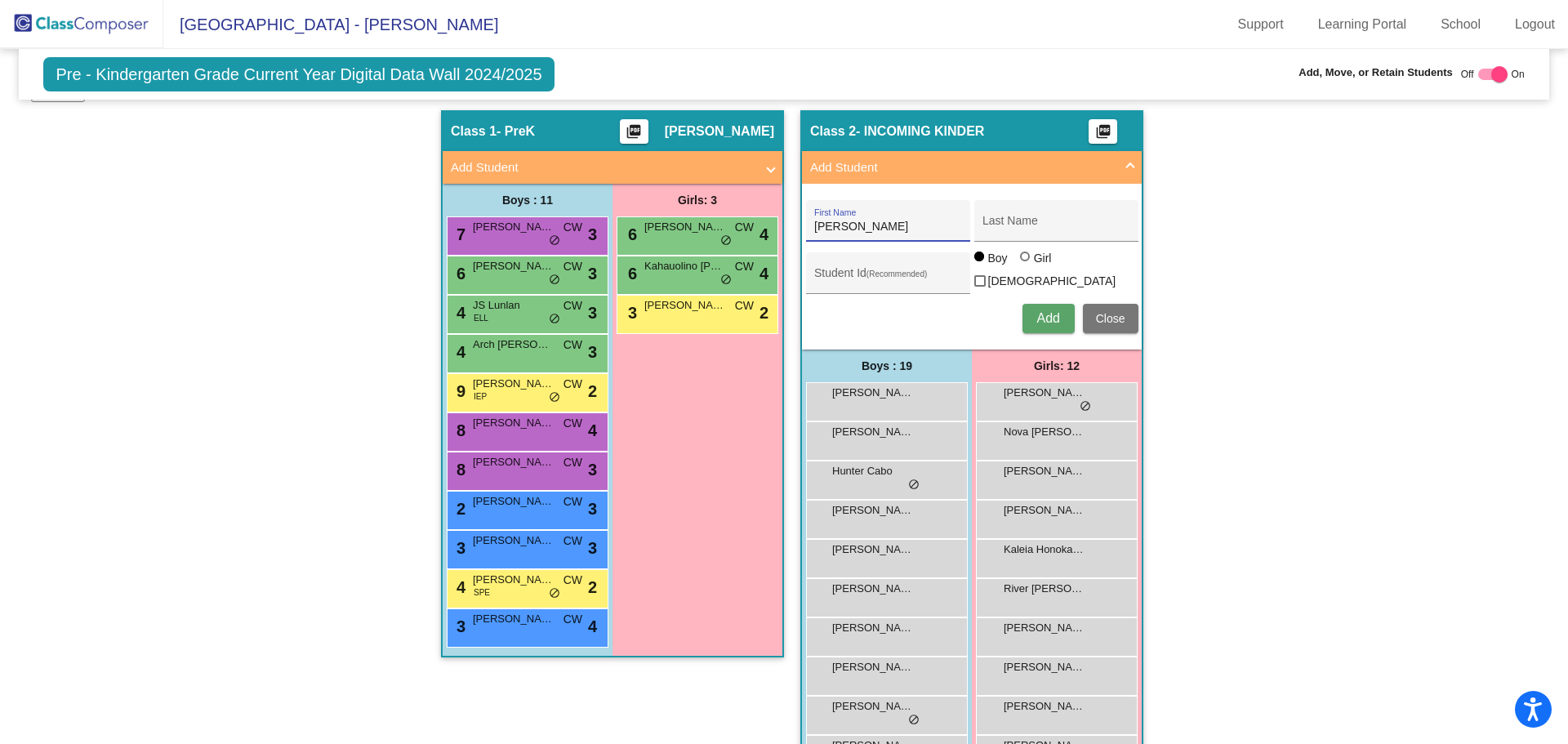type on "[PERSON_NAME]" 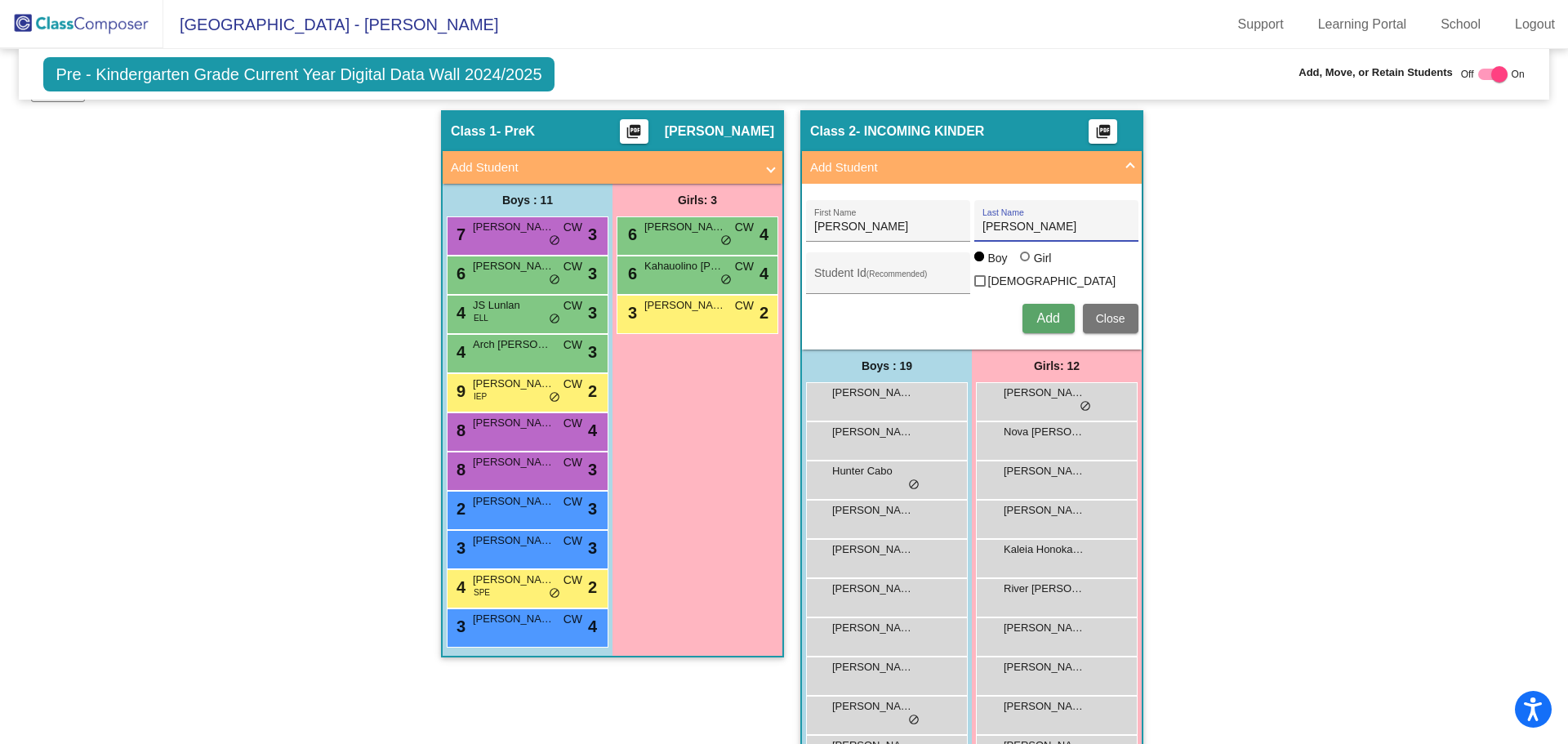 type on "[PERSON_NAME]" 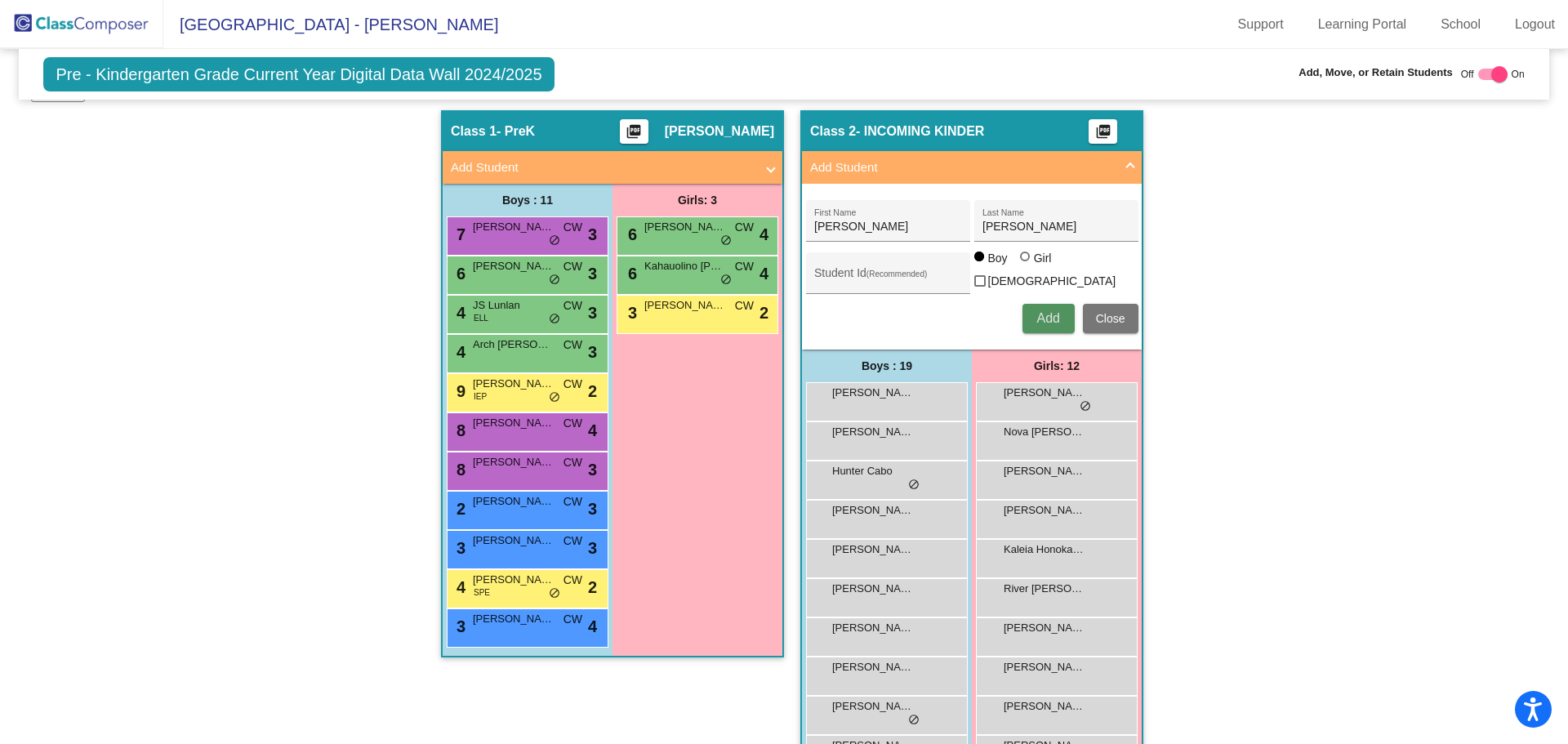 click on "Add" at bounding box center [1048, 318] 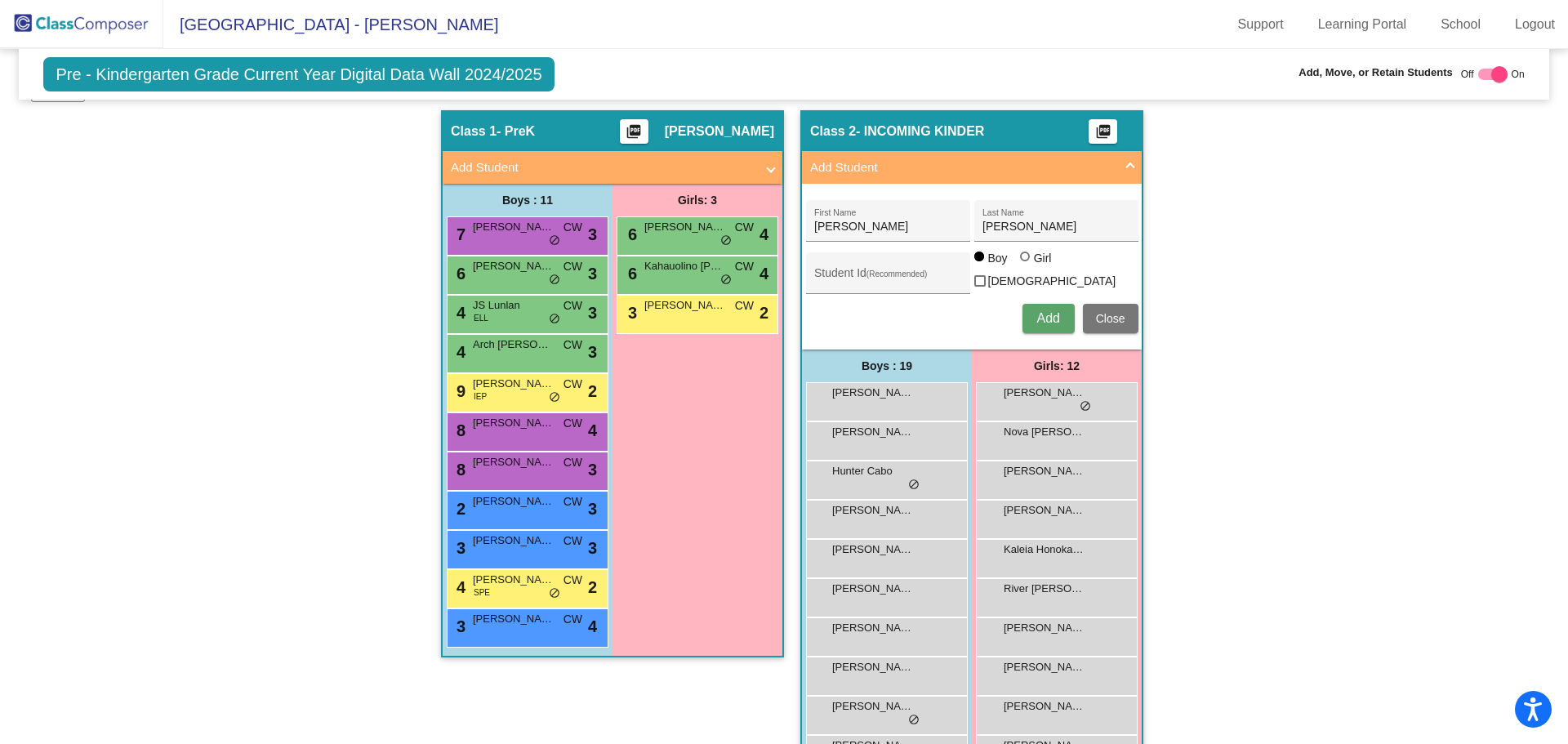 type 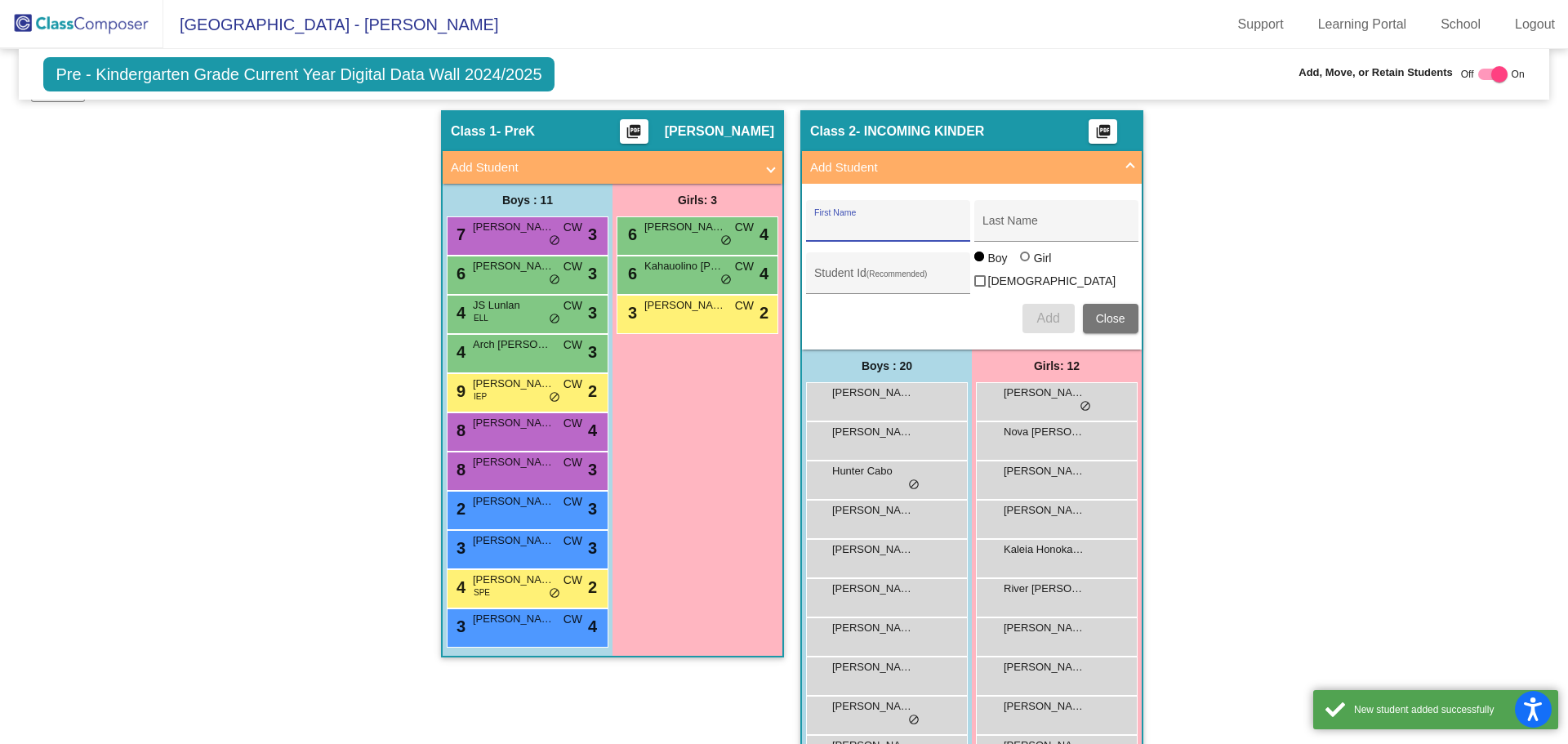 click on "First Name" at bounding box center (888, 227) 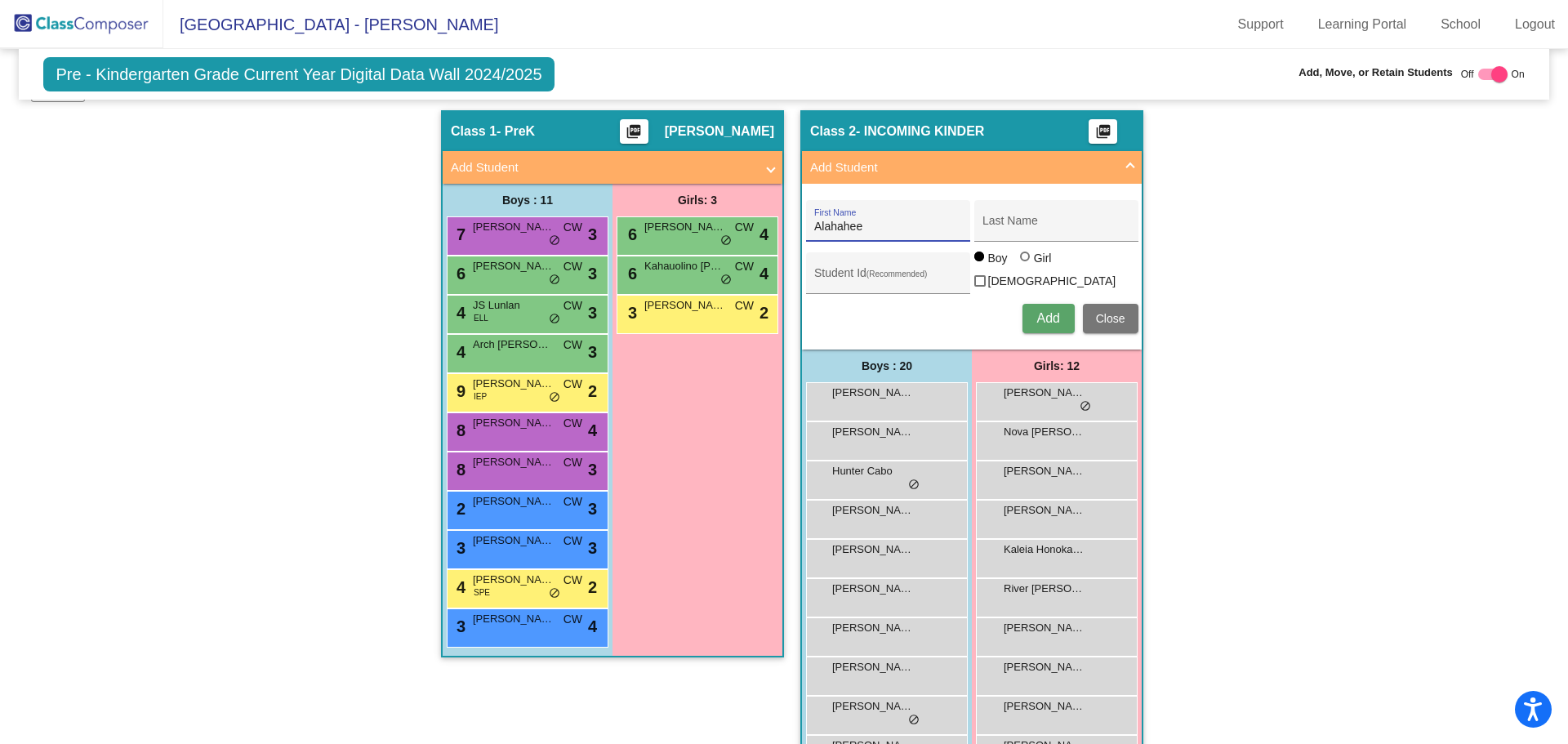 type on "Alahahee" 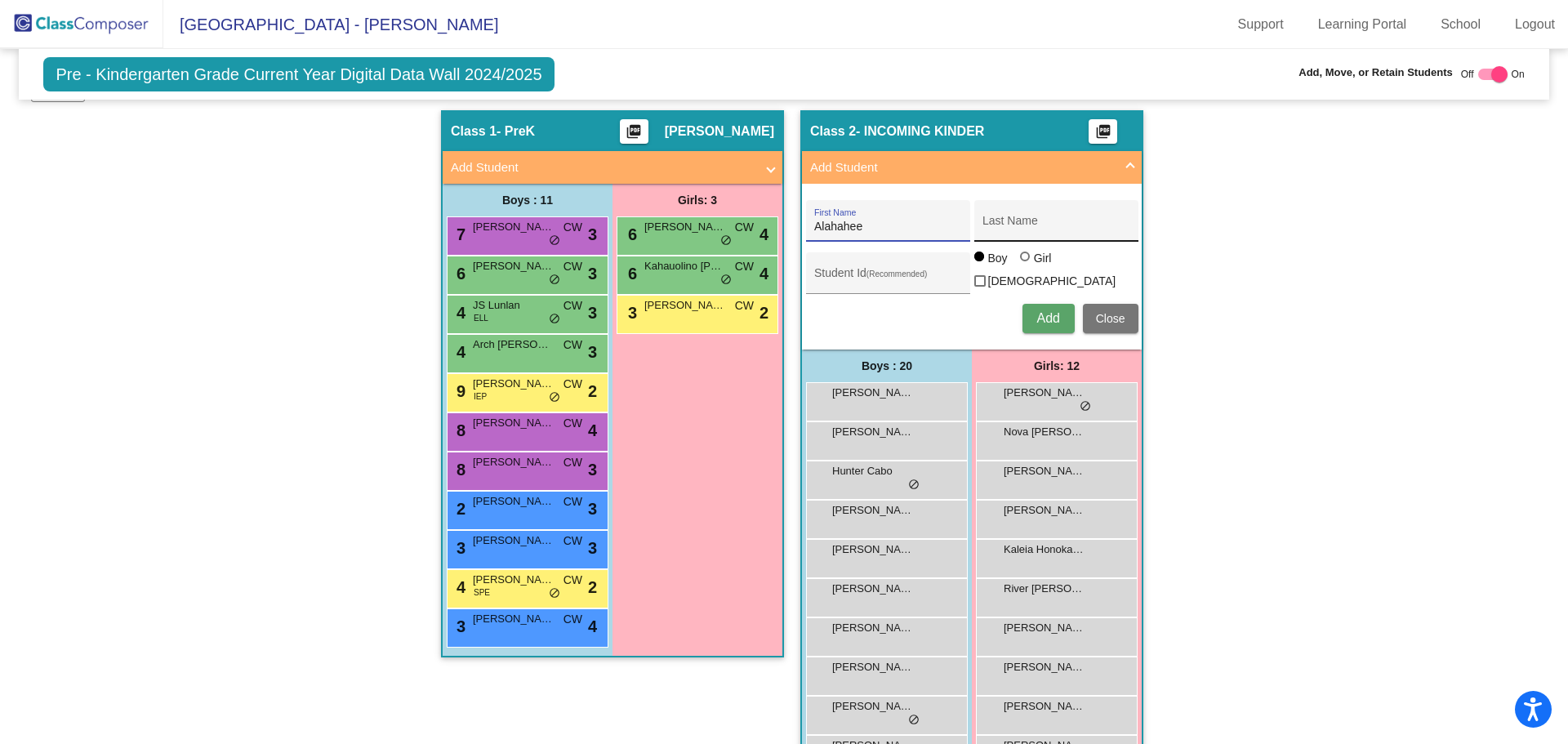 drag, startPoint x: 961, startPoint y: 218, endPoint x: 1022, endPoint y: 228, distance: 61.81424 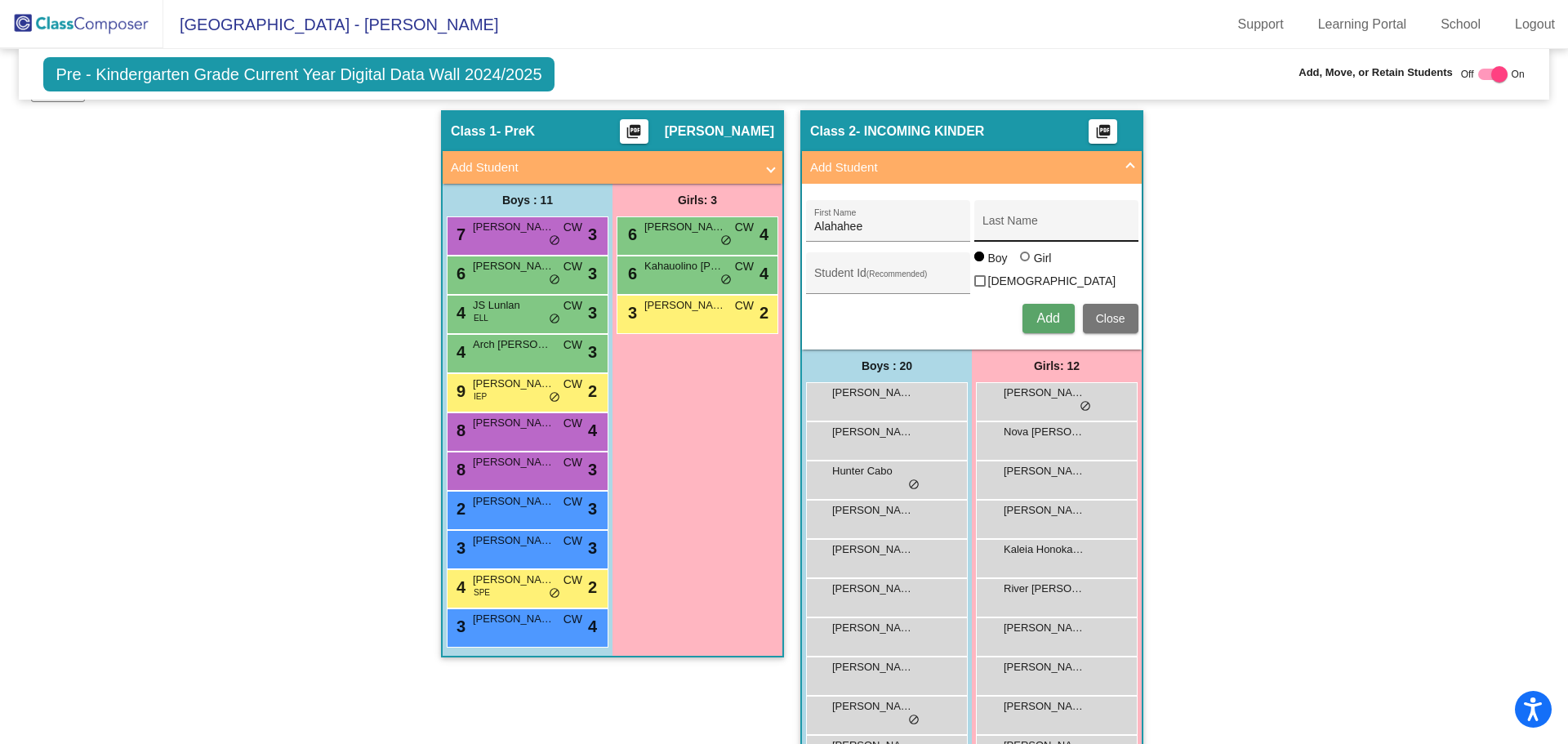 click on "Last Name" at bounding box center (1056, 227) 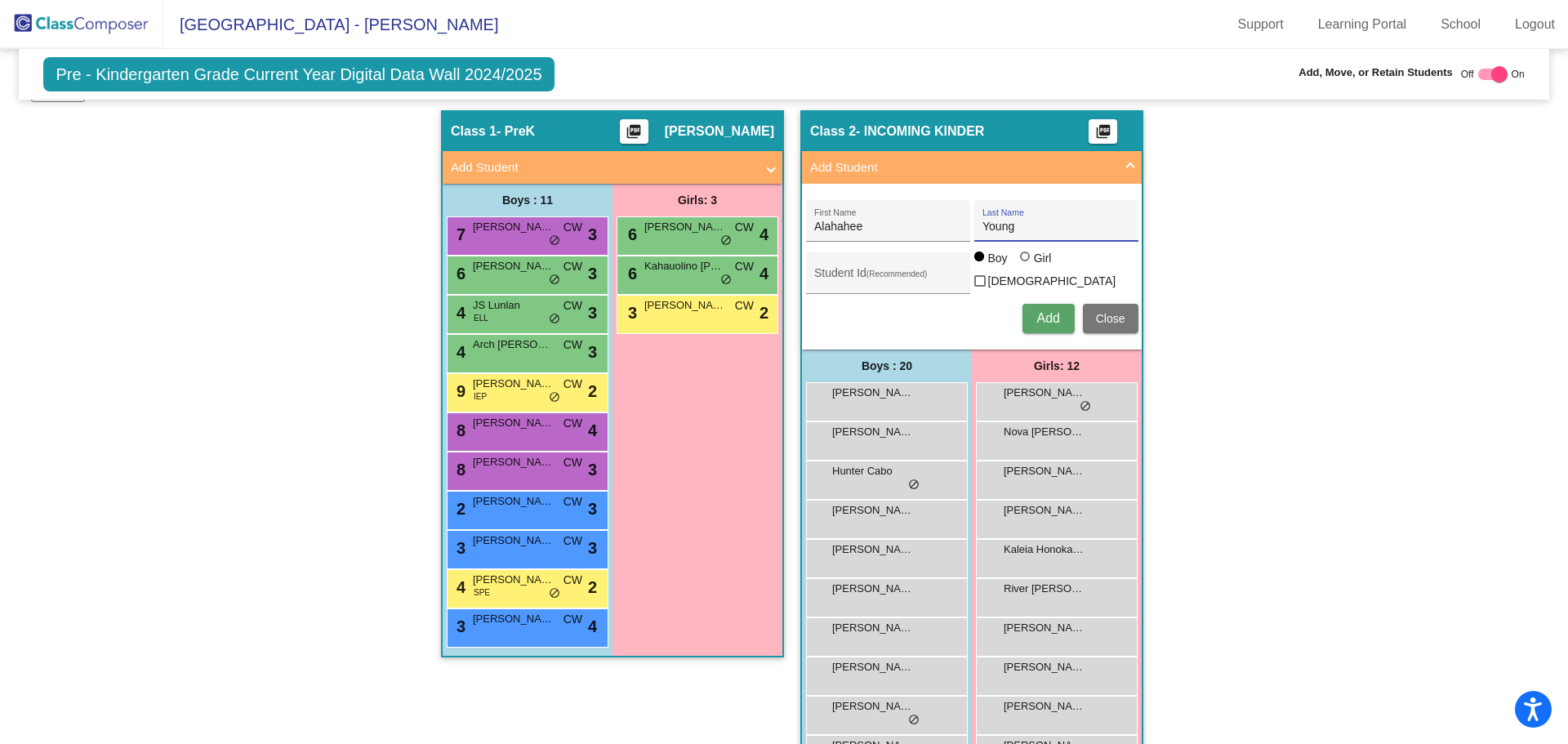 type on "Young" 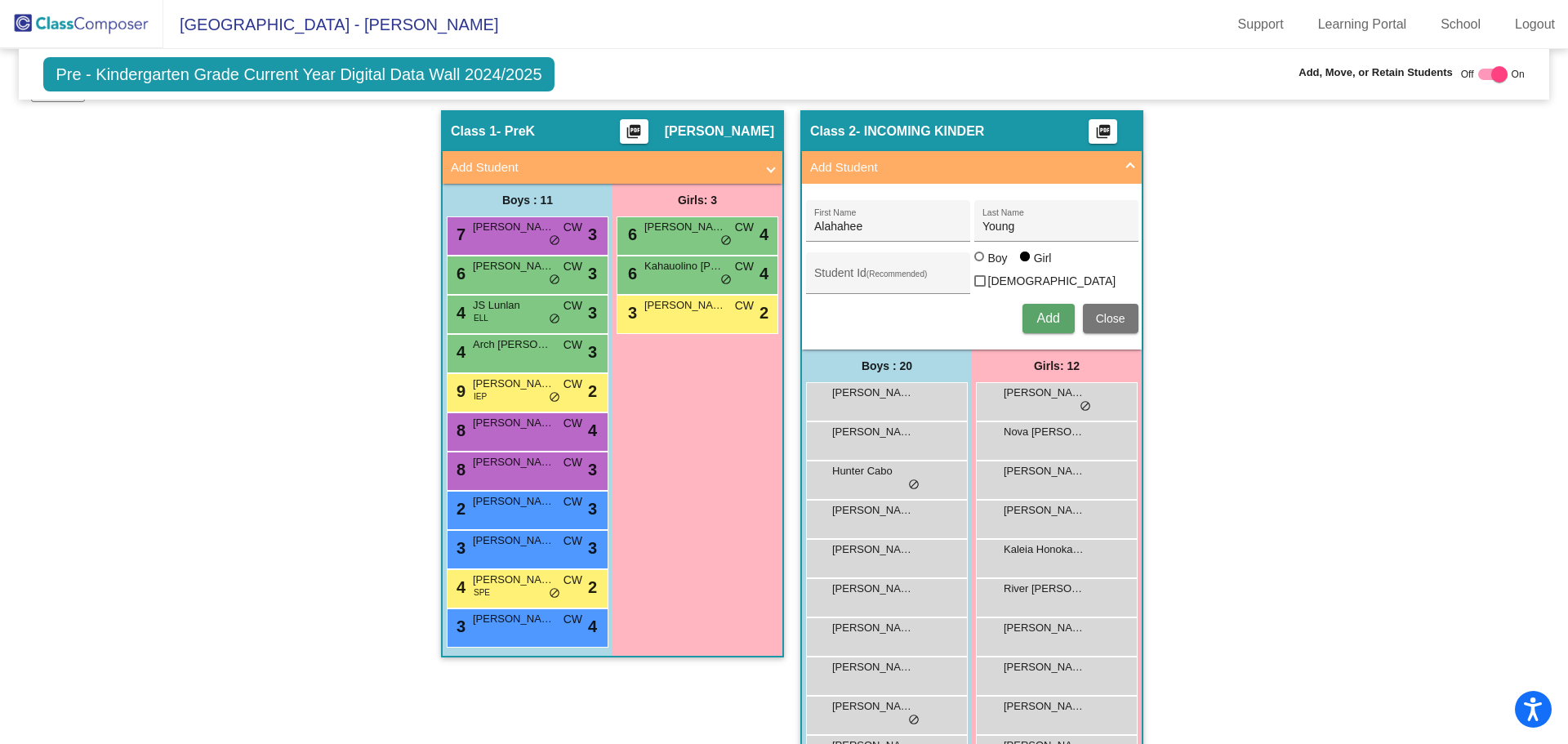 click on "Add" at bounding box center [1048, 318] 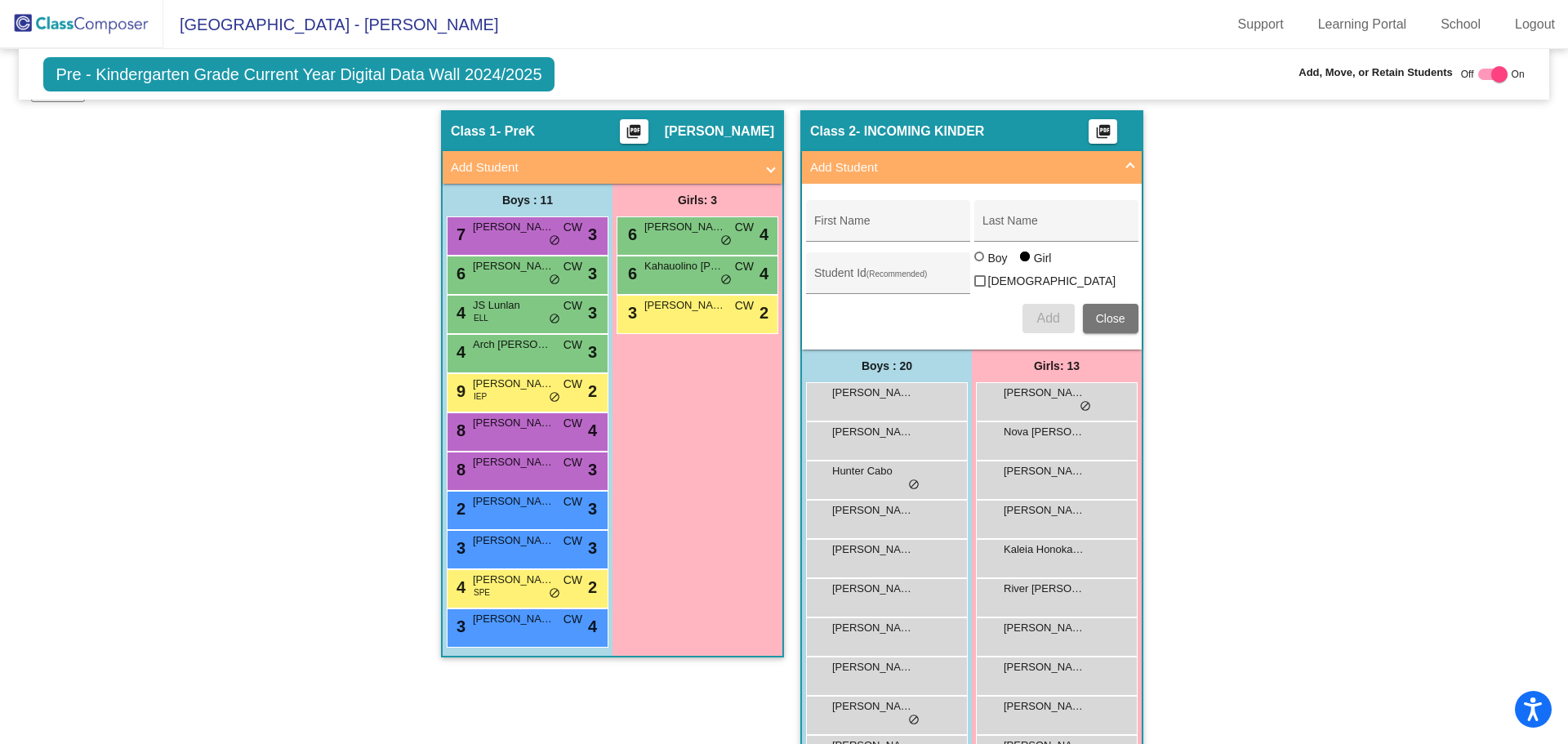 click at bounding box center [1499, 74] 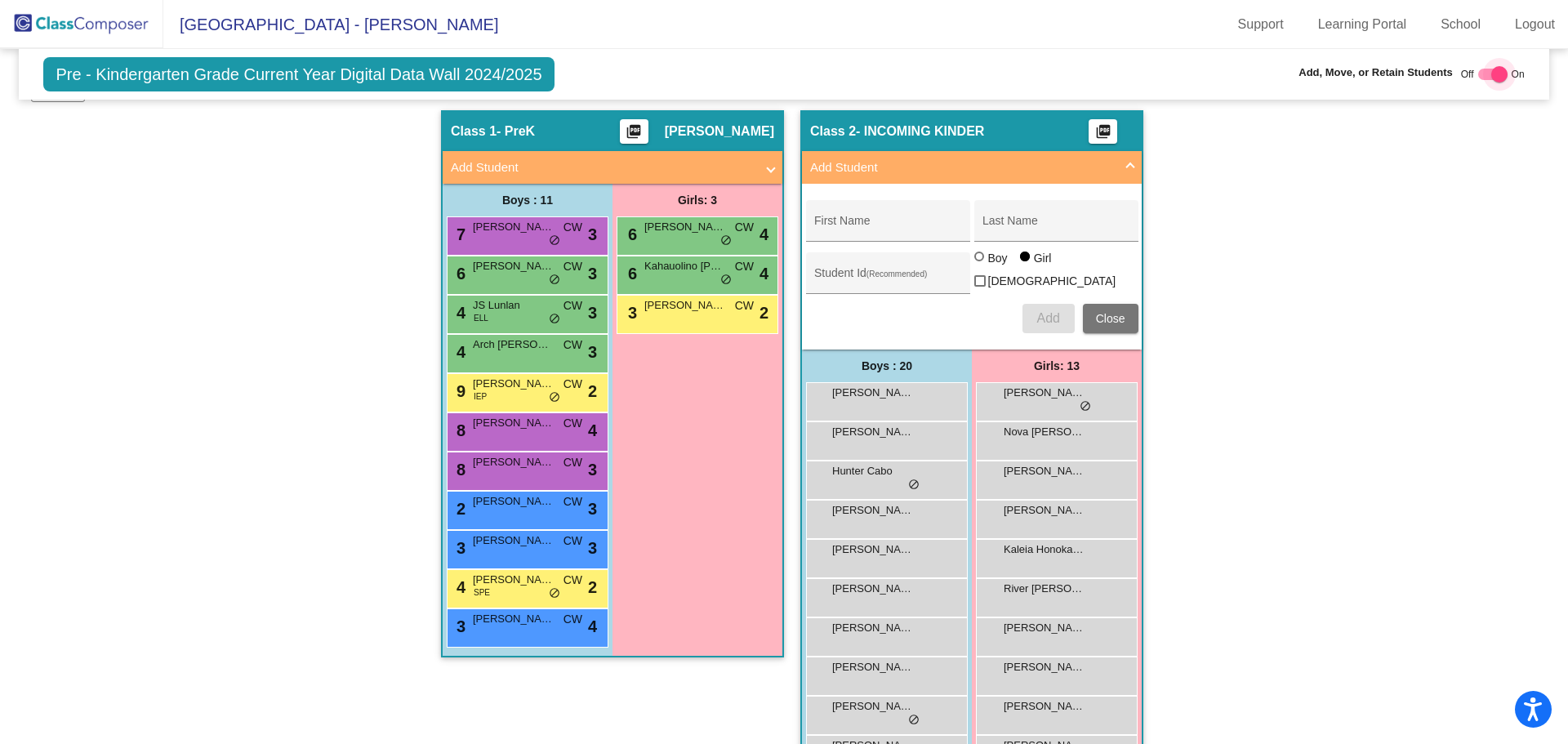 checkbox on "false" 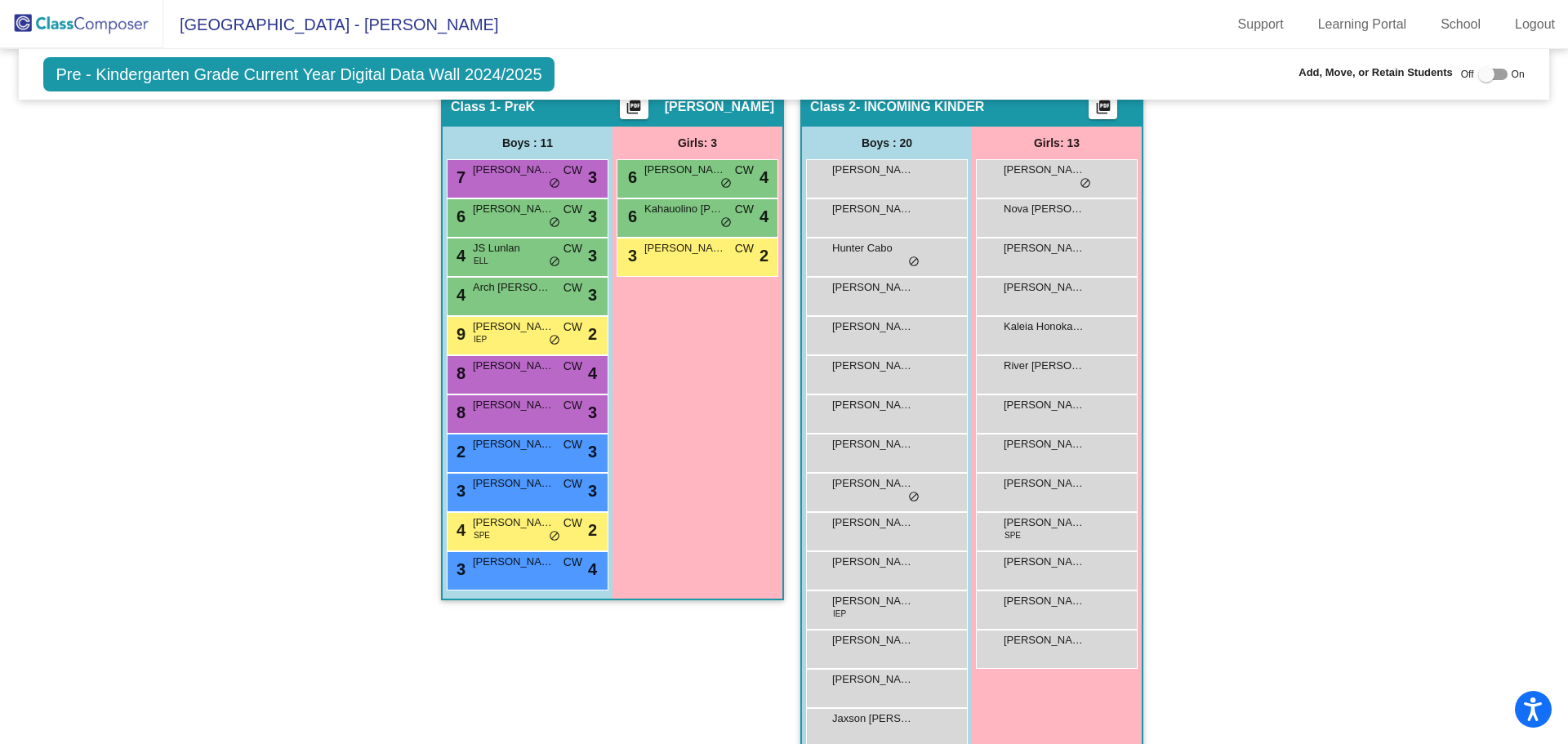 scroll, scrollTop: 60, scrollLeft: 0, axis: vertical 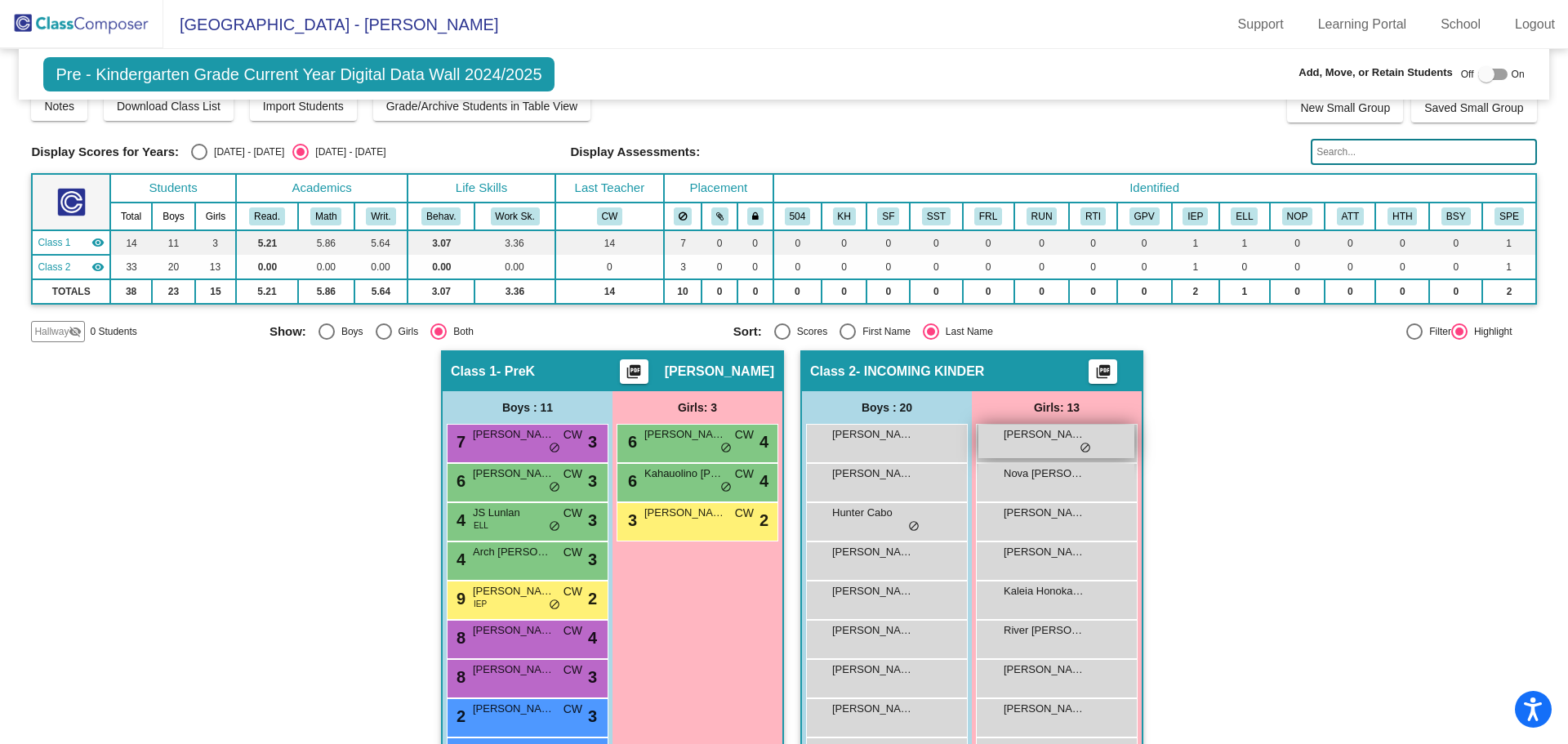 click on "[PERSON_NAME] lock do_not_disturb_alt" at bounding box center [1056, 441] 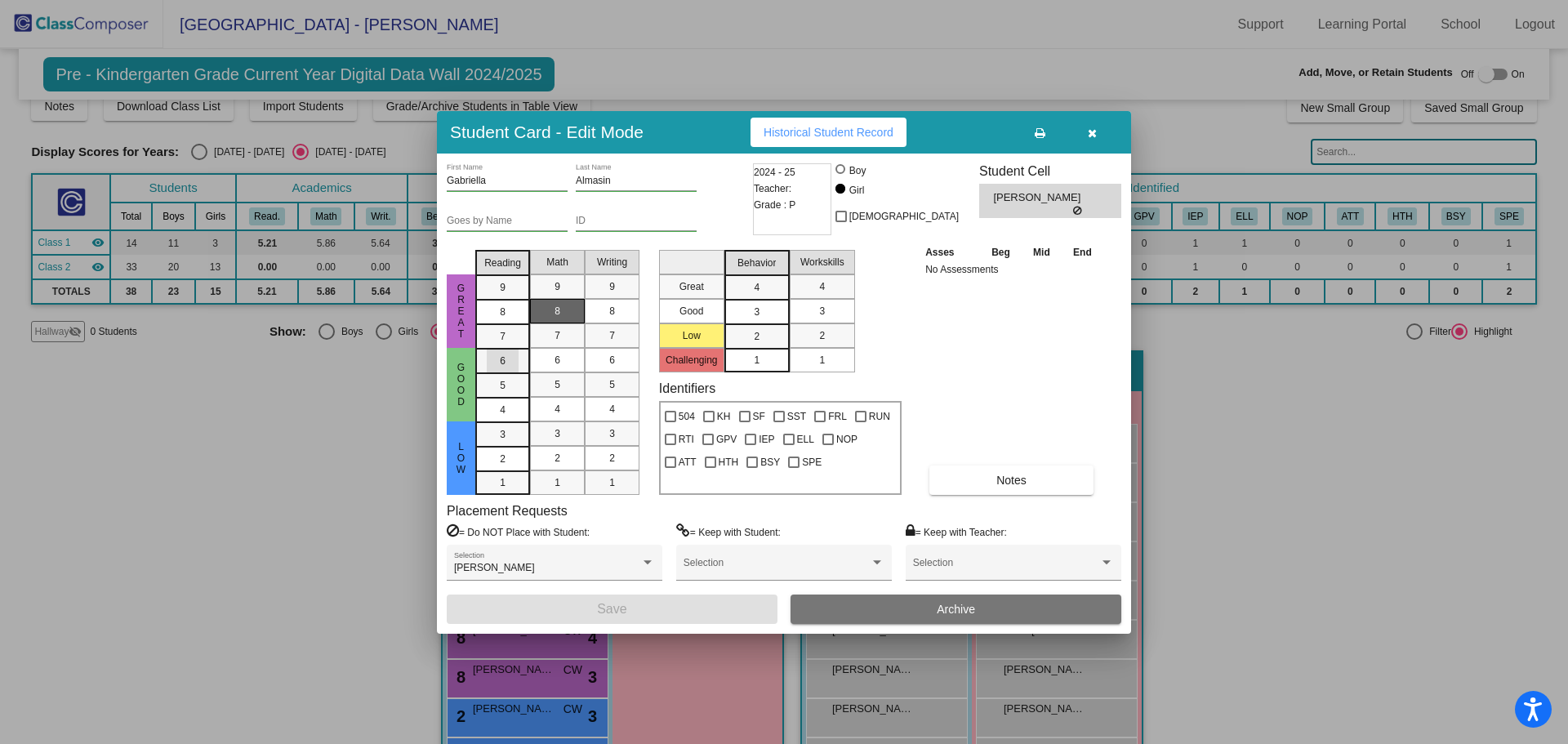 drag, startPoint x: 510, startPoint y: 360, endPoint x: 545, endPoint y: 320, distance: 53.150729 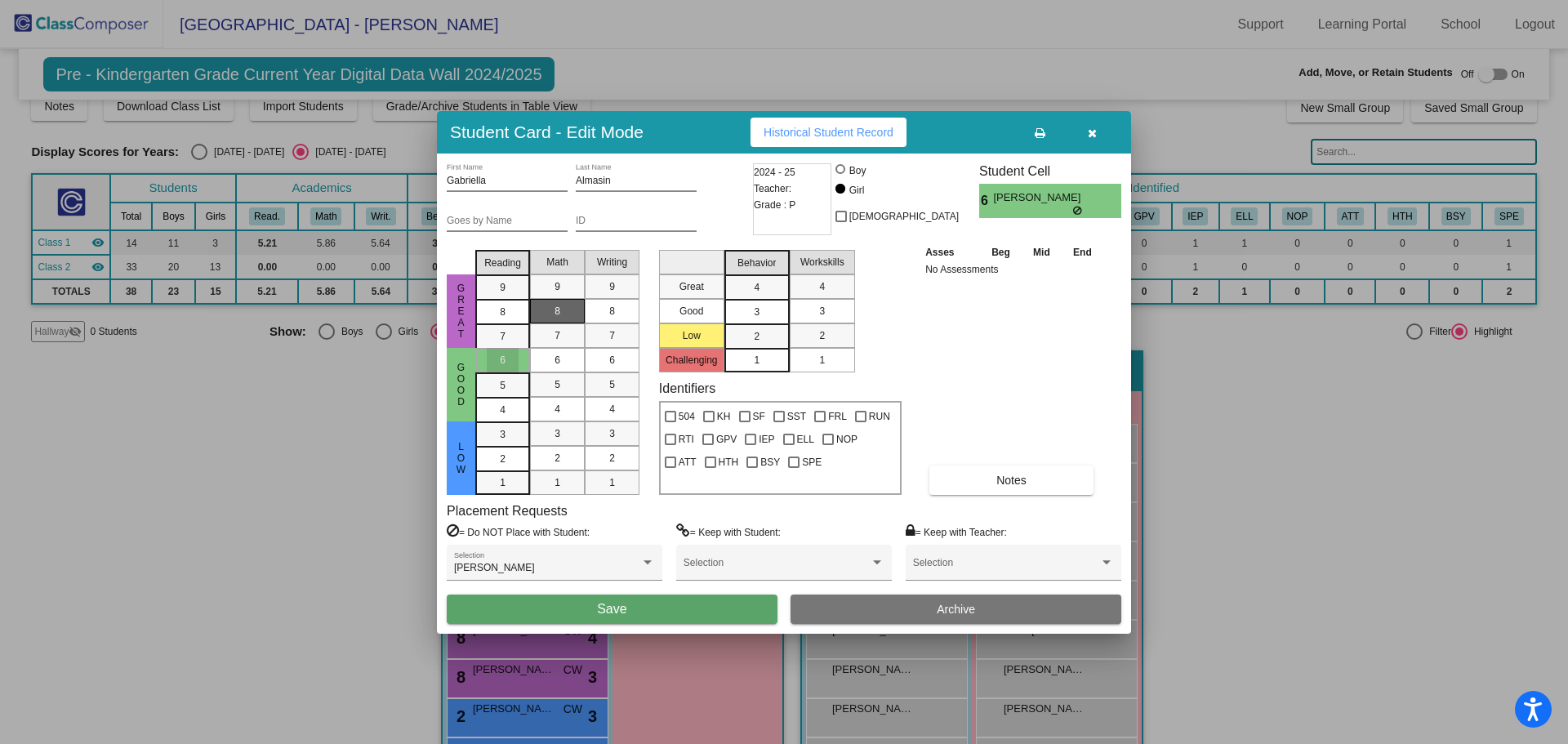 click on "8" at bounding box center (557, 311) 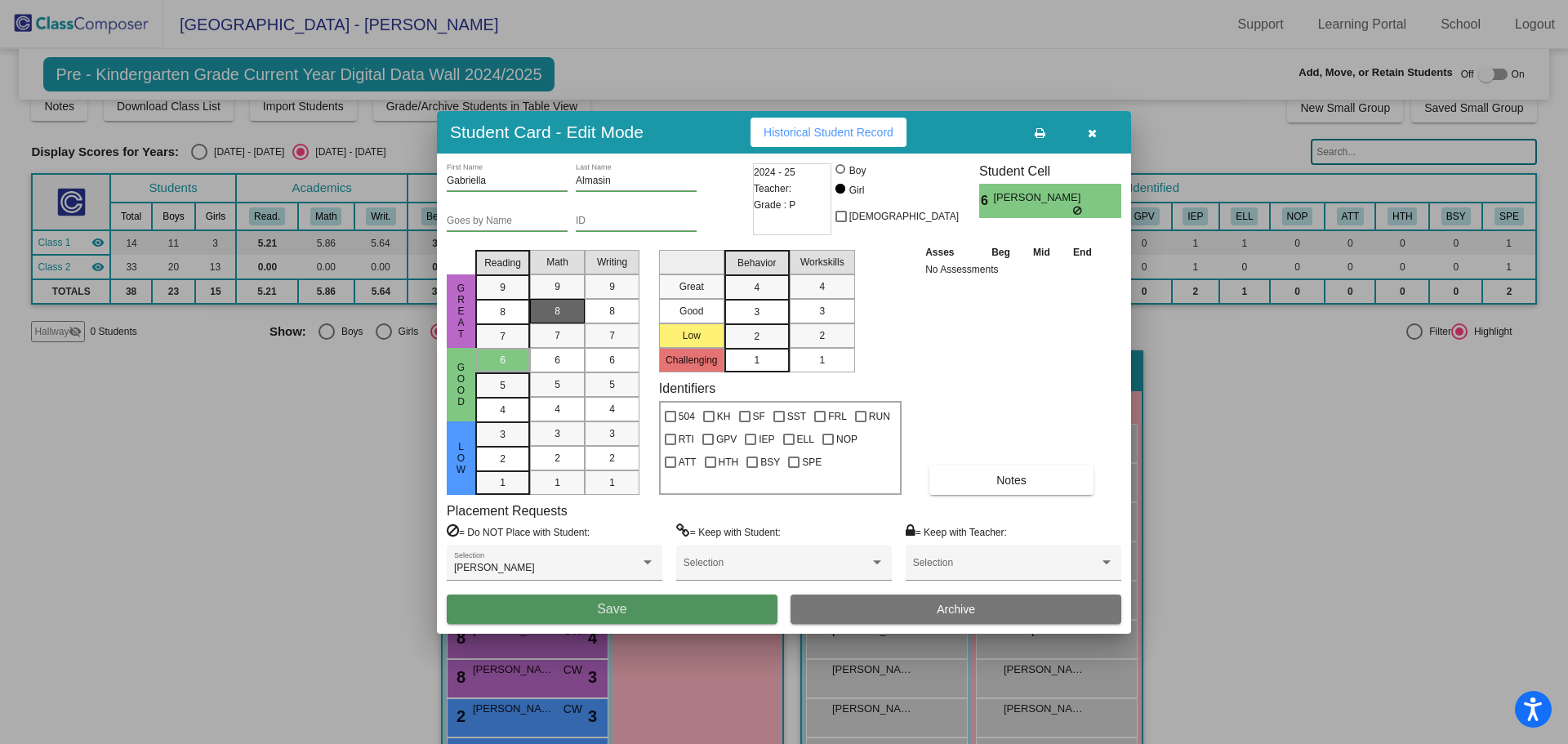 click on "Save" at bounding box center [612, 609] 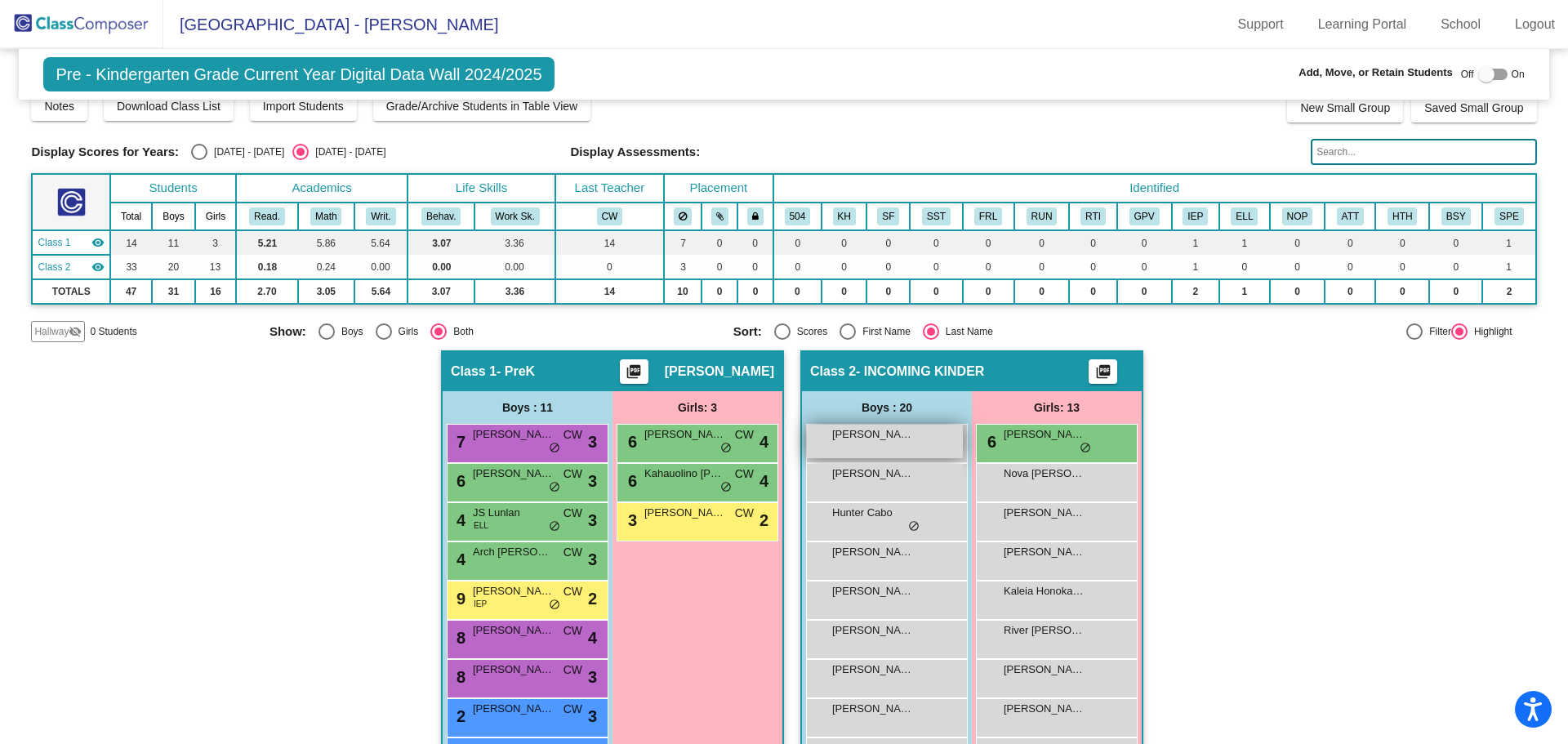 click on "[PERSON_NAME]" at bounding box center [873, 434] 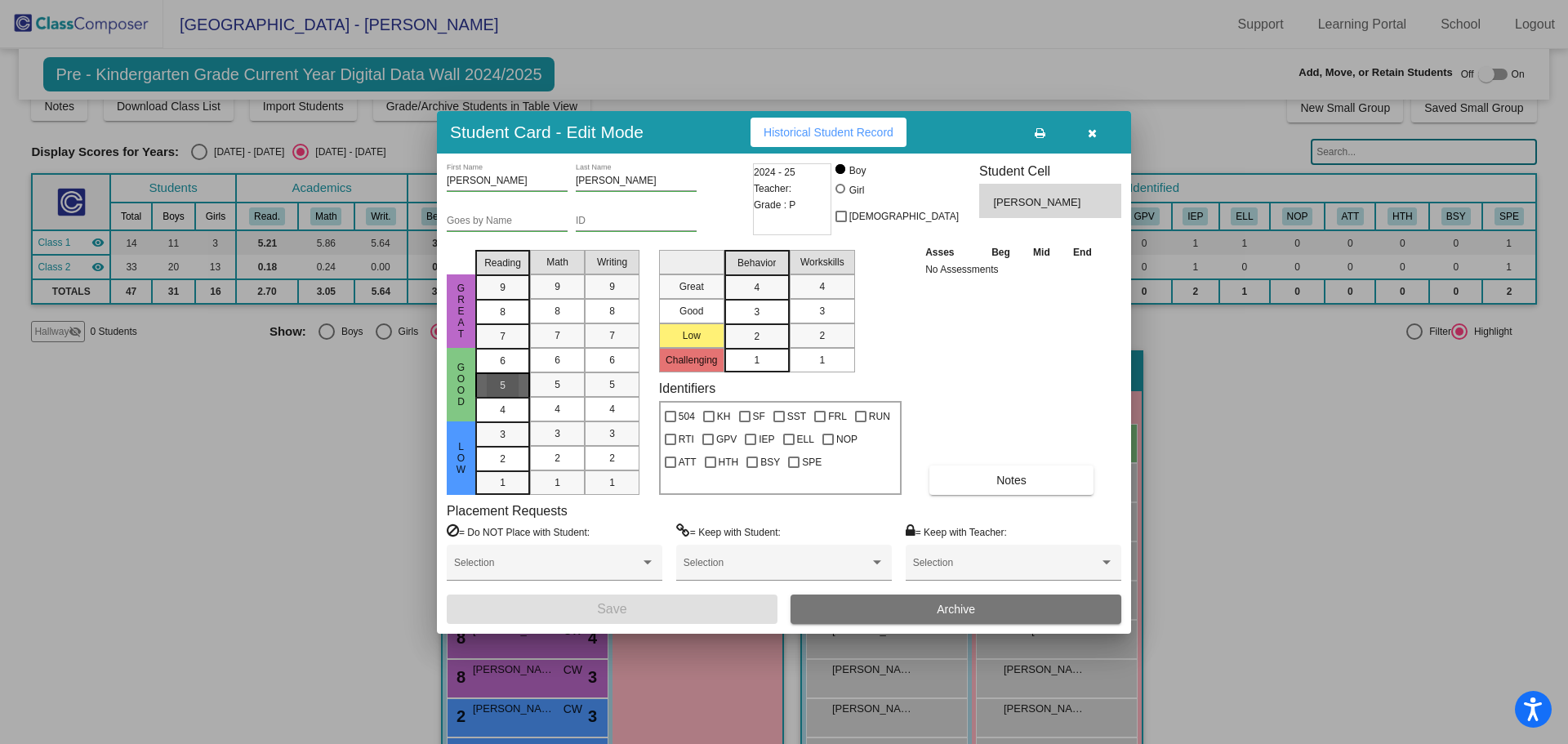 click on "5" at bounding box center (502, 361) 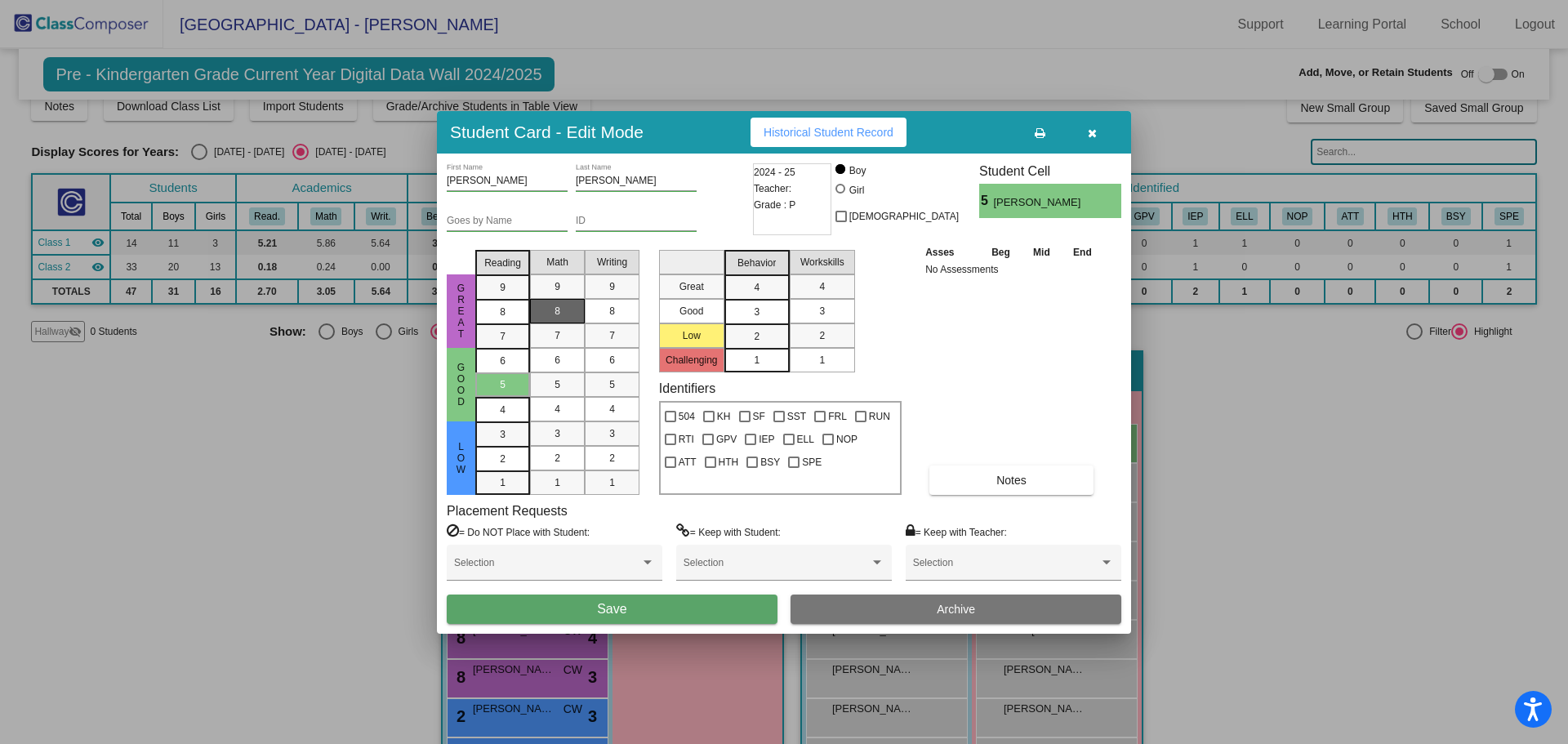 click on "8" at bounding box center (557, 311) 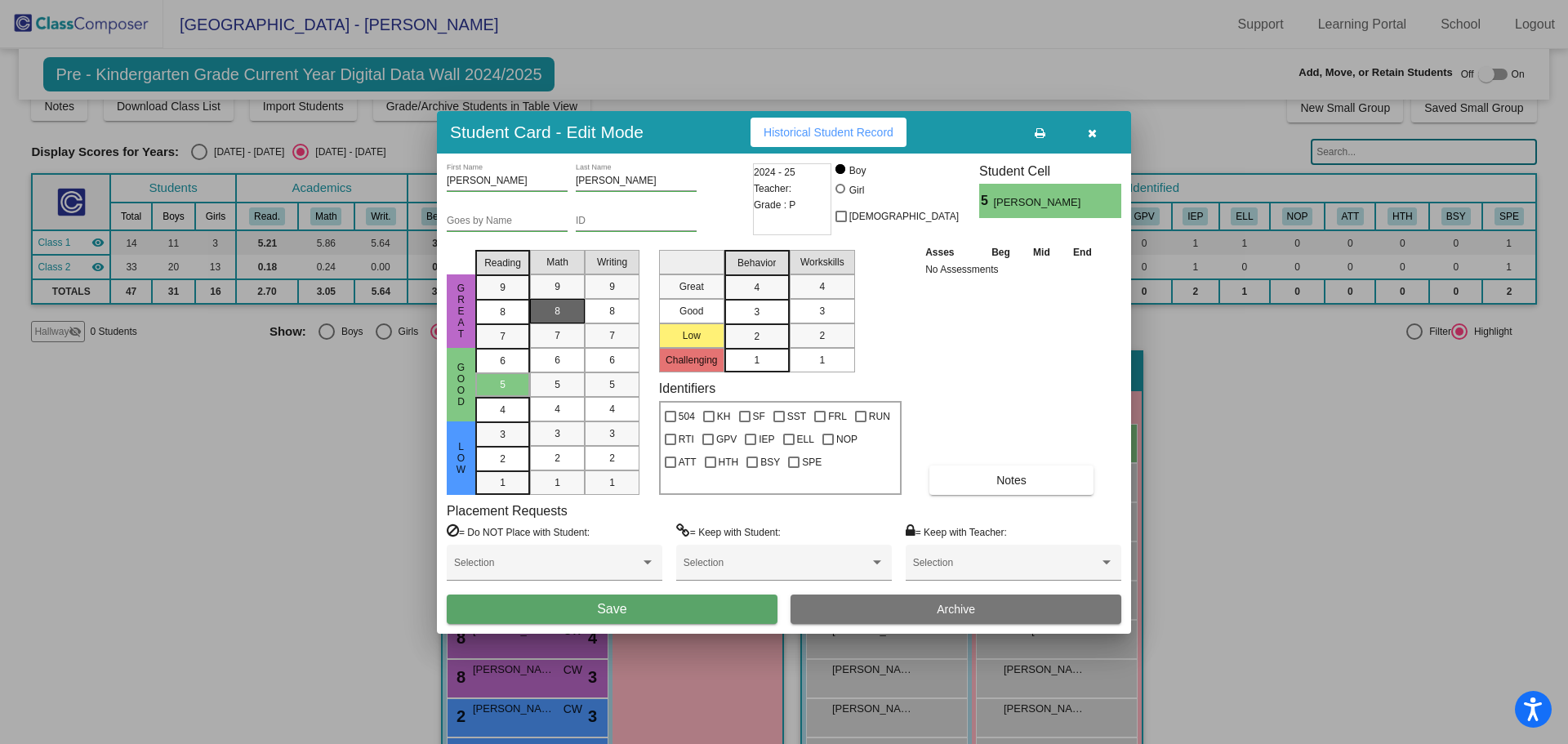 click on "Save" at bounding box center (612, 609) 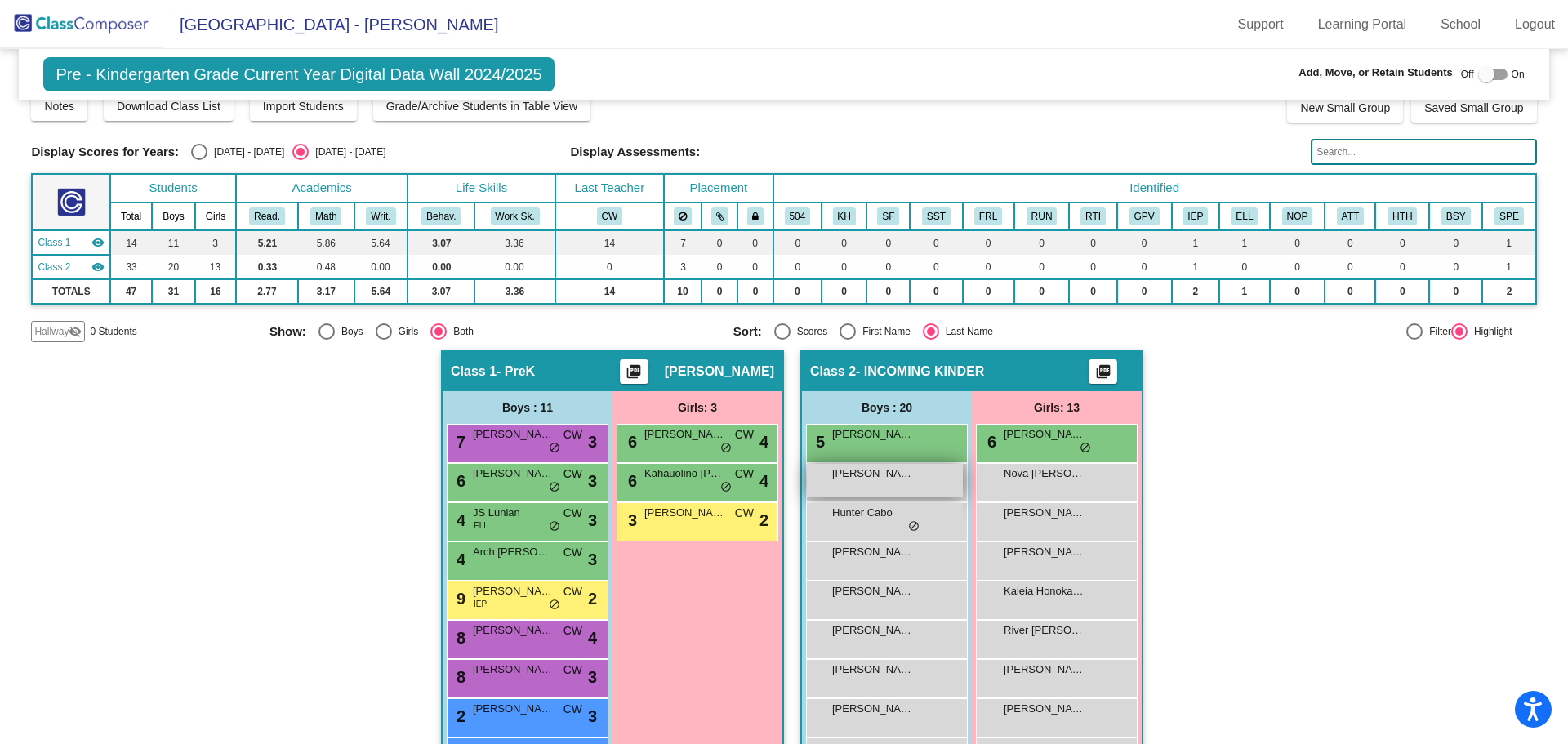 click on "Cove Blake lock do_not_disturb_alt" at bounding box center [884, 480] 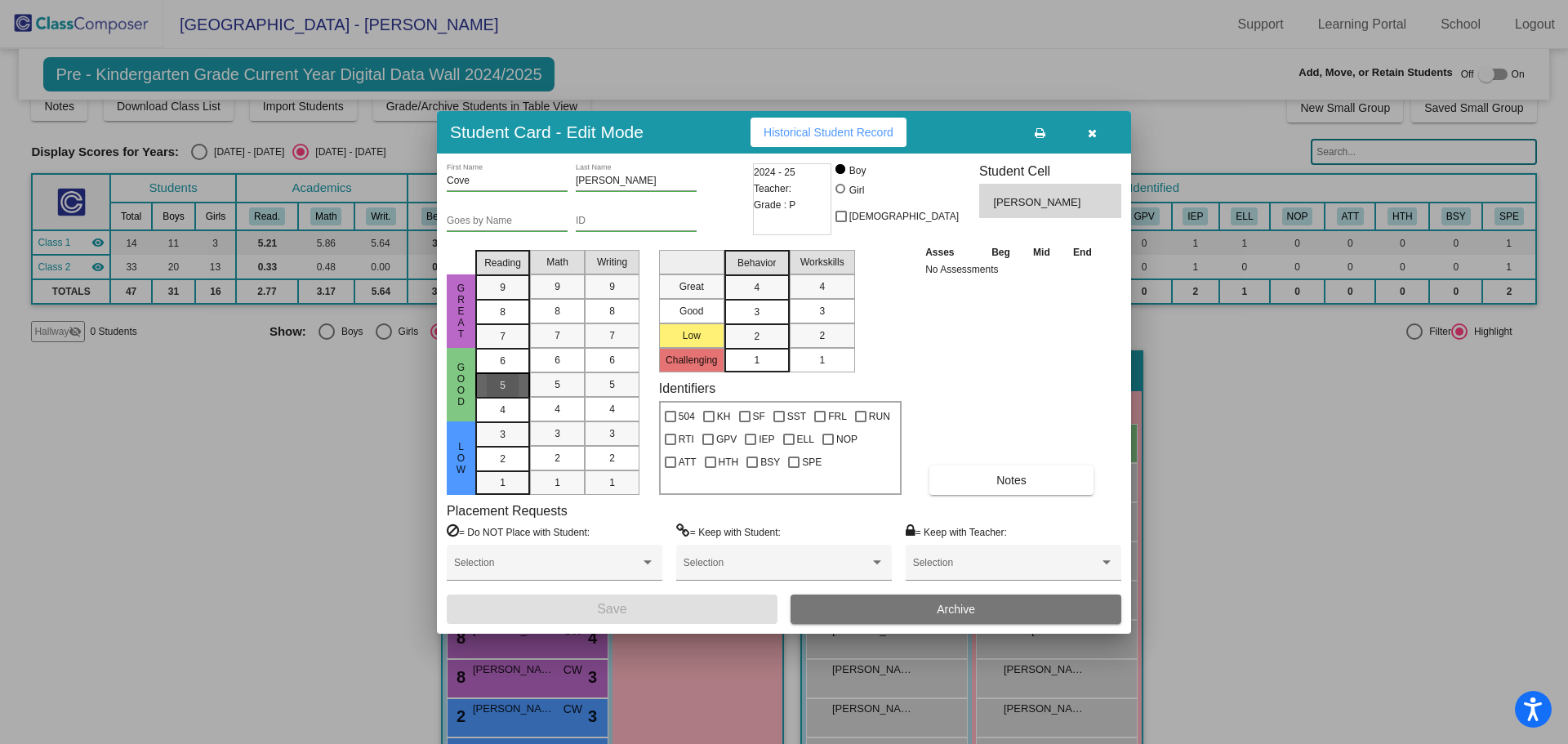 click on "5" at bounding box center [502, 361] 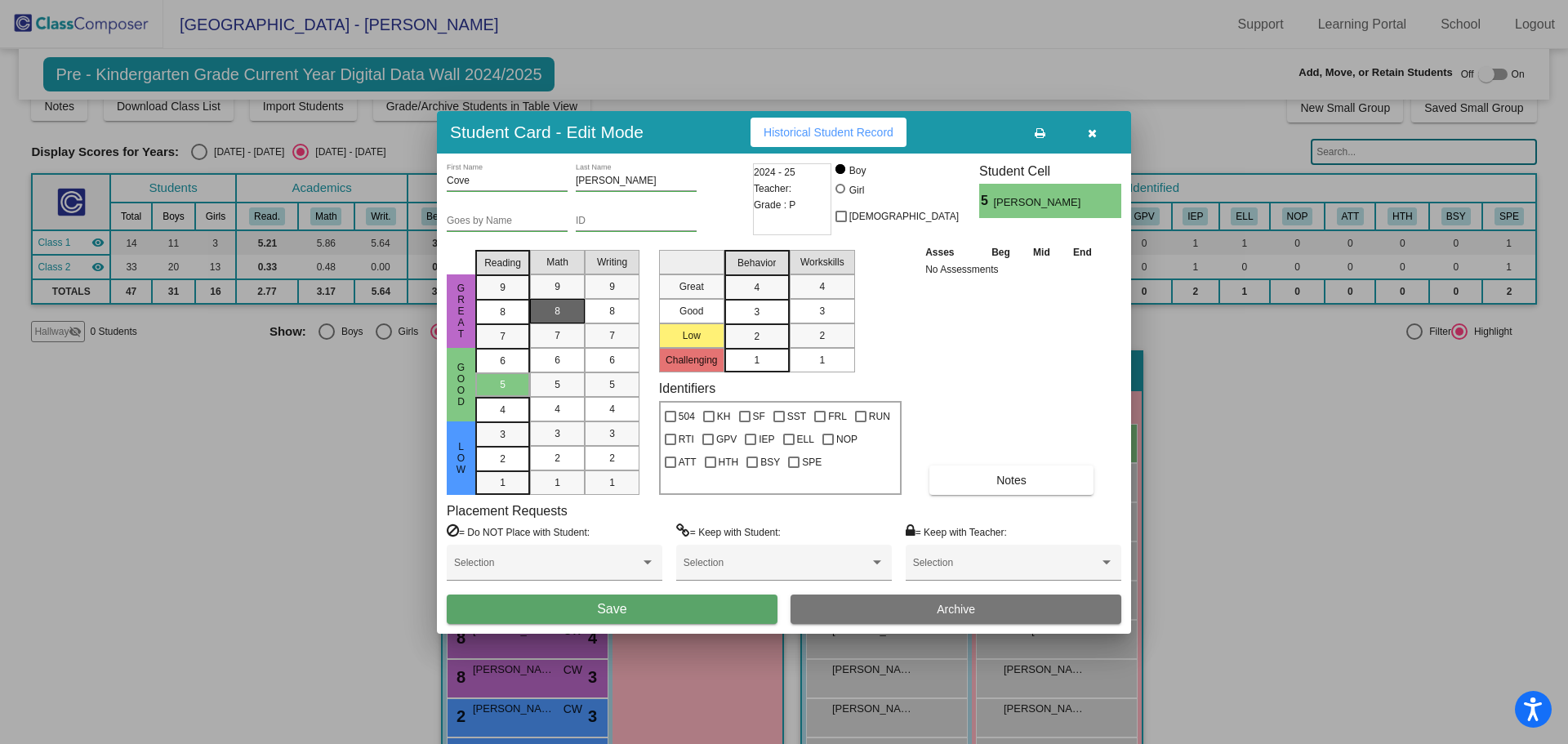 click on "8" at bounding box center (557, 311) 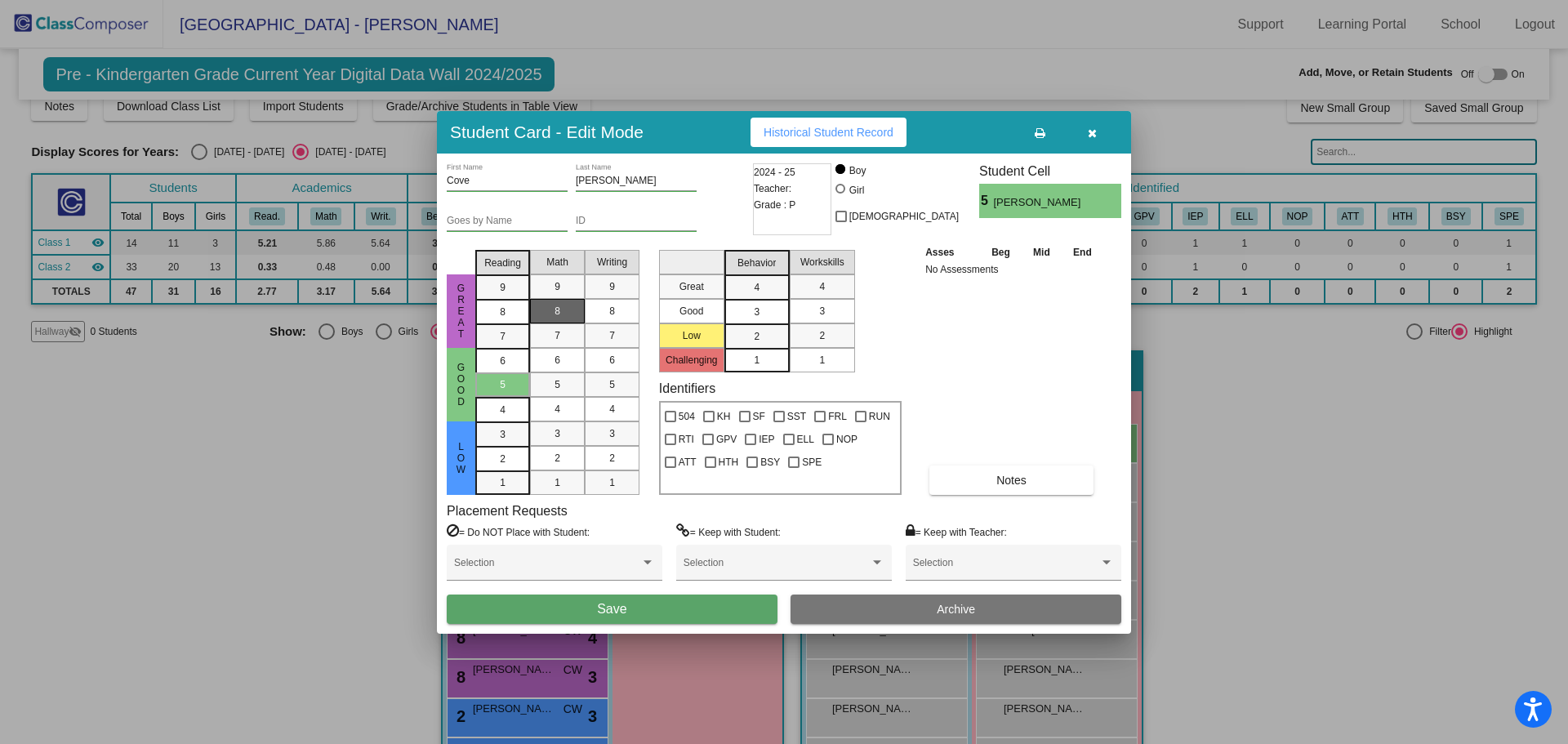 click on "Save" at bounding box center (612, 609) 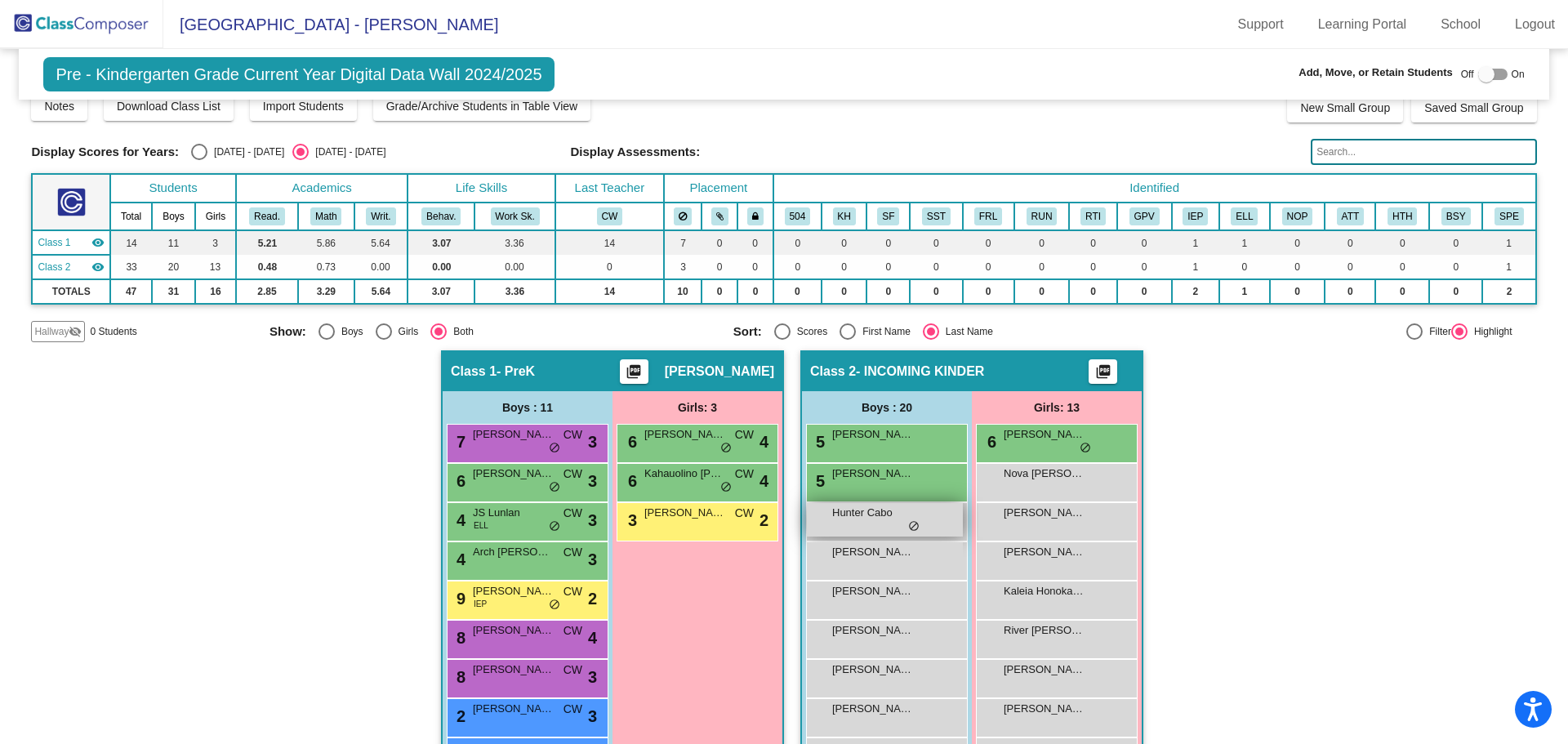 click on "Hunter Cabo lock do_not_disturb_alt" at bounding box center (884, 519) 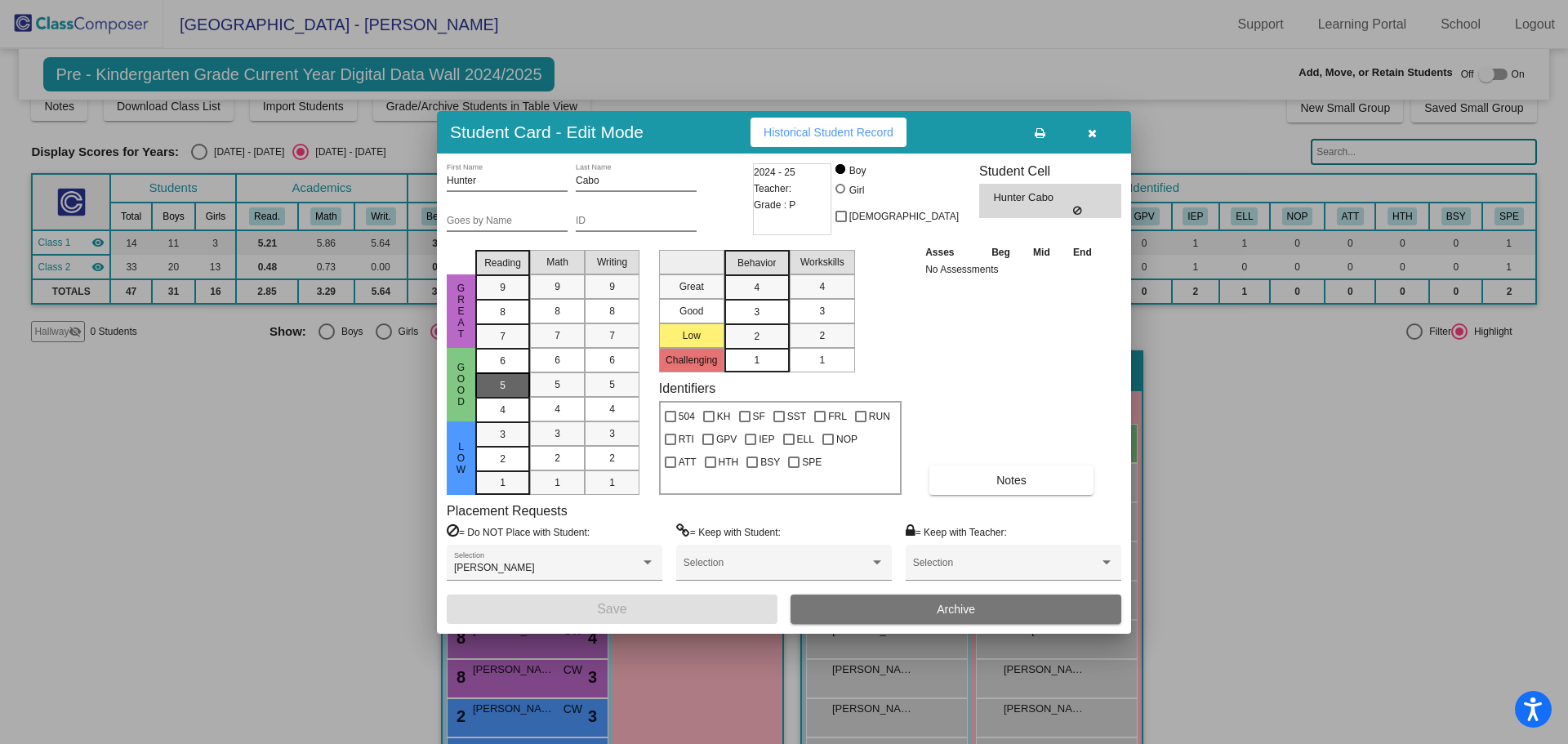 click on "5" at bounding box center (502, 385) 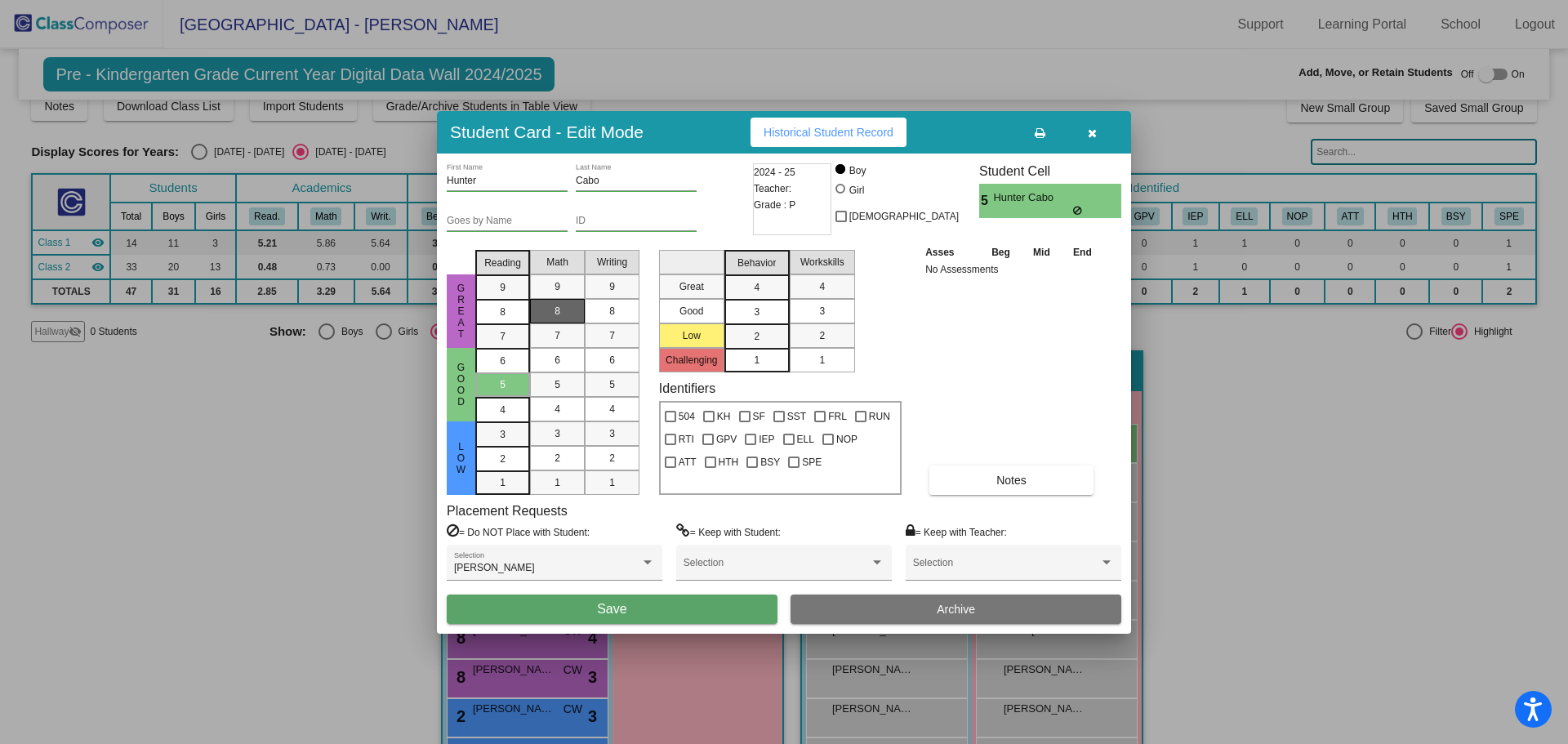 click on "8" at bounding box center (557, 311) 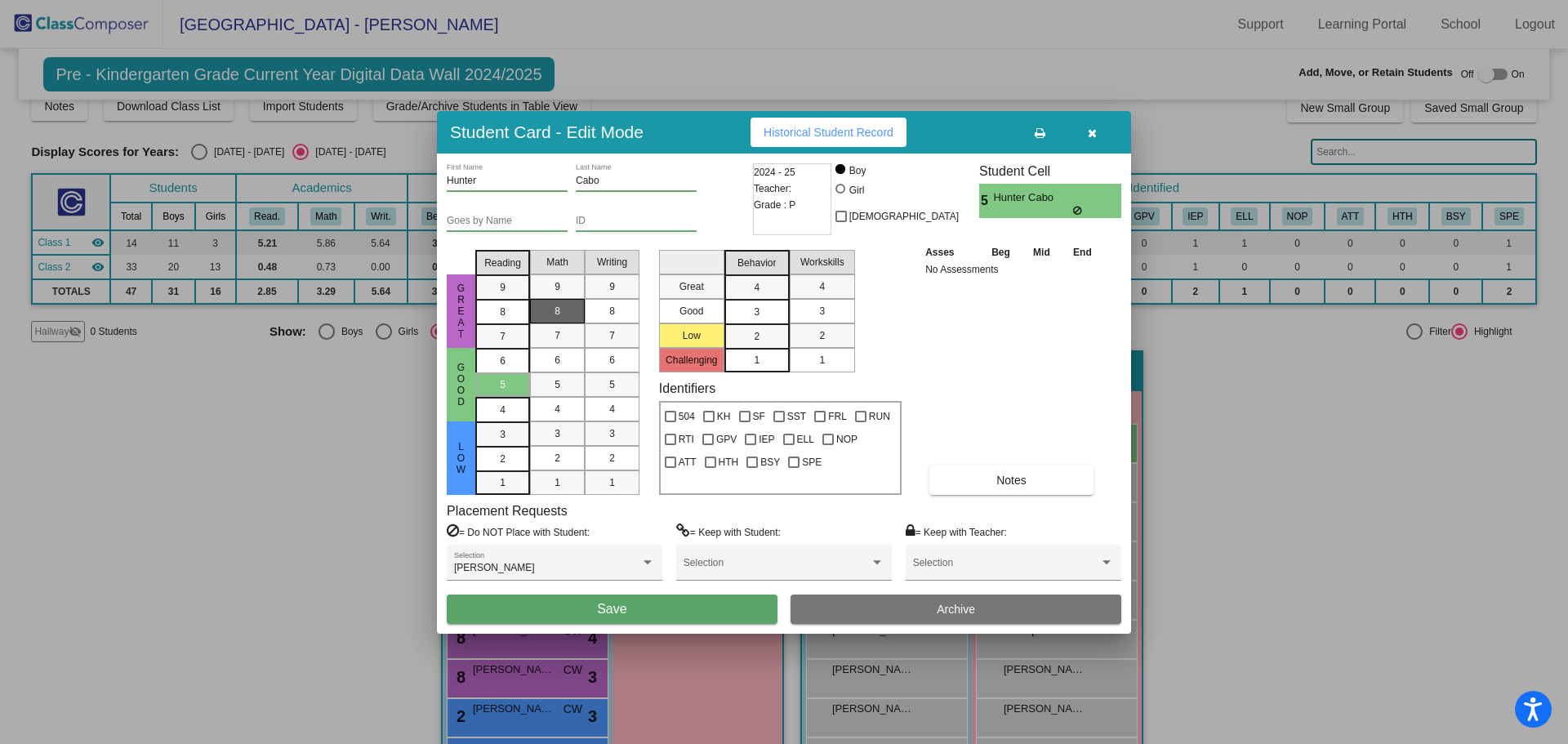 click on "Save" at bounding box center (612, 609) 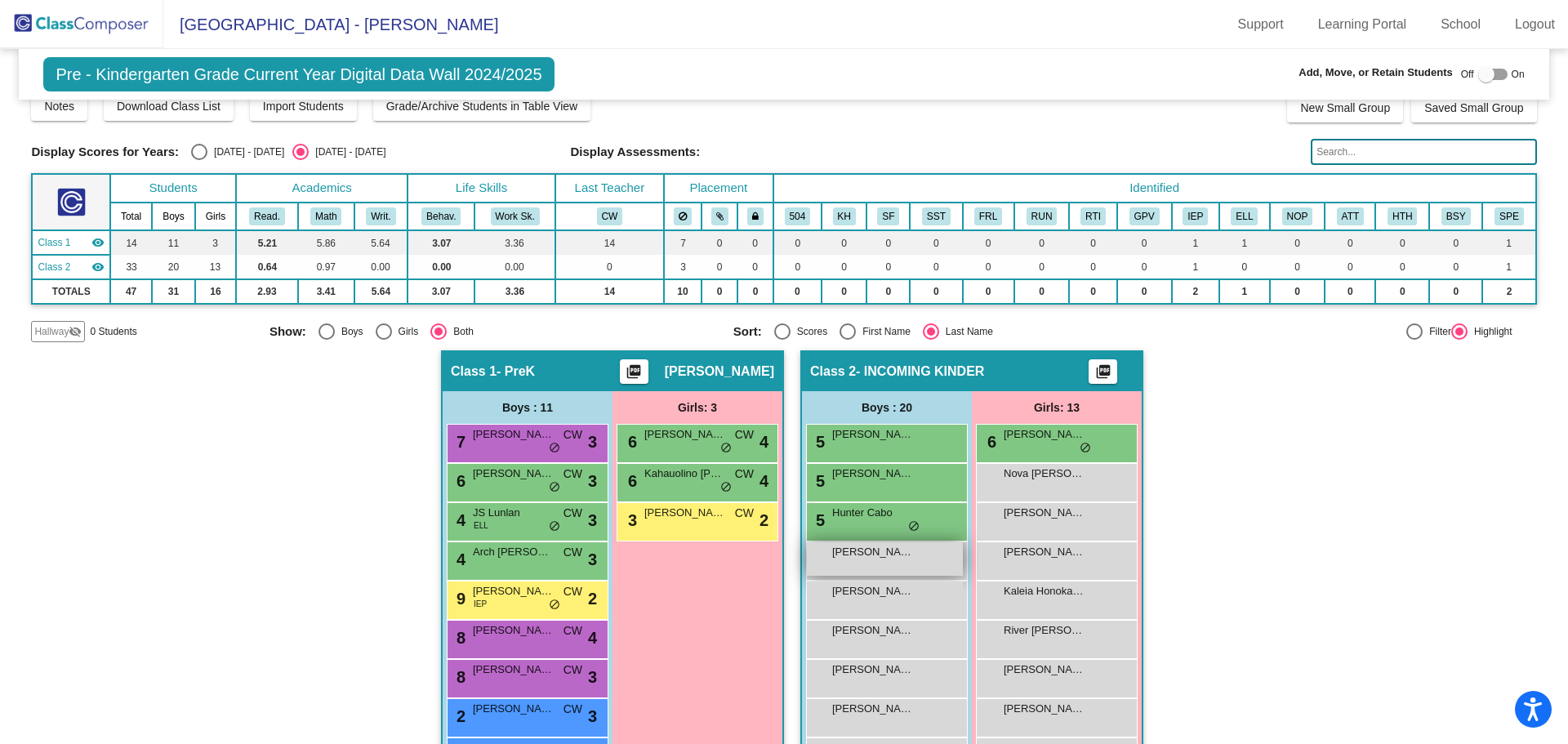 click on "[PERSON_NAME] [PERSON_NAME] do_not_disturb_alt" at bounding box center [884, 559] 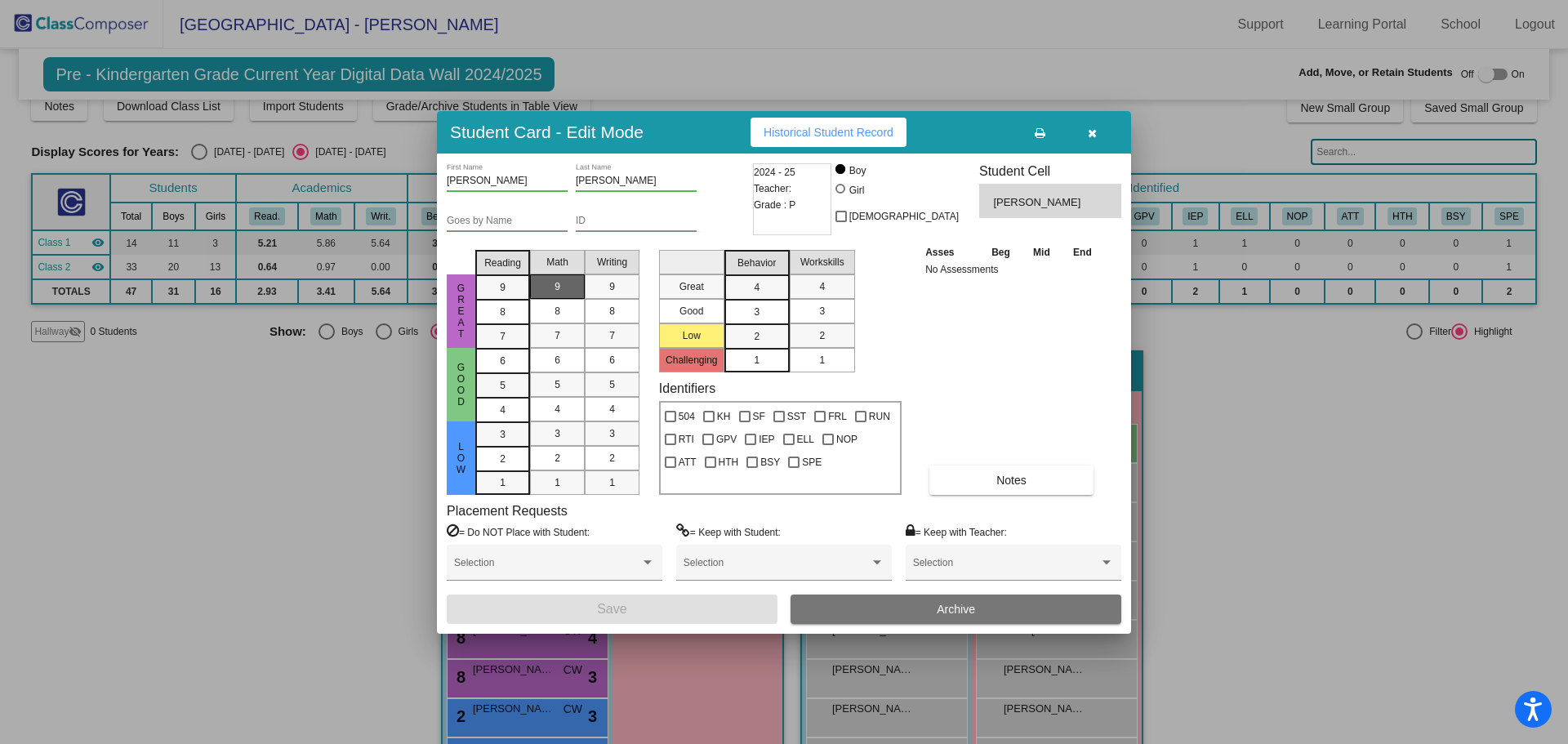 click on "9" at bounding box center [557, 287] 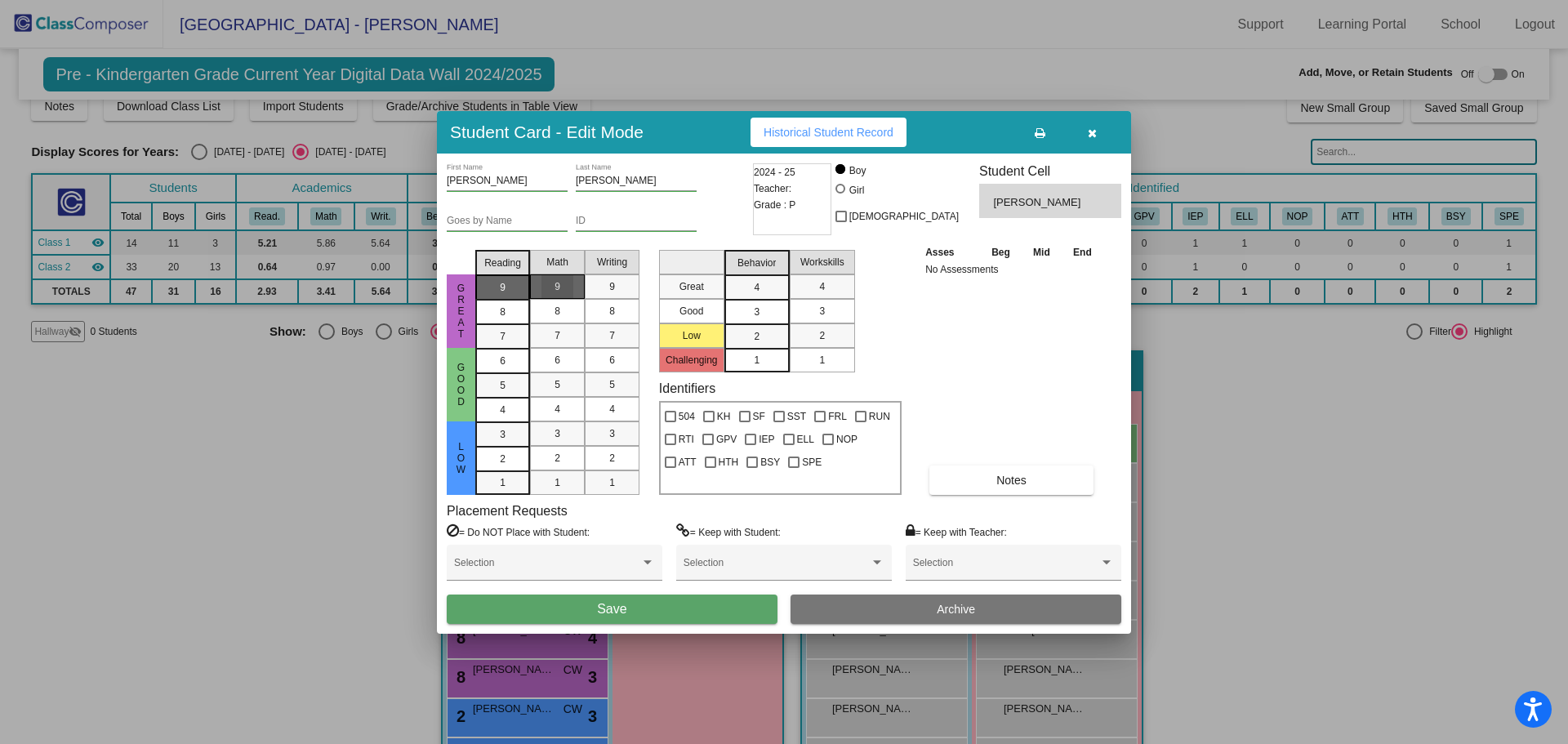 click on "9" at bounding box center (502, 287) 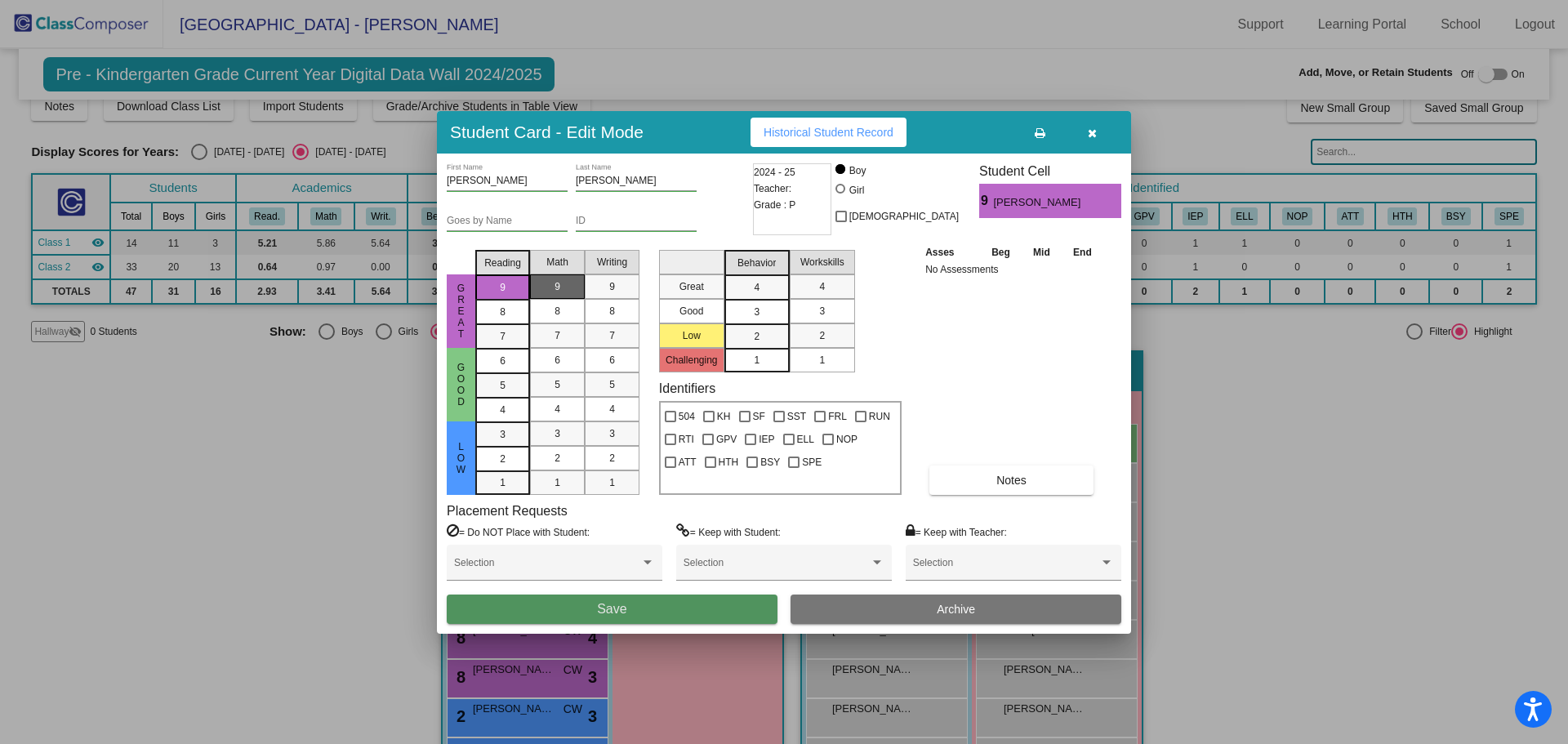 click on "Save" at bounding box center (612, 609) 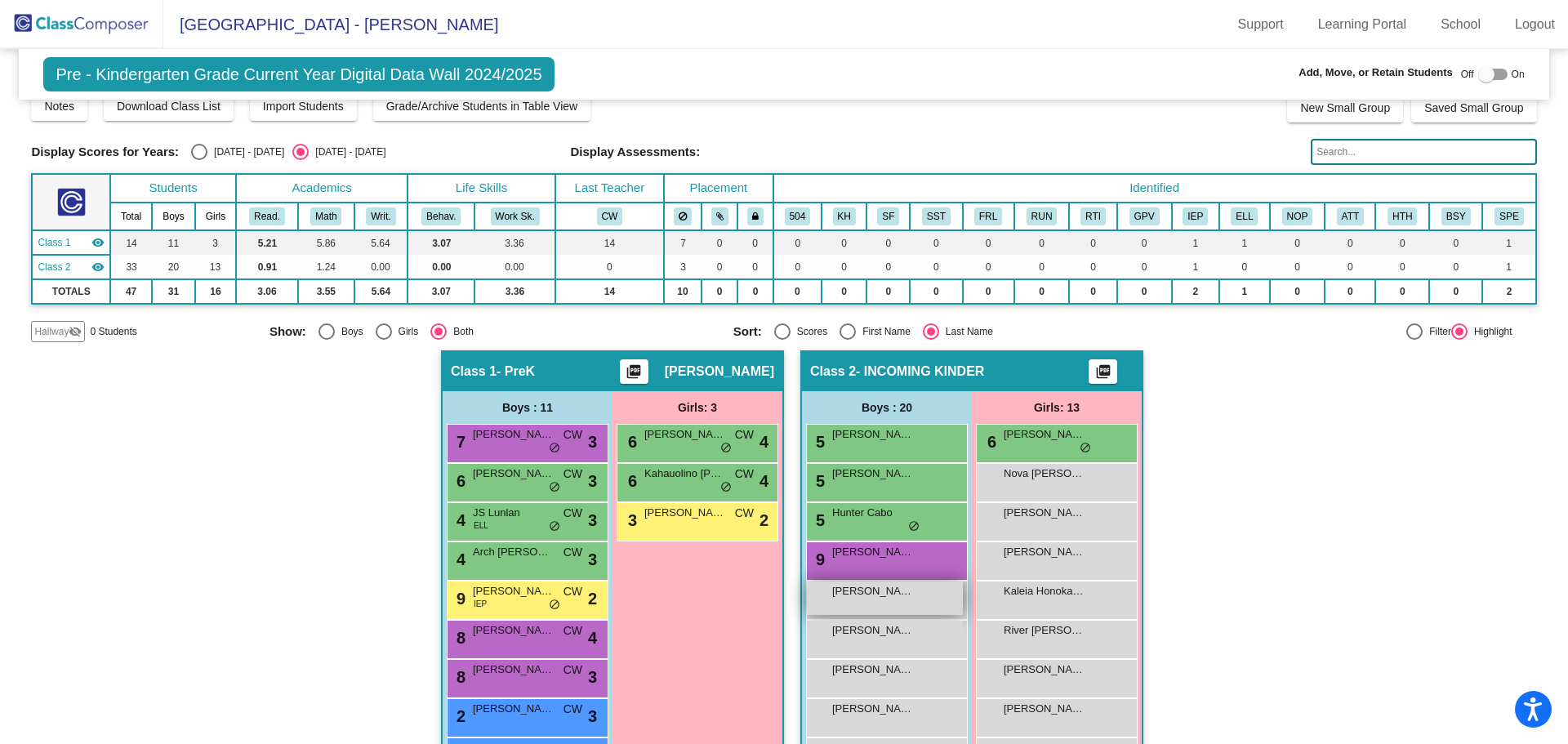 click on "[PERSON_NAME]" at bounding box center (873, 591) 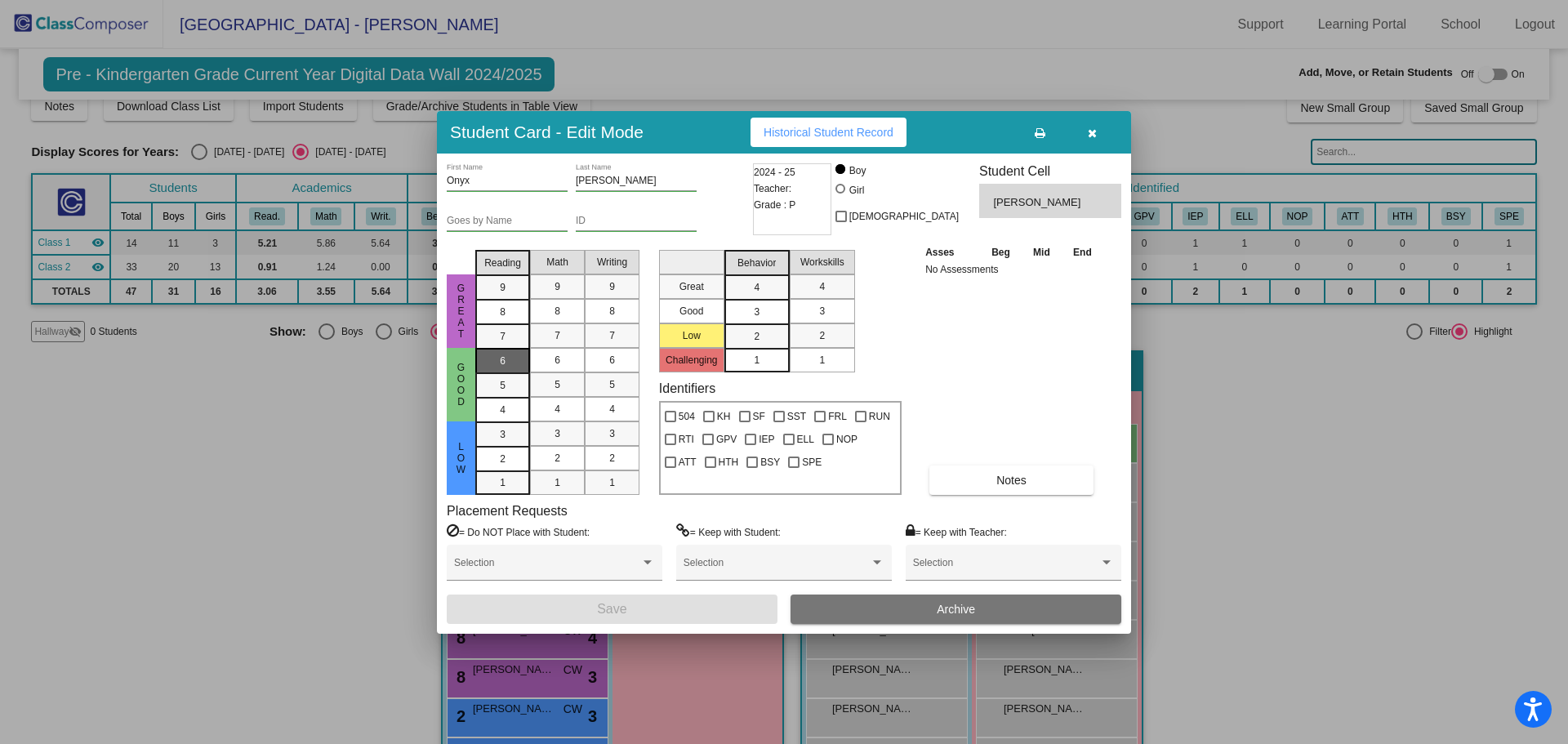 click on "6" at bounding box center [502, 360] 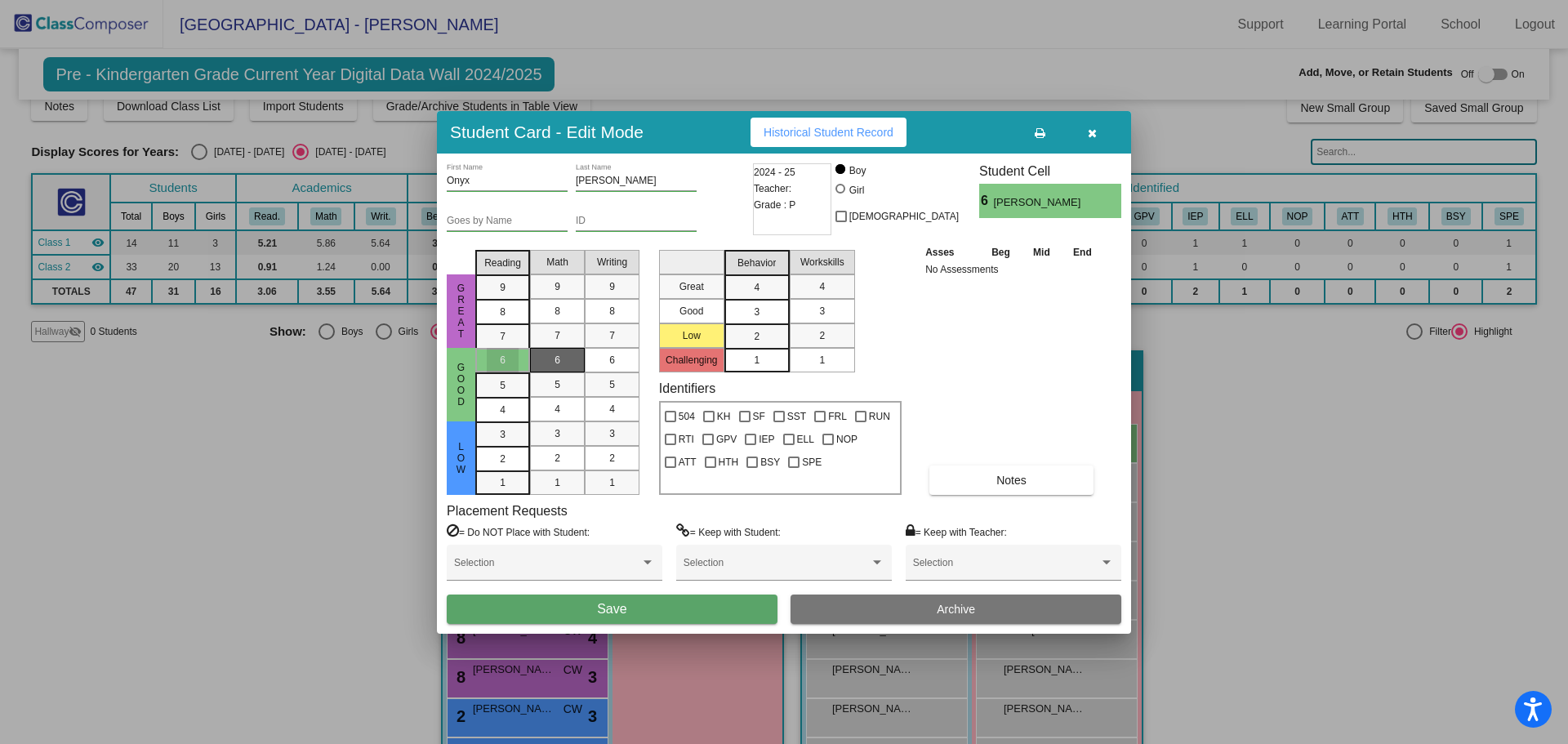 click on "6" at bounding box center [557, 360] 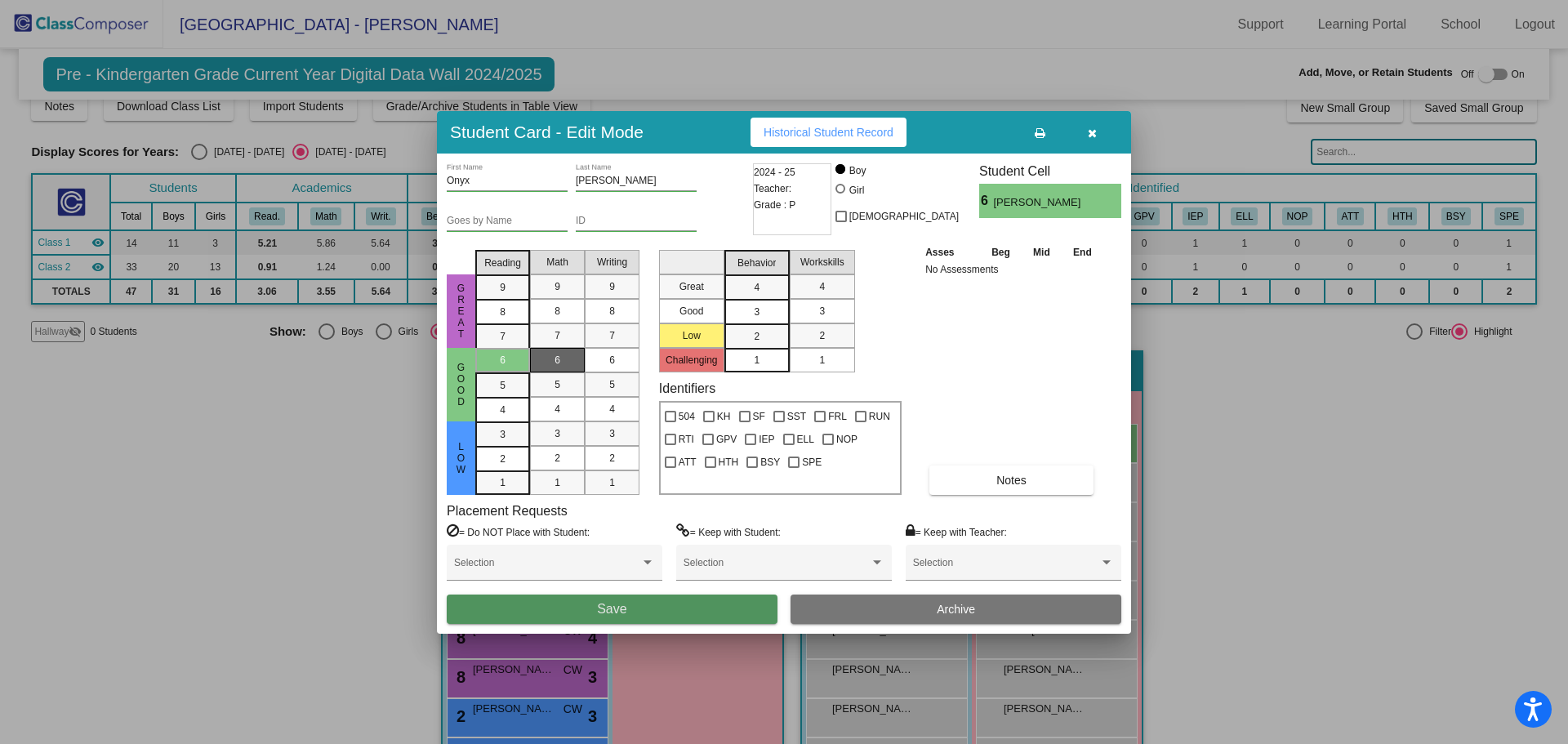 click on "Save" at bounding box center (612, 609) 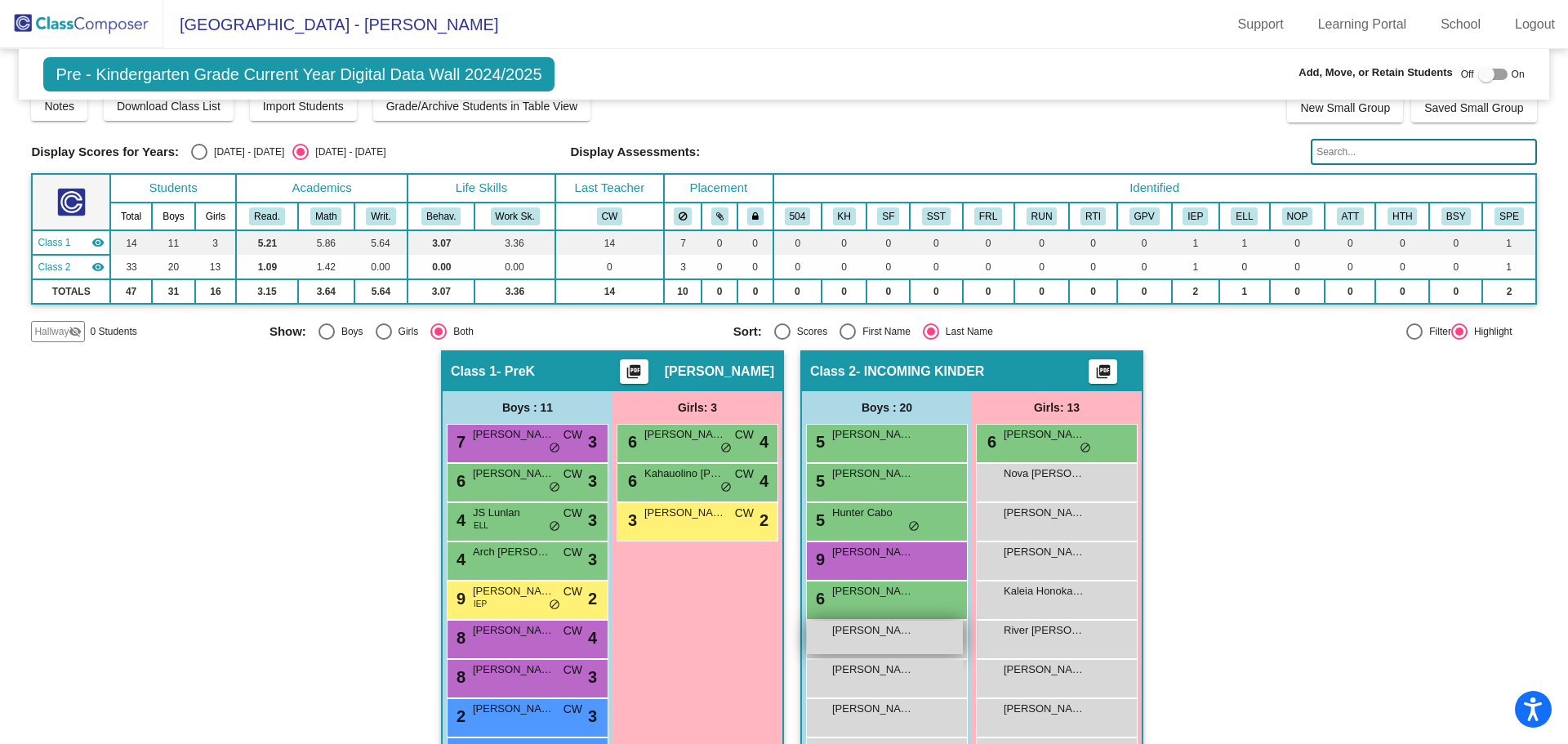 click on "[PERSON_NAME]" at bounding box center (873, 630) 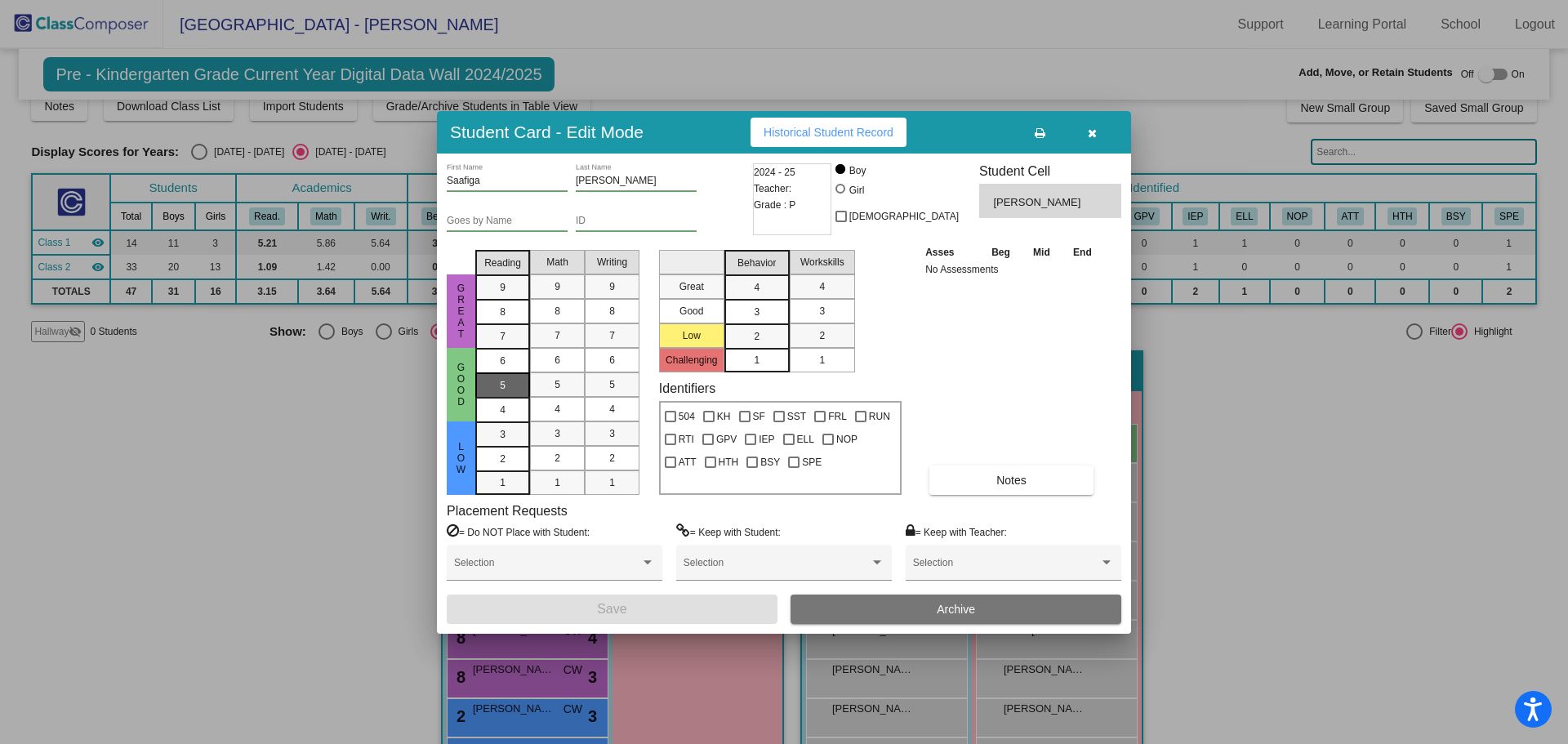 drag, startPoint x: 506, startPoint y: 384, endPoint x: 555, endPoint y: 385, distance: 49.010203 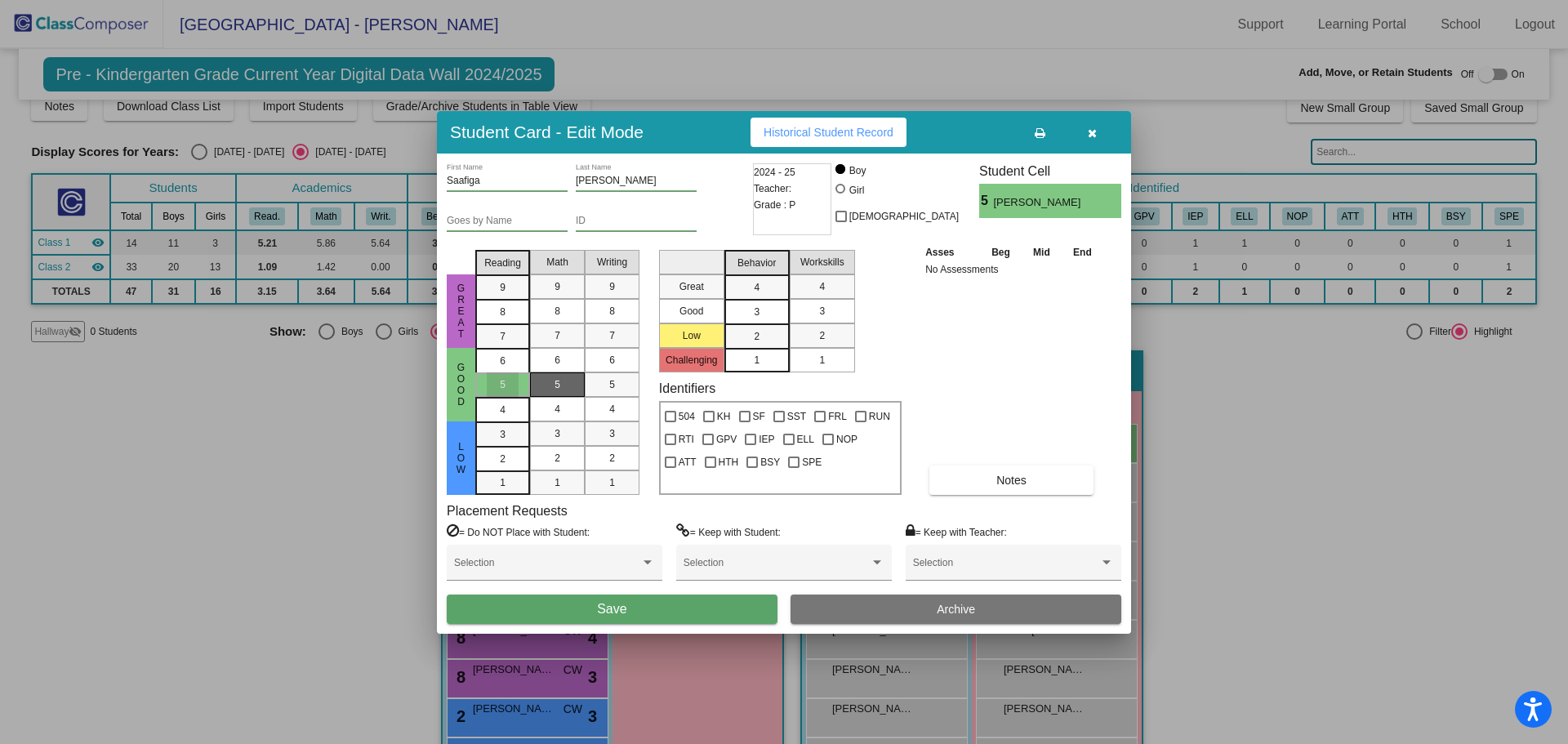 click on "5" at bounding box center [557, 385] 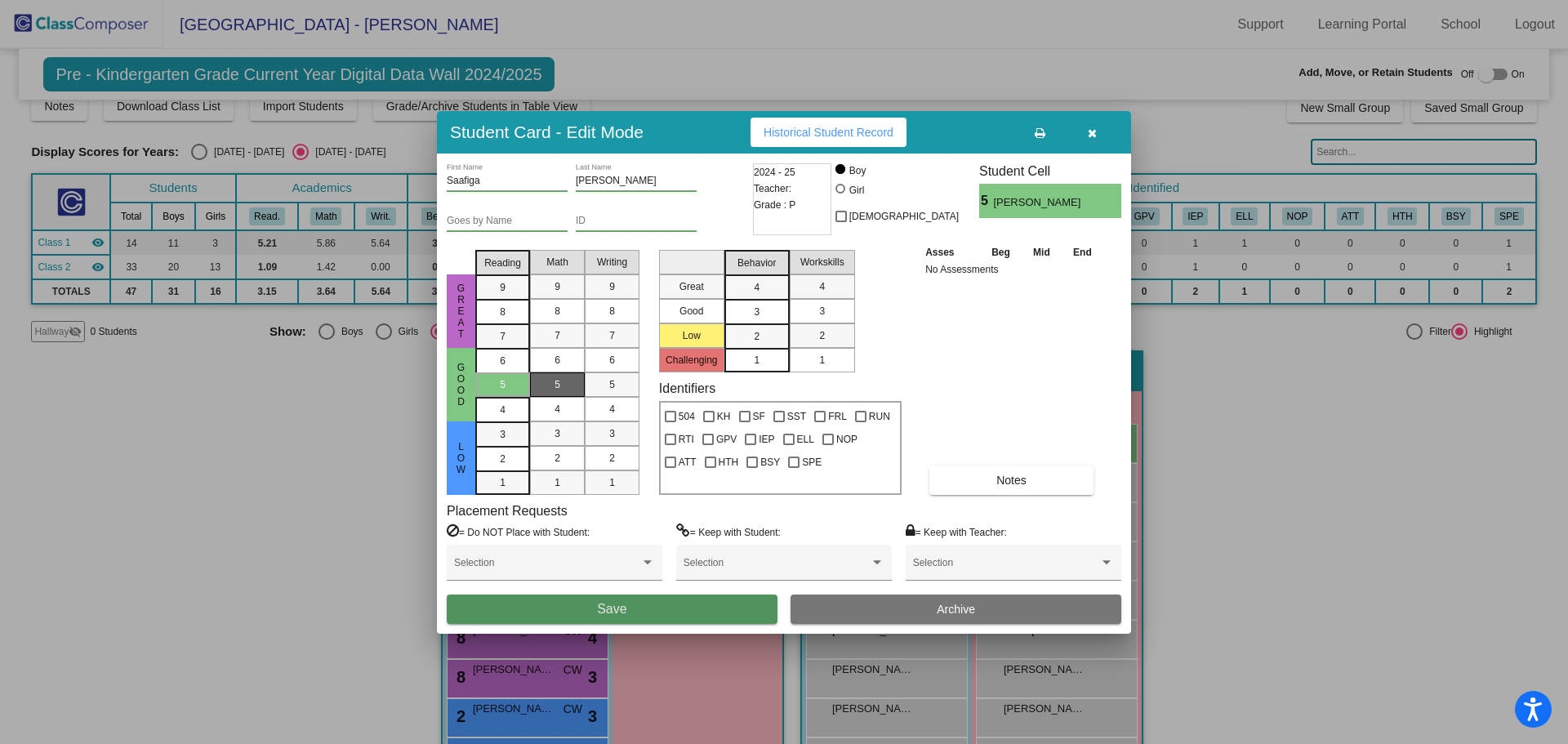 click on "Save" at bounding box center [612, 609] 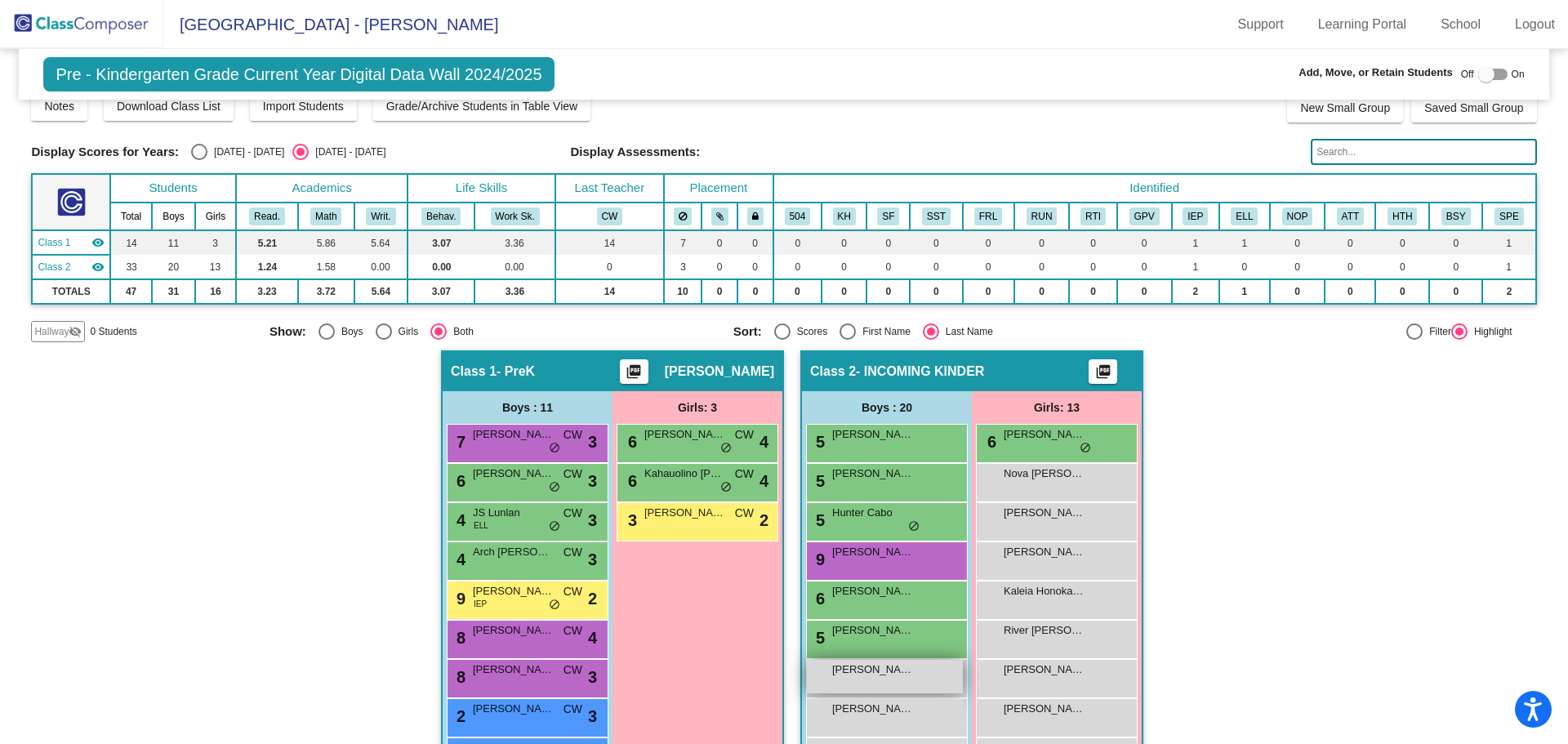 click on "[PERSON_NAME]" at bounding box center (873, 670) 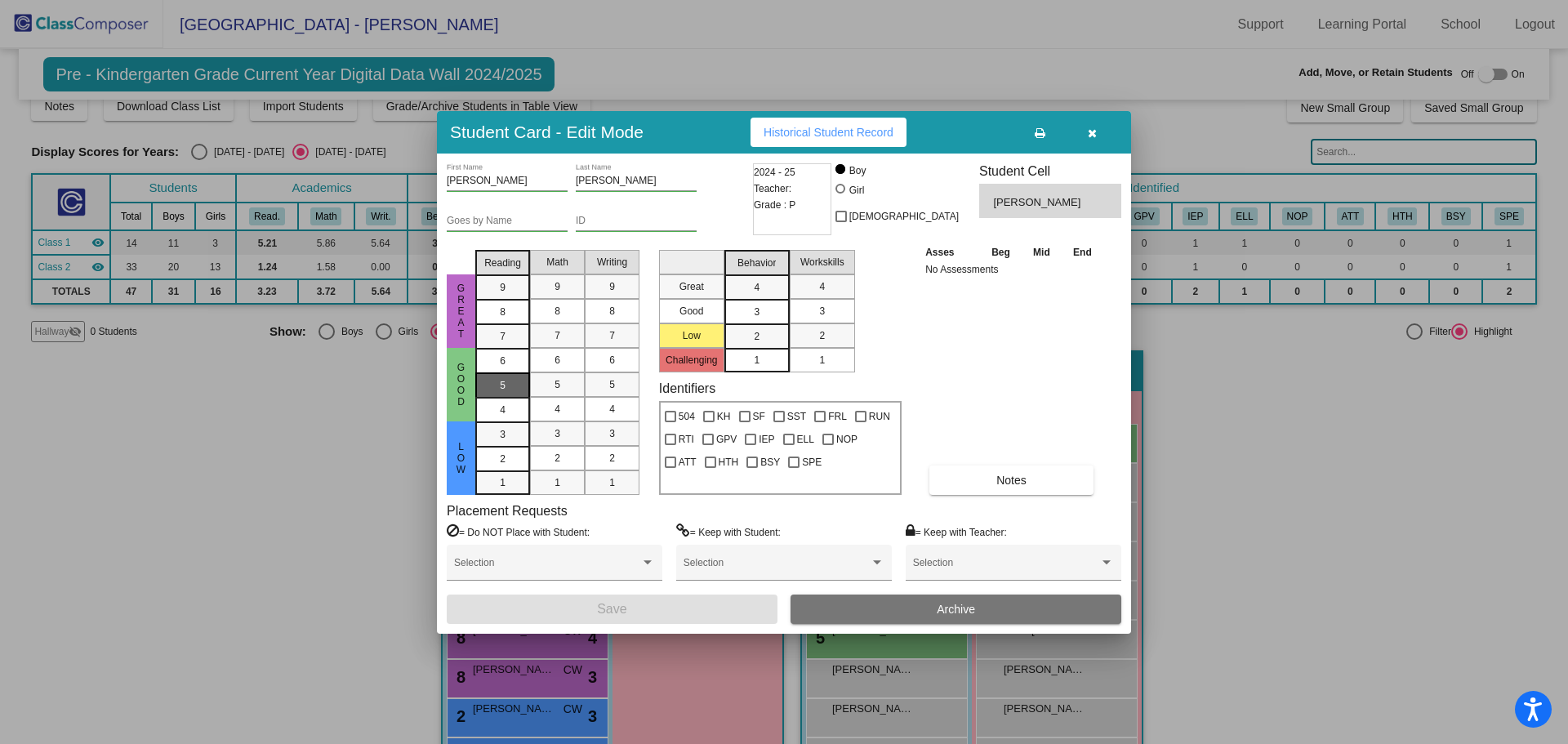 click on "5" at bounding box center [502, 361] 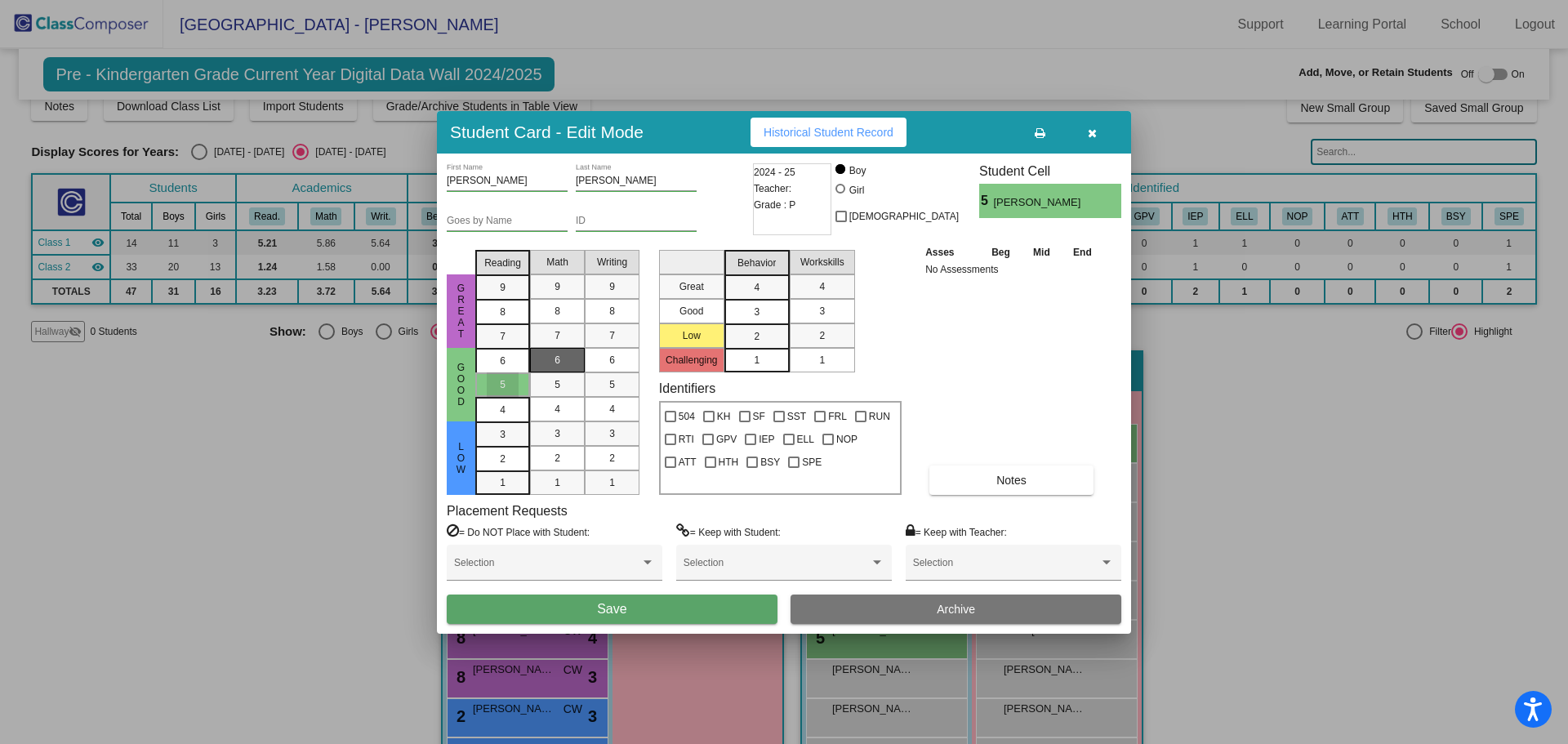 click on "6" at bounding box center [557, 360] 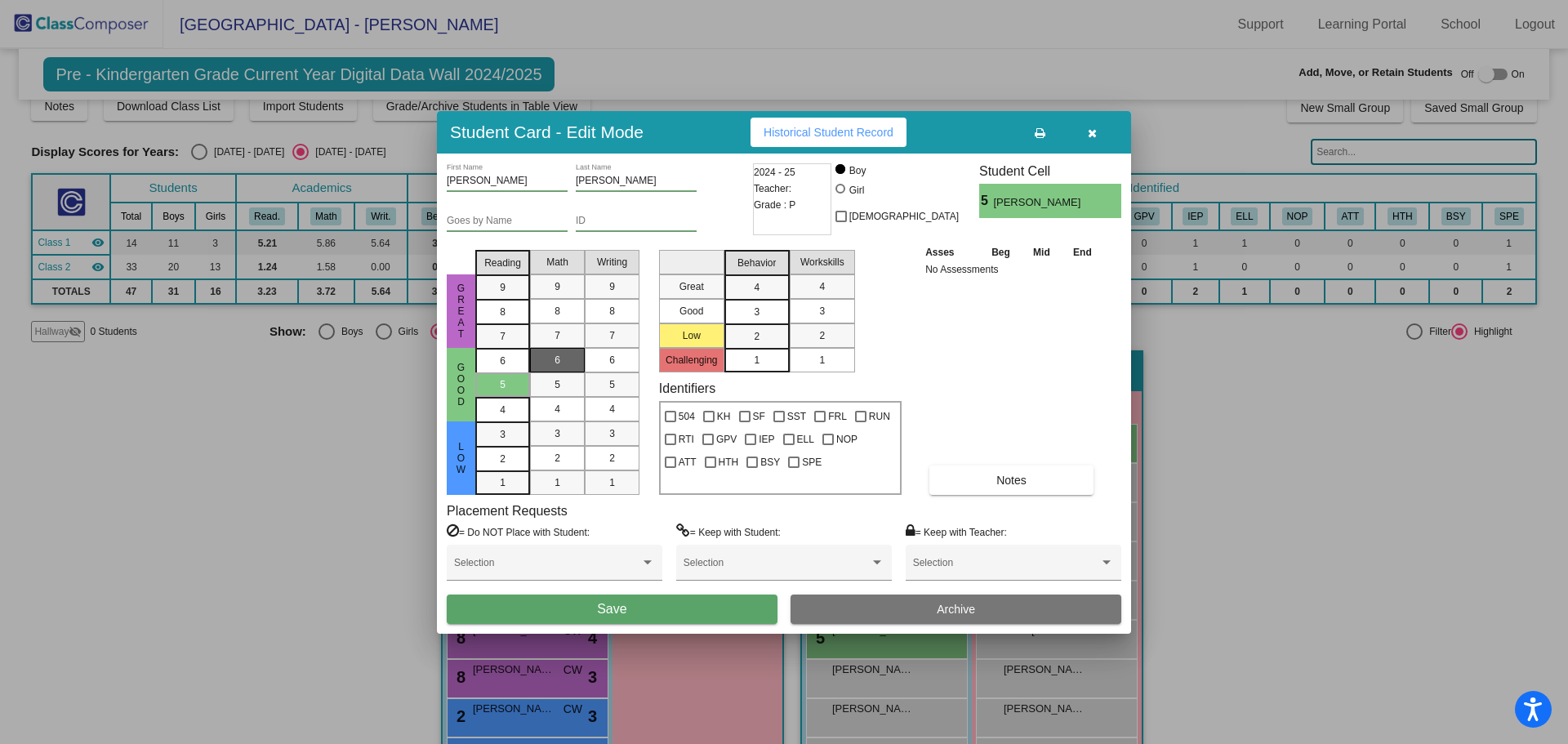 click on "Save" at bounding box center [612, 609] 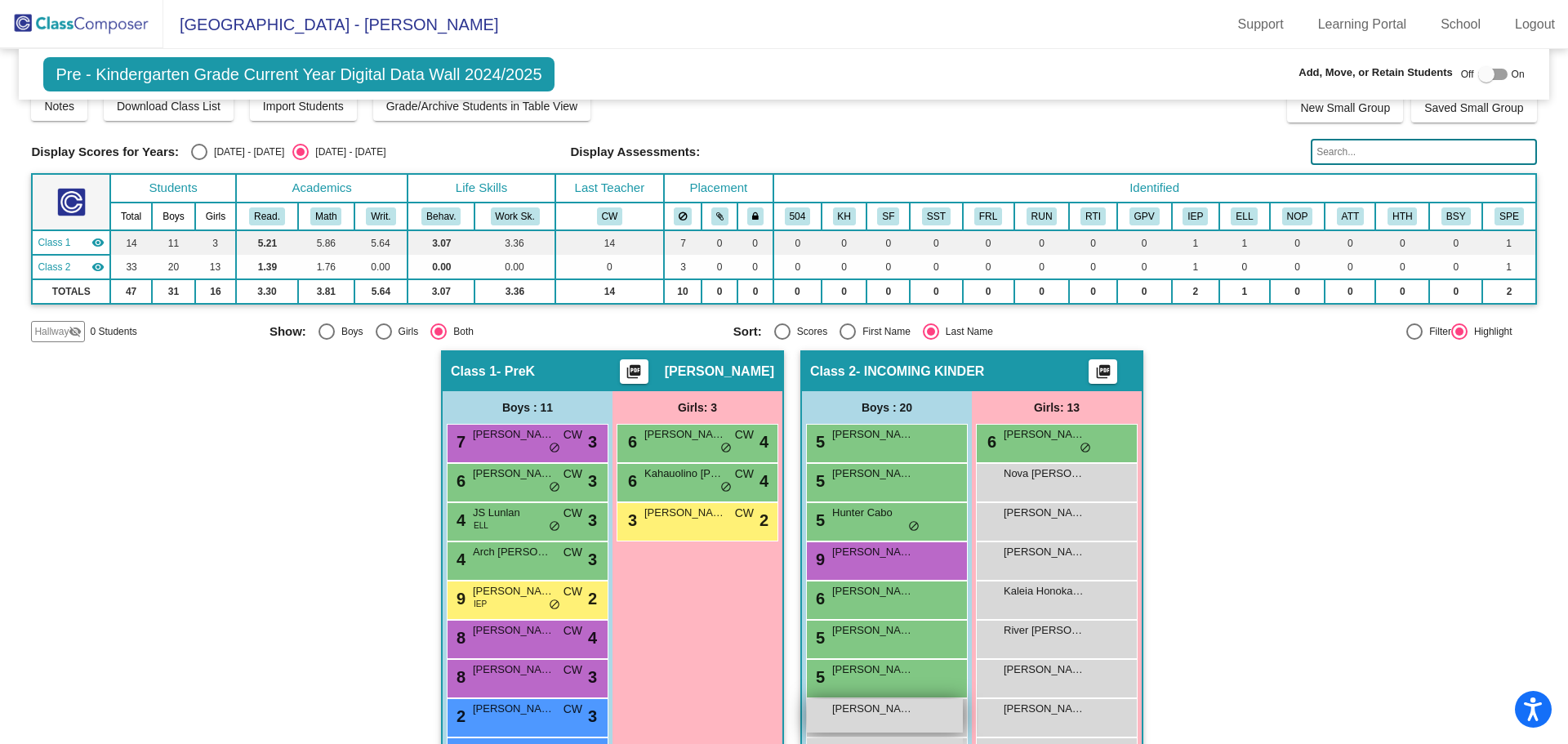 click on "[PERSON_NAME]" at bounding box center (873, 709) 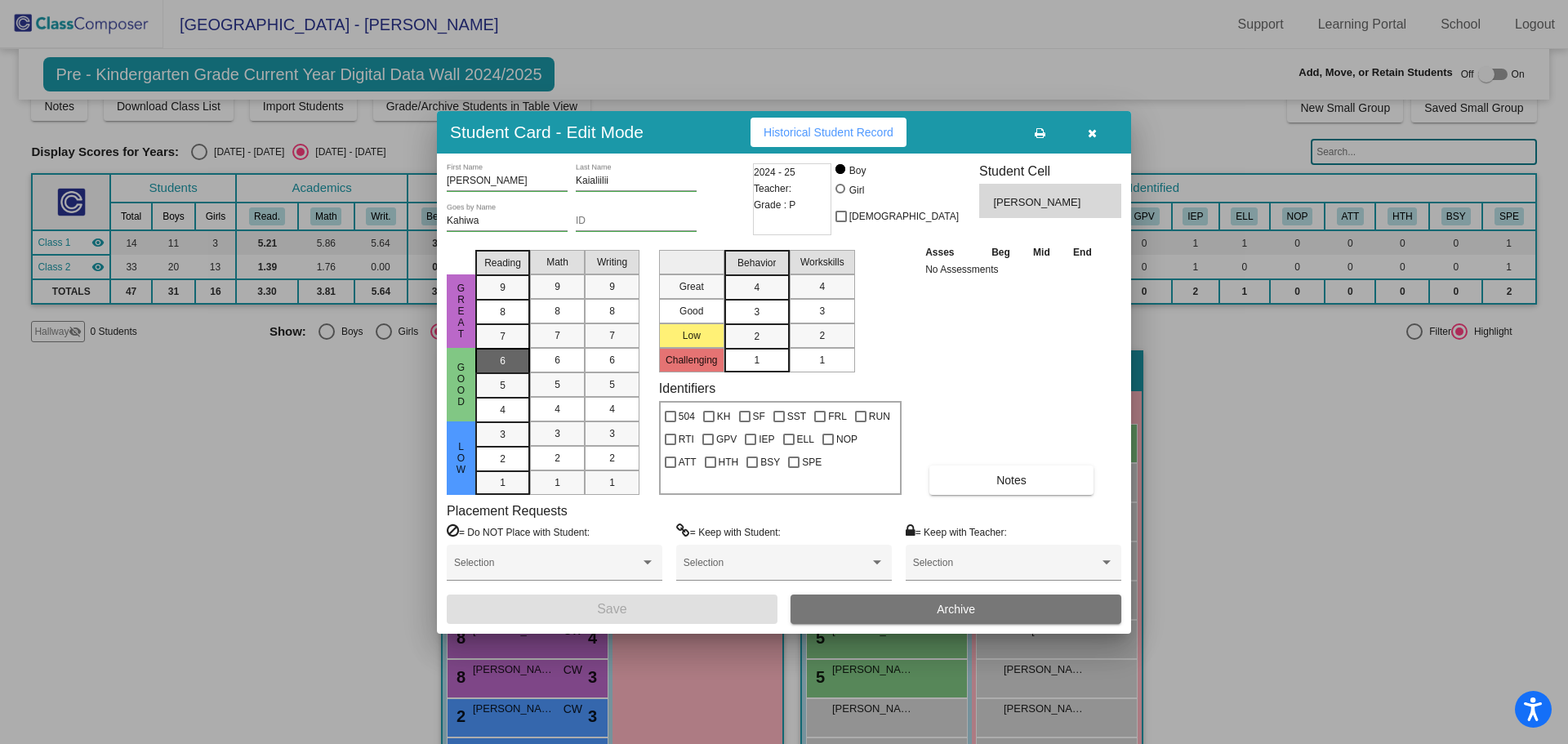 click on "6" at bounding box center [502, 361] 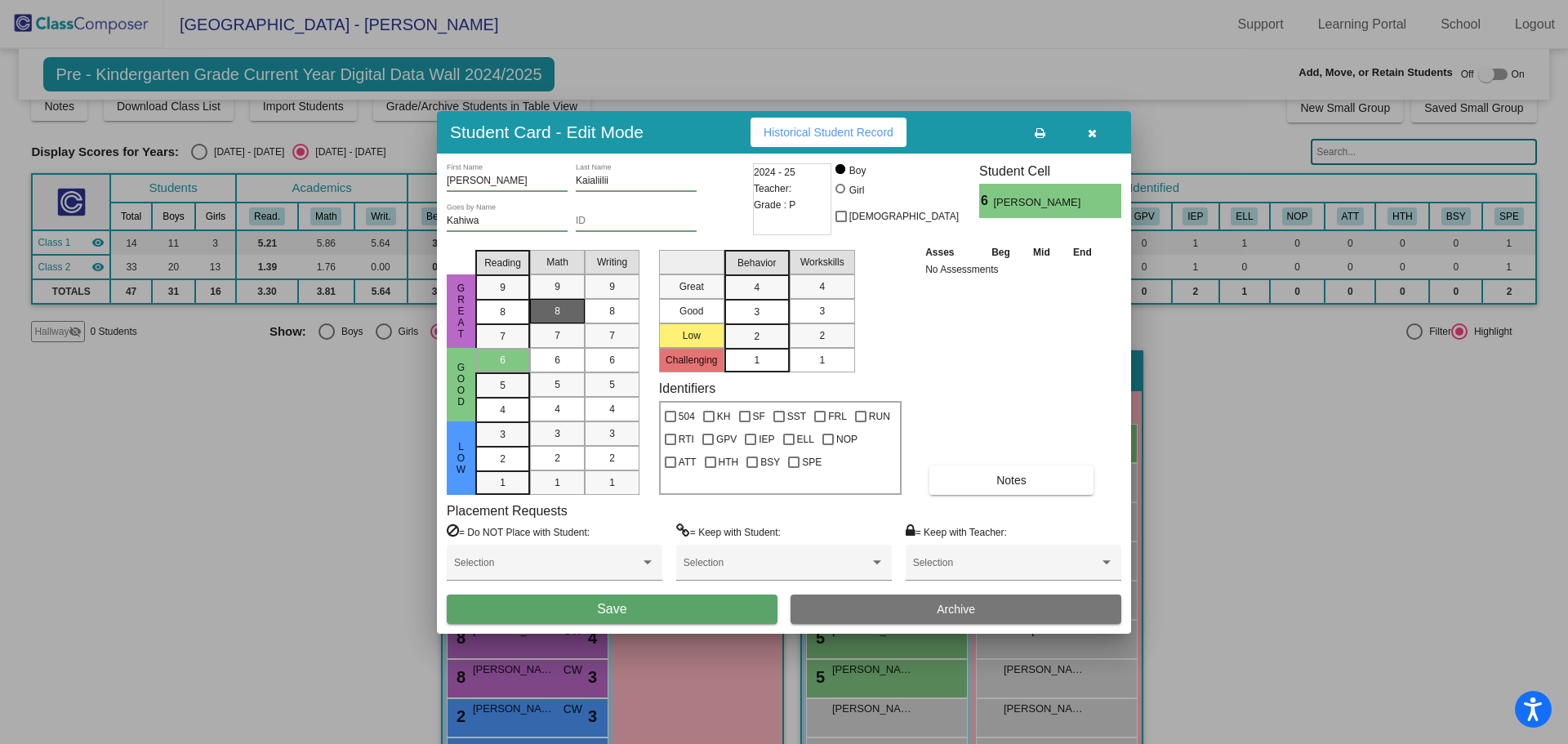 click on "8" at bounding box center (557, 311) 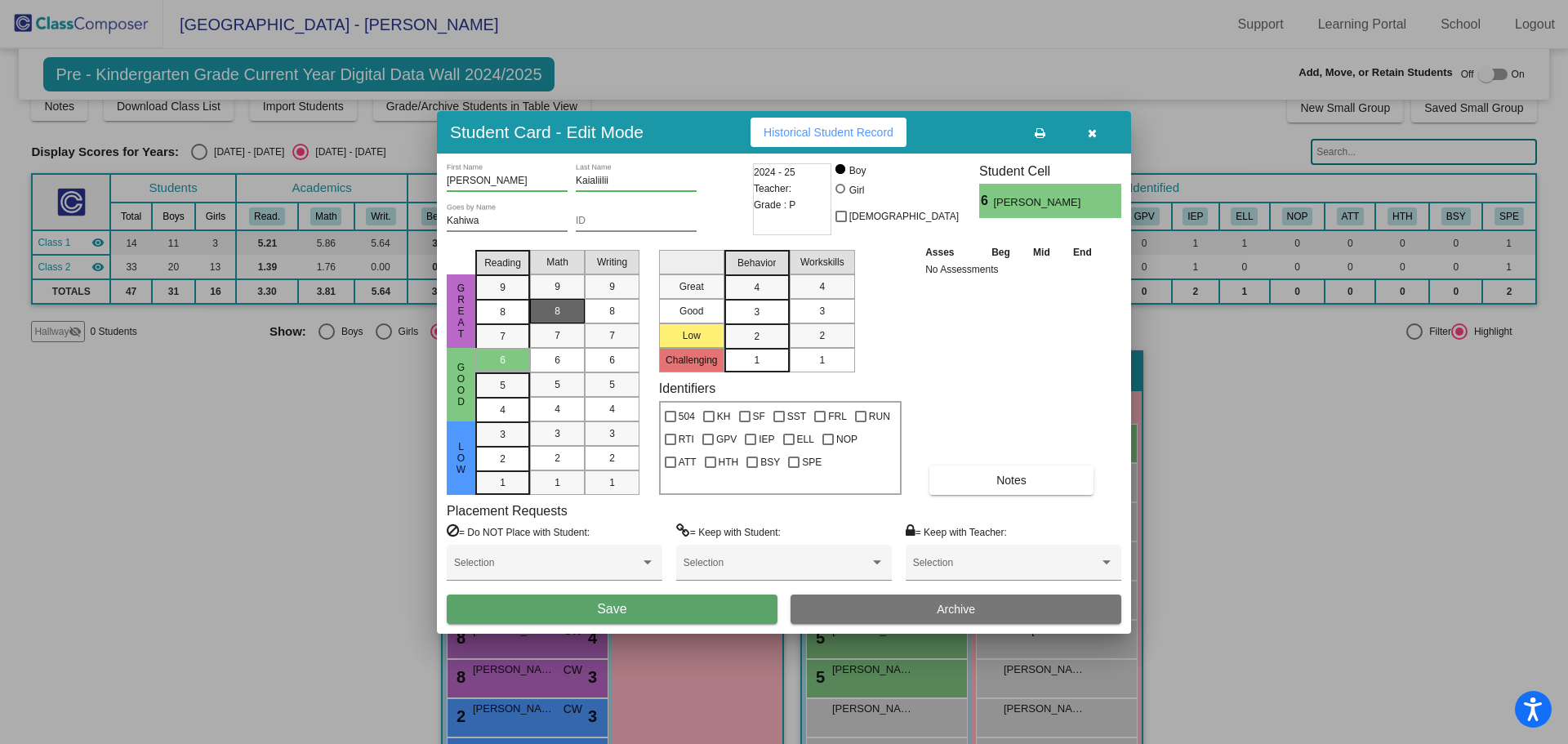 click on "Save" at bounding box center (612, 609) 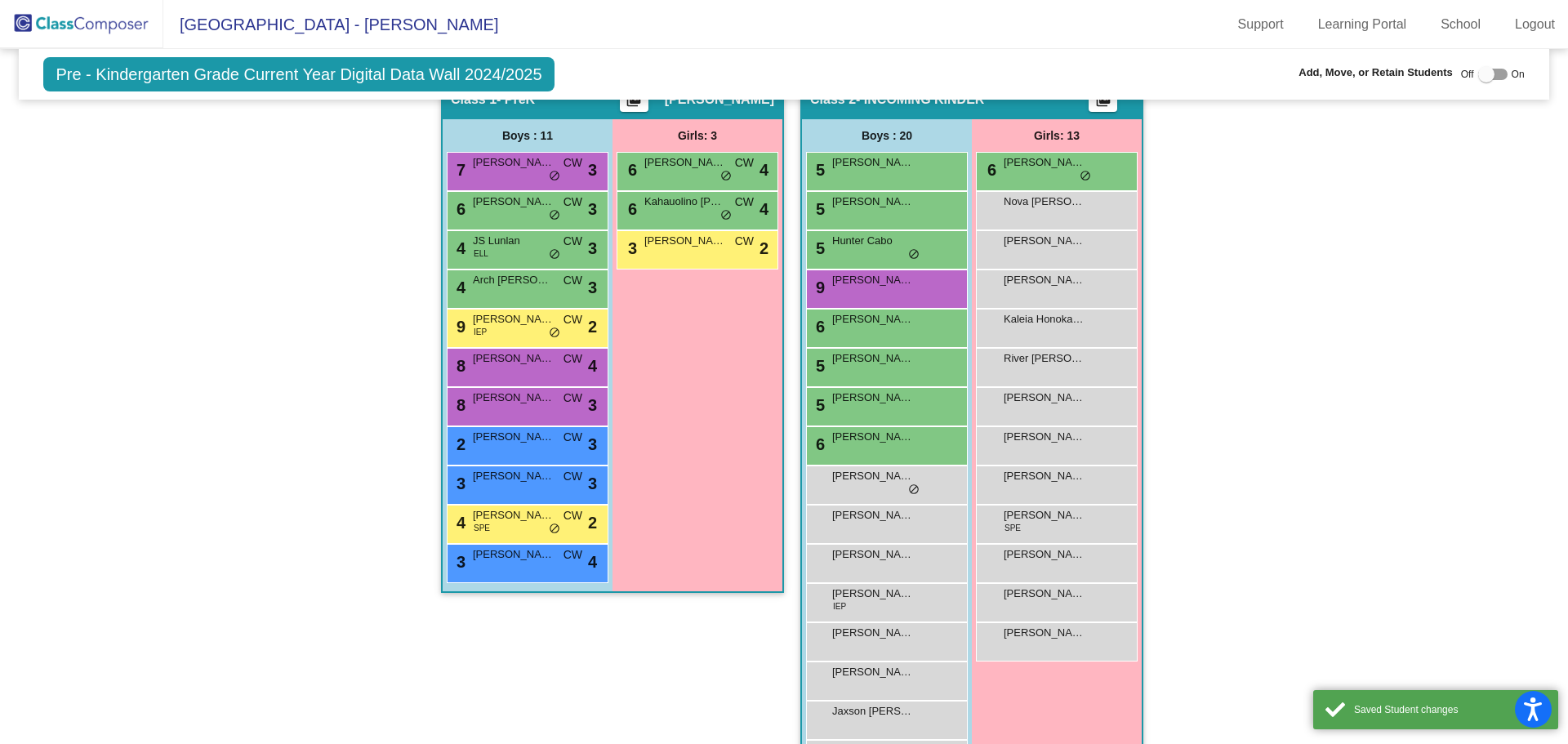 scroll, scrollTop: 387, scrollLeft: 0, axis: vertical 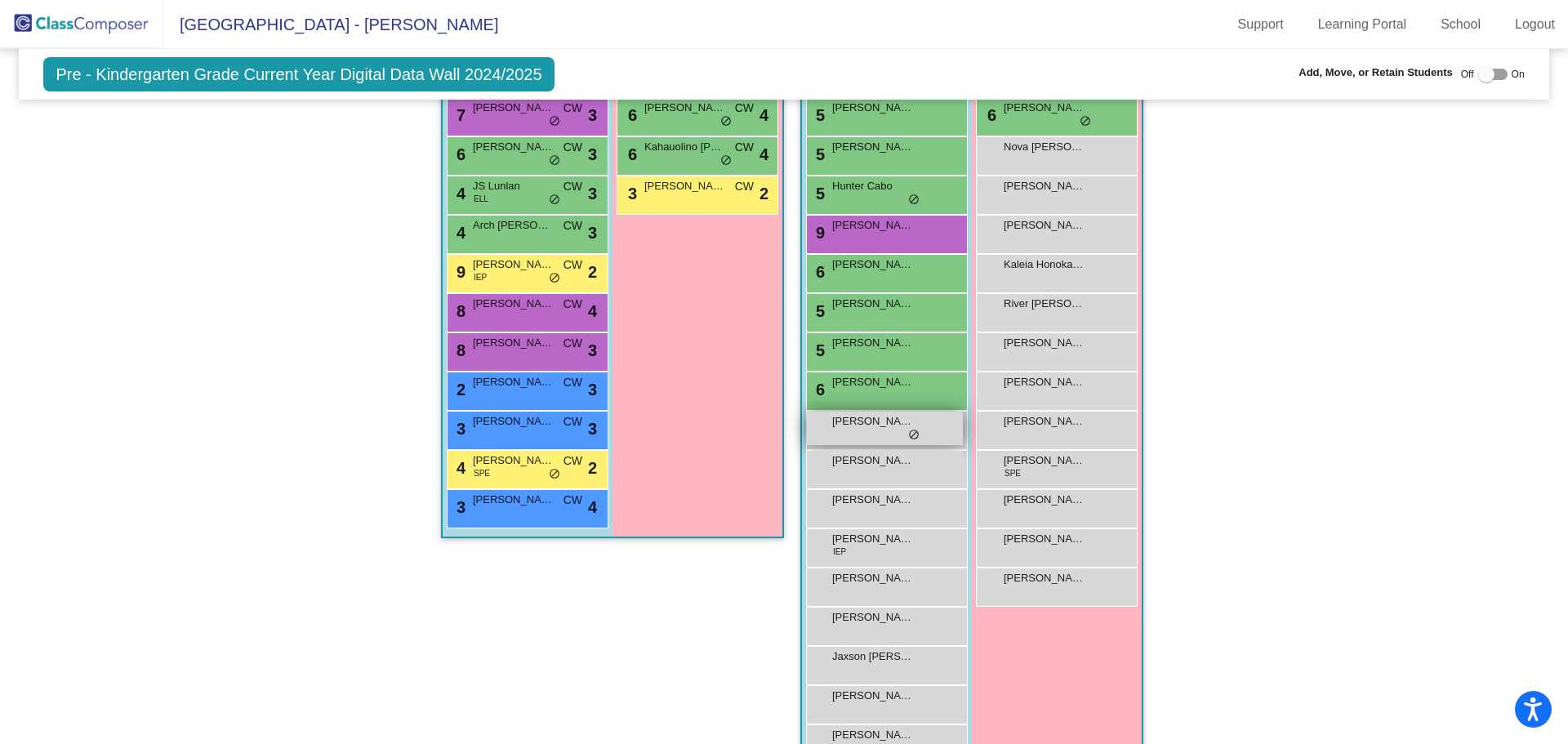 click on "[PERSON_NAME] lock do_not_disturb_alt" at bounding box center (884, 428) 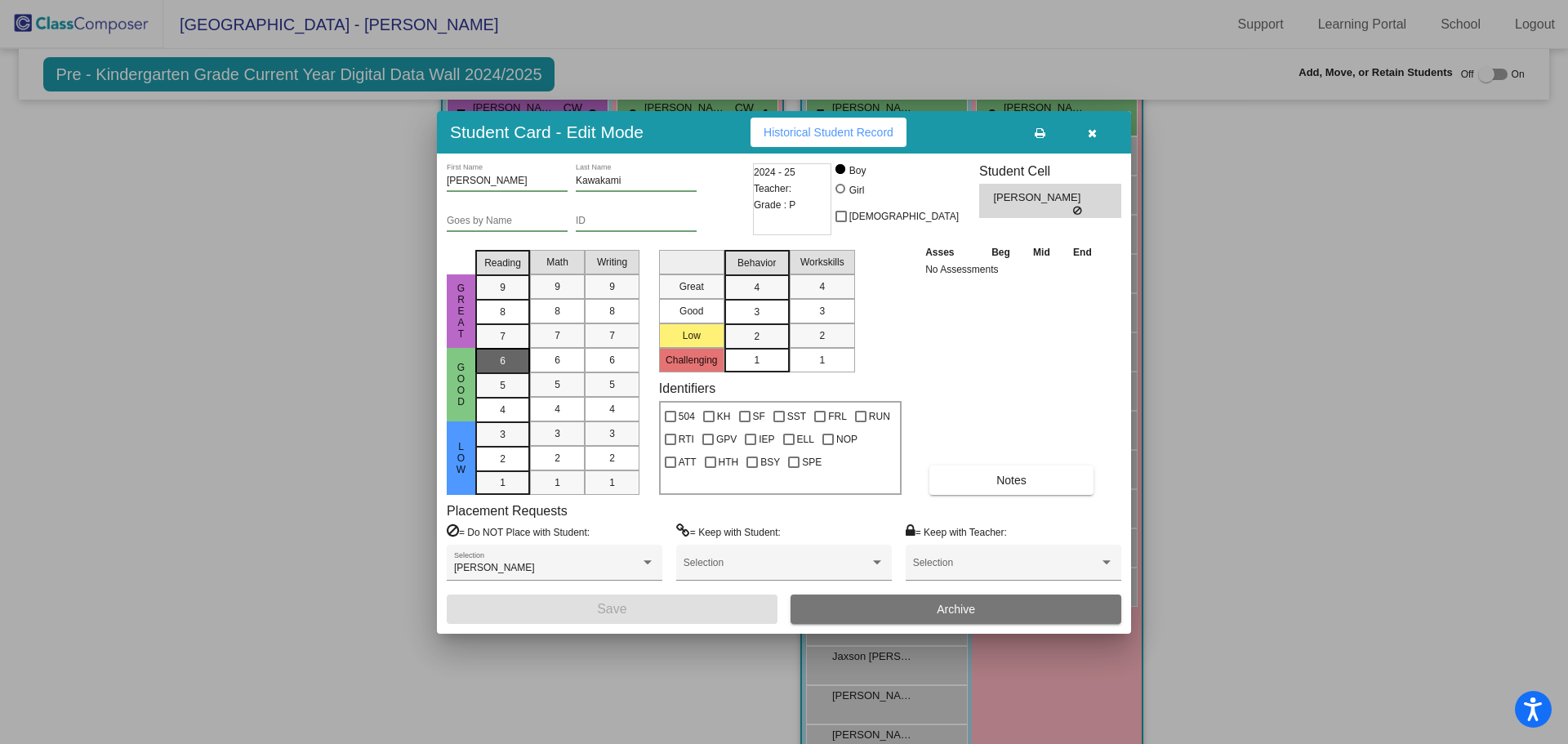 click on "6" at bounding box center (502, 361) 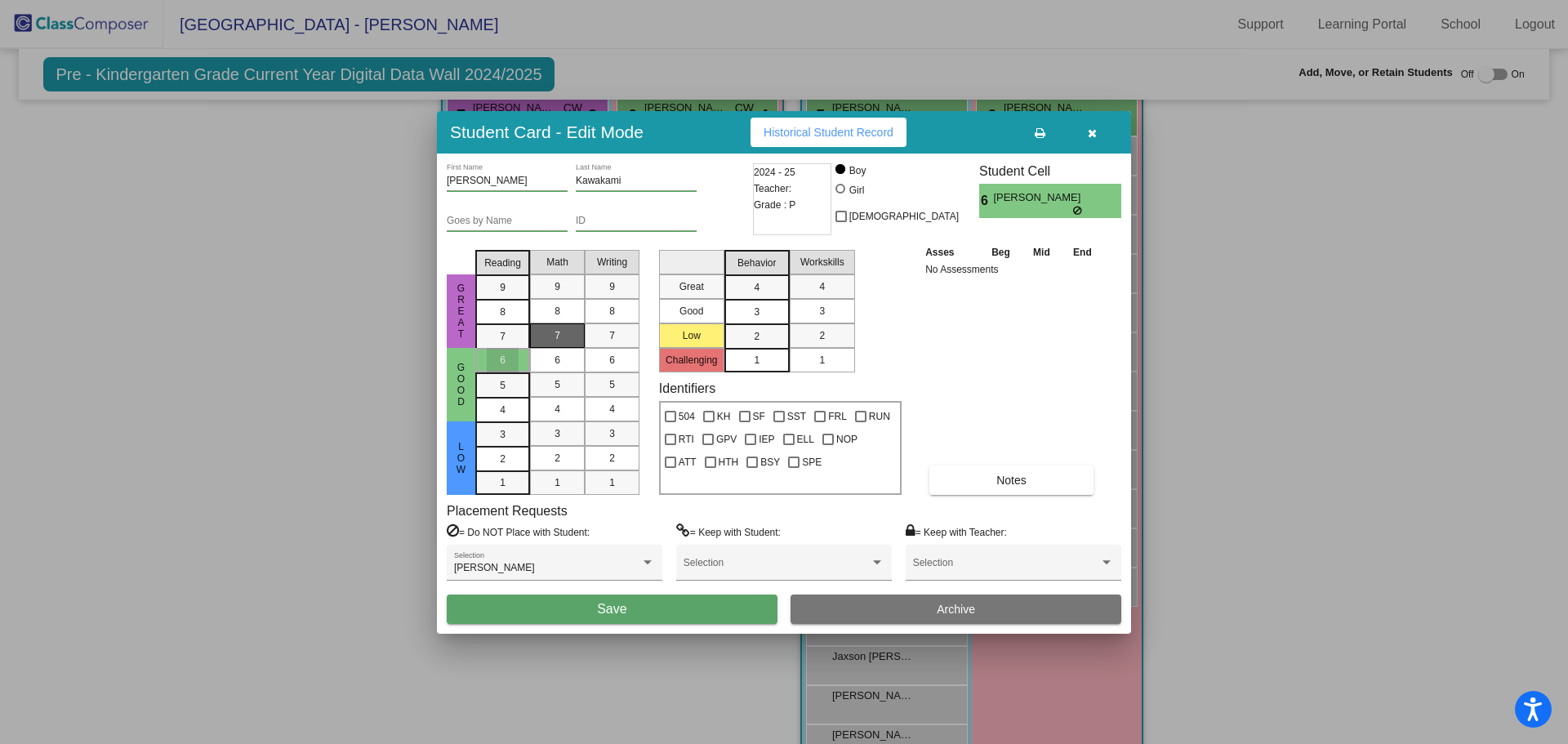 click on "7" at bounding box center [557, 336] 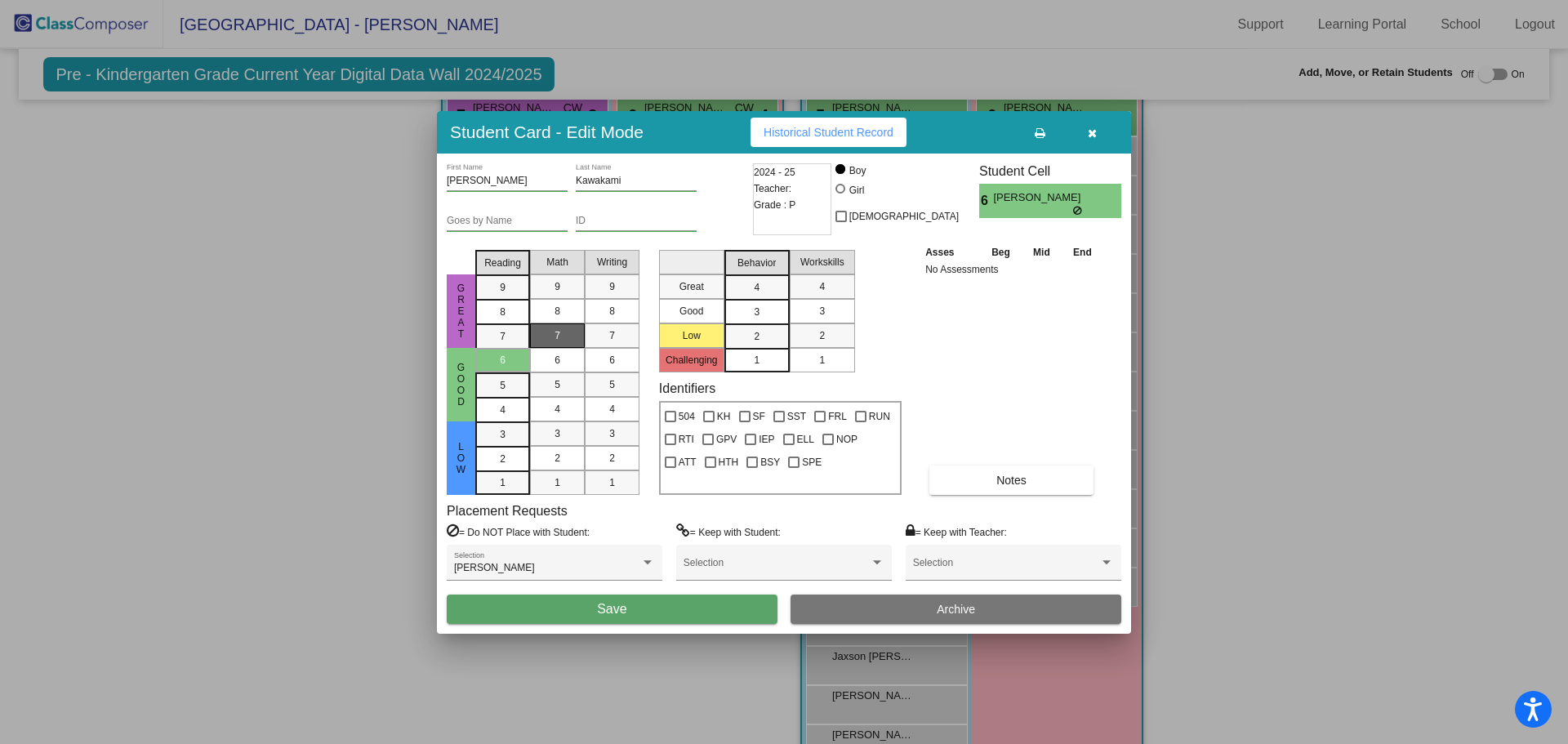 click on "Save" at bounding box center [612, 609] 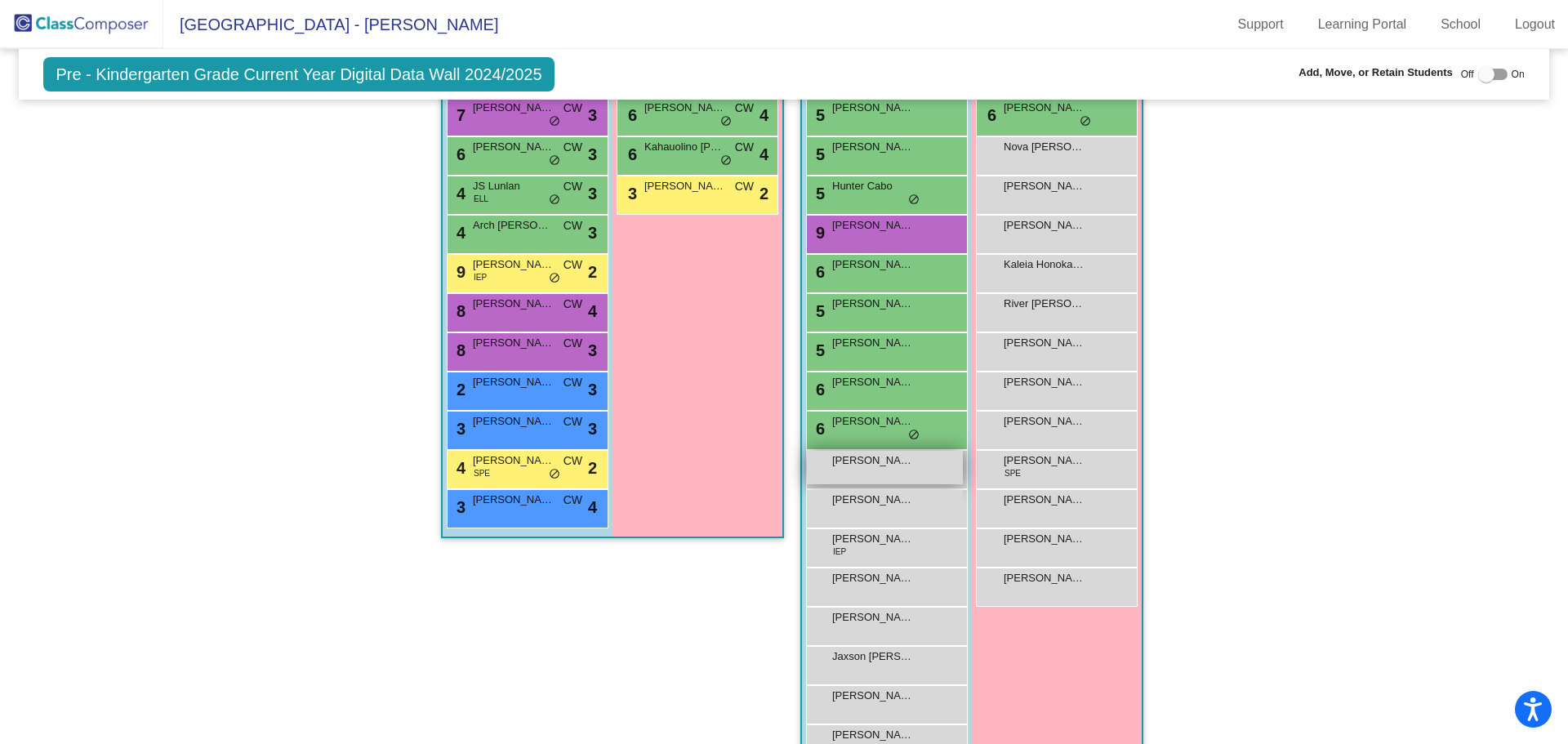 click on "[PERSON_NAME] lock do_not_disturb_alt" at bounding box center (884, 467) 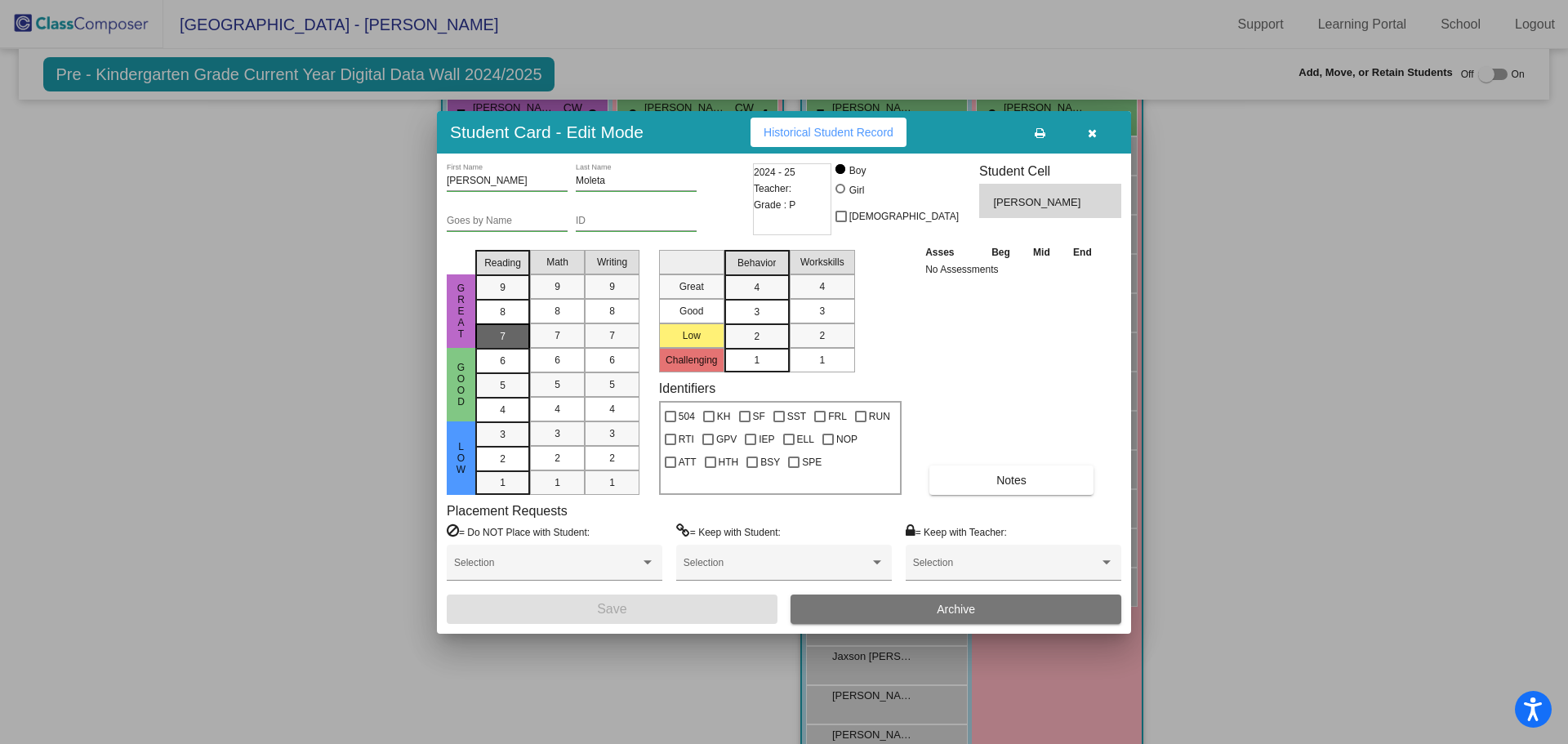 click on "7" at bounding box center (502, 287) 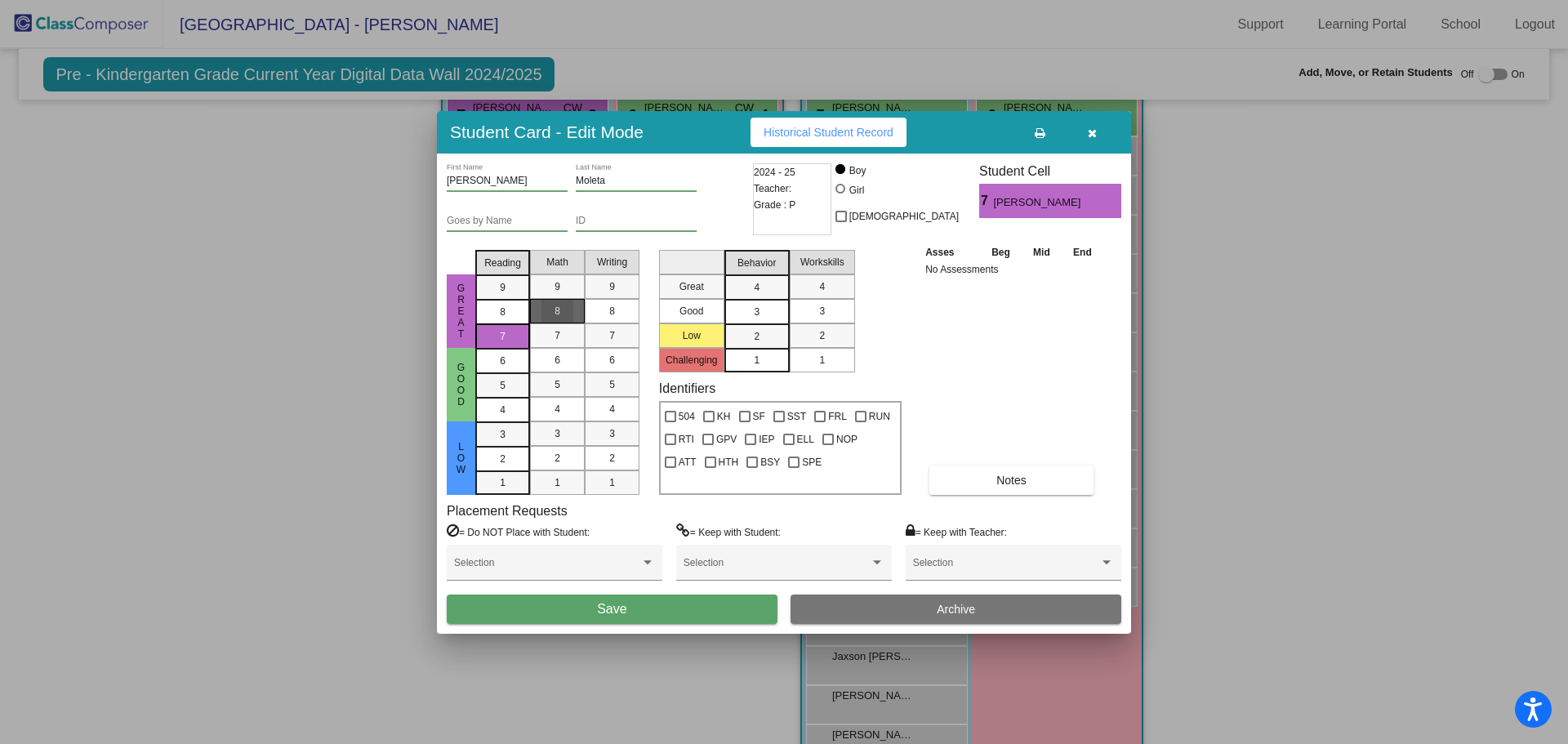 click on "8" at bounding box center [557, 311] 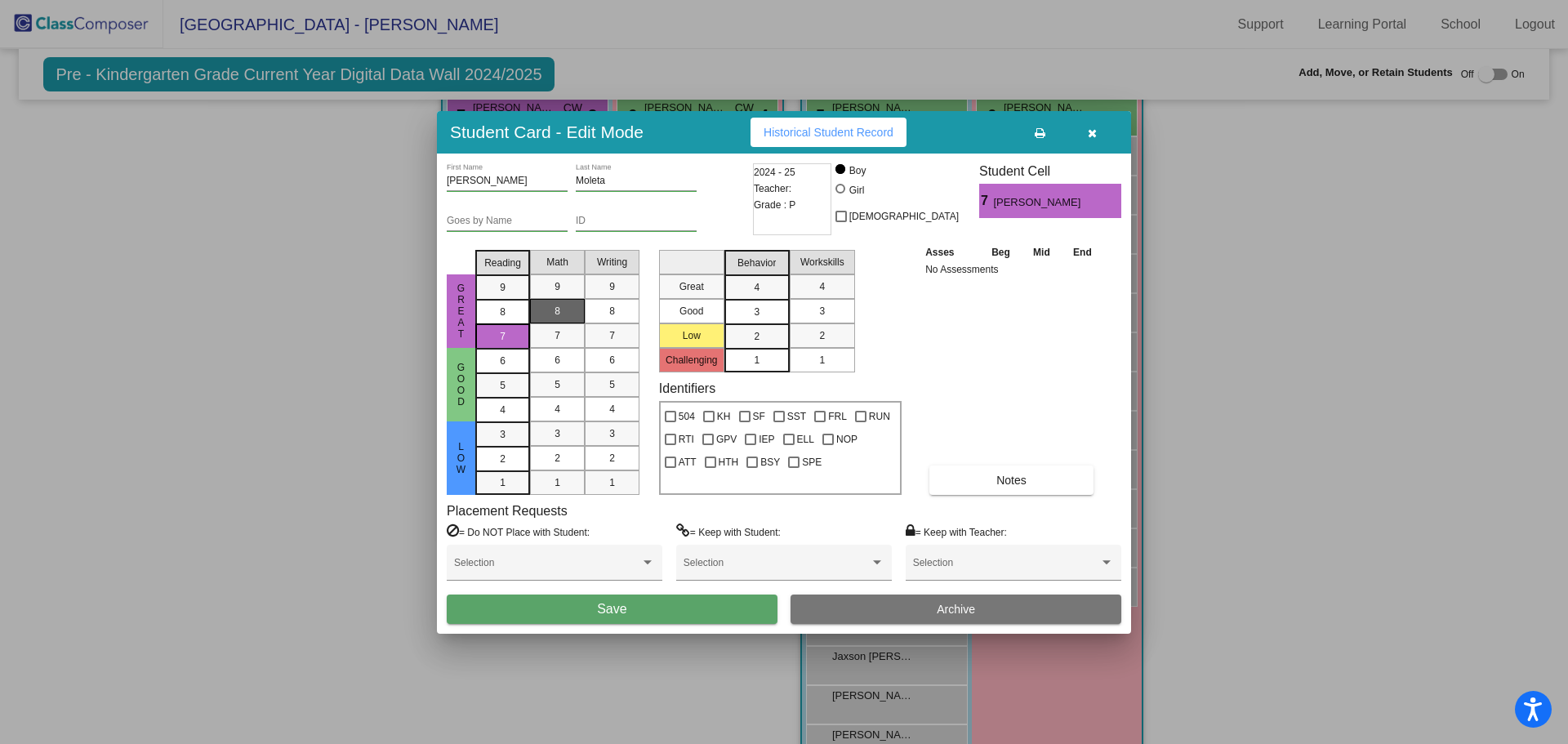 click on "Save" at bounding box center [612, 609] 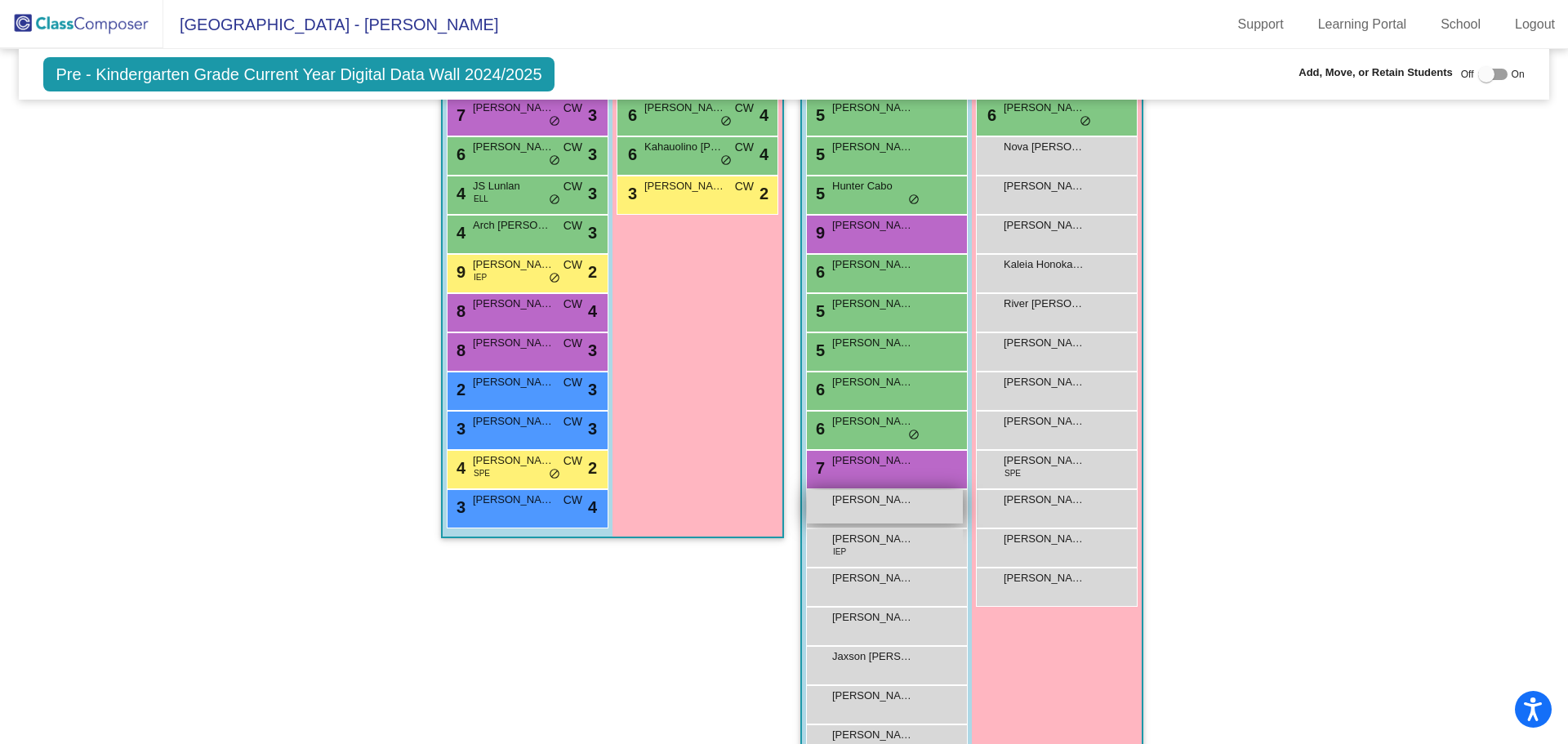 click on "[PERSON_NAME] lock do_not_disturb_alt" at bounding box center (884, 506) 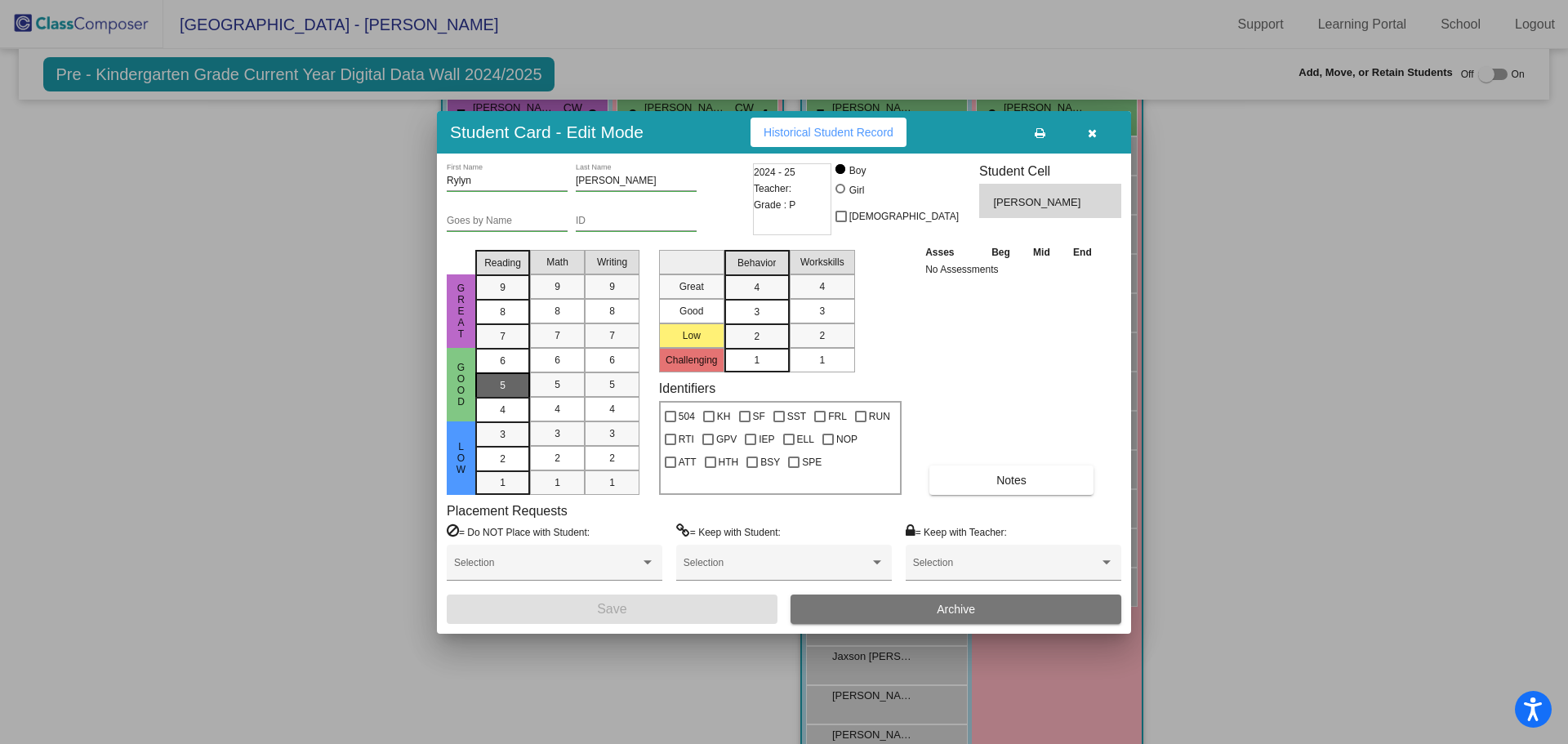 click on "5" at bounding box center [502, 361] 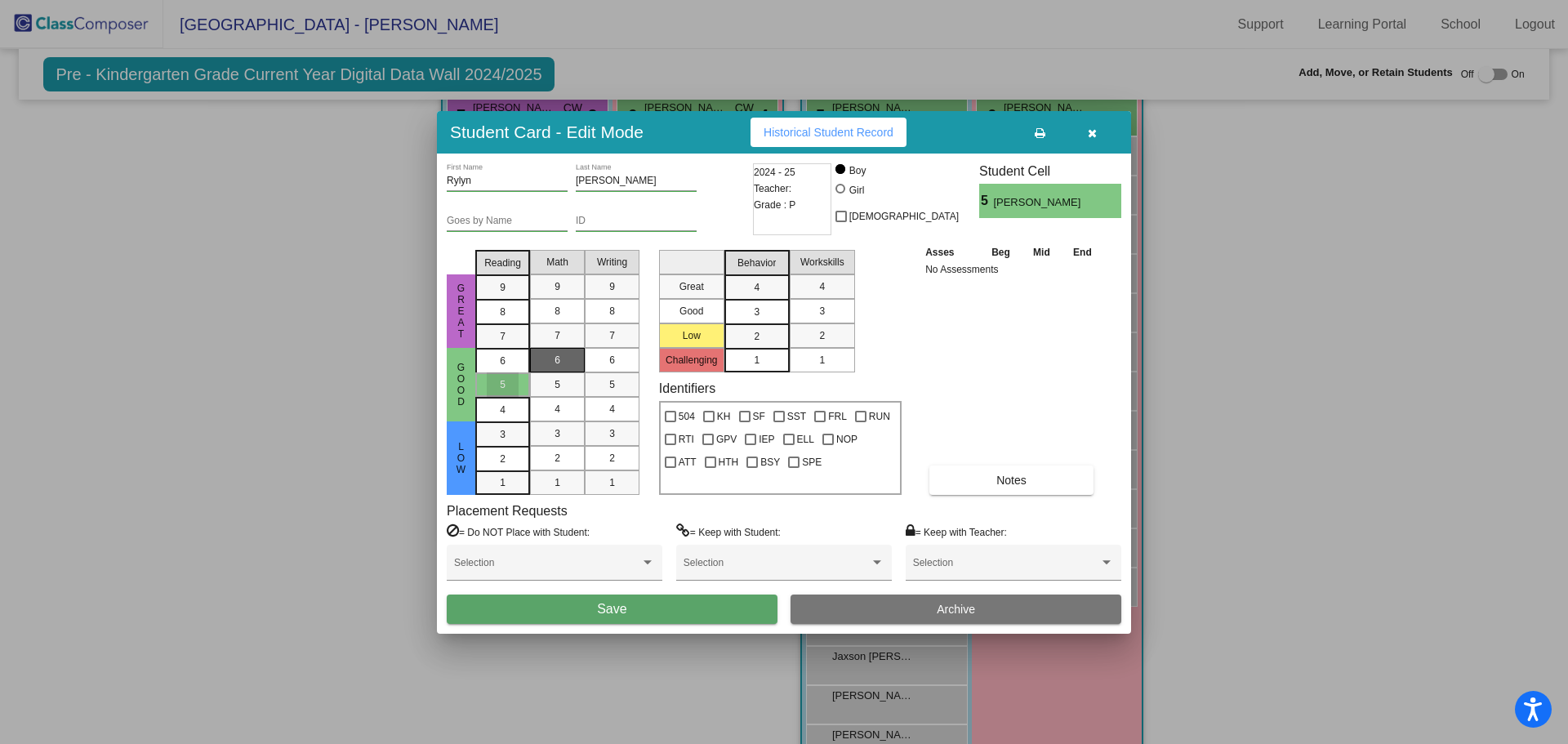 click on "6" at bounding box center [557, 360] 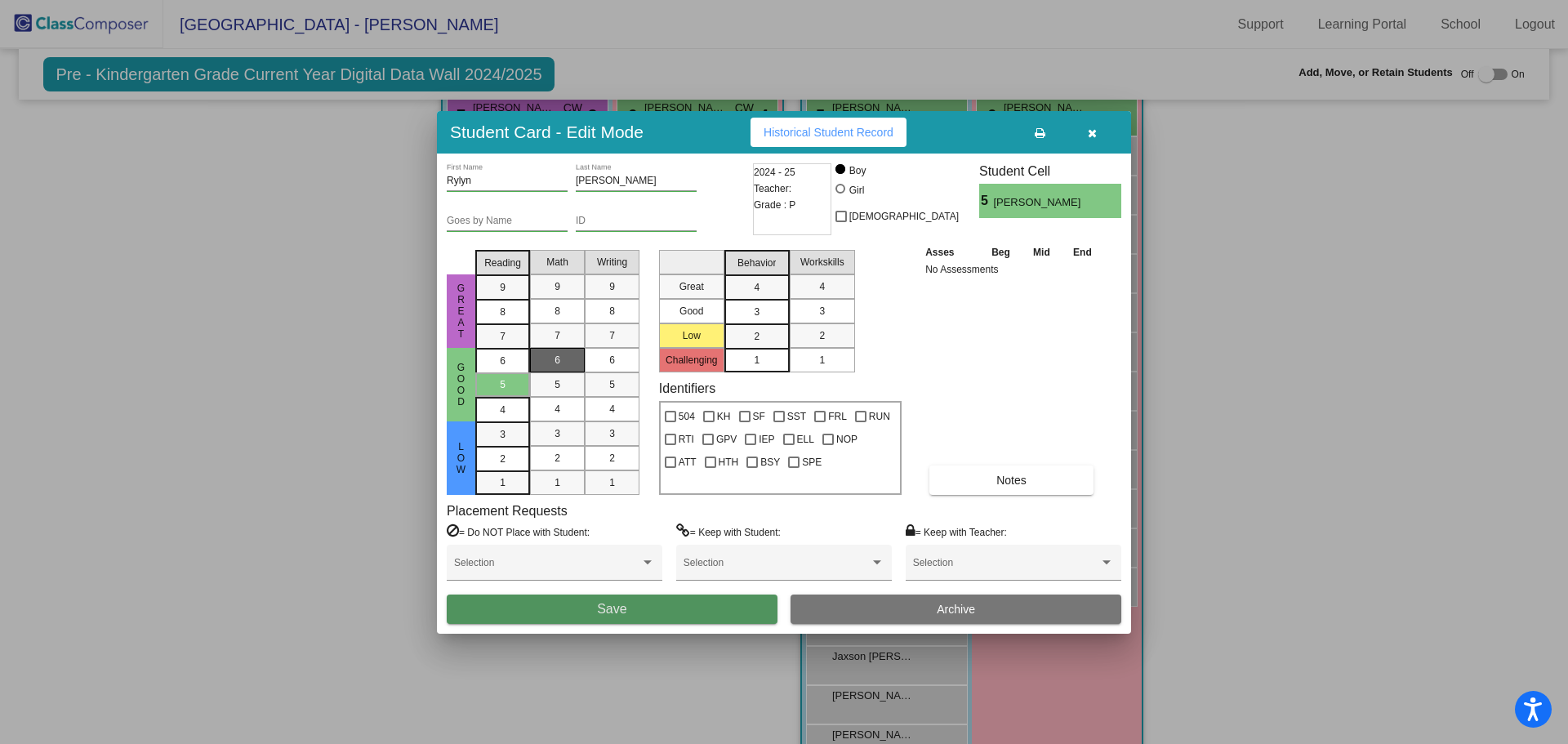 click on "Save" at bounding box center (612, 609) 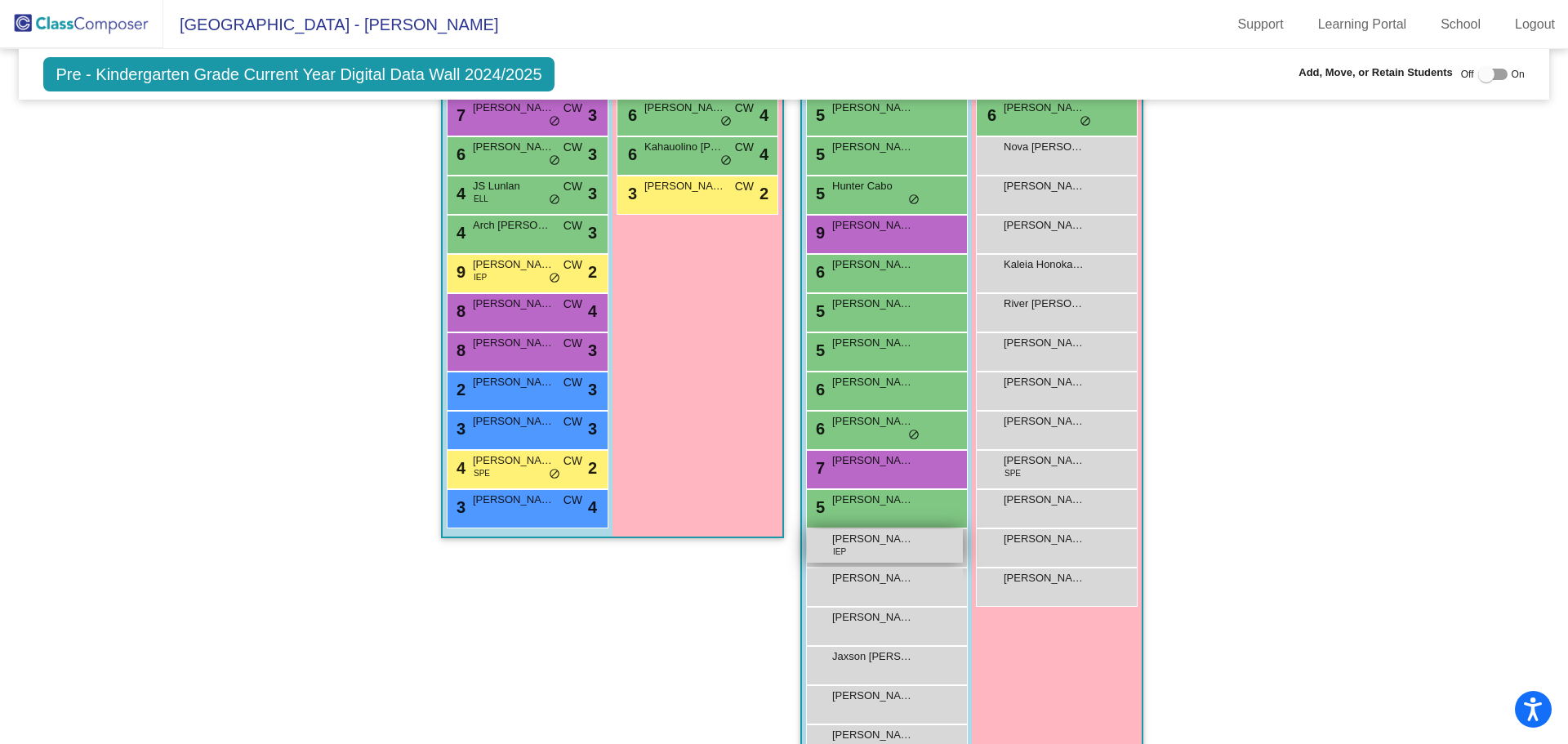 click on "[PERSON_NAME] IEP lock do_not_disturb_alt" at bounding box center (884, 546) 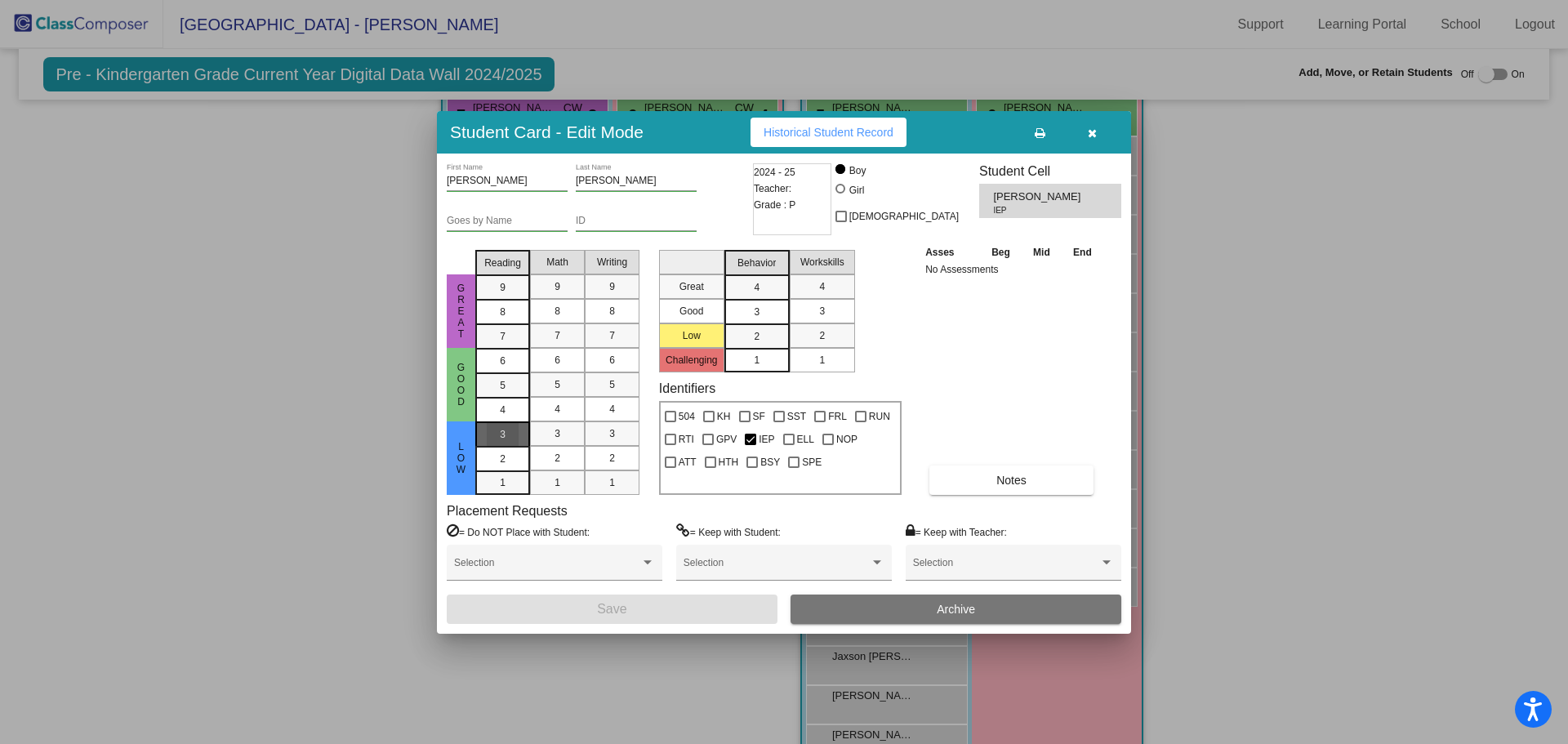 drag, startPoint x: 509, startPoint y: 432, endPoint x: 549, endPoint y: 414, distance: 43.863424 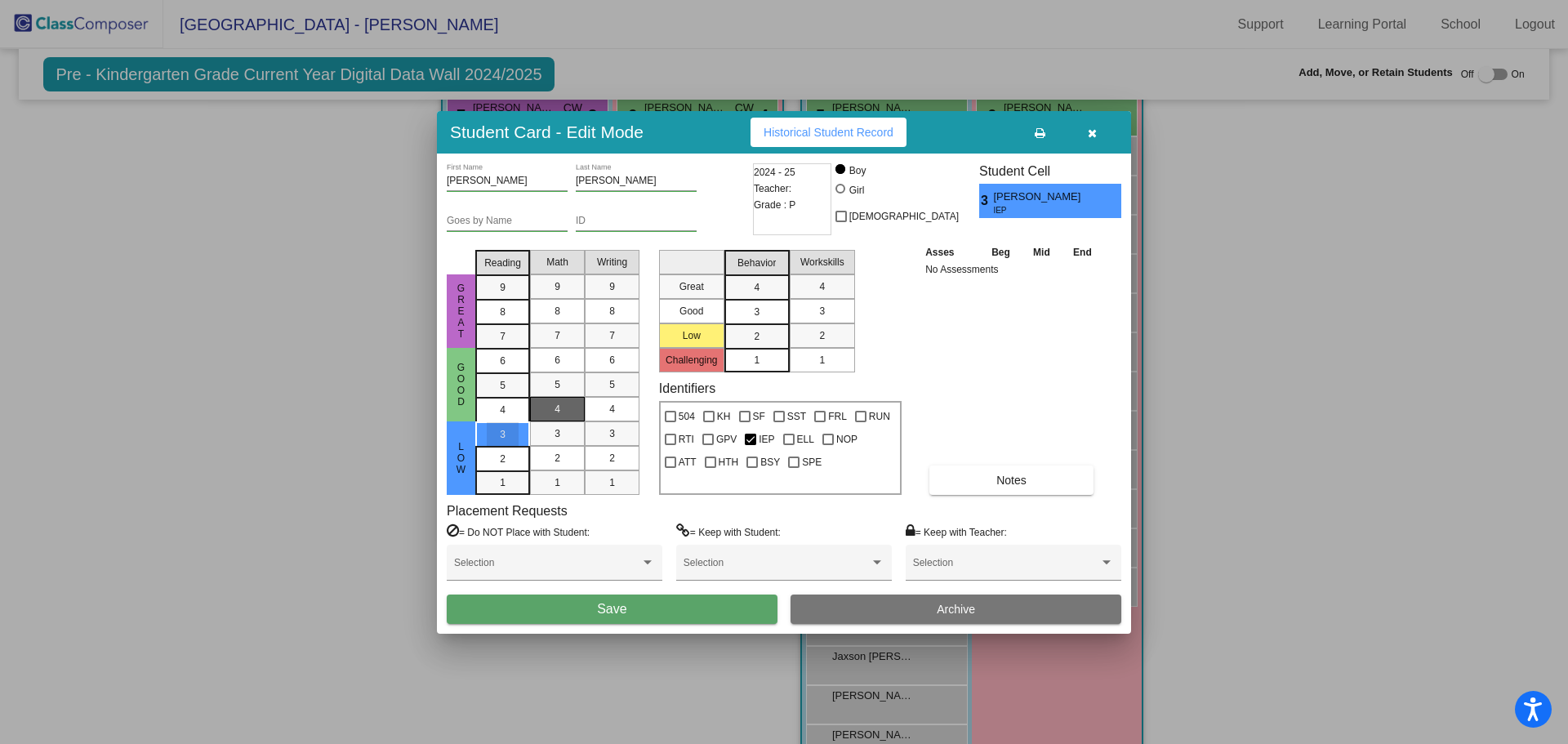 click on "4" at bounding box center (557, 409) 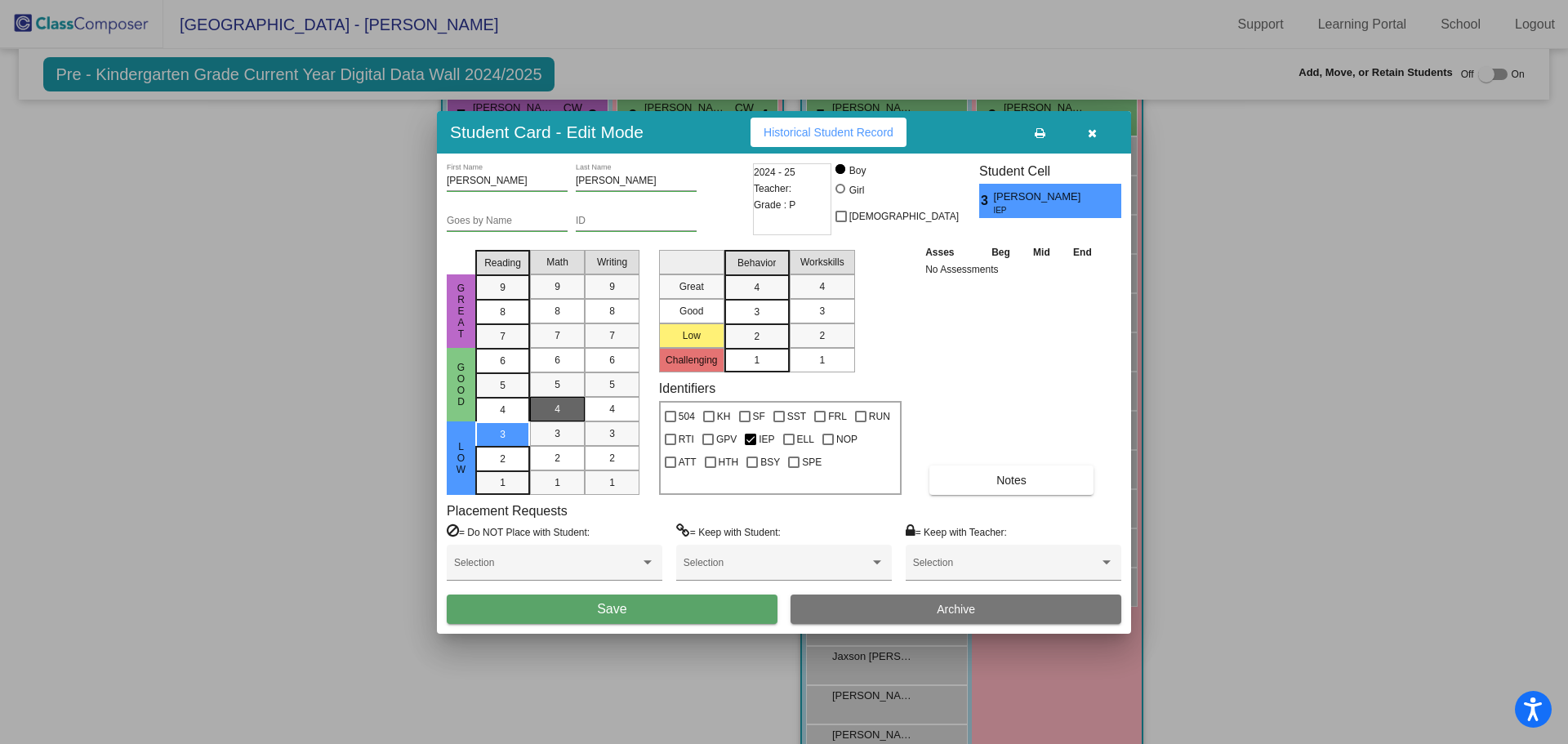 click on "Save" at bounding box center [612, 609] 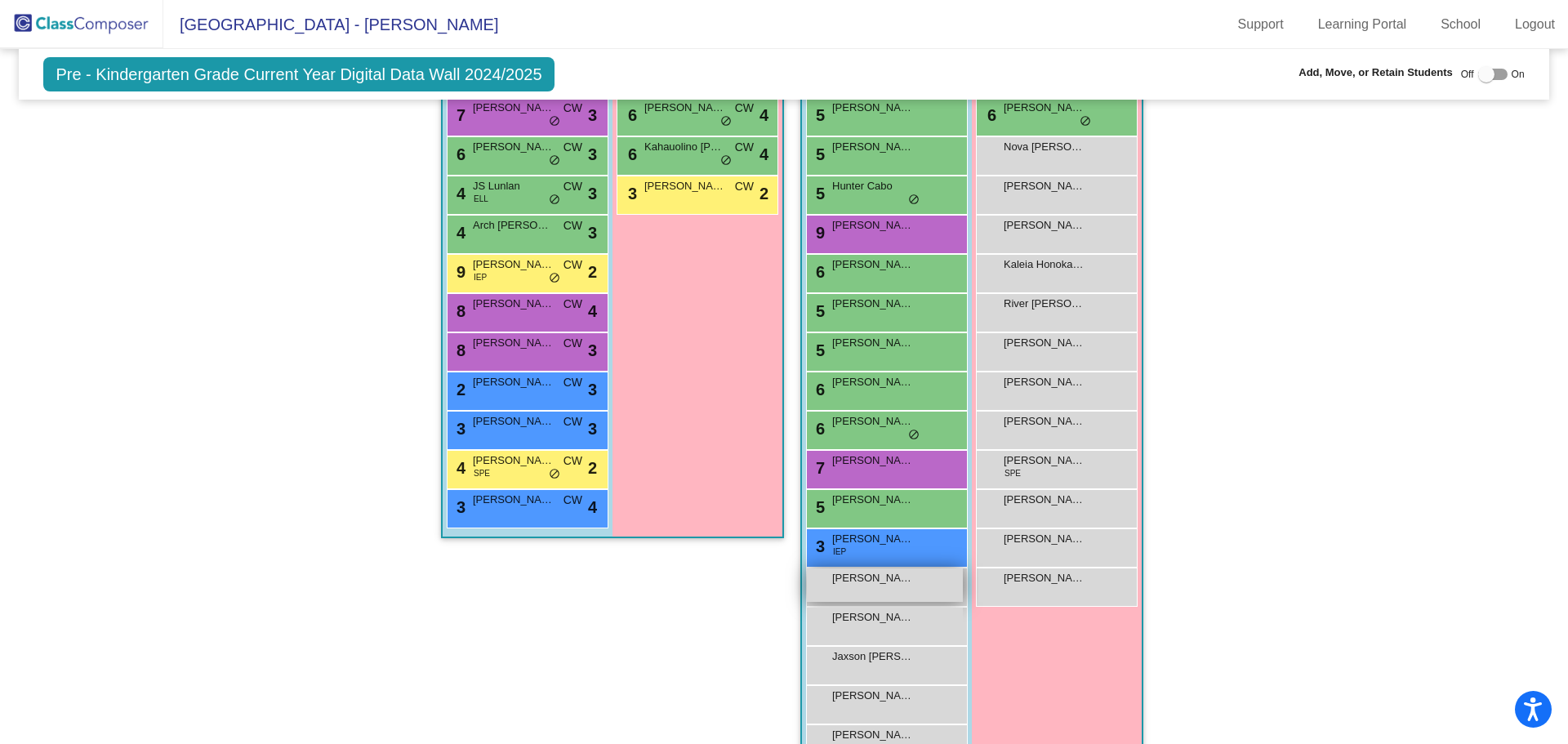 click on "[PERSON_NAME]" at bounding box center (873, 578) 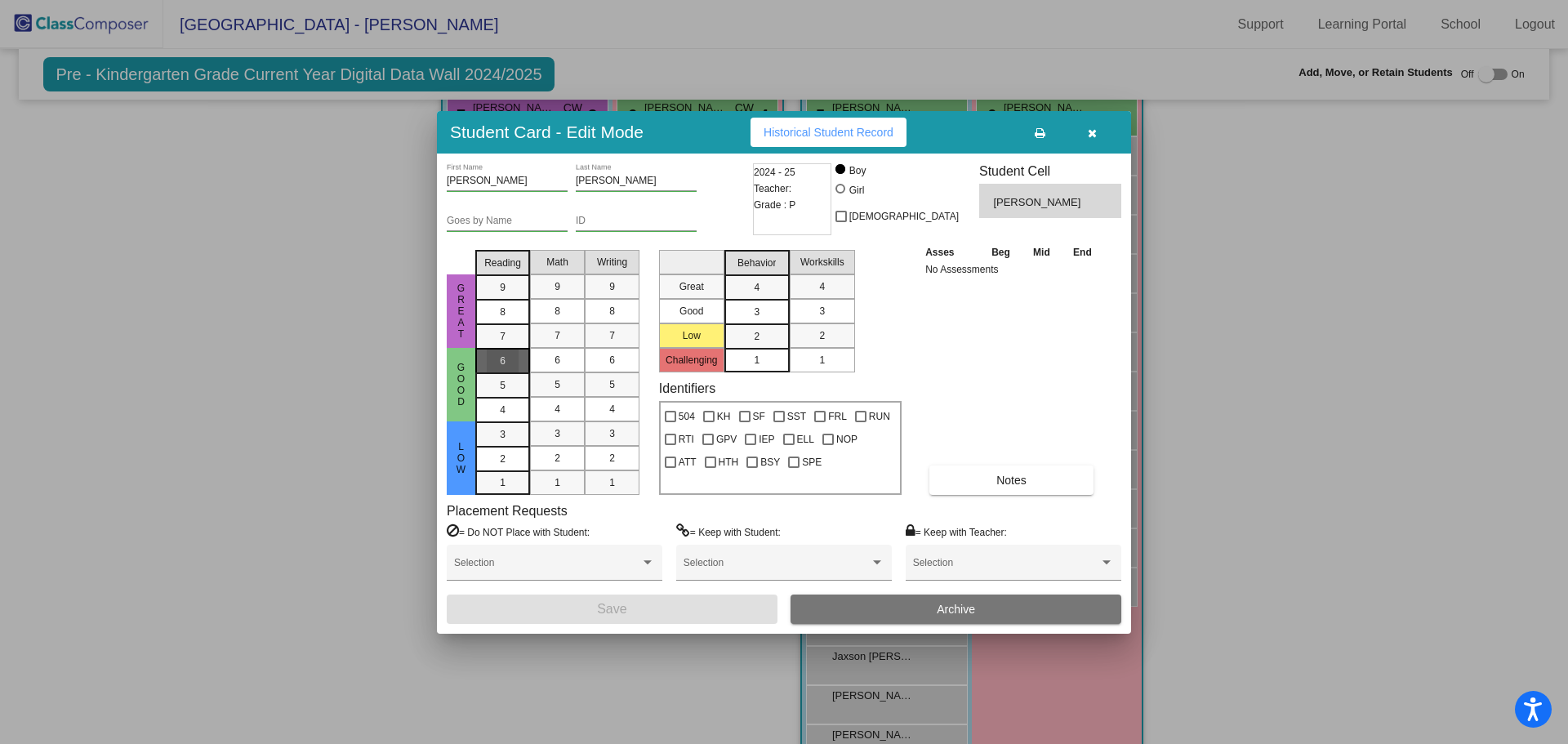click on "6" at bounding box center [502, 361] 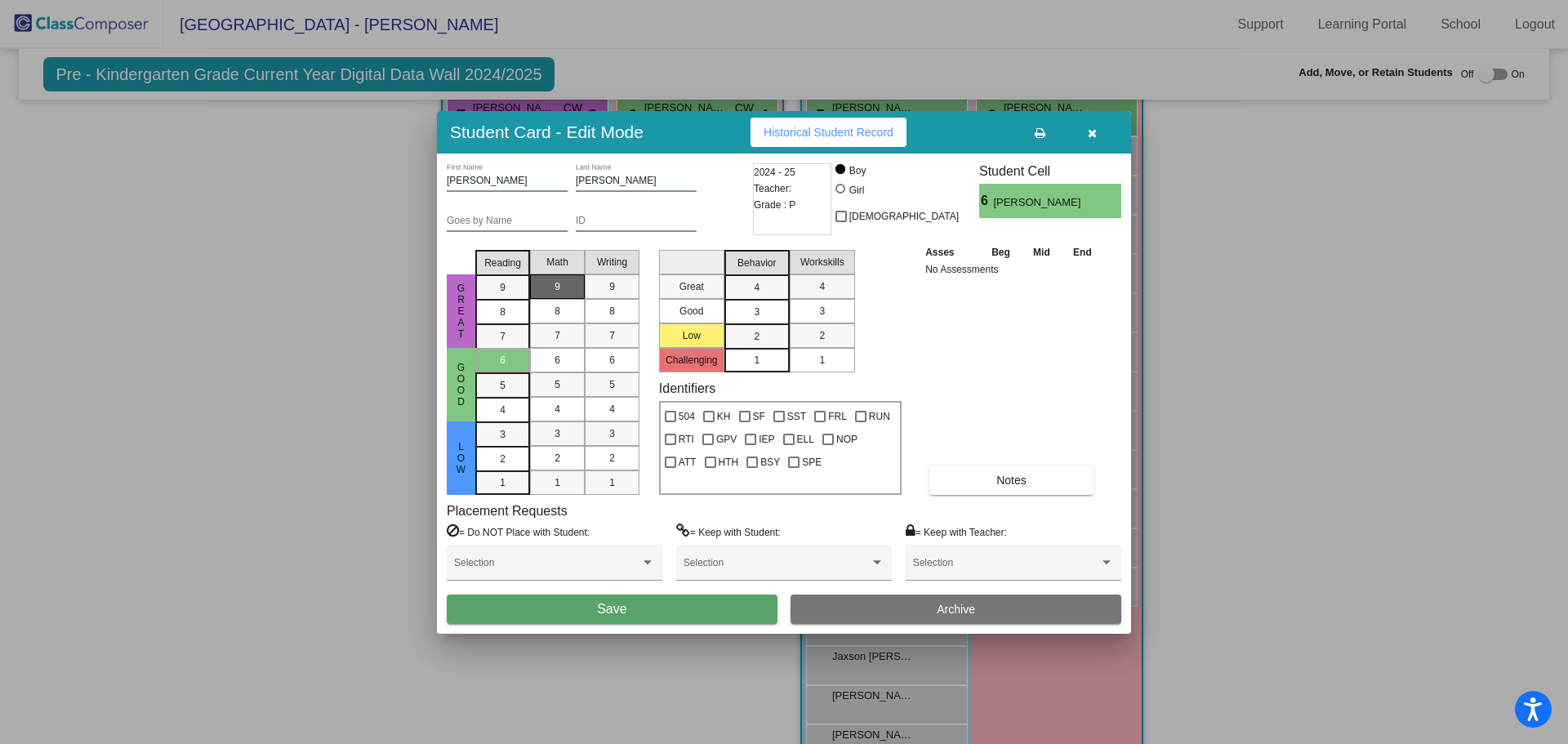 click on "9" at bounding box center [557, 287] 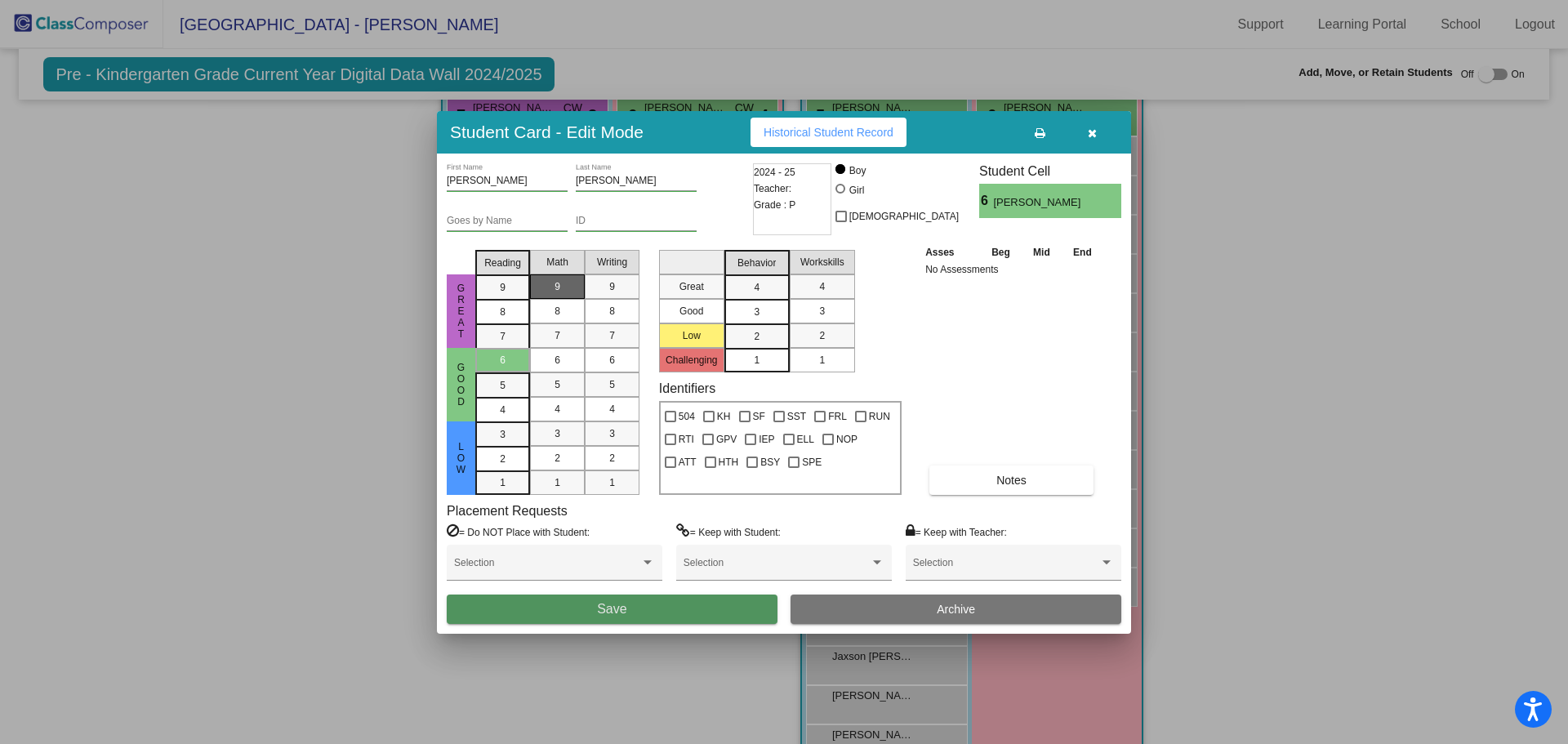 click on "Save" at bounding box center [612, 609] 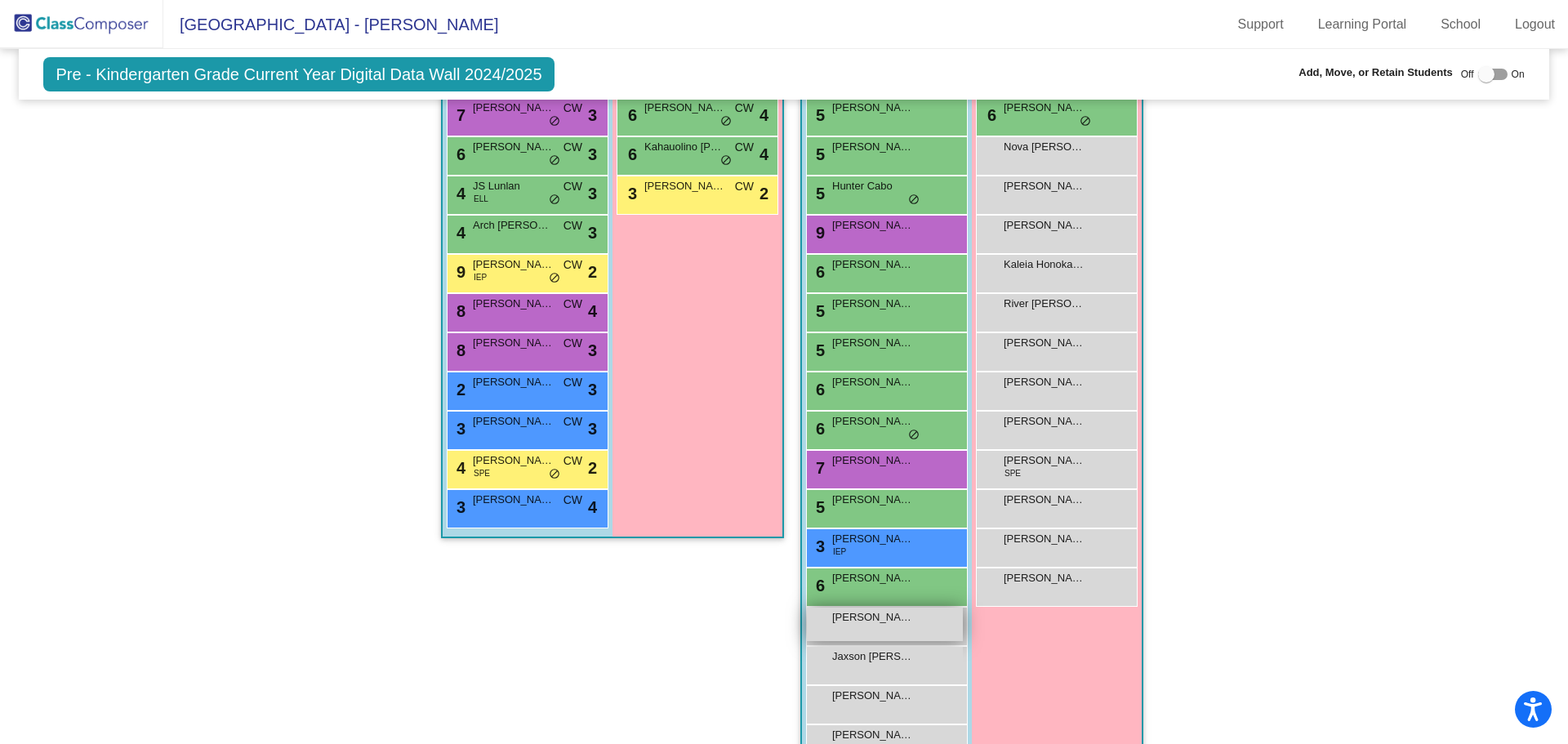 click on "[PERSON_NAME] lock do_not_disturb_alt" at bounding box center [884, 624] 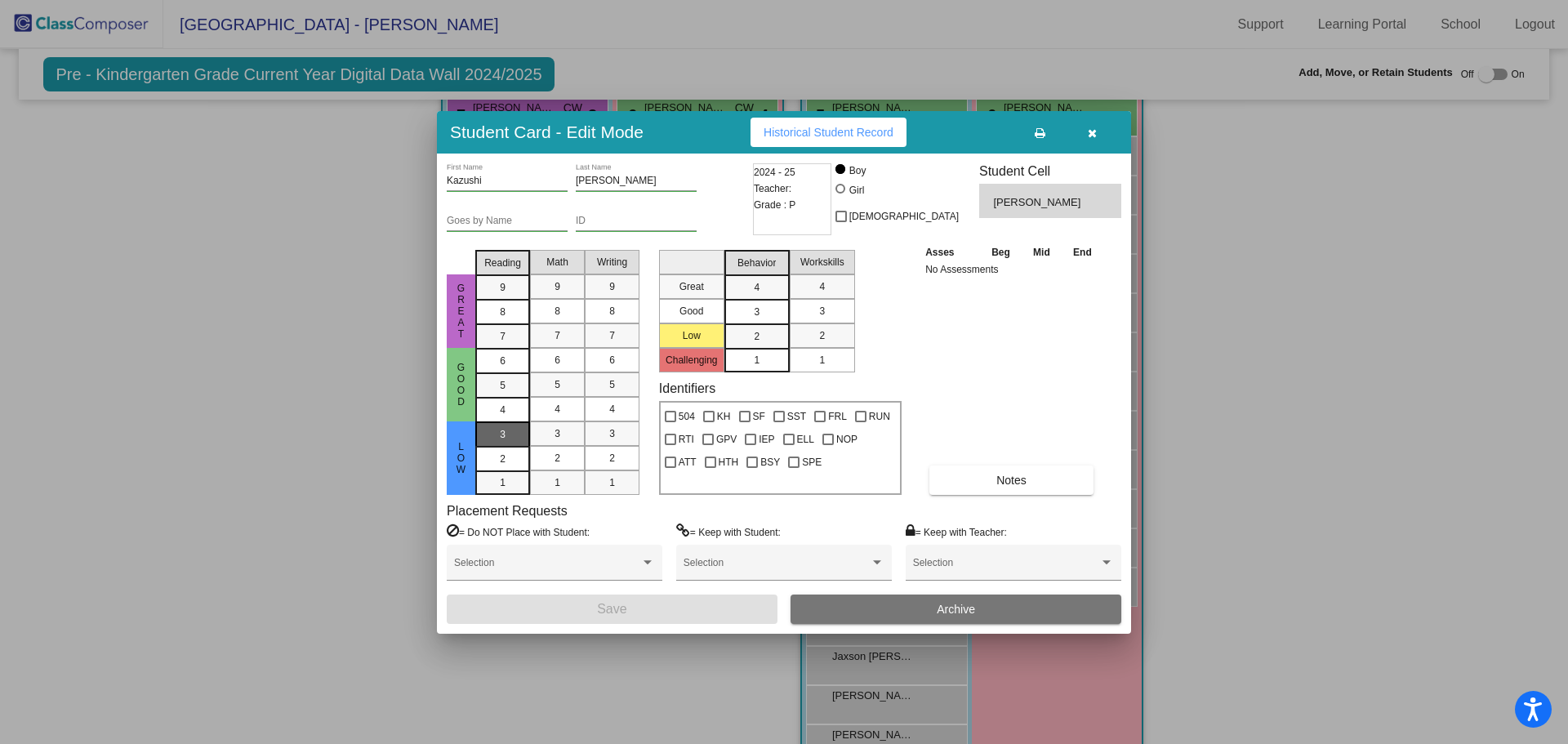 click on "3" at bounding box center (502, 434) 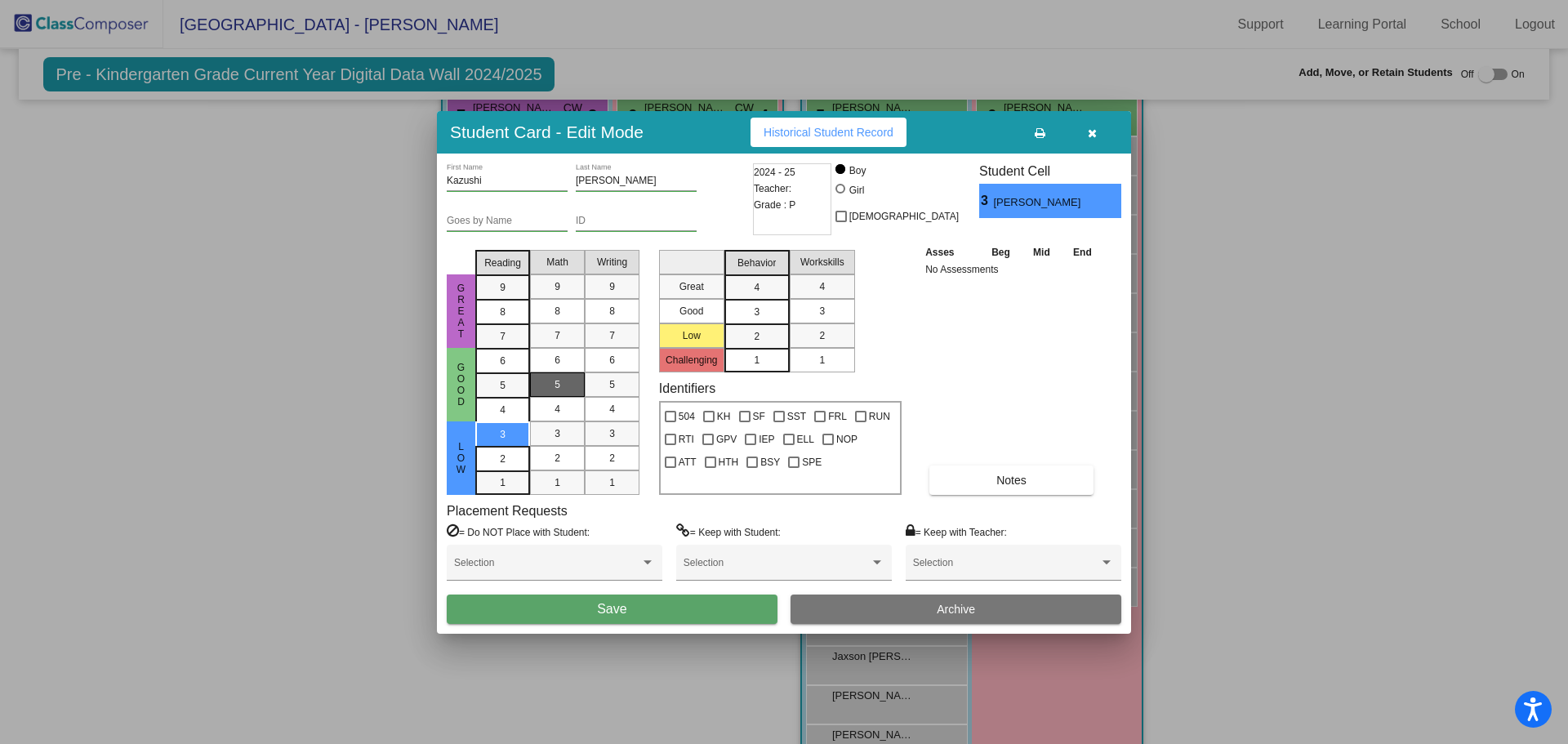 click on "5" at bounding box center (557, 385) 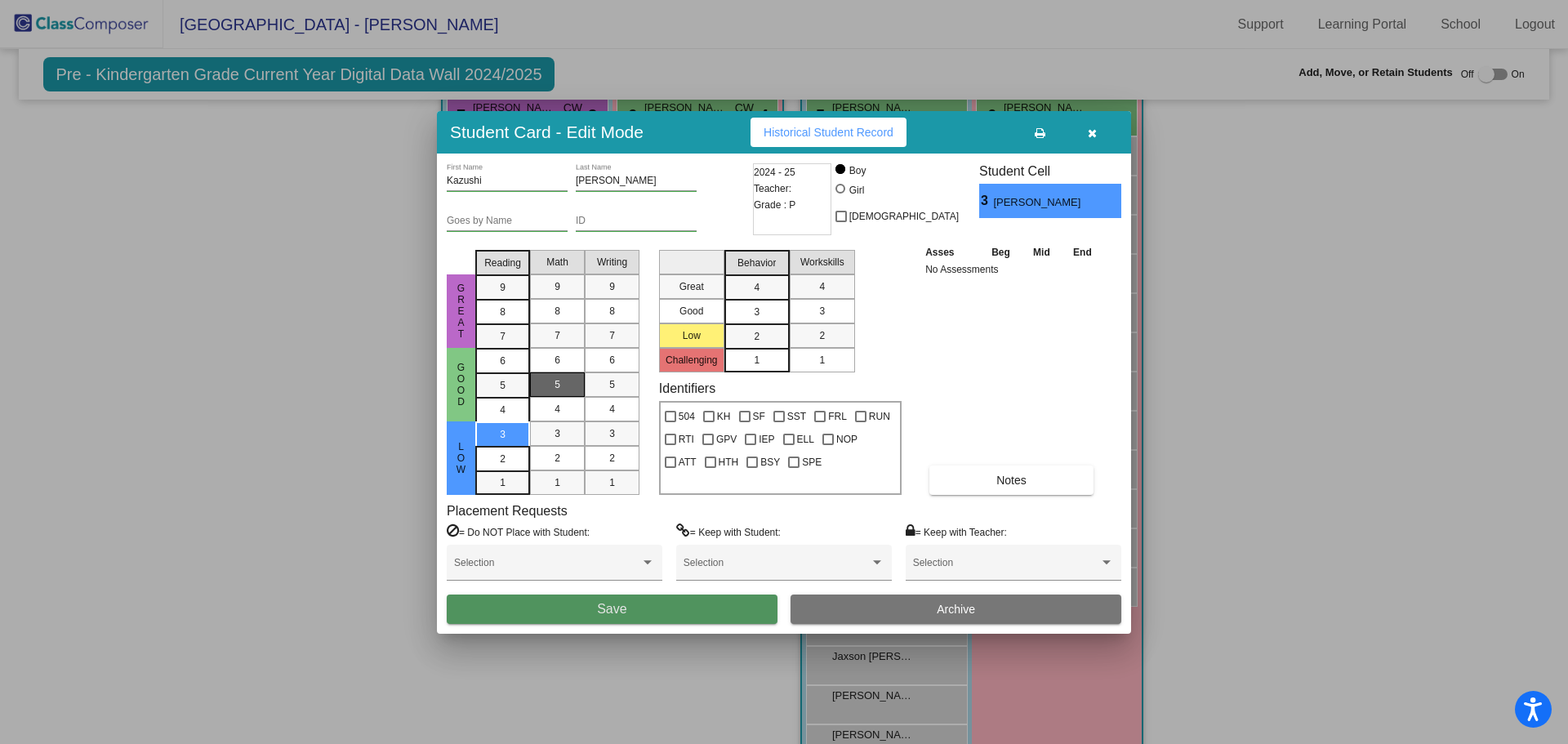 click on "Save" at bounding box center [612, 609] 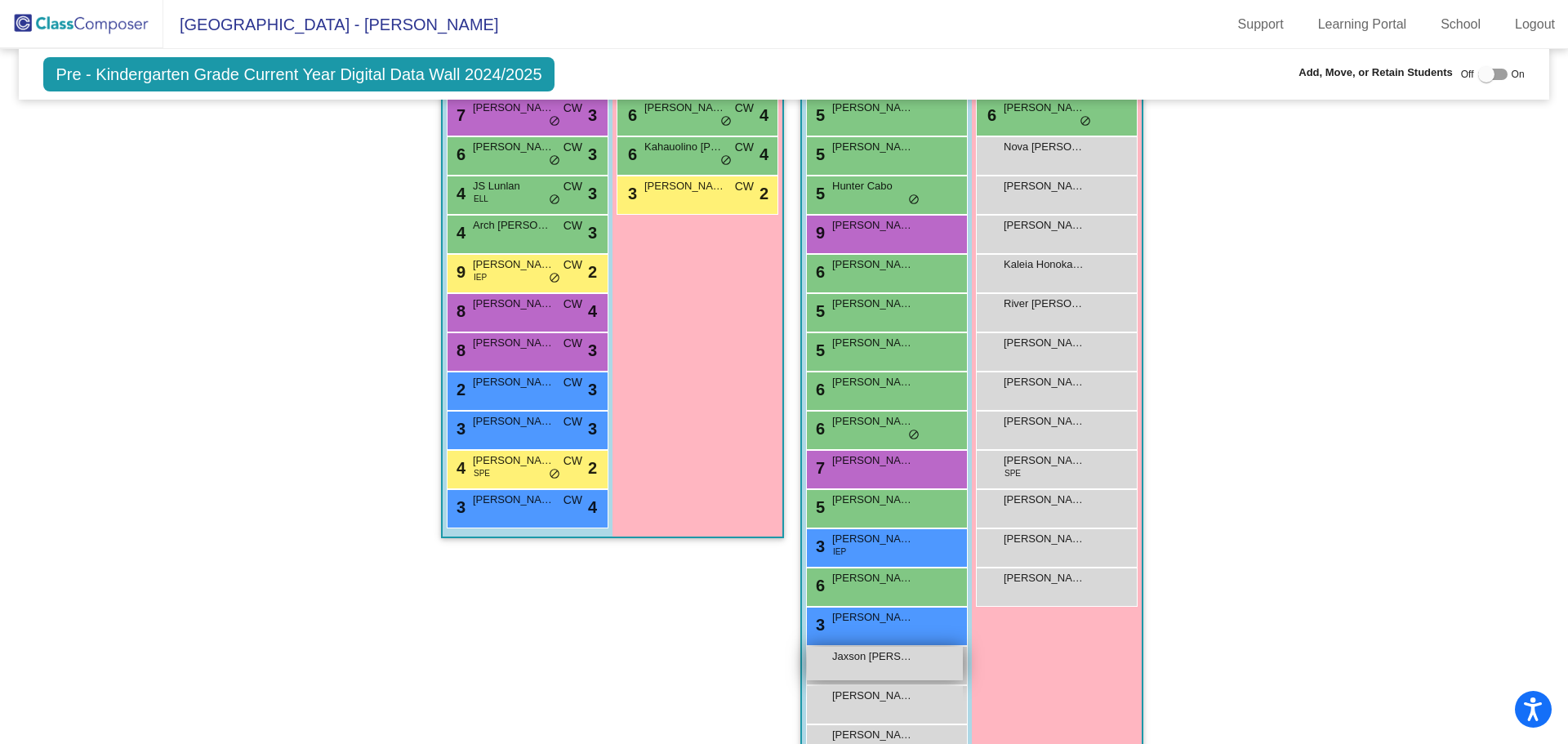 click on "Jaxson [PERSON_NAME] lock do_not_disturb_alt" at bounding box center (884, 663) 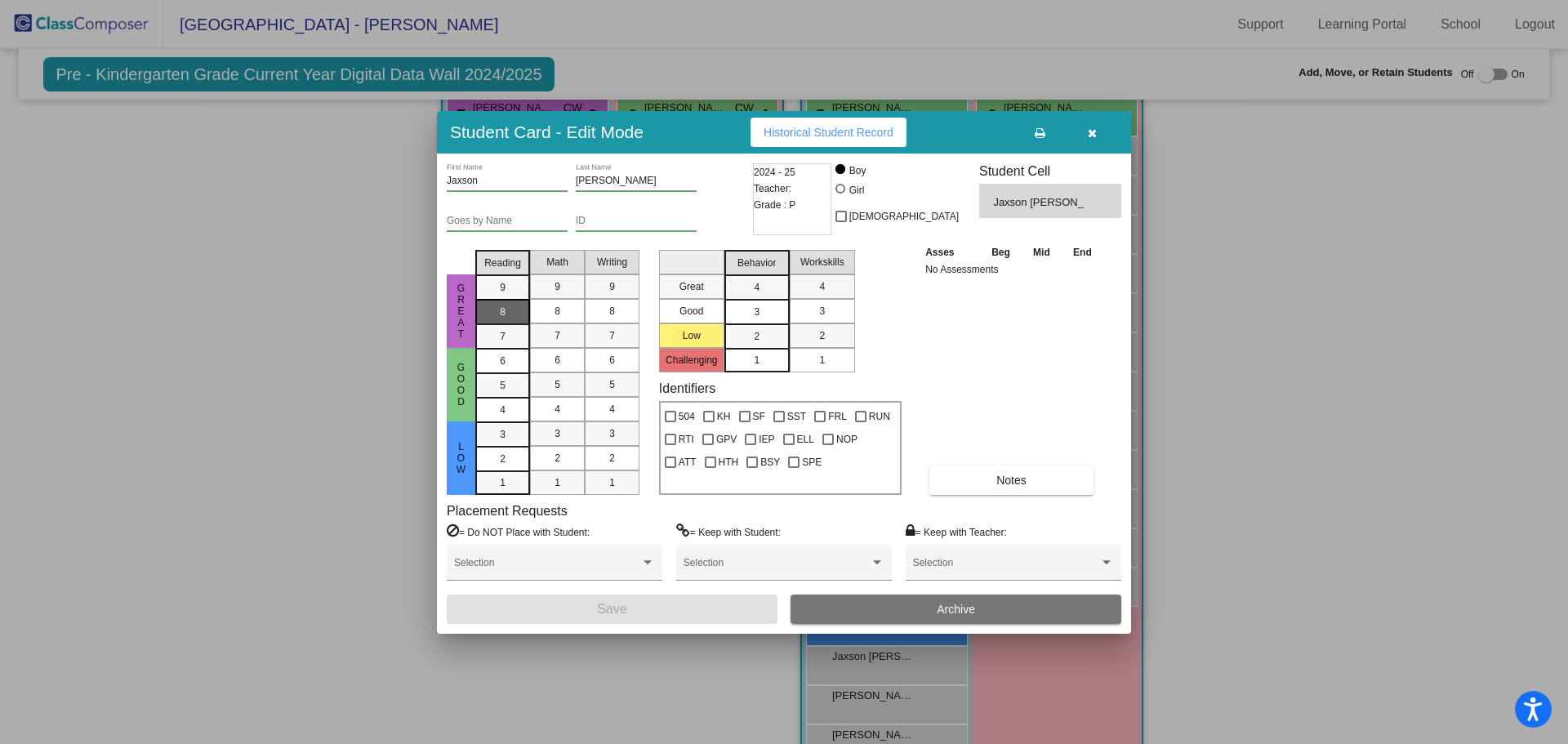 click on "8" at bounding box center (502, 287) 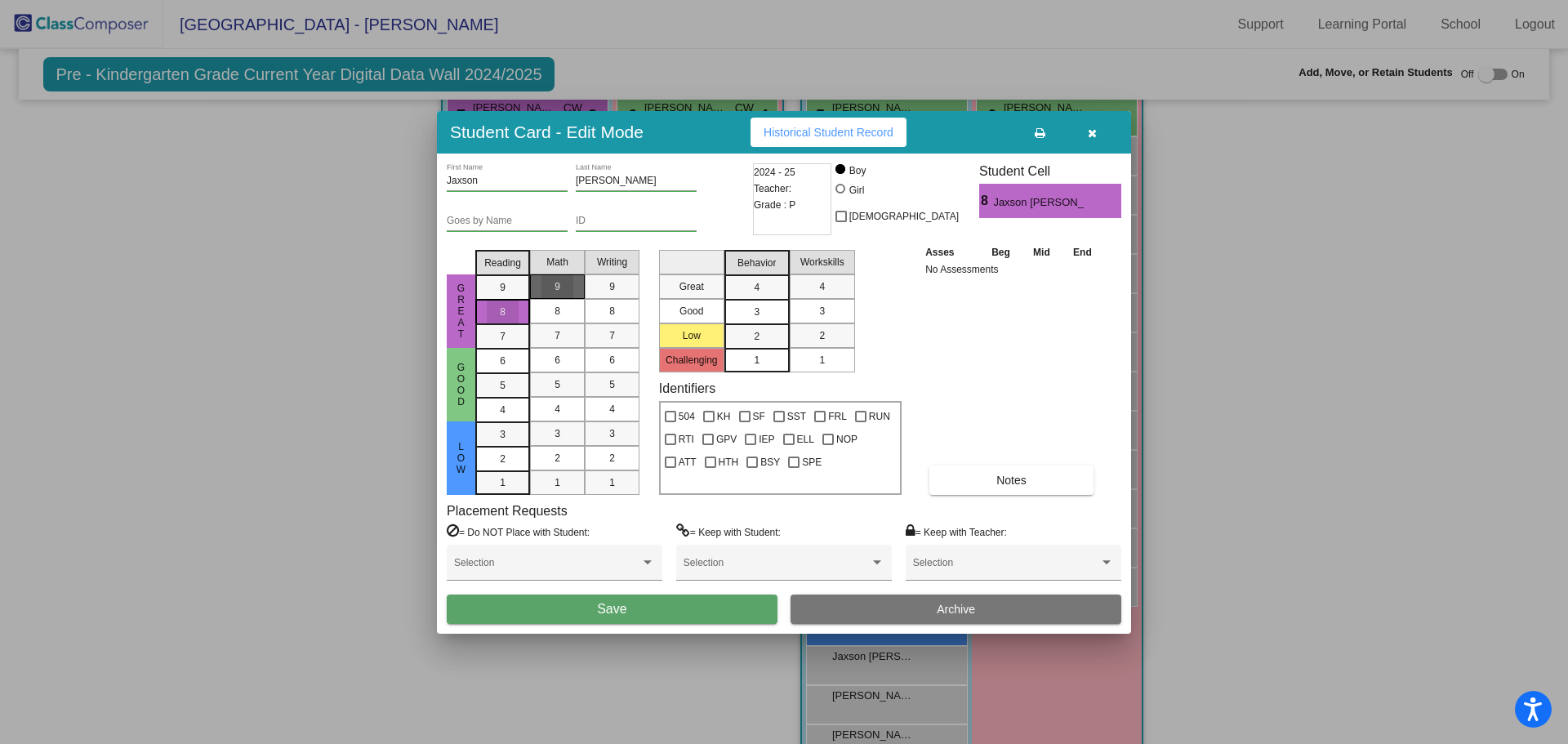 click on "9" at bounding box center [557, 287] 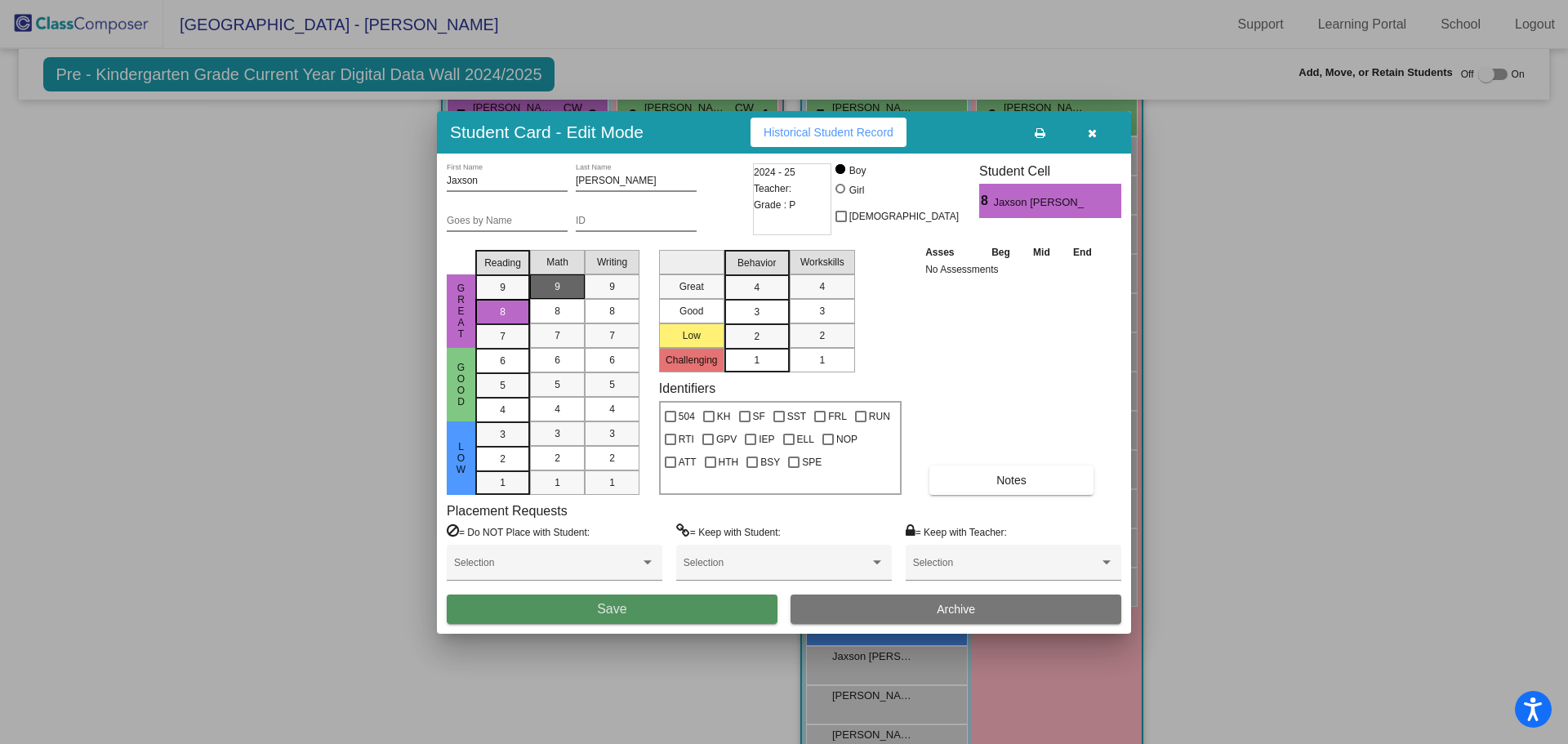 click on "Save" at bounding box center (612, 609) 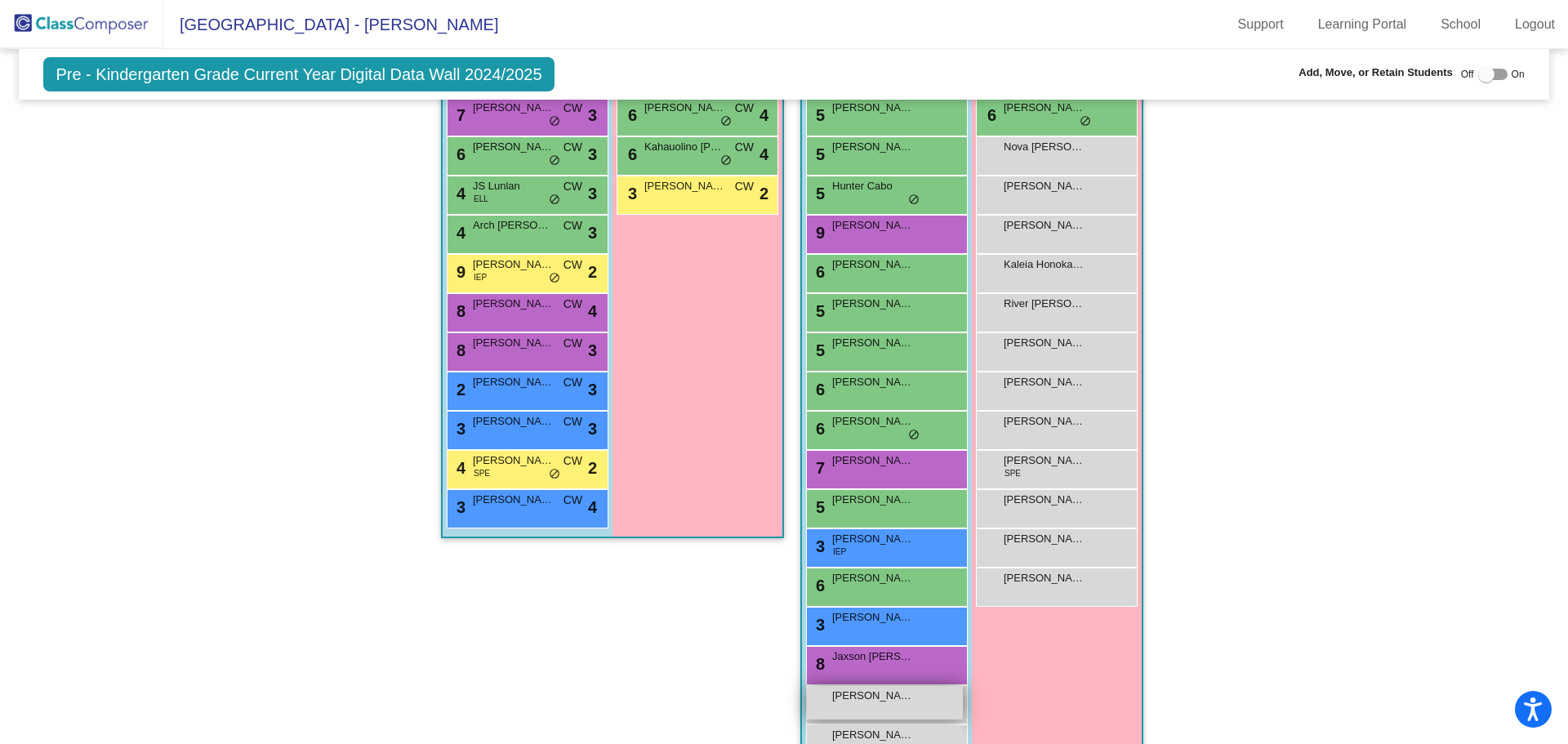 click on "[PERSON_NAME] lock do_not_disturb_alt" at bounding box center (884, 702) 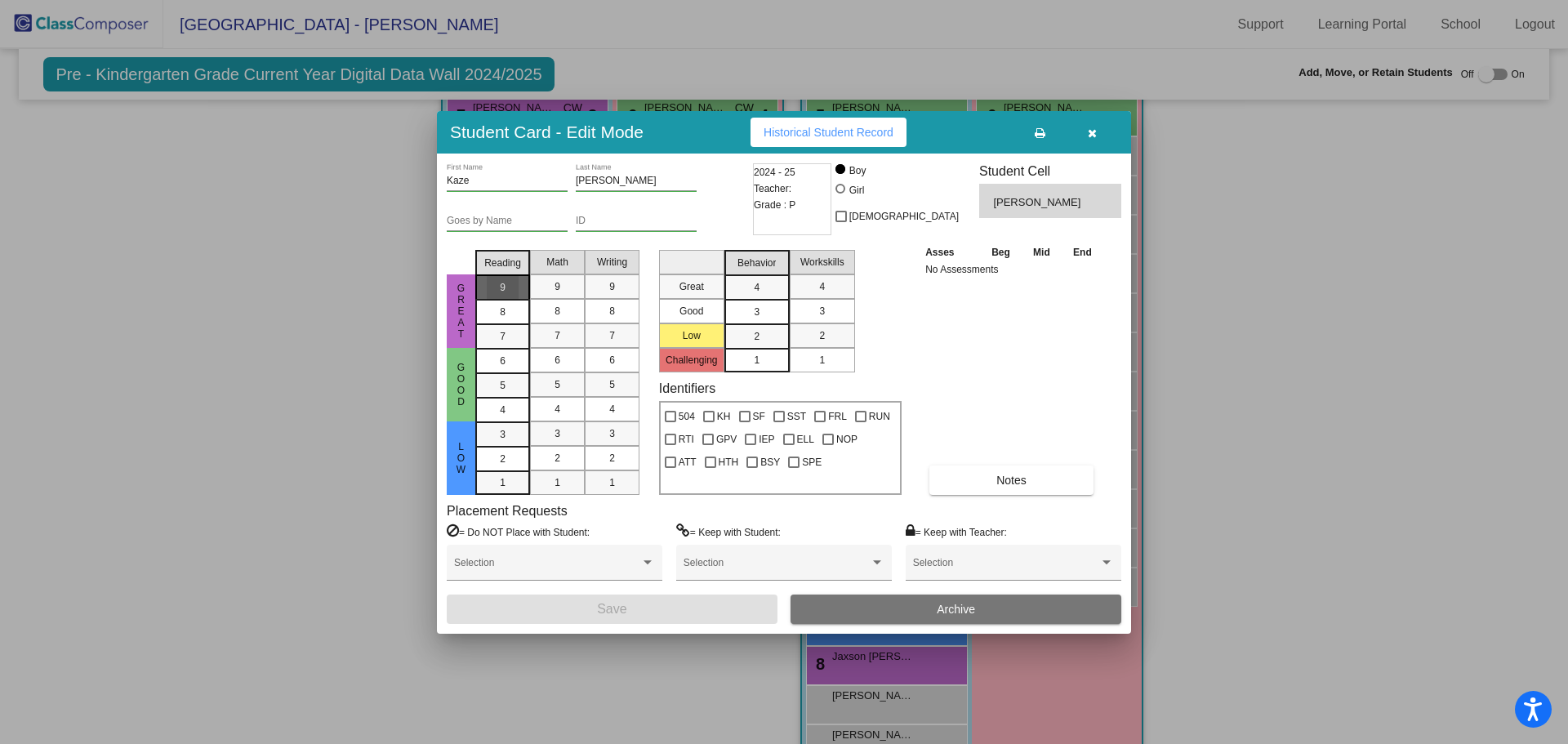 click on "9" at bounding box center (502, 287) 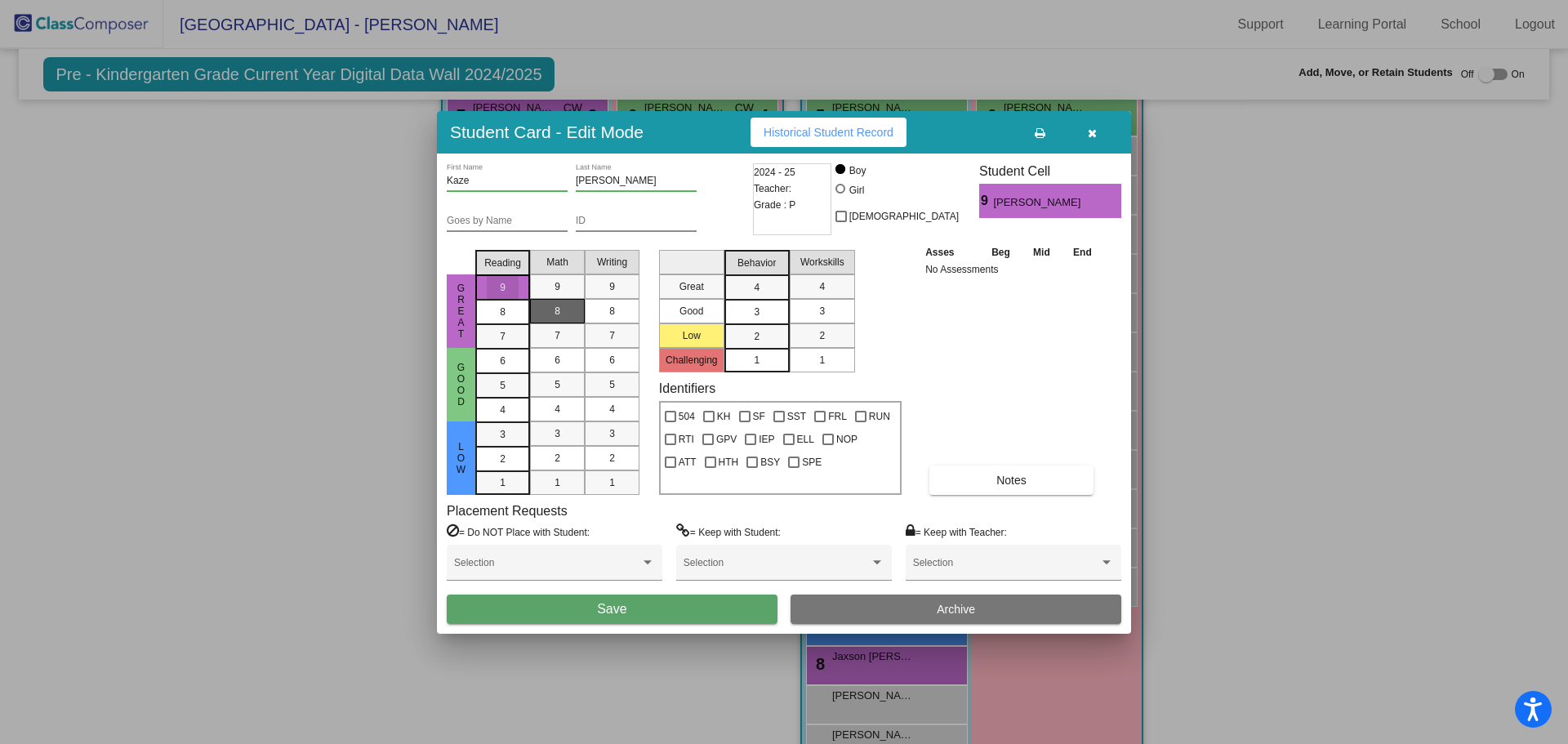 click on "8" at bounding box center (557, 311) 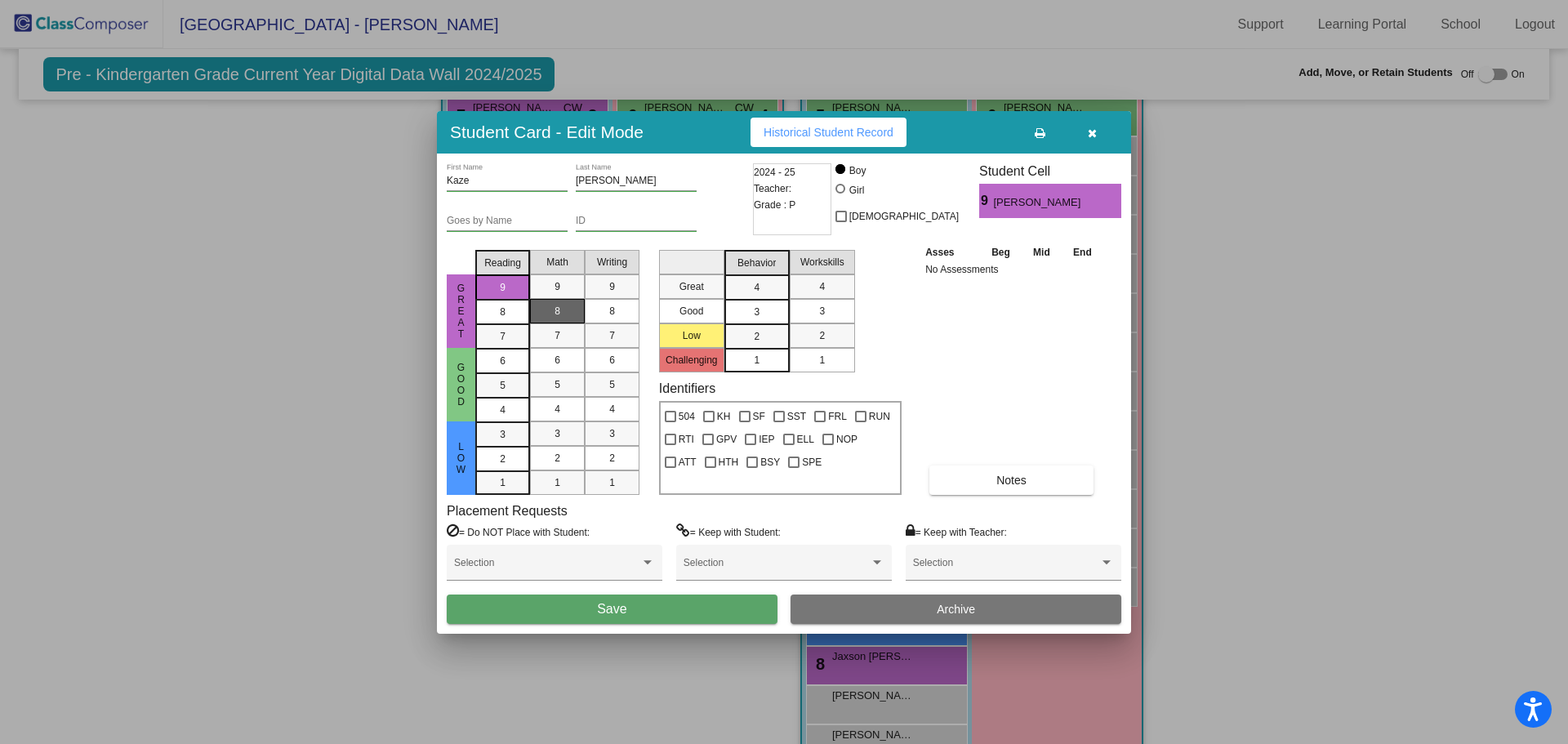 click on "Save" at bounding box center (612, 609) 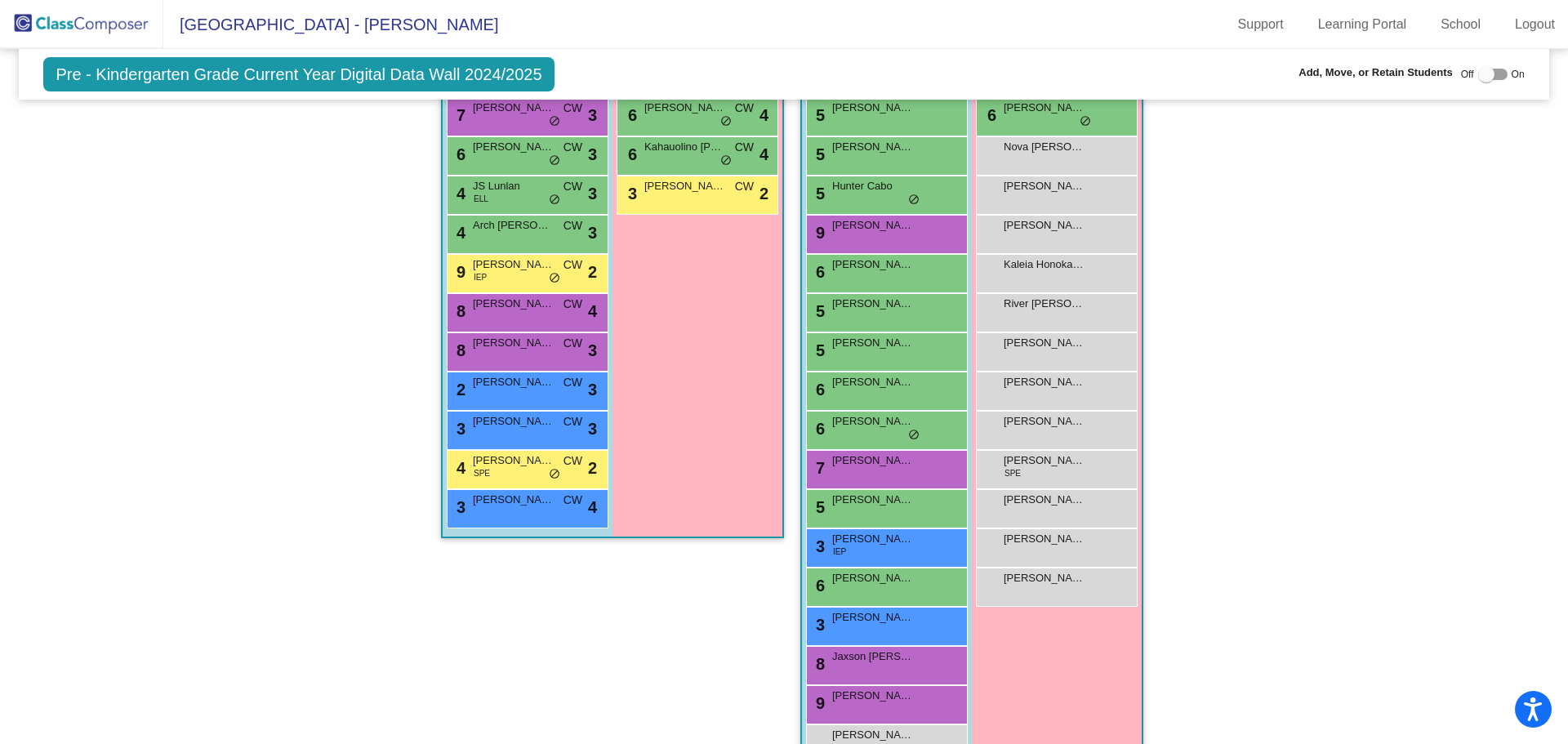 scroll, scrollTop: 550, scrollLeft: 0, axis: vertical 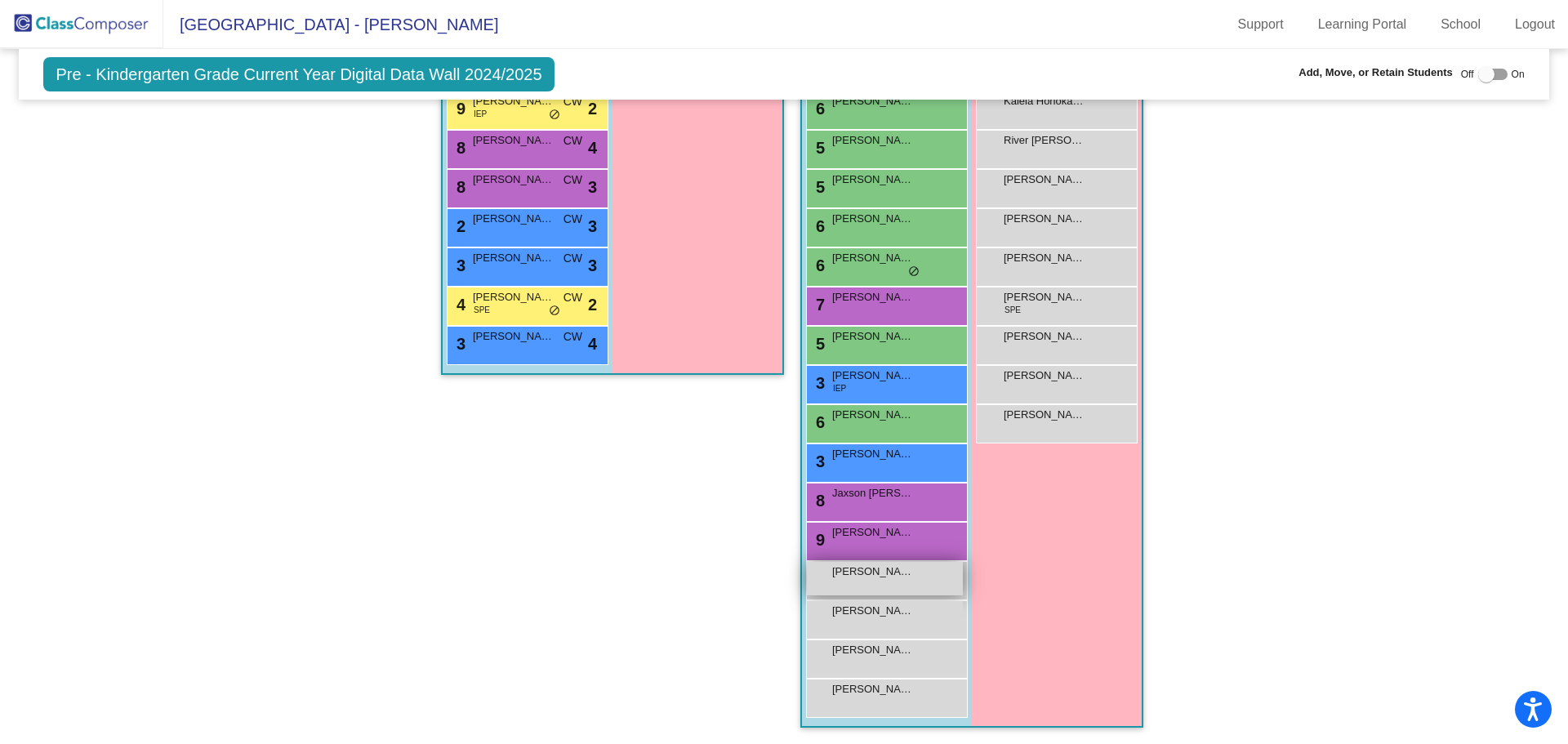 click on "Taeden Spragling lock do_not_disturb_alt" at bounding box center [884, 578] 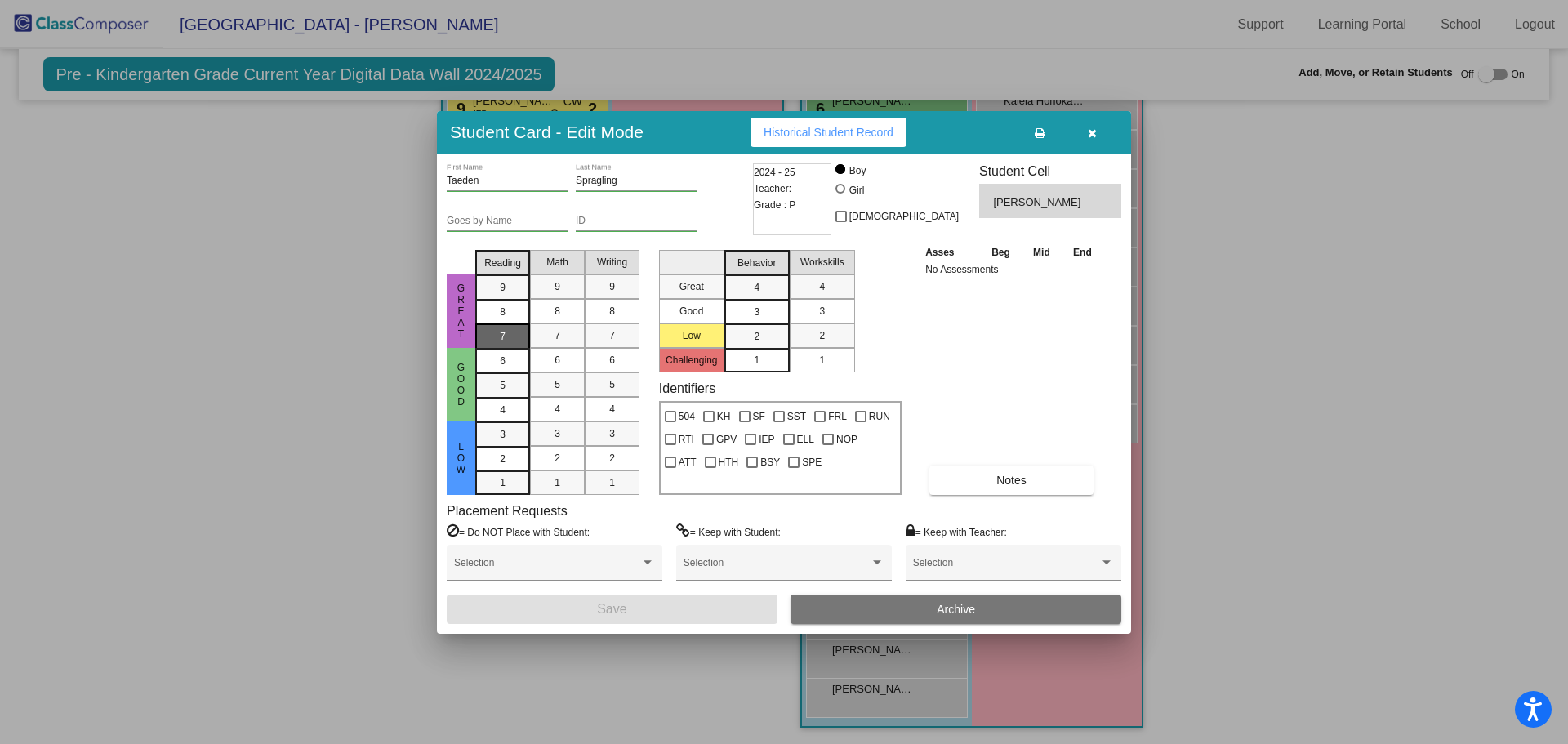click on "7" at bounding box center [502, 287] 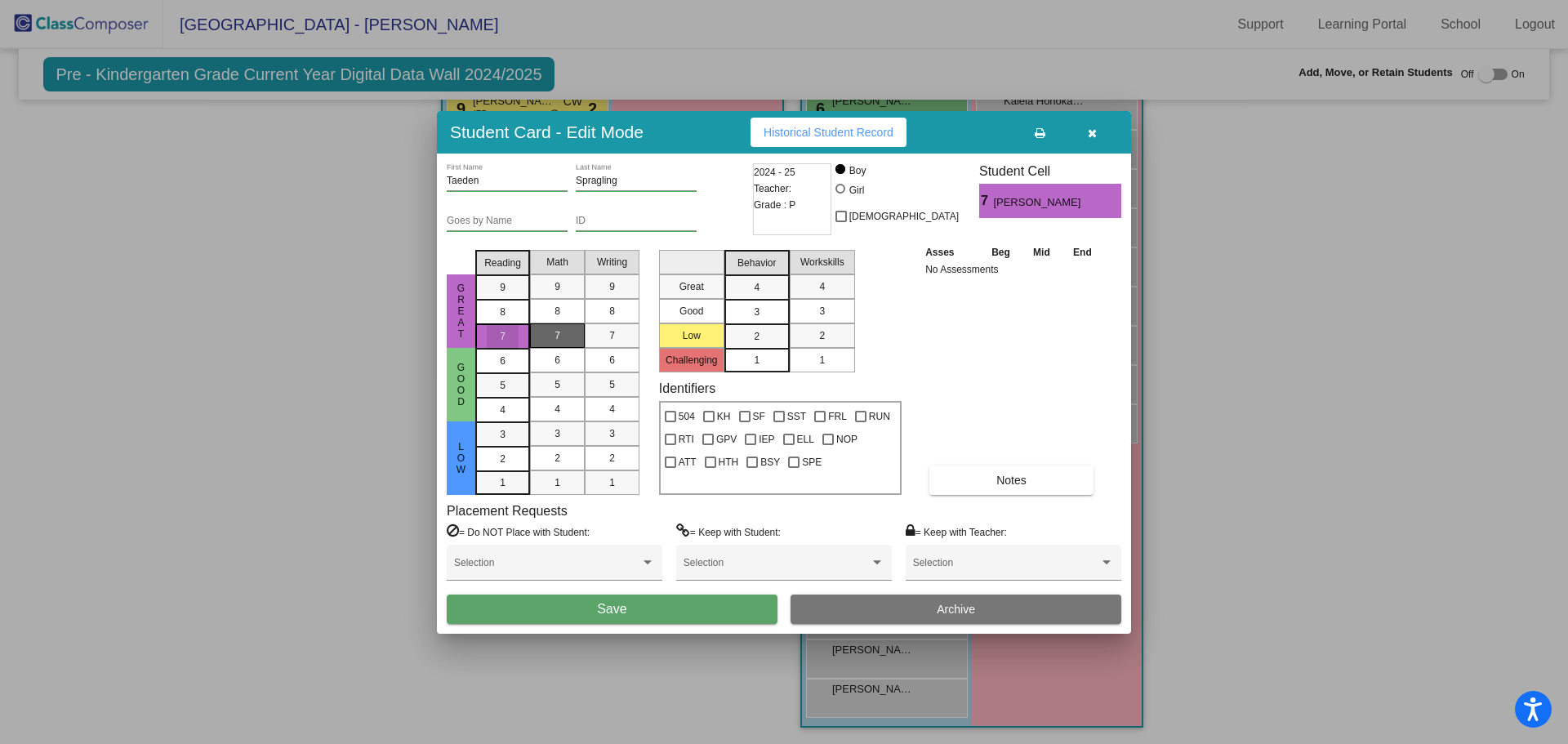 click on "7" at bounding box center [557, 336] 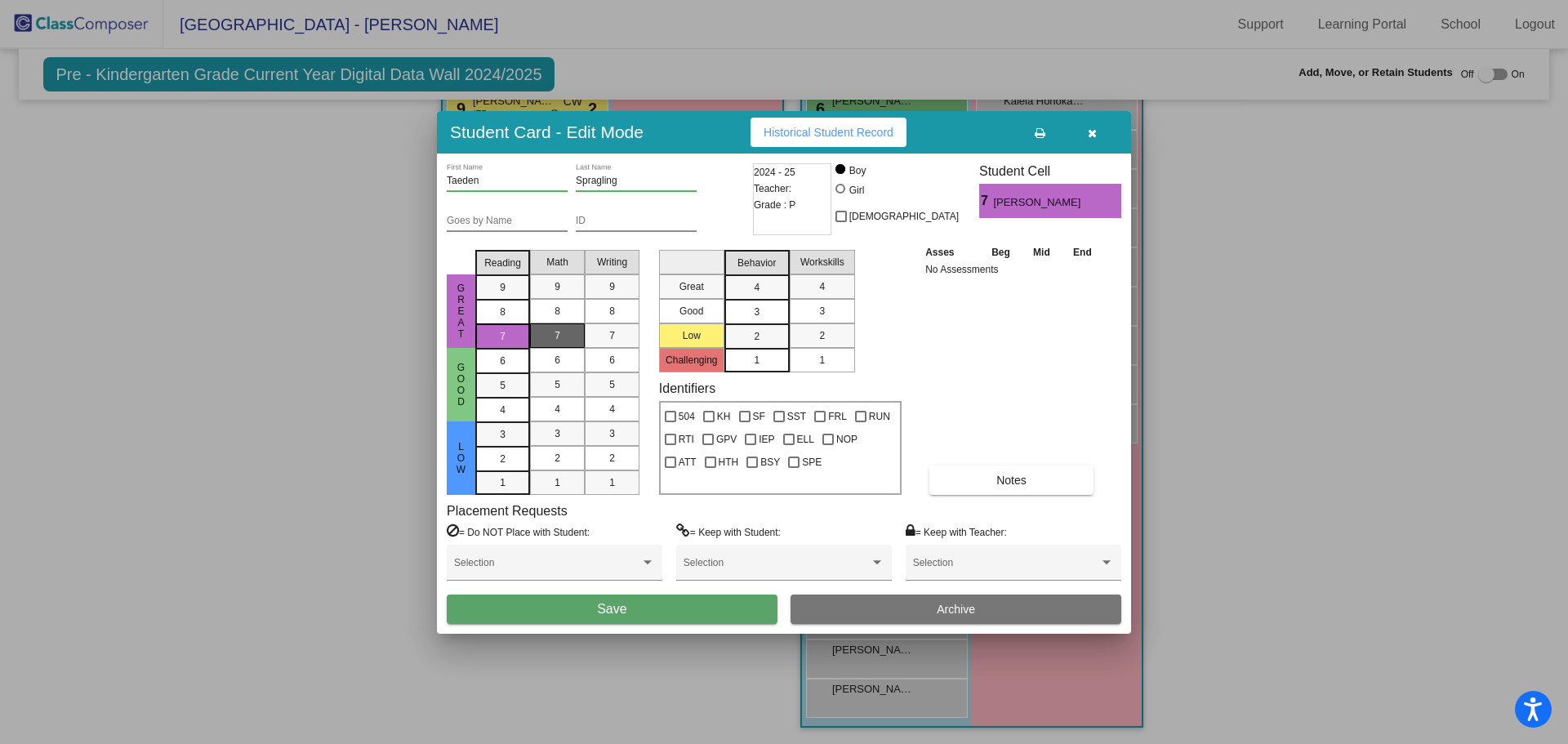 click on "Save" at bounding box center [612, 609] 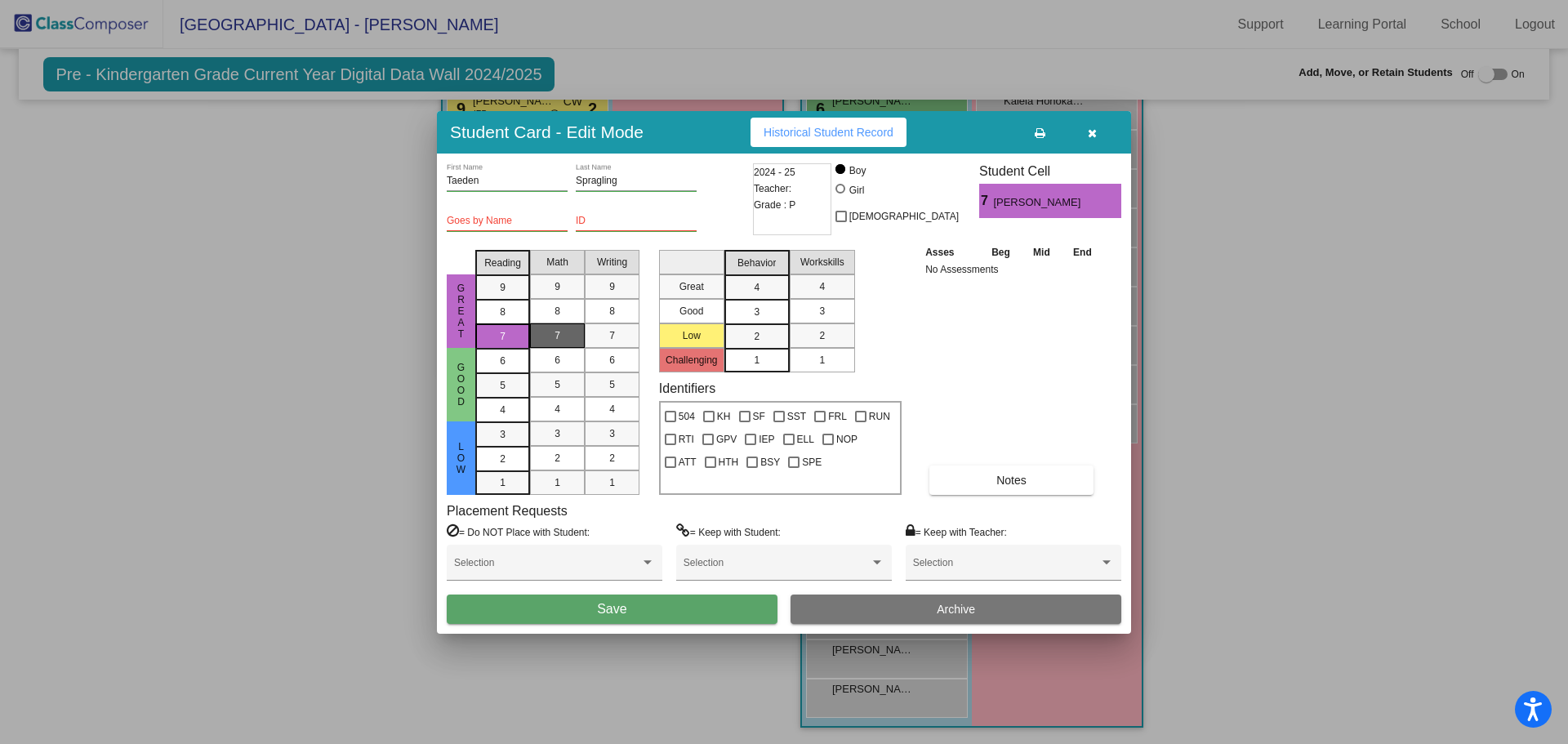 click on "Save" at bounding box center [612, 609] 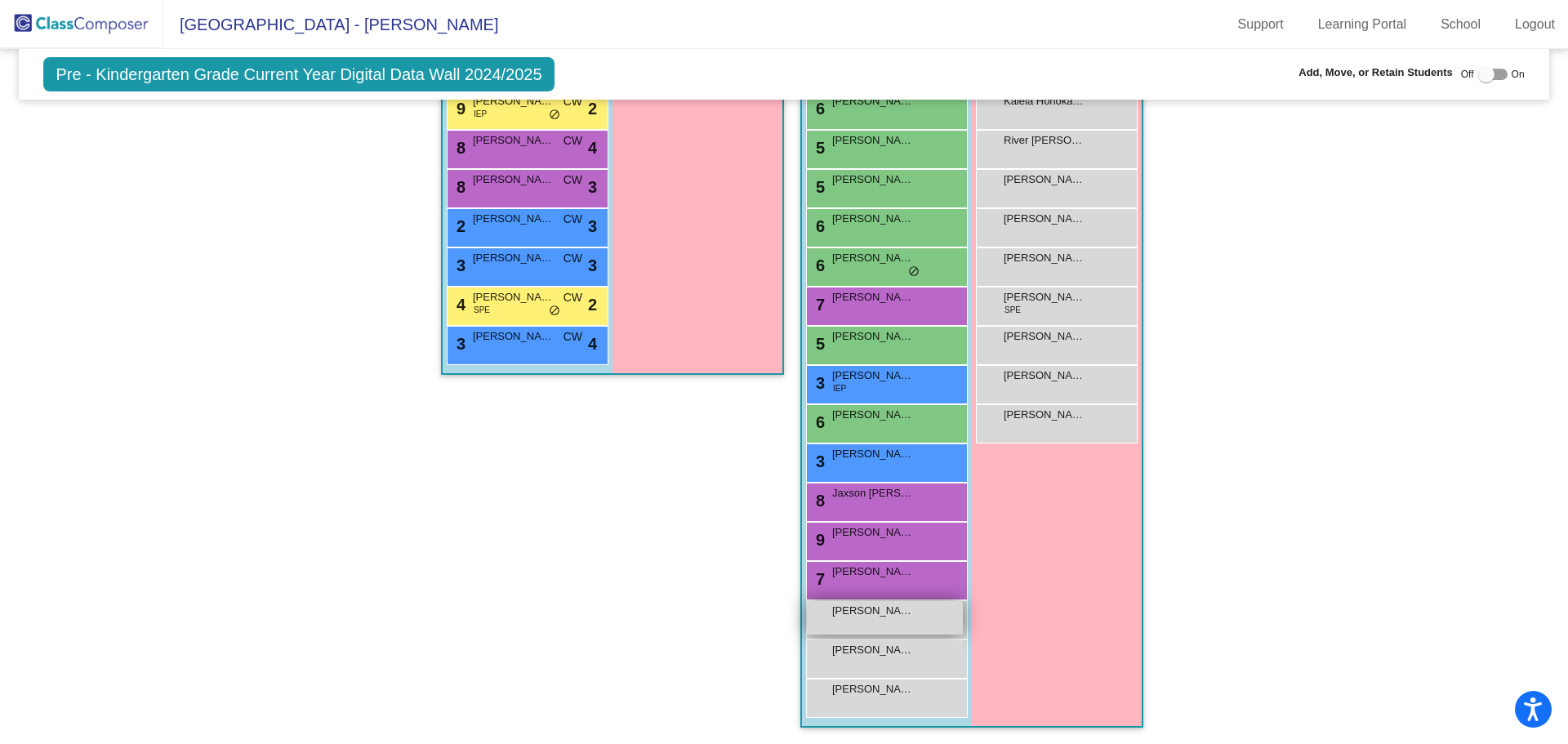 click on "[PERSON_NAME]" at bounding box center [873, 611] 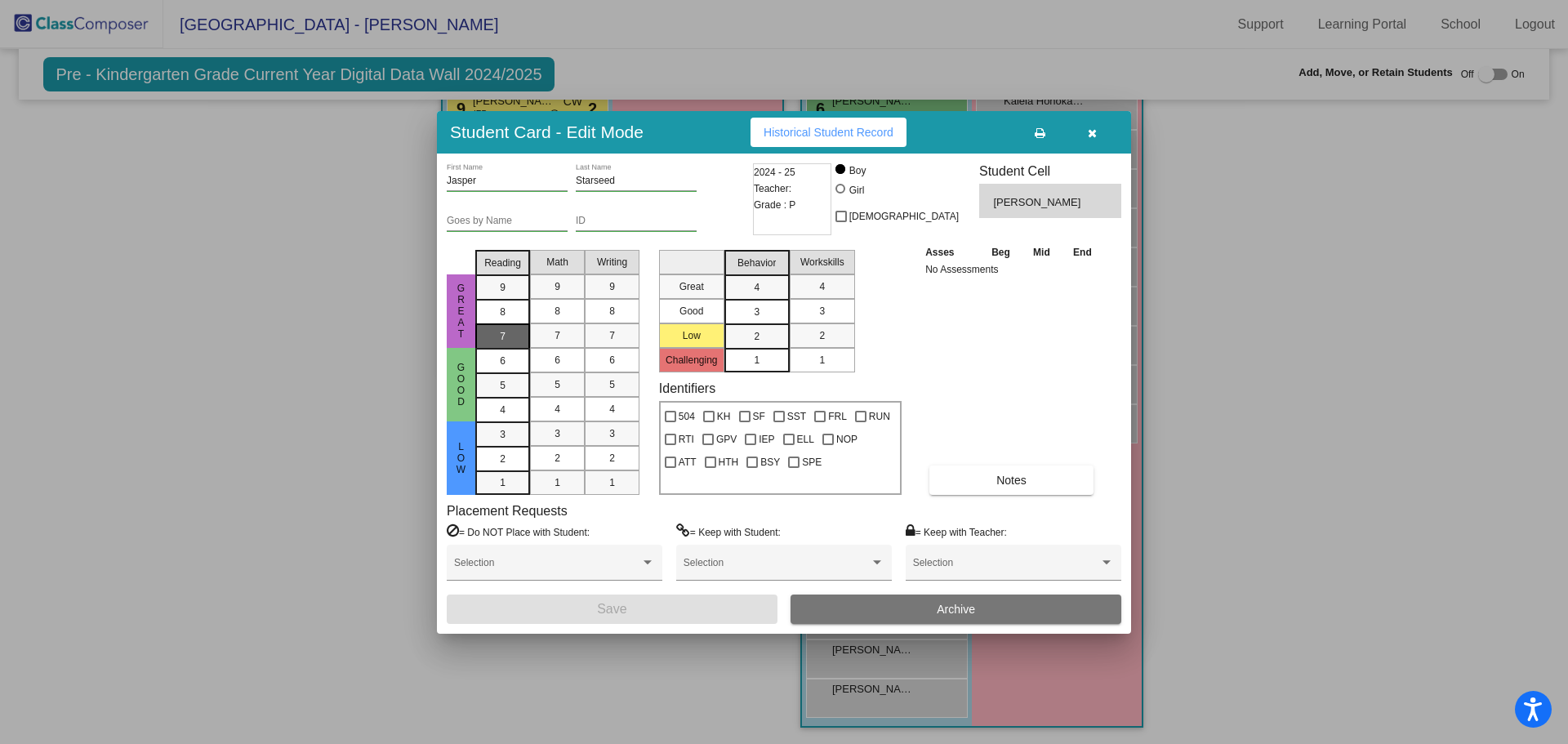 click on "7" at bounding box center (502, 336) 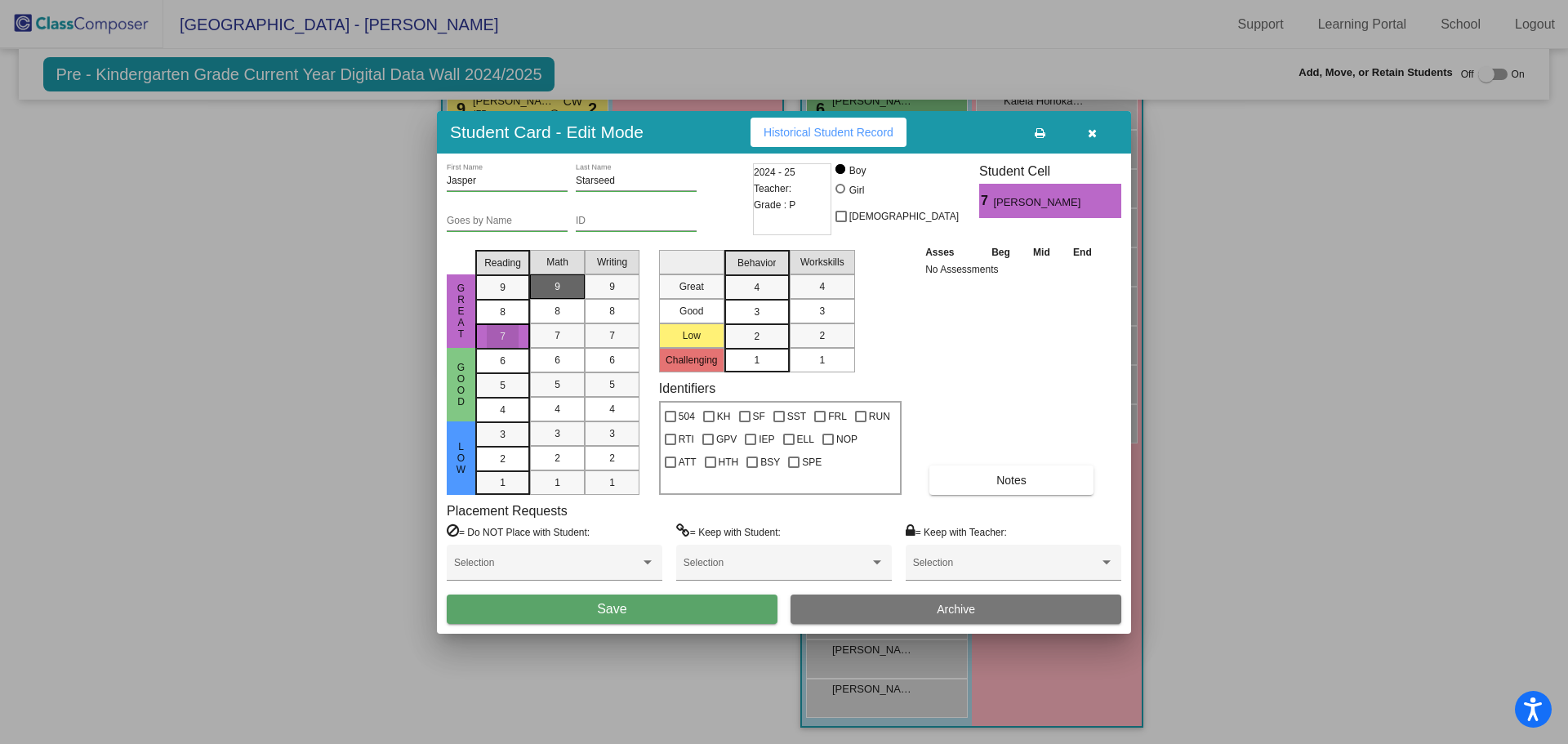 click on "9" at bounding box center [557, 287] 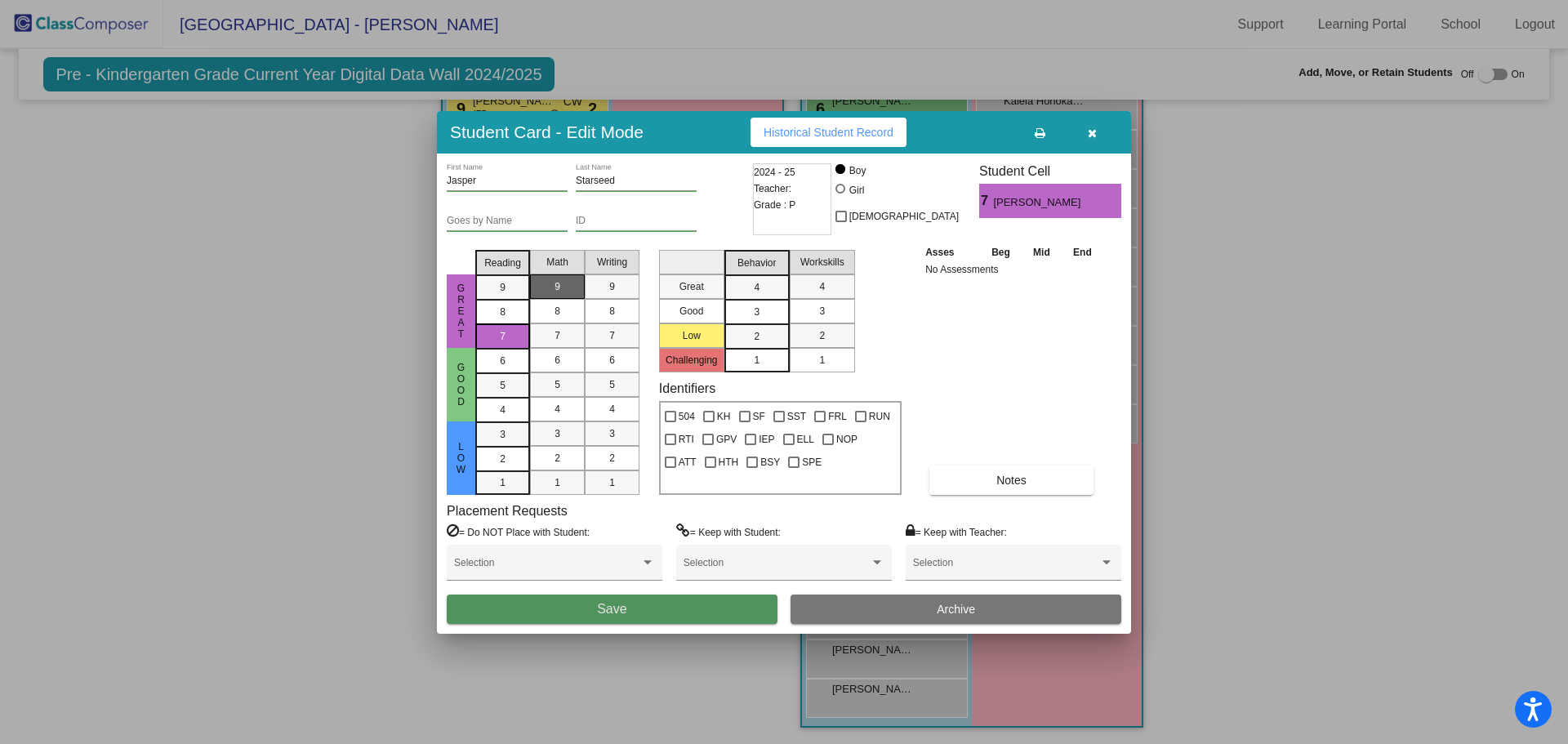 click on "Save" at bounding box center (612, 609) 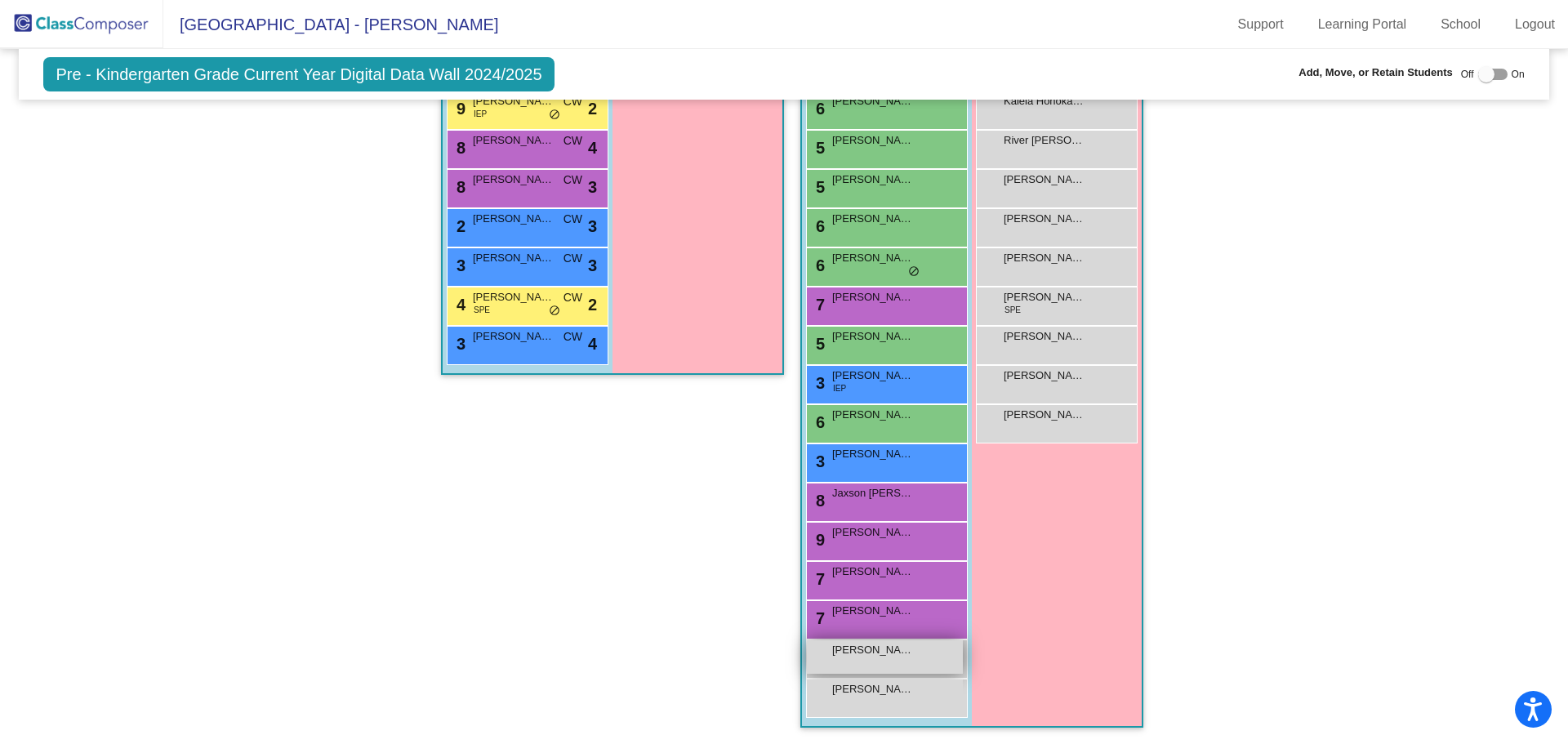 click on "[PERSON_NAME] lock do_not_disturb_alt" at bounding box center (884, 657) 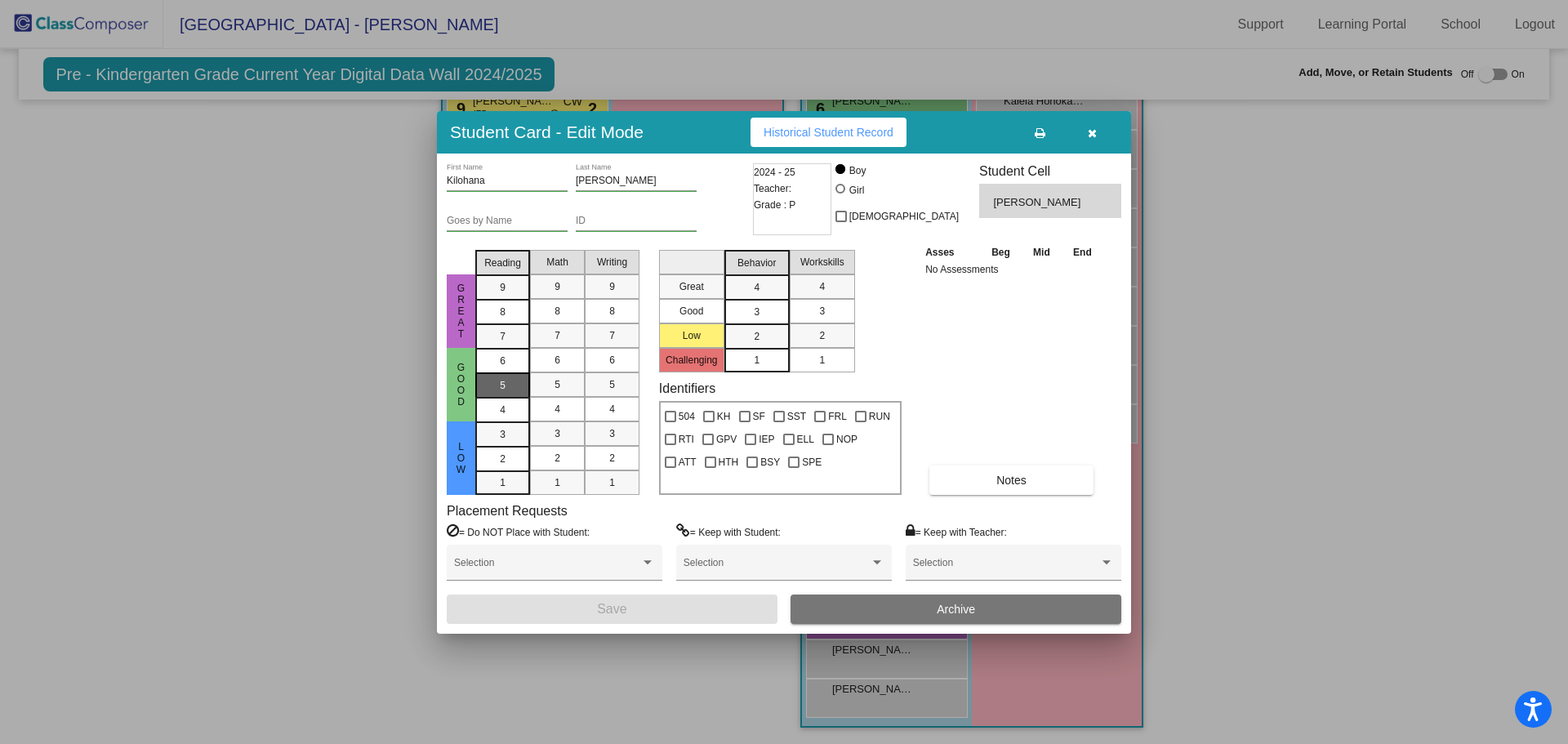 click on "5" at bounding box center (502, 361) 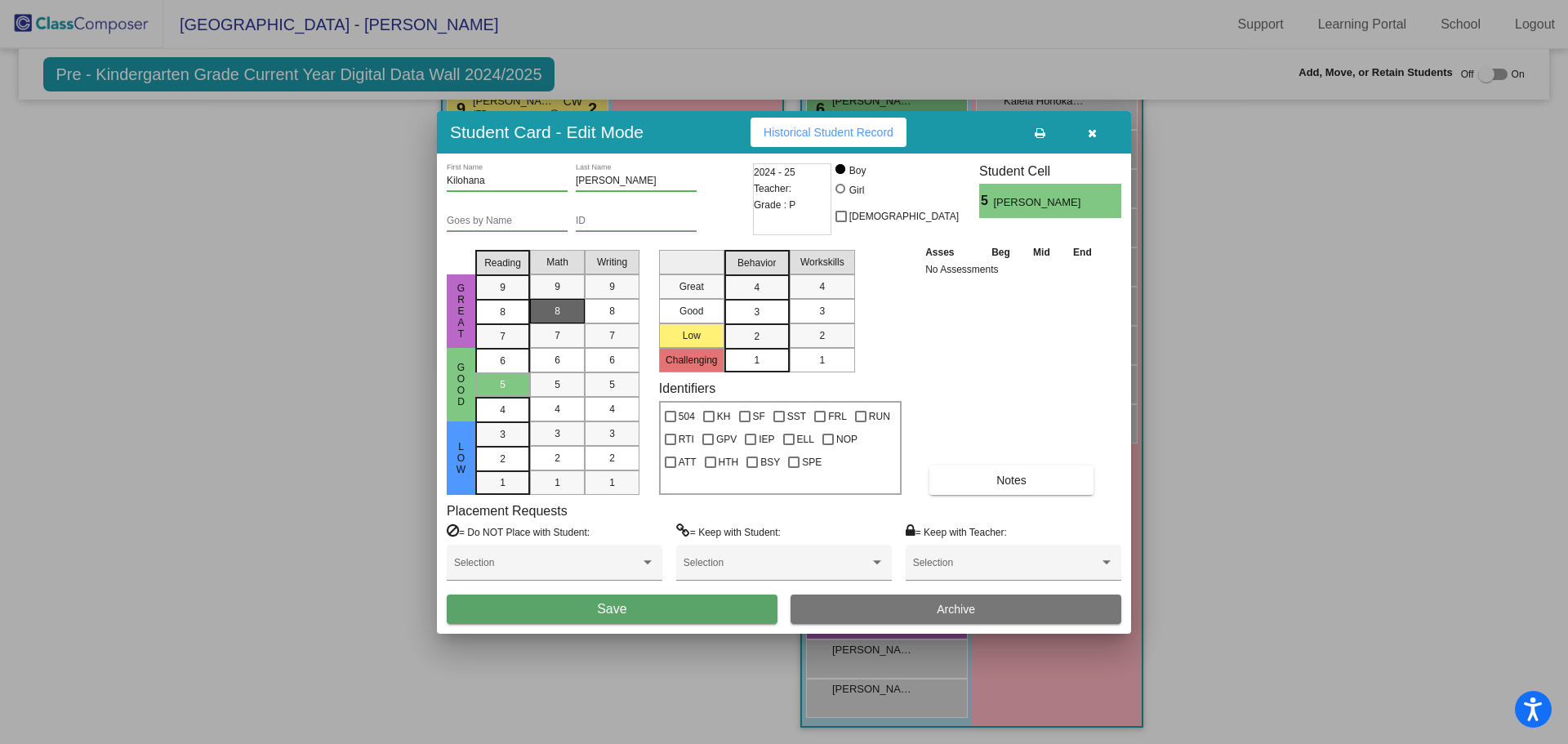 click on "8" at bounding box center [557, 311] 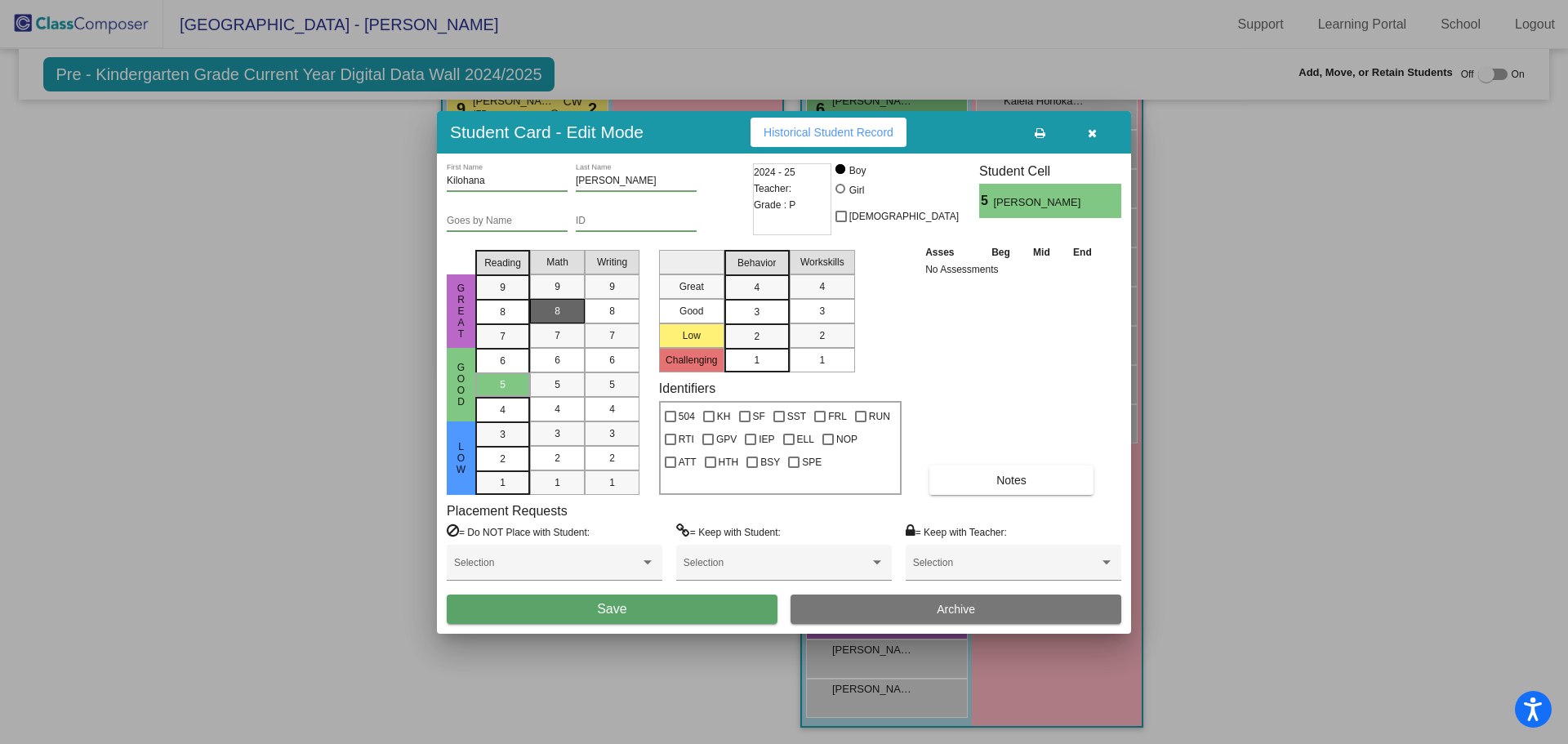 click on "Save" at bounding box center (612, 609) 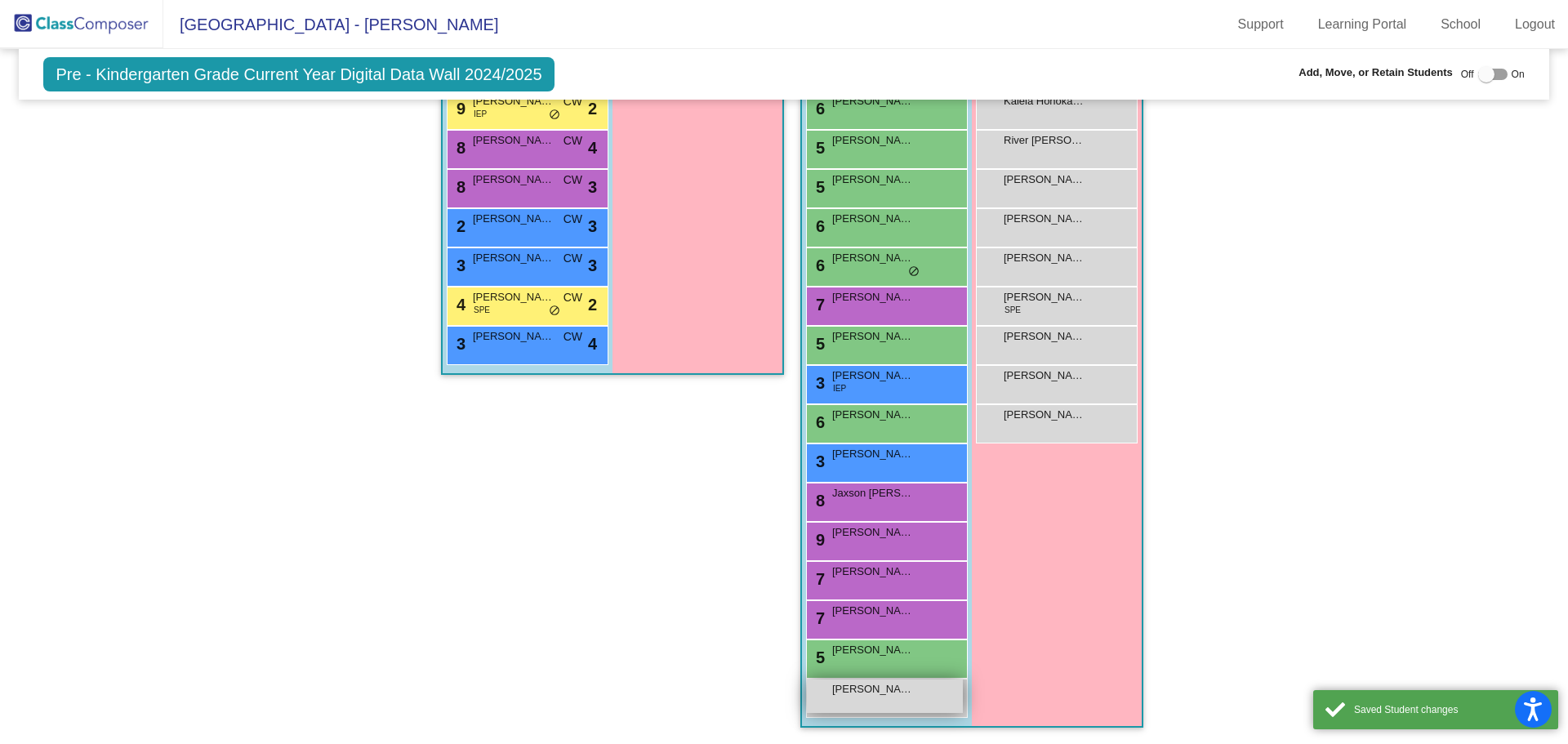 click on "[PERSON_NAME] lock do_not_disturb_alt" at bounding box center (884, 696) 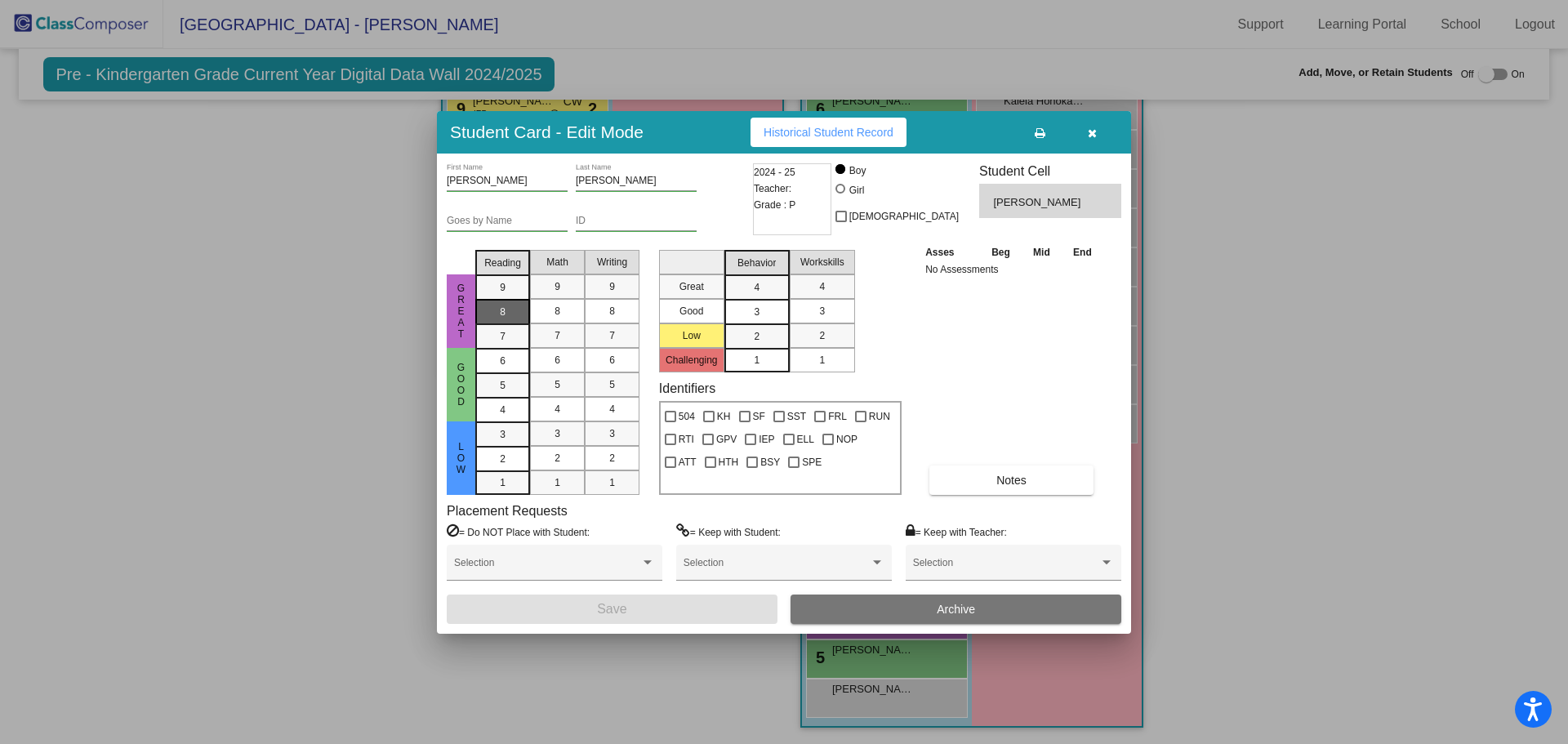 click on "8" at bounding box center (502, 287) 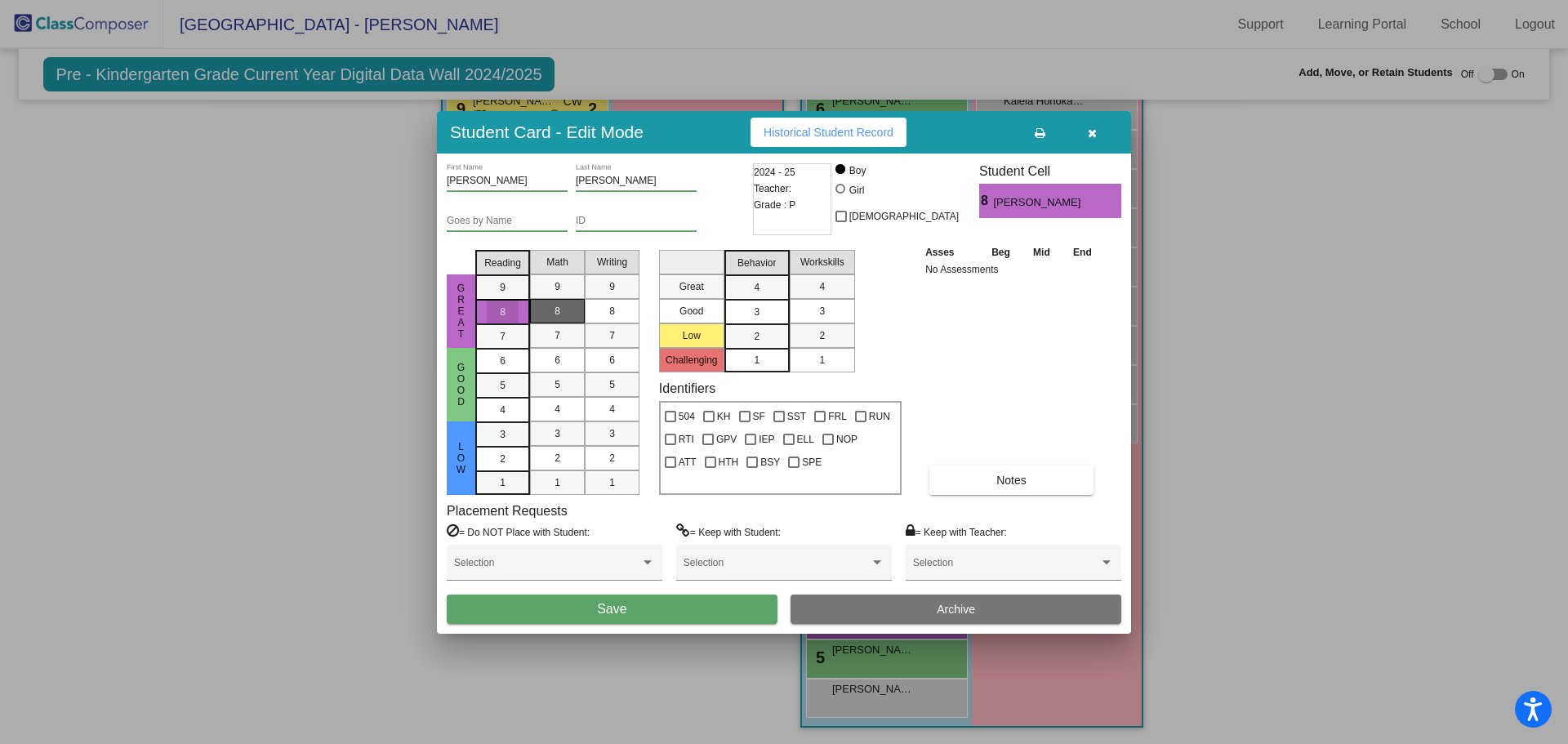 click on "8" at bounding box center [557, 311] 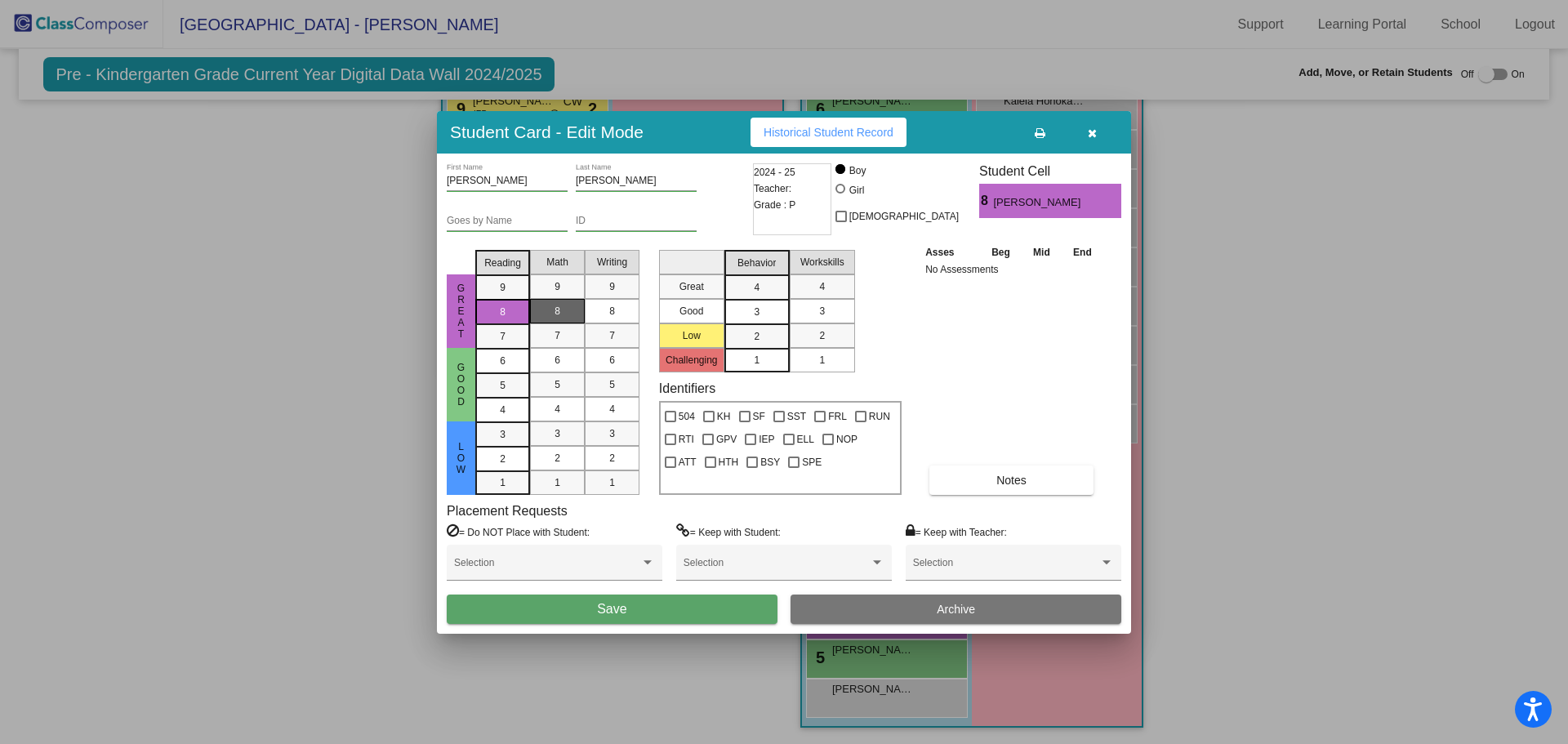 click on "Save" at bounding box center [612, 609] 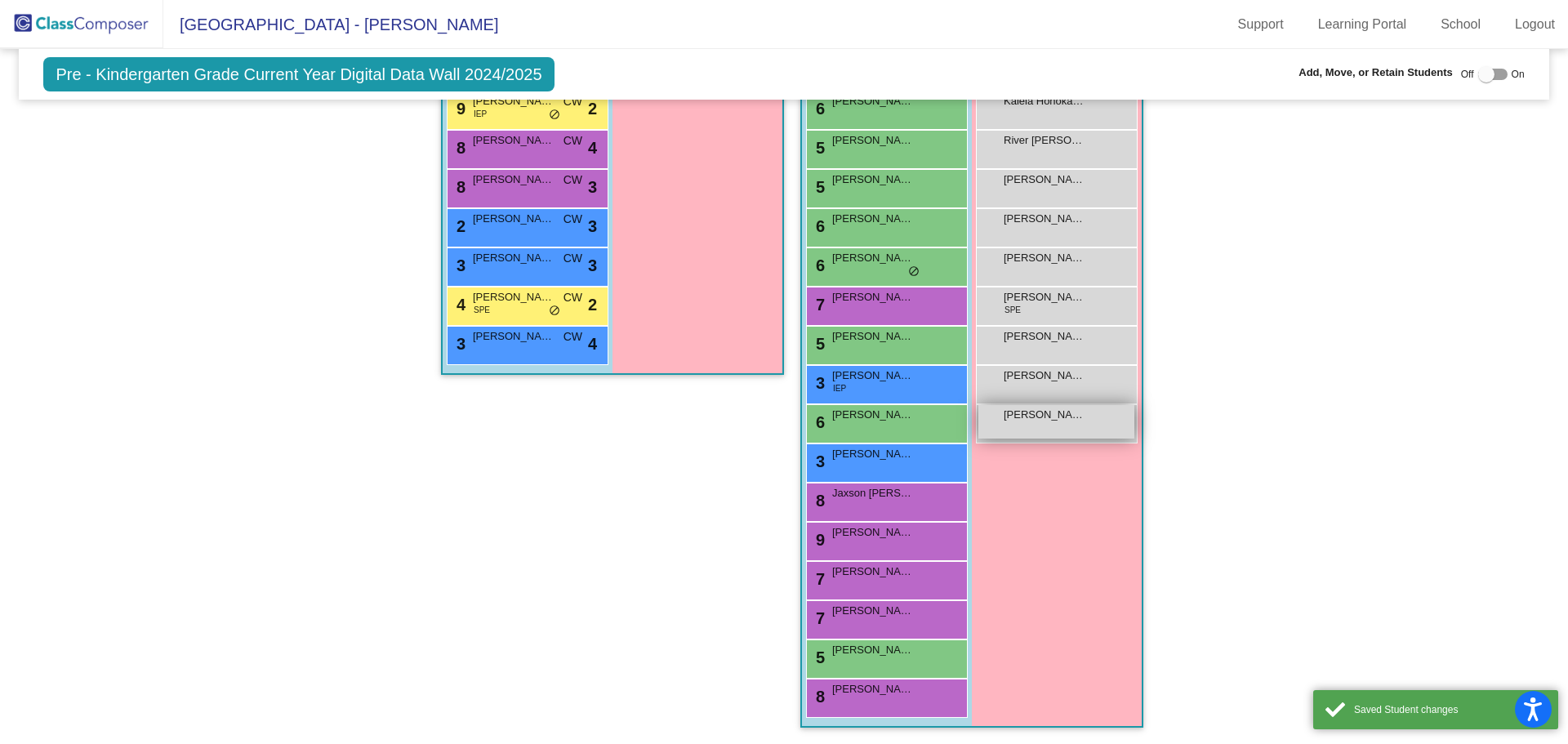 click on "Alahahee Young lock do_not_disturb_alt" at bounding box center (1056, 421) 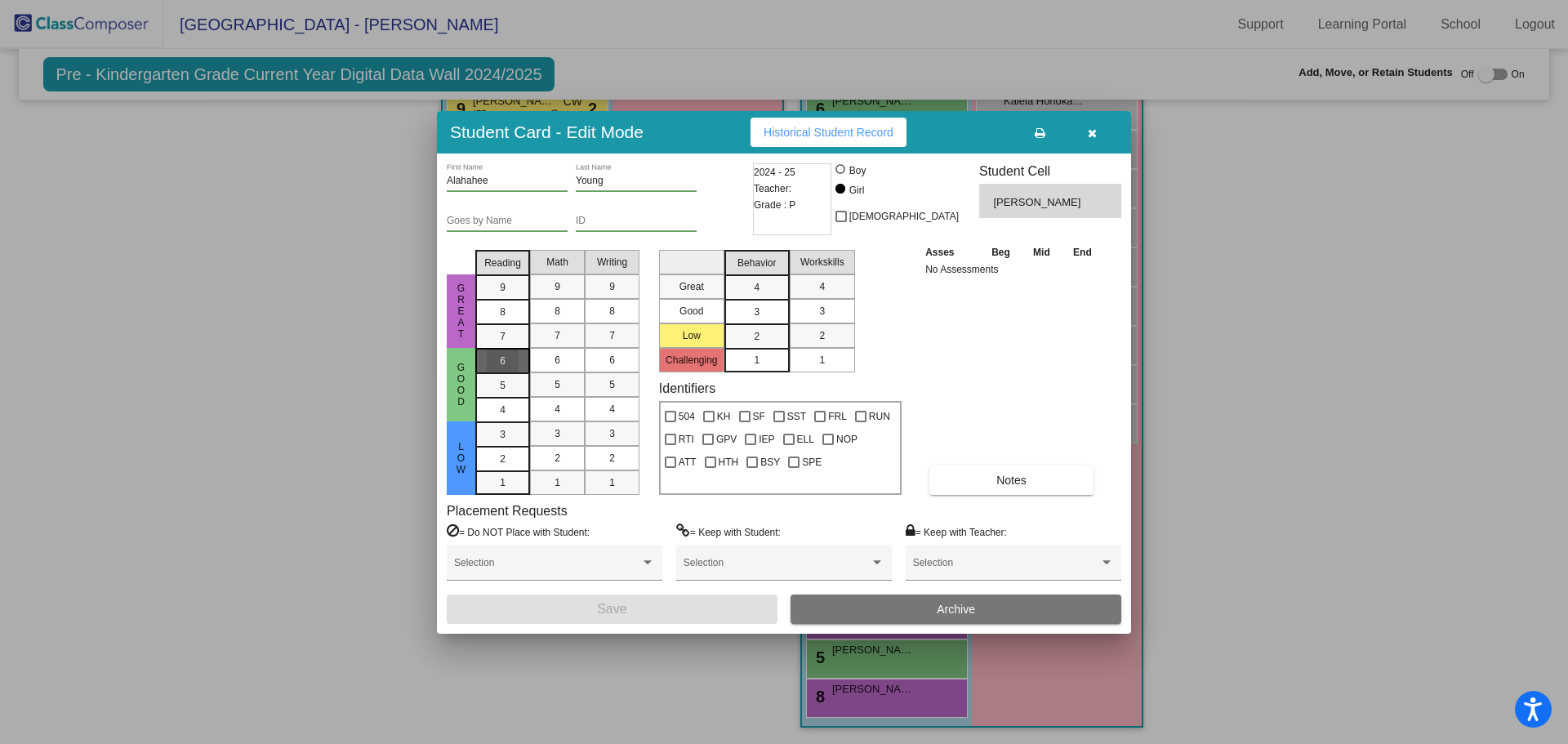 click on "6" at bounding box center (502, 361) 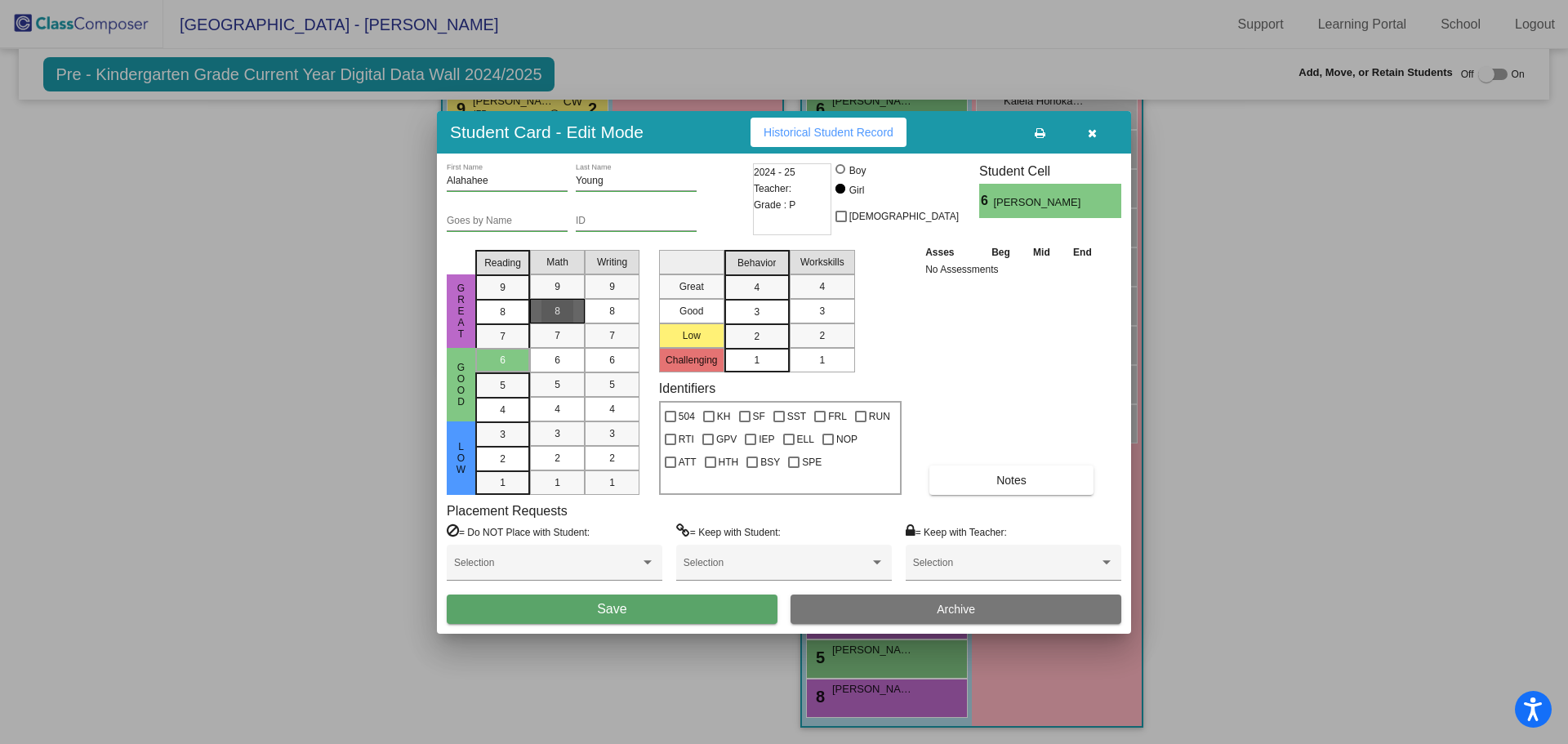 click on "8" at bounding box center [557, 311] 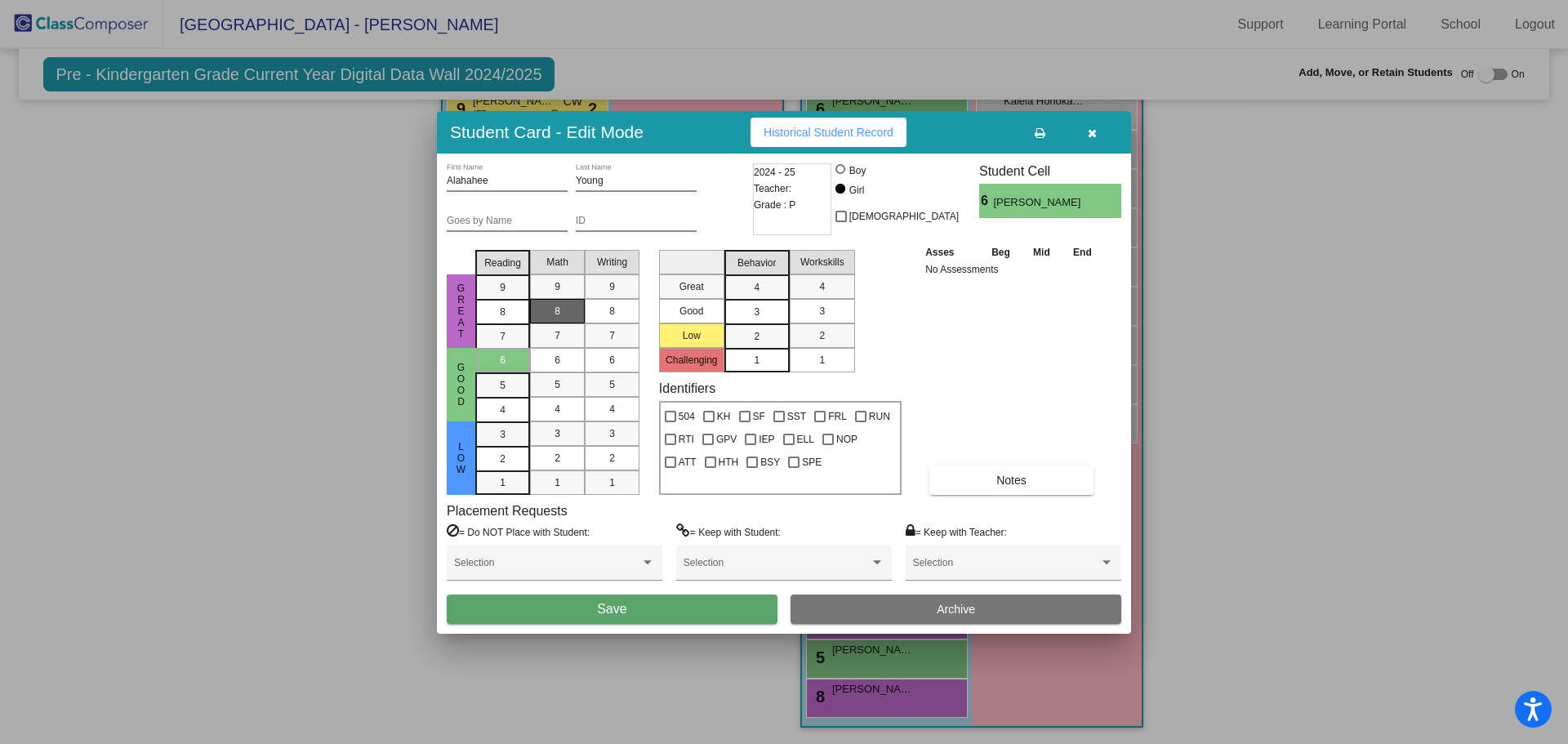click on "Save" at bounding box center (612, 609) 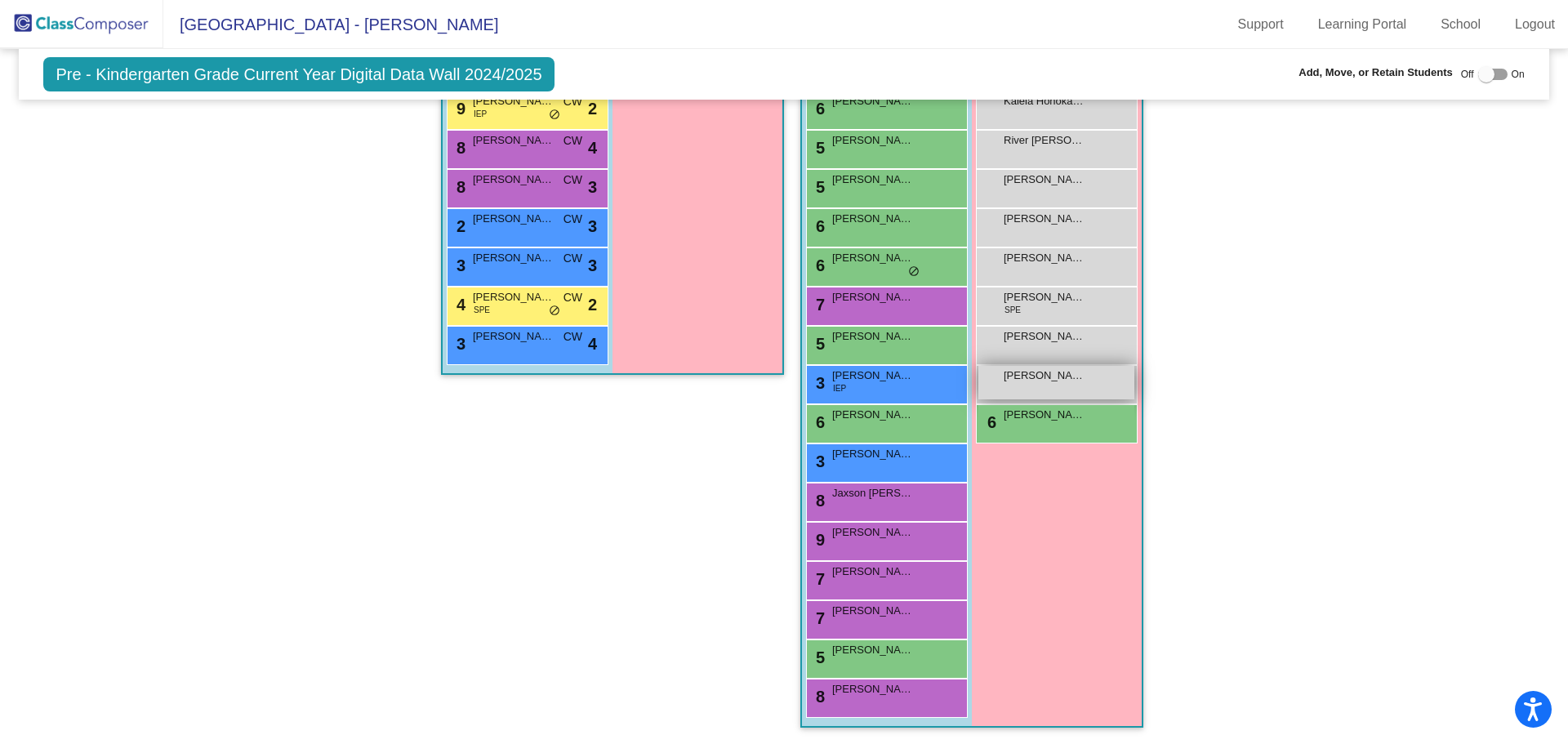 click on "[PERSON_NAME] lock do_not_disturb_alt" at bounding box center [1056, 382] 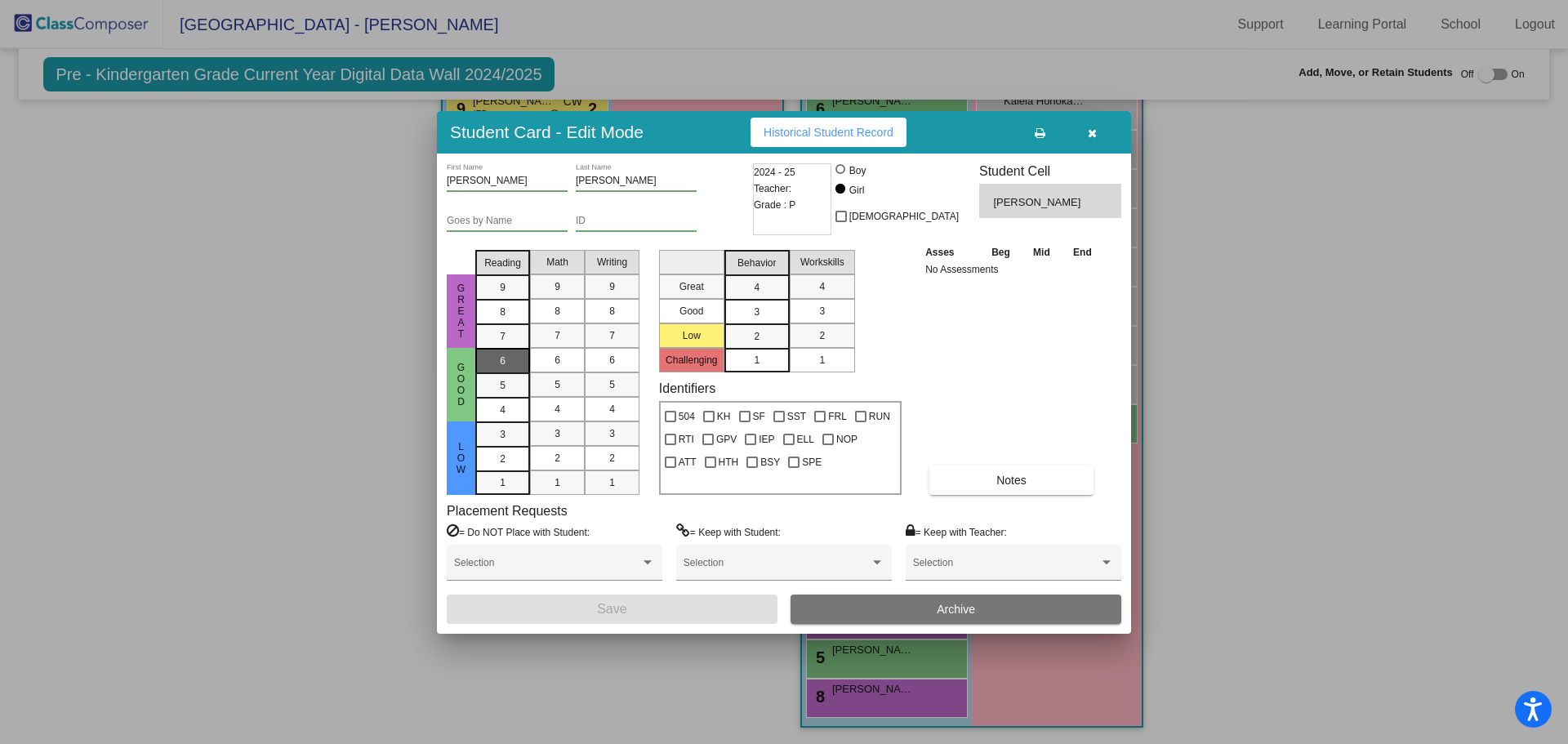 click on "6" at bounding box center (502, 361) 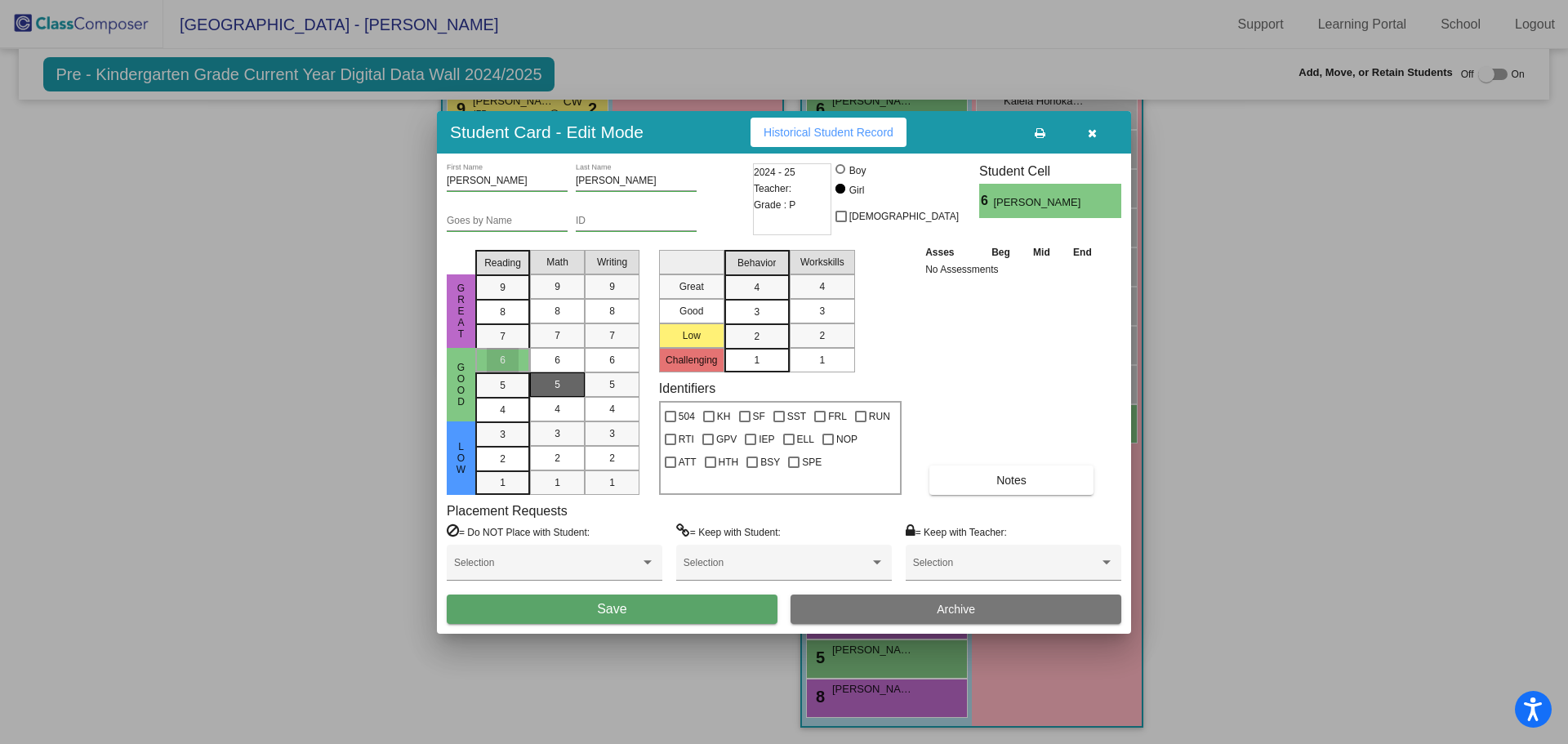 click on "5" at bounding box center [557, 385] 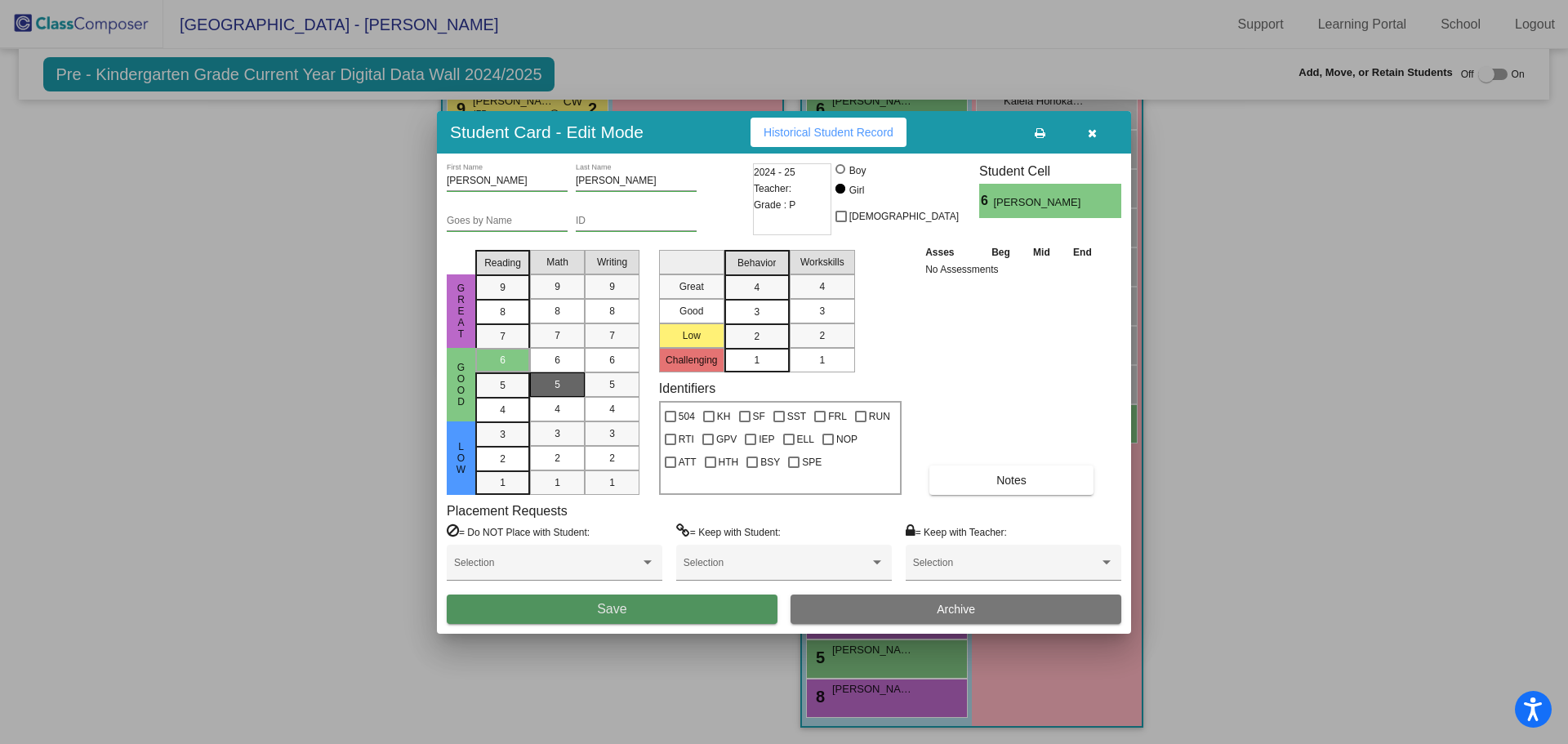 click on "Save" at bounding box center (612, 609) 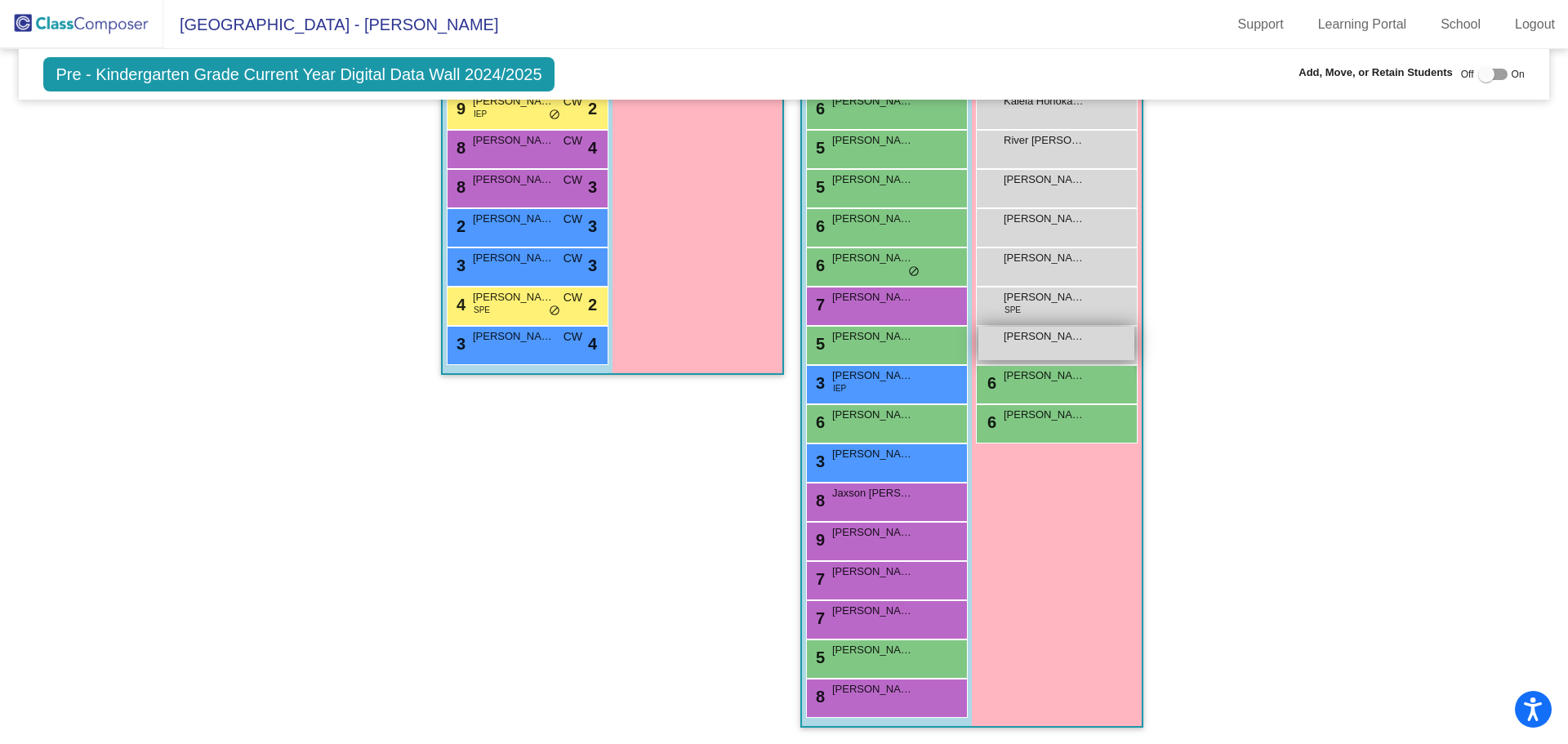 click on "[PERSON_NAME] lock do_not_disturb_alt" at bounding box center (1056, 343) 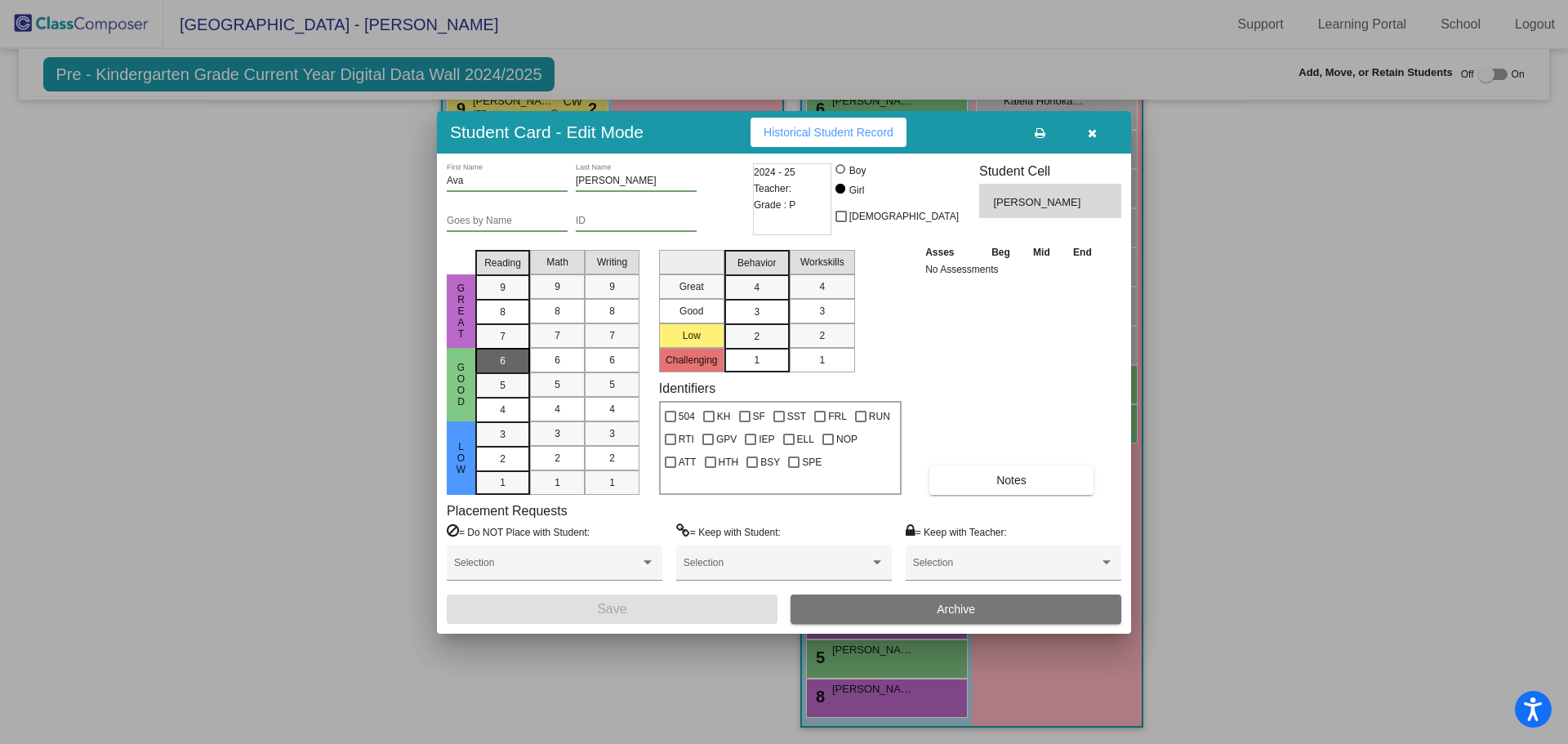 click on "6" at bounding box center (502, 361) 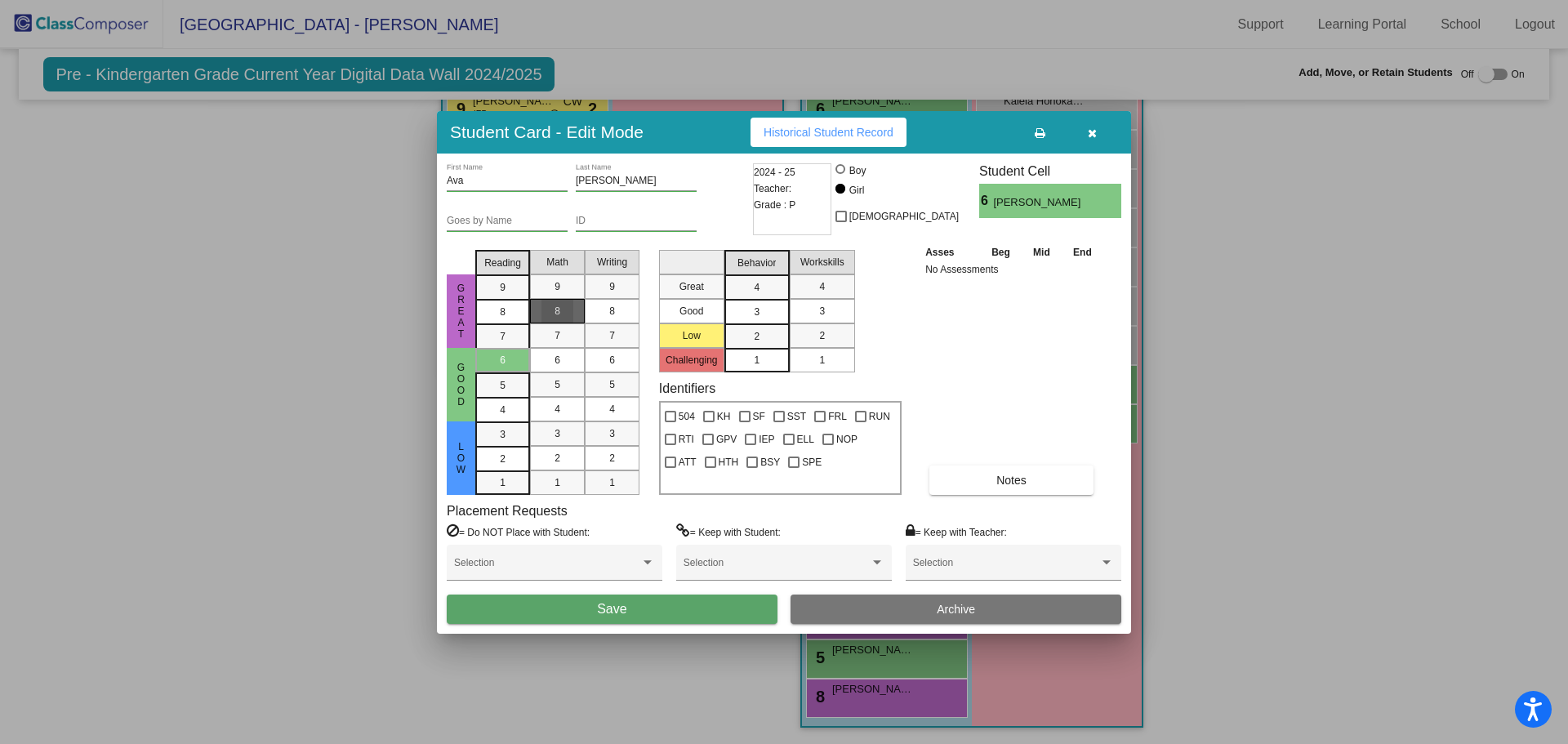 click on "8" at bounding box center (557, 311) 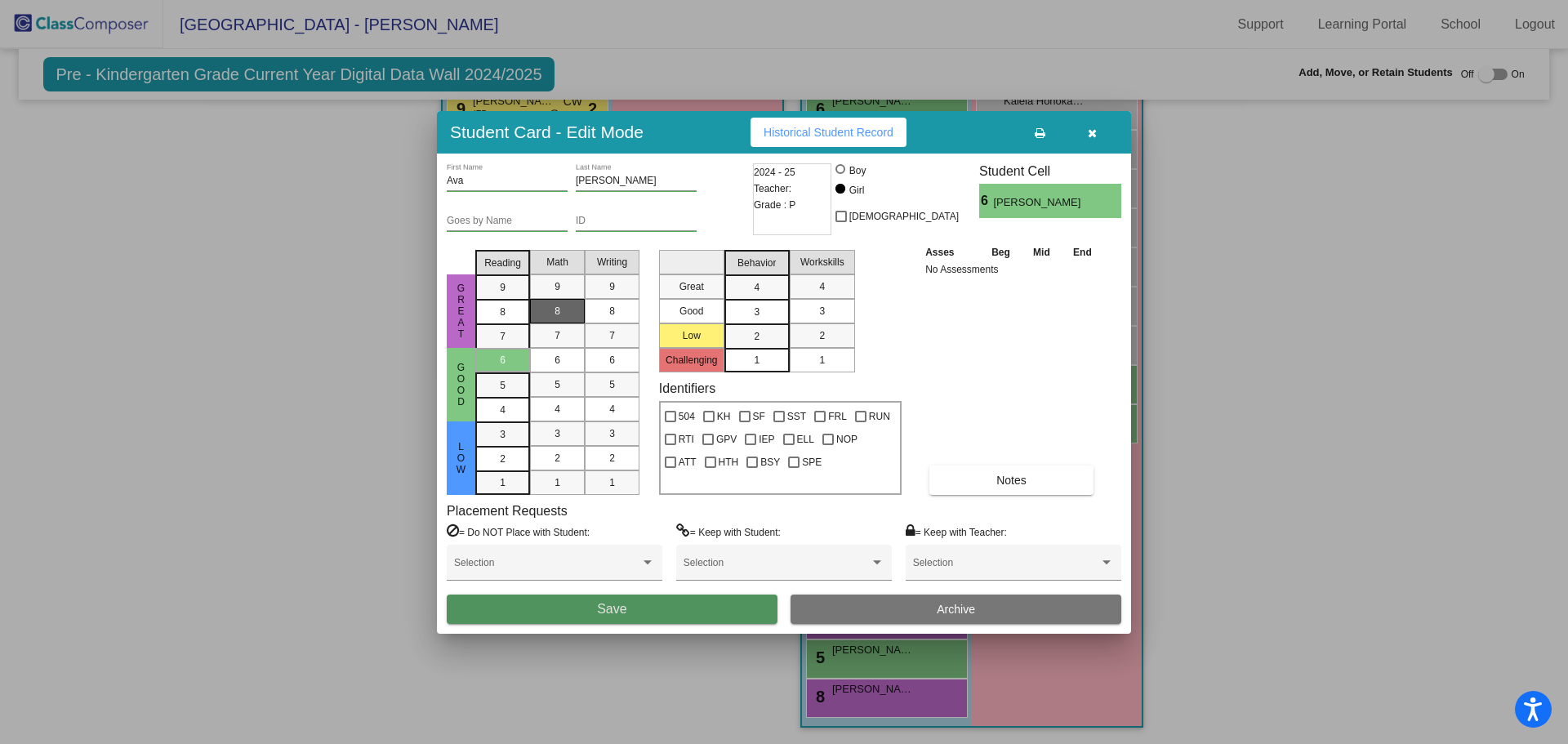 click on "Save" at bounding box center [612, 609] 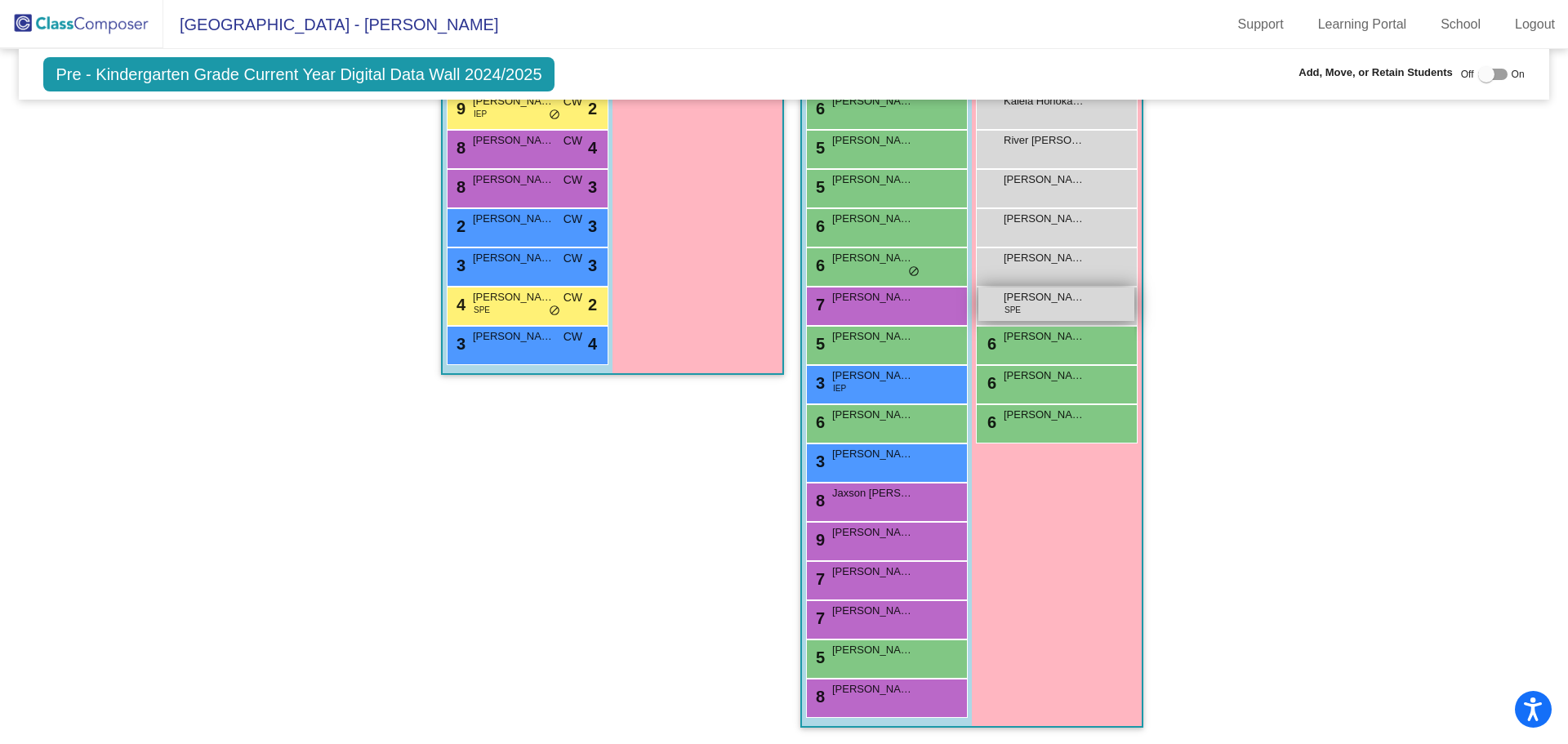 click on "[PERSON_NAME]" at bounding box center (1045, 297) 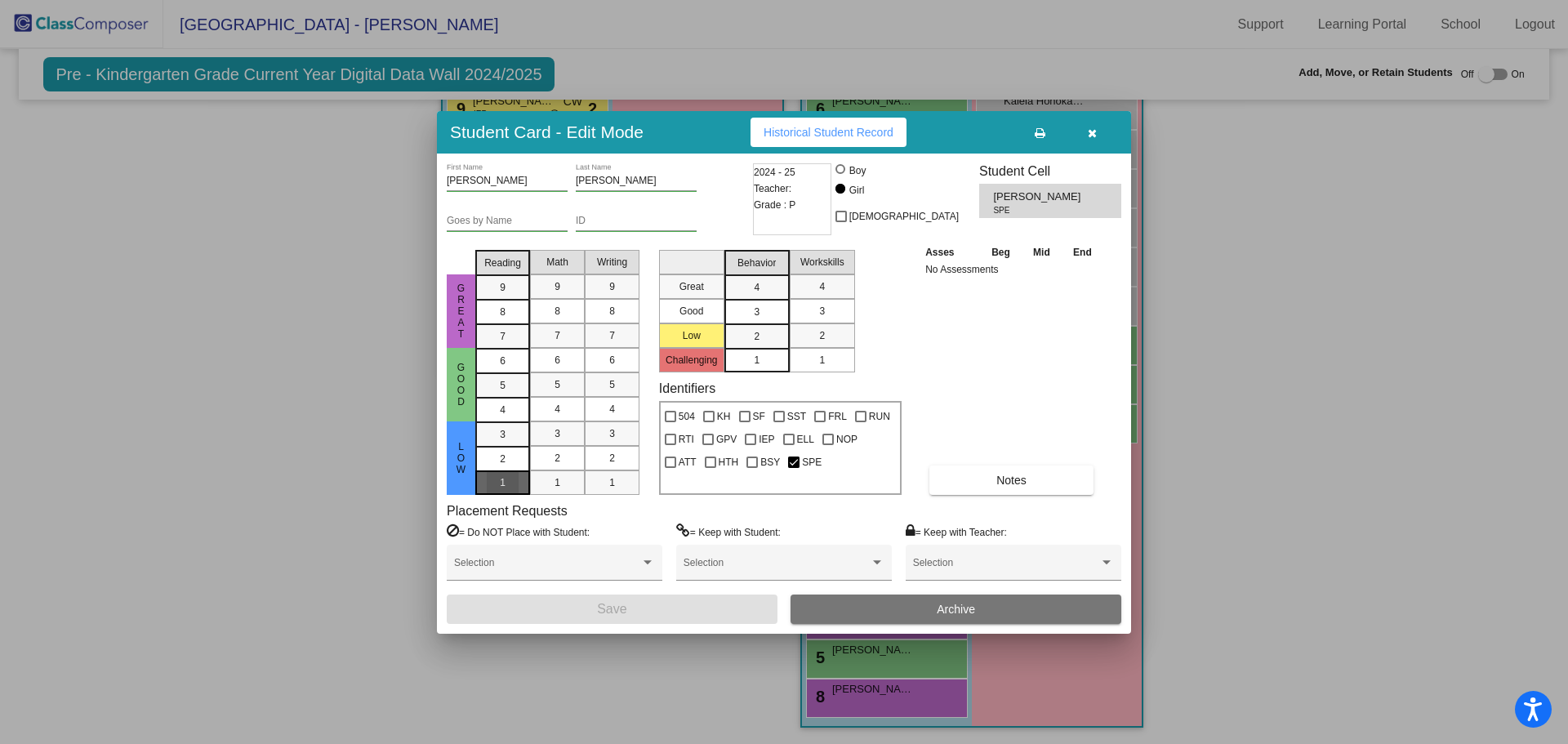 click on "1" at bounding box center (502, 434) 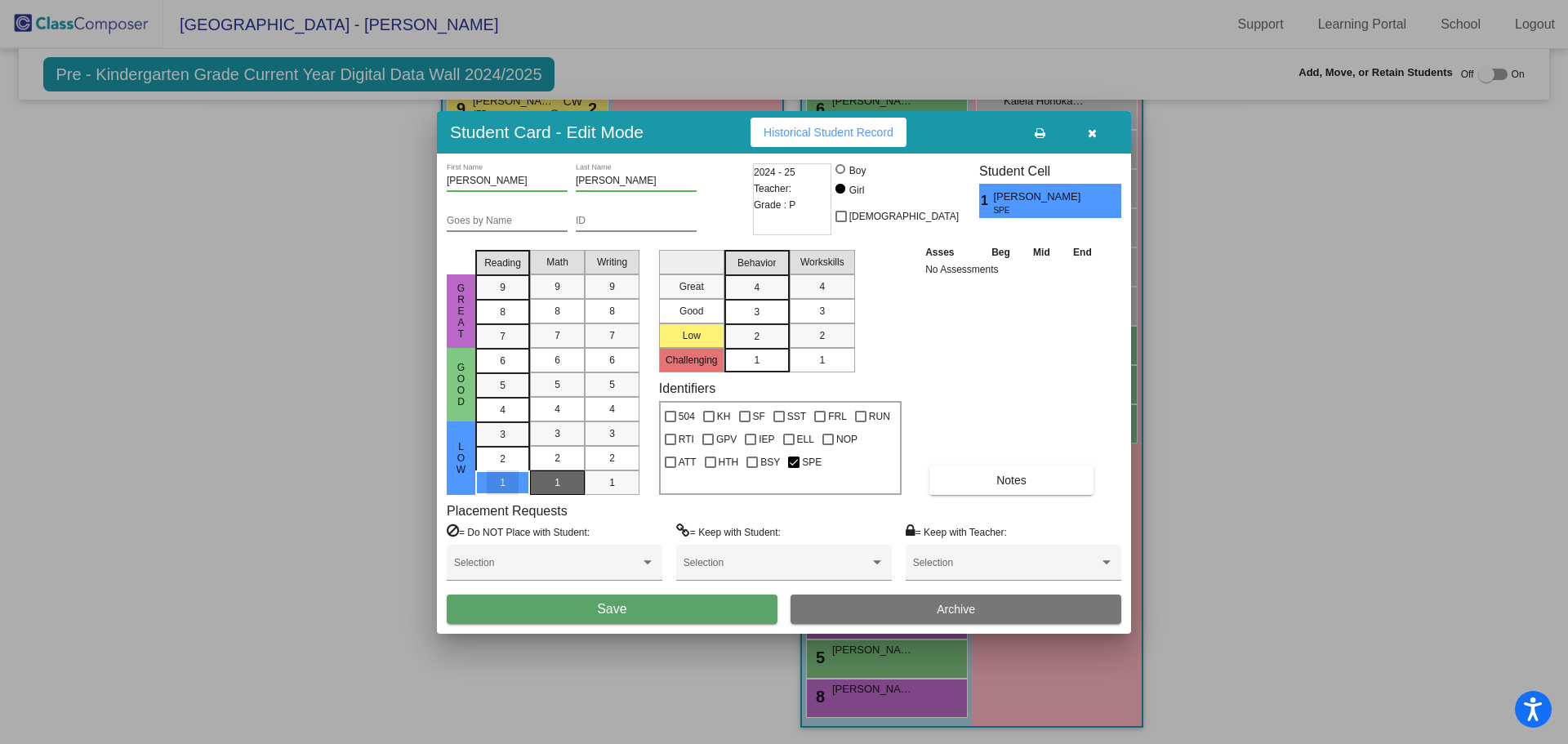 click on "1" at bounding box center [557, 483] 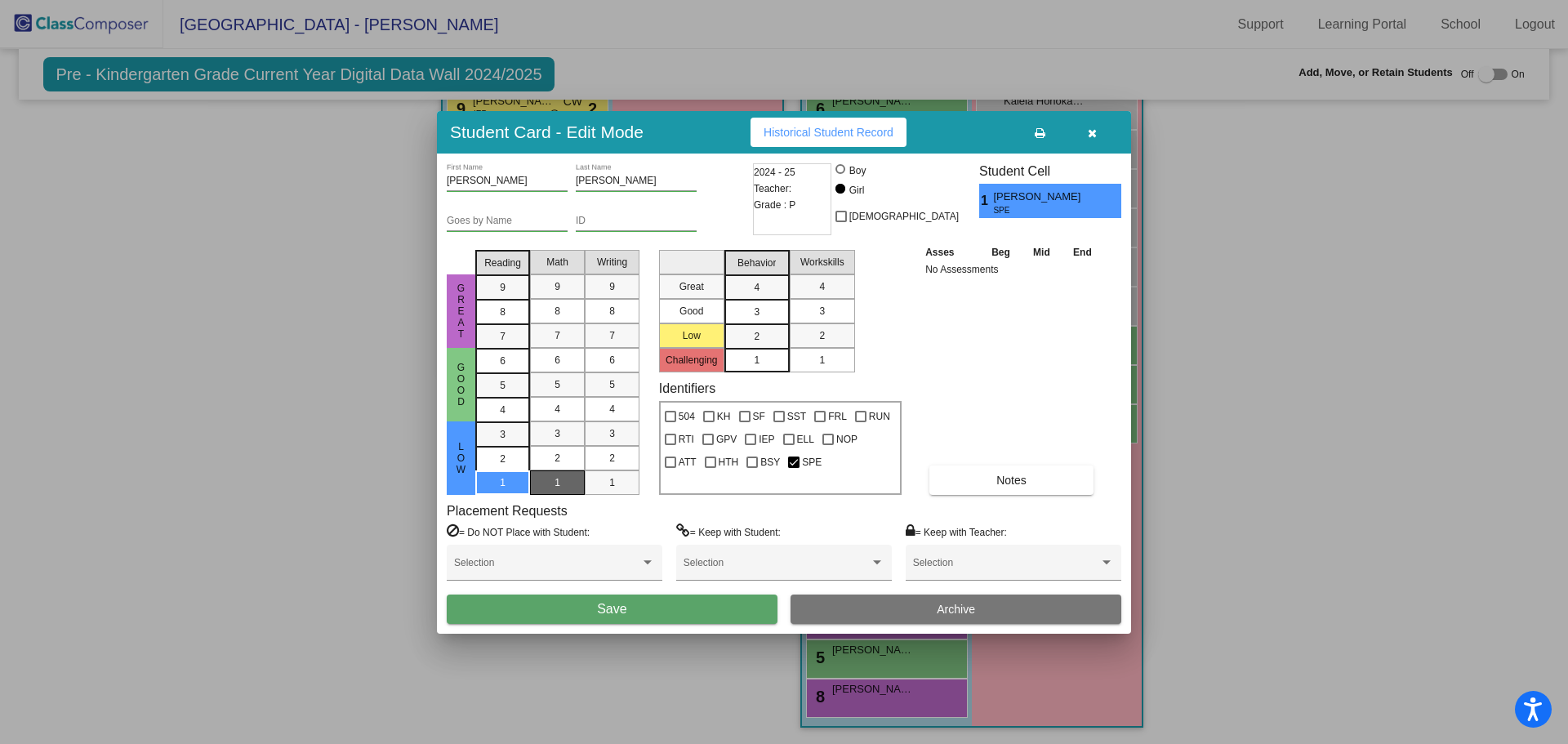 click on "Save" at bounding box center [612, 609] 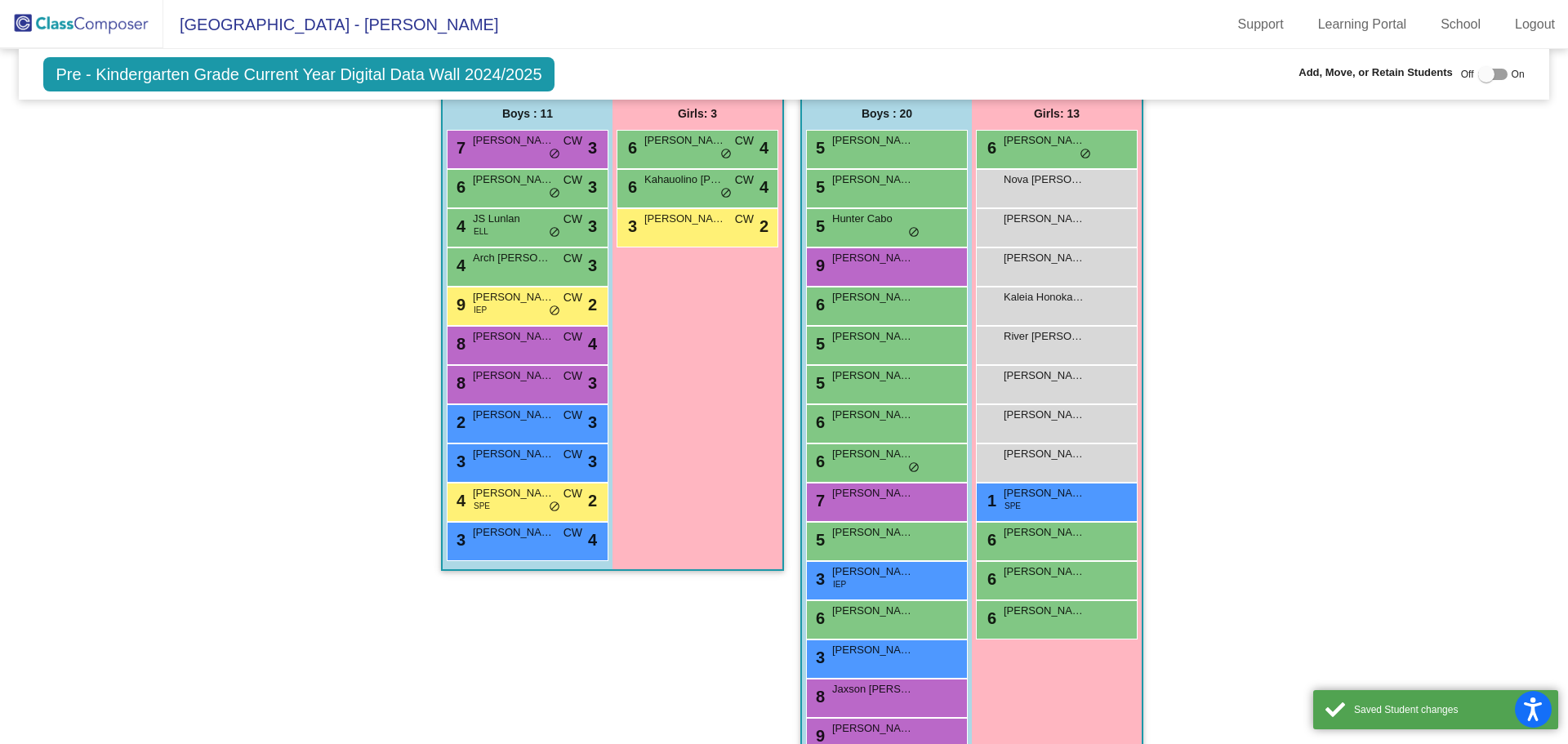 scroll, scrollTop: 305, scrollLeft: 0, axis: vertical 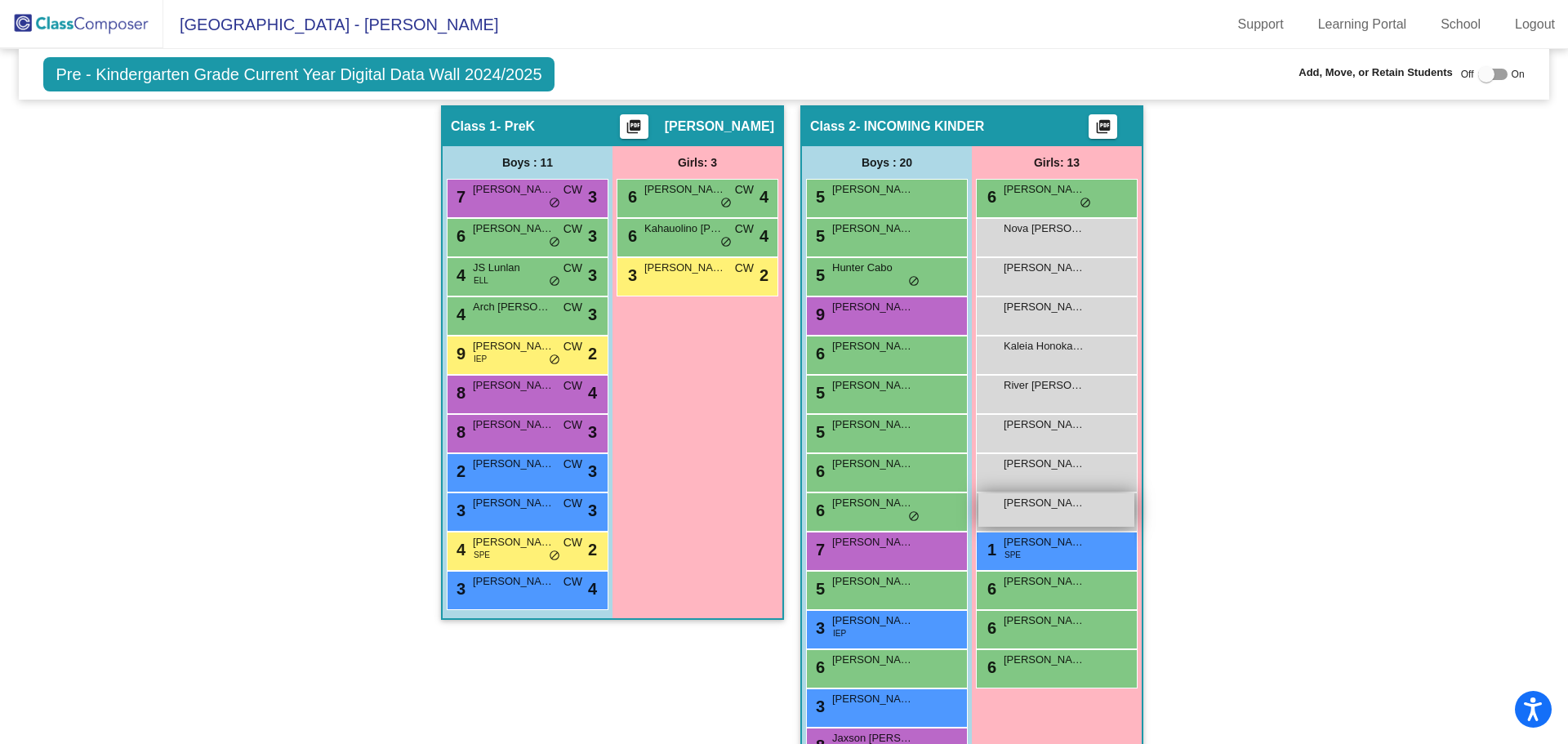 click on "[PERSON_NAME]" at bounding box center [1045, 503] 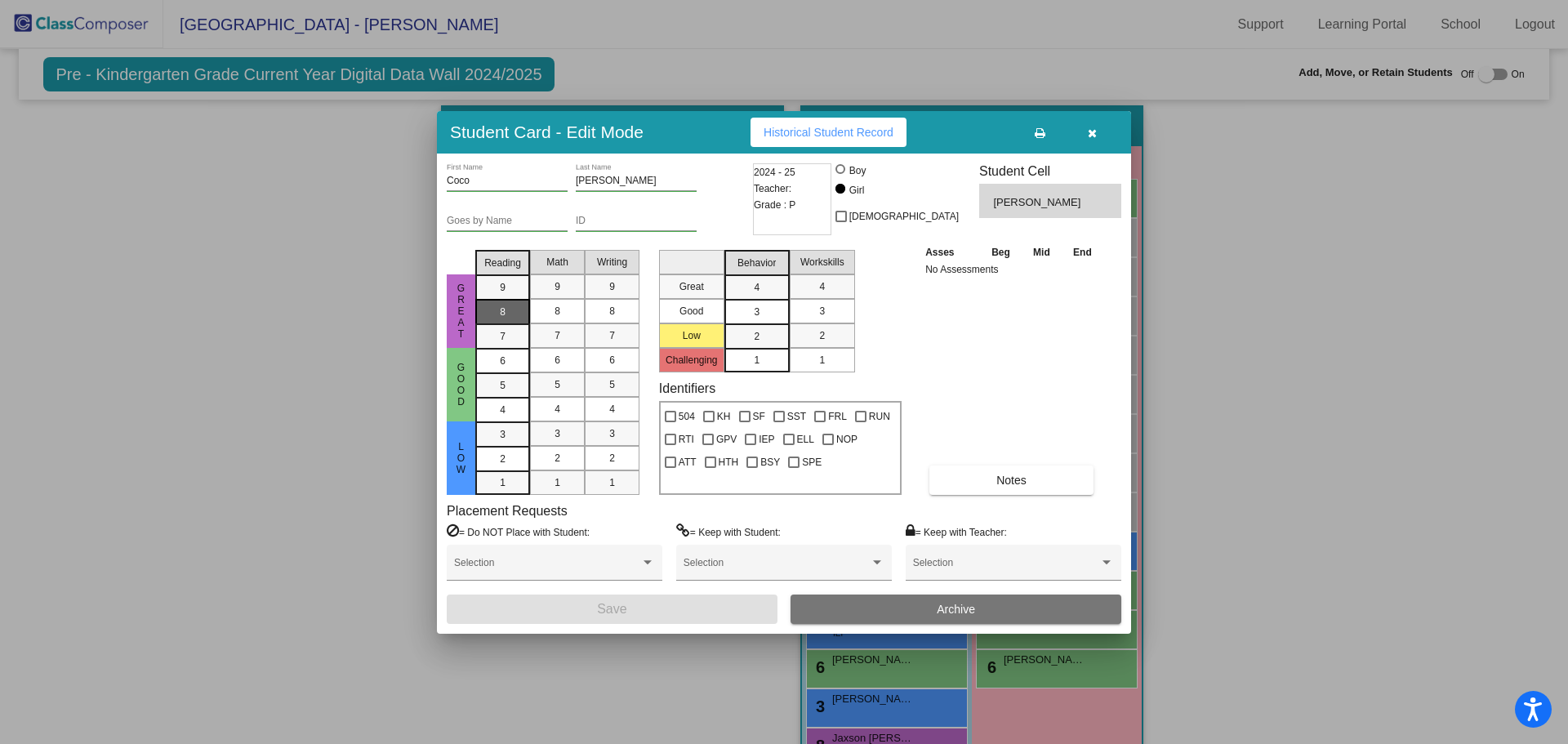 click on "8" at bounding box center [502, 287] 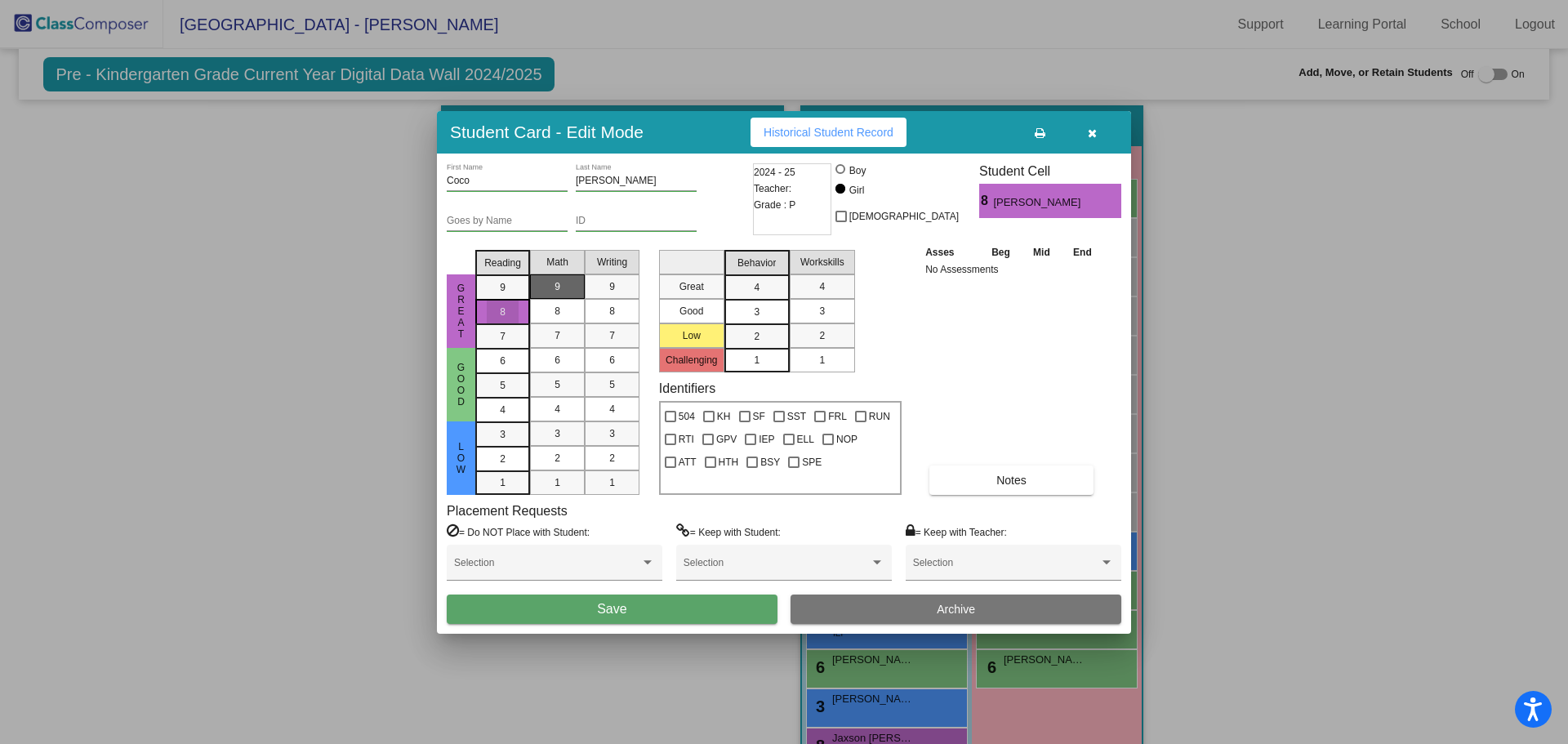 click on "9" at bounding box center (557, 287) 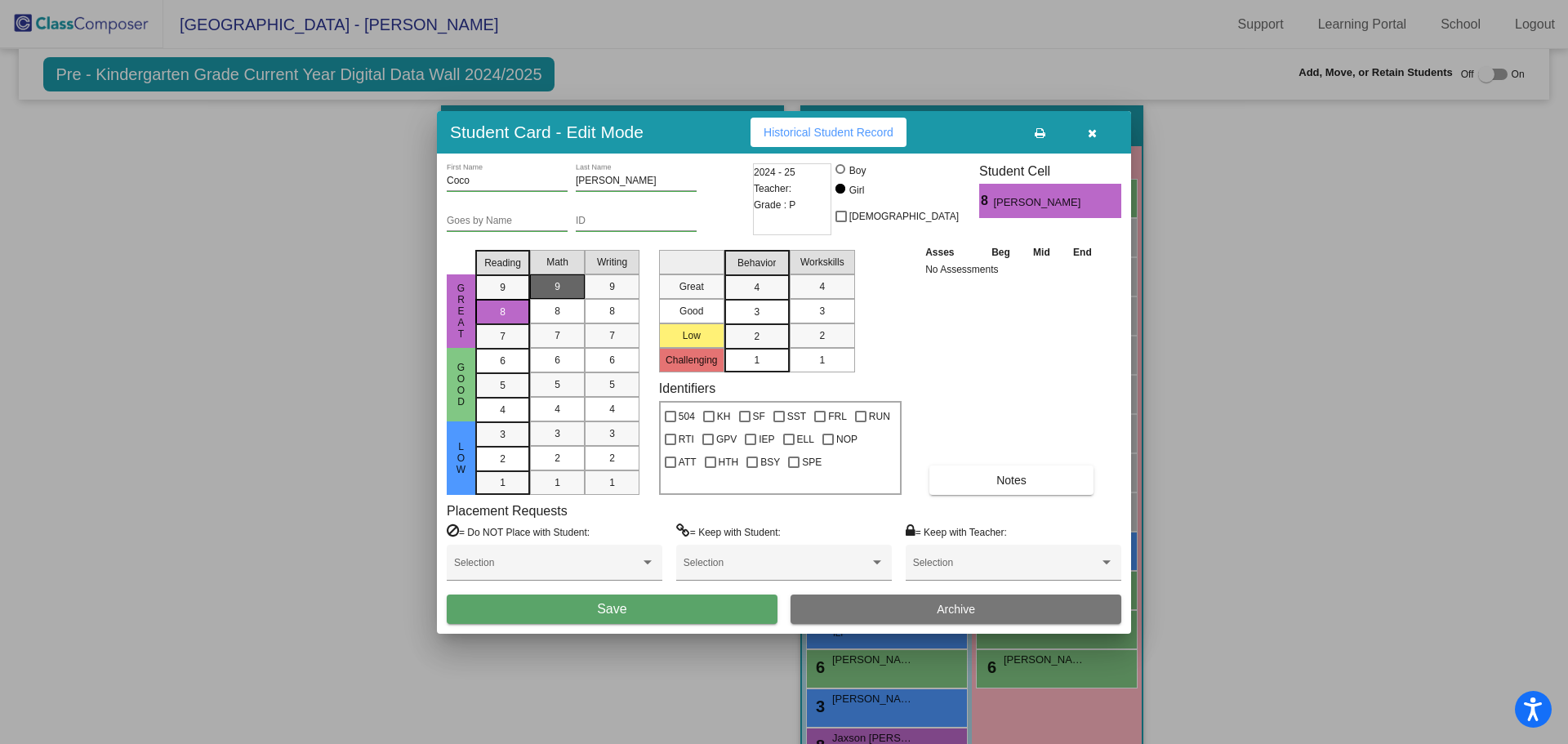 click on "Save" at bounding box center (612, 609) 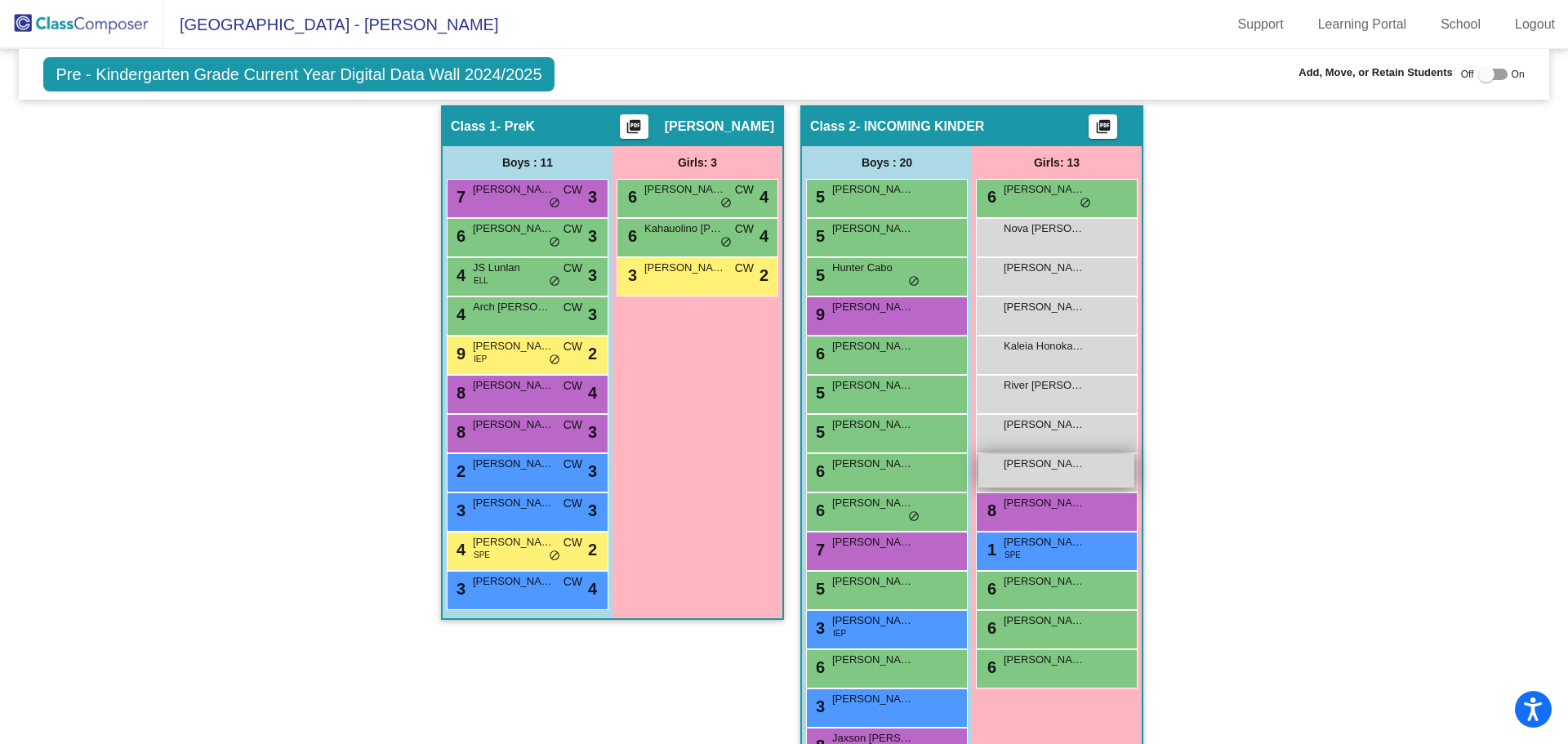 click on "[PERSON_NAME] lock do_not_disturb_alt" at bounding box center (1056, 470) 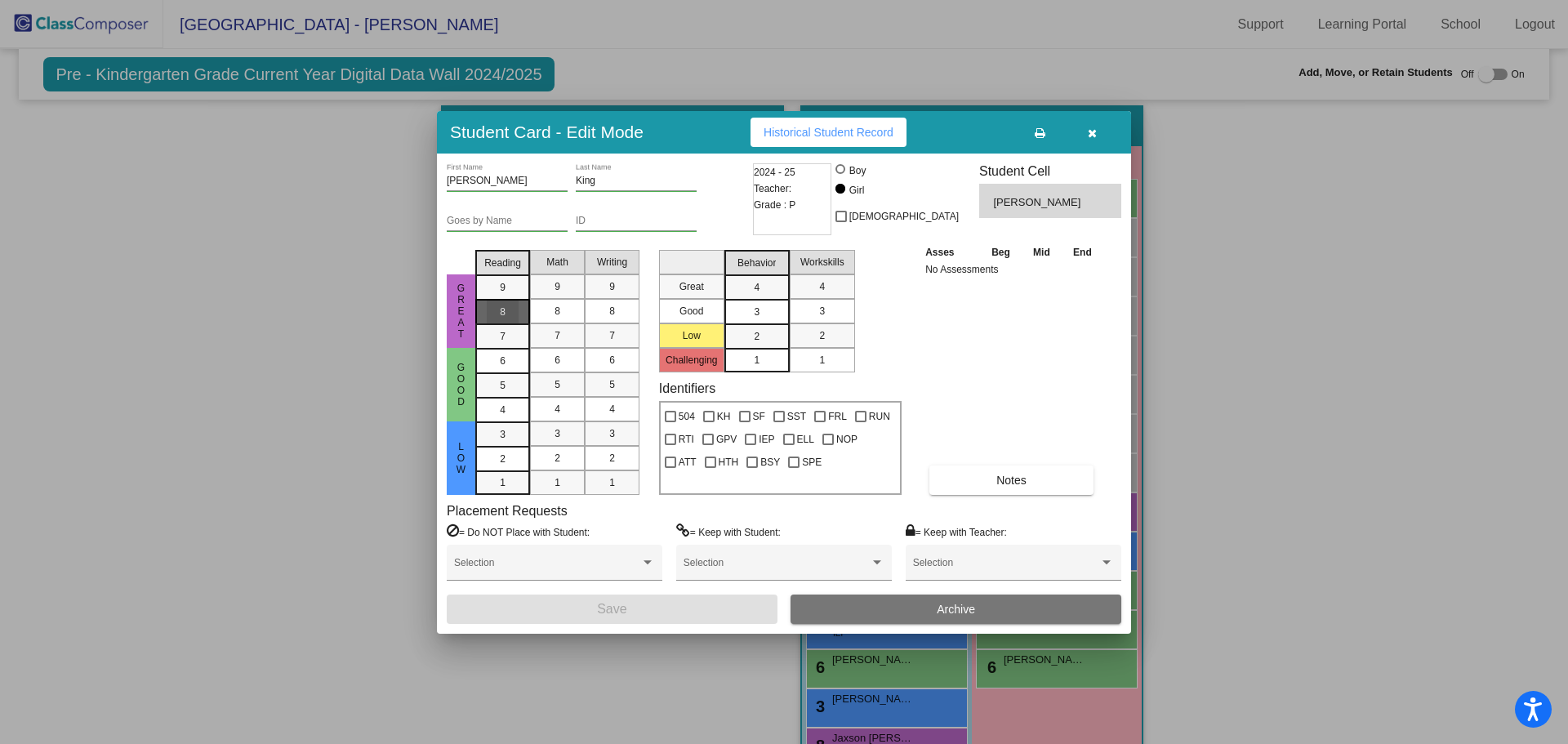 click on "8" at bounding box center [502, 287] 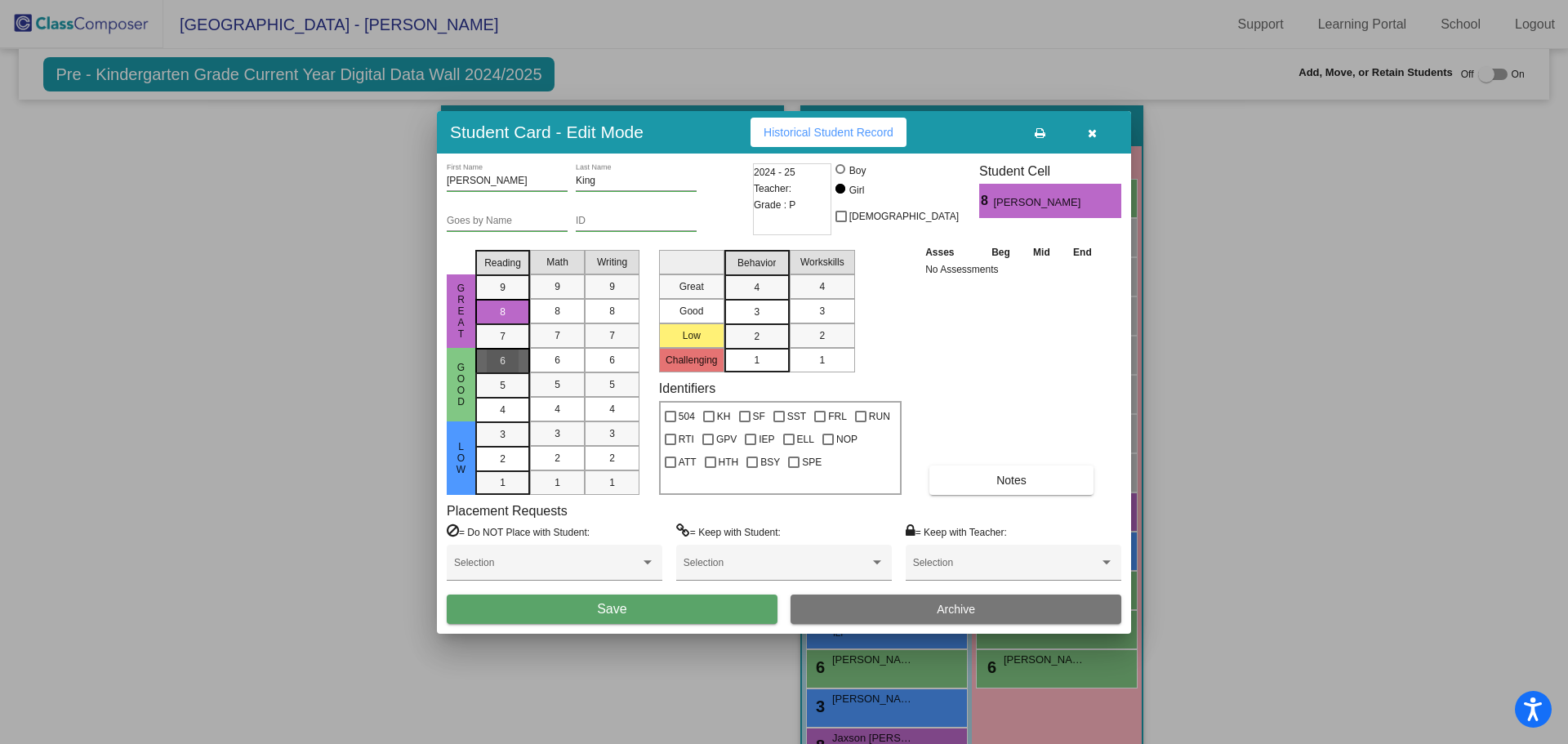 click on "6" at bounding box center [502, 361] 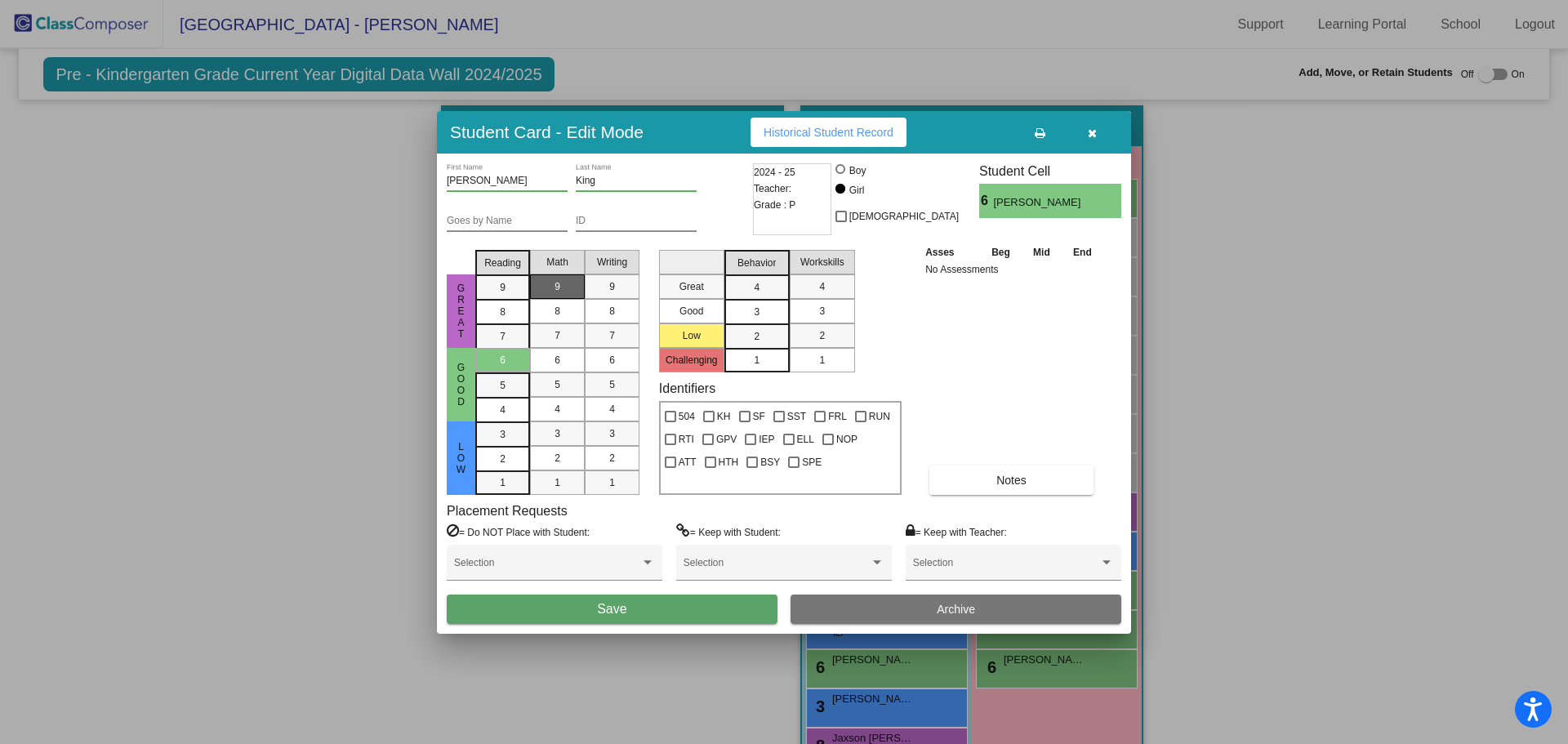 click on "9" at bounding box center [557, 287] 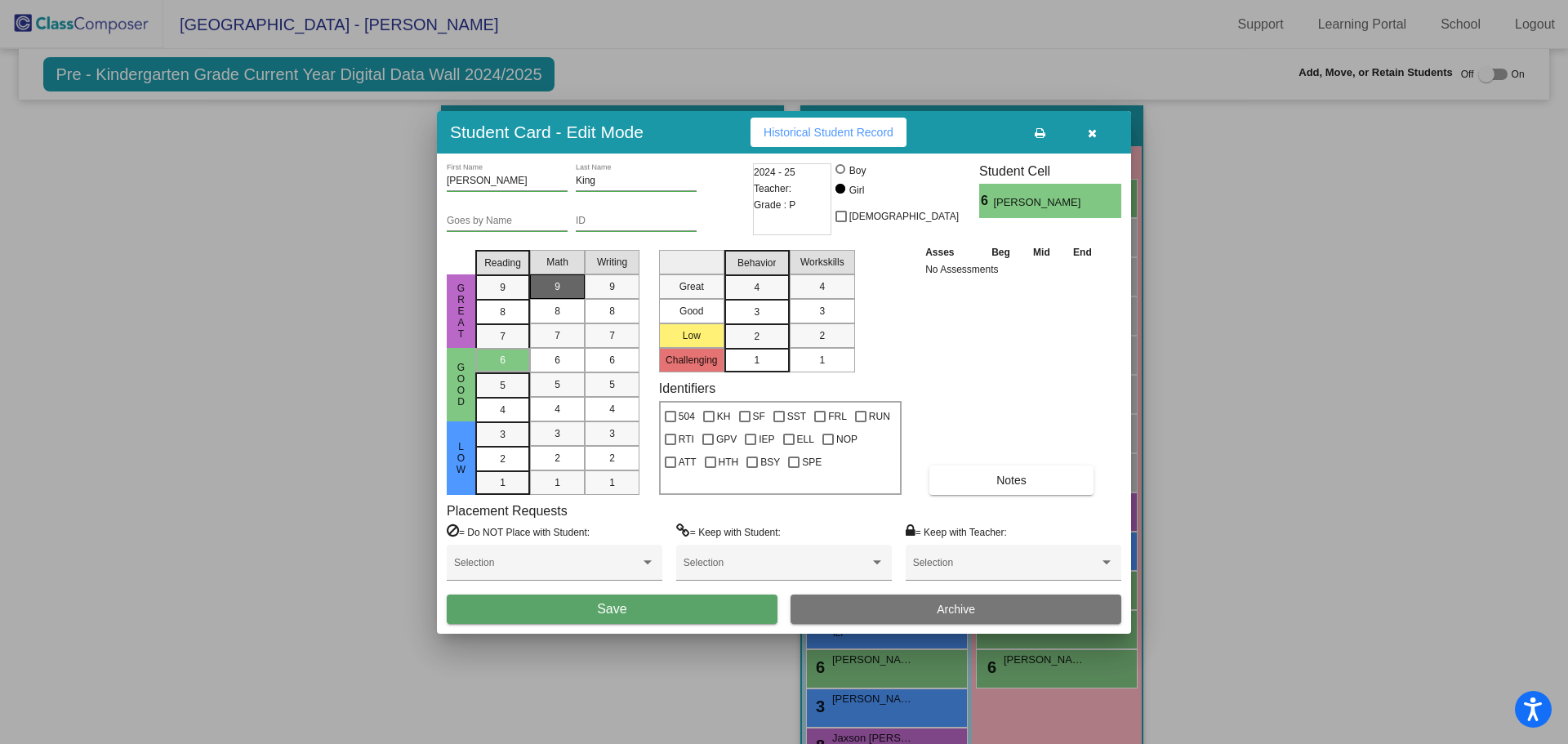 click on "Save" at bounding box center [612, 609] 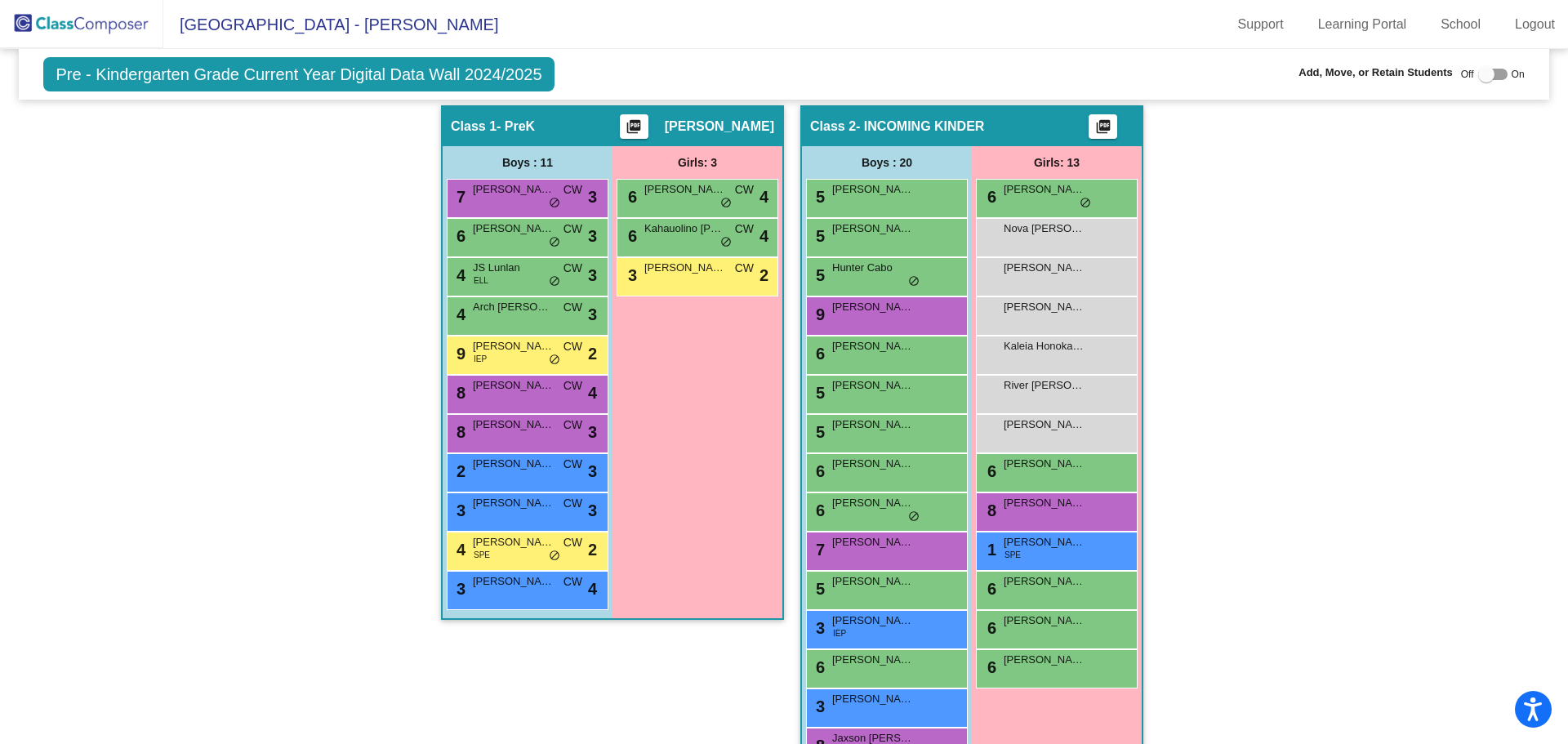 click on "River [PERSON_NAME] lock do_not_disturb_alt" at bounding box center [1057, 394] 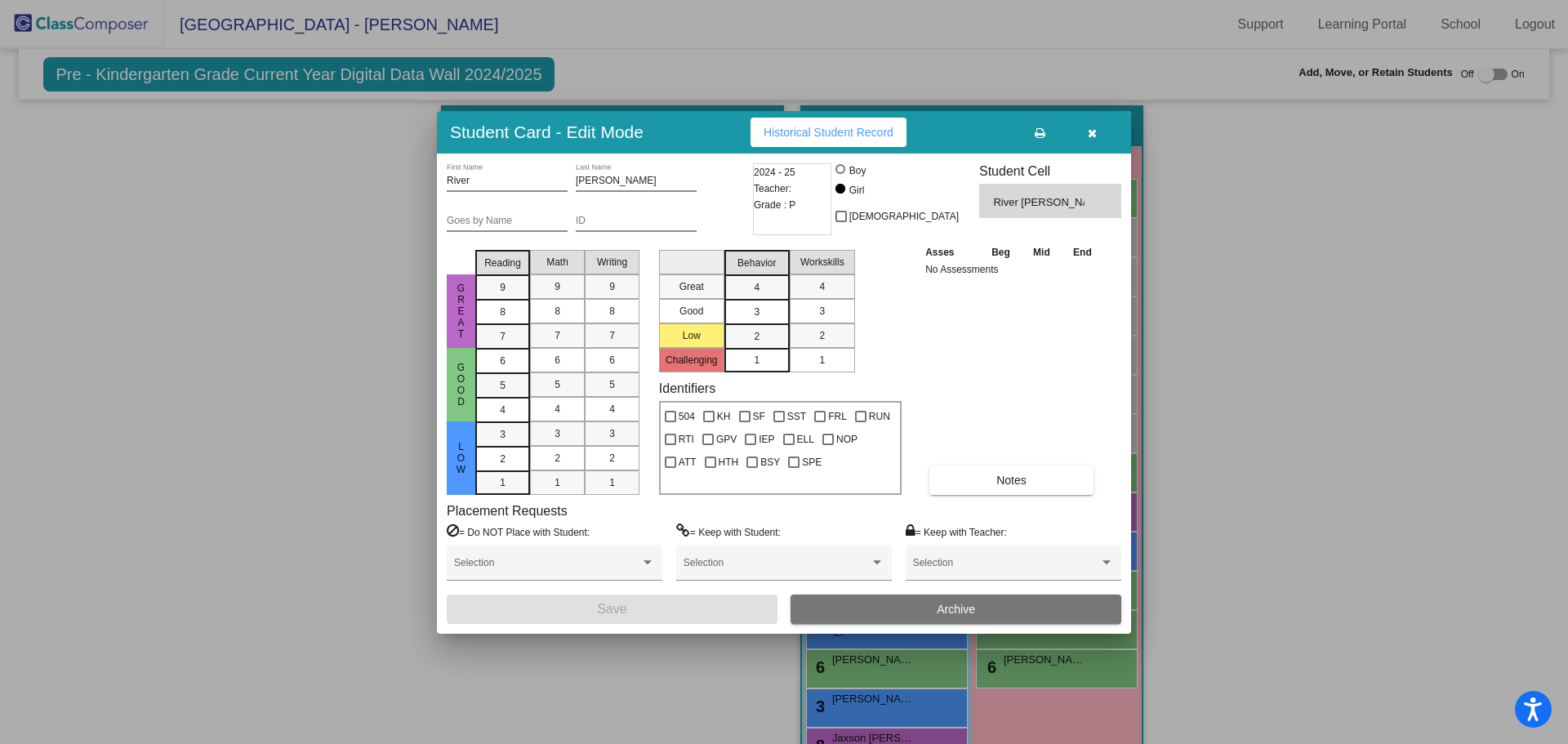 click at bounding box center [1092, 132] 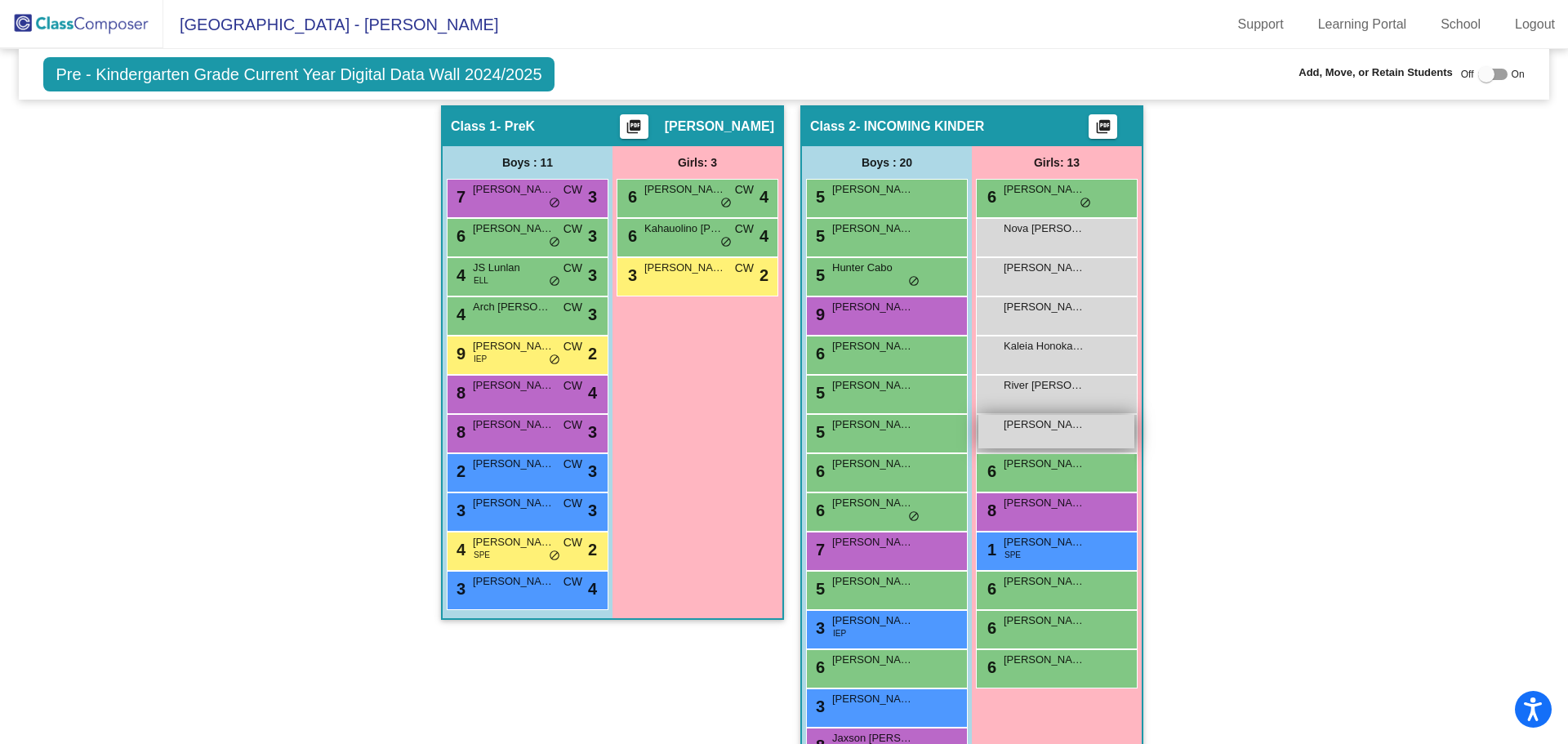 click on "[PERSON_NAME] lock do_not_disturb_alt" at bounding box center (1056, 431) 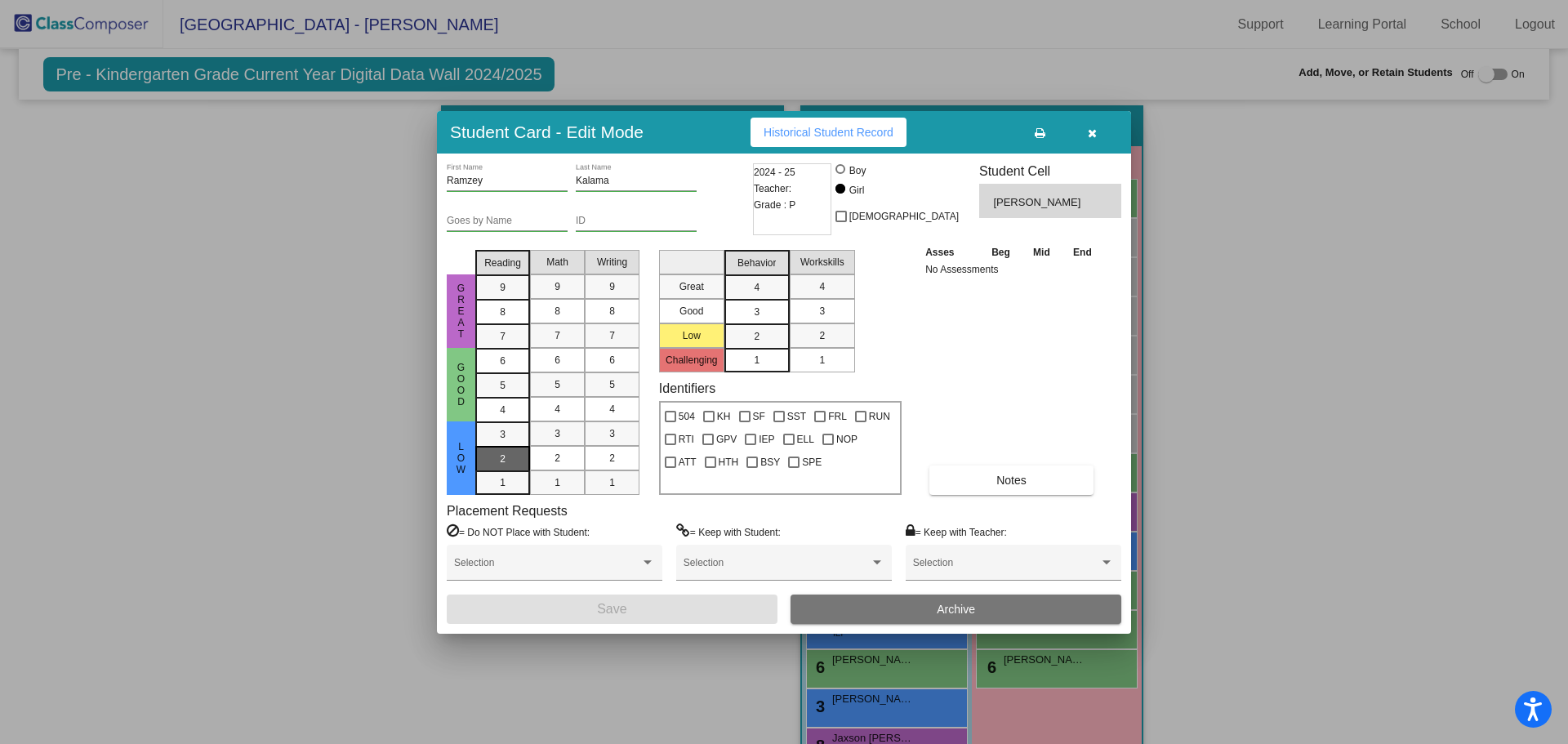 click on "2" at bounding box center [502, 434] 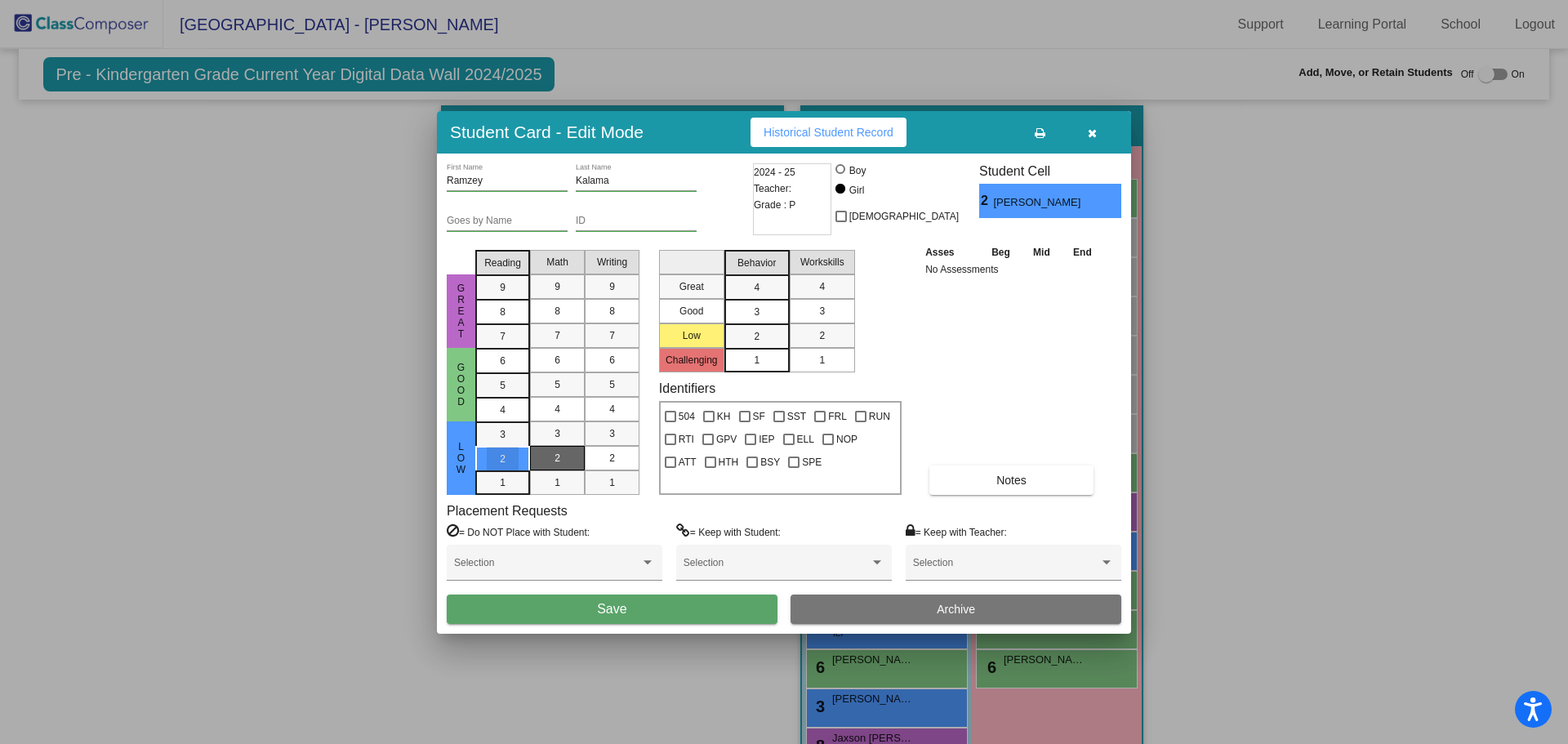 click on "2" at bounding box center [557, 458] 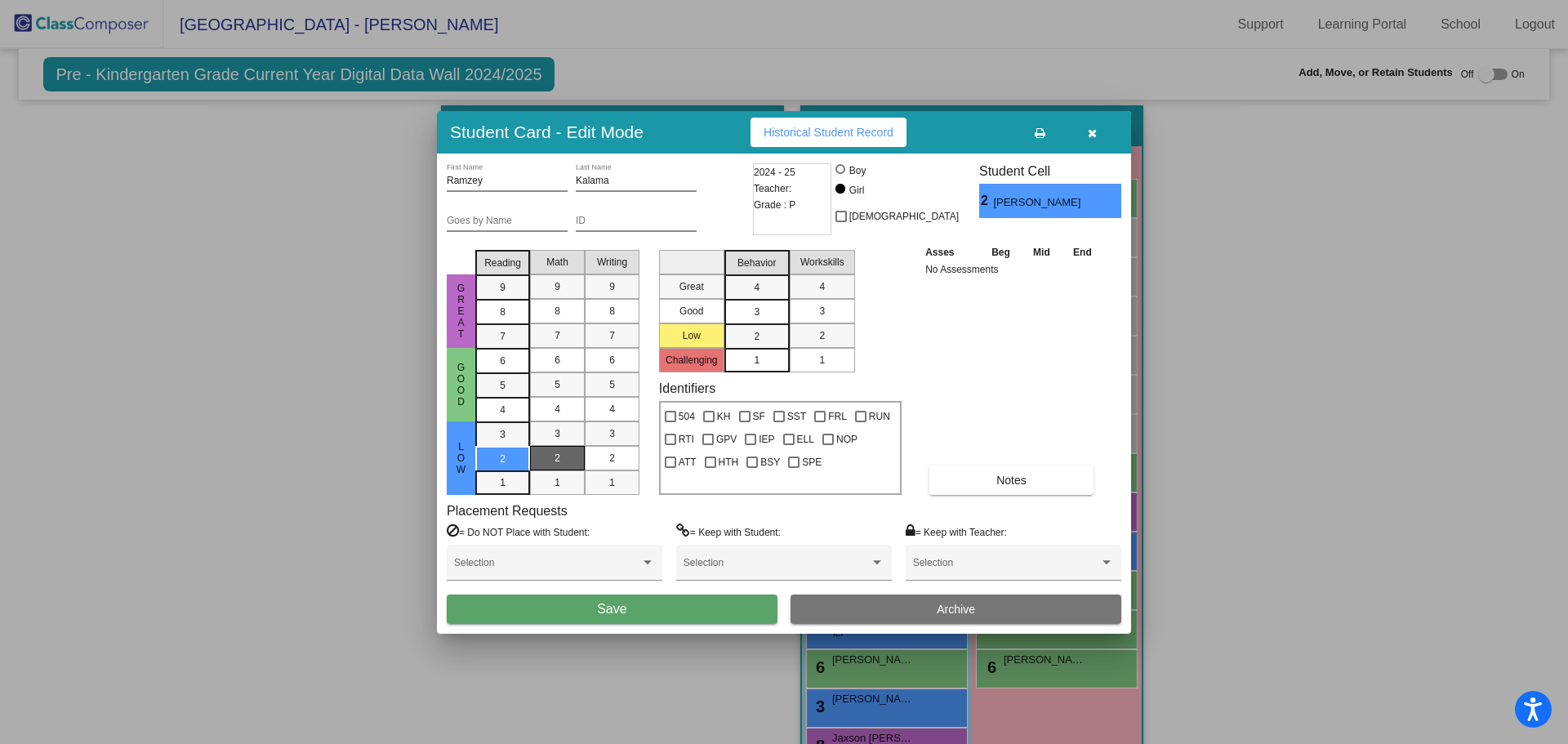 click on "Save" at bounding box center (612, 609) 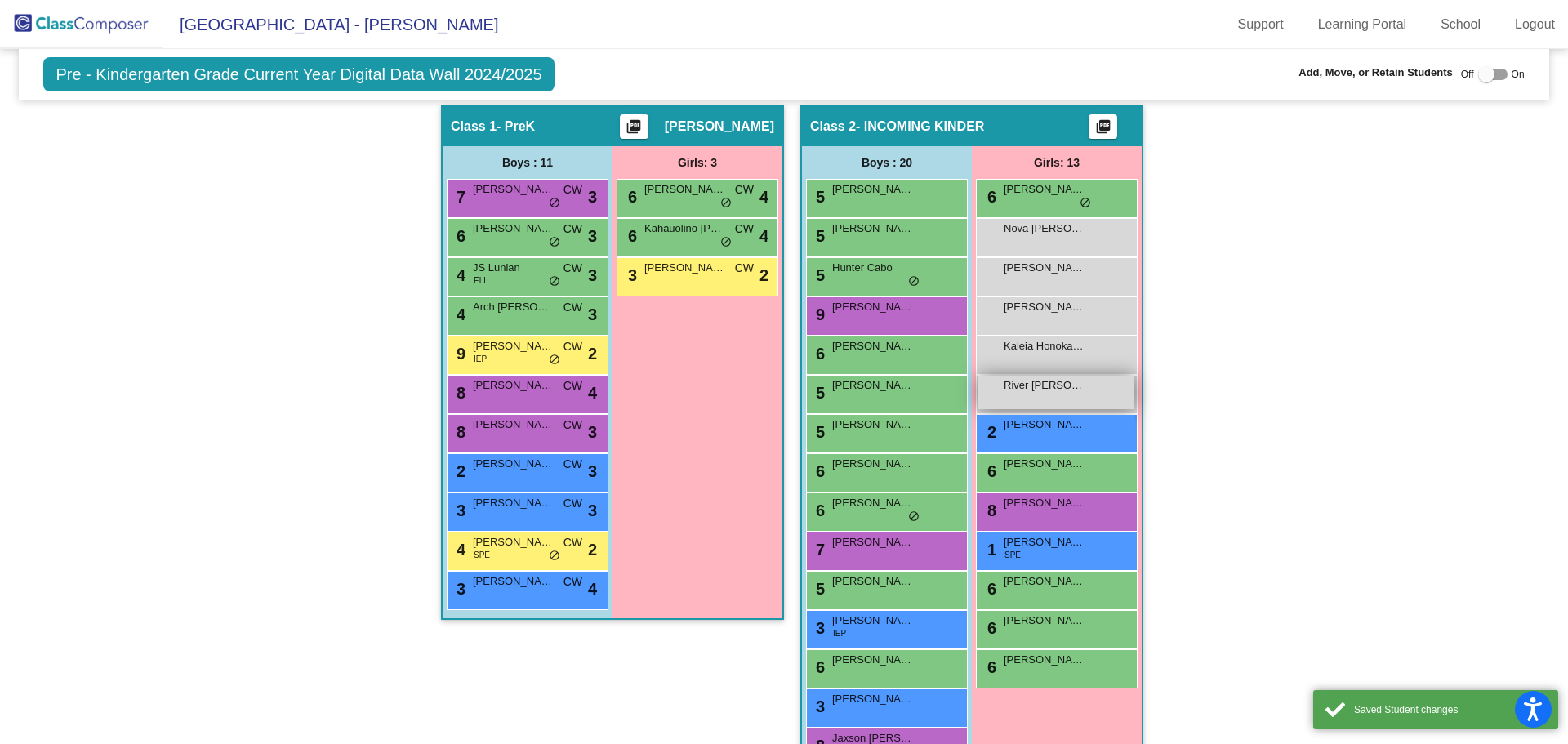 click on "River [PERSON_NAME] lock do_not_disturb_alt" at bounding box center (1056, 392) 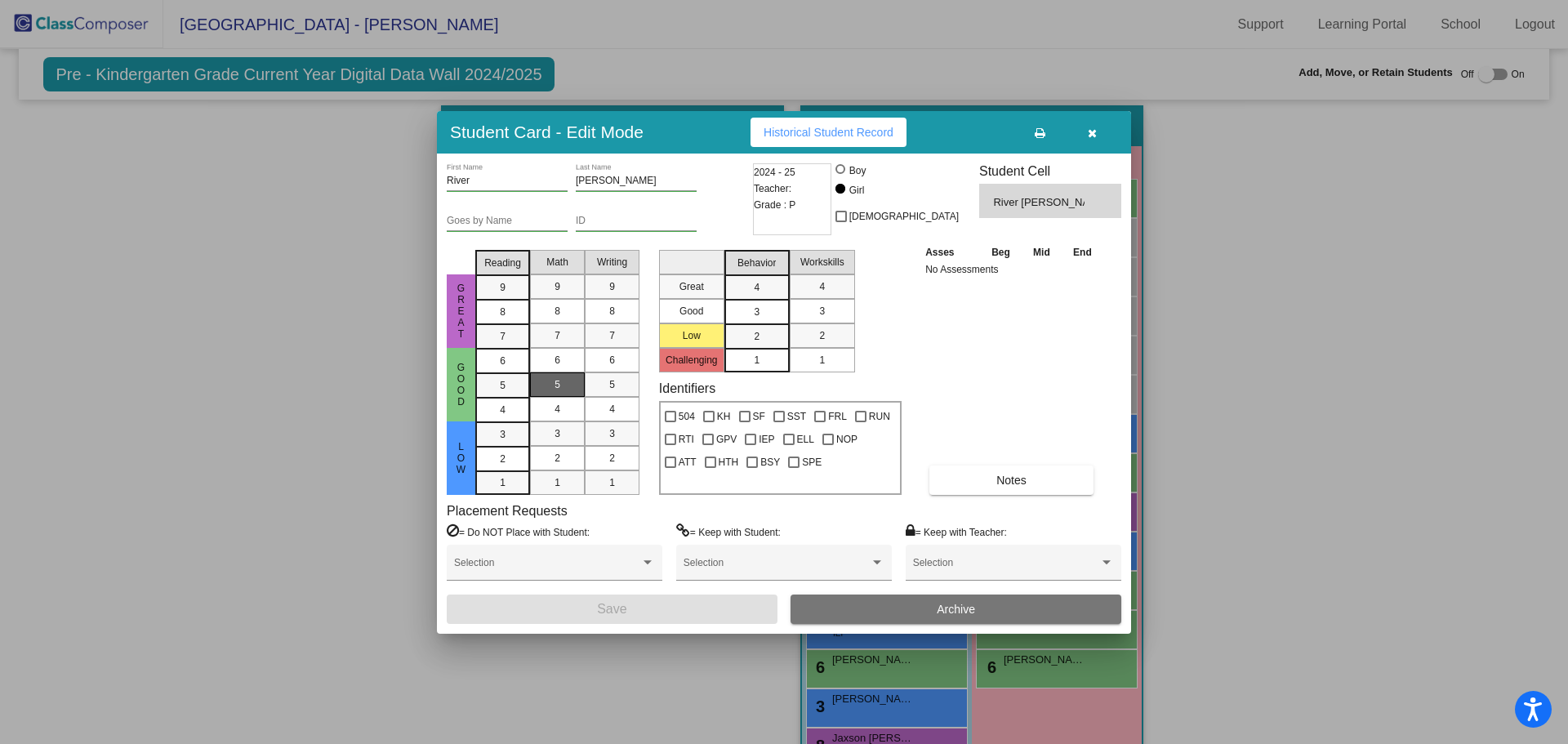 drag, startPoint x: 511, startPoint y: 388, endPoint x: 556, endPoint y: 387, distance: 45.01111 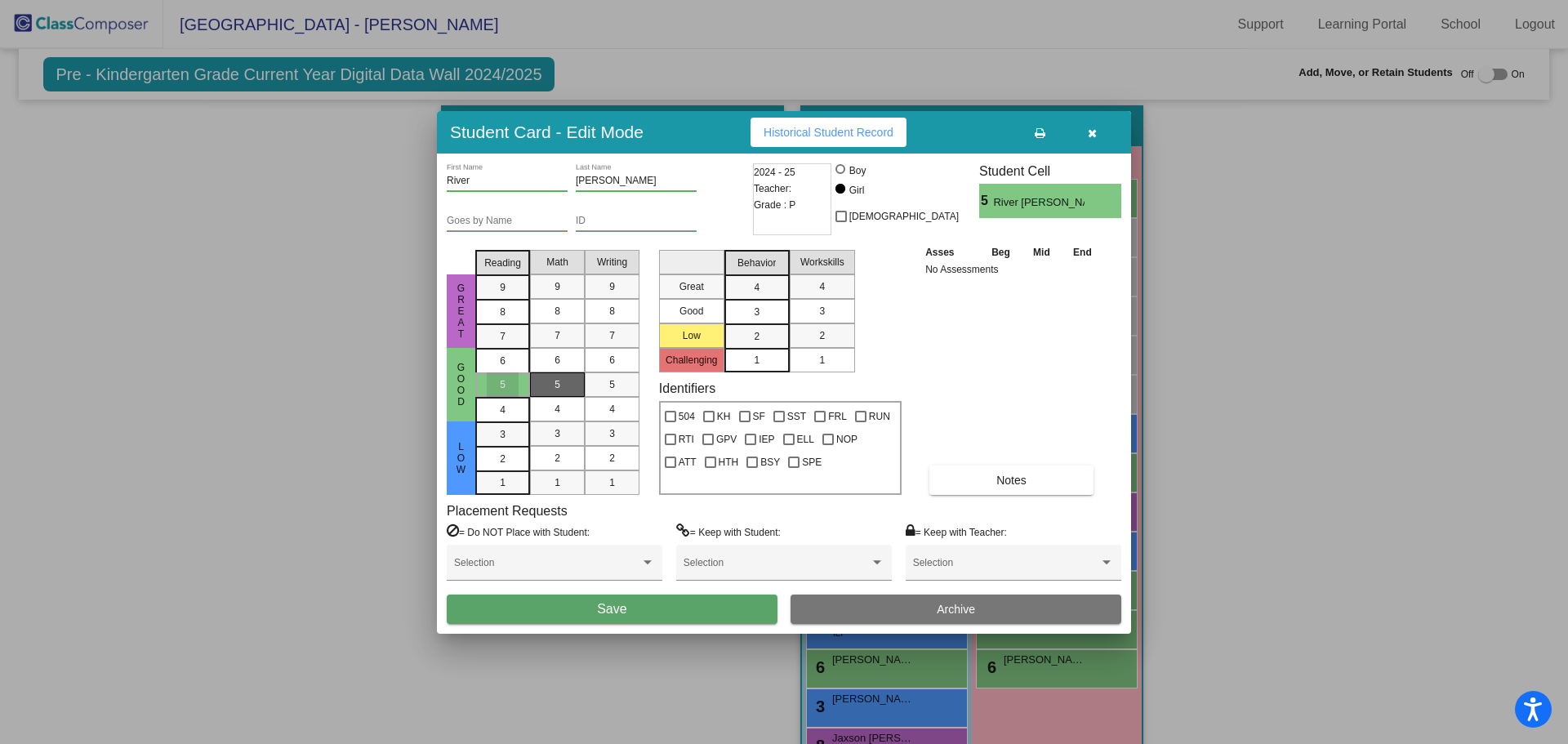 click on "5" at bounding box center (557, 385) 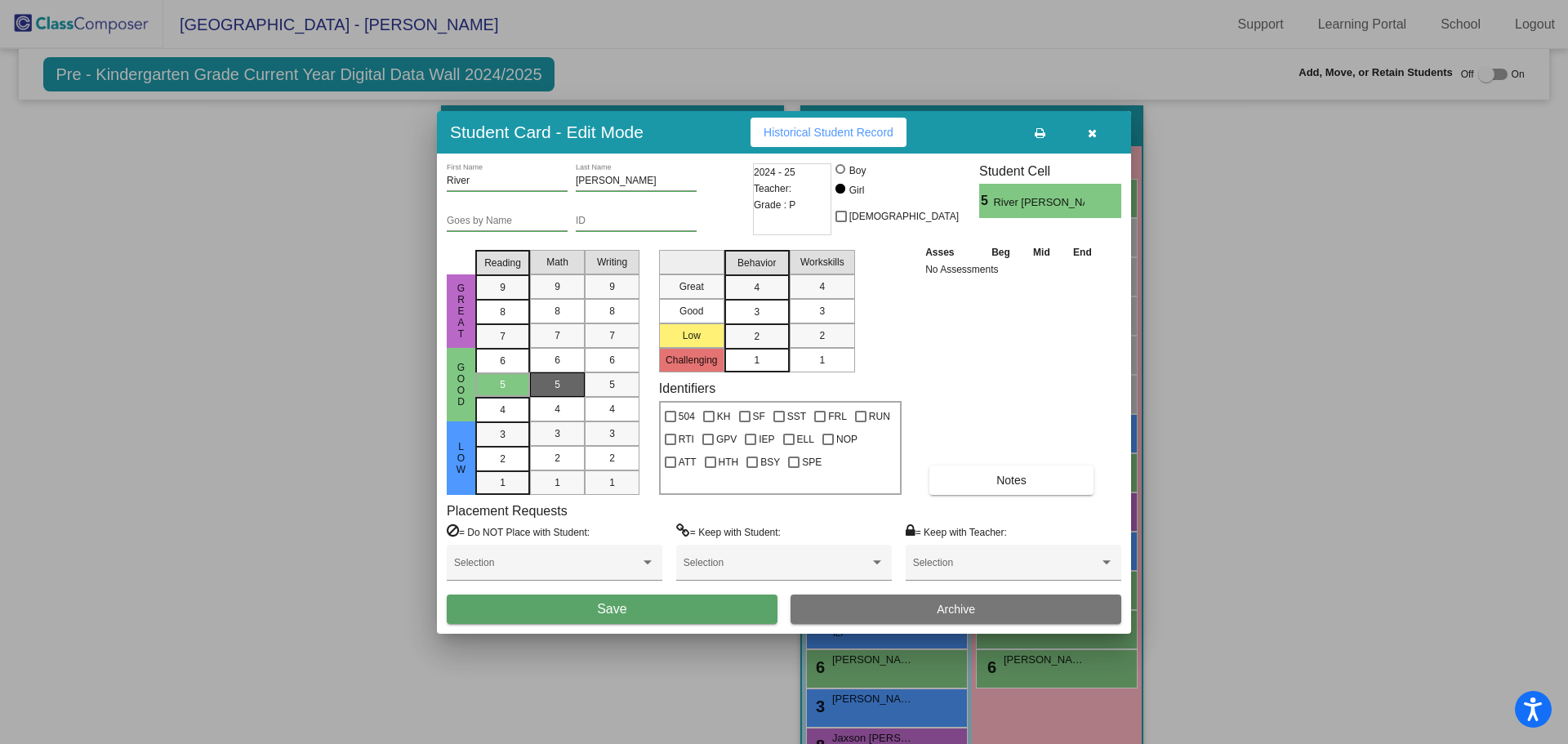 click on "Save" at bounding box center (612, 609) 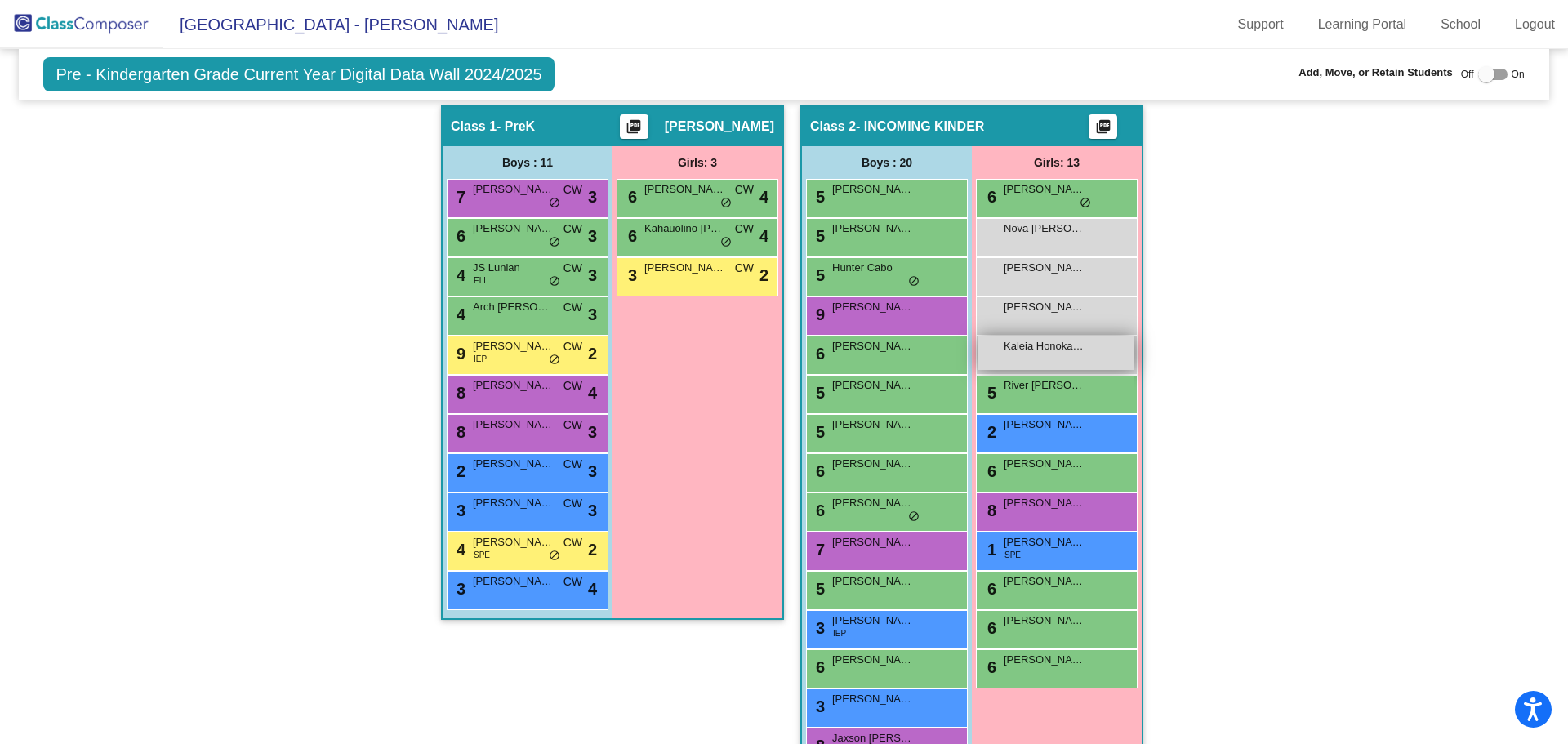 click on "Kaleia Honokaupu-Charley" at bounding box center [1045, 346] 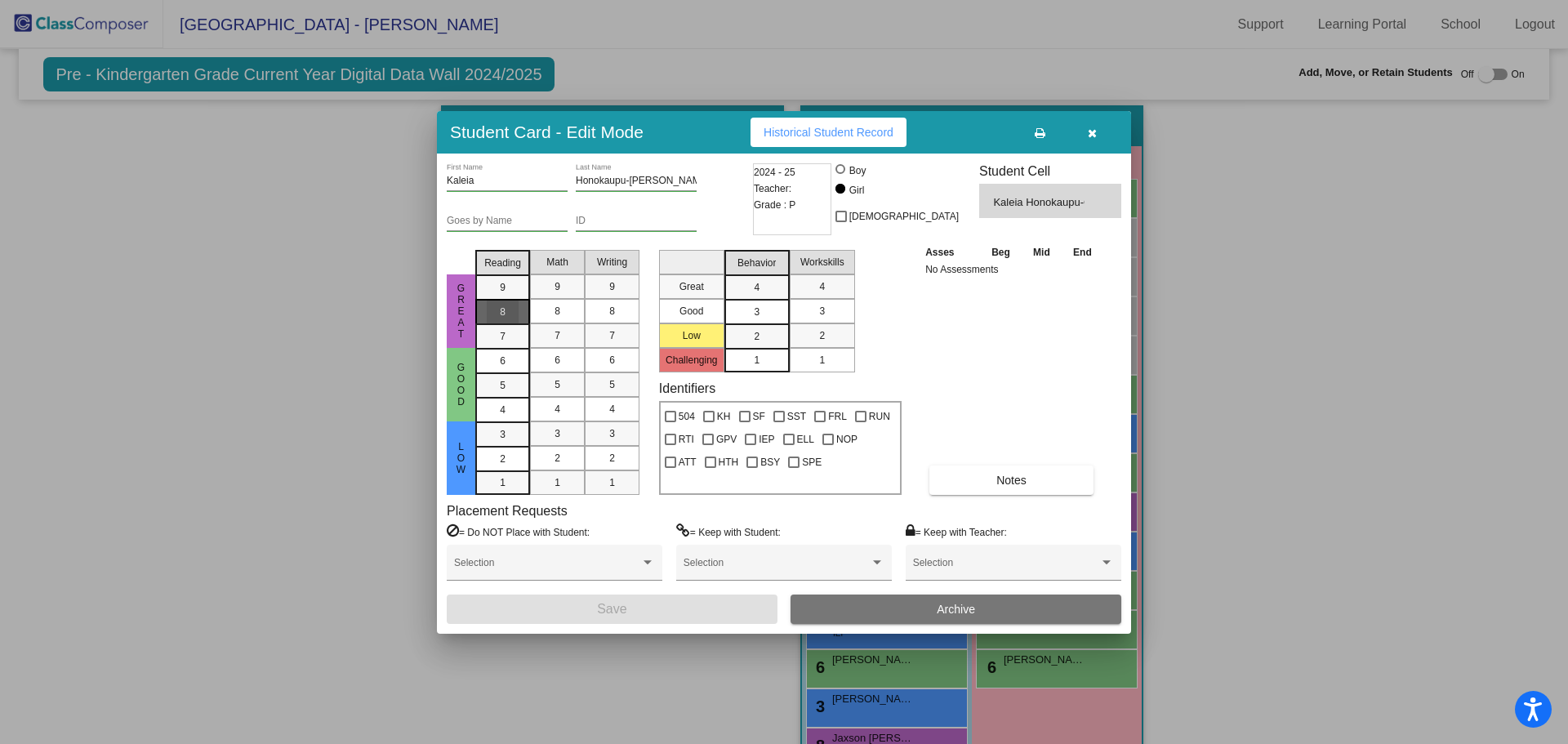 click on "8" at bounding box center [502, 311] 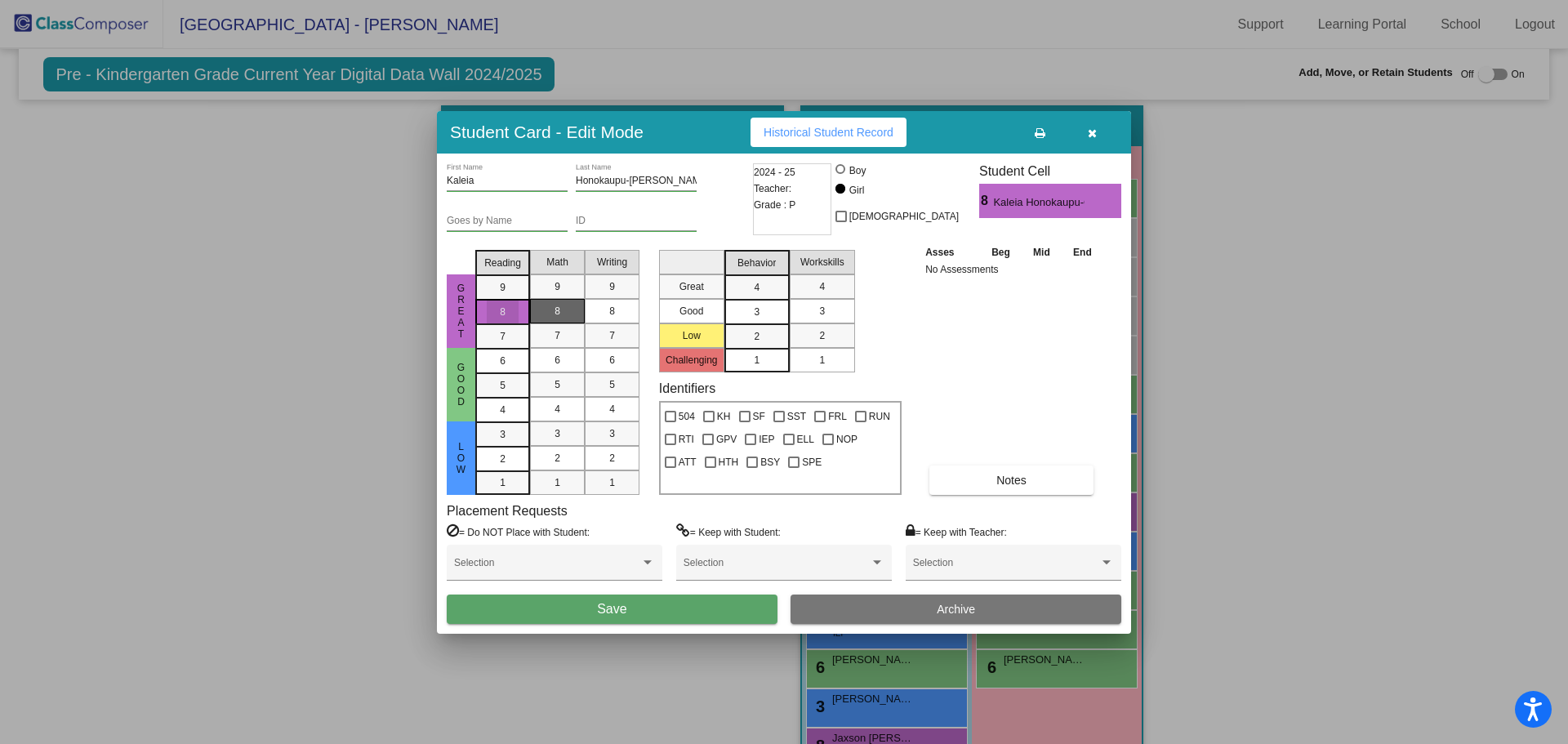 click on "8" at bounding box center (557, 311) 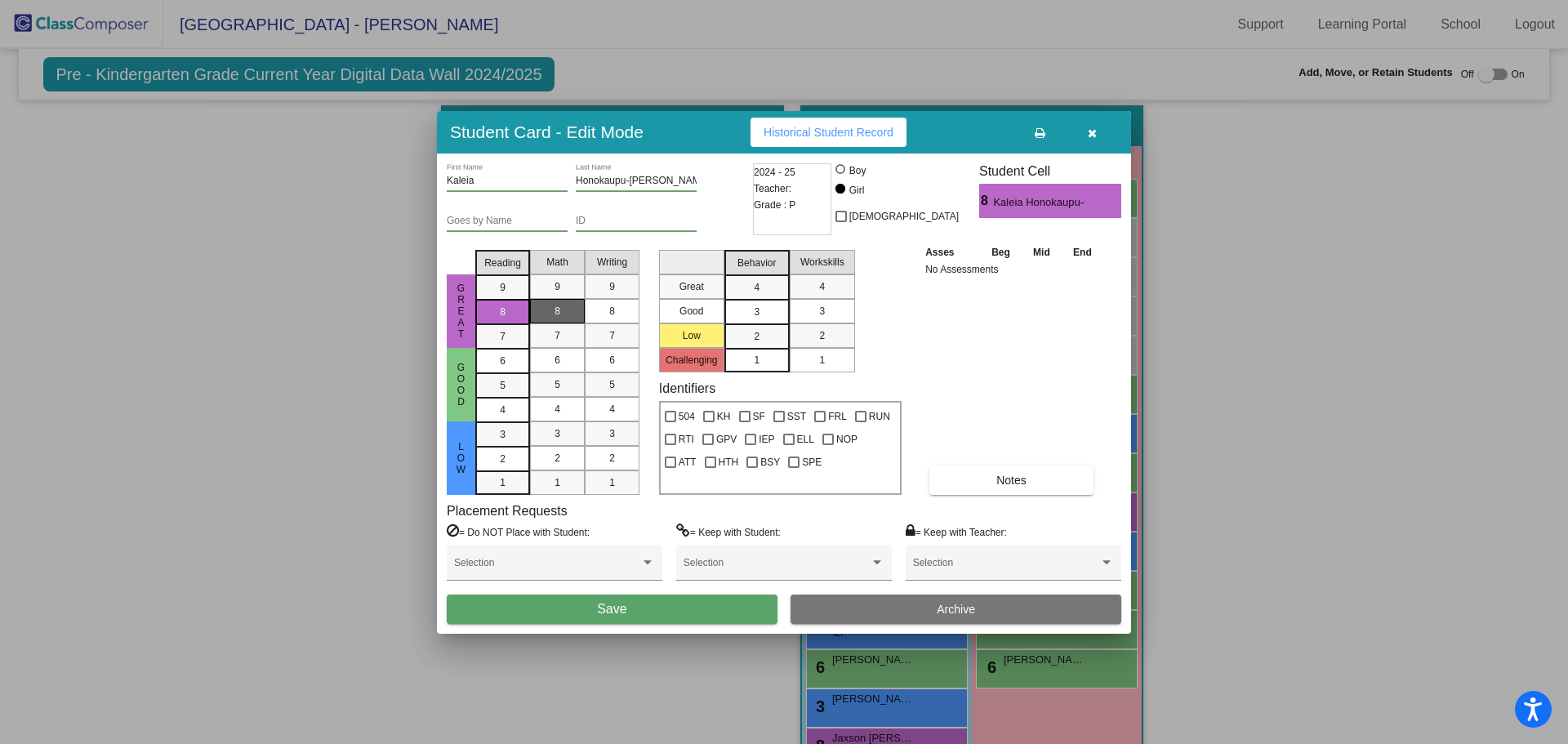click on "Kaleia First Name Honokaupu-[PERSON_NAME] Last Name Goes by Name ID 2024 - 25 Teacher:  Grade : P   Boy   Girl   [DEMOGRAPHIC_DATA] Student Cell 8 [PERSON_NAME]  Great   Good   Low  Reading 9 8 7 6 5 4 3 2 1 Math 9 8 7 6 5 4 3 2 1 Writing 9 8 7 6 5 4 3 2 1 Great Good Low Challenging Behavior 4 3 2 1 Workskills 4 3 2 1 Identifiers   504   KH   SF   SST   FRL   RUN   RTI   GPV   IEP   ELL   NOP   ATT   HTH   BSY   SPE Asses Beg Mid End No Assessments  Notes  Placement Requests  = Do NOT Place with Student:   Selection  = Keep with Student:   Selection  = Keep with Teacher:   Selection  Save   Archive" at bounding box center (784, 394) 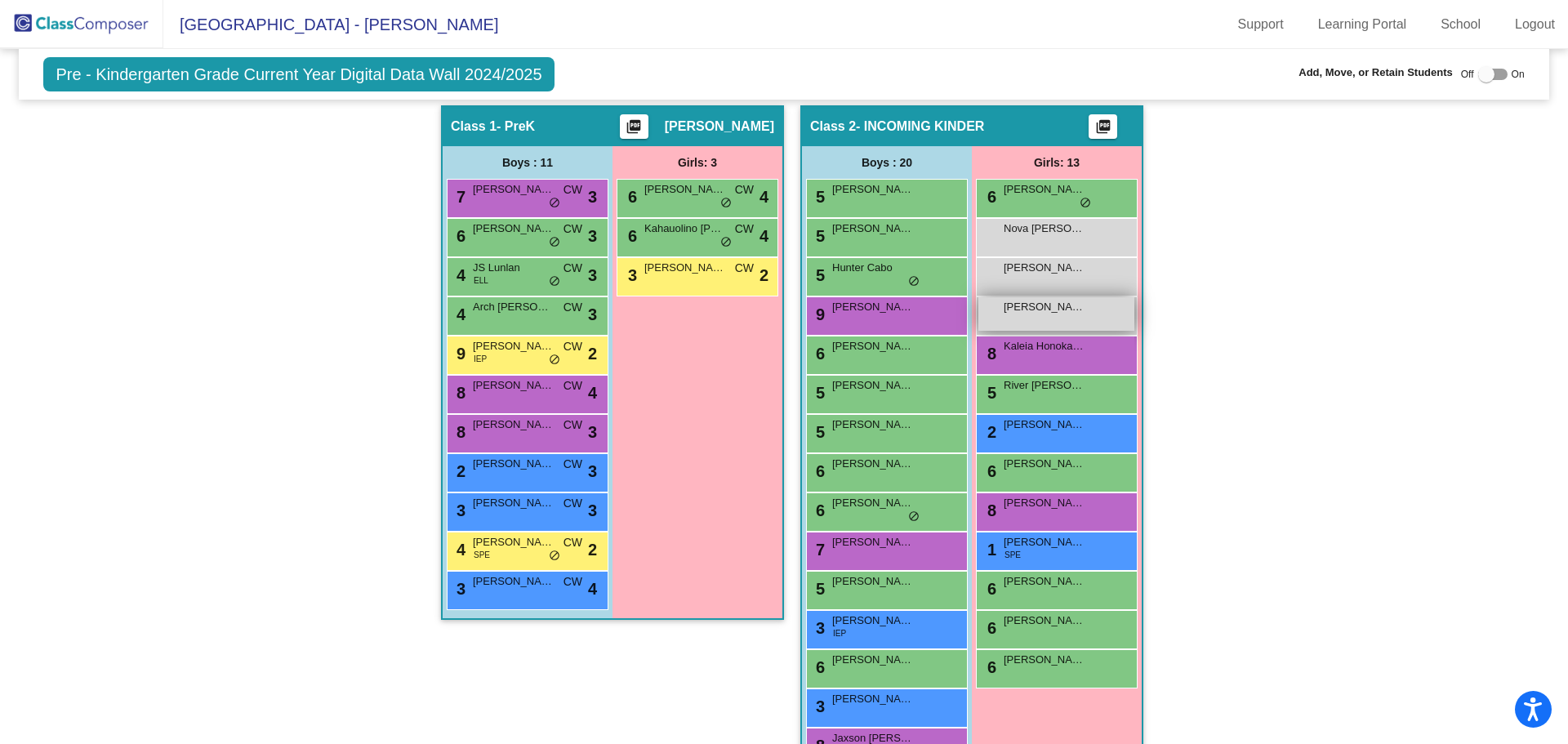 click on "[PERSON_NAME] [PERSON_NAME] lock do_not_disturb_alt" at bounding box center [1056, 314] 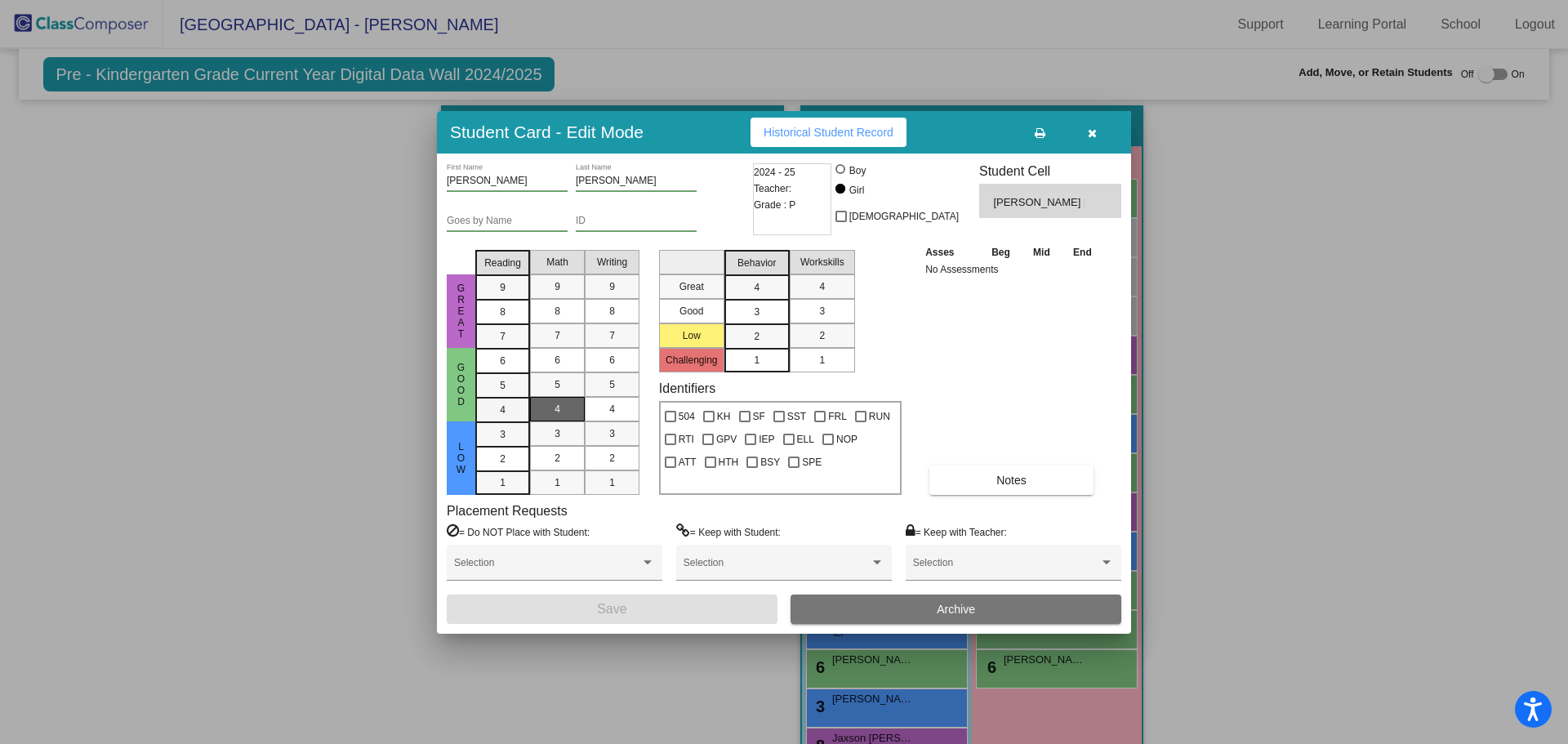 drag, startPoint x: 492, startPoint y: 408, endPoint x: 546, endPoint y: 399, distance: 54.74486 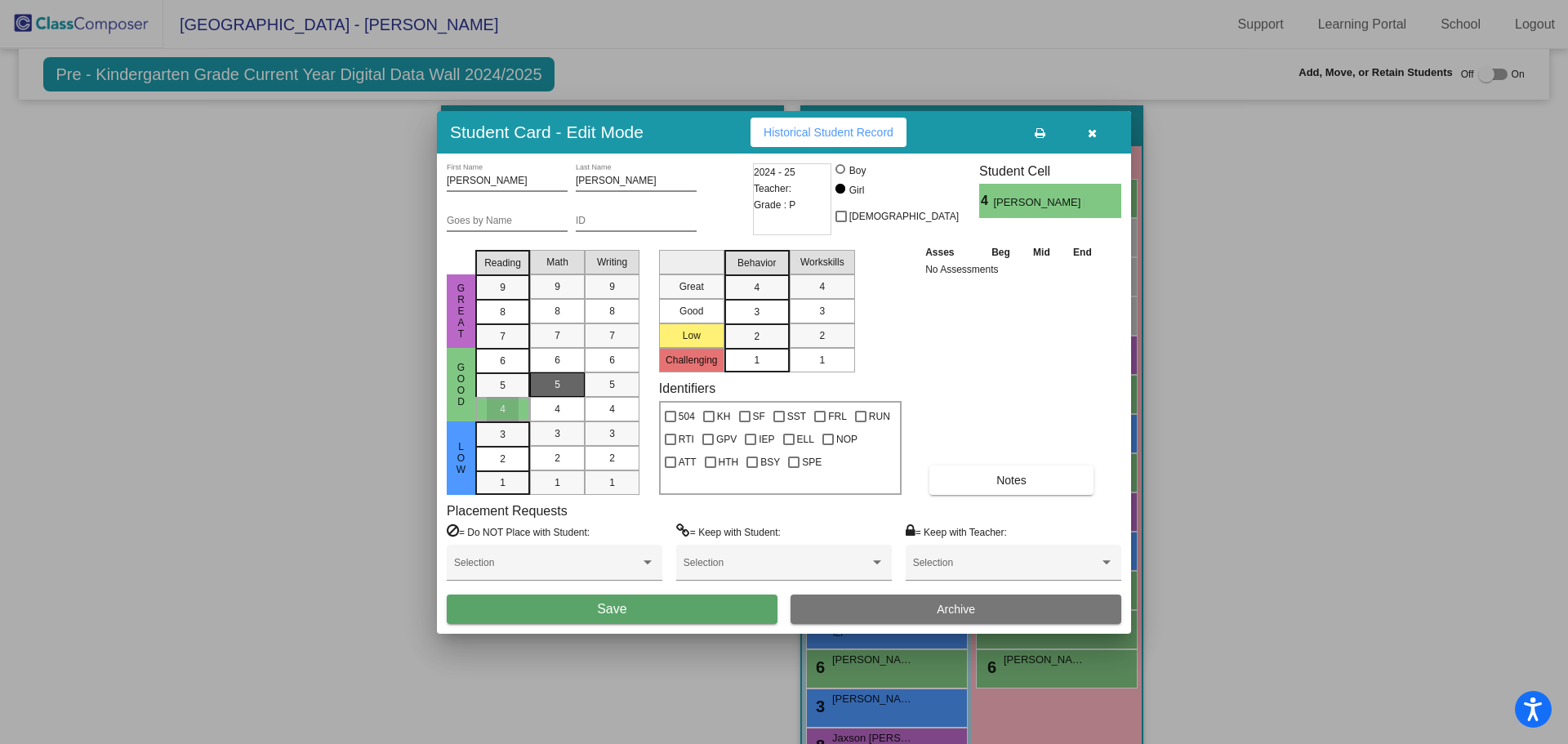 click on "5" at bounding box center (557, 385) 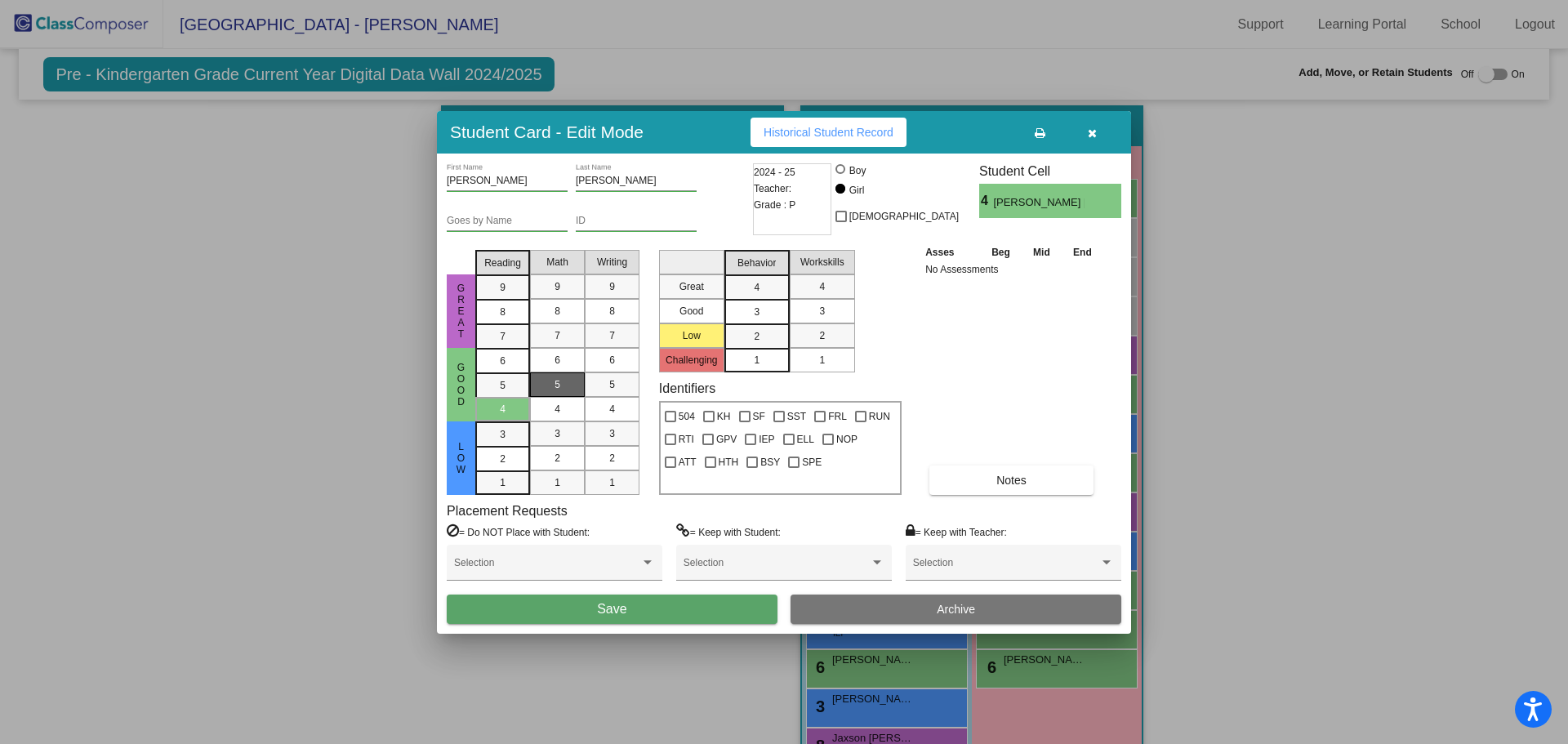 click on "Save" at bounding box center (612, 609) 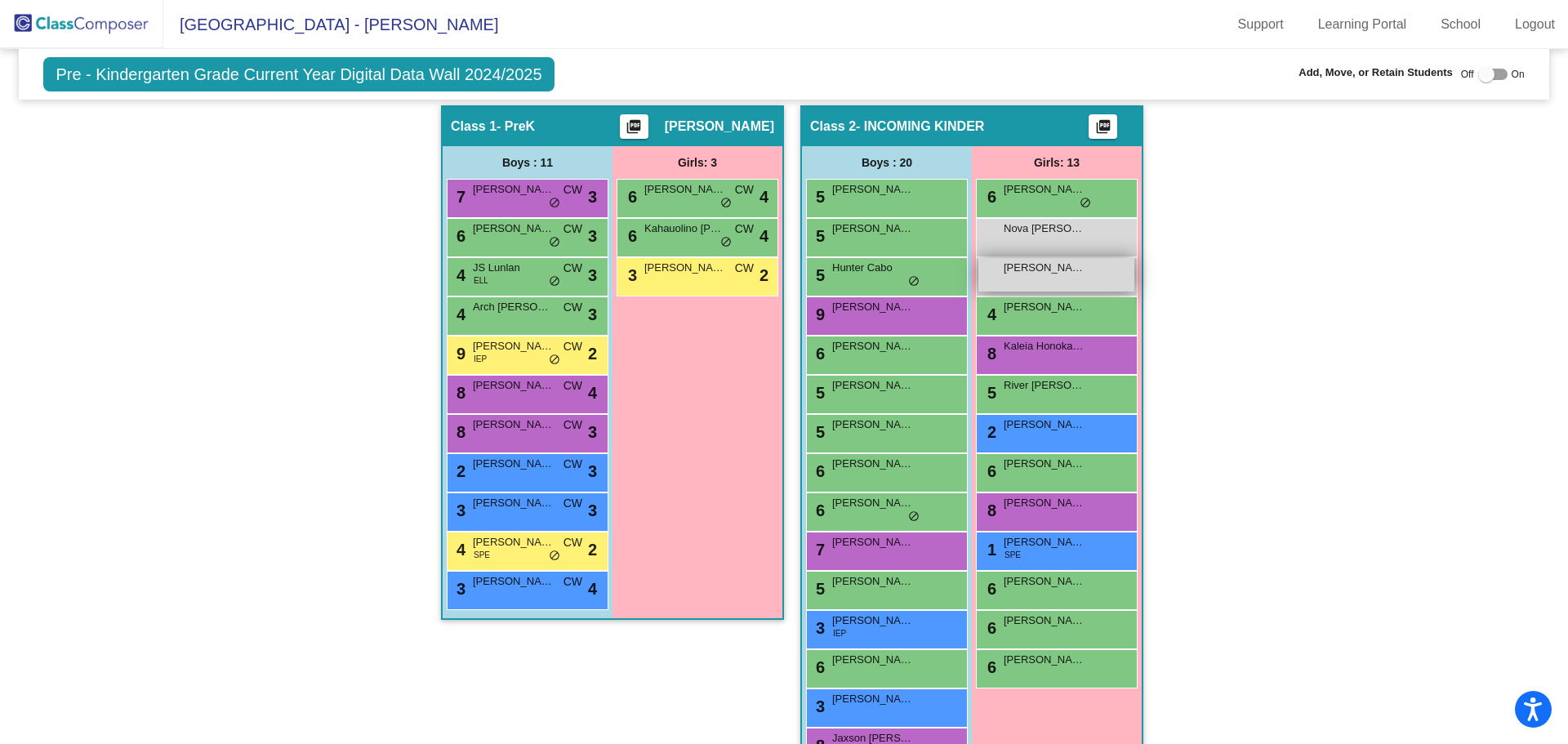 click on "[PERSON_NAME]" at bounding box center (1045, 268) 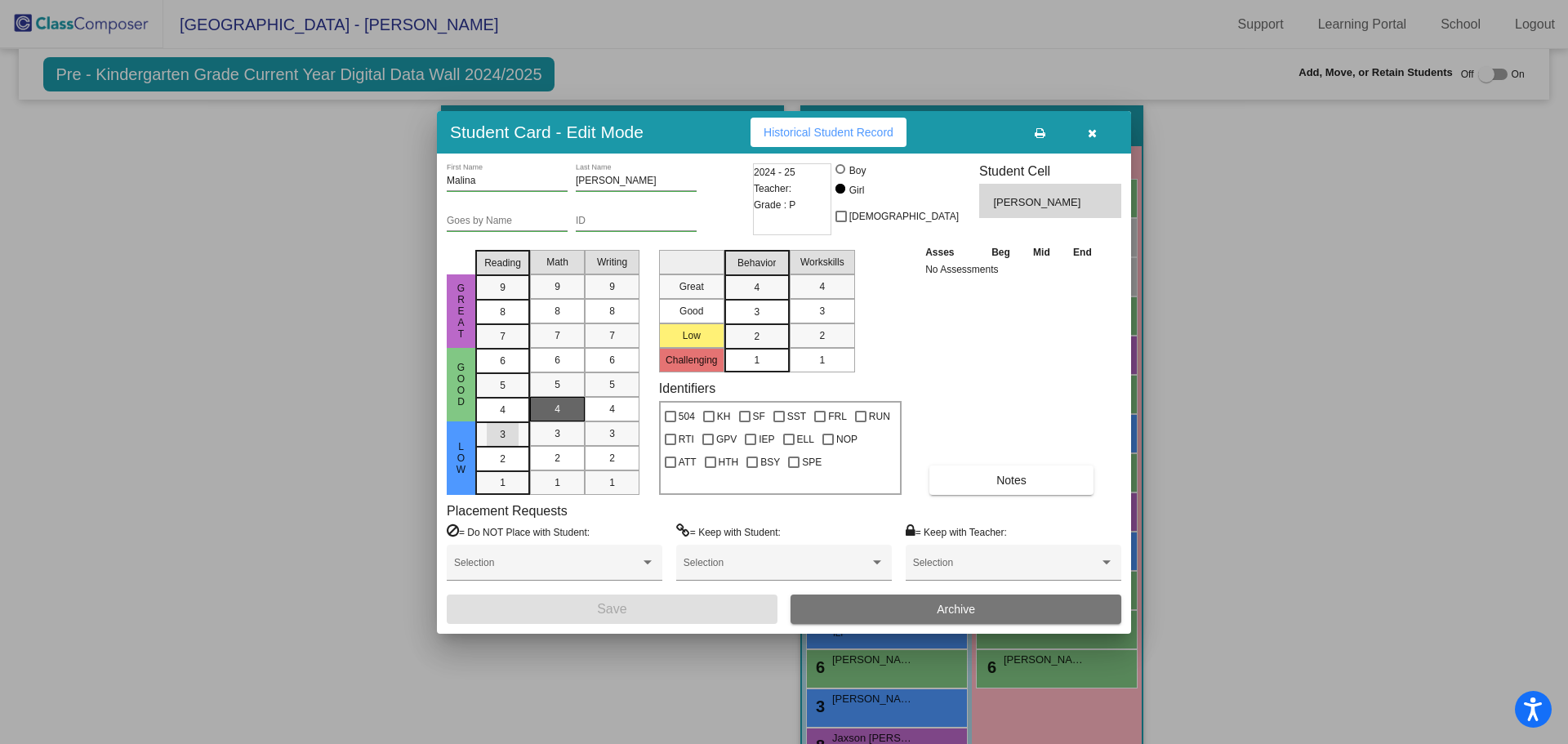 drag, startPoint x: 506, startPoint y: 429, endPoint x: 570, endPoint y: 399, distance: 70.682388 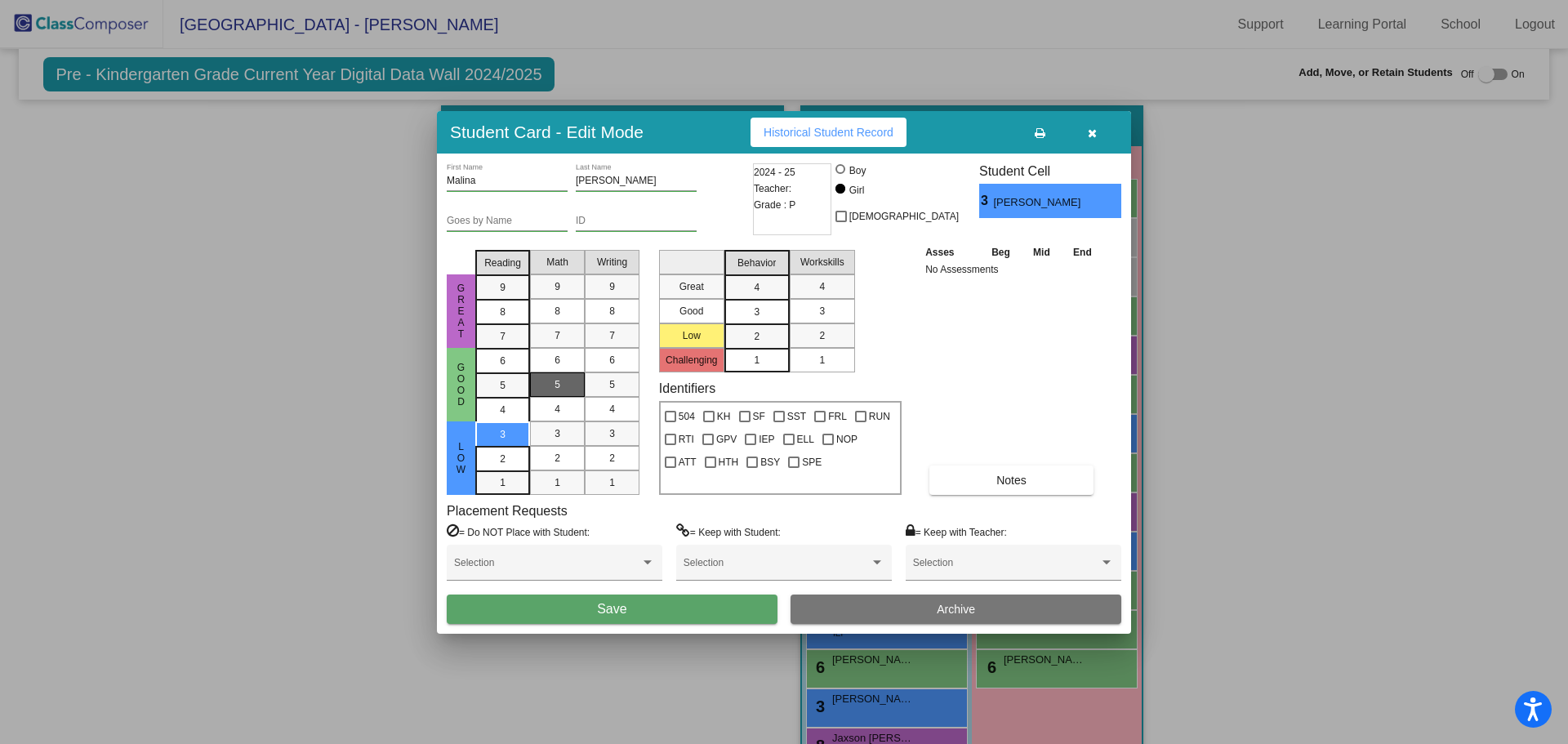click on "5" at bounding box center (557, 385) 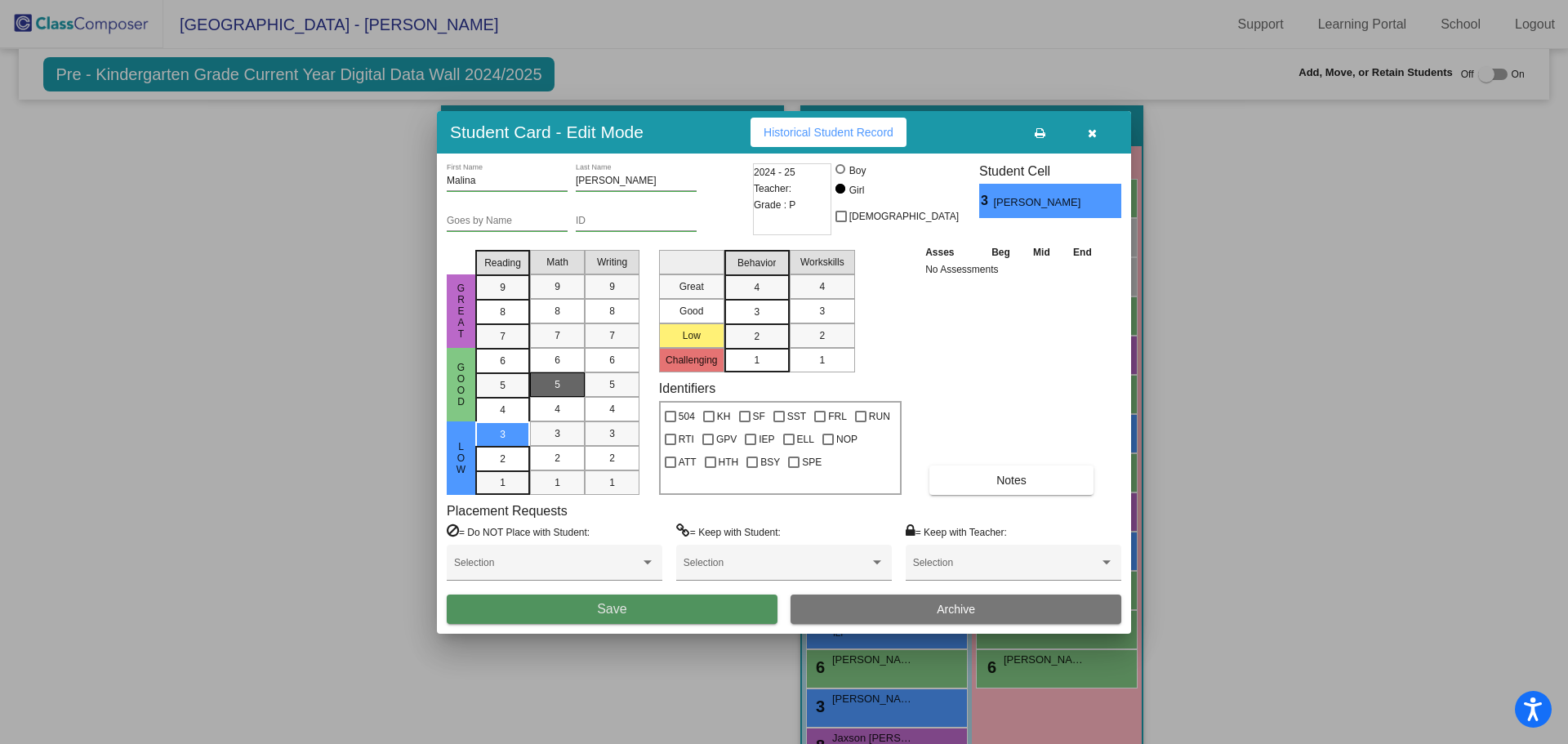 click on "Save" at bounding box center (612, 609) 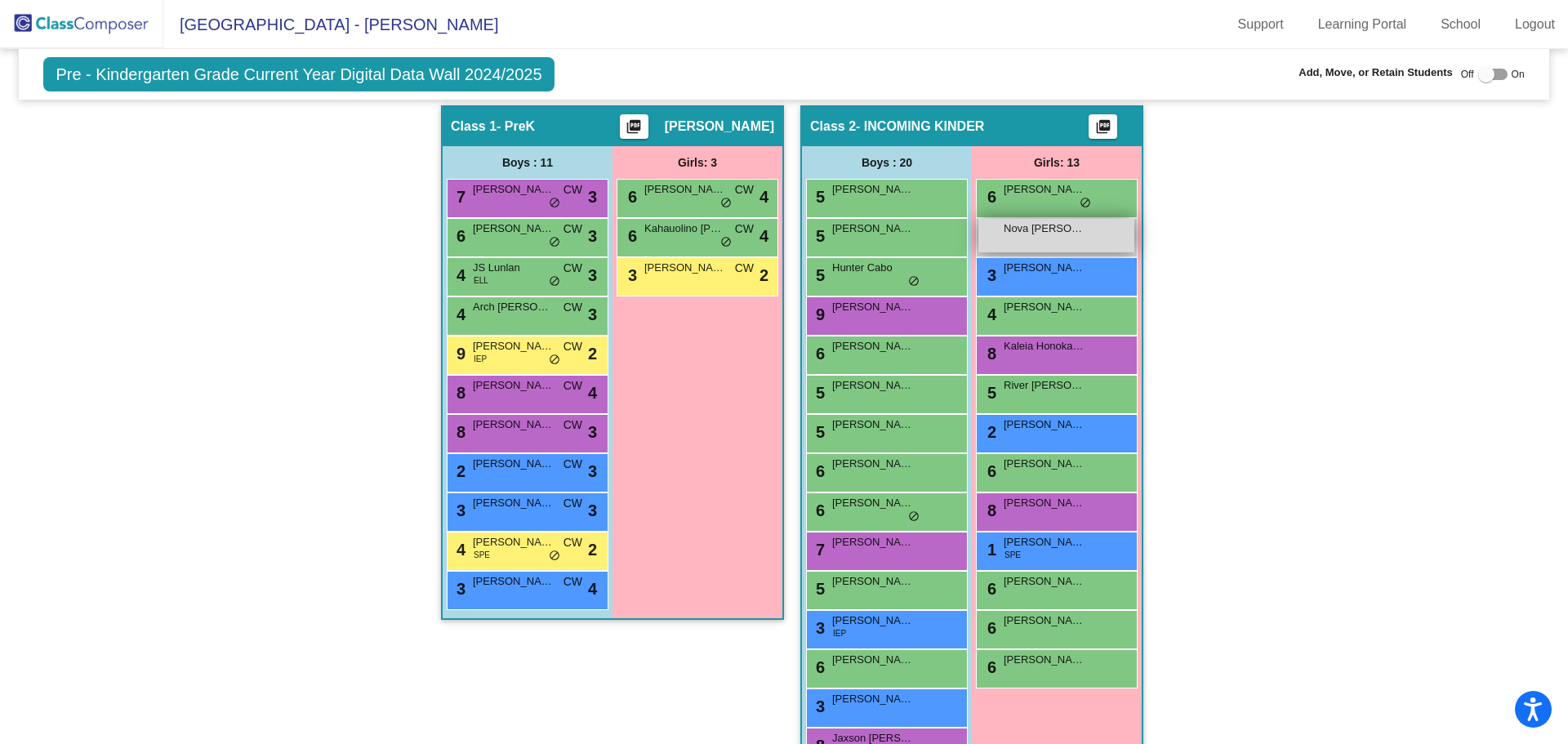 click on "Nova [PERSON_NAME] lock do_not_disturb_alt" at bounding box center (1056, 235) 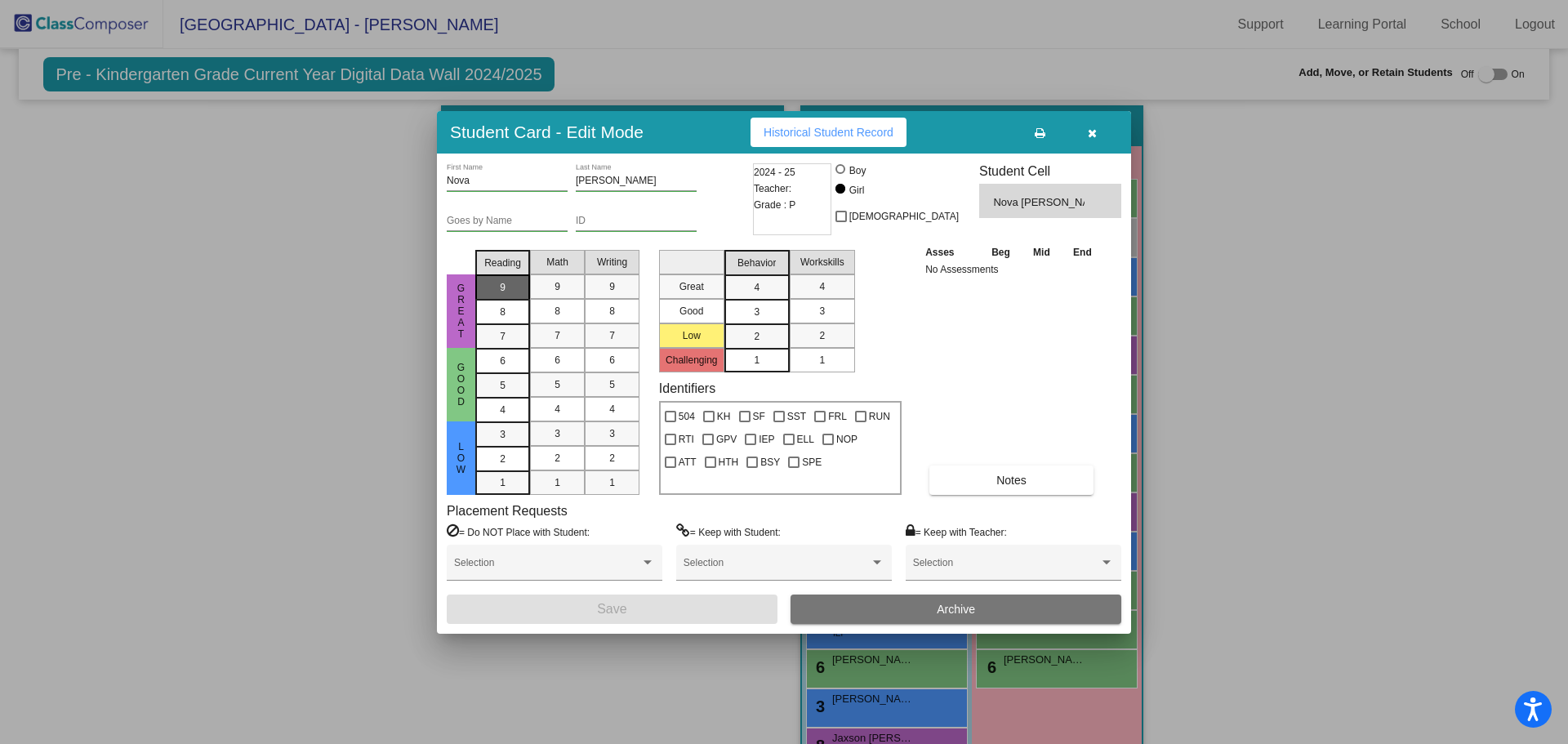 click on "9" at bounding box center [502, 287] 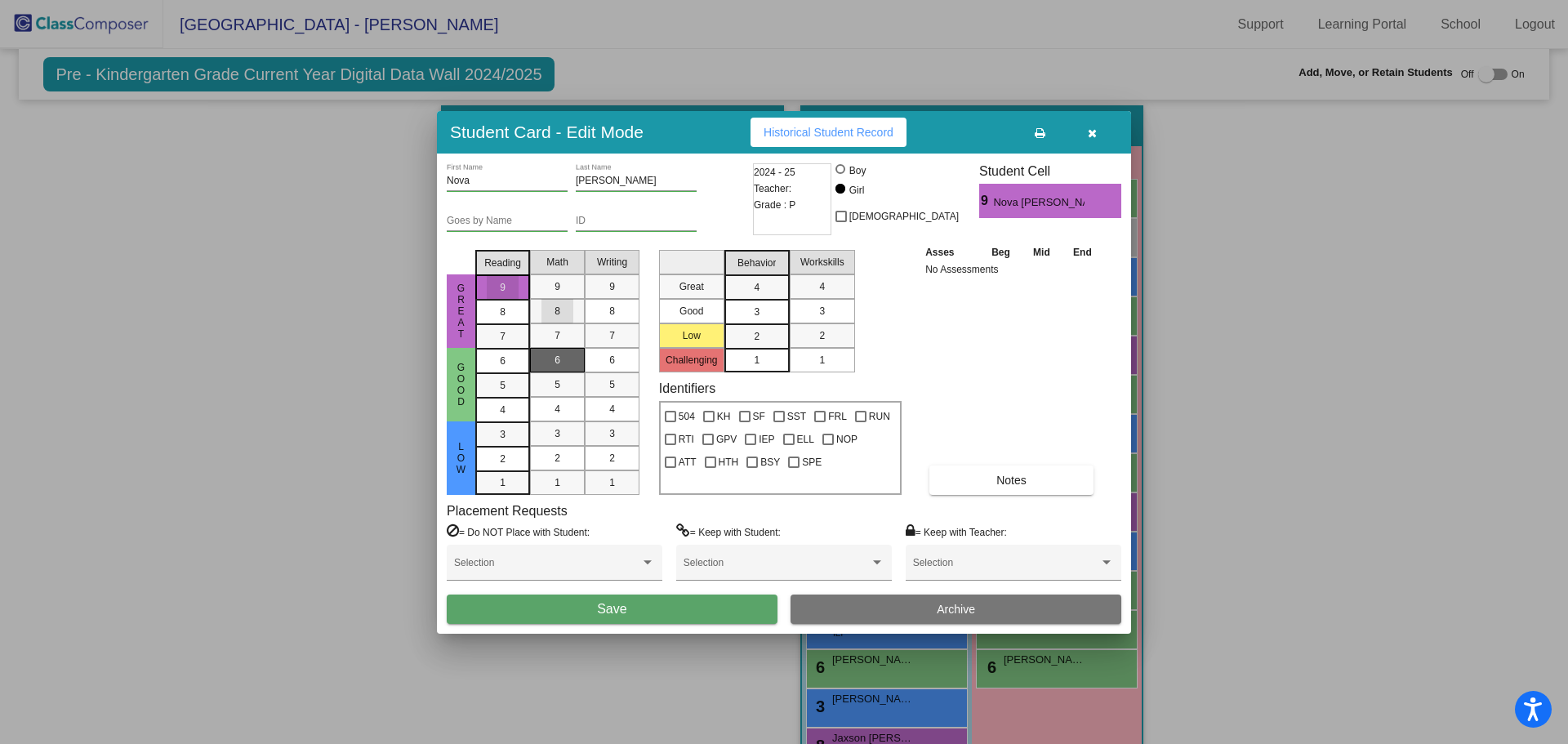 drag, startPoint x: 548, startPoint y: 303, endPoint x: 582, endPoint y: 362, distance: 68.09552 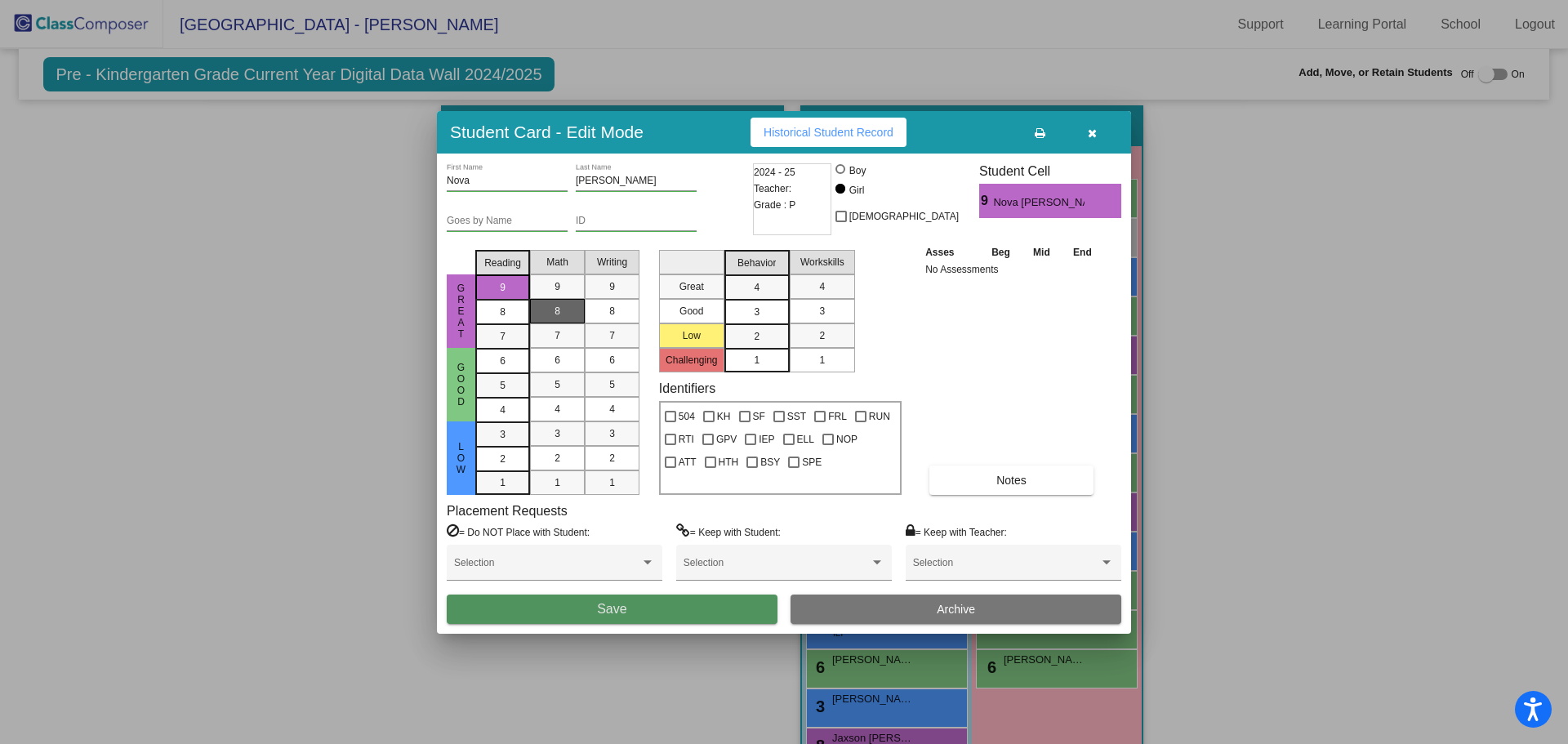 click on "Save" at bounding box center (612, 609) 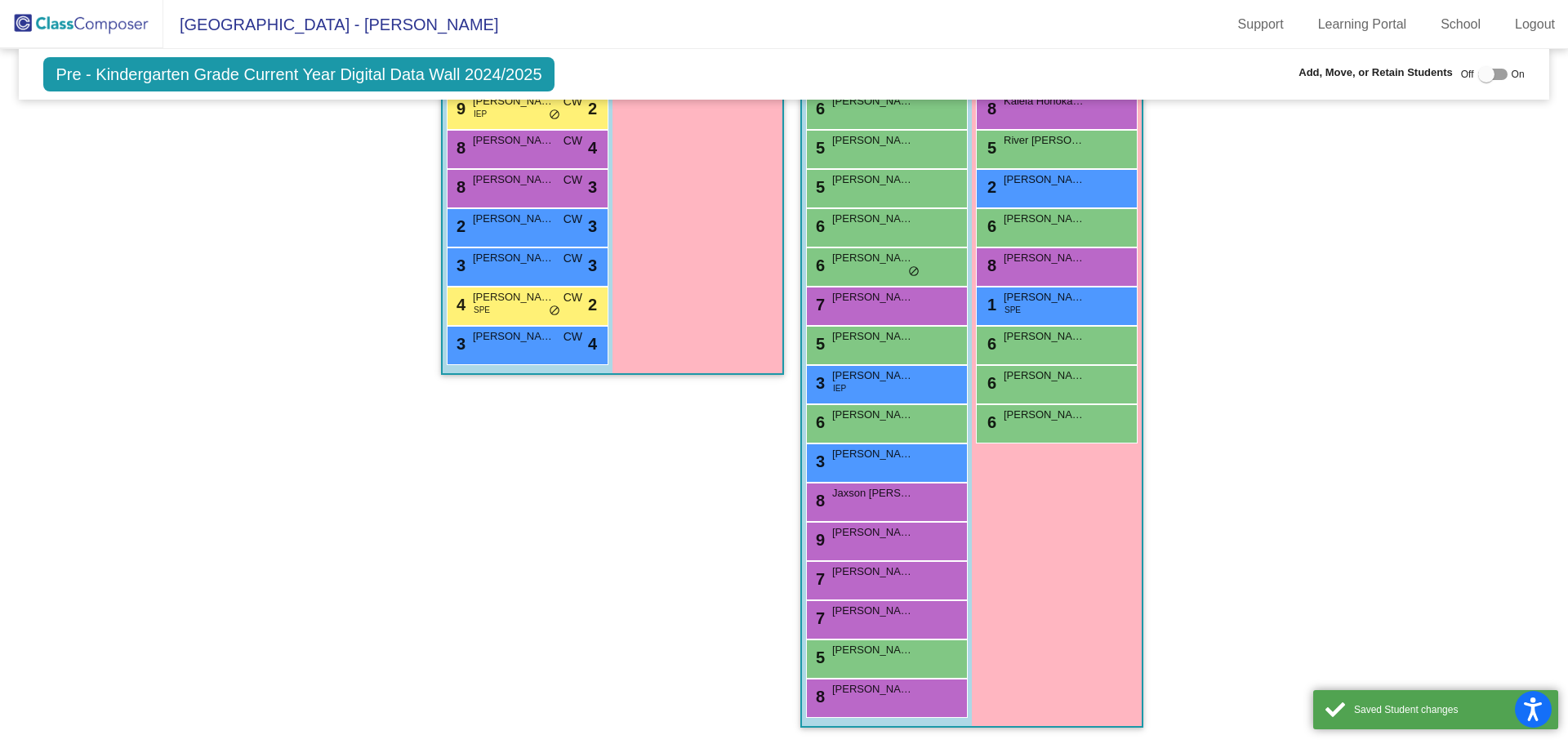scroll, scrollTop: 0, scrollLeft: 0, axis: both 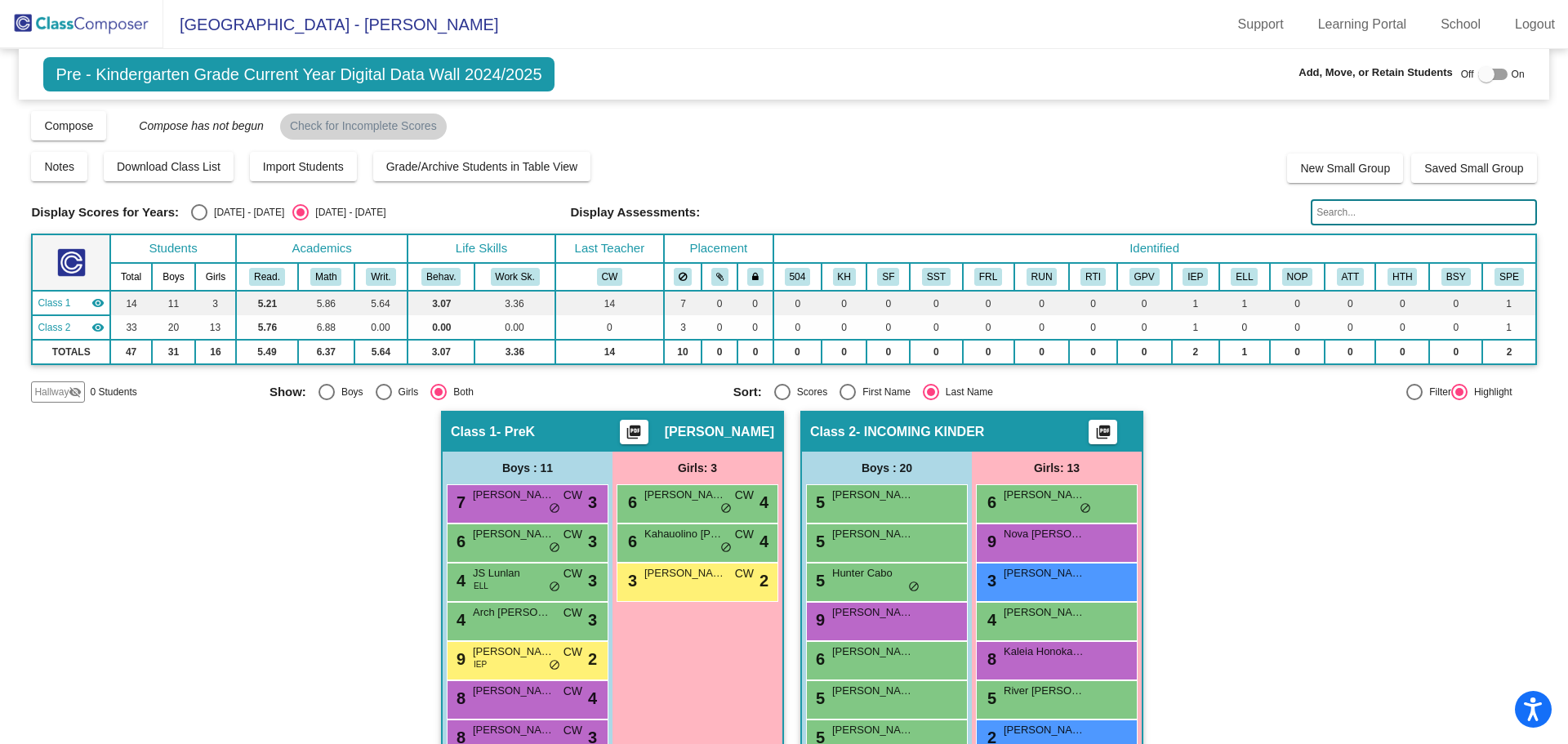 click on "Hallway   - Hallway Class  picture_as_pdf  Add Student  First Name Last Name Student Id  (Recommended)   Boy   Girl   [DEMOGRAPHIC_DATA] Add Close  Boys : 0    No Students   Girls: 0   No Students   Class 1   - PreK  picture_as_pdf [PERSON_NAME]  Add Student  First Name Last Name Student Id  (Recommended)   Boy   Girl   [DEMOGRAPHIC_DATA] Add Close  Boys : 11  7 [PERSON_NAME] CW lock do_not_disturb_alt 3 6 Eleu [PERSON_NAME] lock do_not_disturb_alt 3 4 JS Lunlan [PERSON_NAME] lock do_not_disturb_alt 3 4 Arch [PERSON_NAME] lock do_not_disturb_alt 3 9 [PERSON_NAME] IEP CW lock do_not_disturb_alt 2 8 Noa O'[PERSON_NAME] lock do_not_disturb_alt 4 8 [PERSON_NAME] CW lock do_not_disturb_alt 3 2 [PERSON_NAME] [PERSON_NAME] lock do_not_disturb_alt 3 3 [PERSON_NAME] [PERSON_NAME] lock do_not_disturb_alt 3 4 [PERSON_NAME] SPE CW lock do_not_disturb_alt 2 3 [PERSON_NAME] CW lock do_not_disturb_alt 4 Girls: 3 6 [PERSON_NAME] CW lock do_not_disturb_alt 4 6 Kahauolino [PERSON_NAME] lock do_not_disturb_alt 4 3 [PERSON_NAME] lock do_not_disturb_alt 2 Class 2" 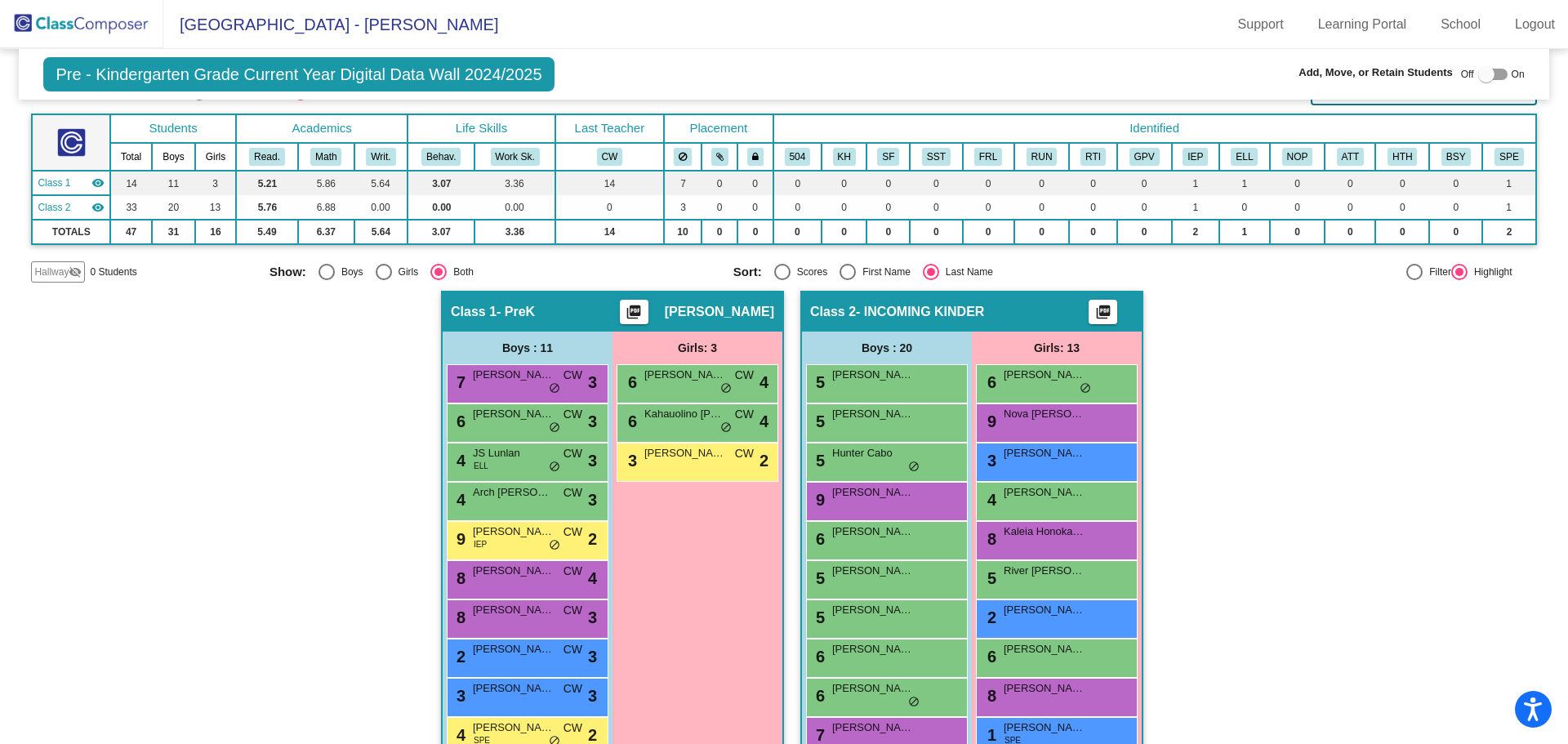 scroll, scrollTop: 245, scrollLeft: 0, axis: vertical 